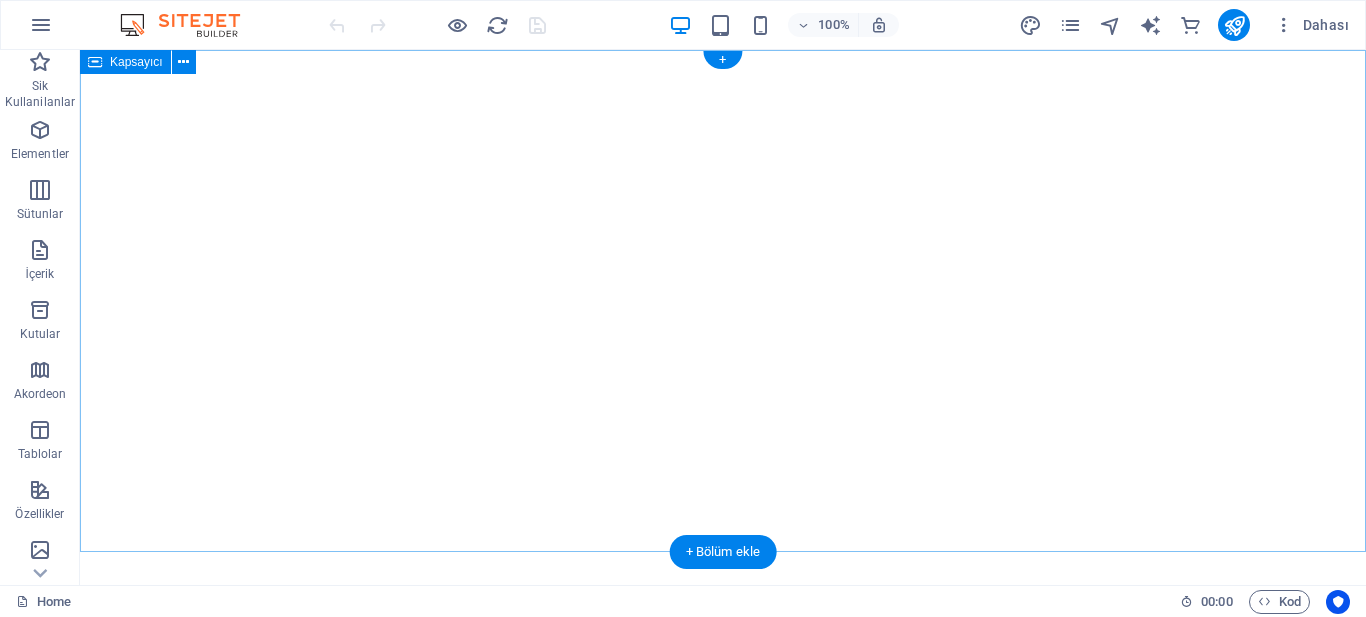 scroll, scrollTop: 0, scrollLeft: 0, axis: both 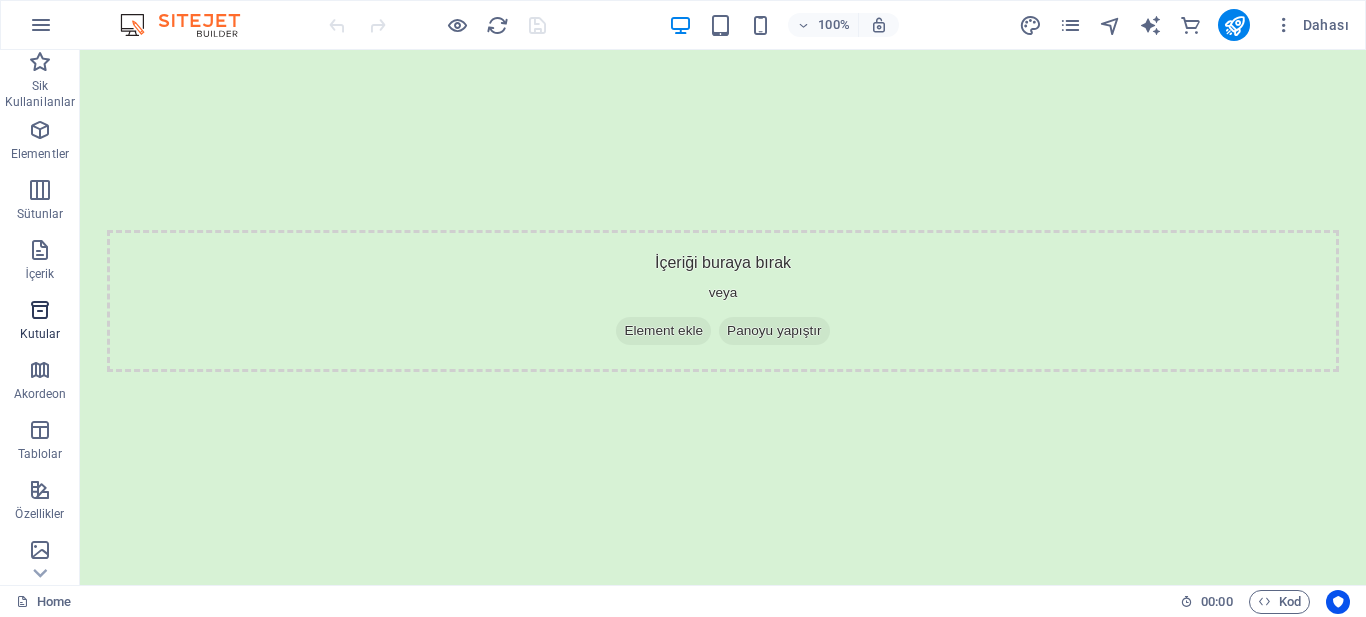 click at bounding box center [40, 310] 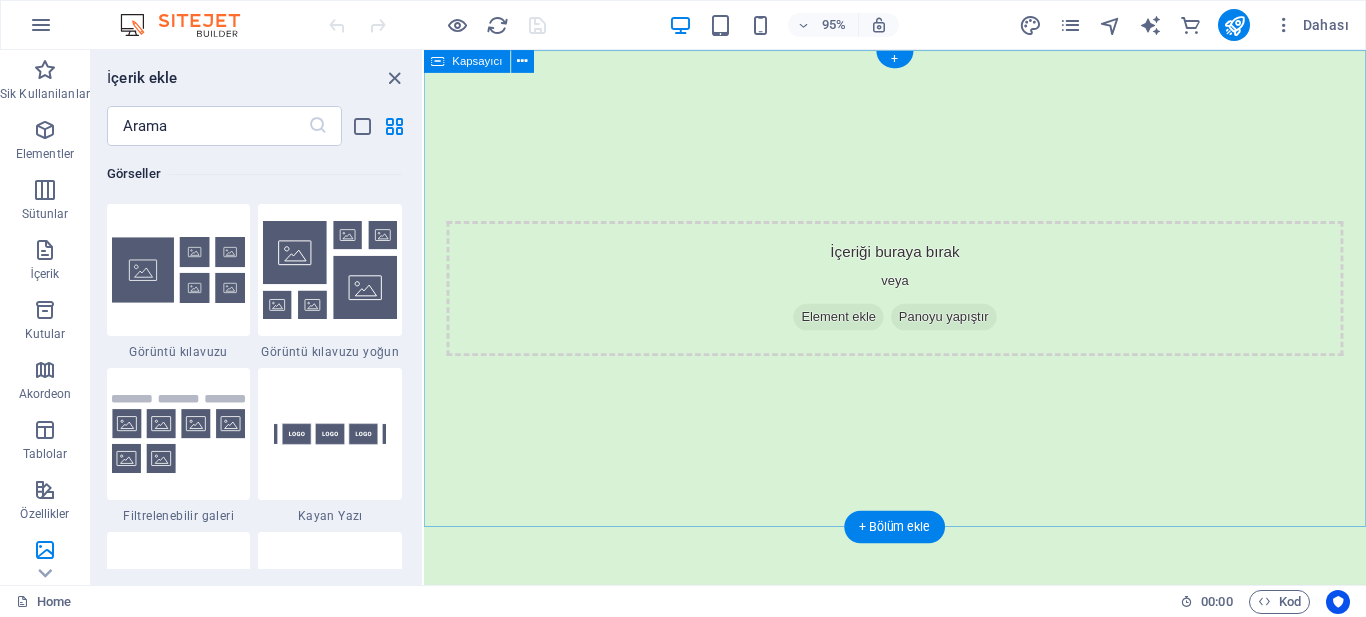 scroll, scrollTop: 10316, scrollLeft: 0, axis: vertical 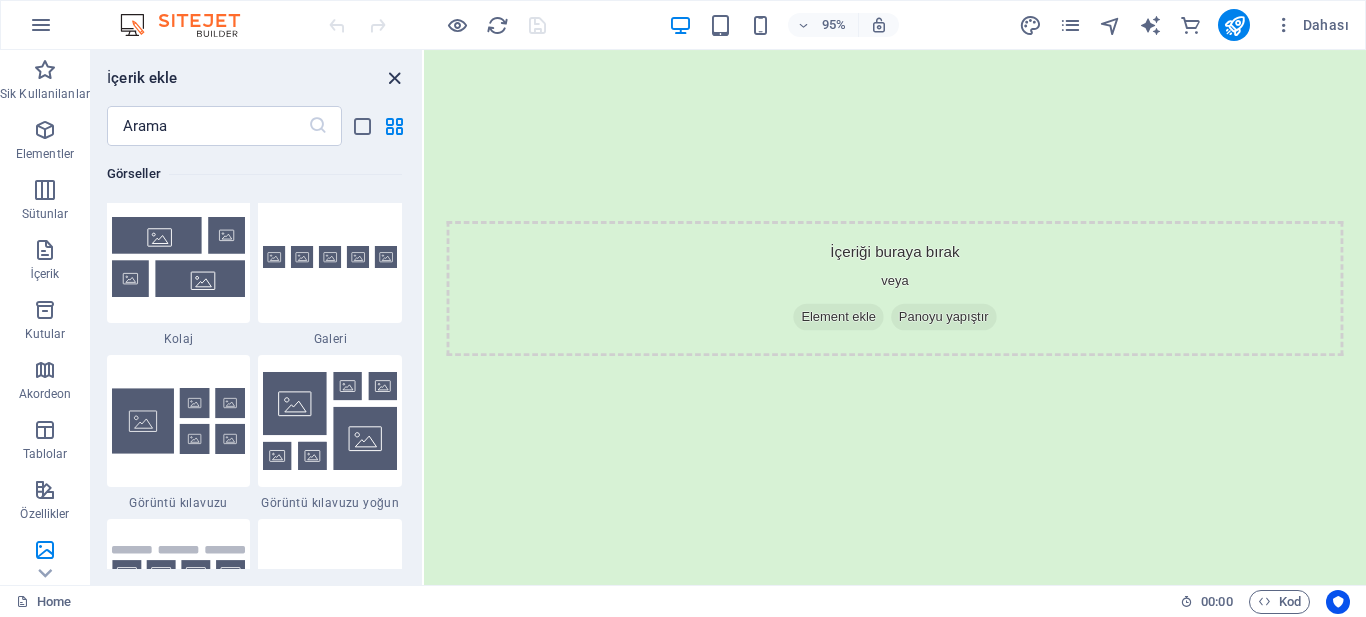 drag, startPoint x: 399, startPoint y: 72, endPoint x: 320, endPoint y: 22, distance: 93.49332 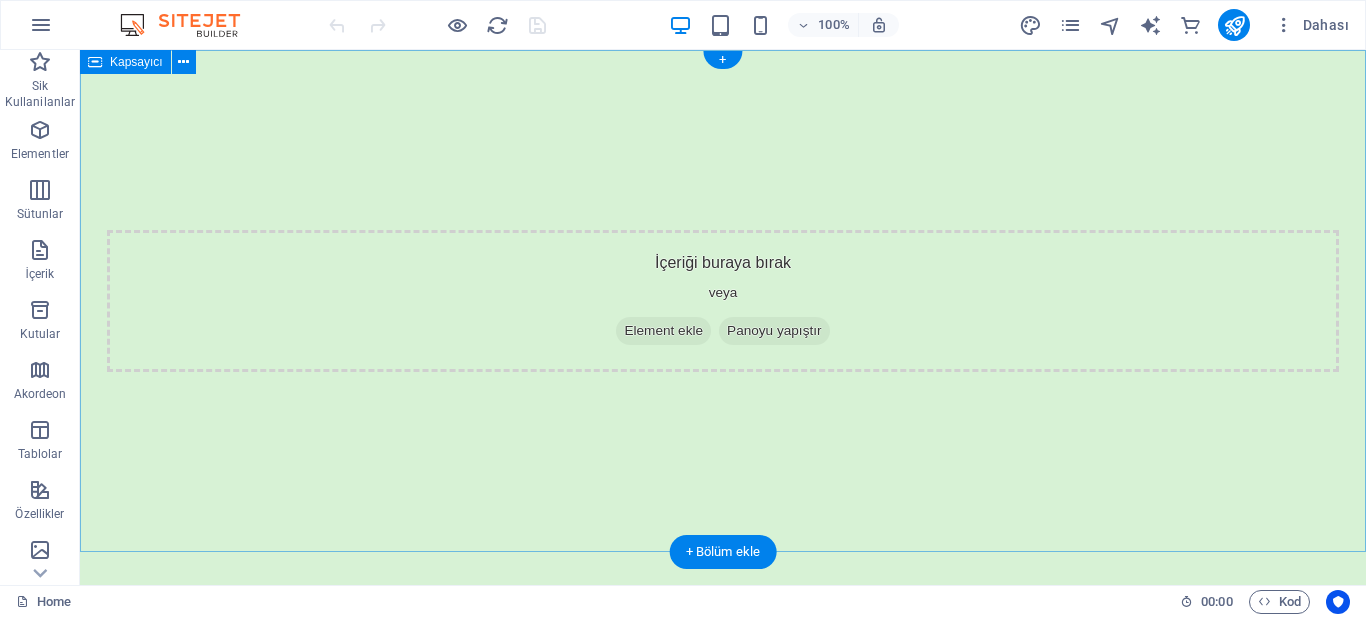 click on "İçeriği buraya bırak veya  Element ekle  Panoyu yapıştır" at bounding box center [723, 301] 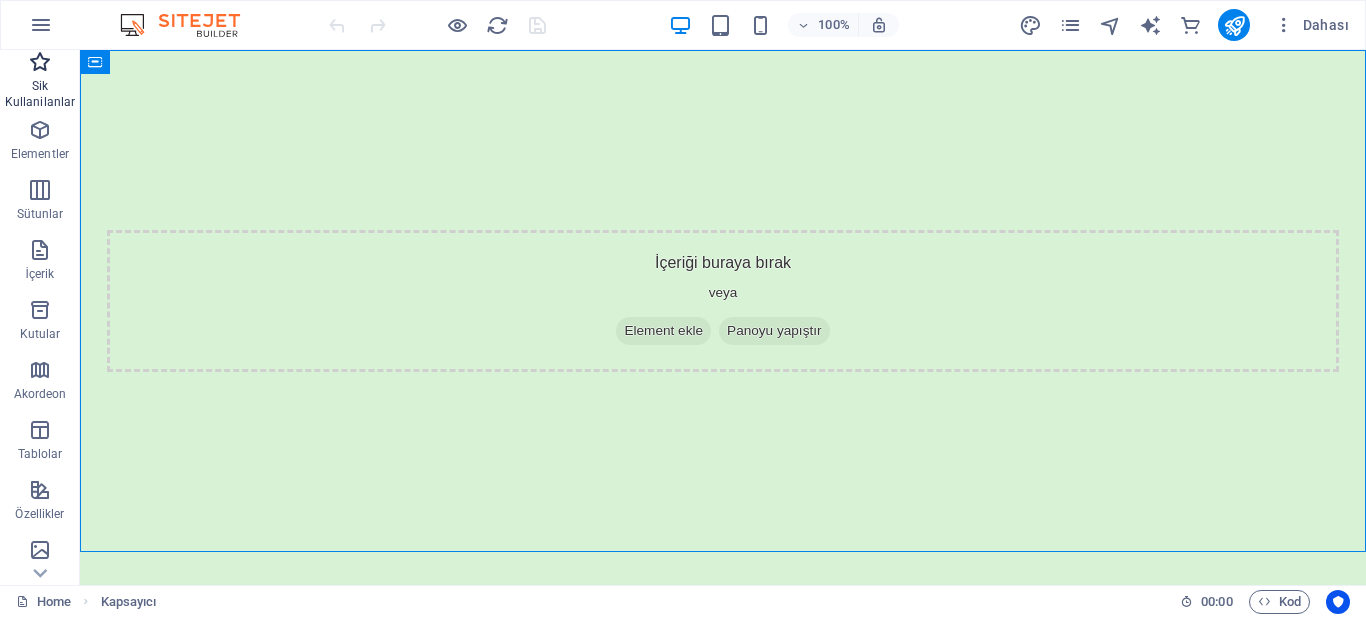 click on "Sik Kullanilanlar" at bounding box center [40, 94] 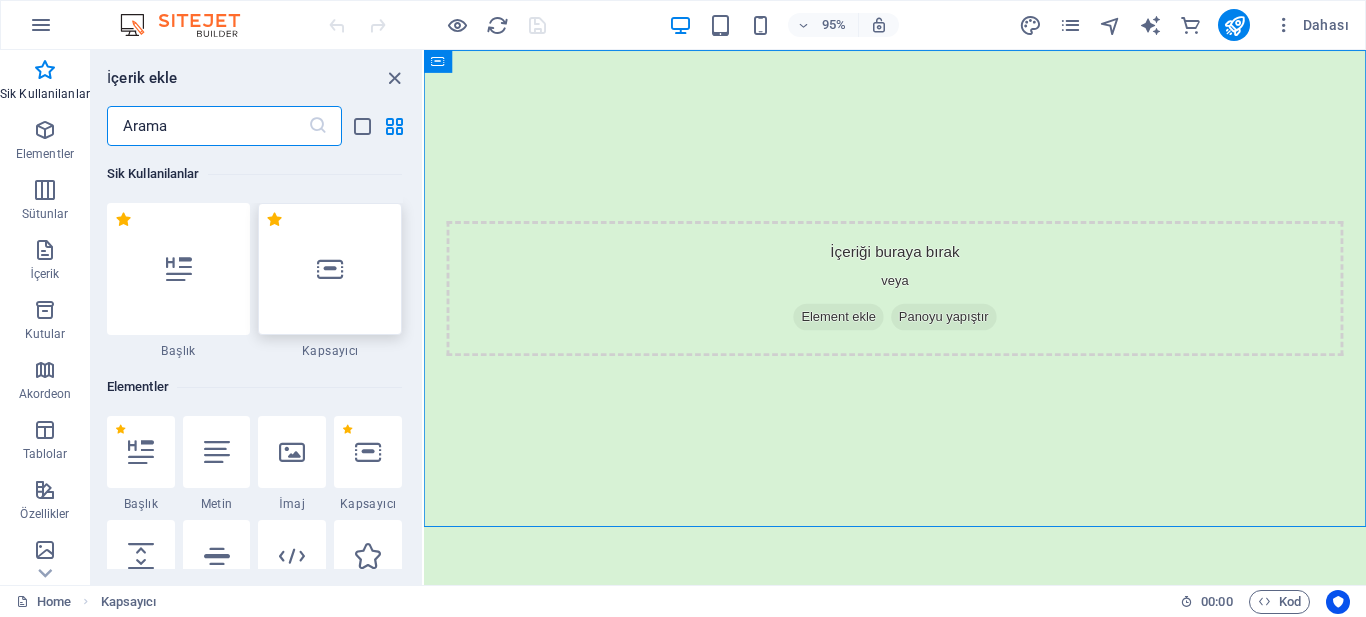 click at bounding box center (330, 269) 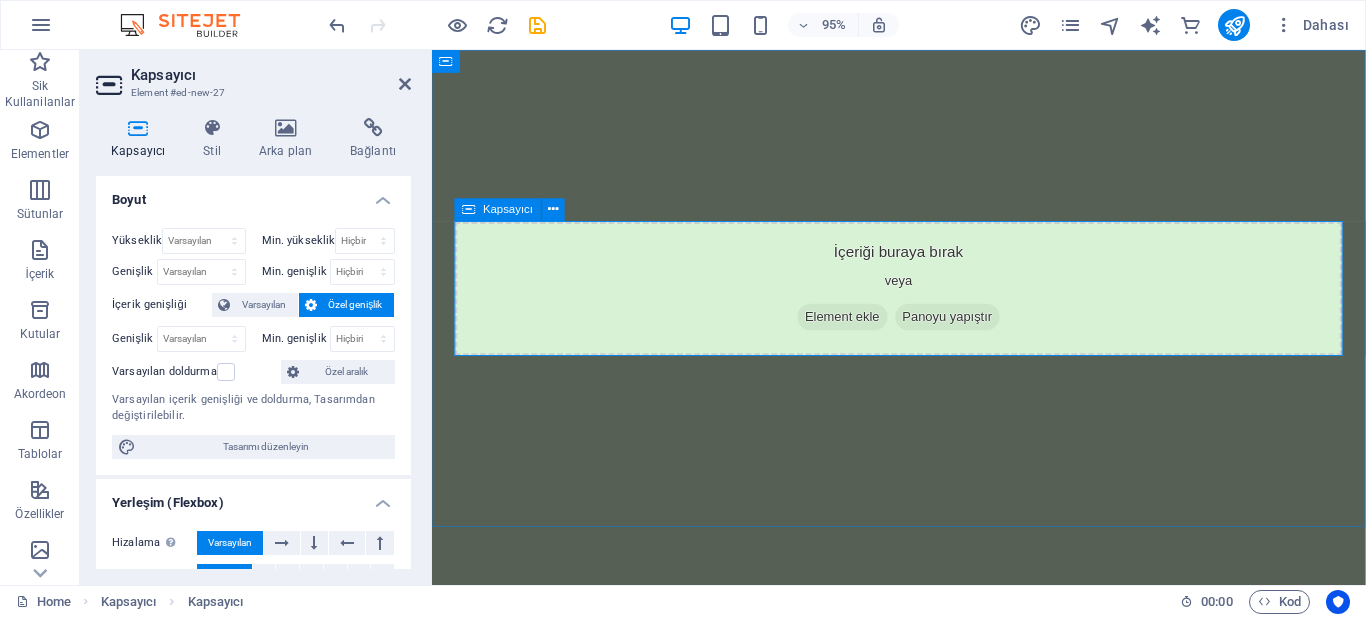 click on "Element ekle" at bounding box center (864, 331) 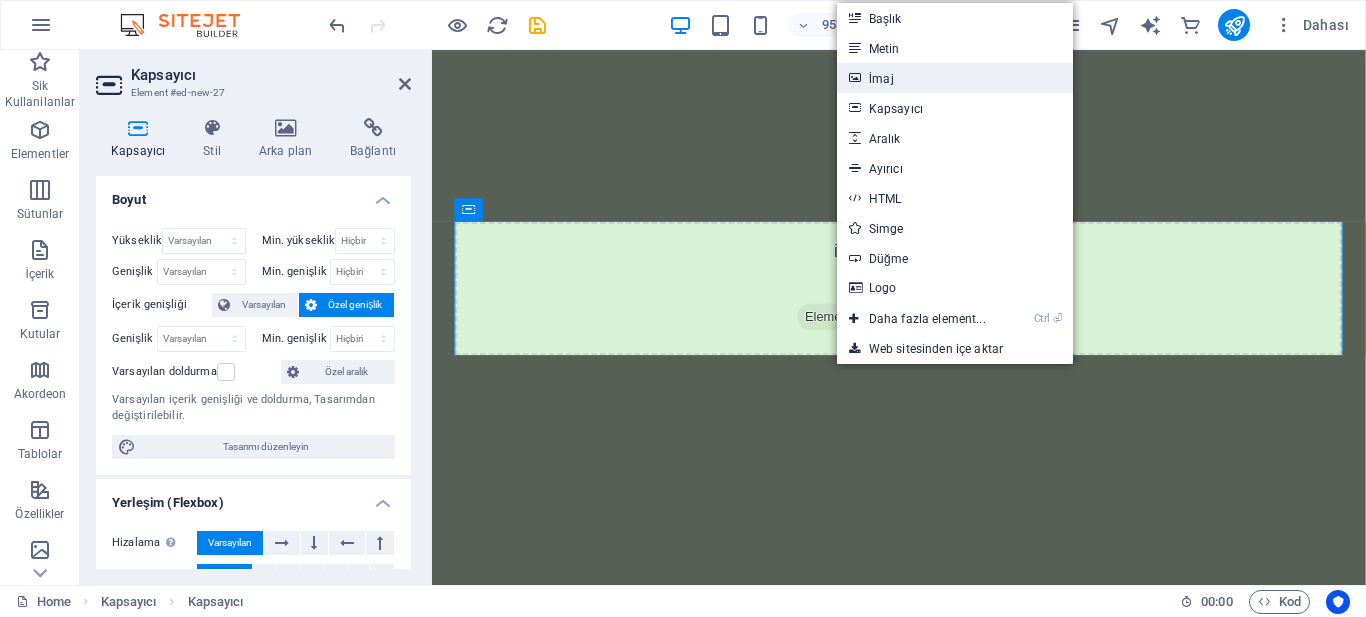 click on "İmaj" at bounding box center (955, 78) 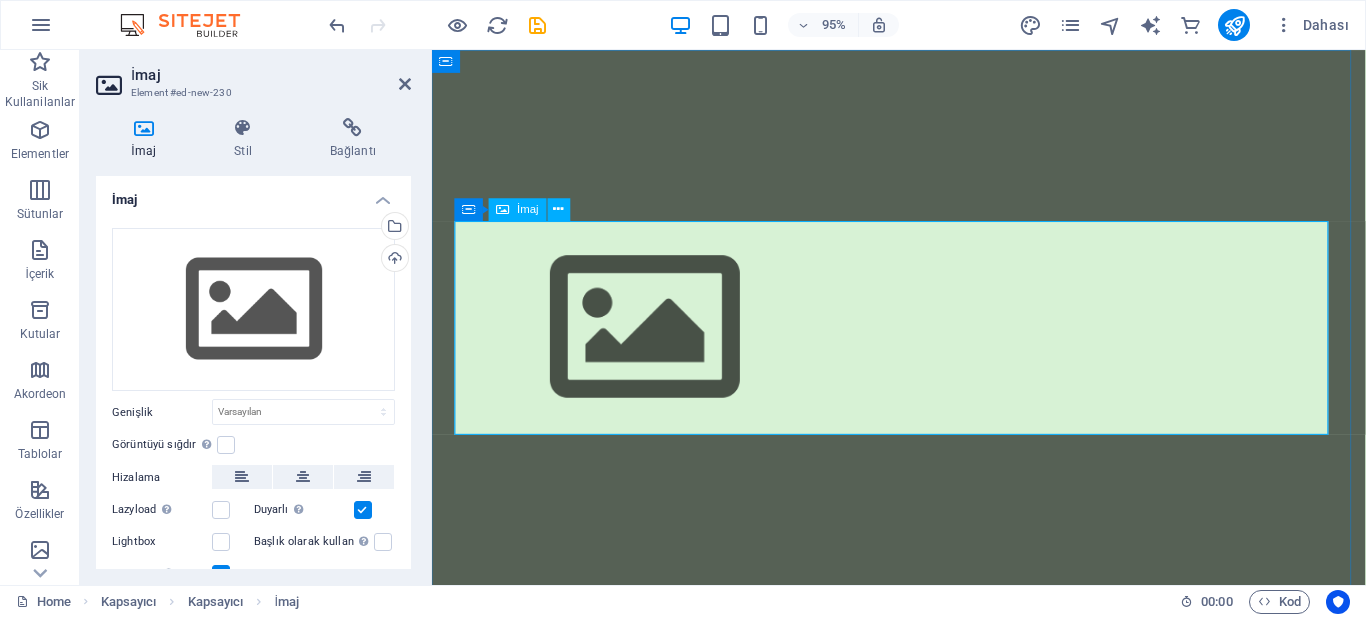 click at bounding box center [923, 342] 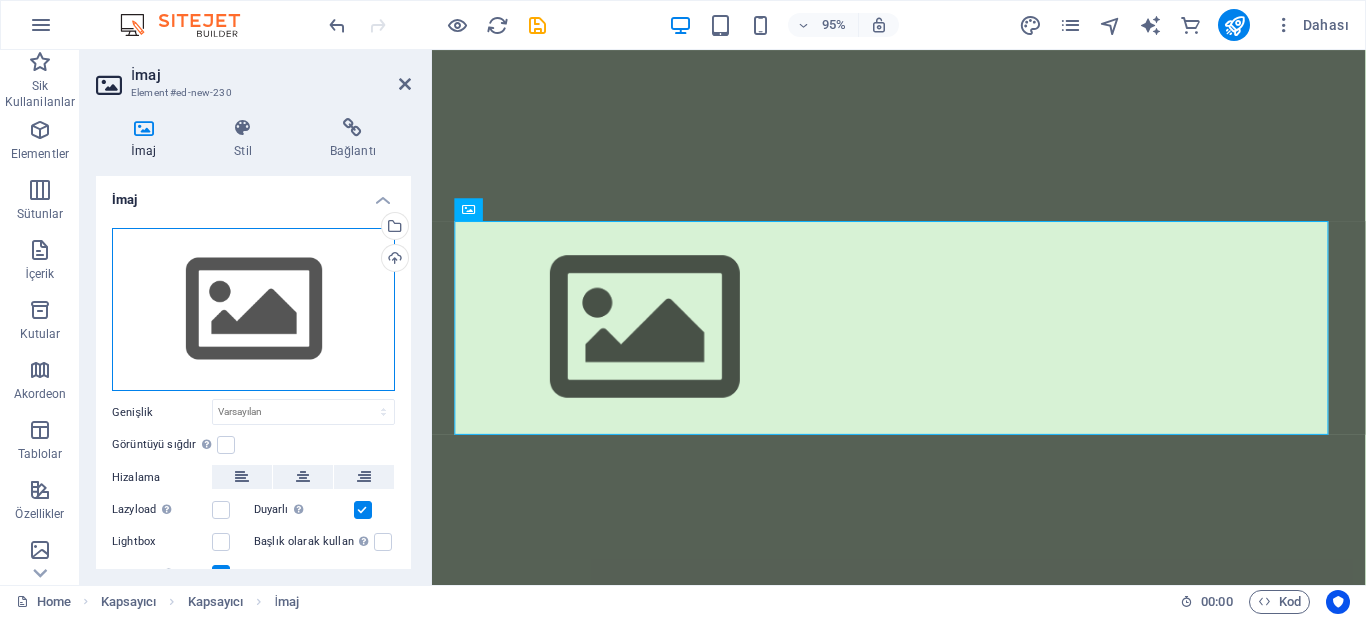 click on "Dosyaları buraya sürükleyin, dosyaları seçmek için tıklayın veya Dosyalardan ya da ücretsiz stok fotoğraf ve videolarımızdan dosyalar seçin" at bounding box center [253, 310] 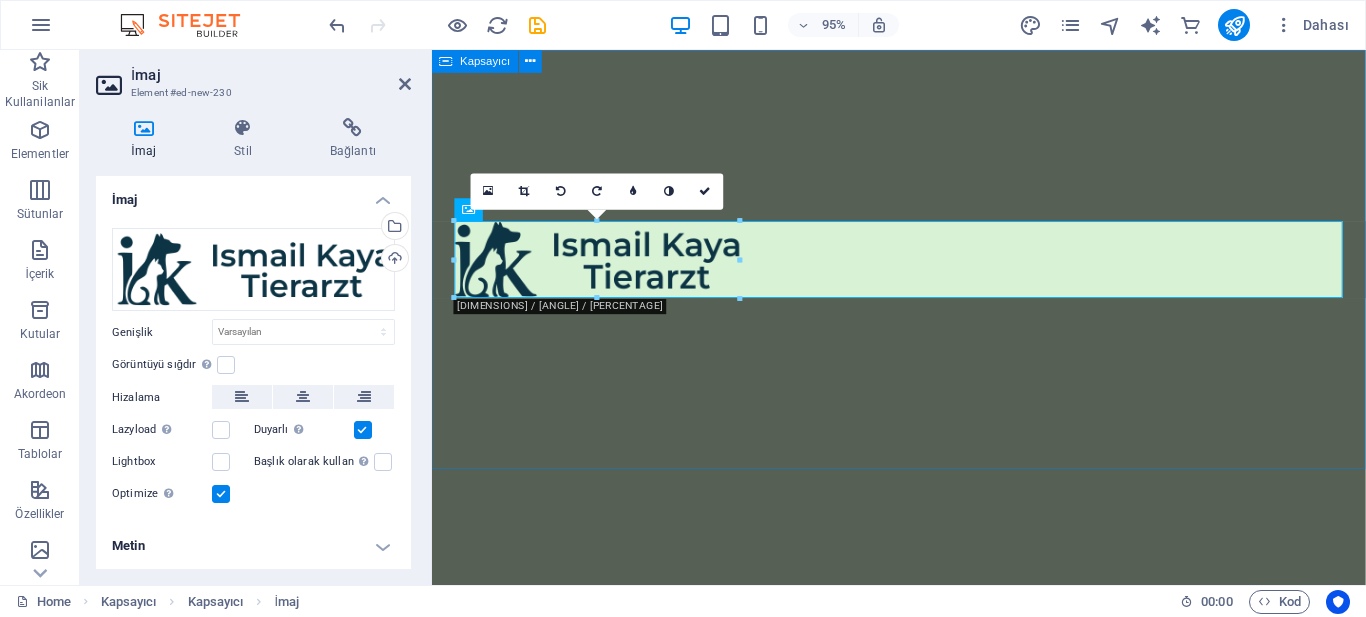 click at bounding box center [923, 270] 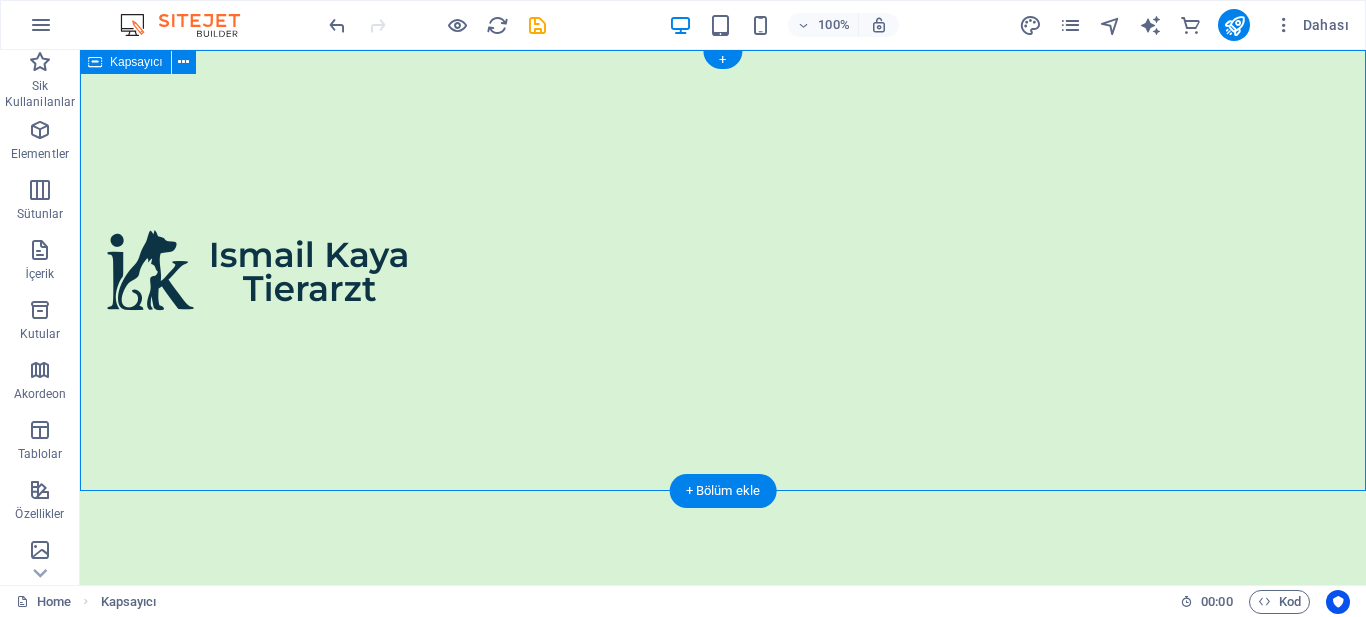 click at bounding box center [723, 270] 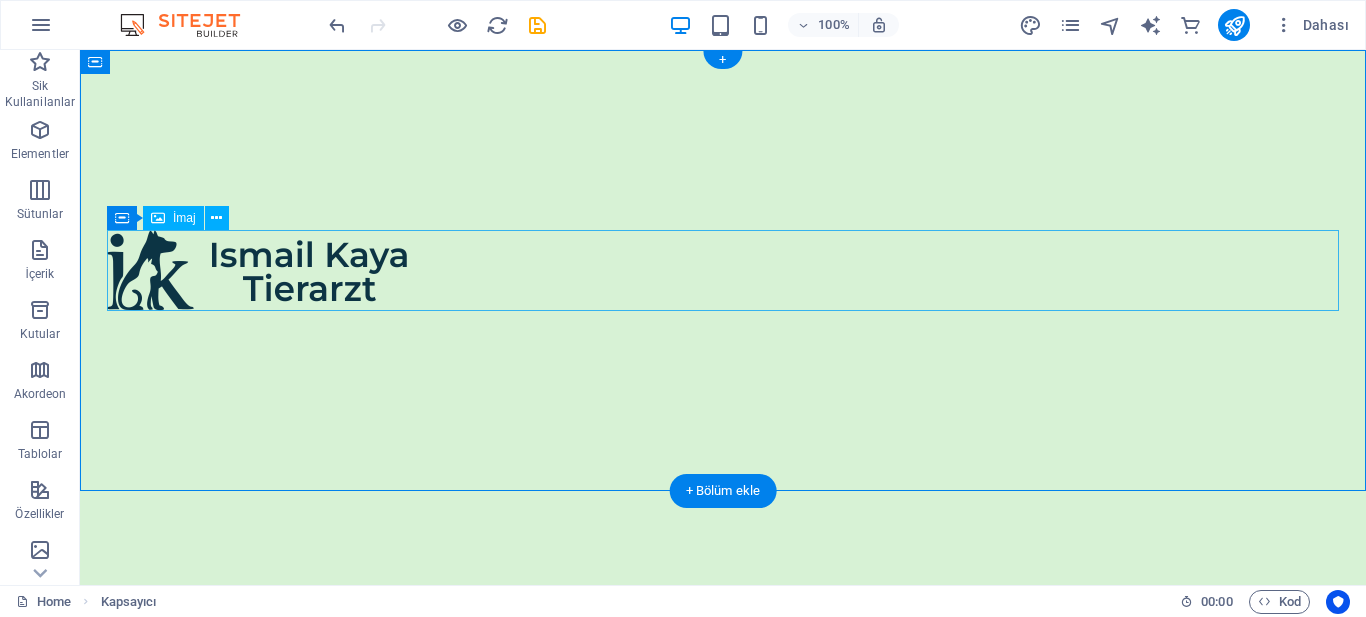 click at bounding box center [723, 270] 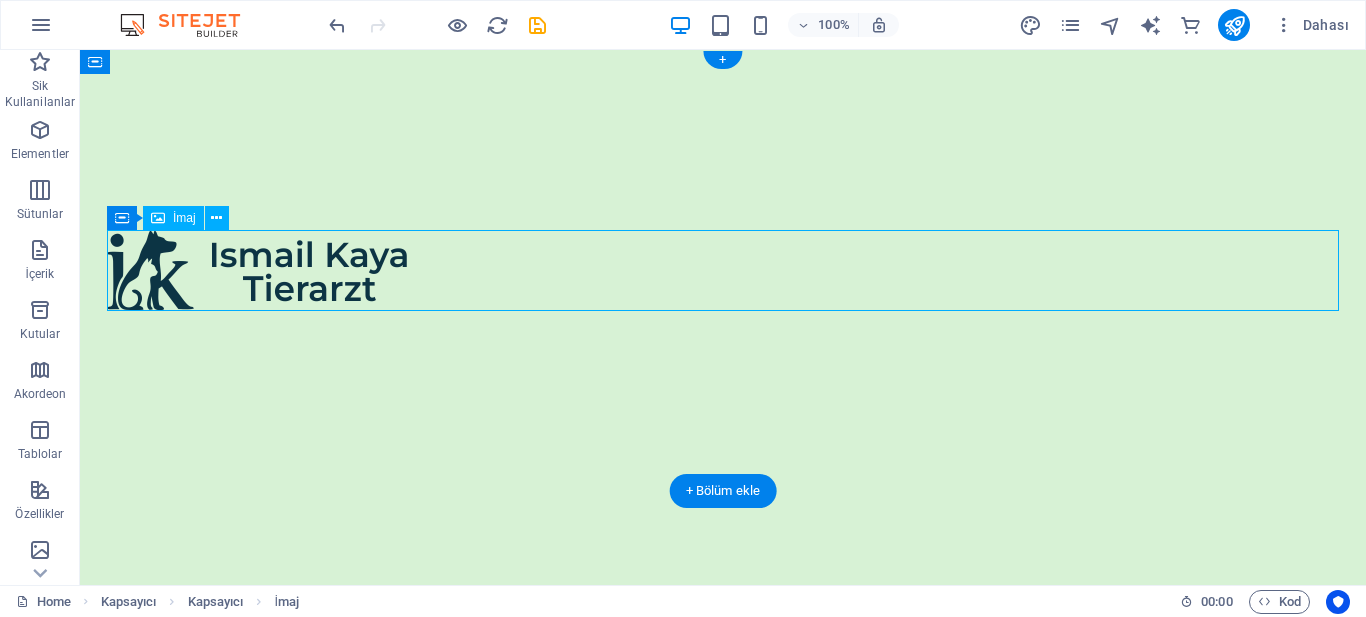 click at bounding box center (723, 270) 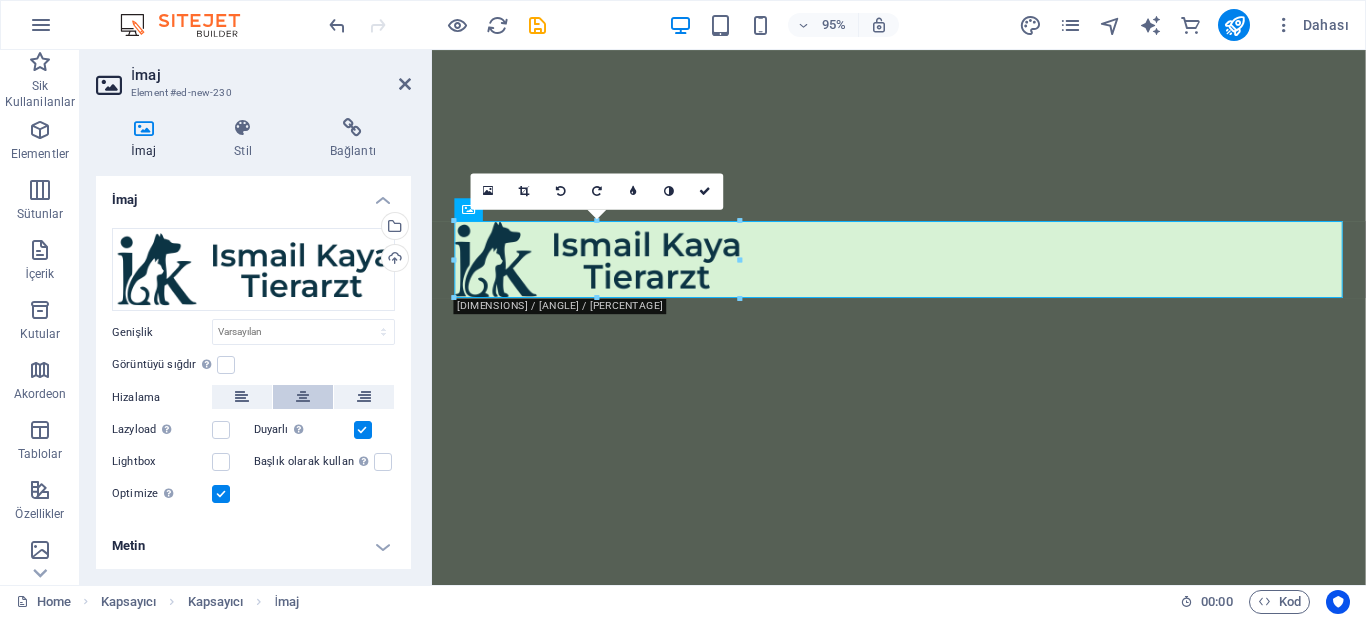 click at bounding box center [303, 397] 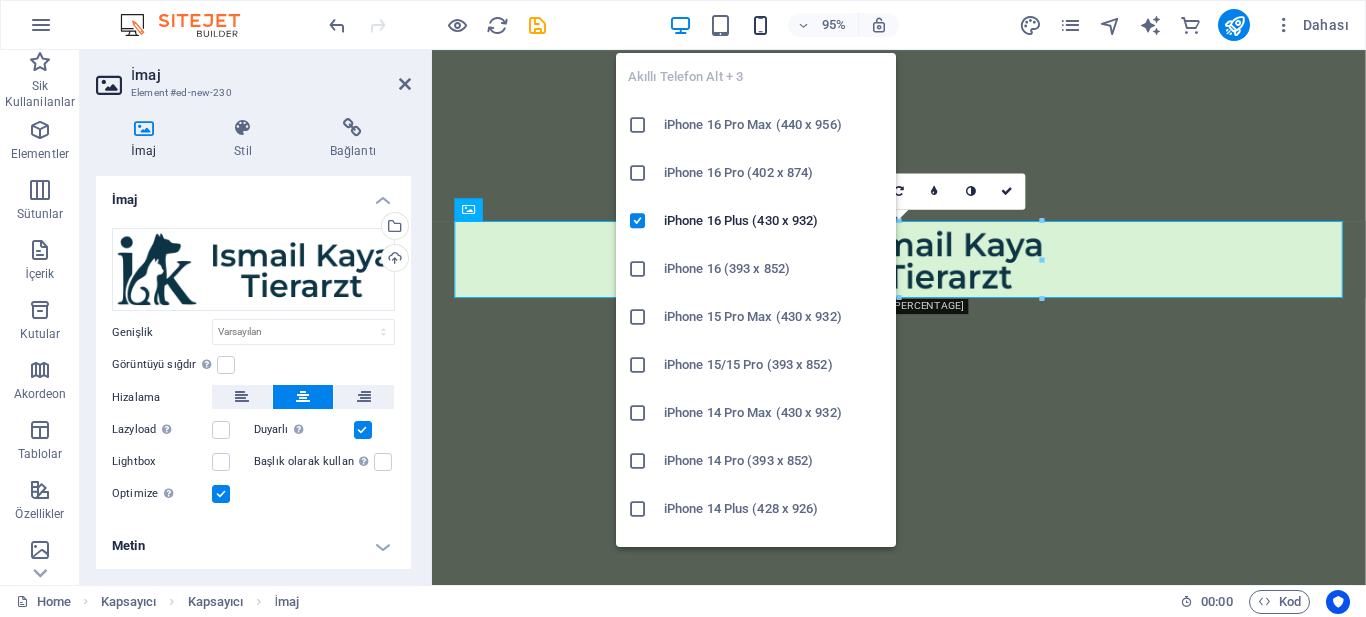 click at bounding box center (760, 25) 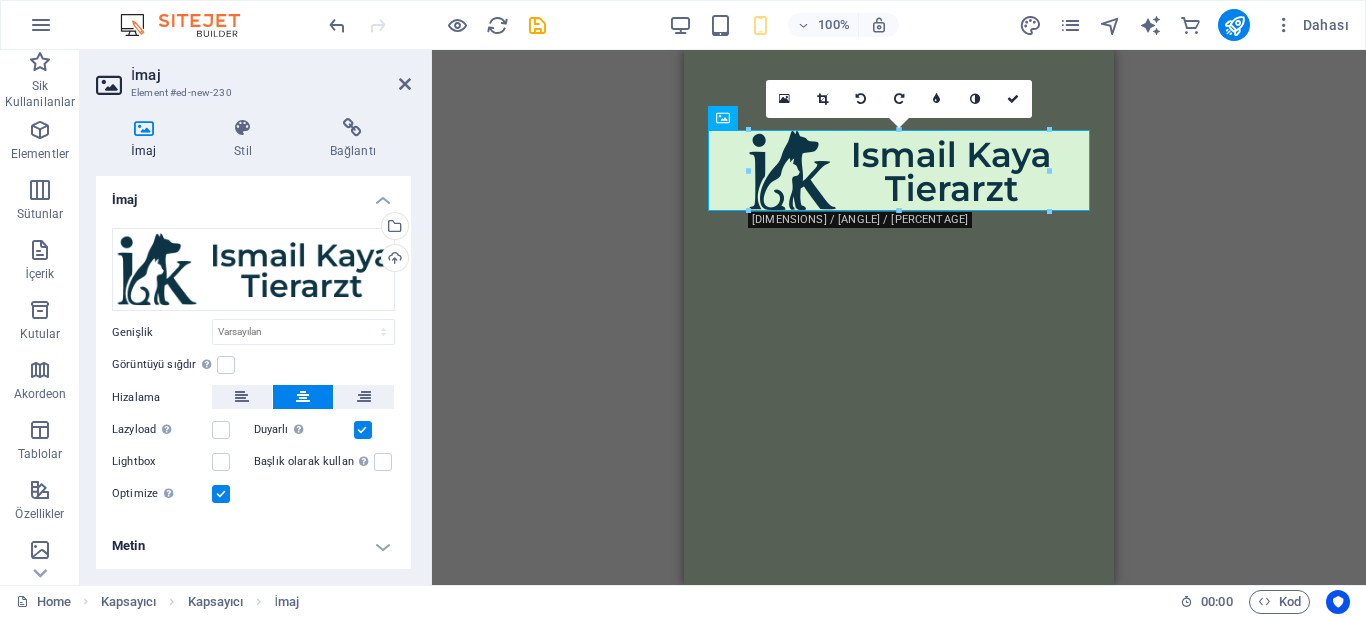 click on "100%" at bounding box center [783, 25] 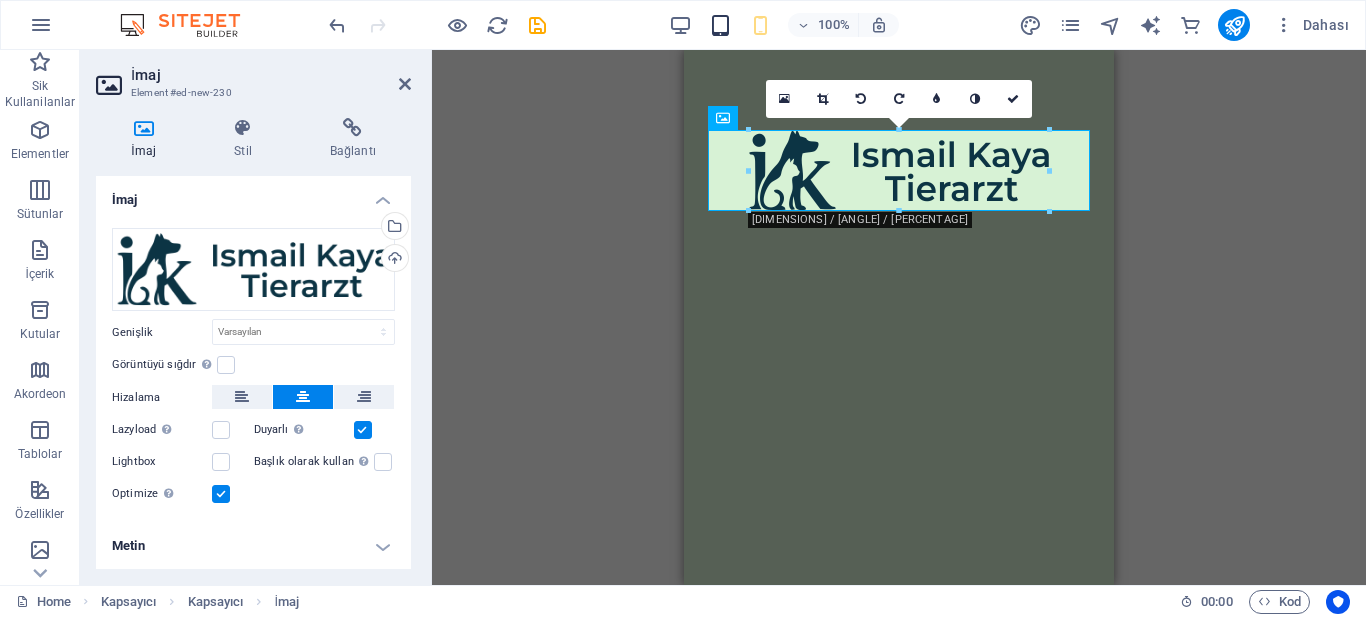 click at bounding box center (720, 25) 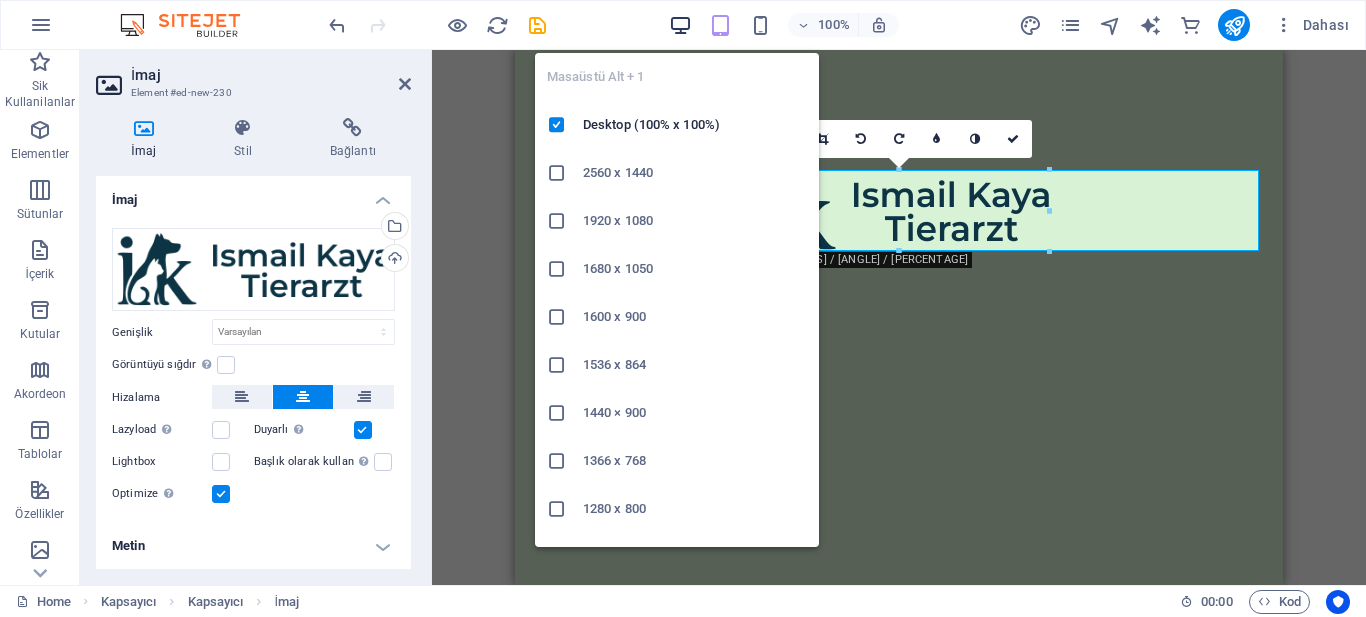 click at bounding box center [680, 25] 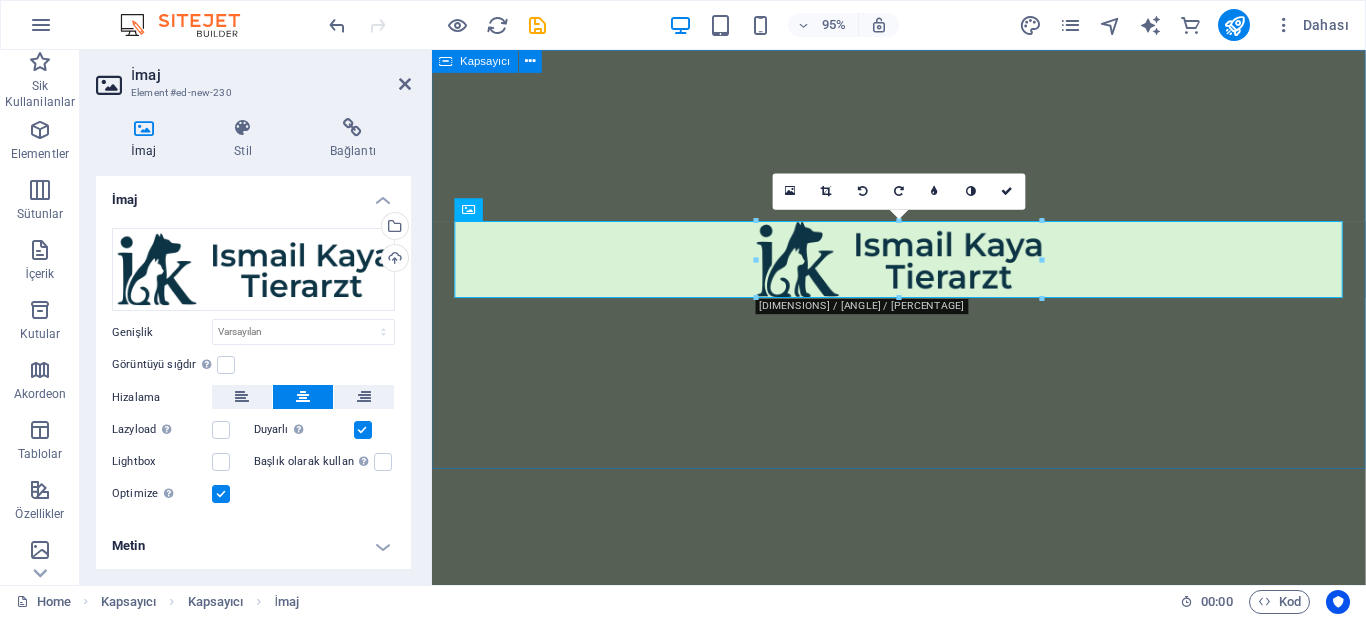 click at bounding box center (923, 270) 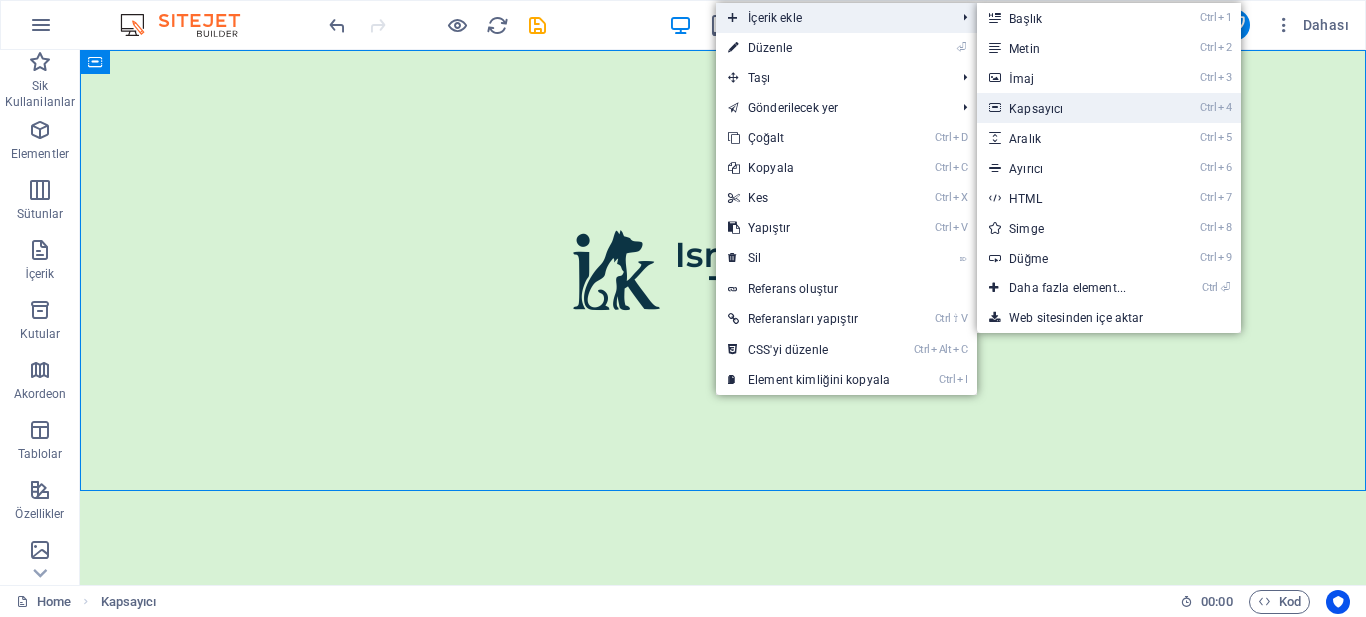 click on "Ctrl 4  Kapsayıcı" at bounding box center [1071, 108] 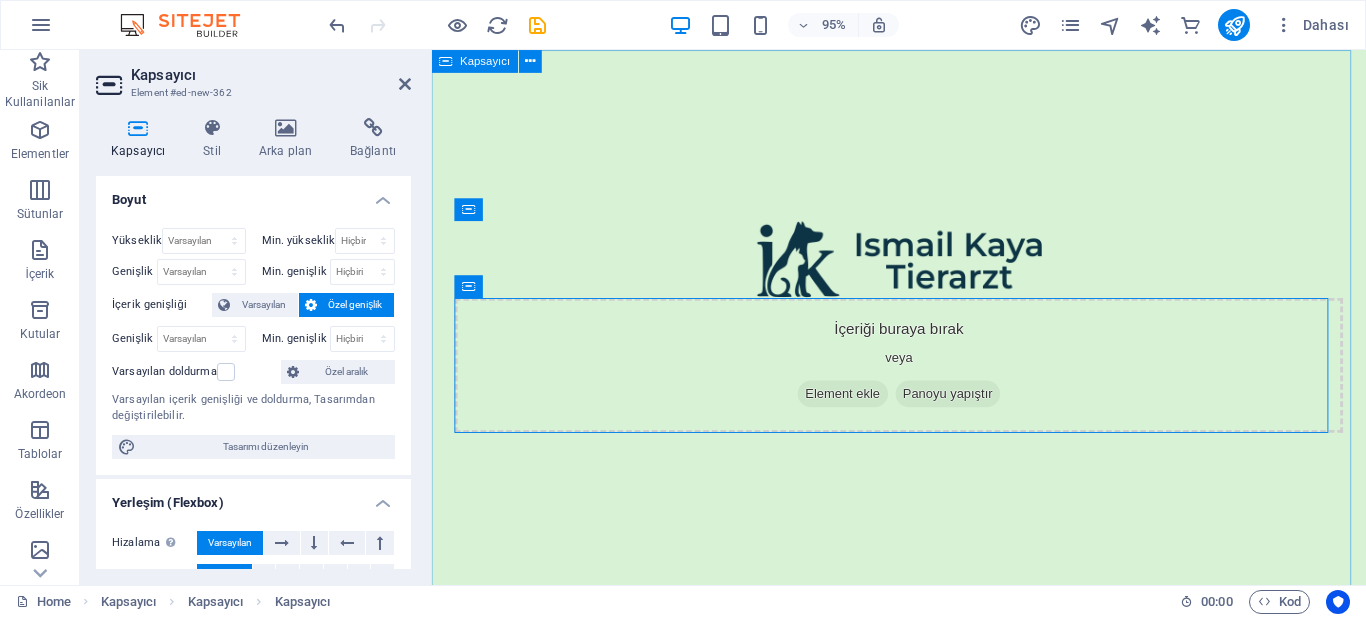 click on "İçeriği buraya bırak veya  Element ekle  Panoyu yapıştır" at bounding box center (923, 341) 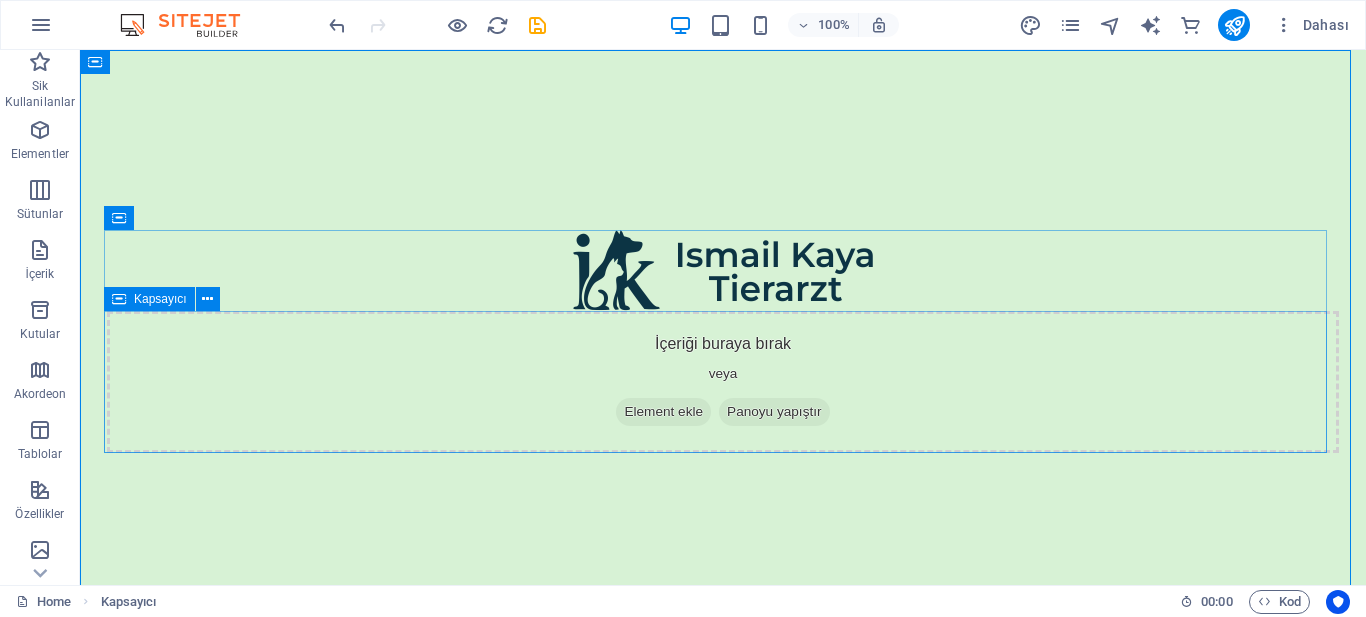click on "Element ekle" at bounding box center (663, 412) 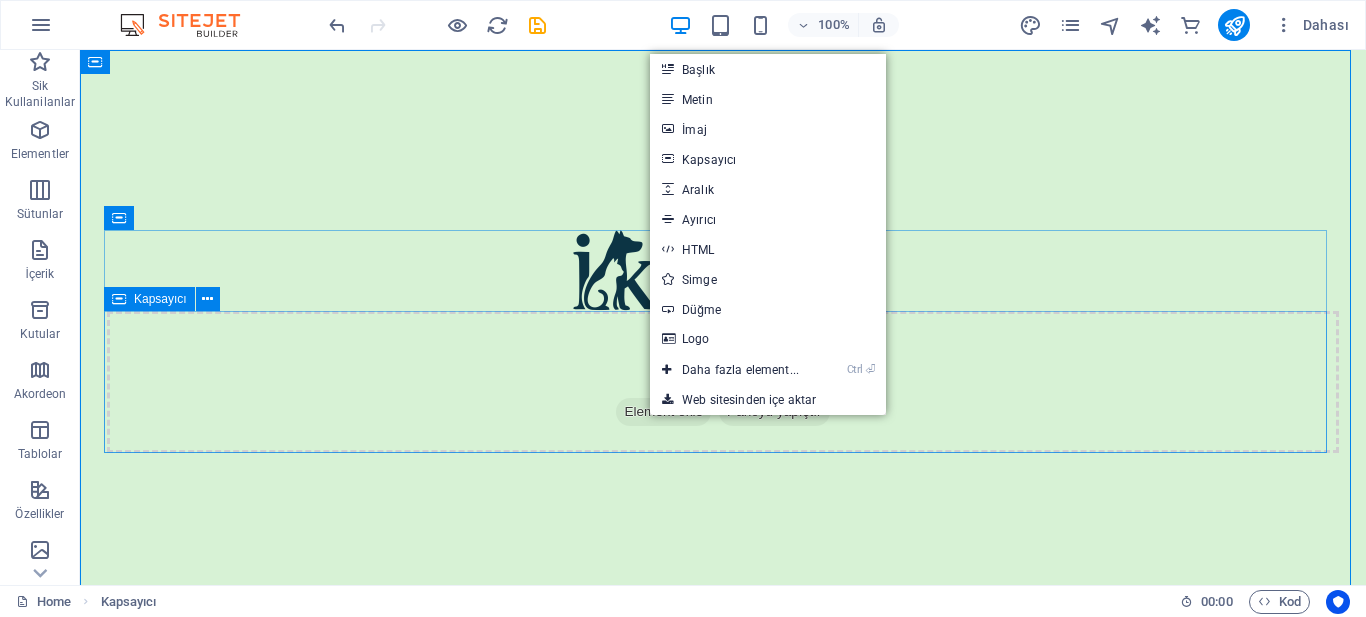 click on "İçeriği buraya bırak veya  Element ekle  Panoyu yapıştır" at bounding box center (723, 382) 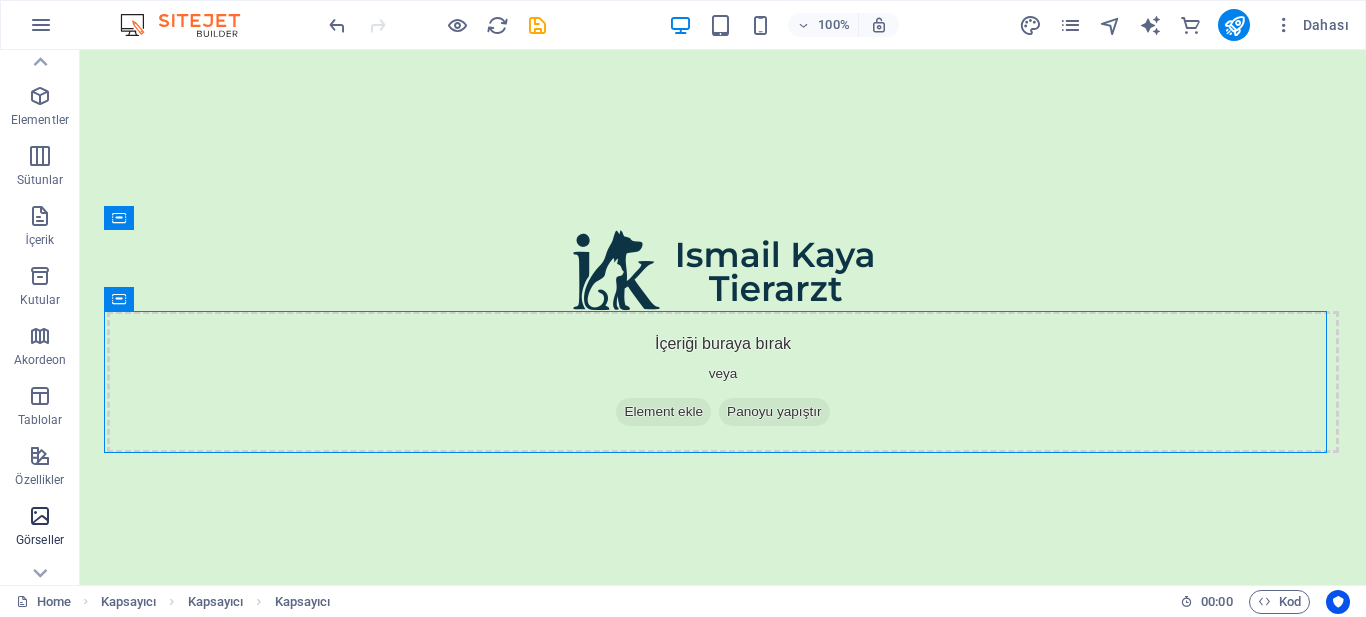 scroll, scrollTop: 0, scrollLeft: 0, axis: both 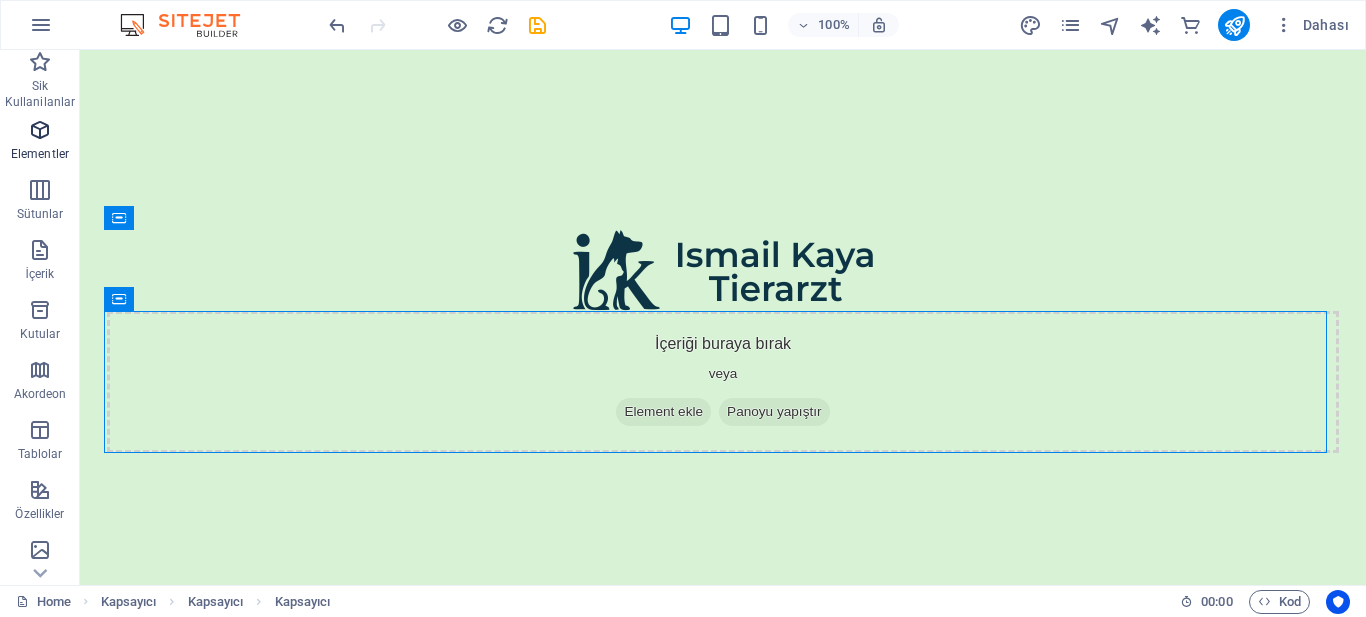 click on "Elementler" at bounding box center [40, 142] 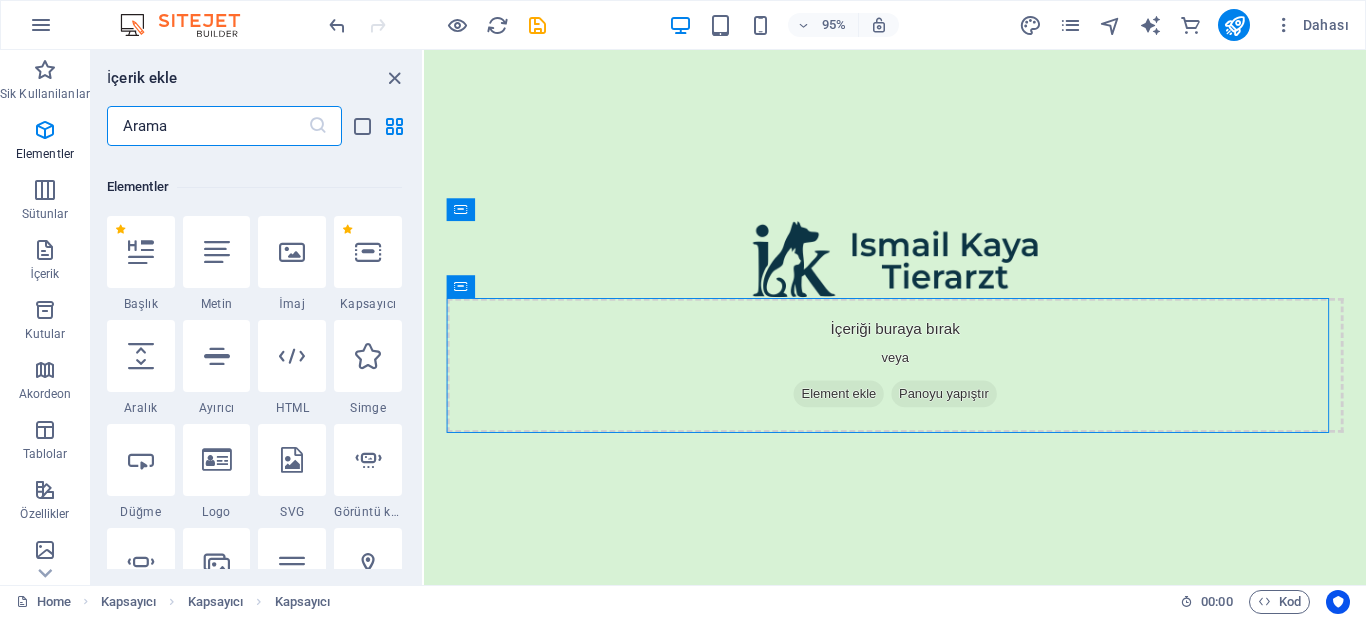 scroll, scrollTop: 213, scrollLeft: 0, axis: vertical 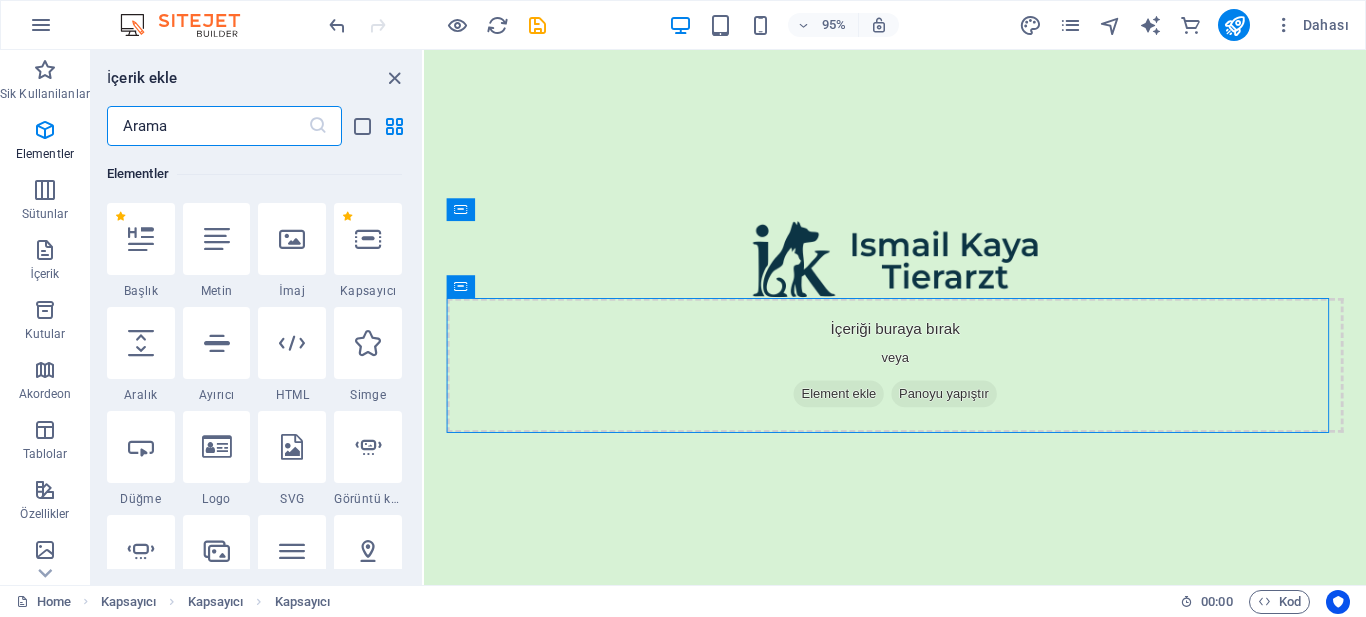 click at bounding box center (207, 126) 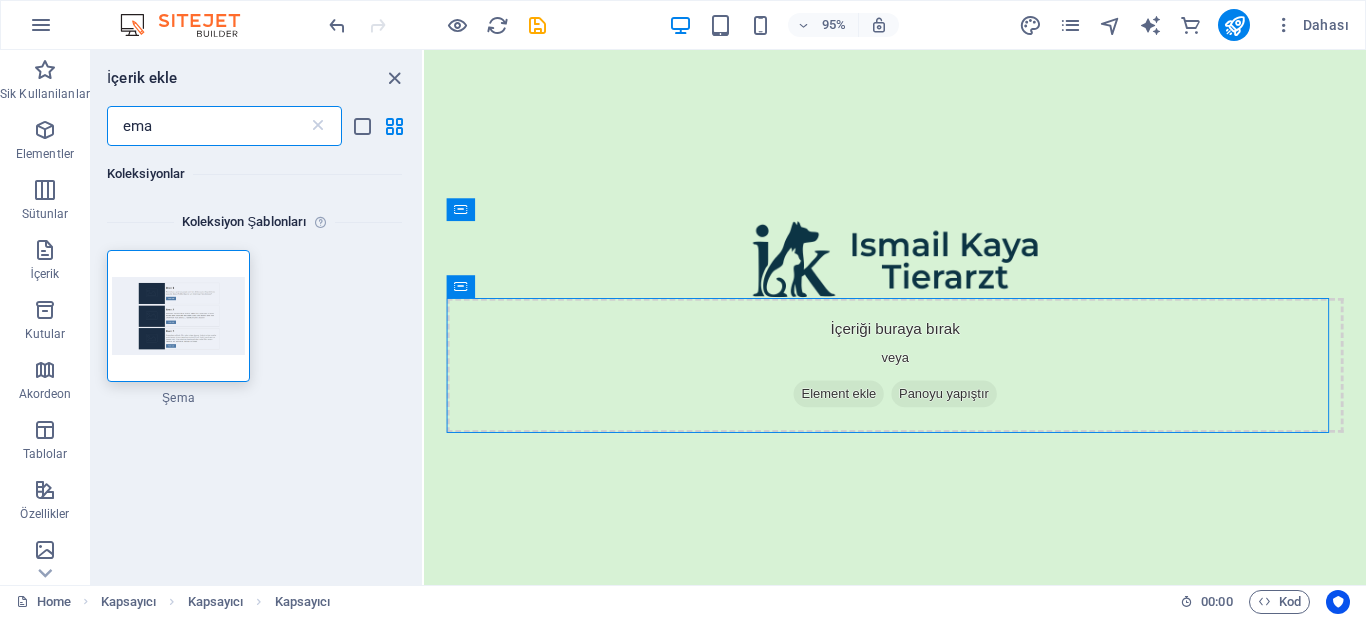scroll, scrollTop: 0, scrollLeft: 0, axis: both 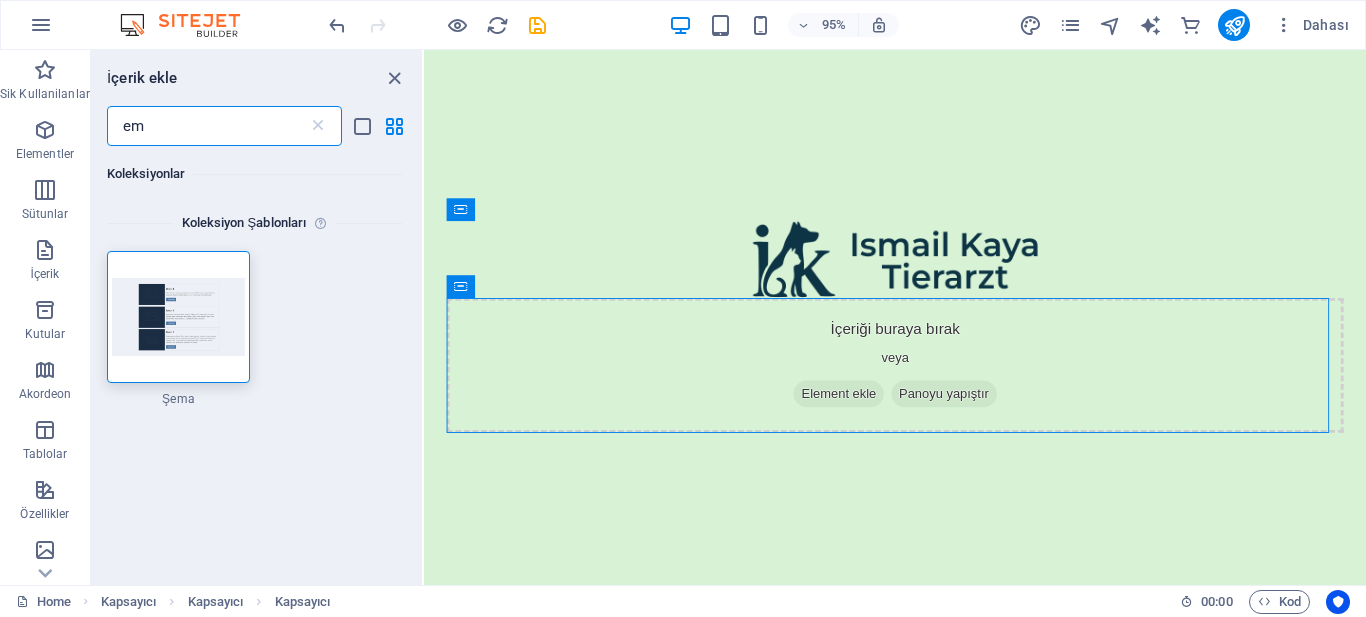 type on "e" 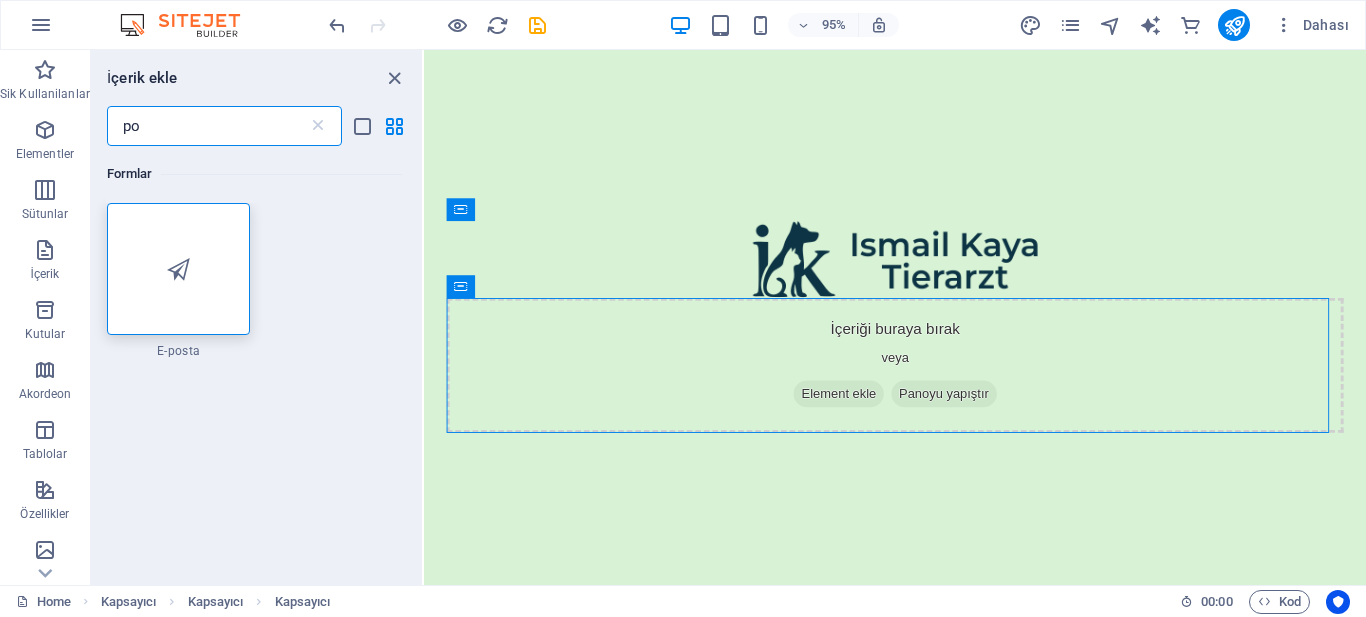 type on "p" 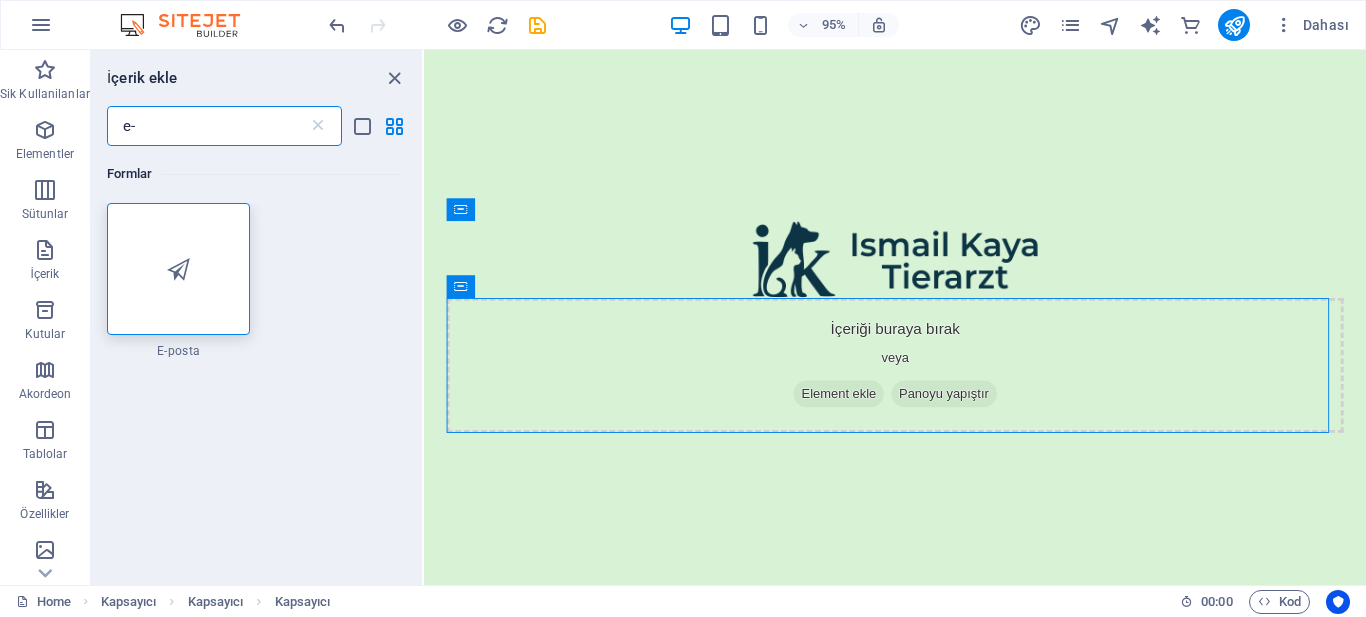type on "e" 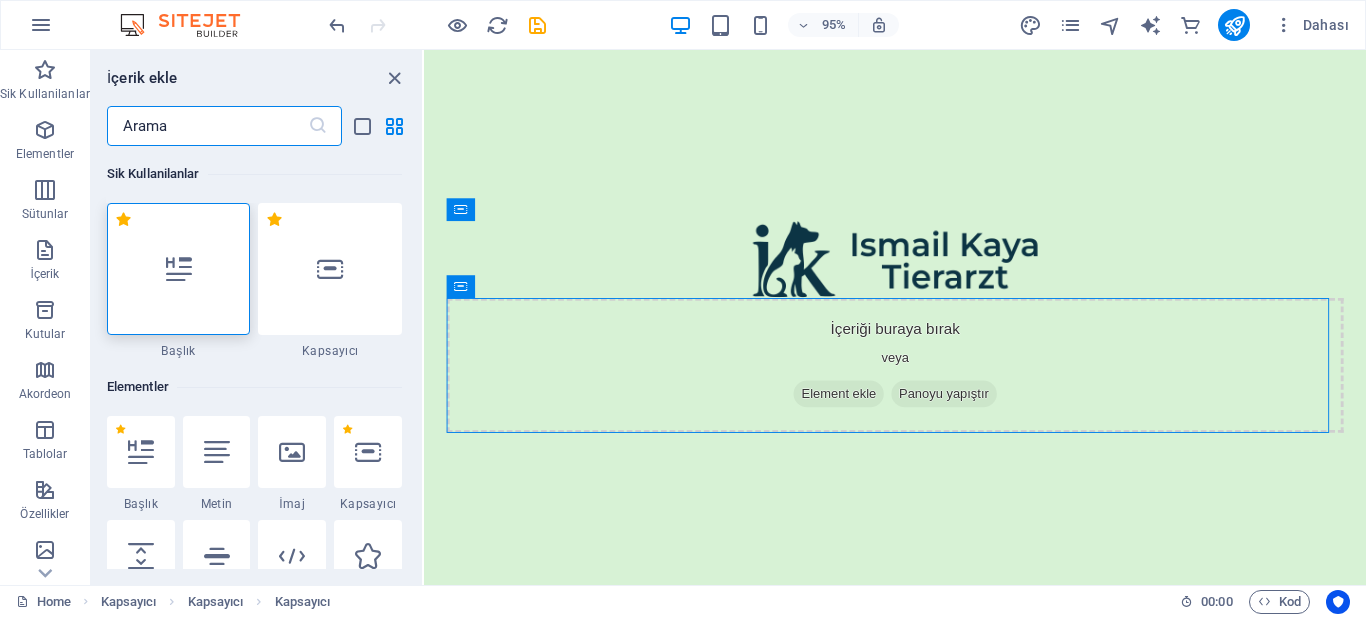 type on "@" 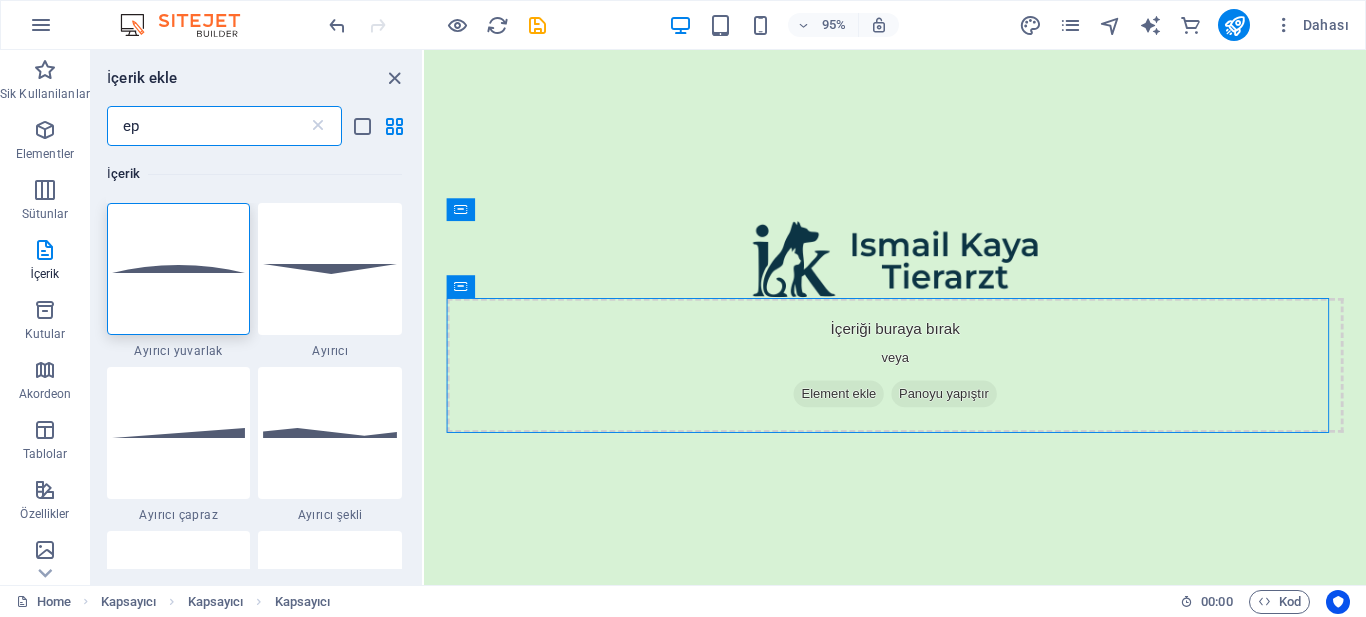type on "e" 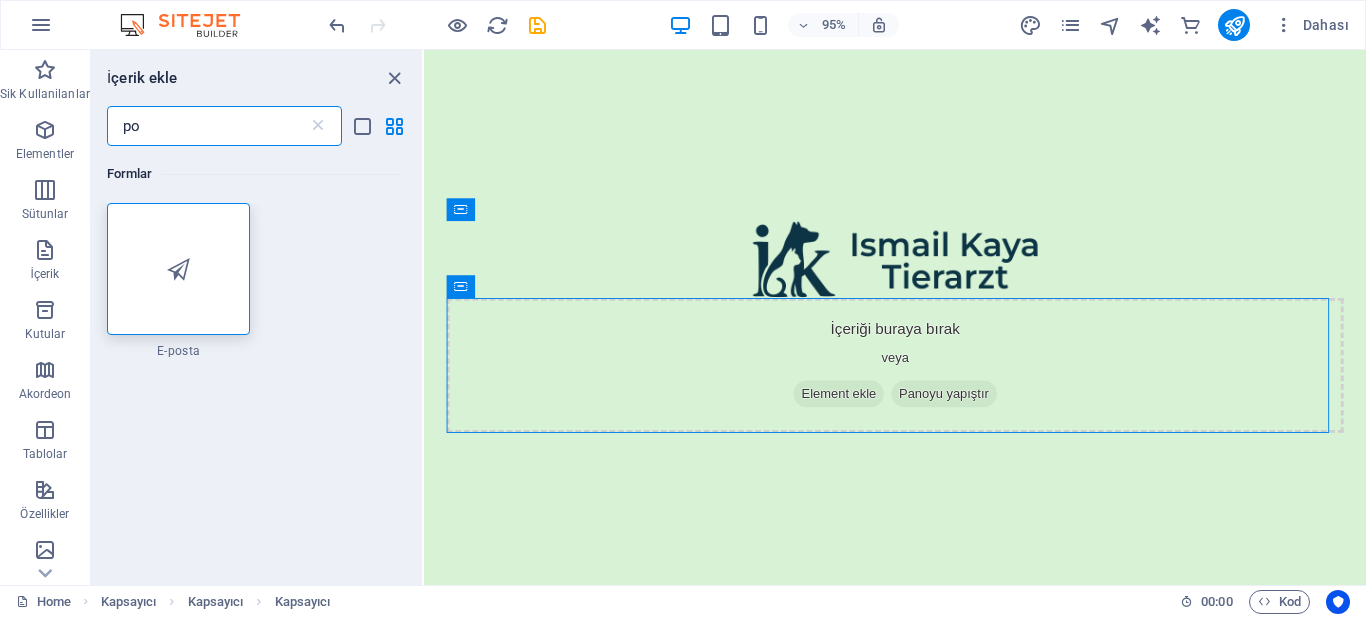 type on "p" 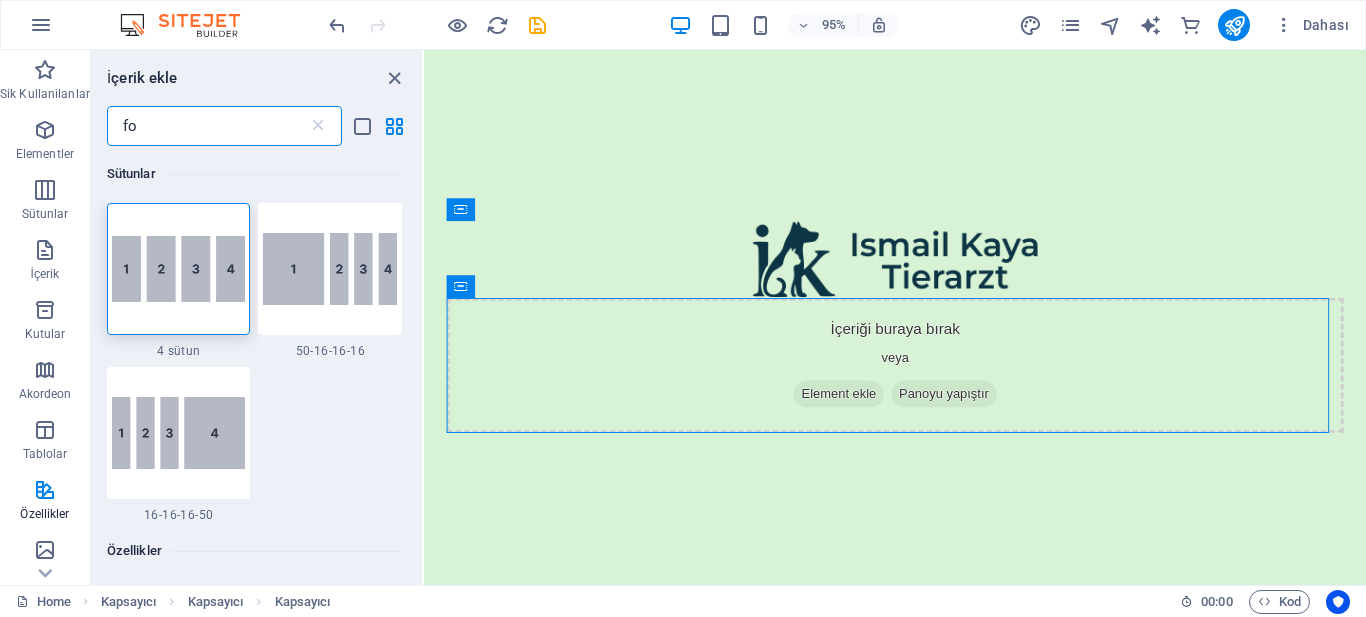 type on "f" 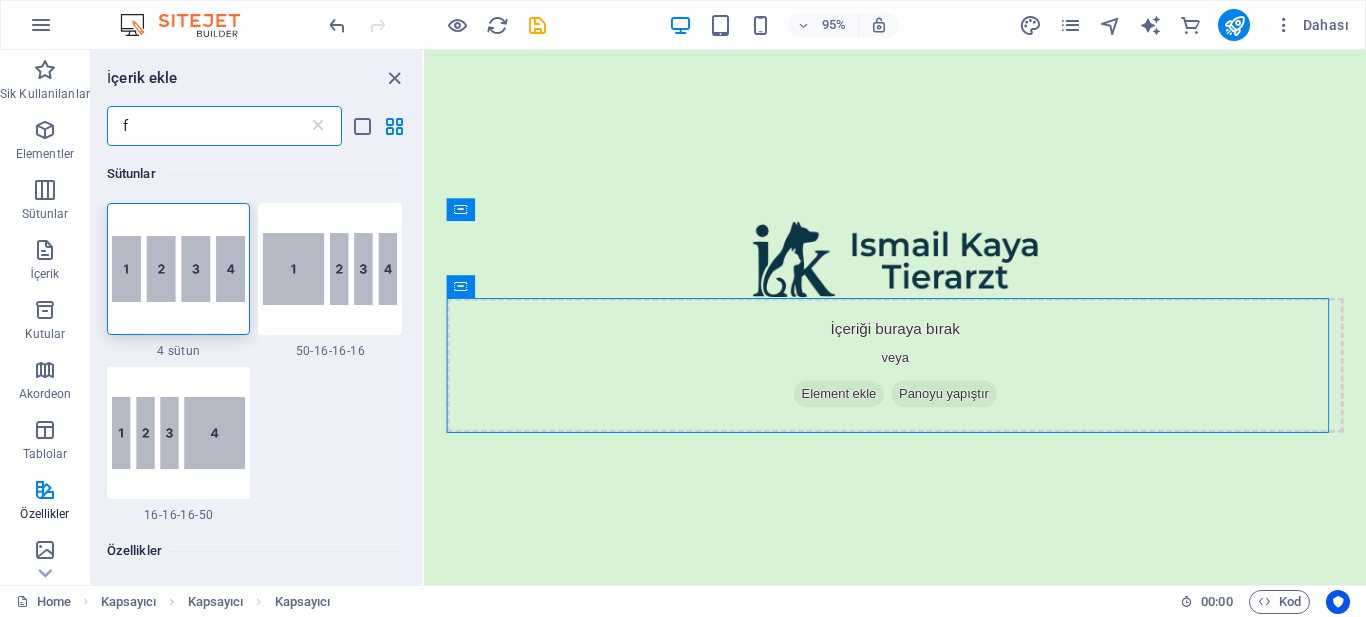 type 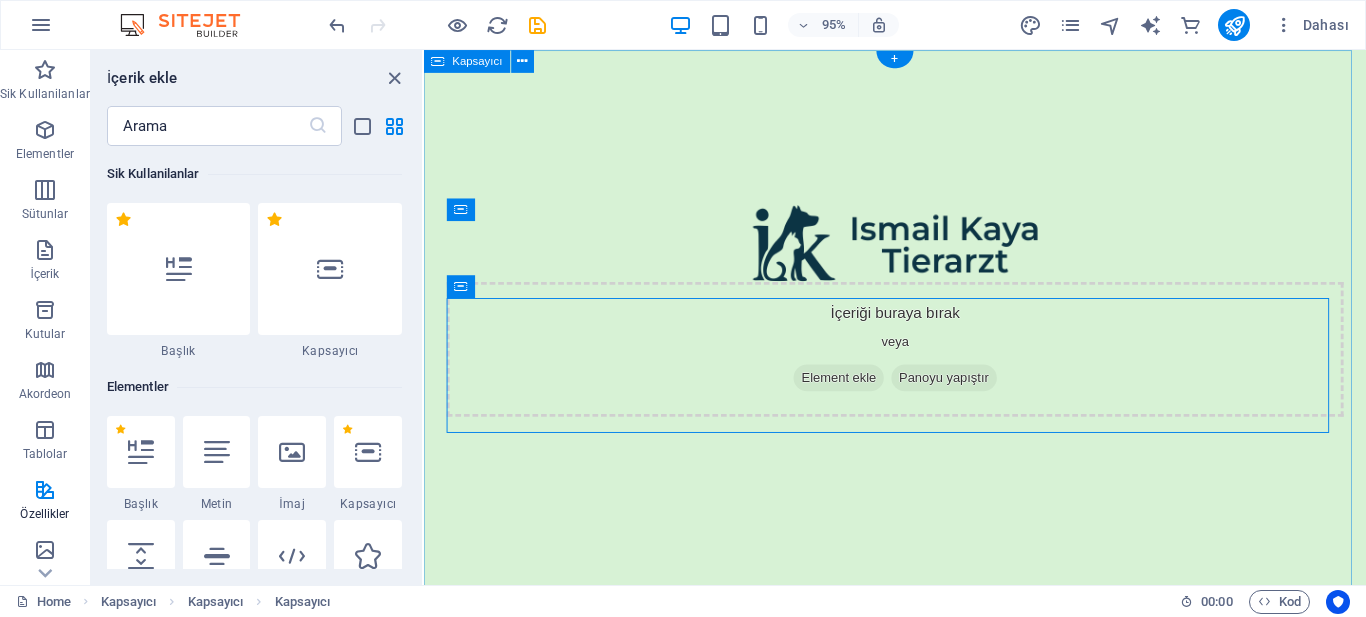 scroll, scrollTop: 20, scrollLeft: 0, axis: vertical 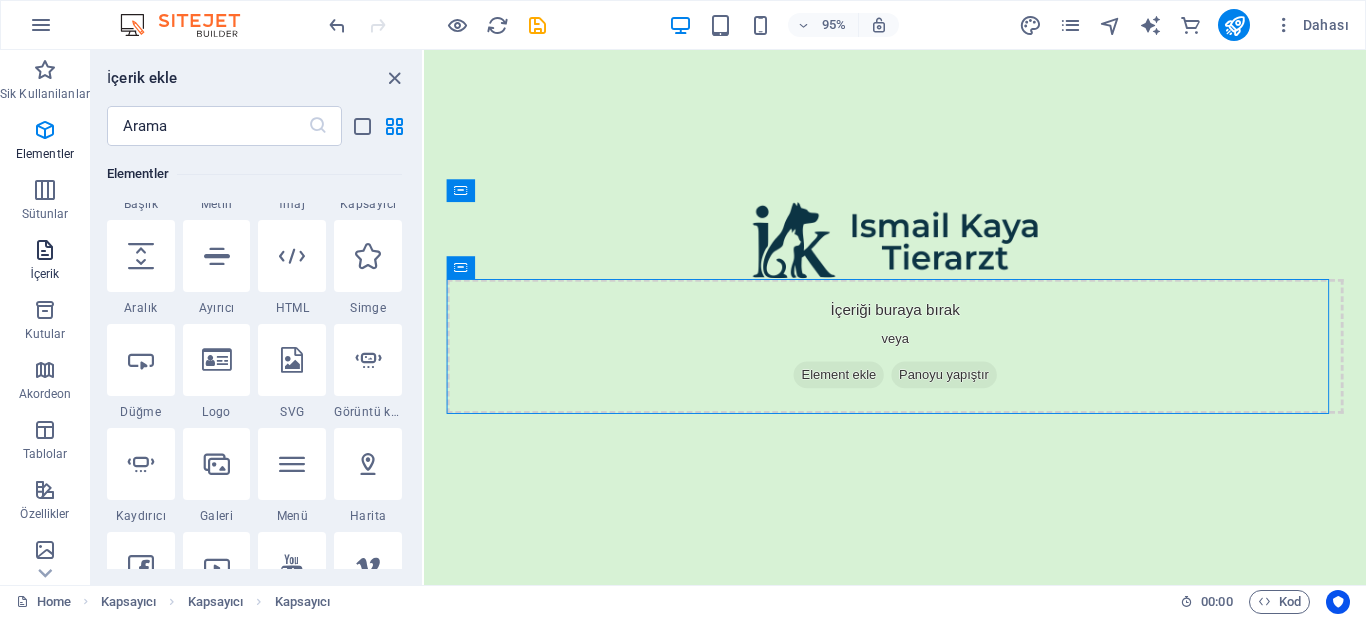 click on "İçerik" at bounding box center [45, 262] 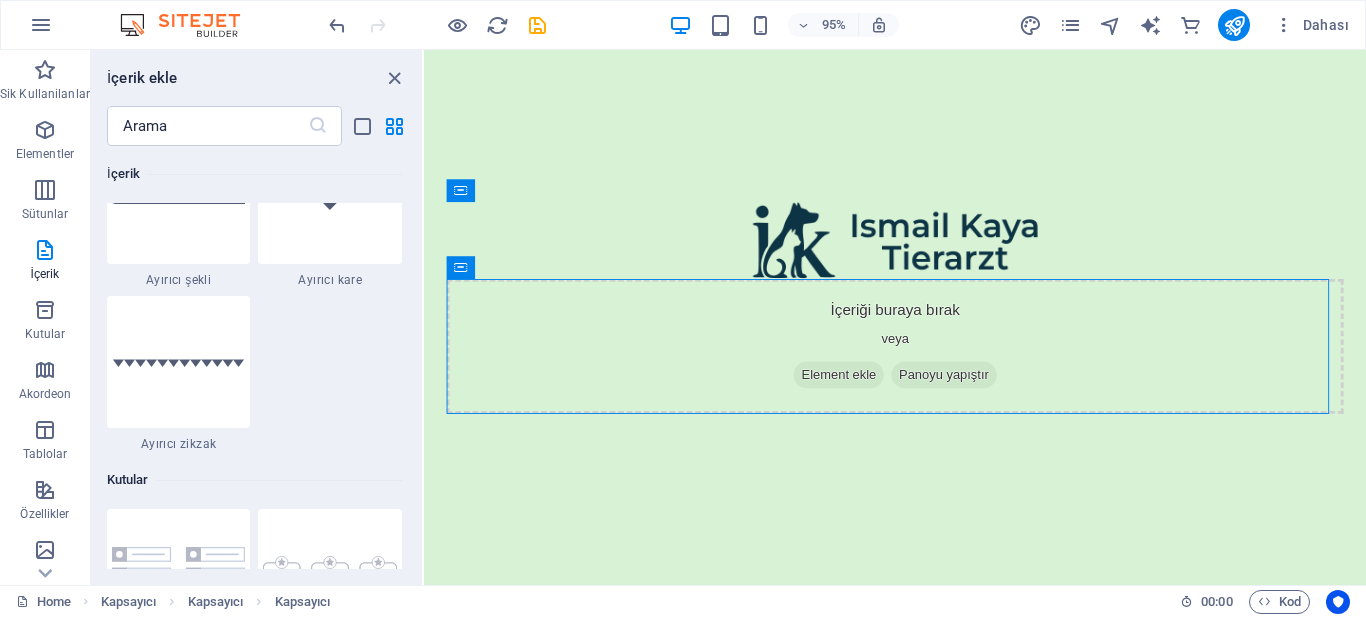 scroll, scrollTop: 5099, scrollLeft: 0, axis: vertical 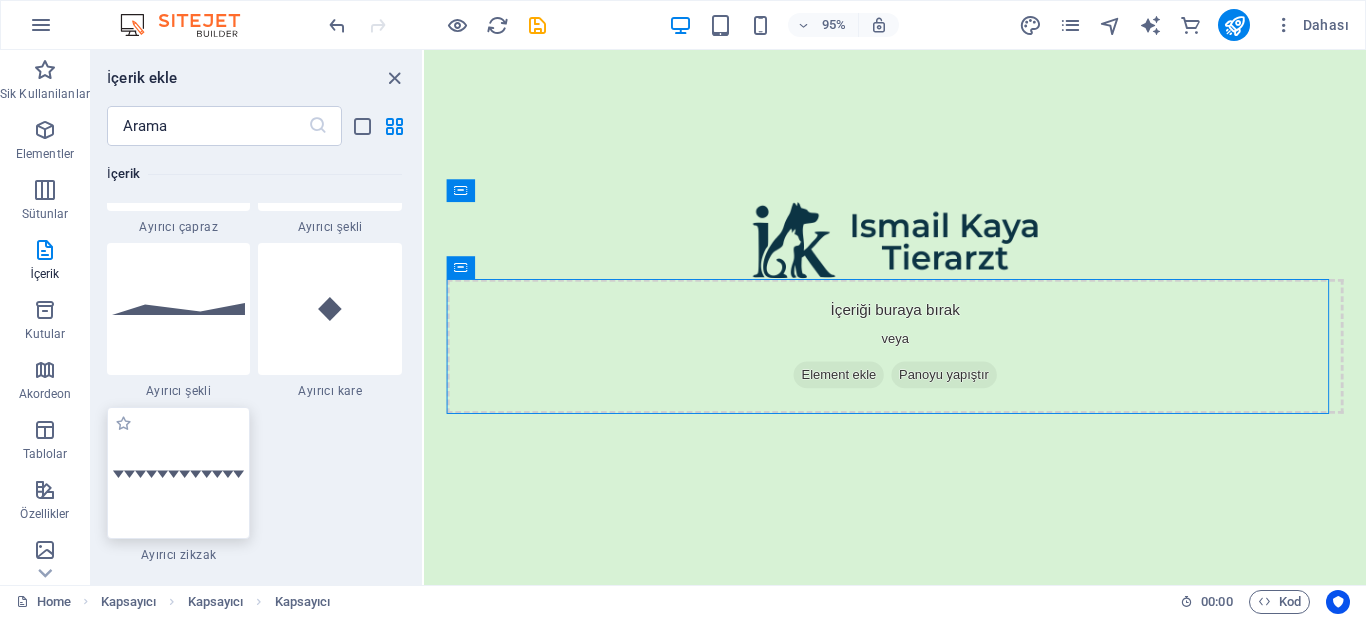 click at bounding box center [179, 473] 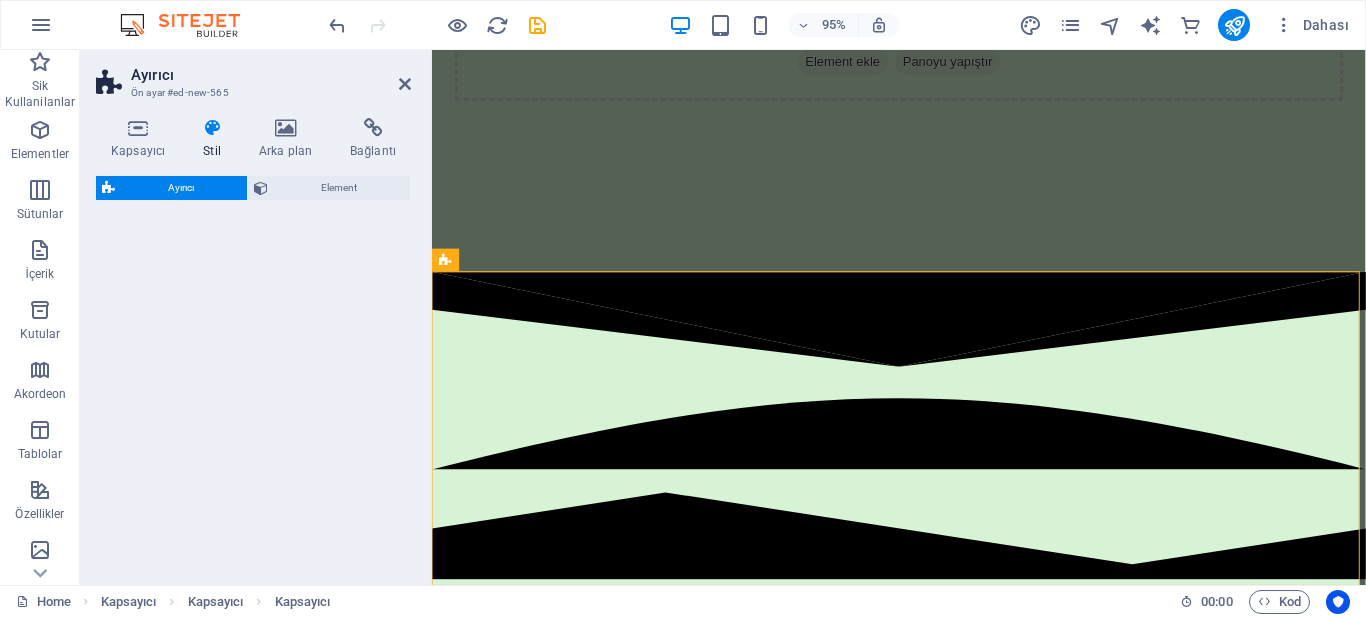select on "zigzag" 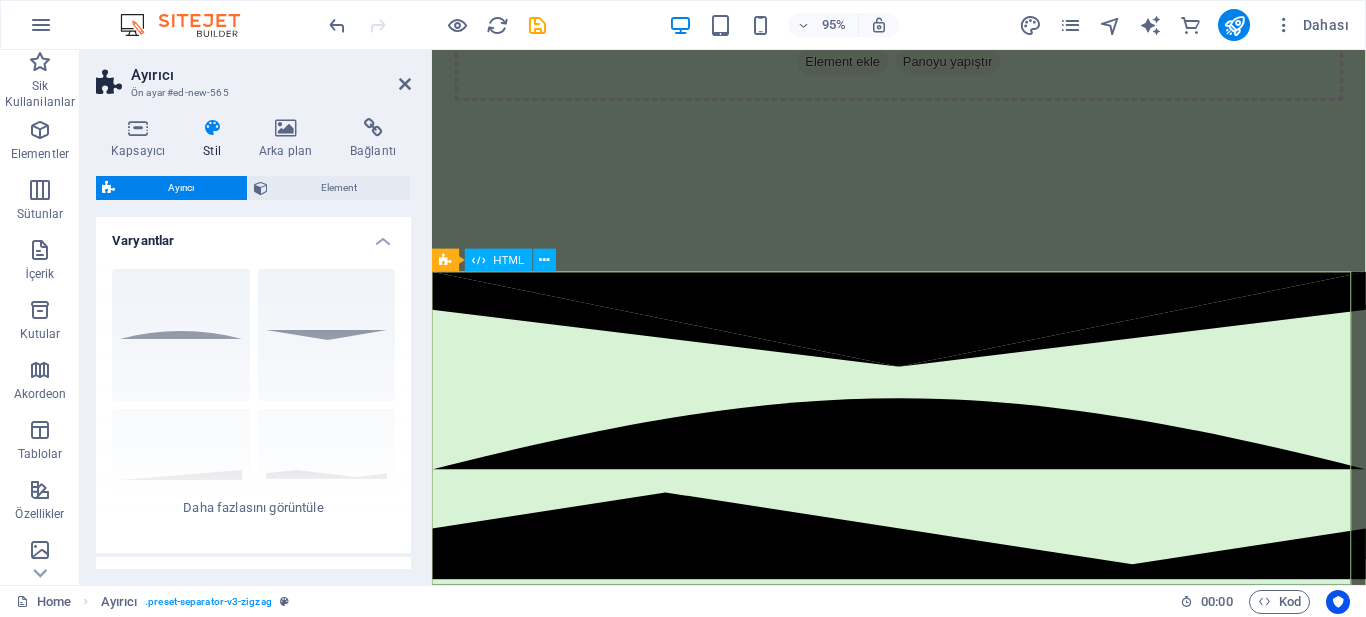 scroll, scrollTop: 100, scrollLeft: 0, axis: vertical 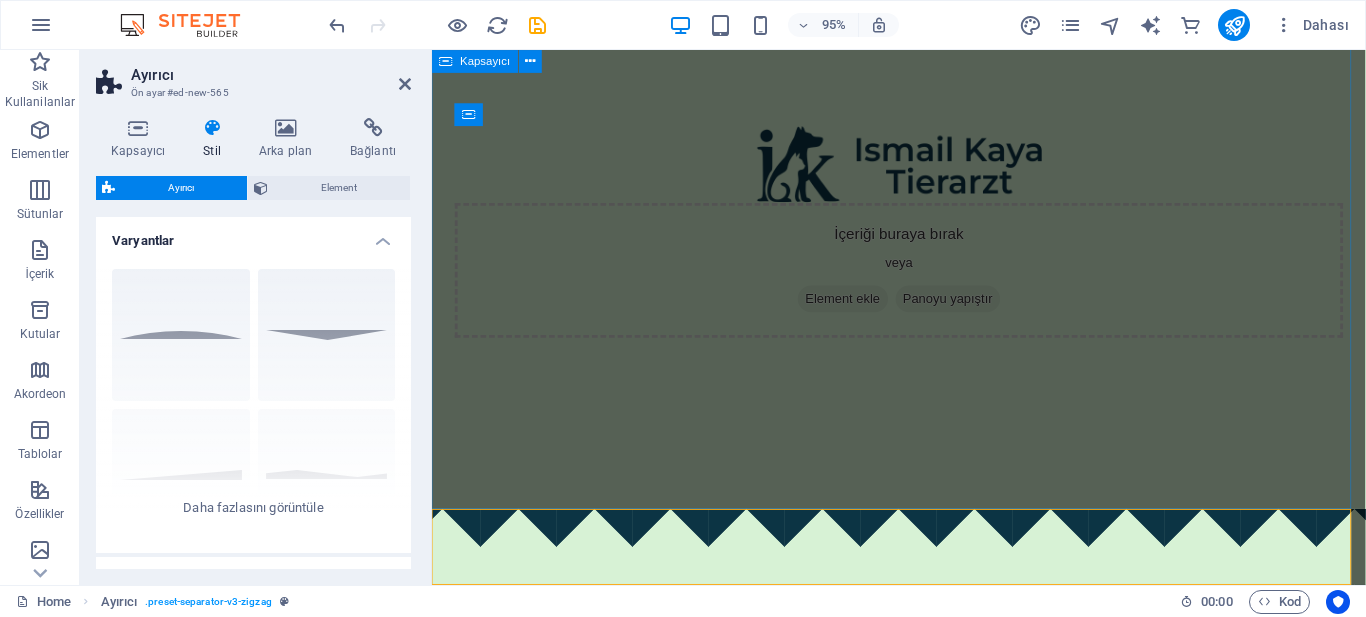 click on "İçeriği buraya bırak veya  Element ekle  Panoyu yapıştır" at bounding box center [923, 241] 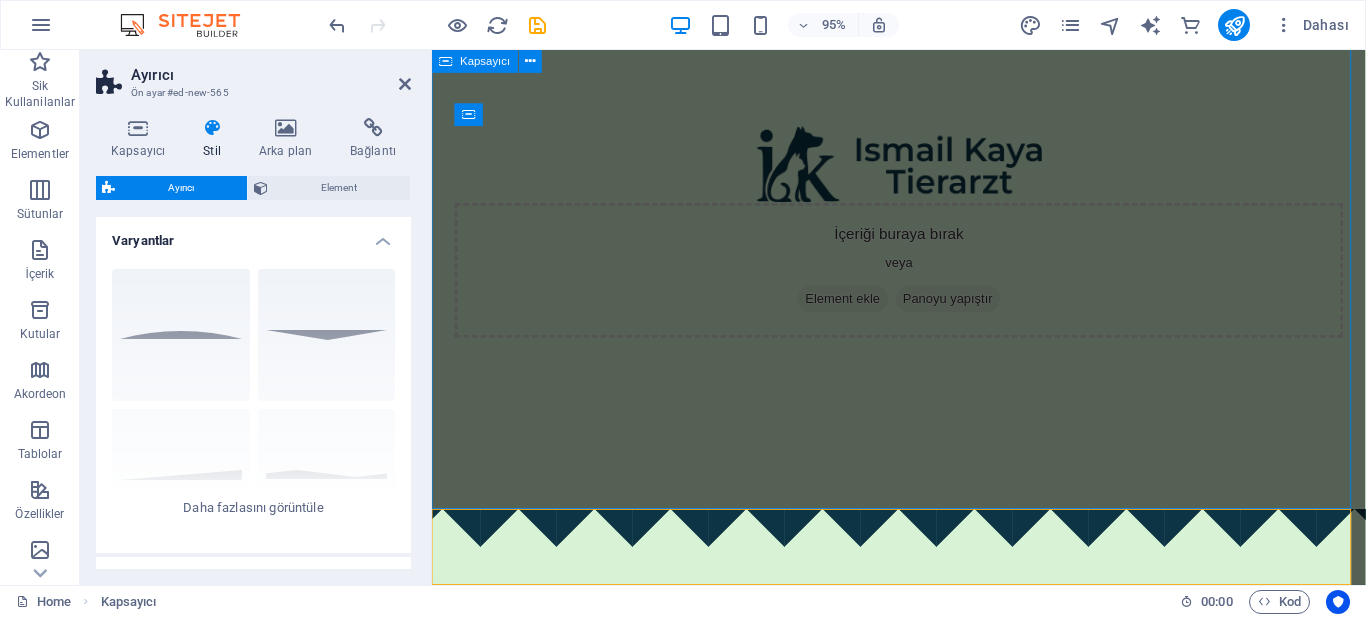 scroll, scrollTop: 128, scrollLeft: 0, axis: vertical 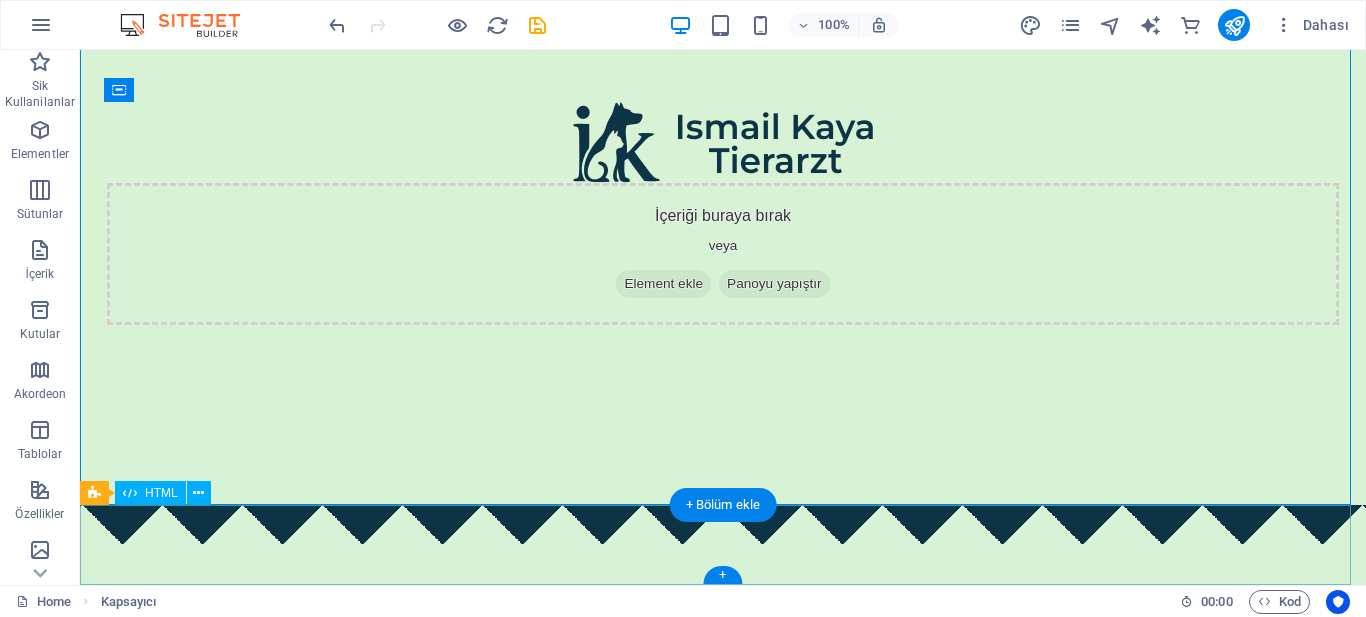 click at bounding box center (723, 545) 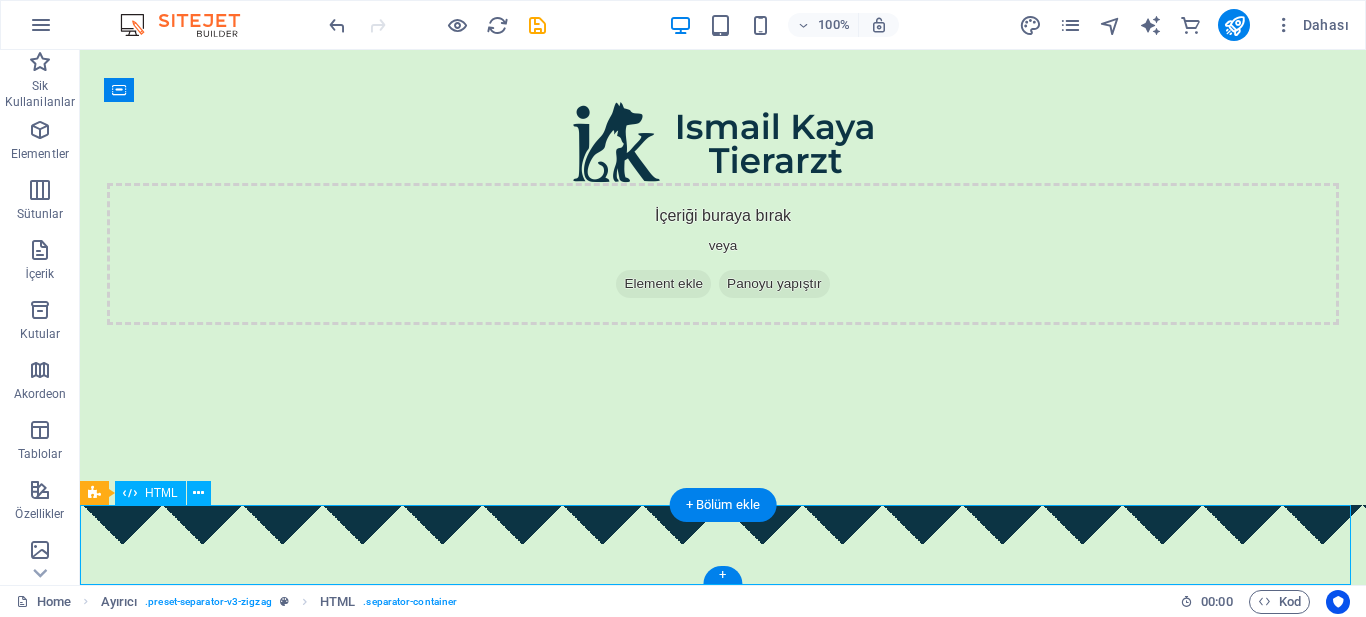 click at bounding box center (723, 545) 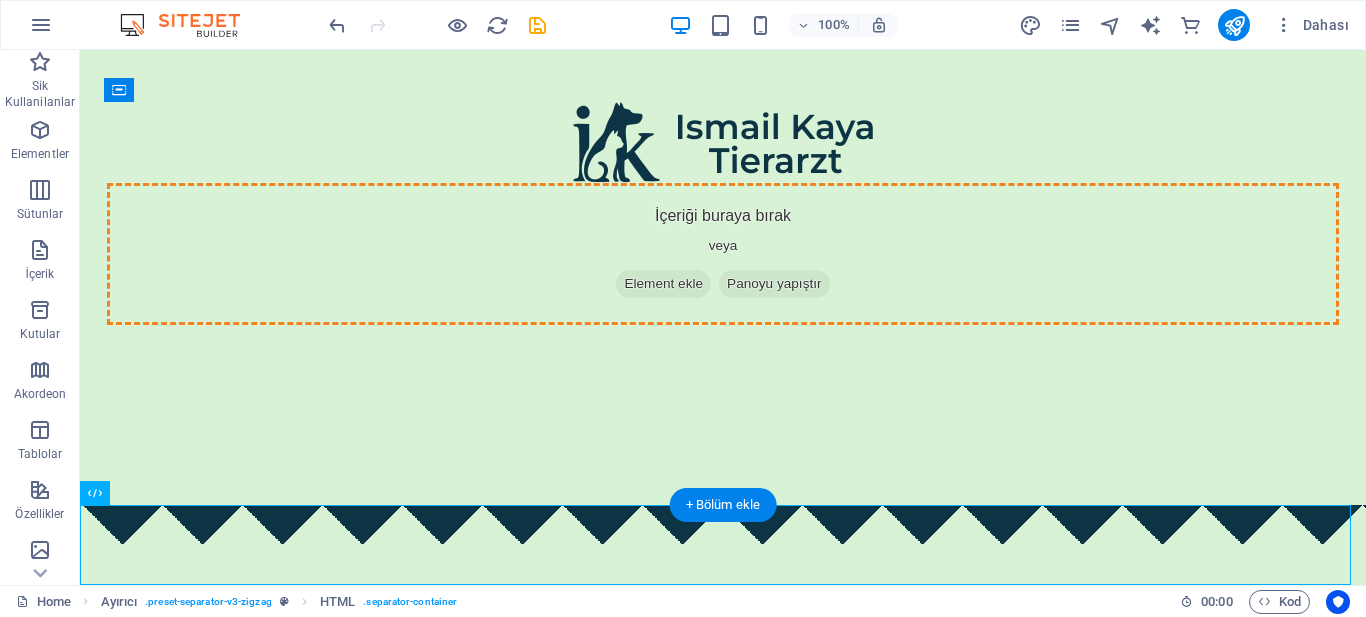 drag, startPoint x: 912, startPoint y: 520, endPoint x: 878, endPoint y: 195, distance: 326.77362 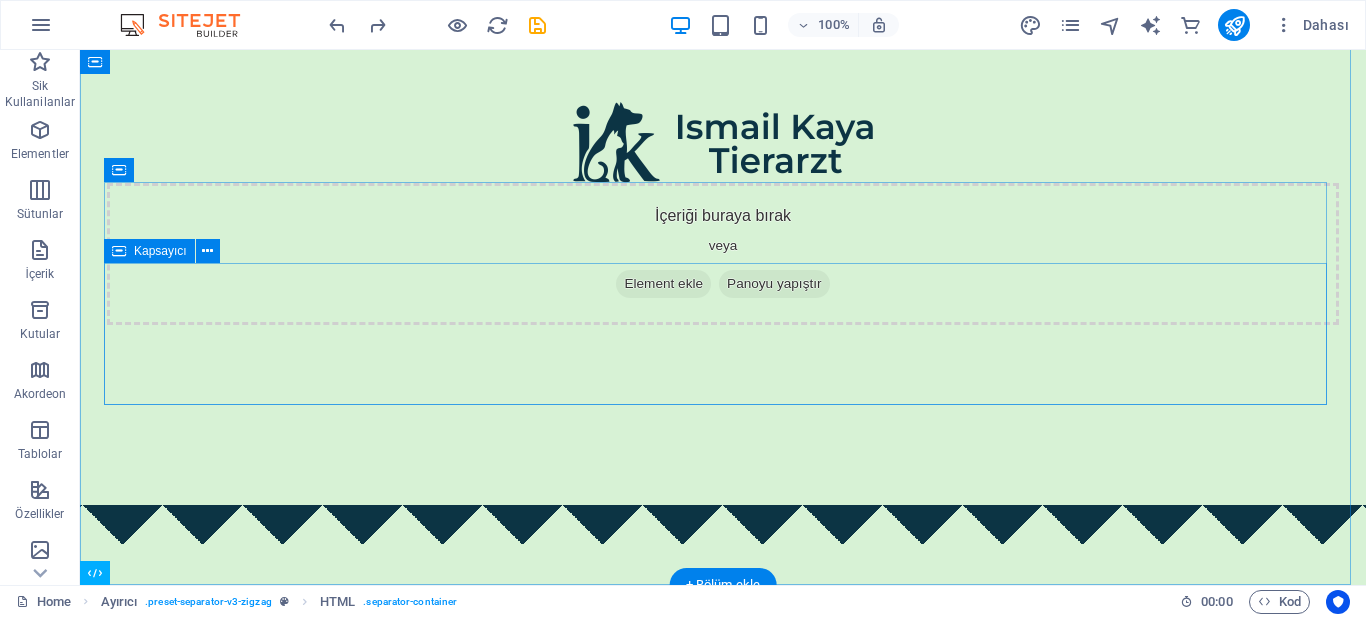 scroll, scrollTop: 48, scrollLeft: 0, axis: vertical 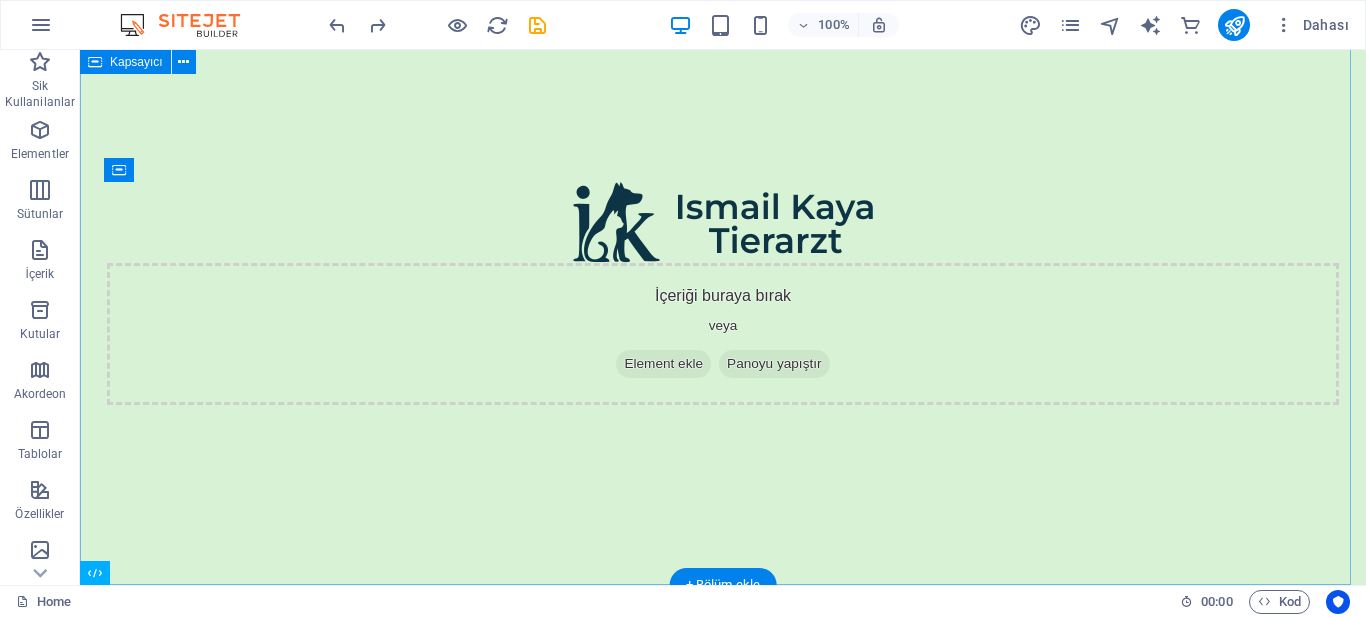 click on "İçeriği buraya bırak veya  Element ekle  Panoyu yapıştır" at bounding box center (723, 293) 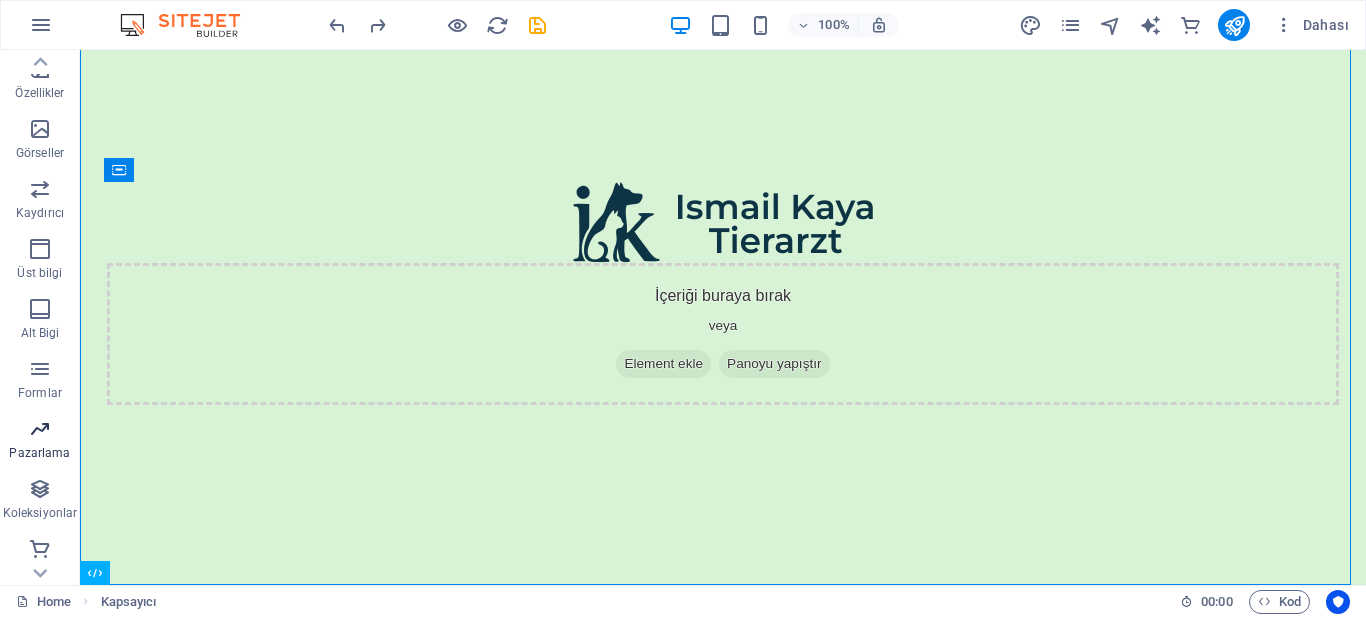 scroll, scrollTop: 425, scrollLeft: 0, axis: vertical 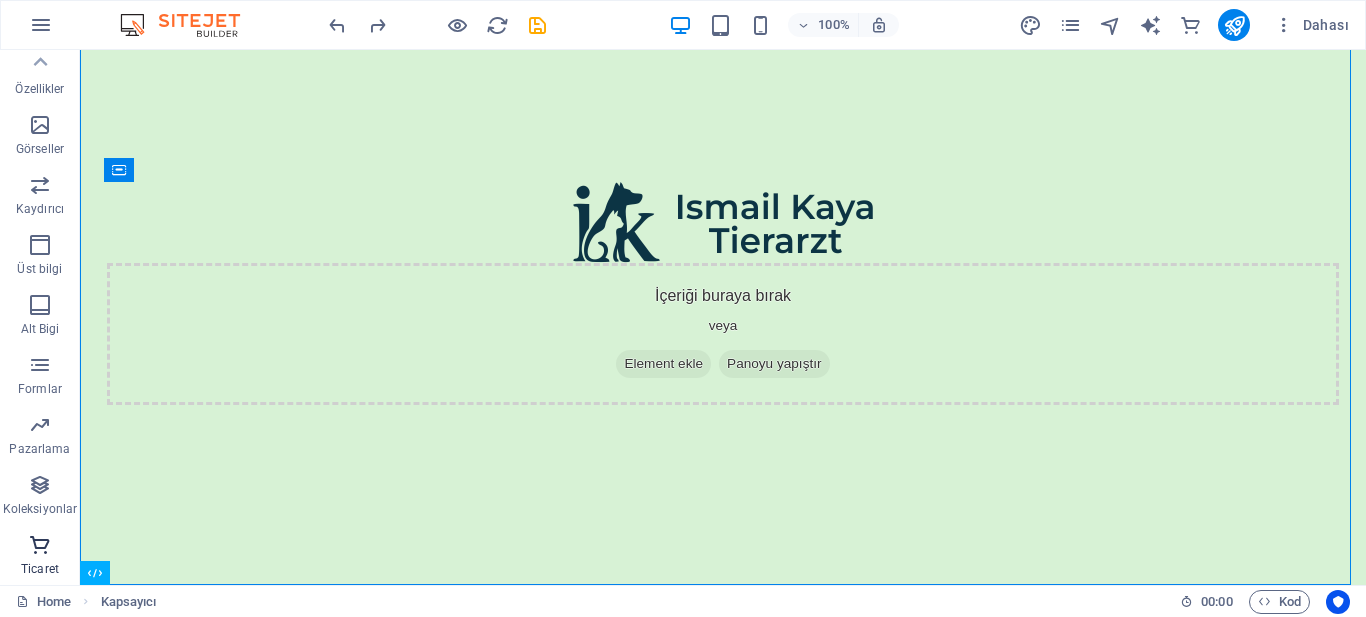 click at bounding box center [40, 545] 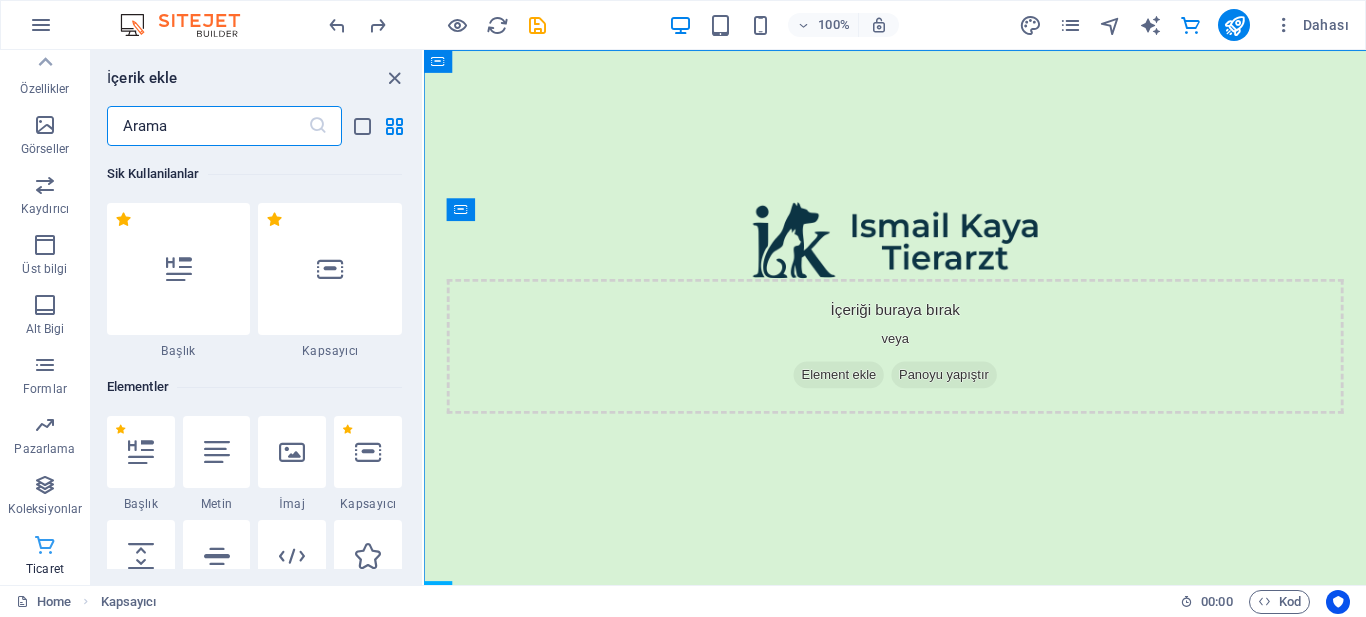 scroll, scrollTop: 0, scrollLeft: 0, axis: both 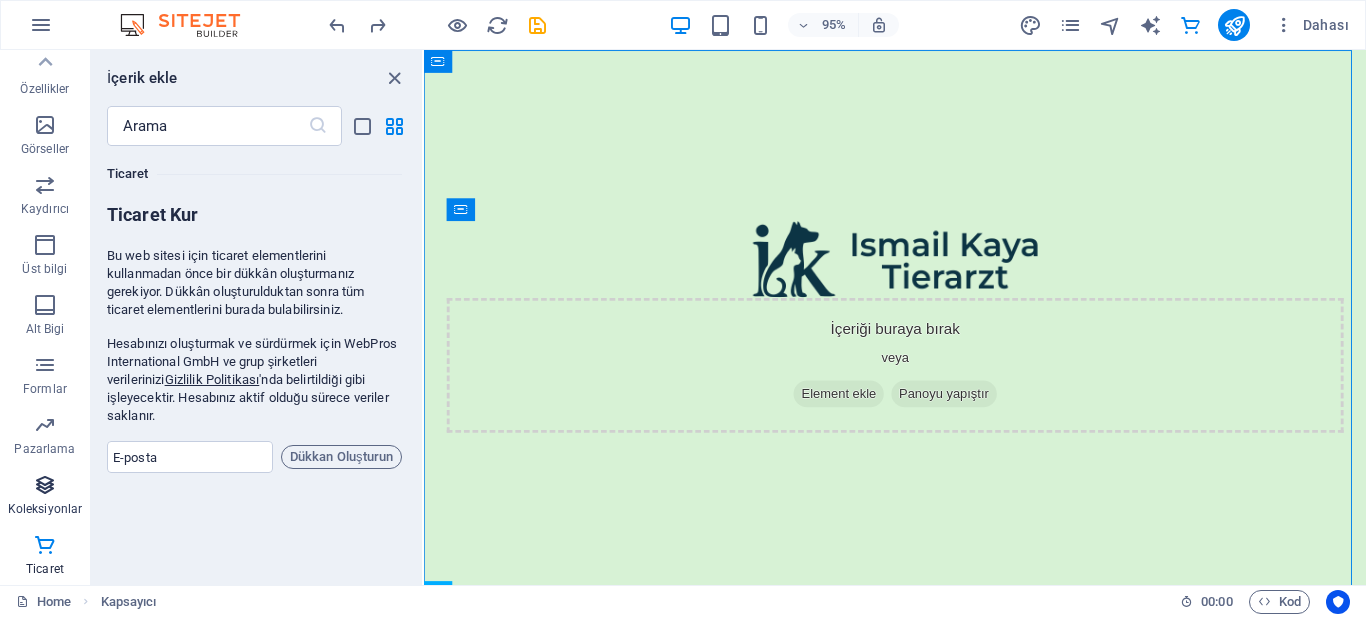 click on "Koleksiyonlar" at bounding box center (45, 509) 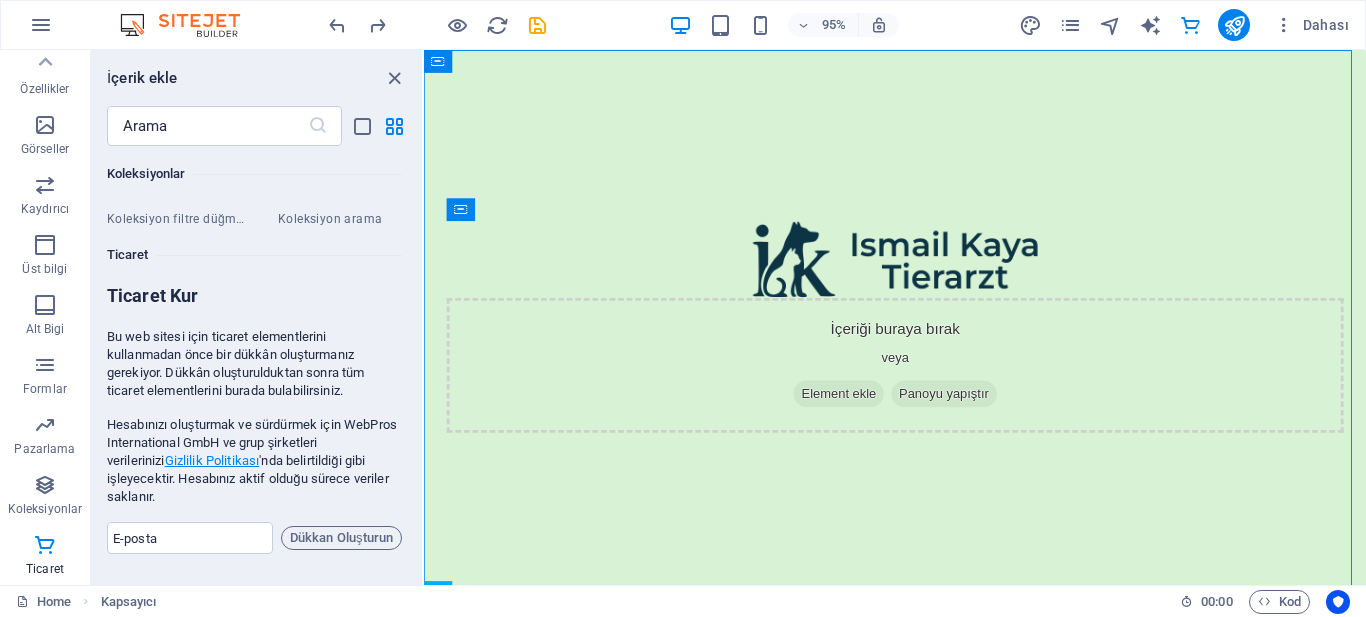 scroll, scrollTop: 19306, scrollLeft: 0, axis: vertical 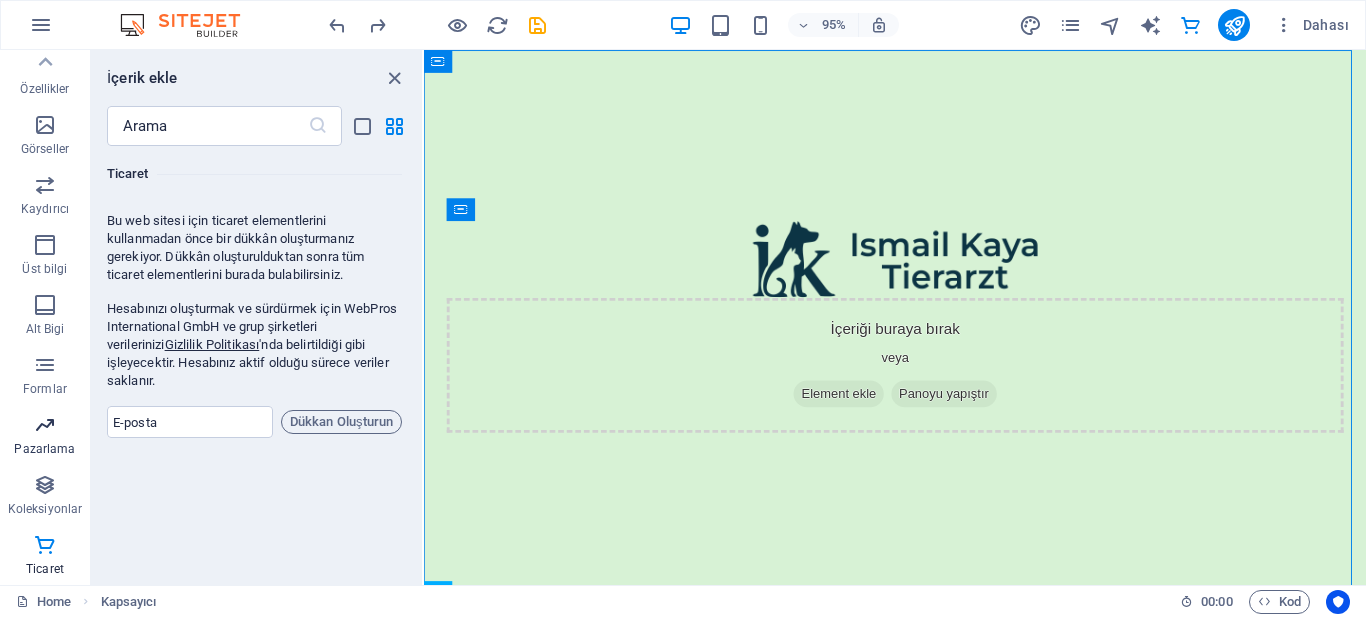 click on "Pazarlama" at bounding box center [44, 449] 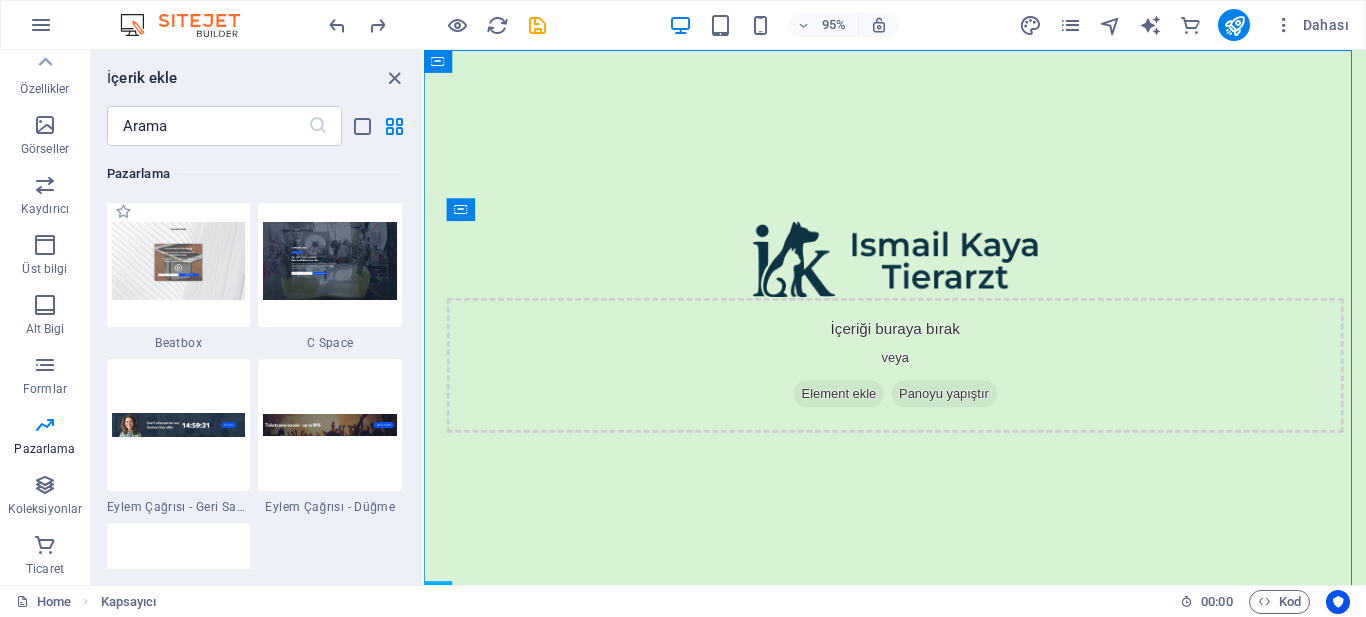 scroll, scrollTop: 17989, scrollLeft: 0, axis: vertical 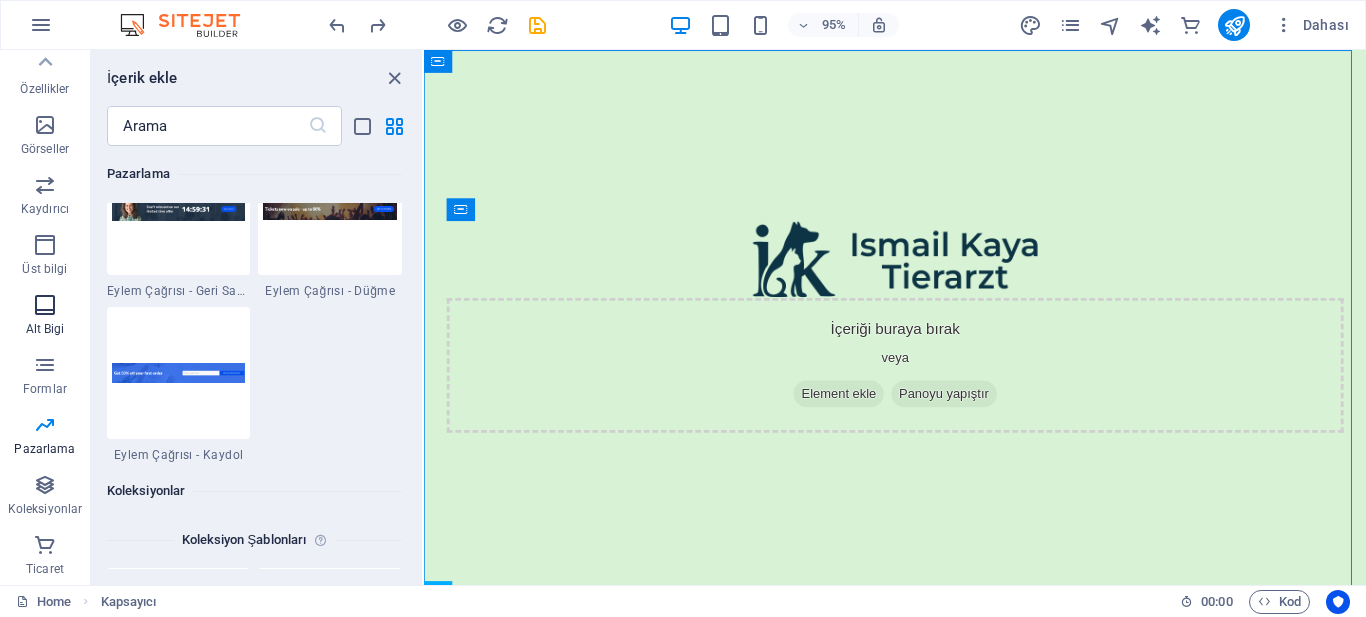 click on "Alt Bigi" at bounding box center (45, 317) 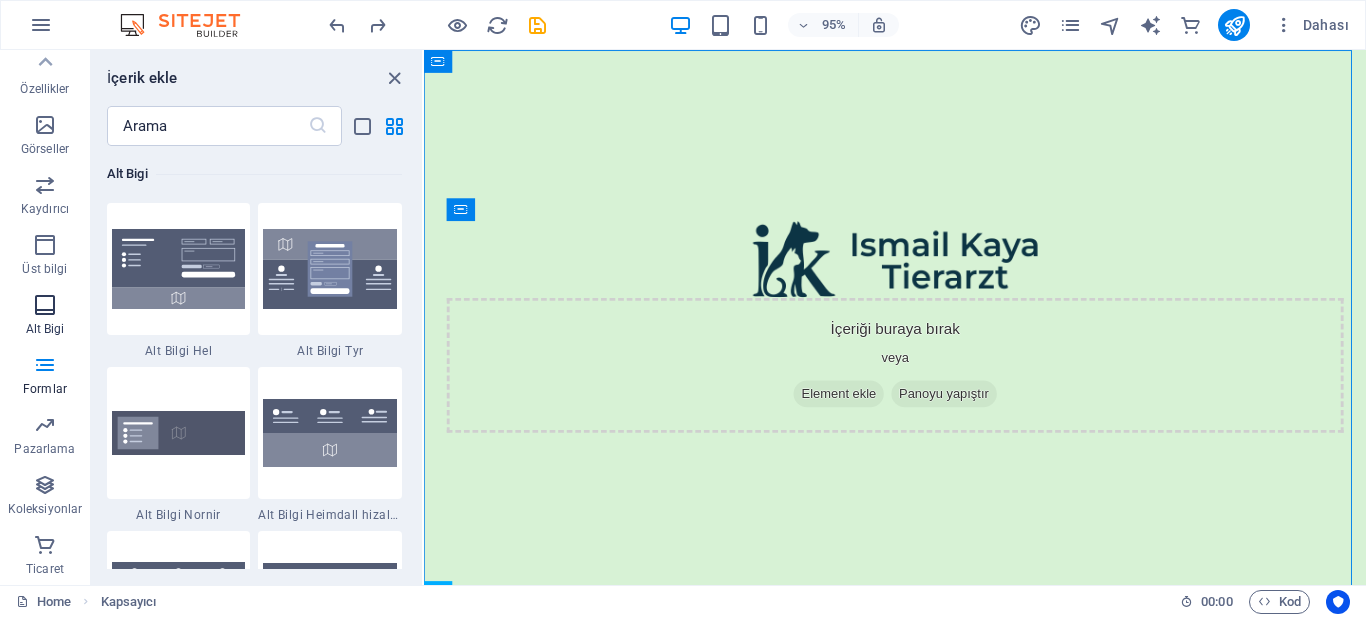 scroll, scrollTop: 13239, scrollLeft: 0, axis: vertical 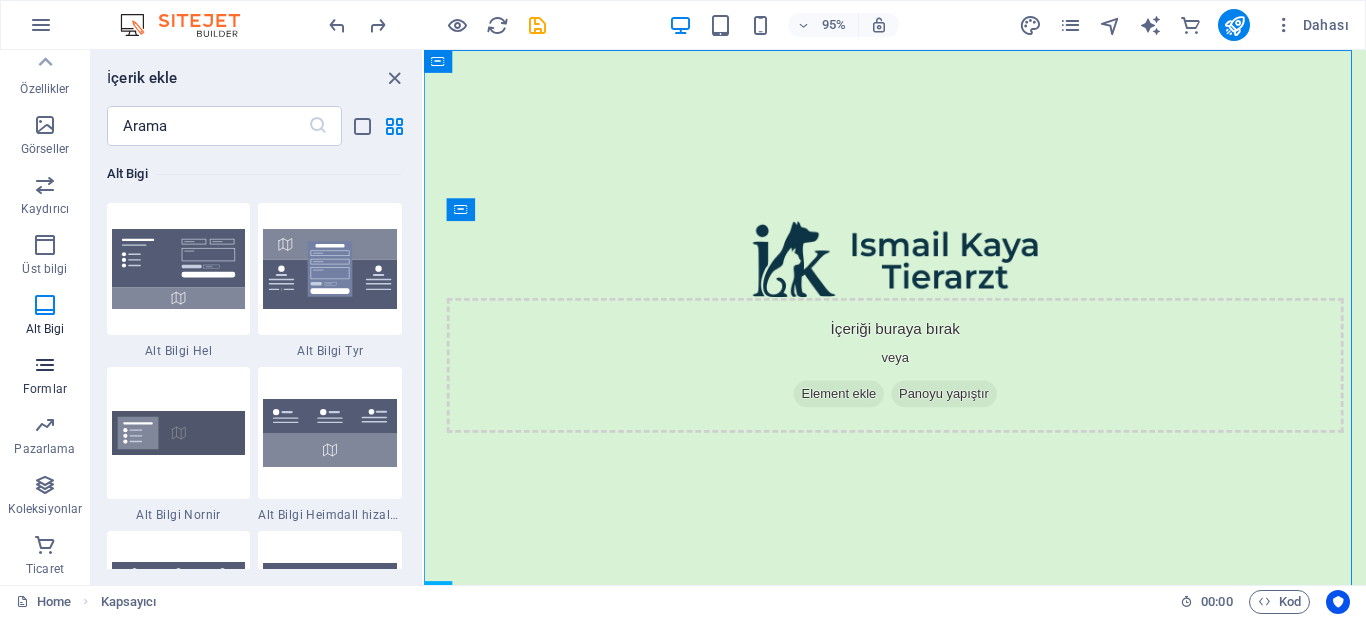 click at bounding box center [45, 365] 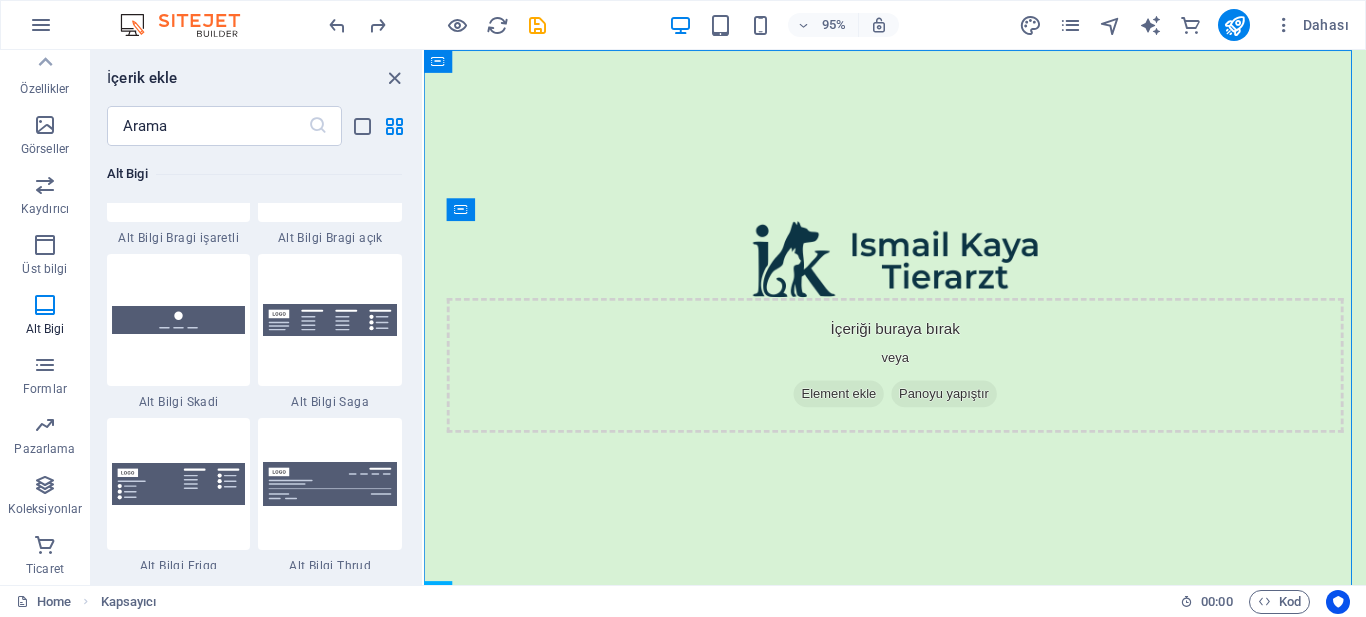 scroll, scrollTop: 13900, scrollLeft: 0, axis: vertical 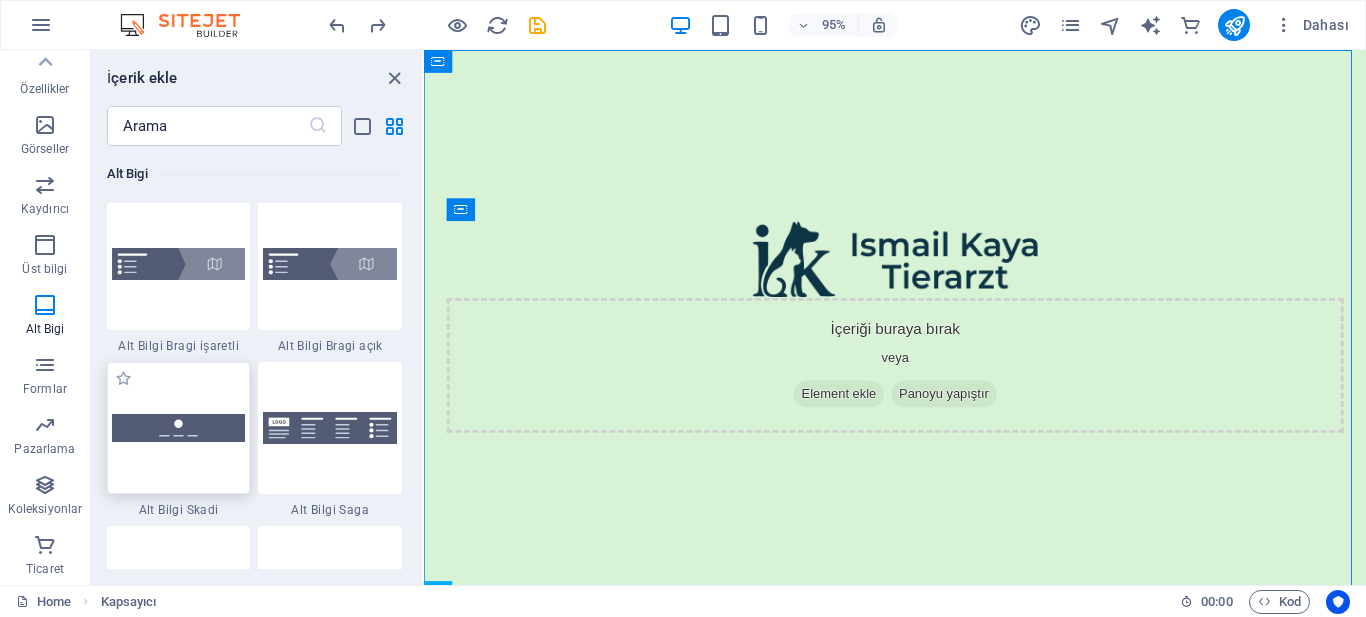 click at bounding box center [179, 428] 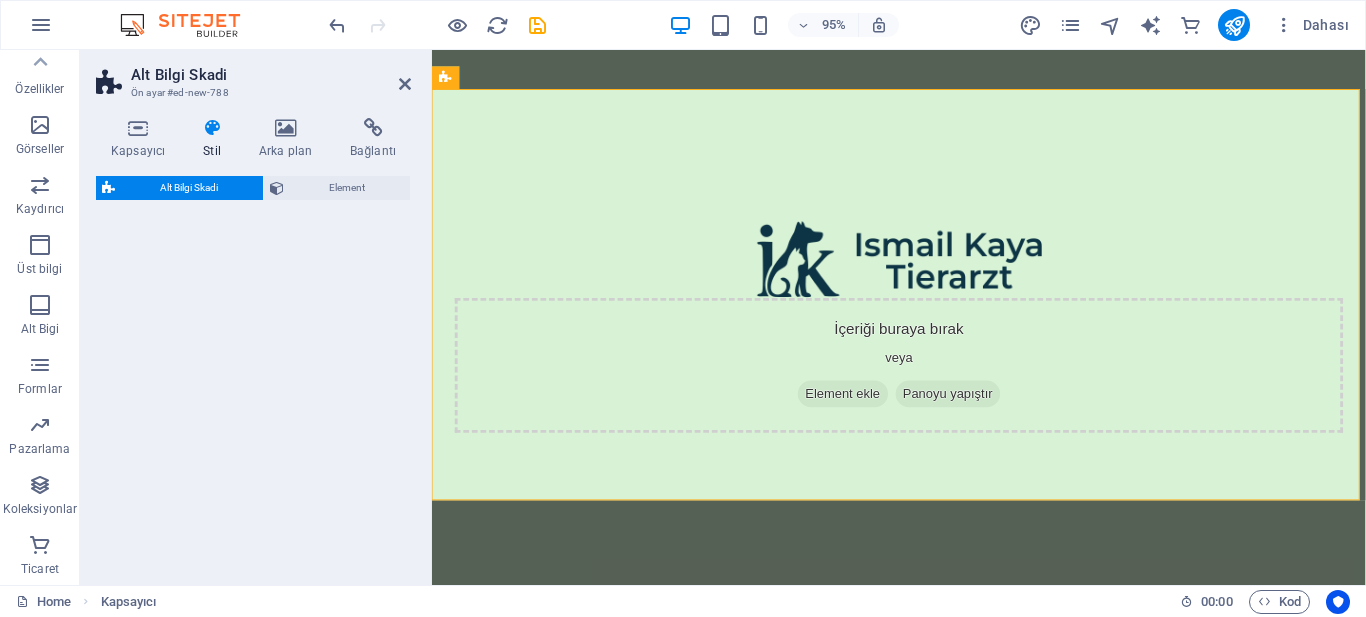 select on "rem" 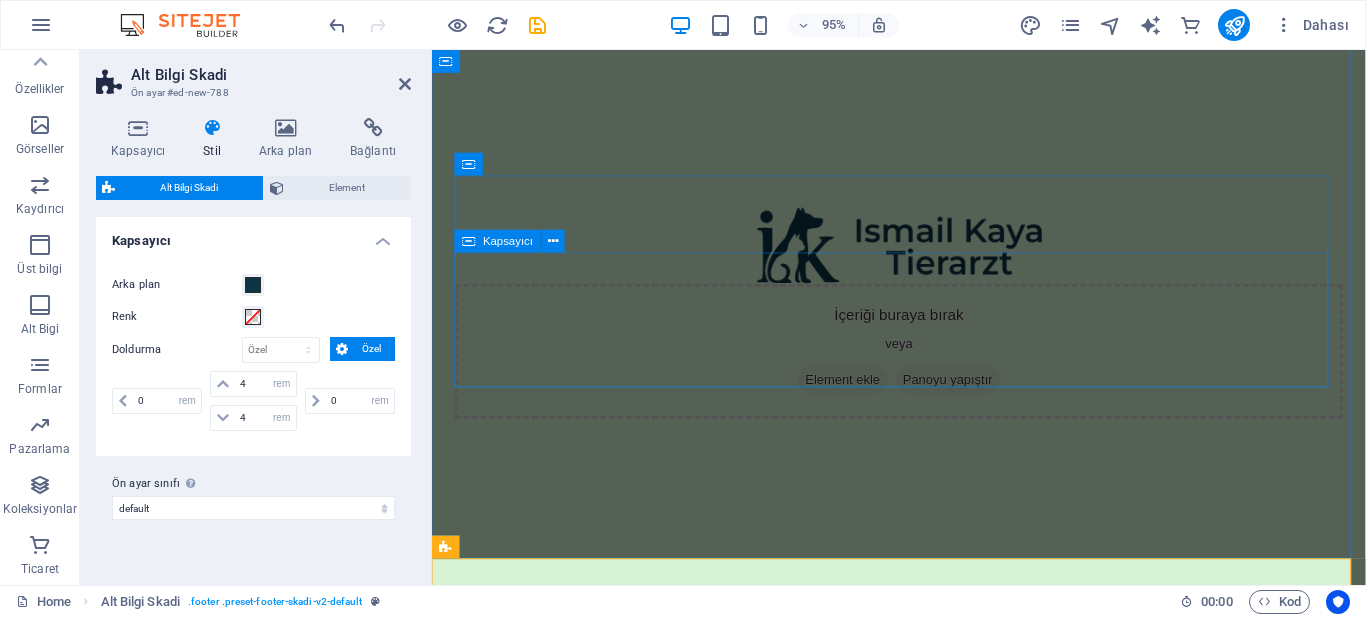 scroll, scrollTop: 0, scrollLeft: 0, axis: both 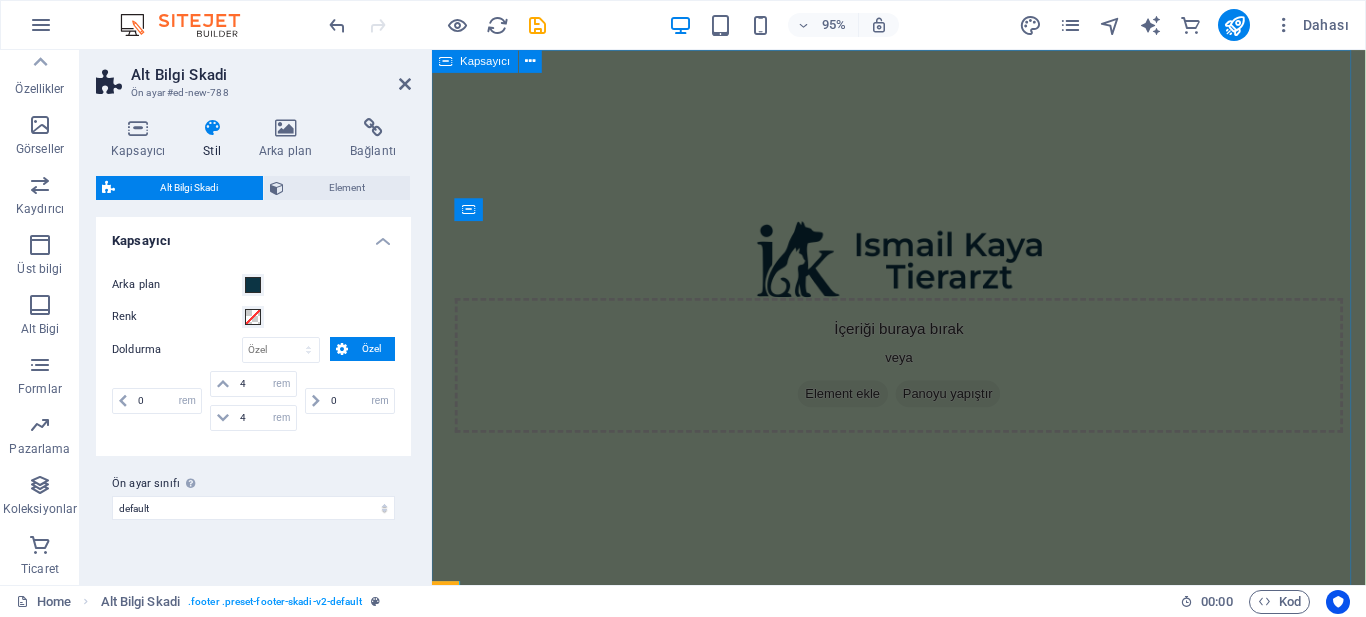 click on "İçeriği buraya bırak veya  Element ekle  Panoyu yapıştır" at bounding box center (923, 341) 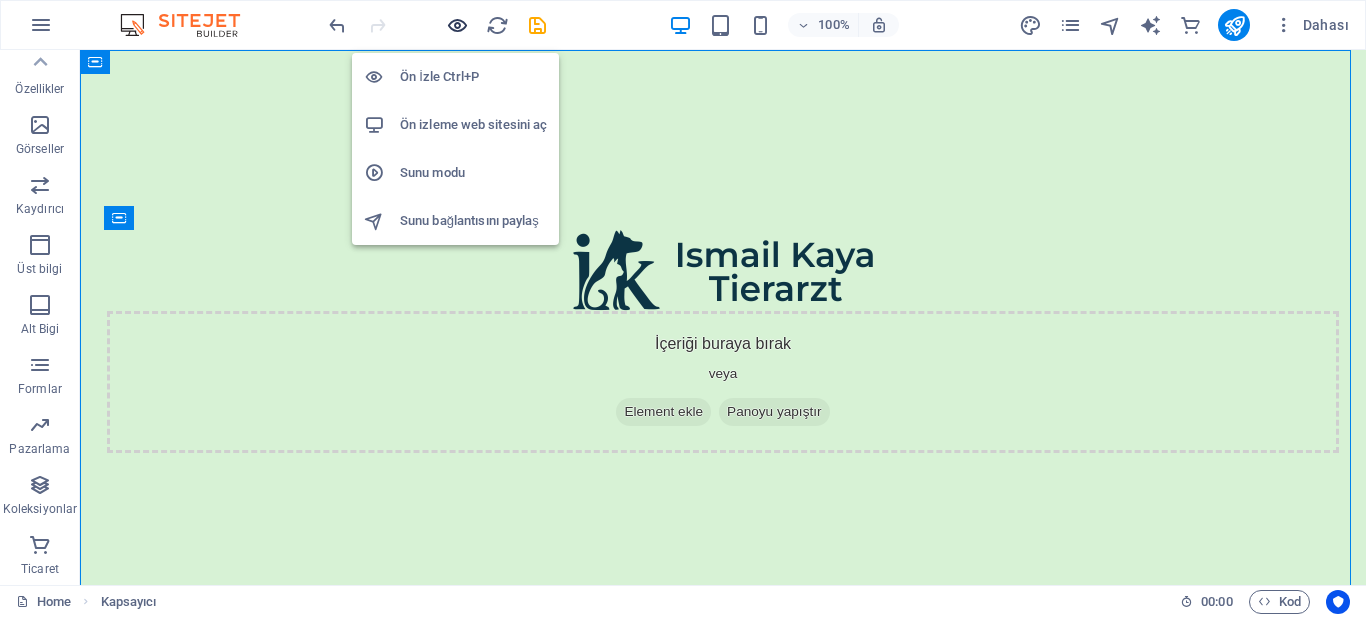 click at bounding box center [457, 25] 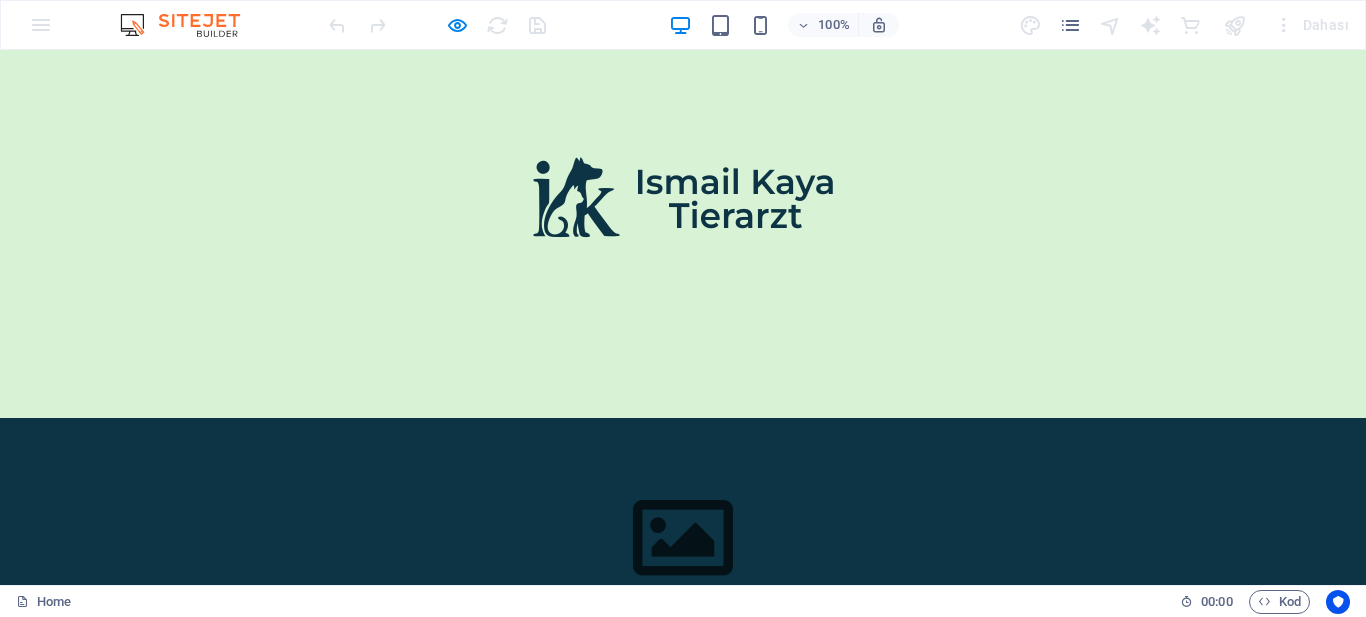 scroll, scrollTop: 0, scrollLeft: 0, axis: both 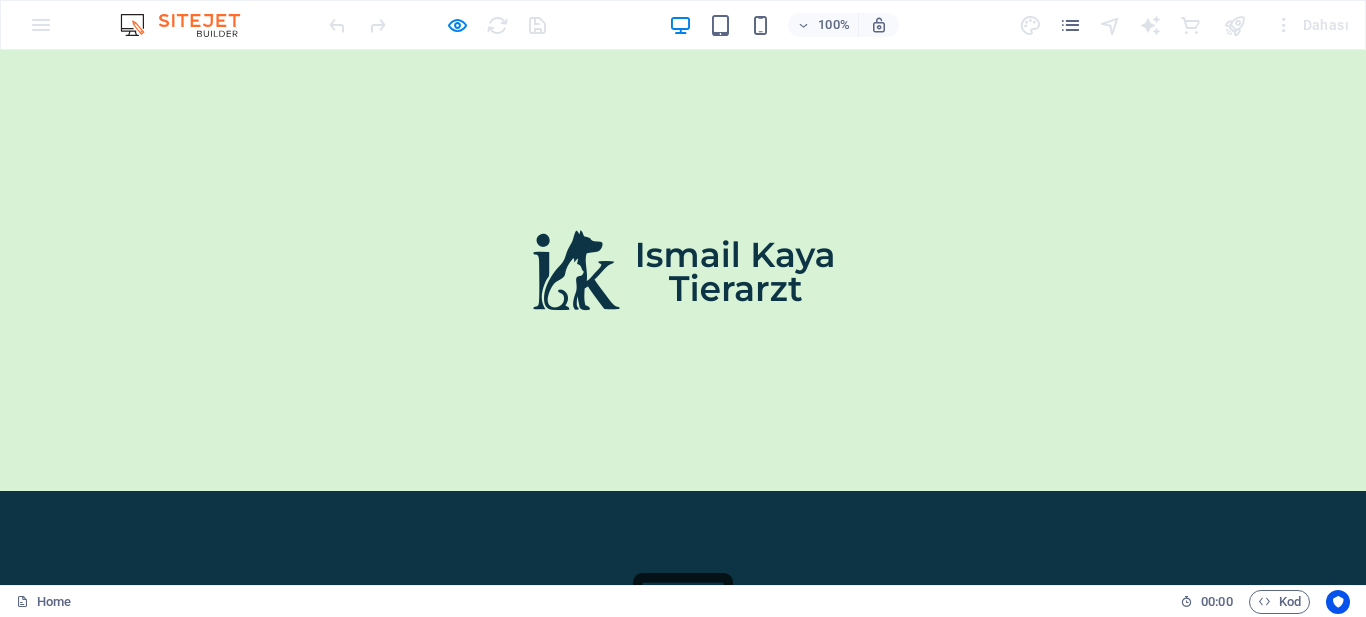 click on "100% Dahası" at bounding box center (683, 25) 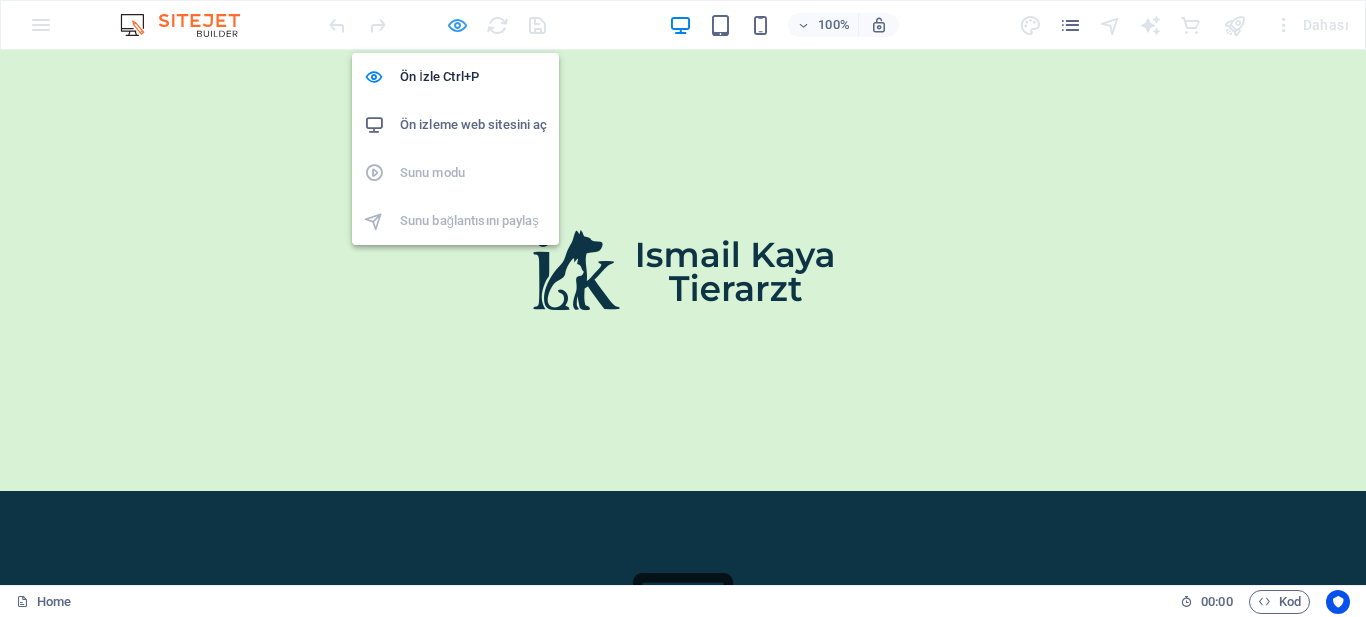 click at bounding box center (457, 25) 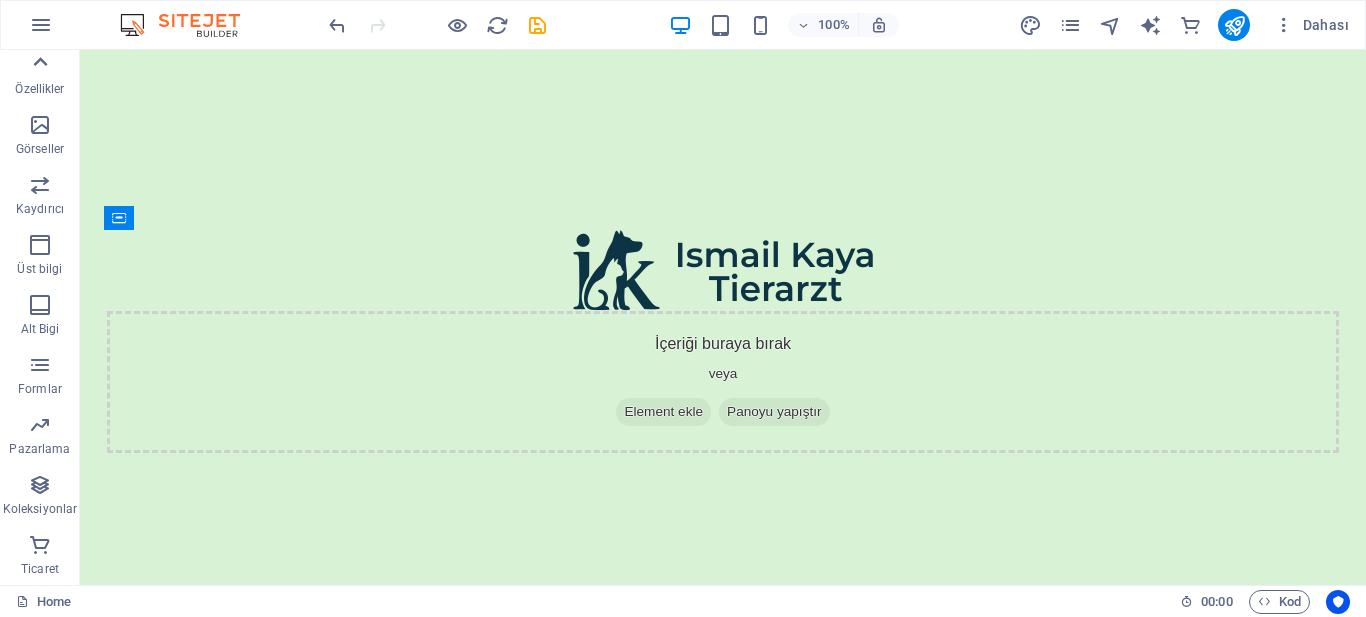 click 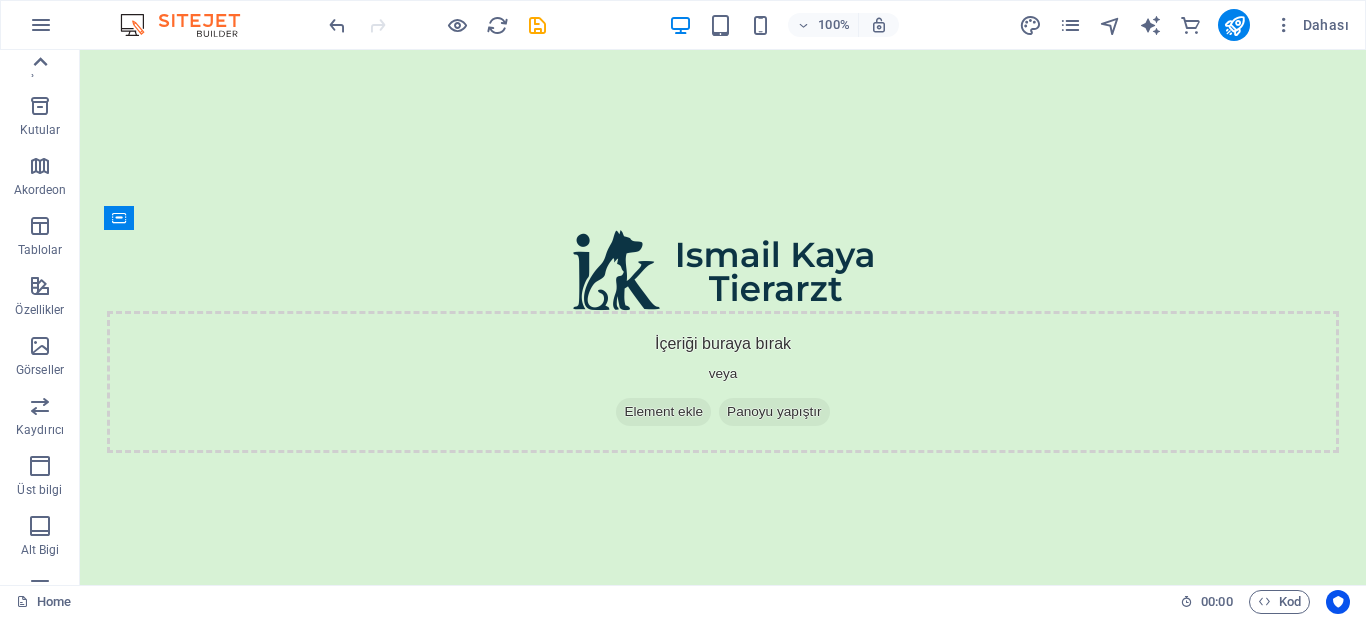 scroll, scrollTop: 0, scrollLeft: 0, axis: both 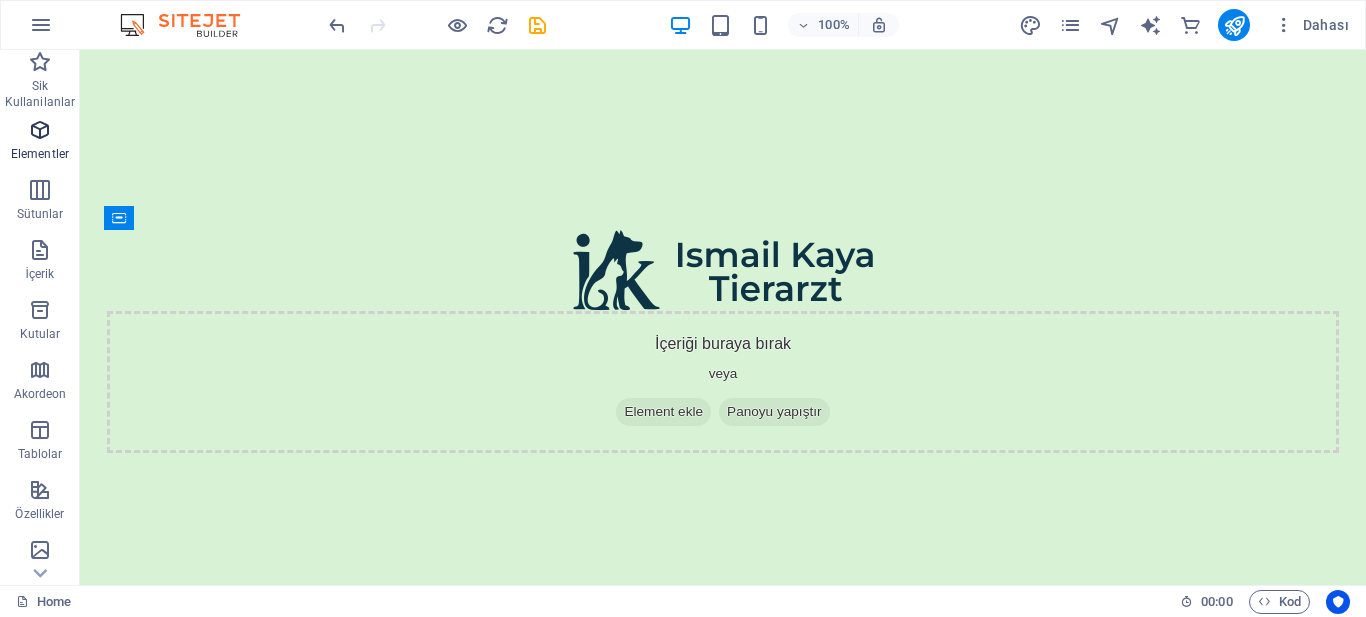click on "Elementler" at bounding box center [40, 142] 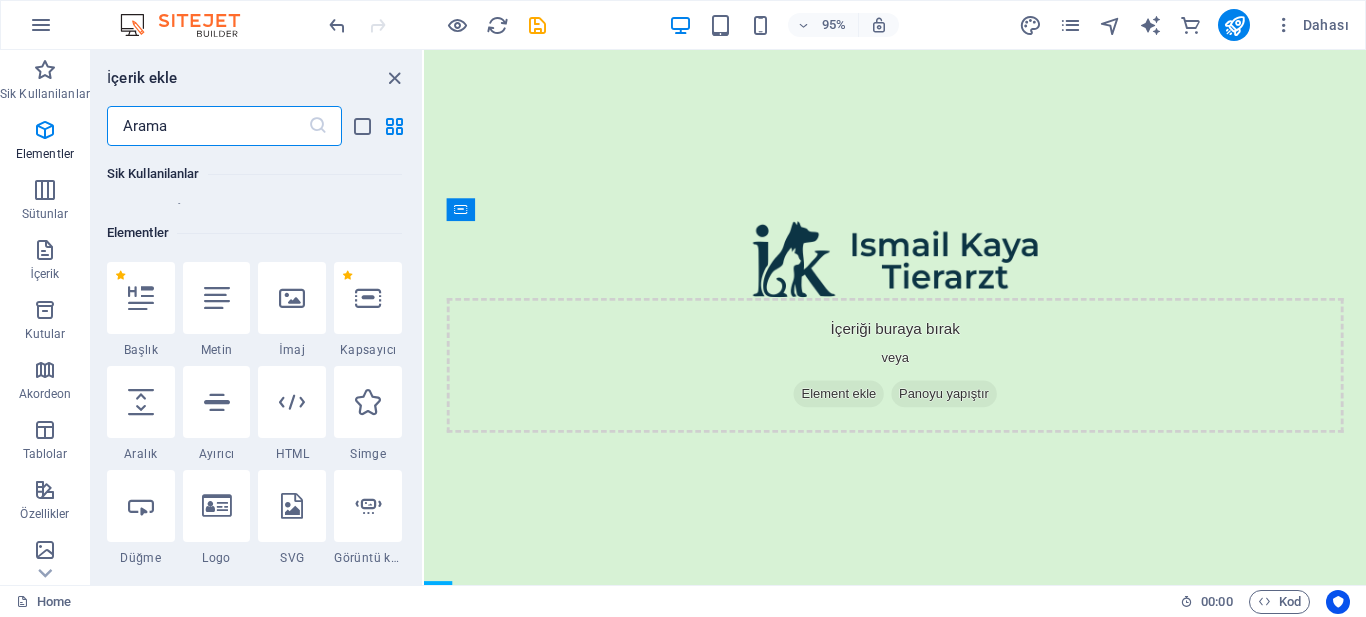 scroll, scrollTop: 213, scrollLeft: 0, axis: vertical 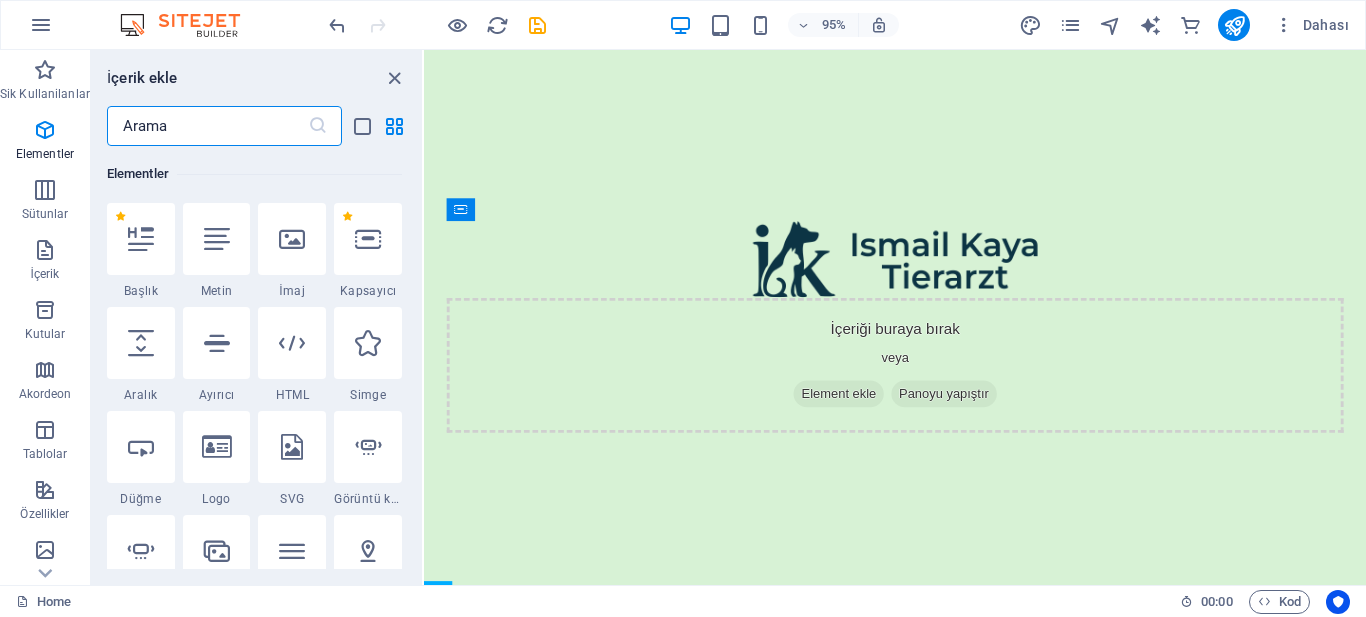 click at bounding box center [207, 126] 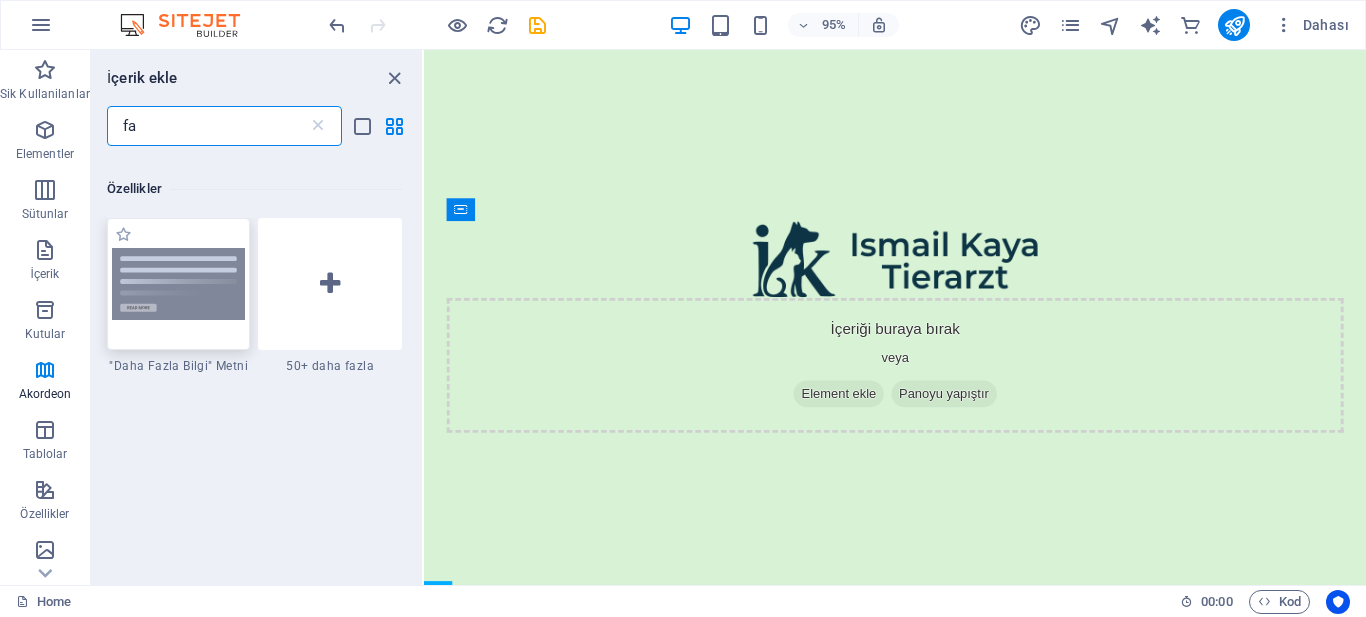 scroll, scrollTop: 537, scrollLeft: 0, axis: vertical 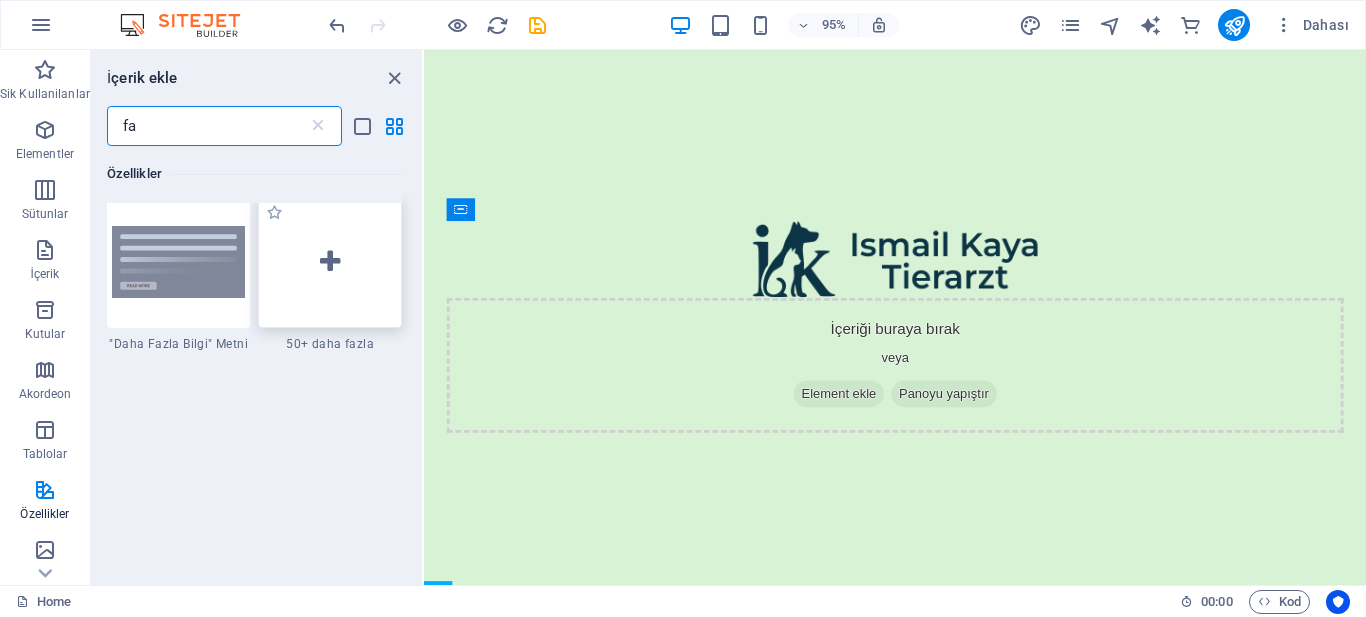 type on "fa" 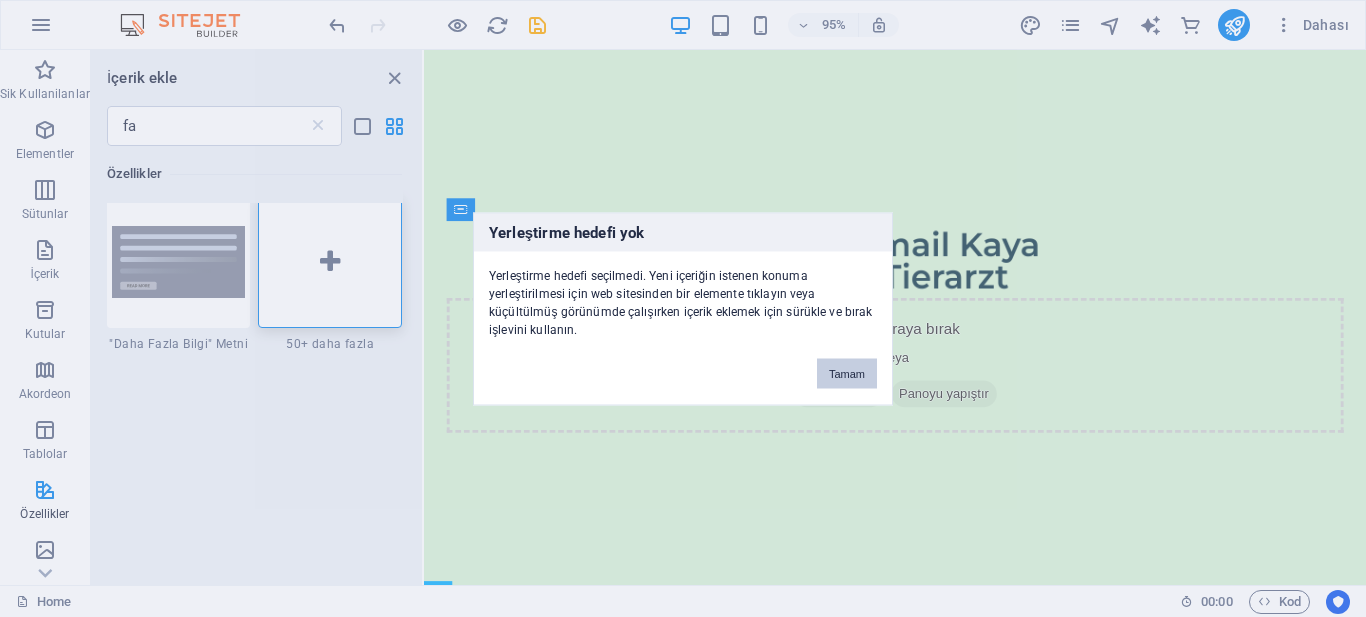click on "Tamam" at bounding box center [847, 373] 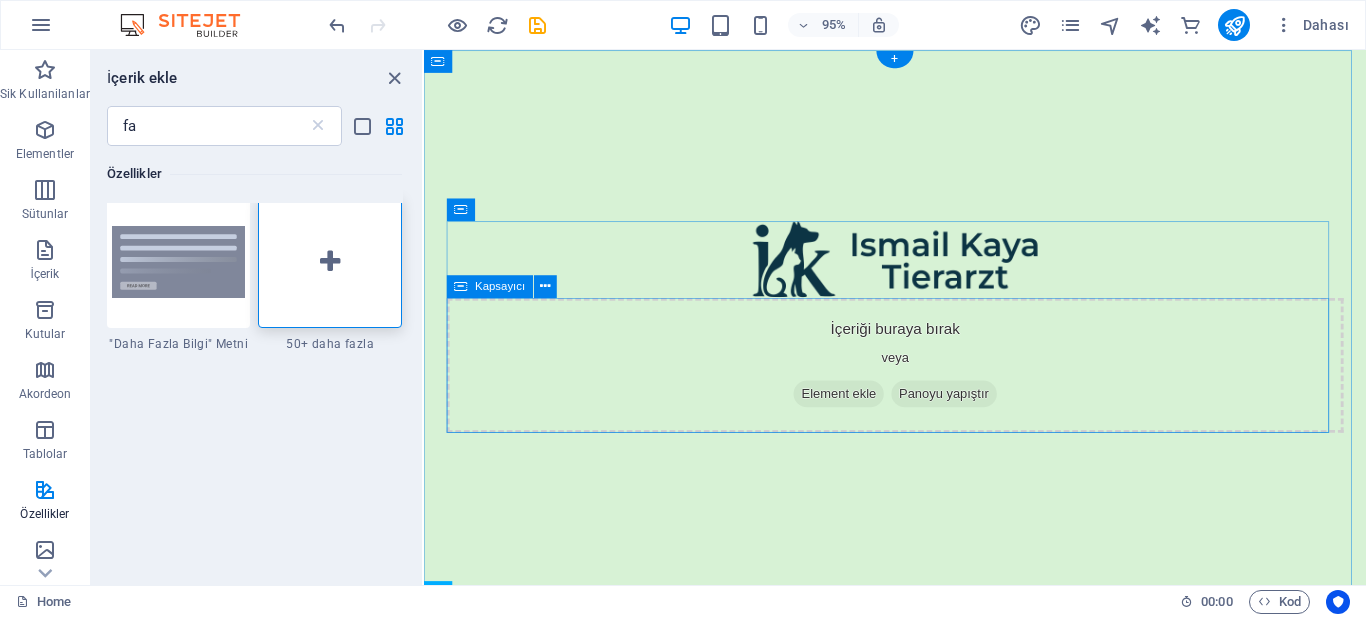 click on "İçeriği buraya bırak veya  Element ekle  Panoyu yapıştır" at bounding box center (920, 382) 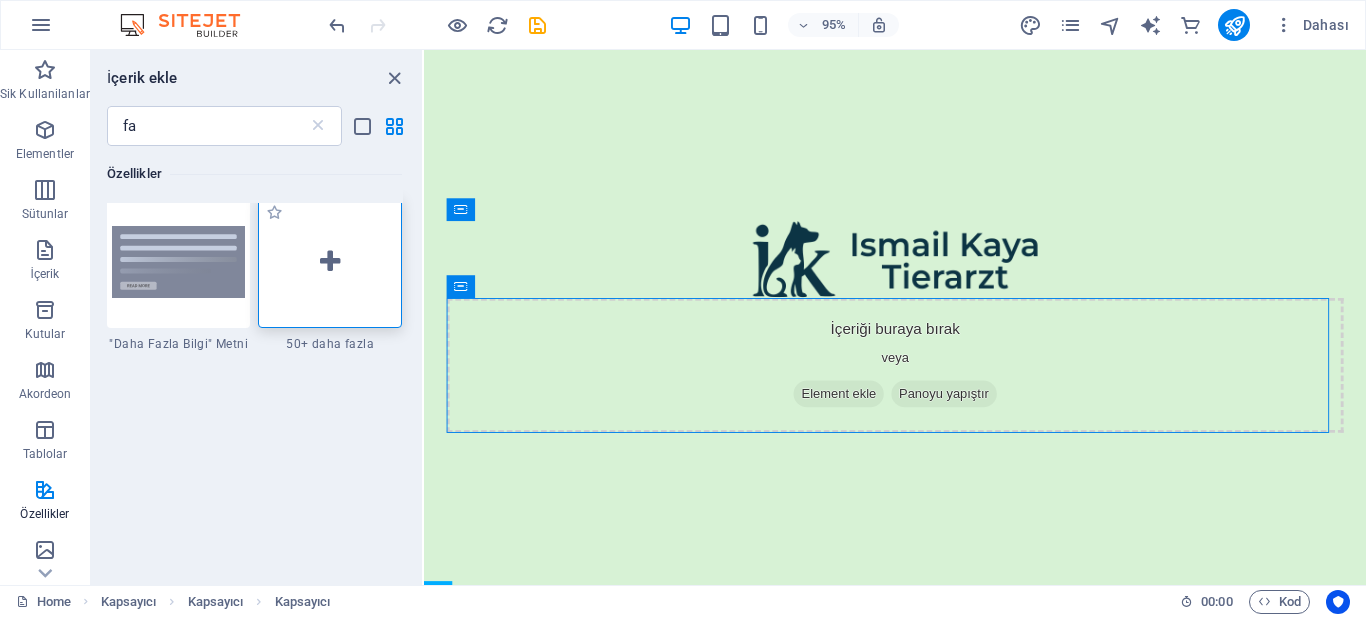 click at bounding box center (330, 262) 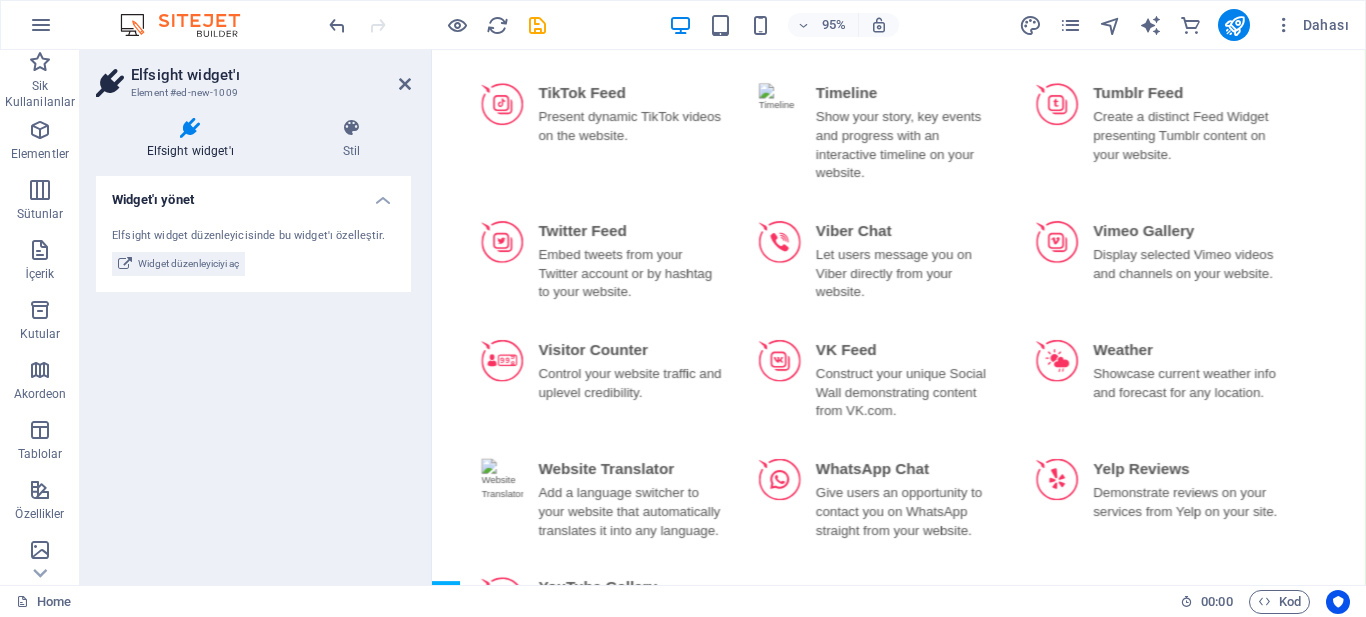 scroll, scrollTop: 4086, scrollLeft: 0, axis: vertical 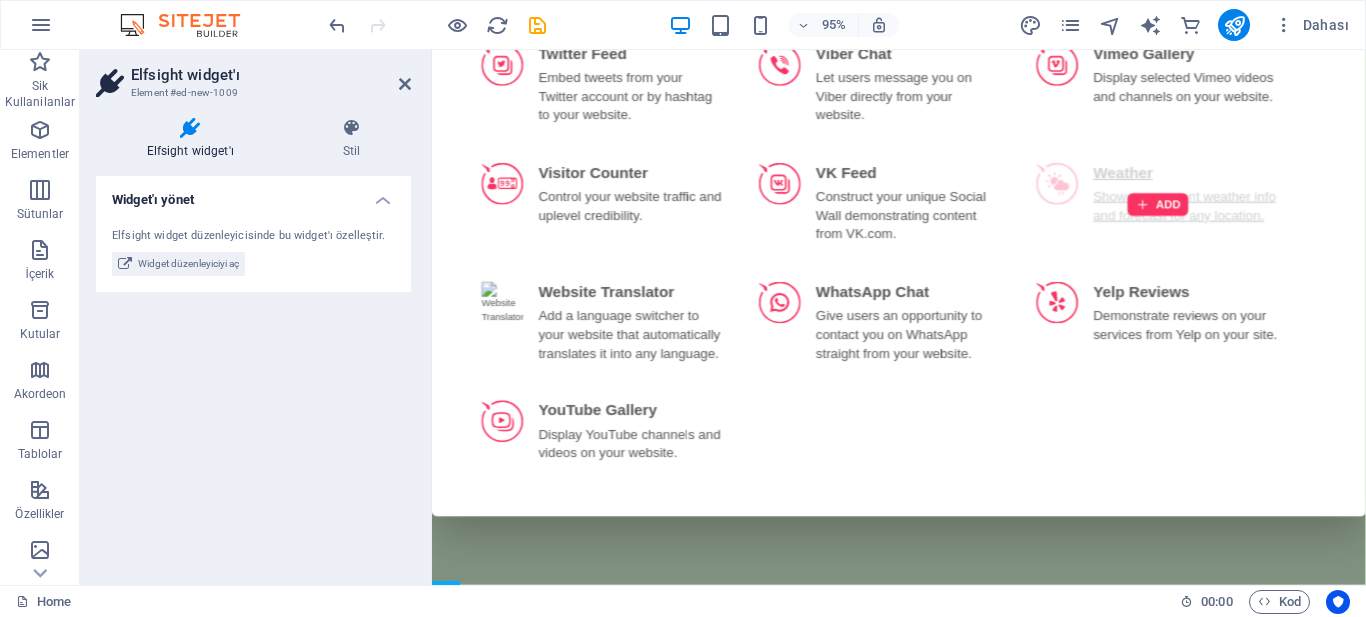 click on "ADD" at bounding box center (1196, 213) 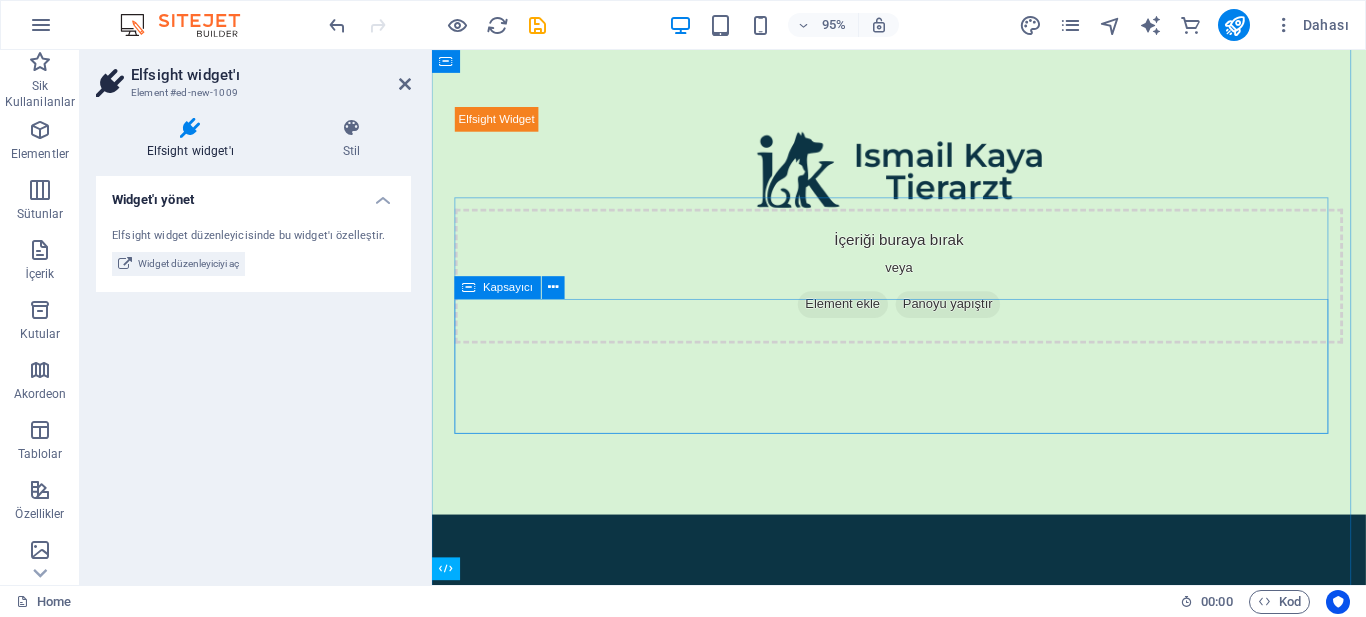 scroll, scrollTop: 0, scrollLeft: 0, axis: both 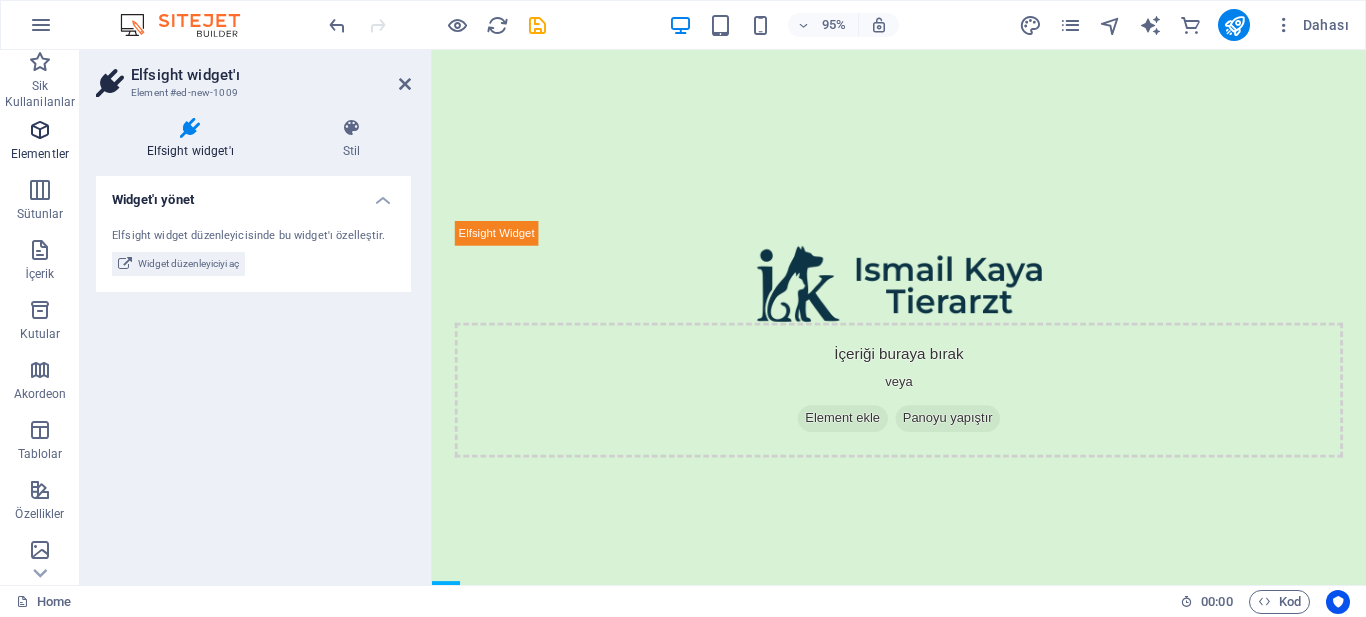 click at bounding box center (40, 130) 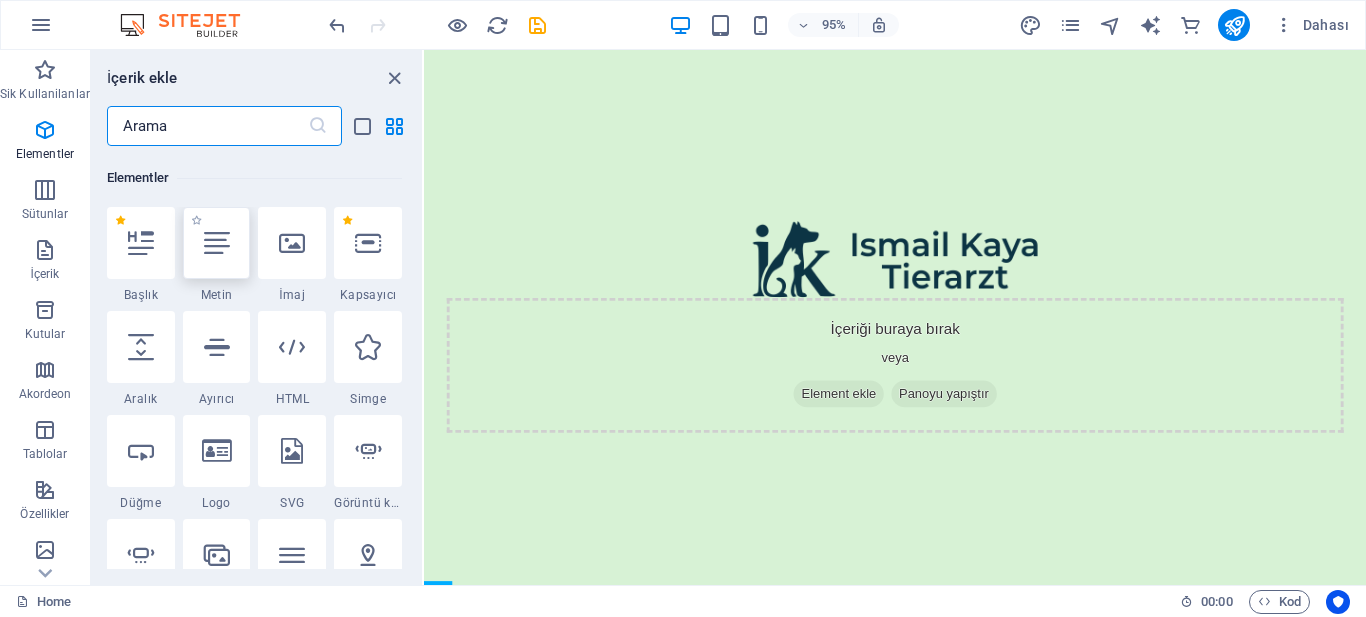 scroll, scrollTop: 213, scrollLeft: 0, axis: vertical 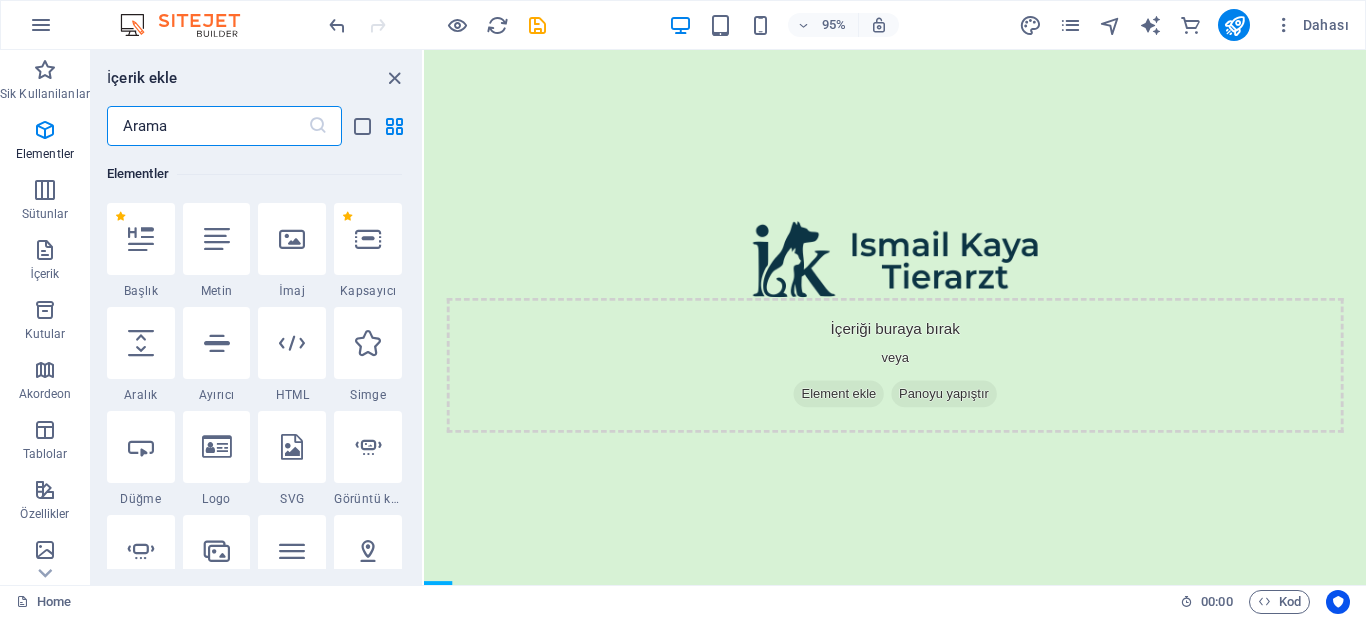 click at bounding box center [207, 126] 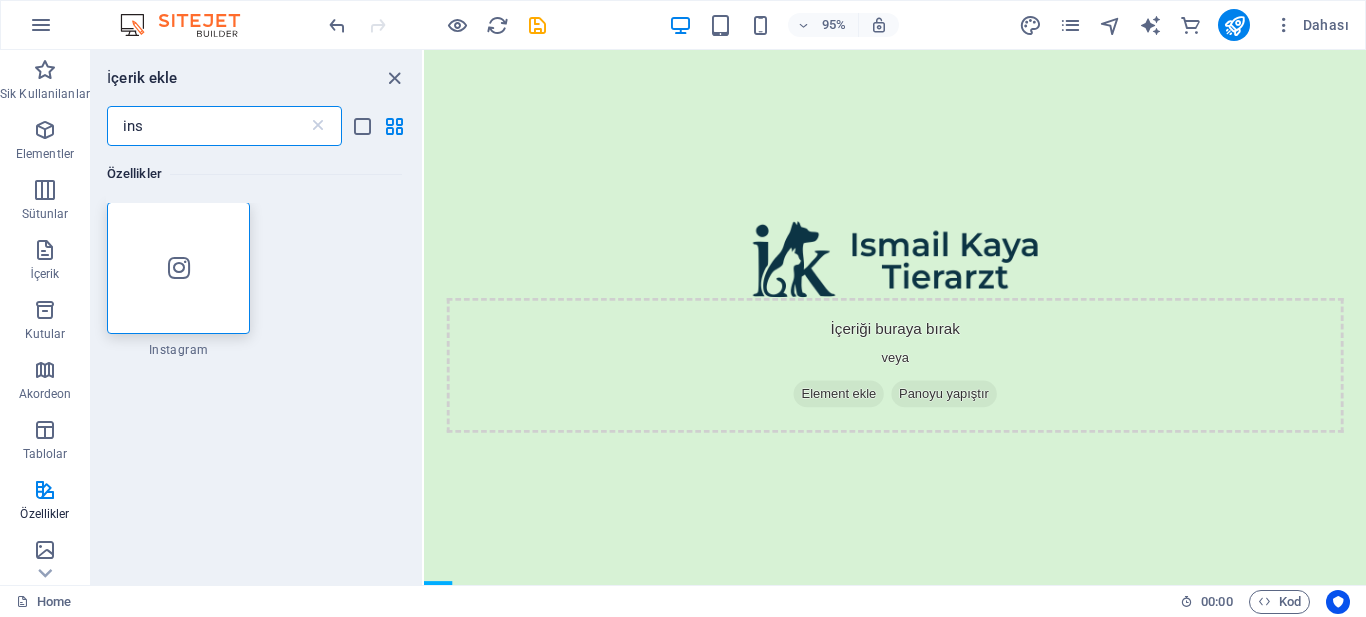 scroll, scrollTop: 0, scrollLeft: 0, axis: both 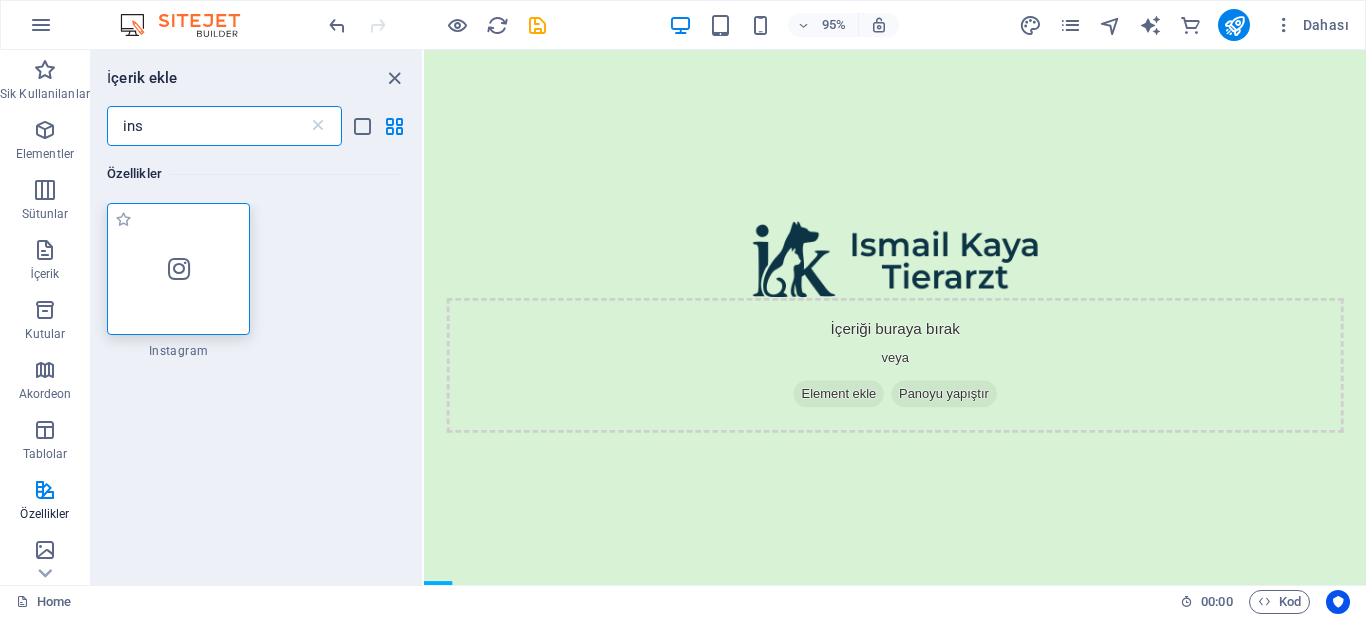 type on "ins" 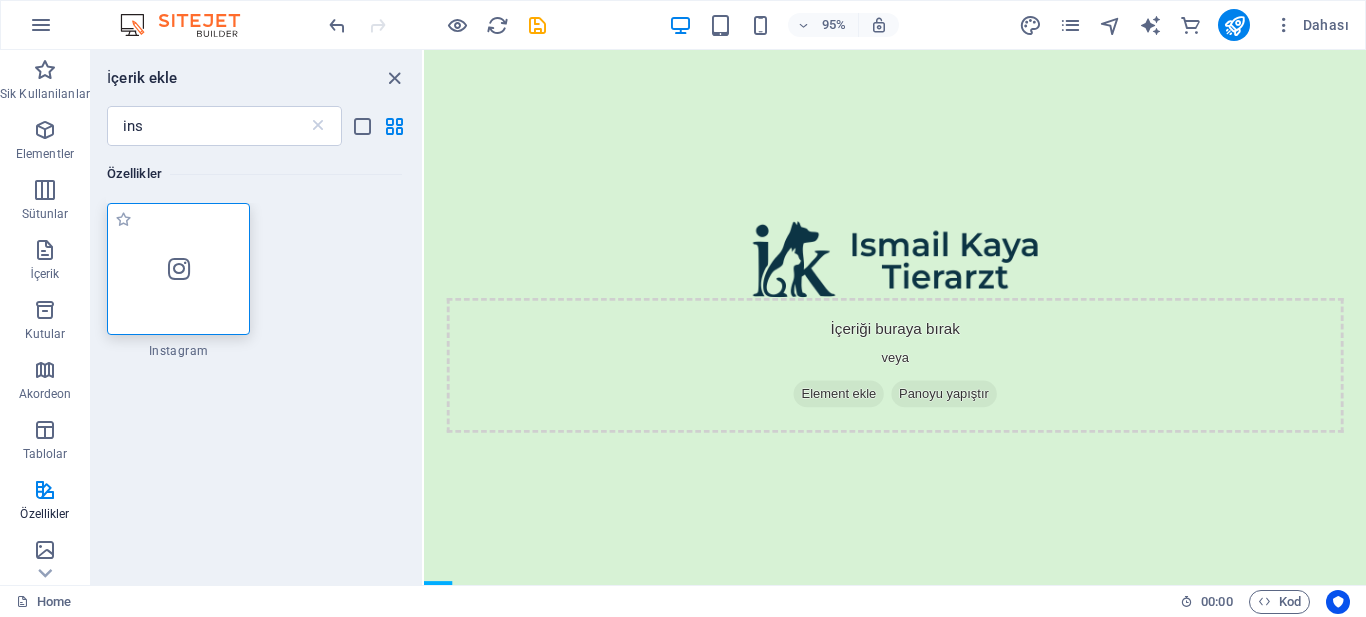 click at bounding box center (179, 269) 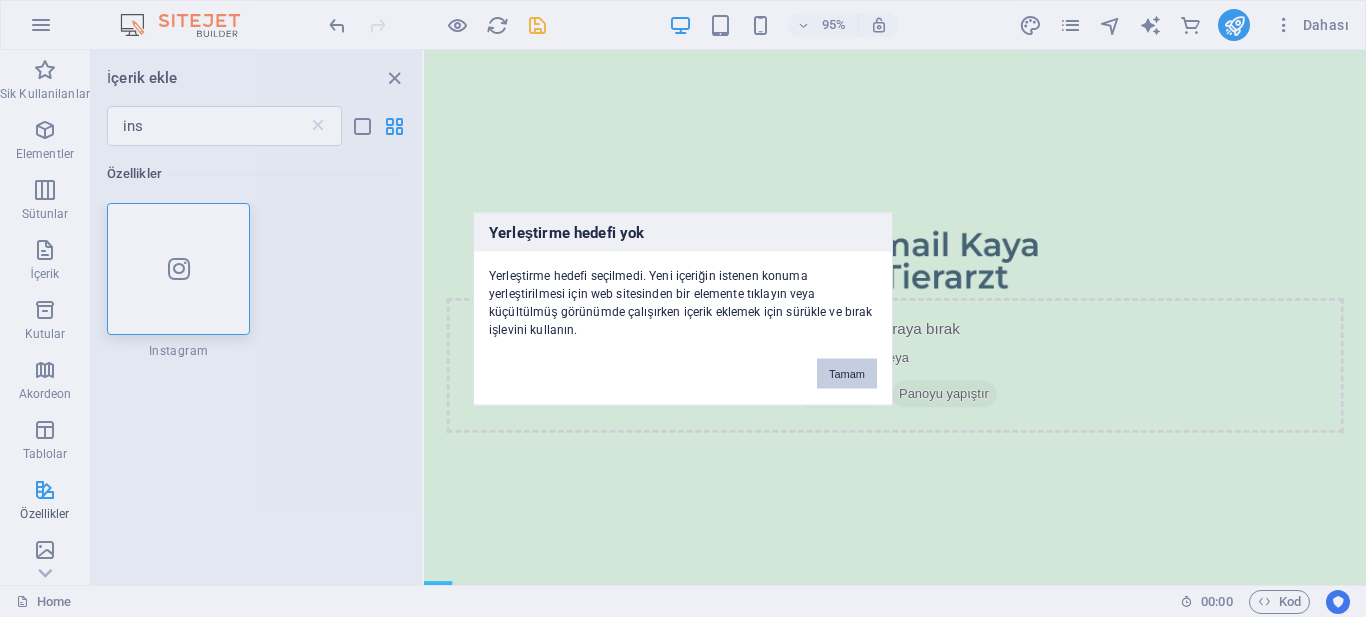 click on "Tamam" at bounding box center (847, 373) 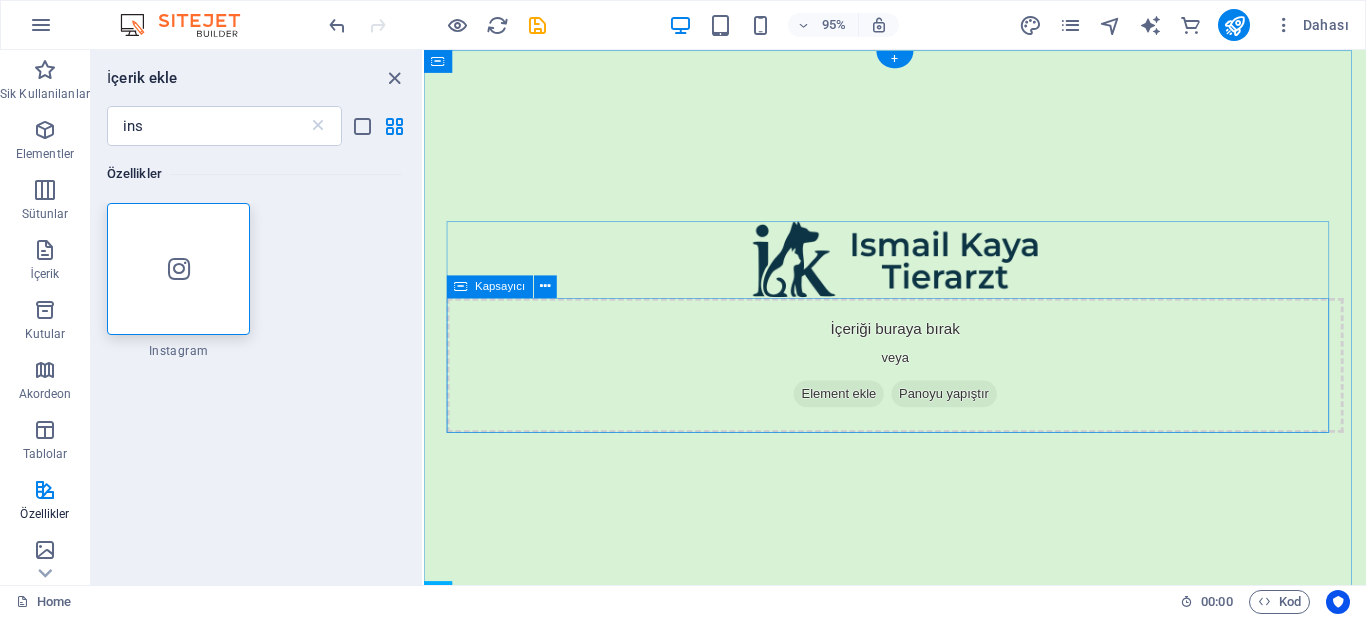click on "İçeriği buraya bırak veya  Element ekle  Panoyu yapıştır" at bounding box center [920, 382] 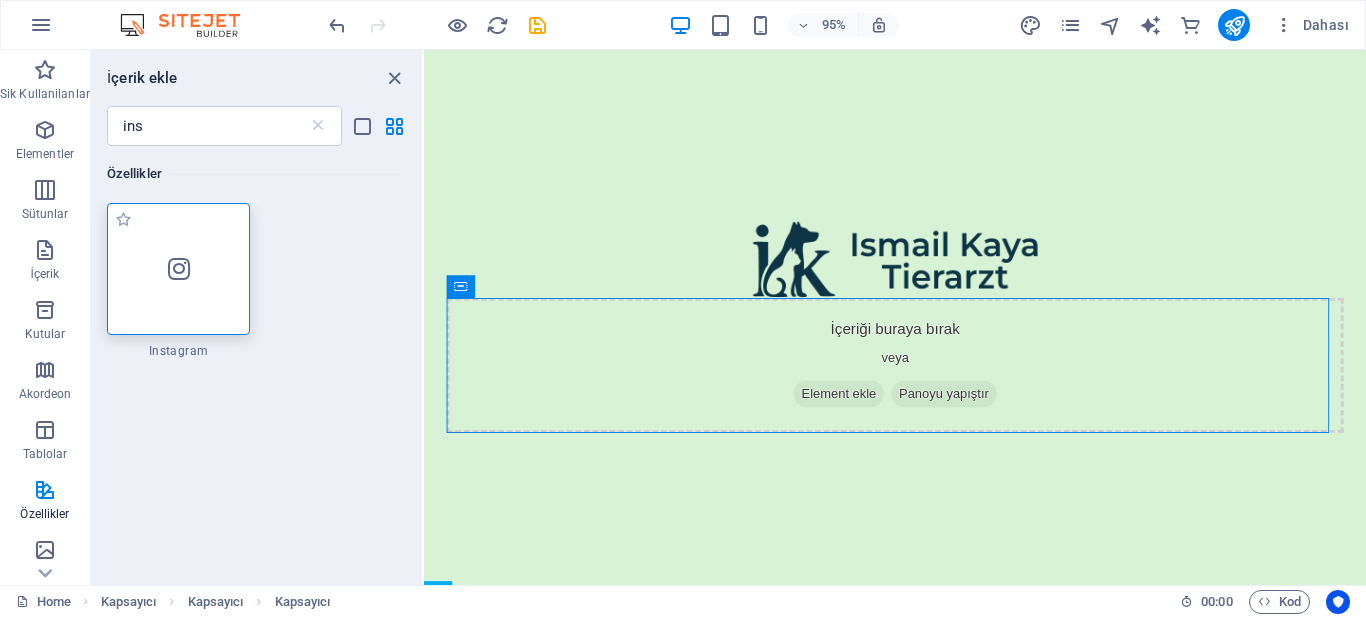 click at bounding box center [179, 269] 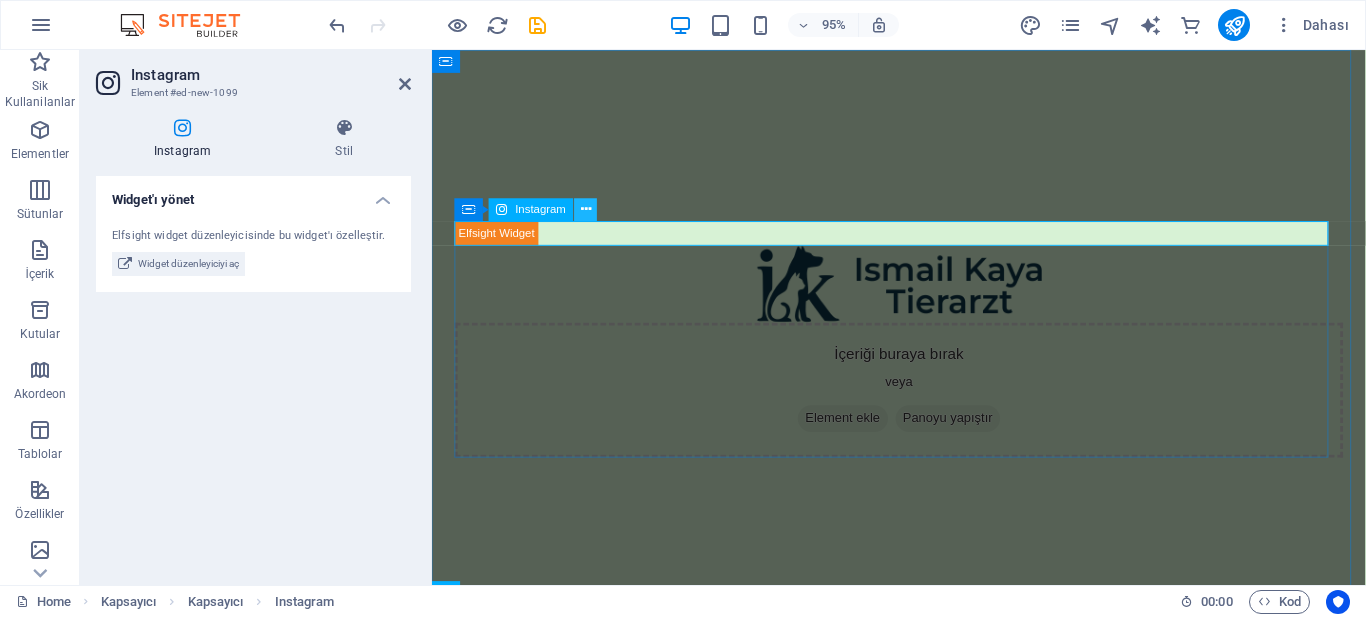 click at bounding box center (586, 210) 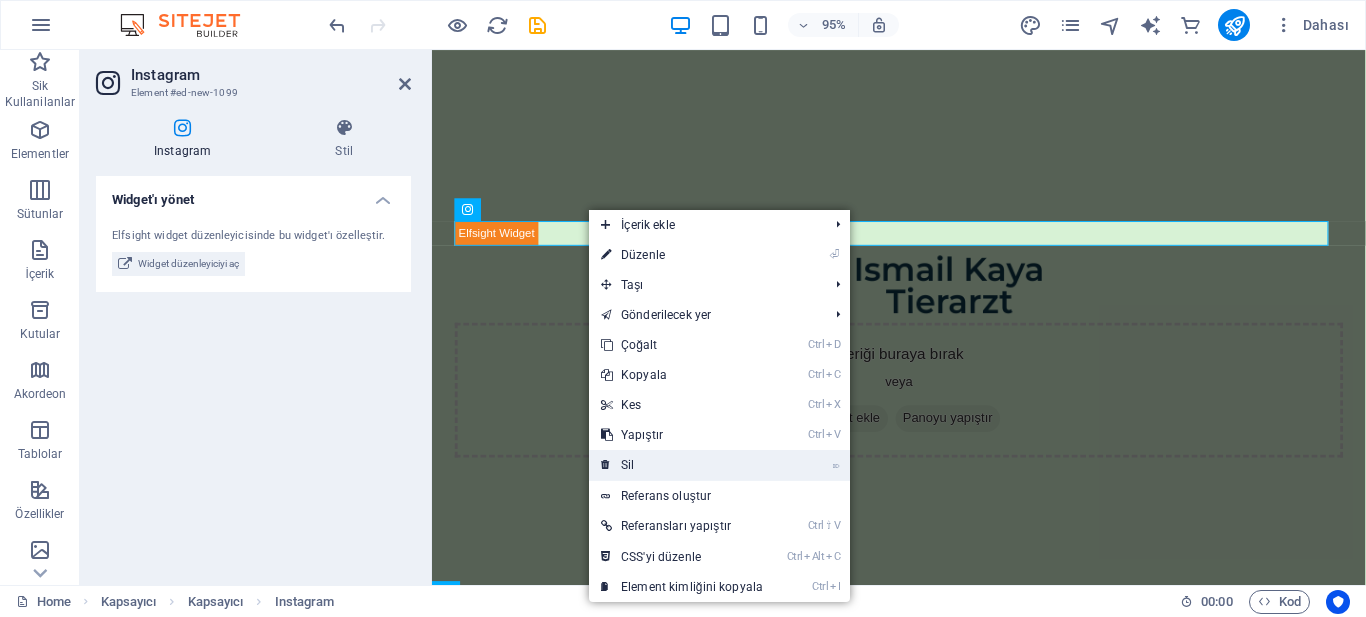 click on "⌦  Sil" at bounding box center [682, 465] 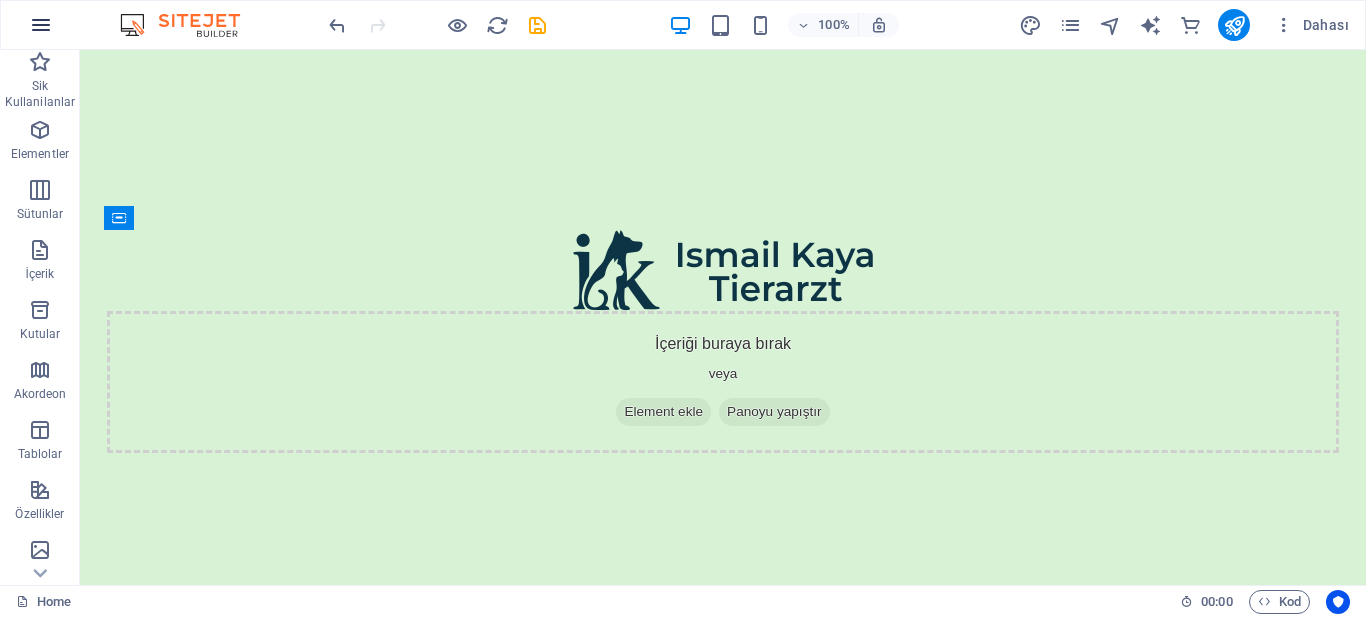 click at bounding box center (41, 25) 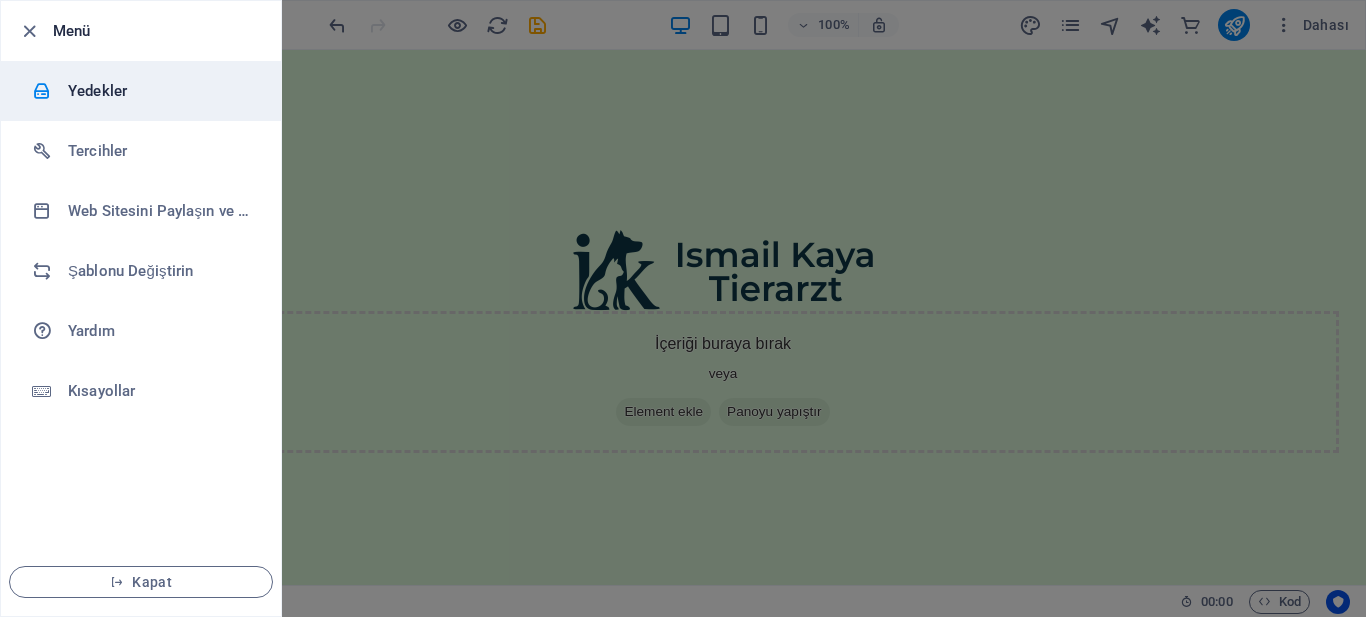 click on "Yedekler" at bounding box center [160, 91] 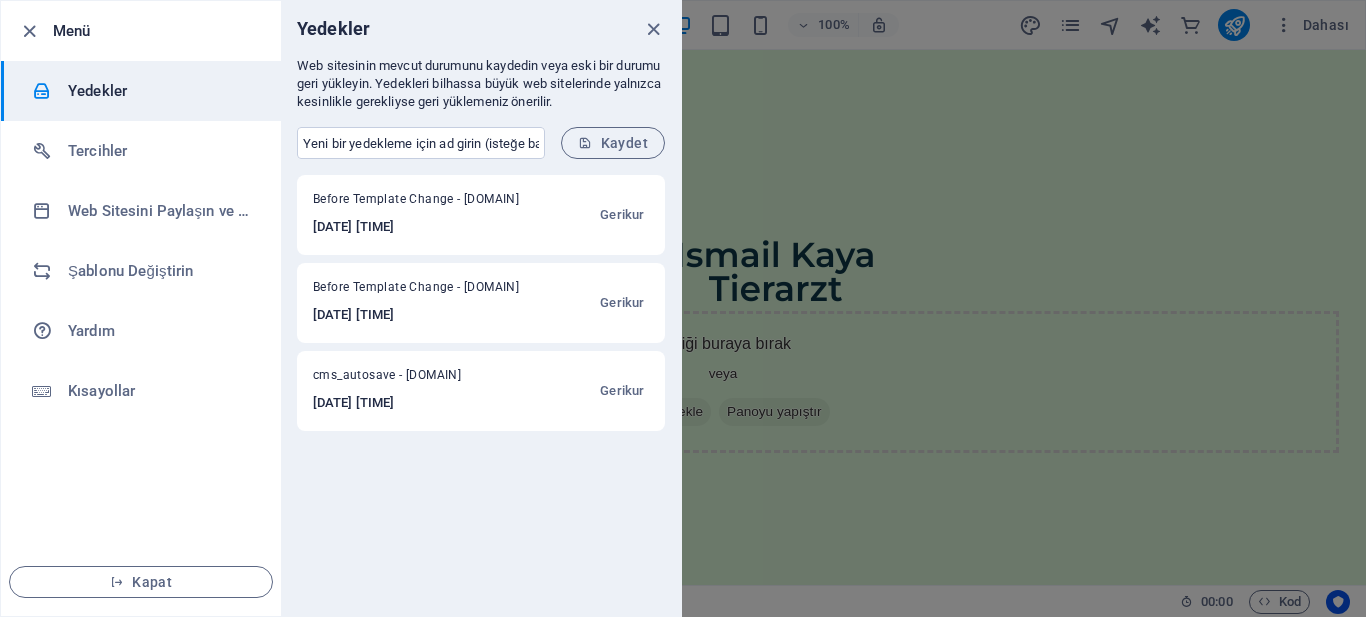 click on "​ Kaydet" at bounding box center [481, 143] 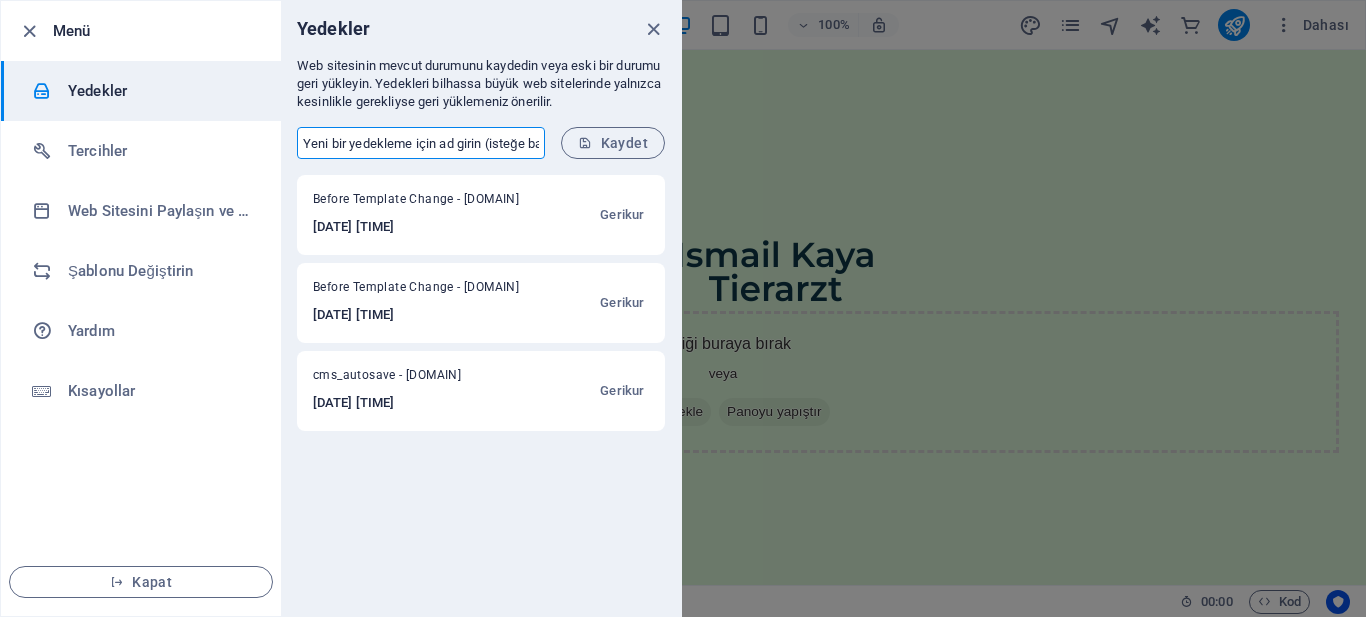 click at bounding box center (421, 143) 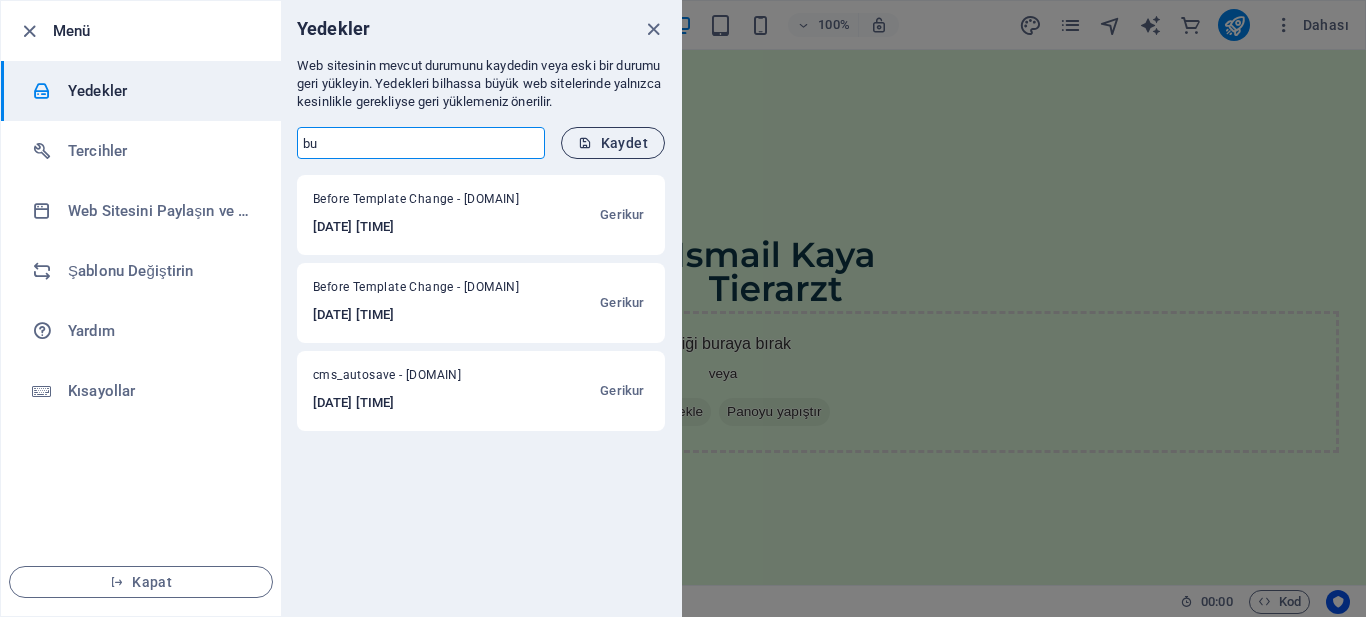 type on "bu" 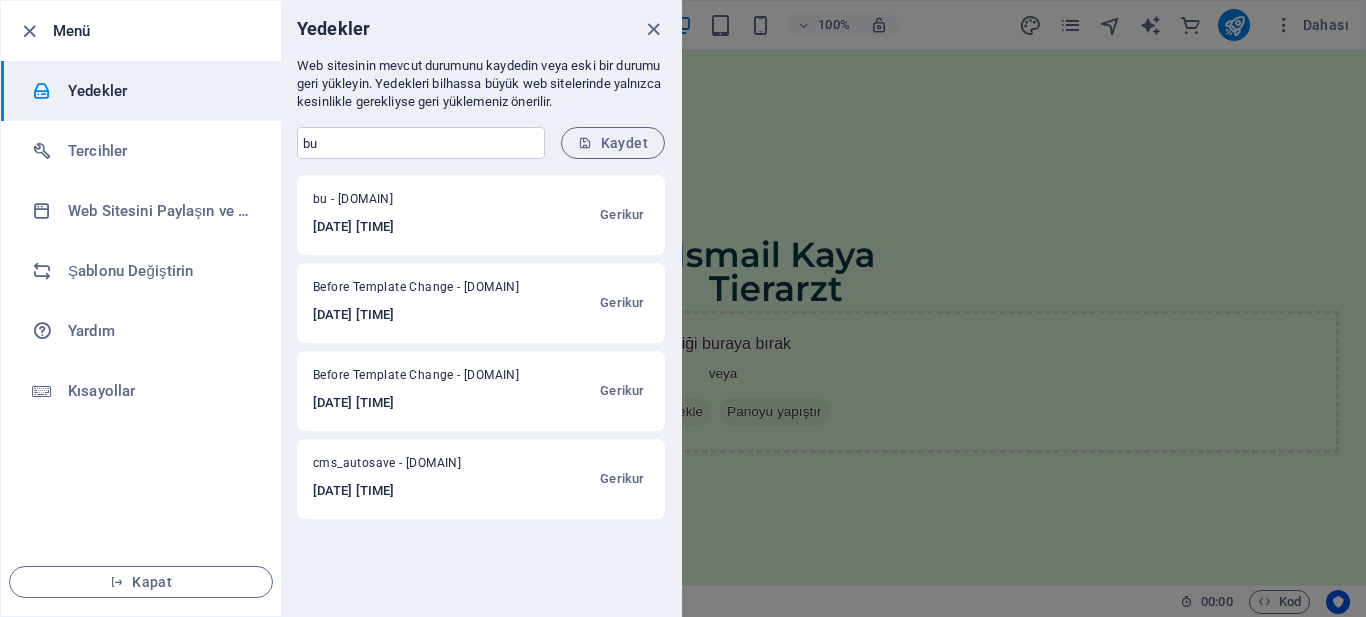 click on "Menü" at bounding box center (159, 31) 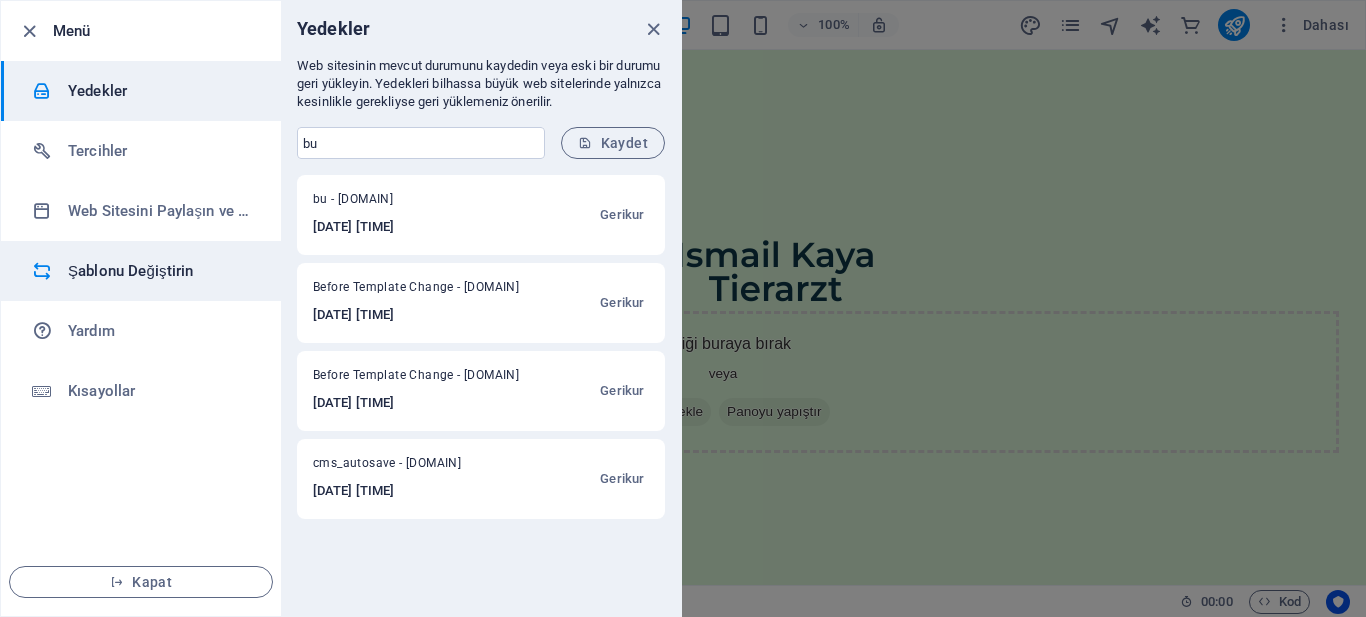 click on "Şablonu Değiştirin" at bounding box center [160, 271] 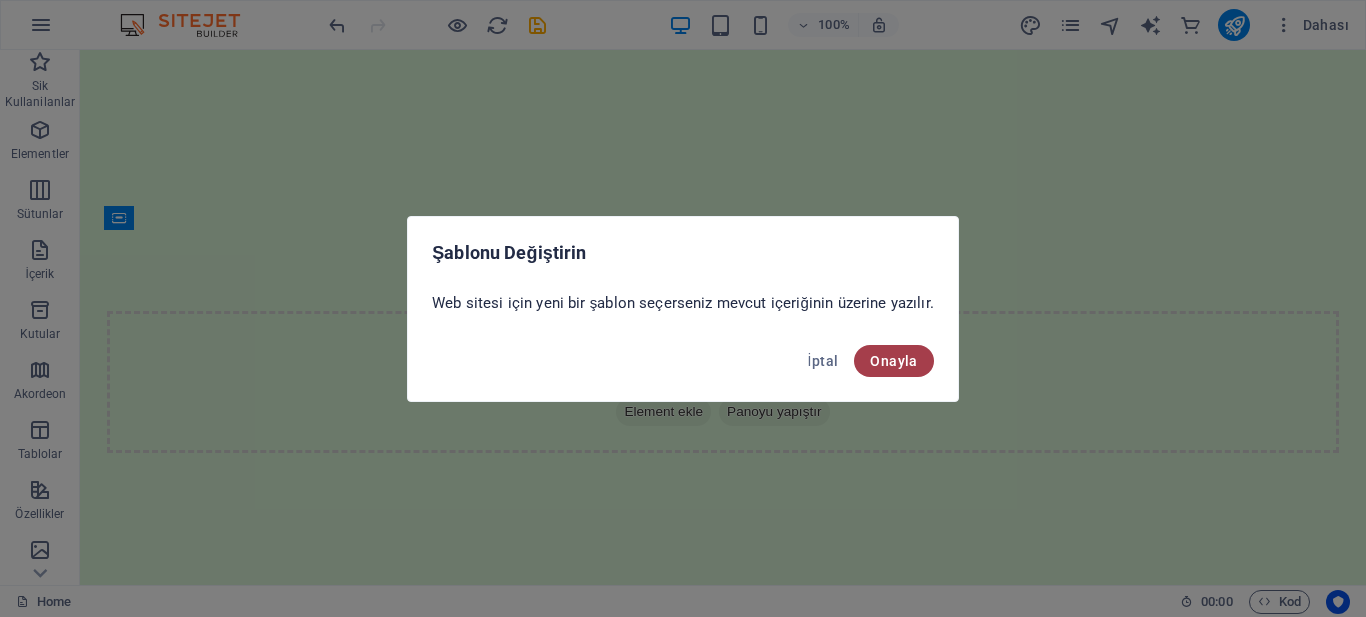 click on "Onayla" at bounding box center (893, 361) 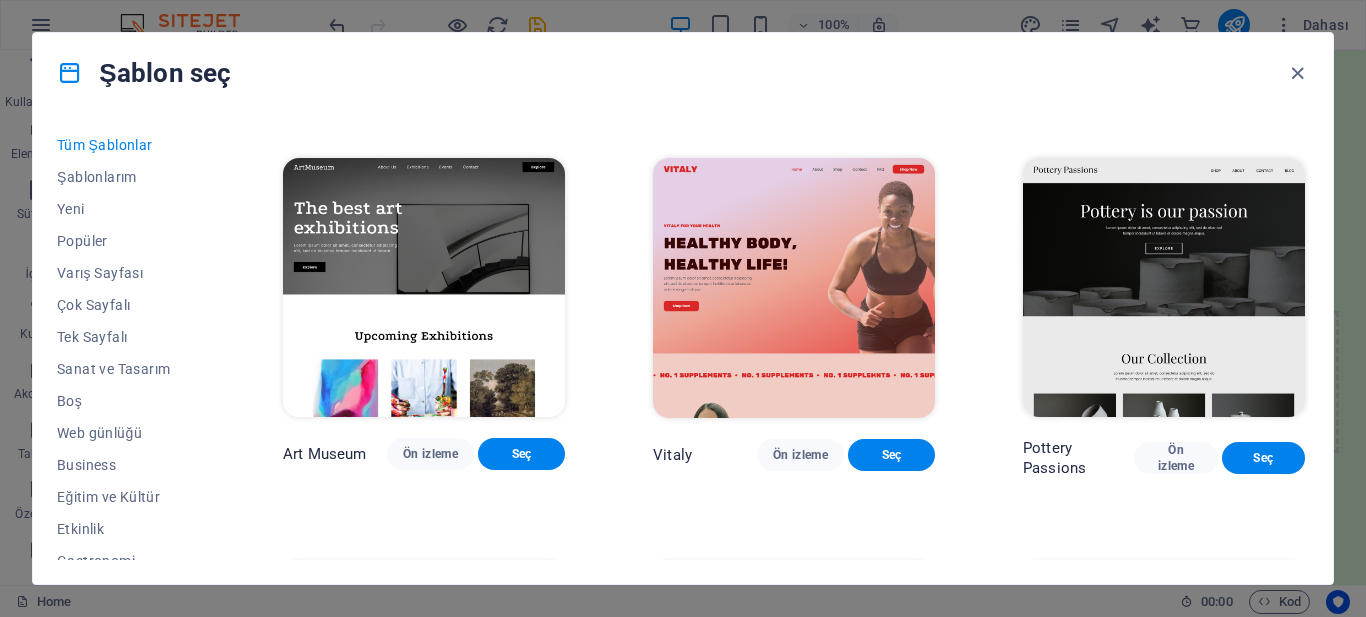 scroll, scrollTop: 400, scrollLeft: 0, axis: vertical 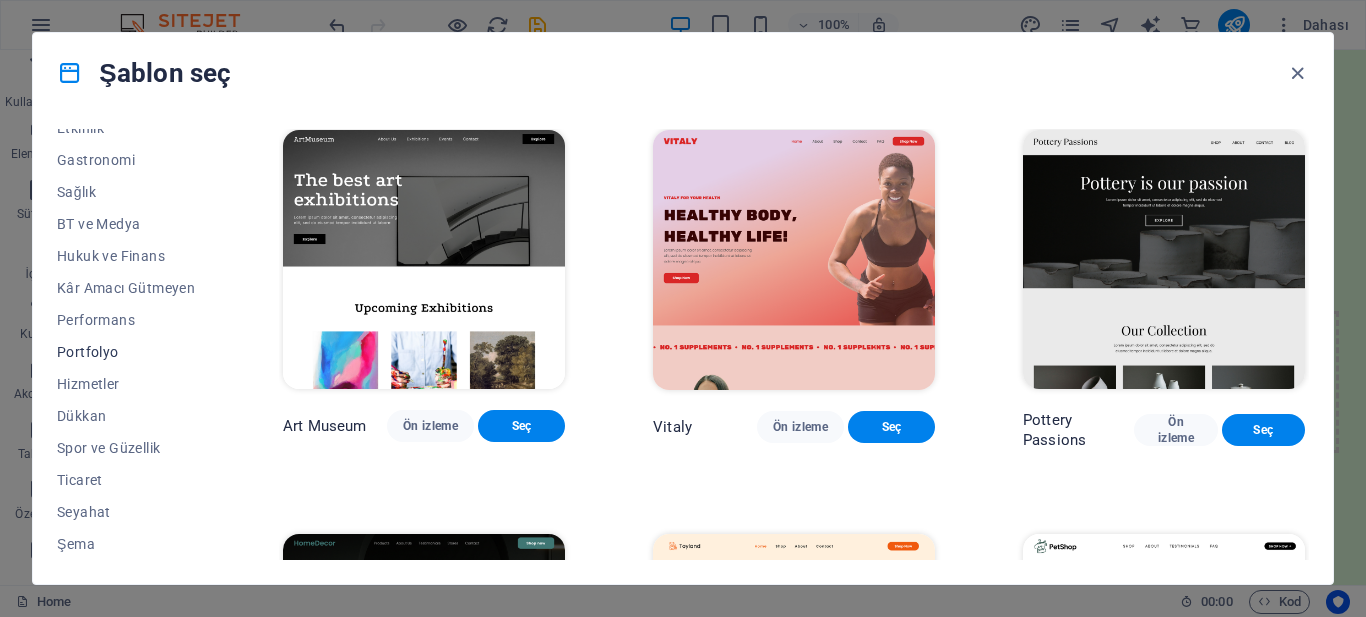 click on "Portfolyo" at bounding box center [126, 352] 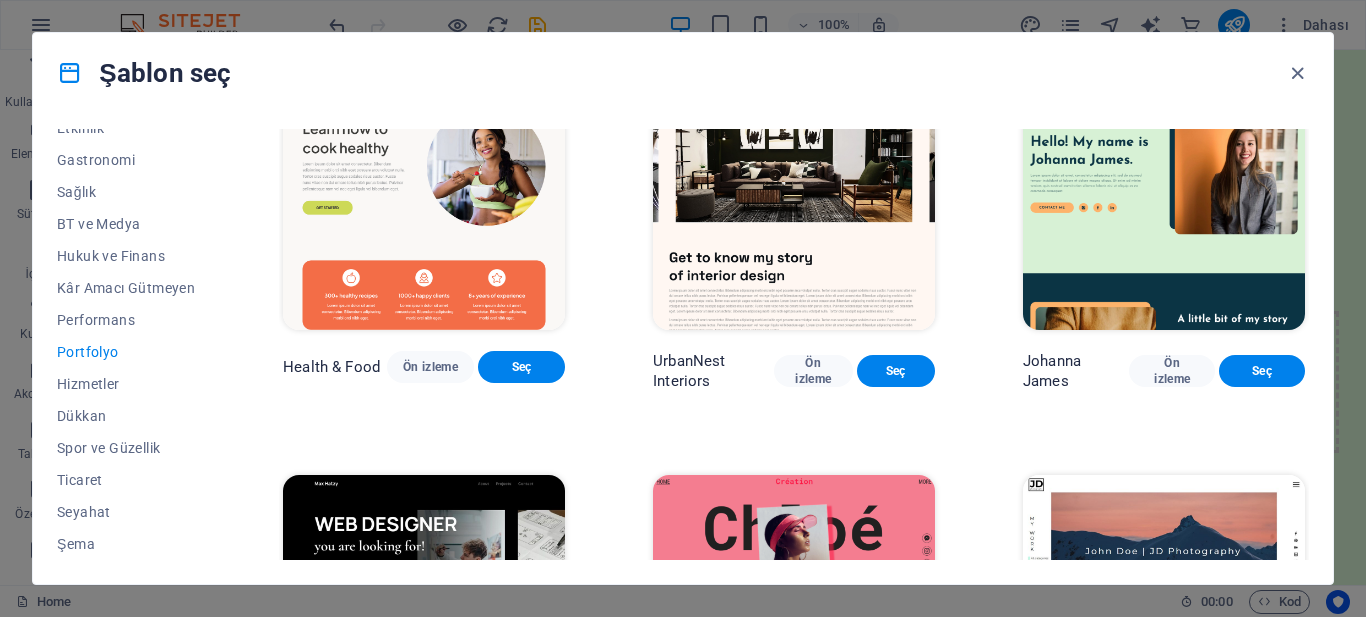 scroll, scrollTop: 0, scrollLeft: 0, axis: both 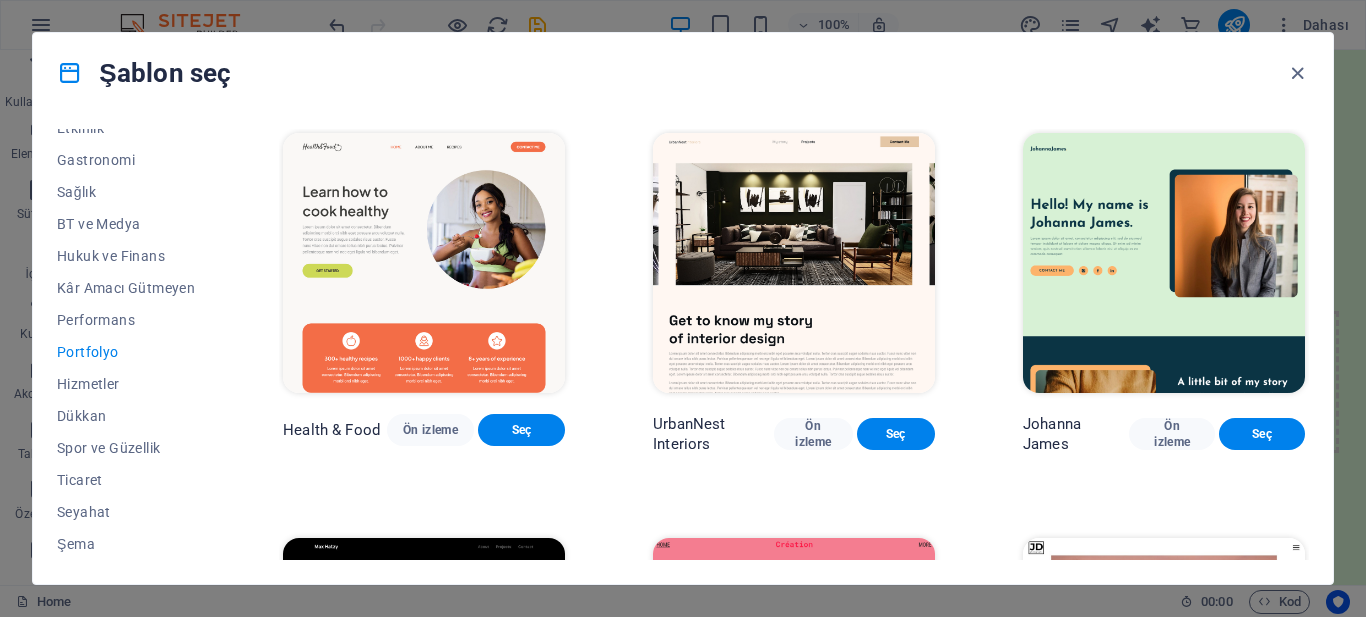 click at bounding box center (1164, 263) 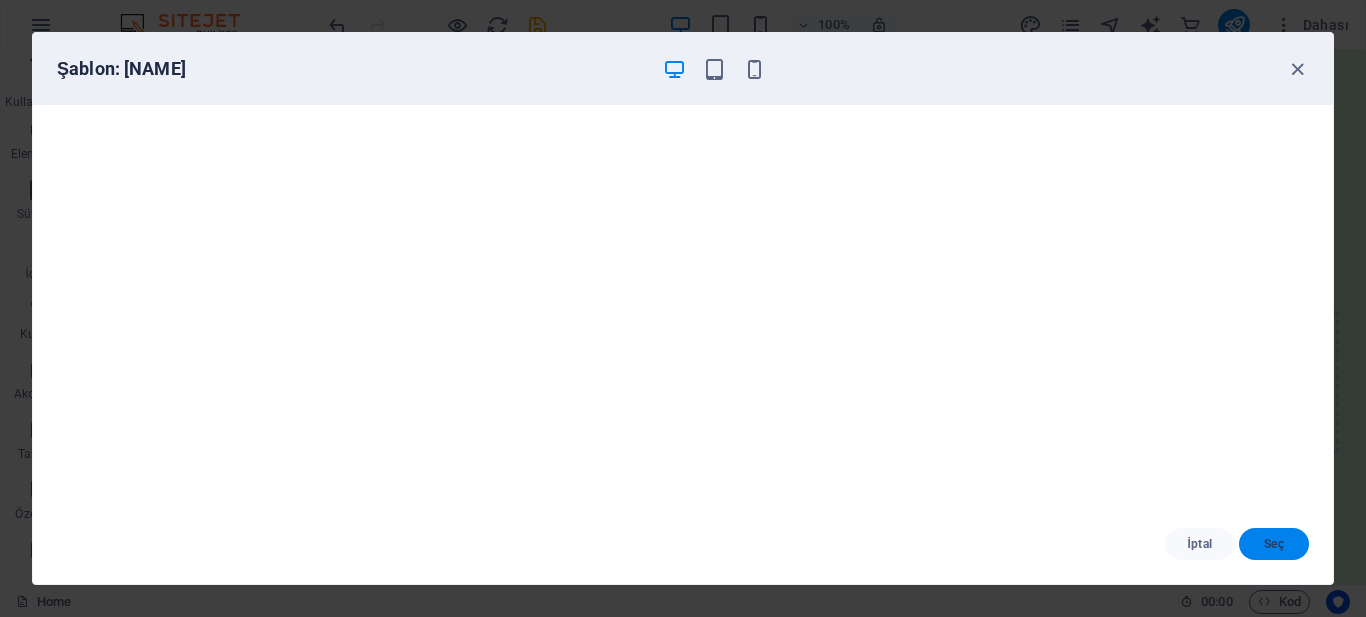 click on "Seç" at bounding box center [1274, 544] 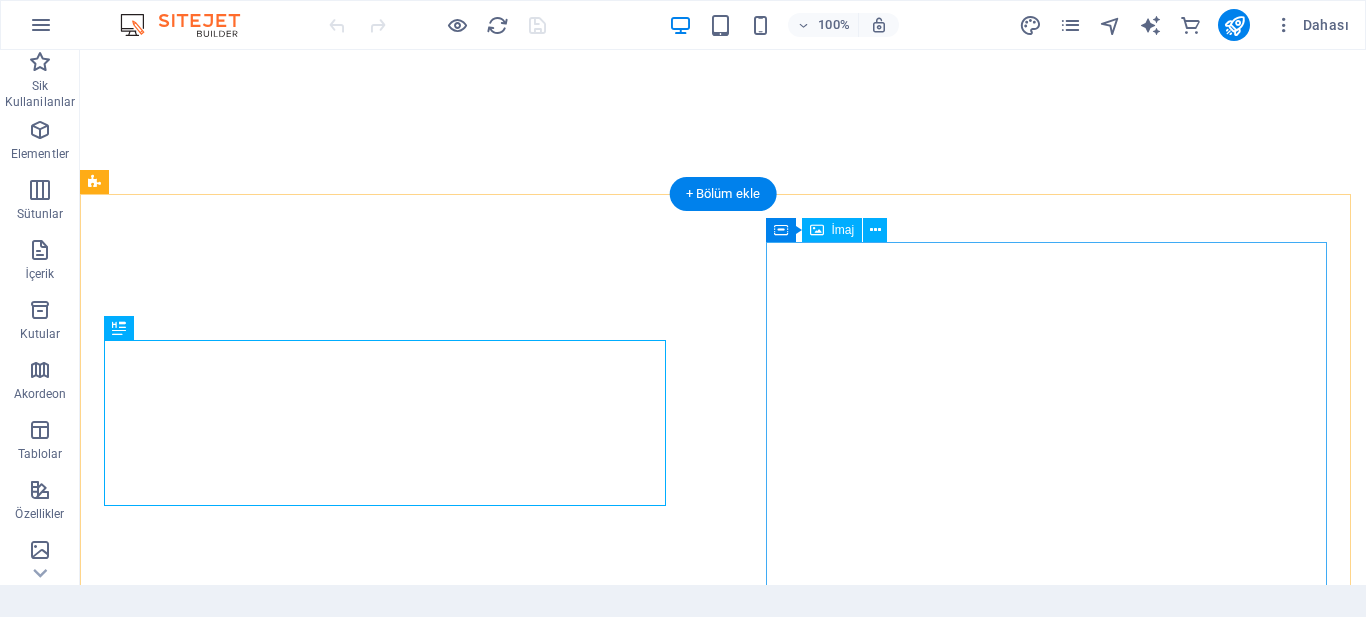 scroll, scrollTop: 0, scrollLeft: 0, axis: both 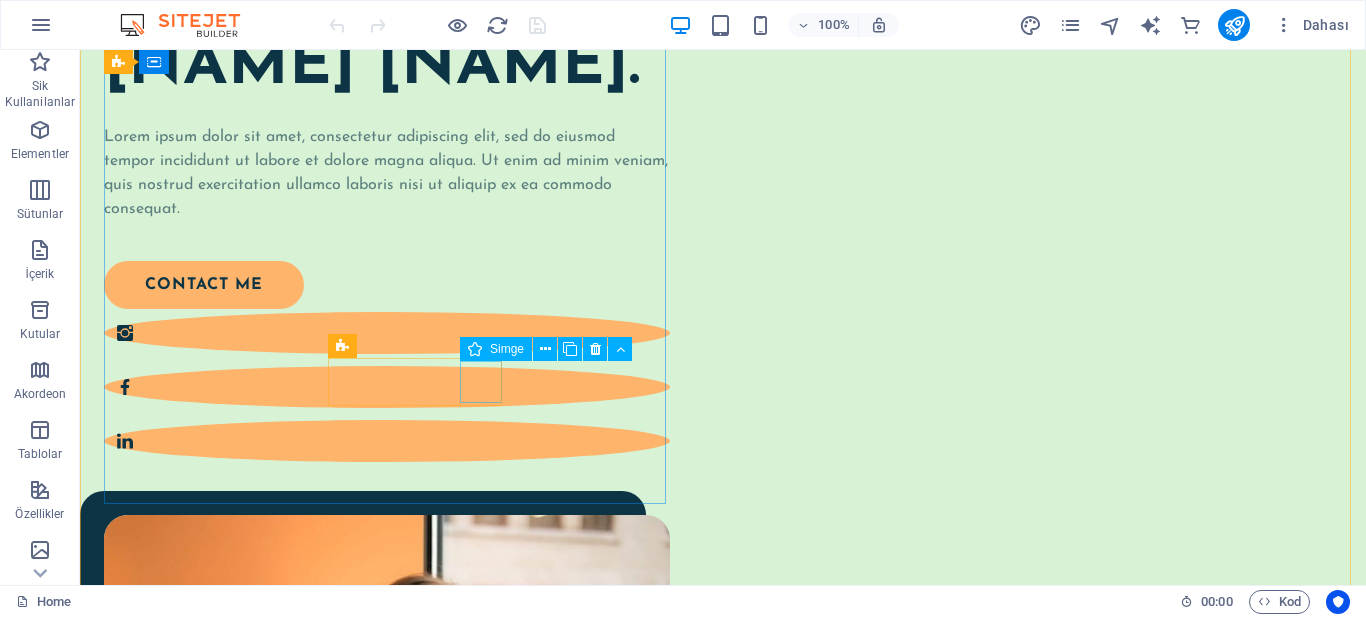 click at bounding box center (387, 441) 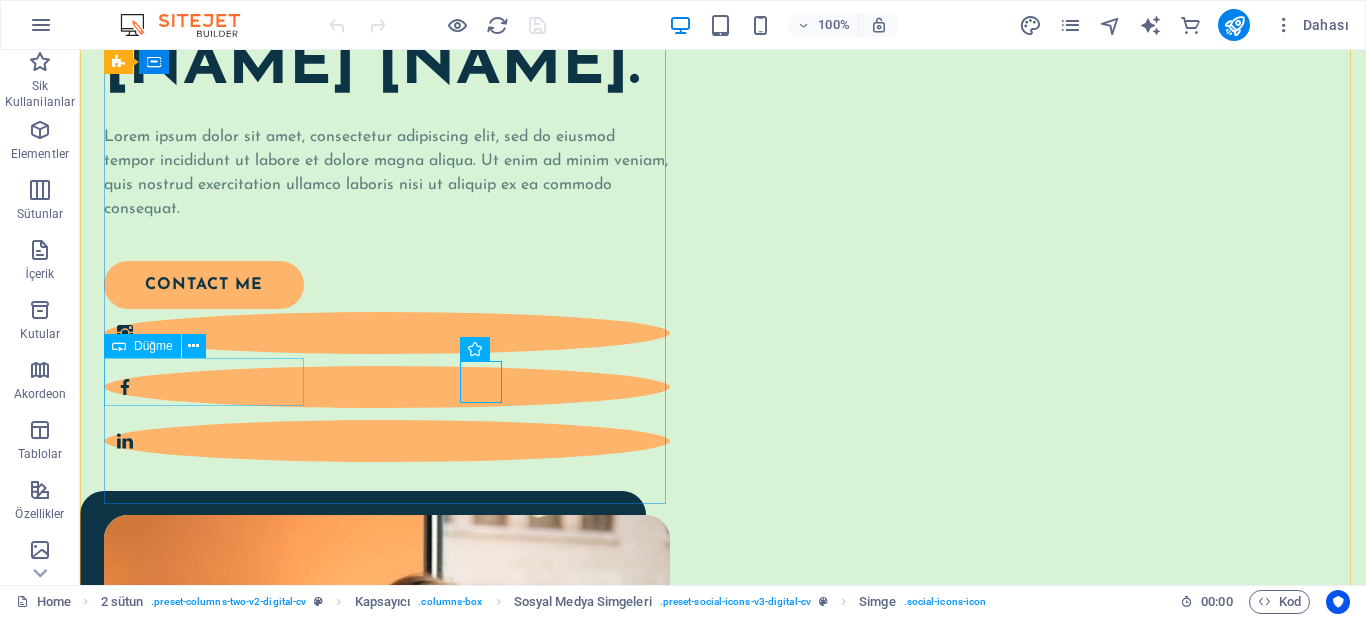 click on "contact me" at bounding box center (375, 285) 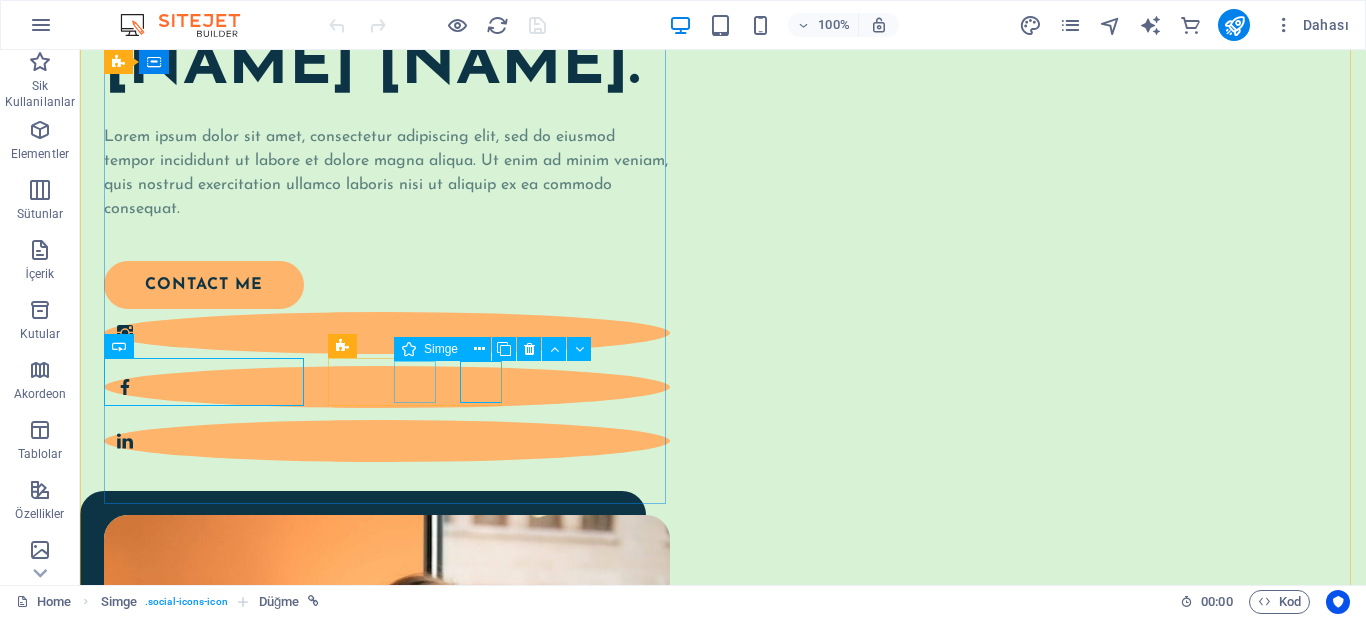click at bounding box center (387, 387) 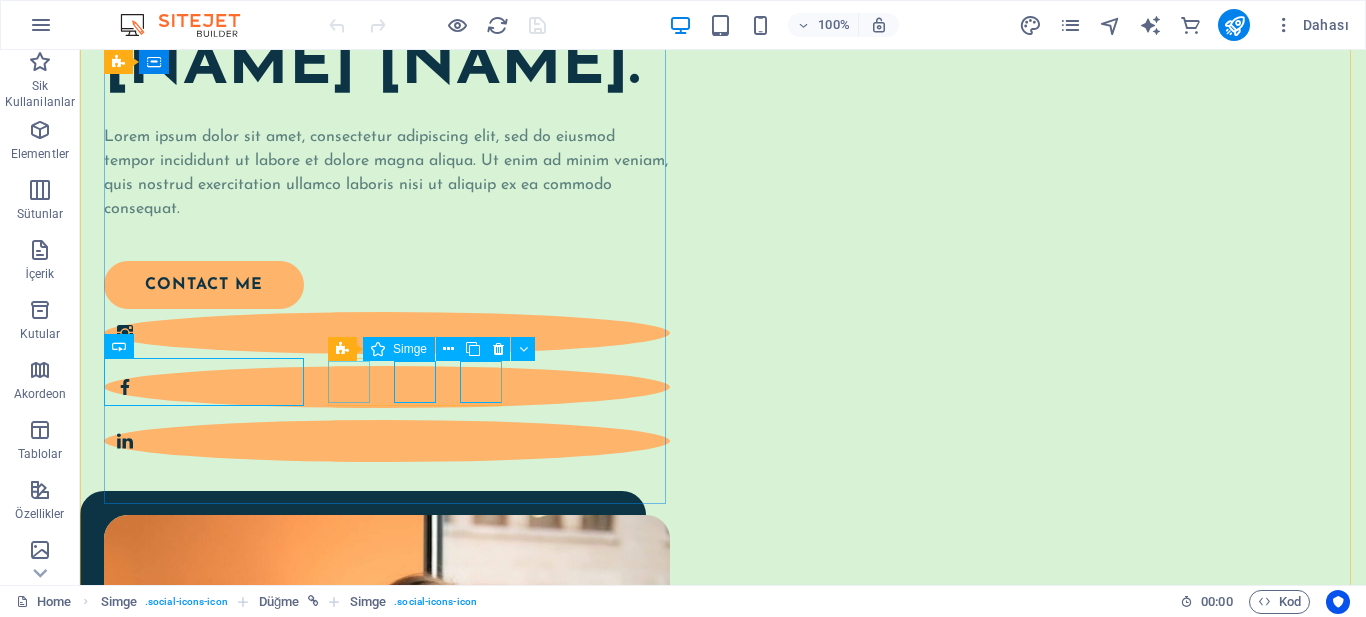 click at bounding box center [387, 333] 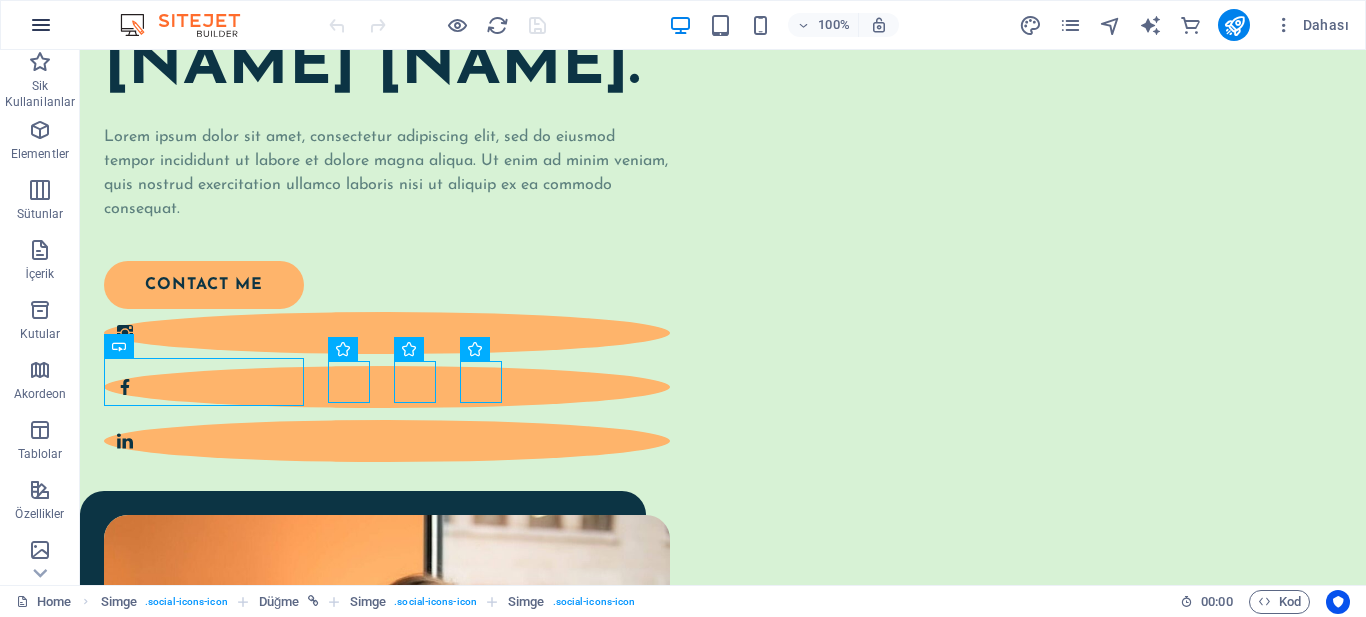 click at bounding box center (41, 25) 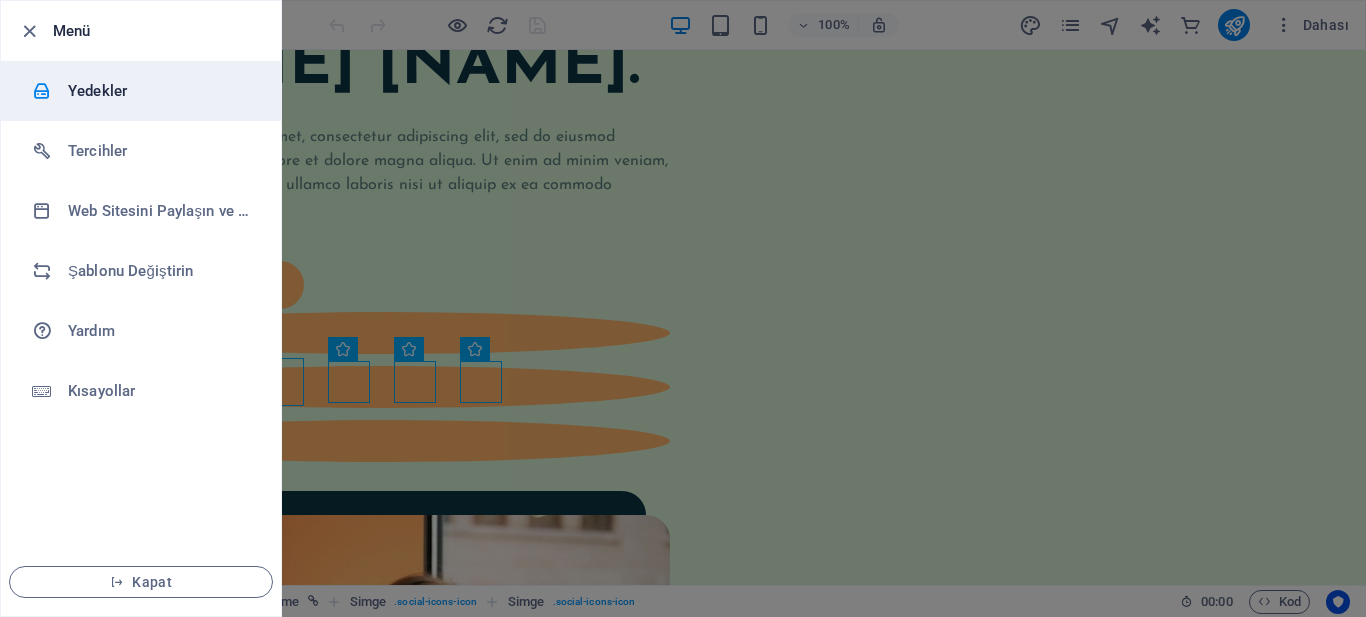click on "Yedekler" at bounding box center (160, 91) 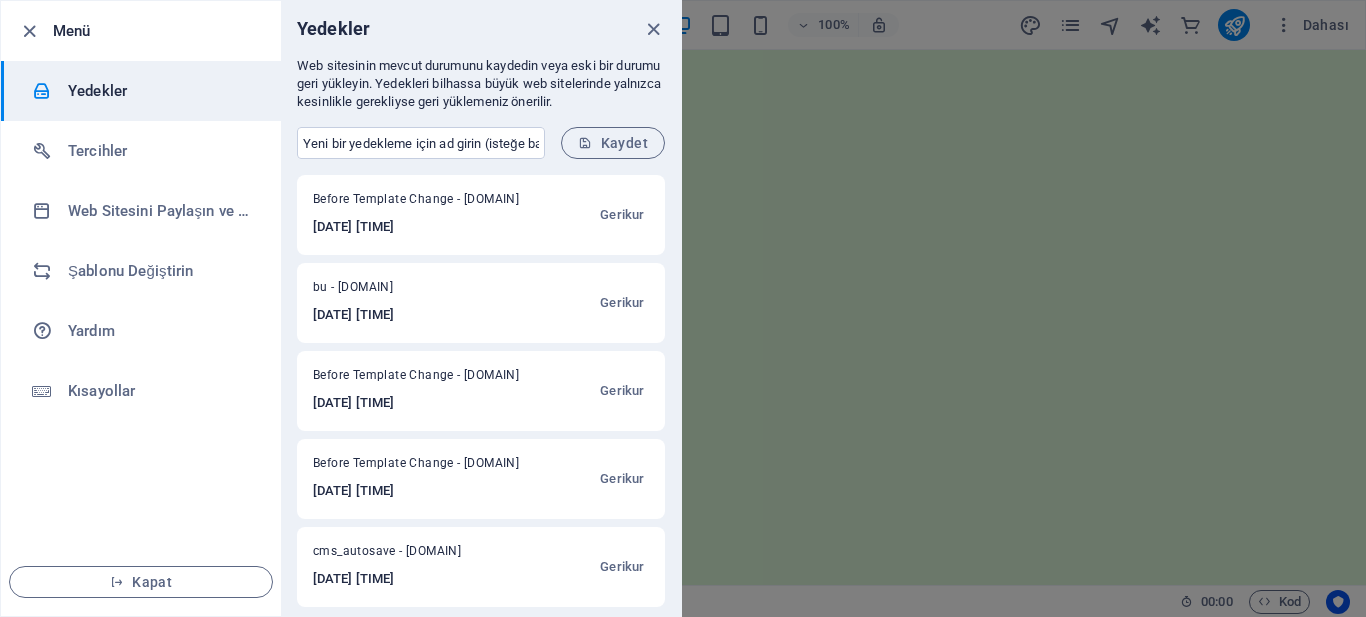 click on "bu - [DOMAIN]" at bounding box center (394, 291) 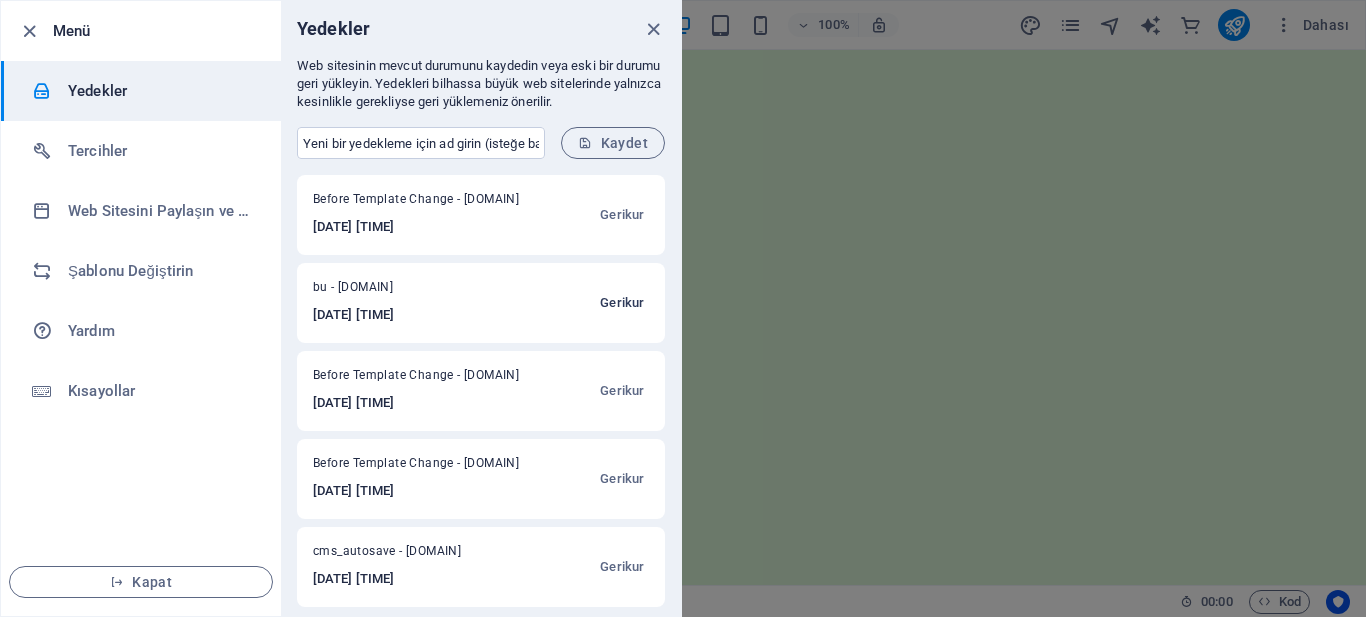 click on "Gerikur" at bounding box center (622, 303) 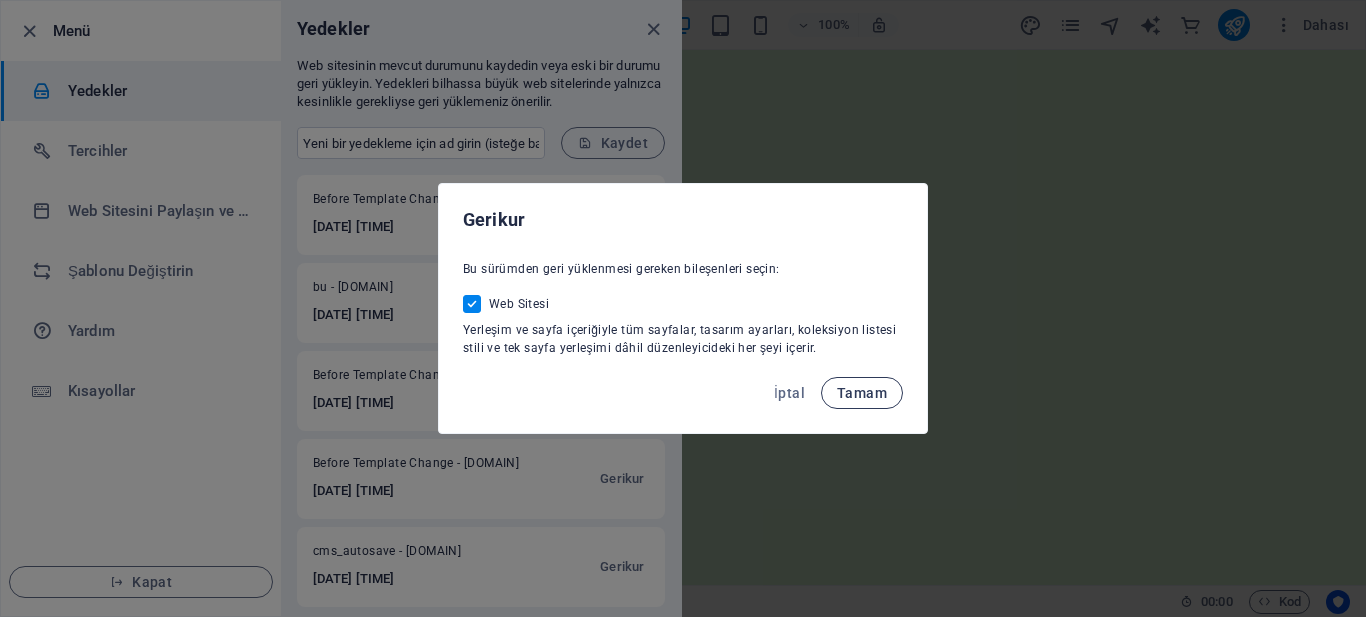 click on "Tamam" at bounding box center [862, 393] 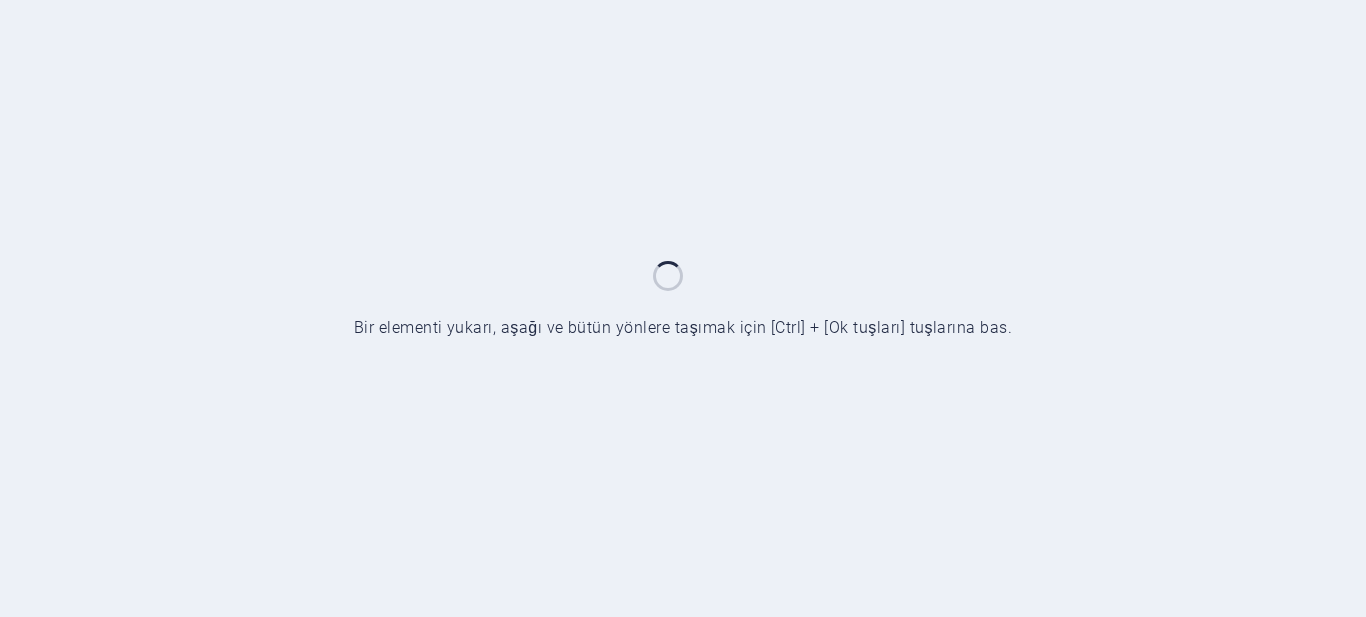 scroll, scrollTop: 0, scrollLeft: 0, axis: both 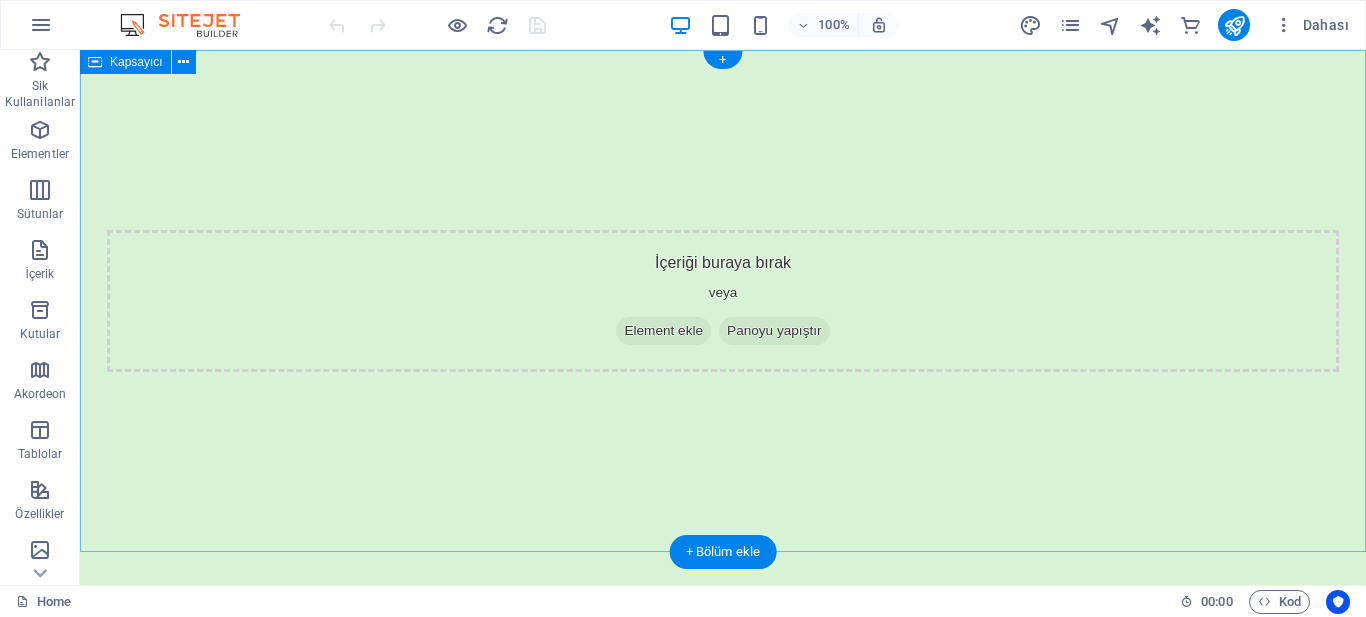 click on "İçeriği buraya bırak veya  Element ekle  Panoyu yapıştır" at bounding box center [723, 301] 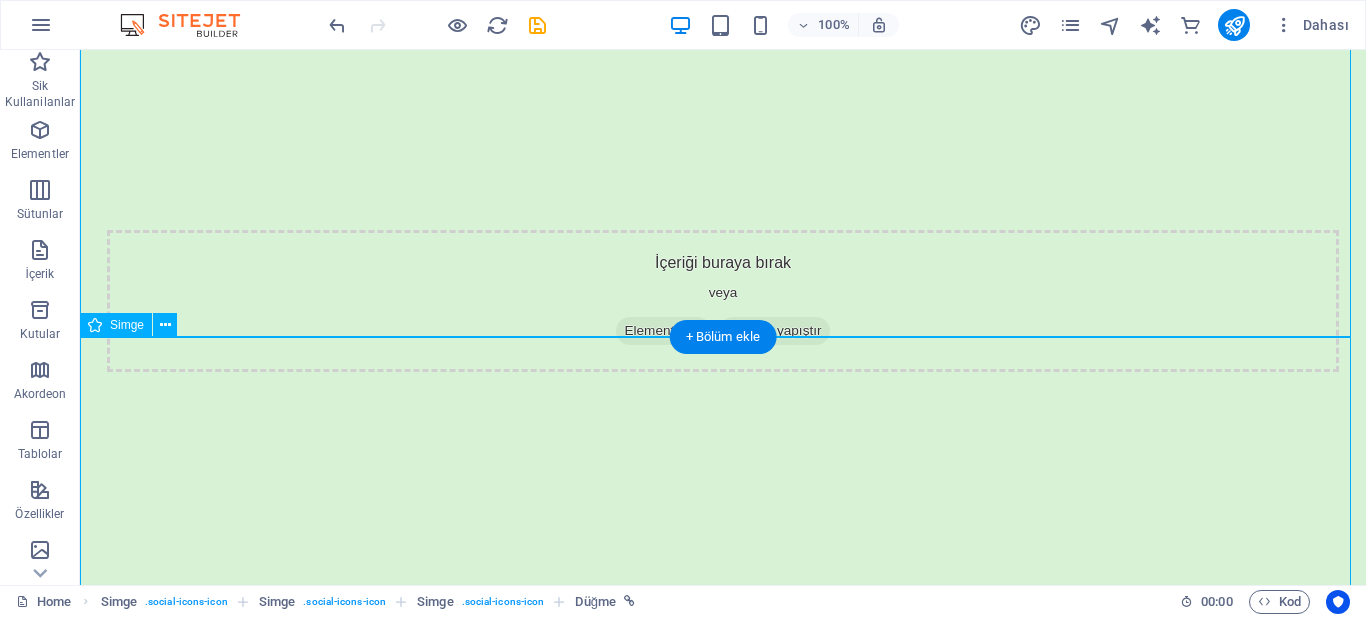 scroll, scrollTop: 0, scrollLeft: 0, axis: both 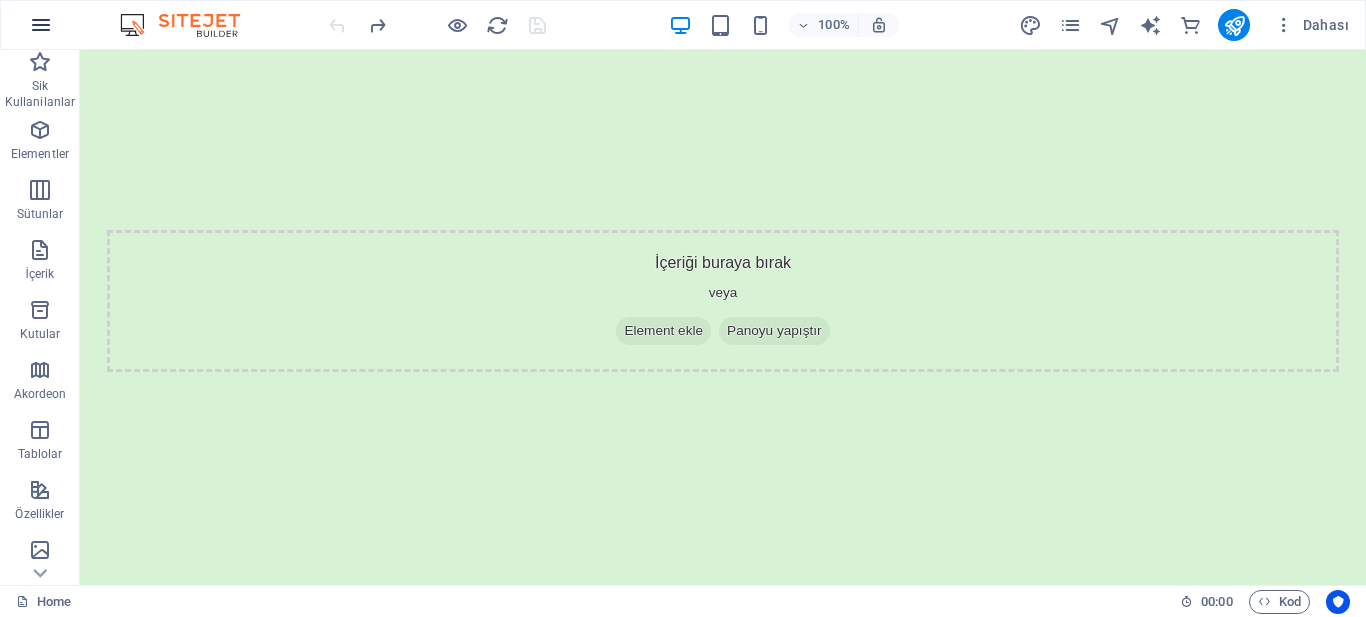 click at bounding box center (41, 25) 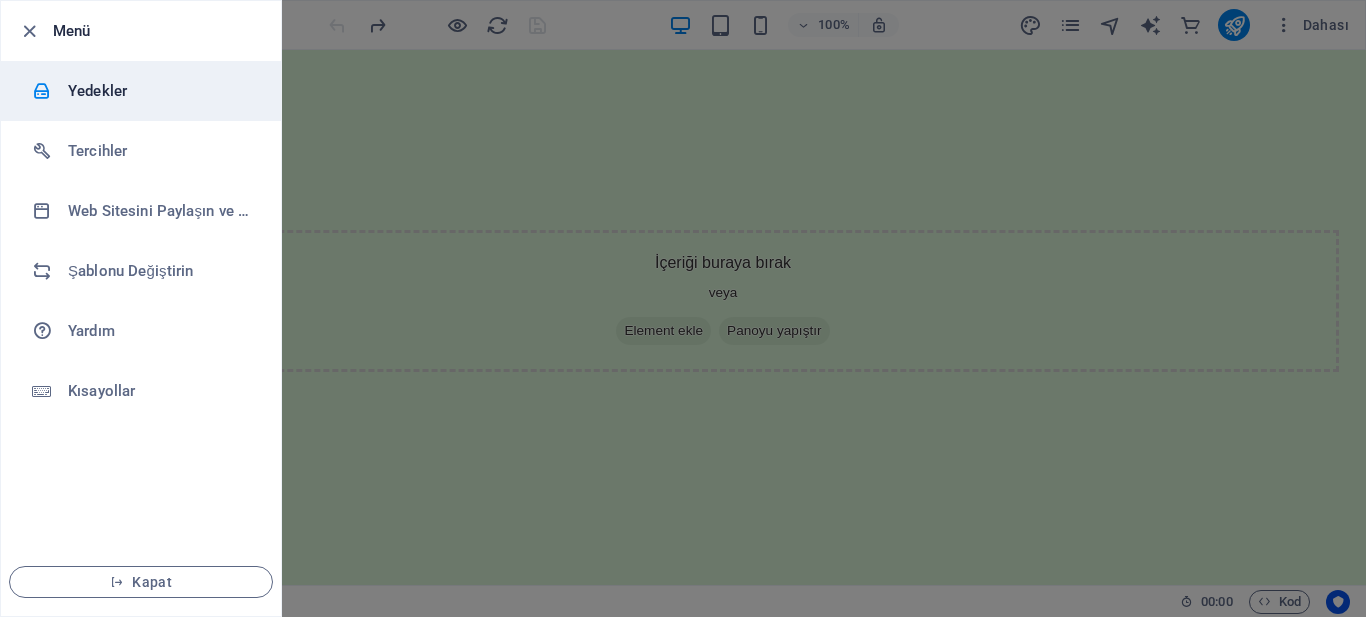 click on "Yedekler" at bounding box center [141, 91] 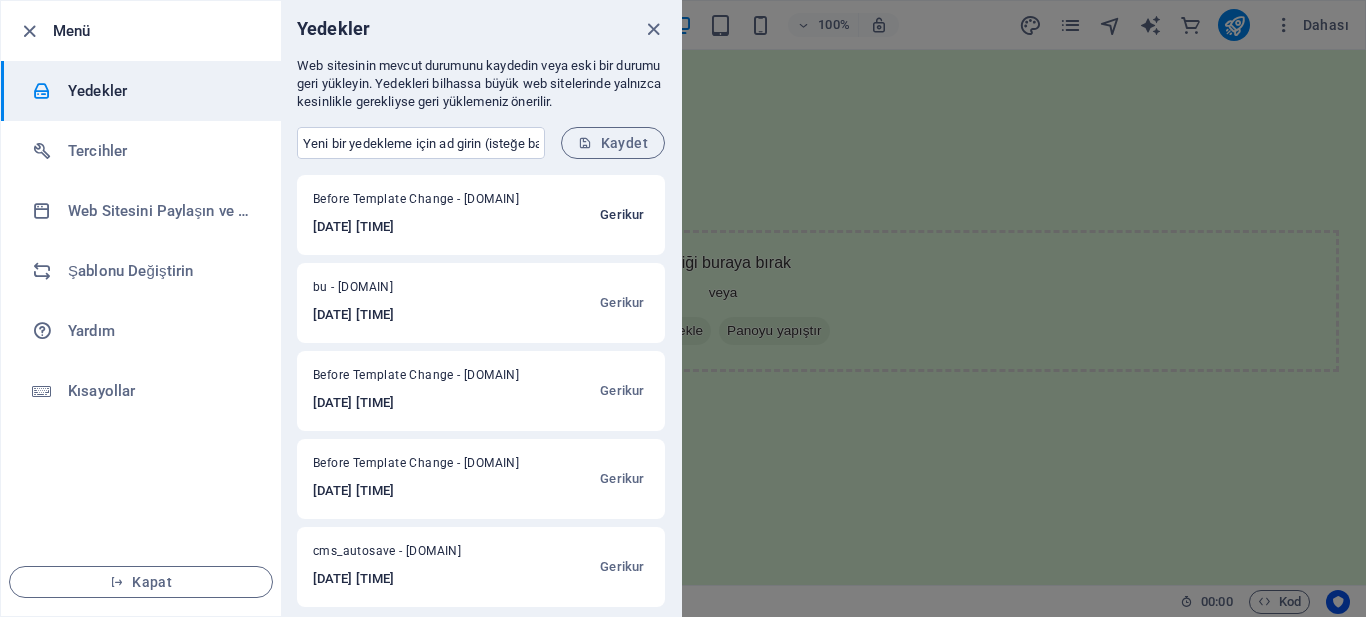 click on "Gerikur" at bounding box center [622, 215] 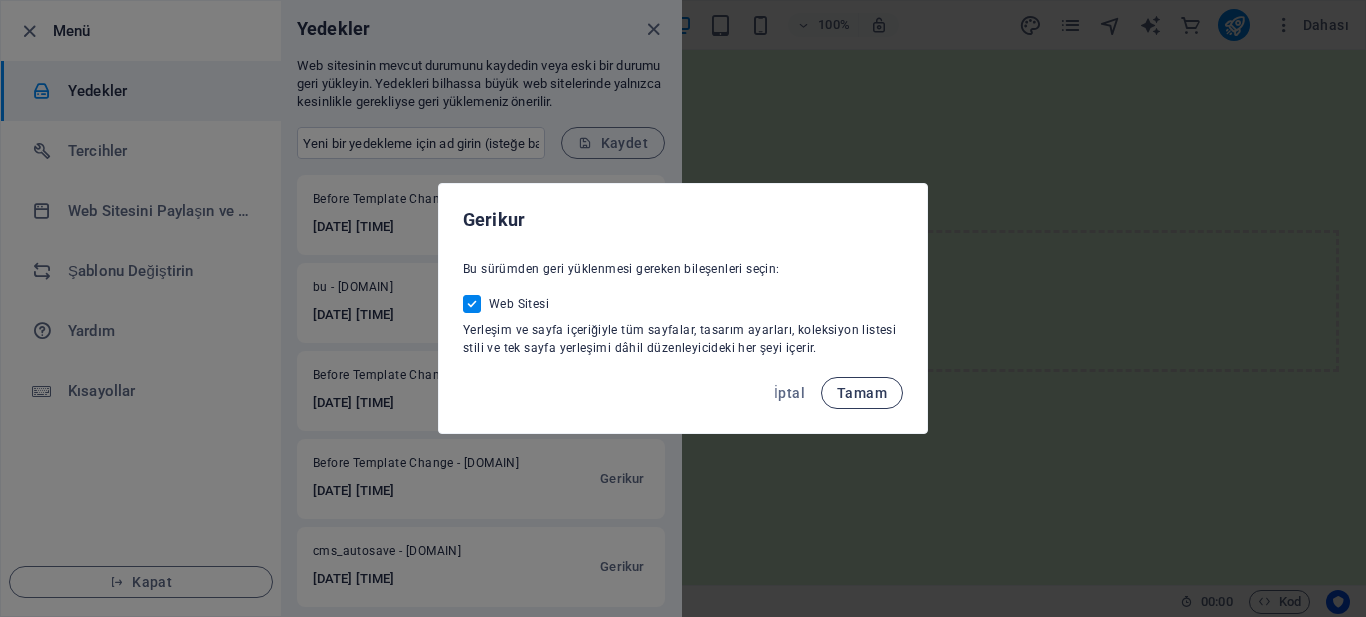 click on "Tamam" at bounding box center (862, 393) 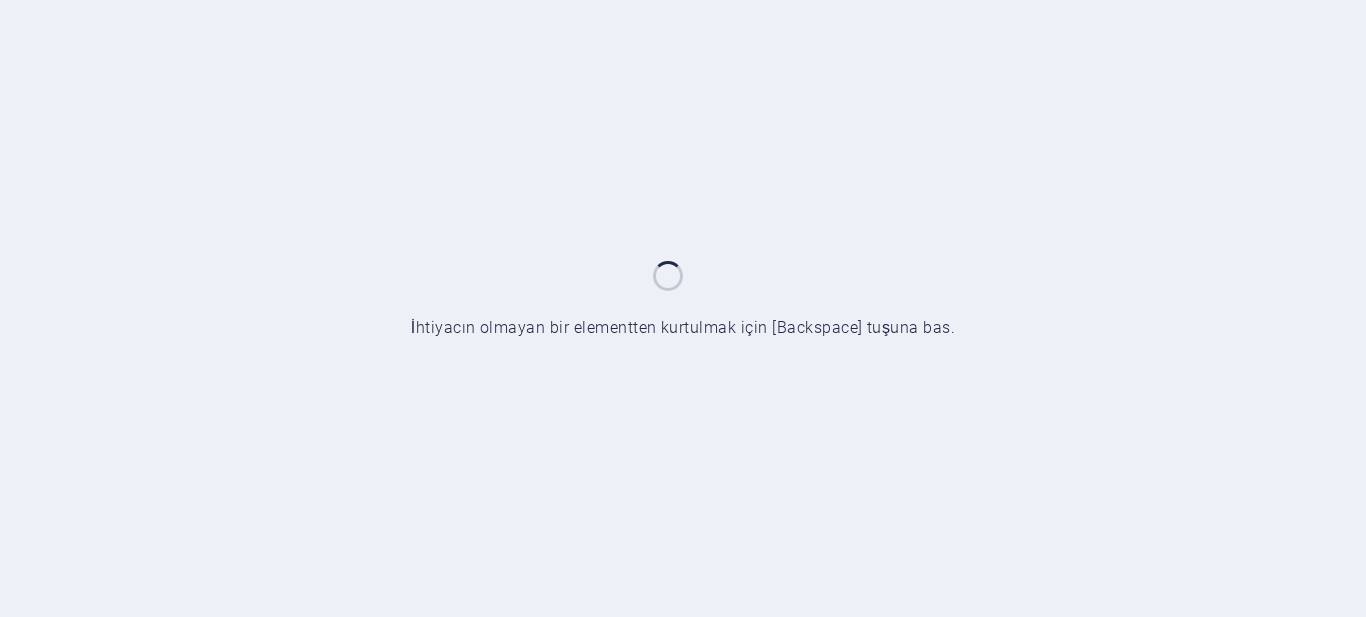 scroll, scrollTop: 0, scrollLeft: 0, axis: both 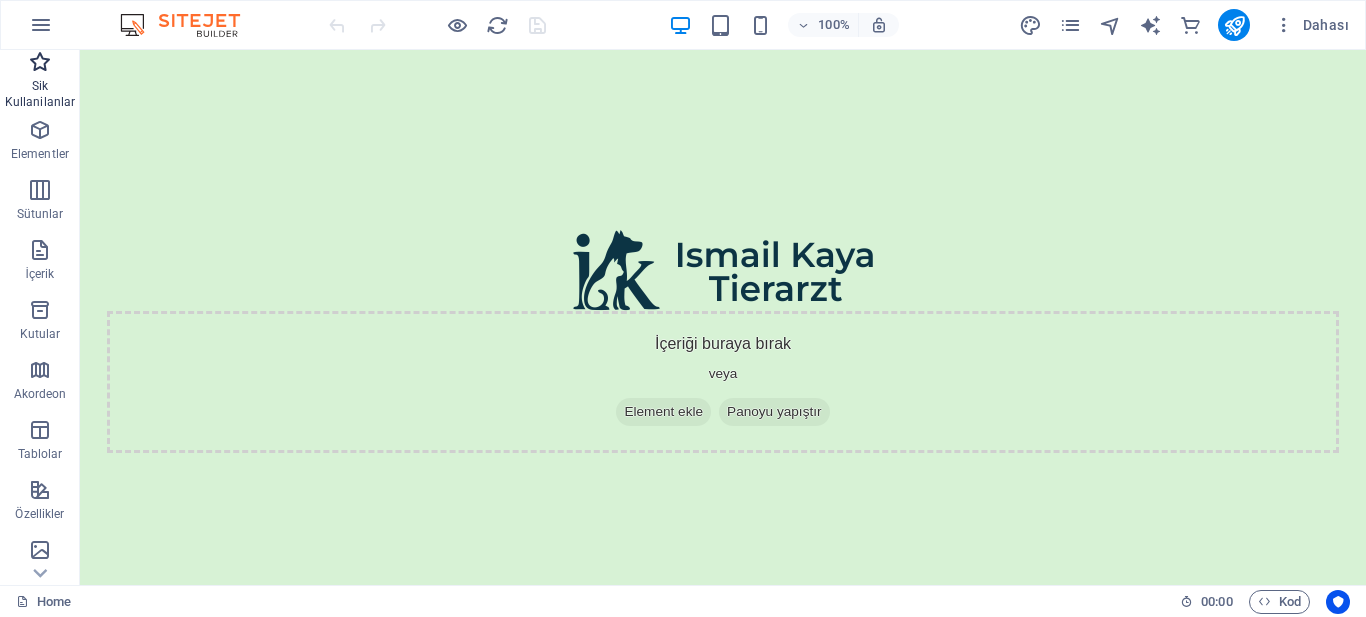 click on "Sik Kullanilanlar" at bounding box center [40, 94] 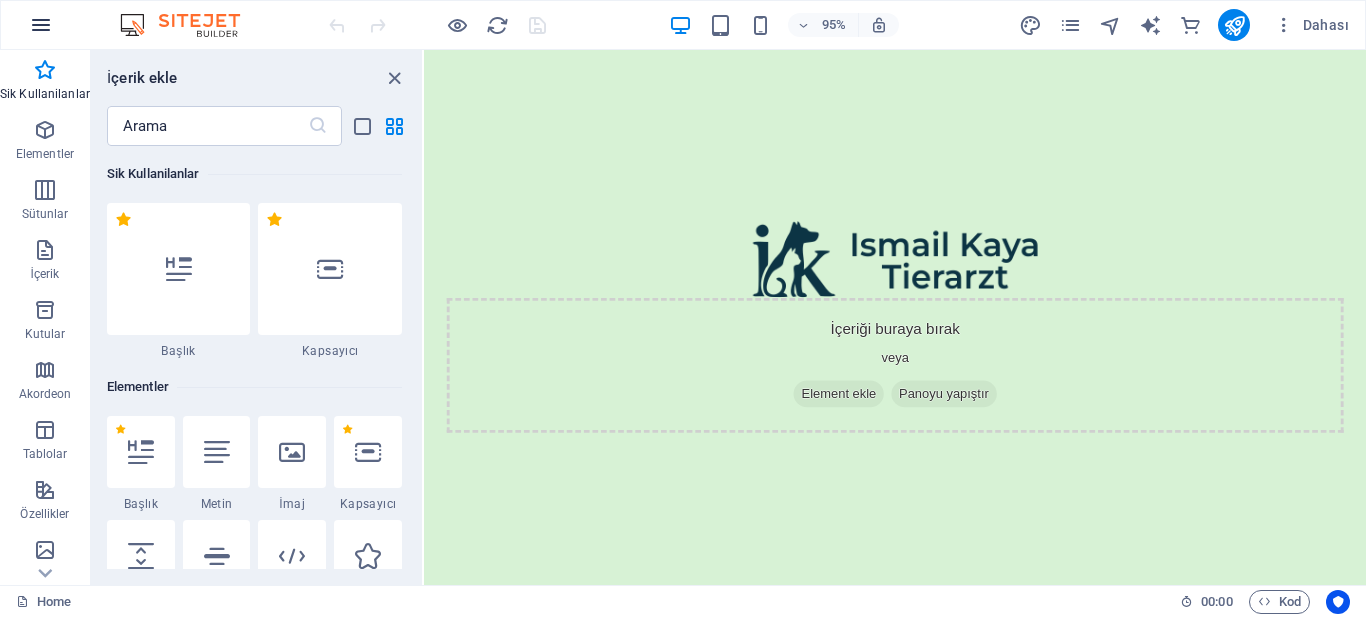 click at bounding box center (41, 25) 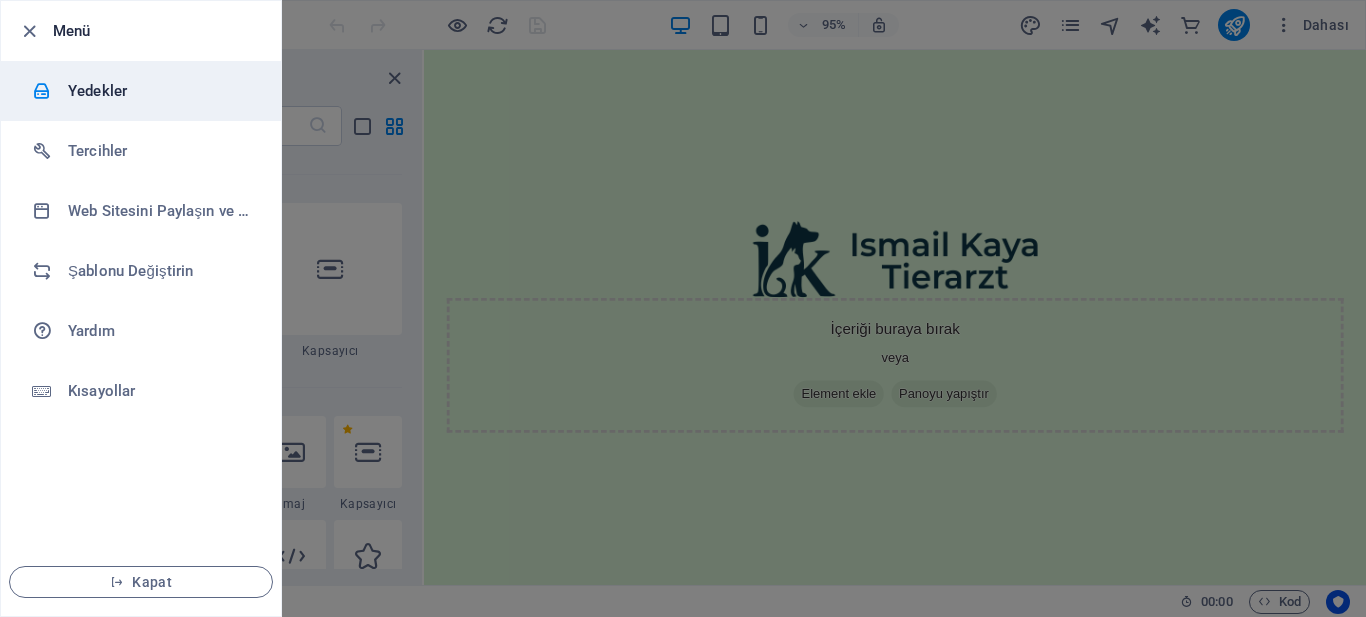 click on "Yedekler" at bounding box center (160, 91) 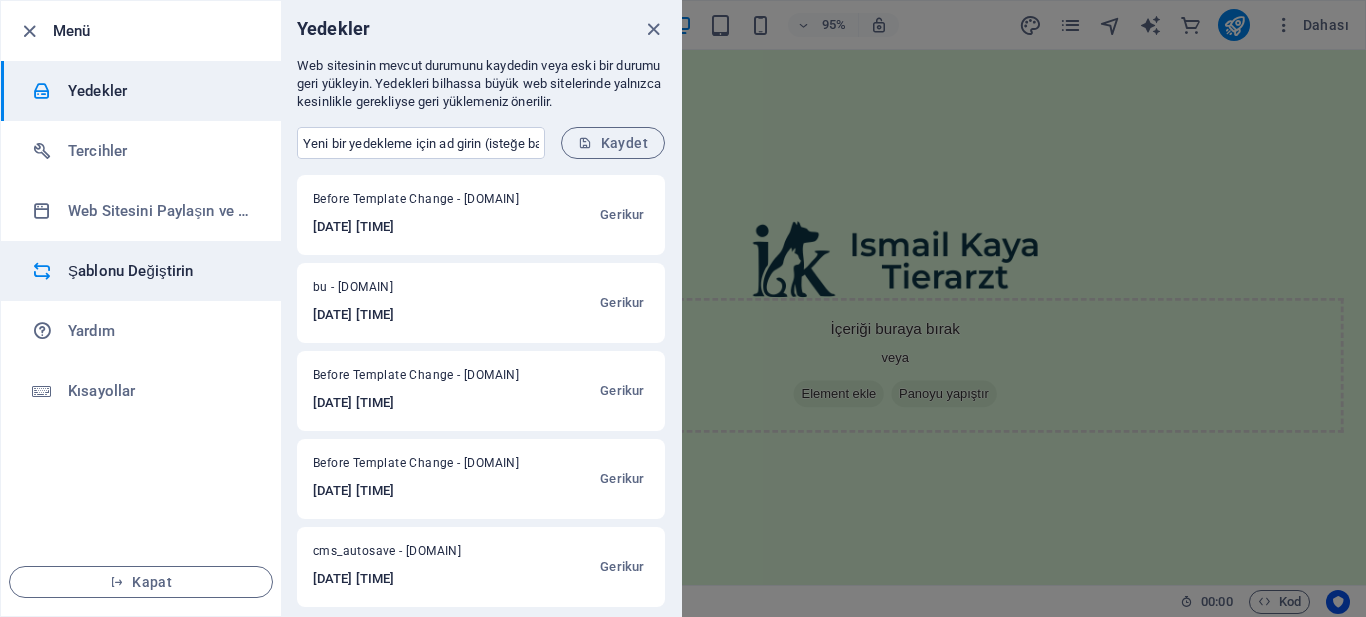 click on "Şablonu Değiştirin" at bounding box center [141, 271] 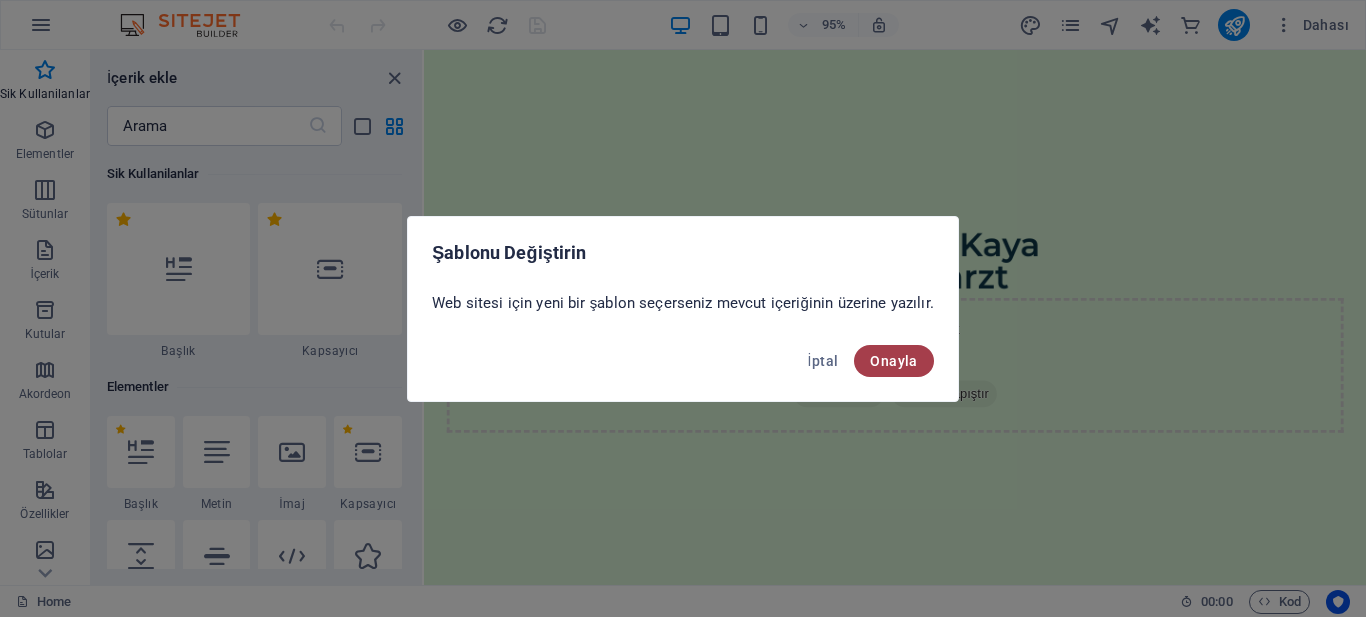 click on "Onayla" at bounding box center [893, 361] 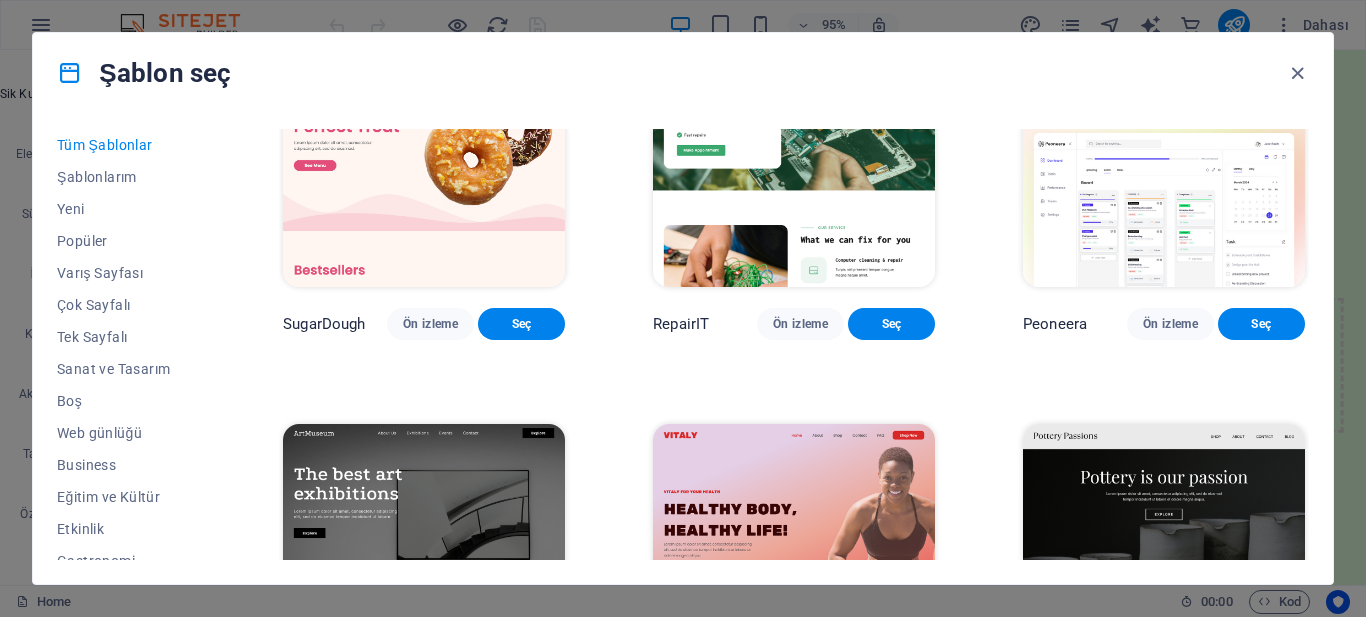 scroll, scrollTop: 200, scrollLeft: 0, axis: vertical 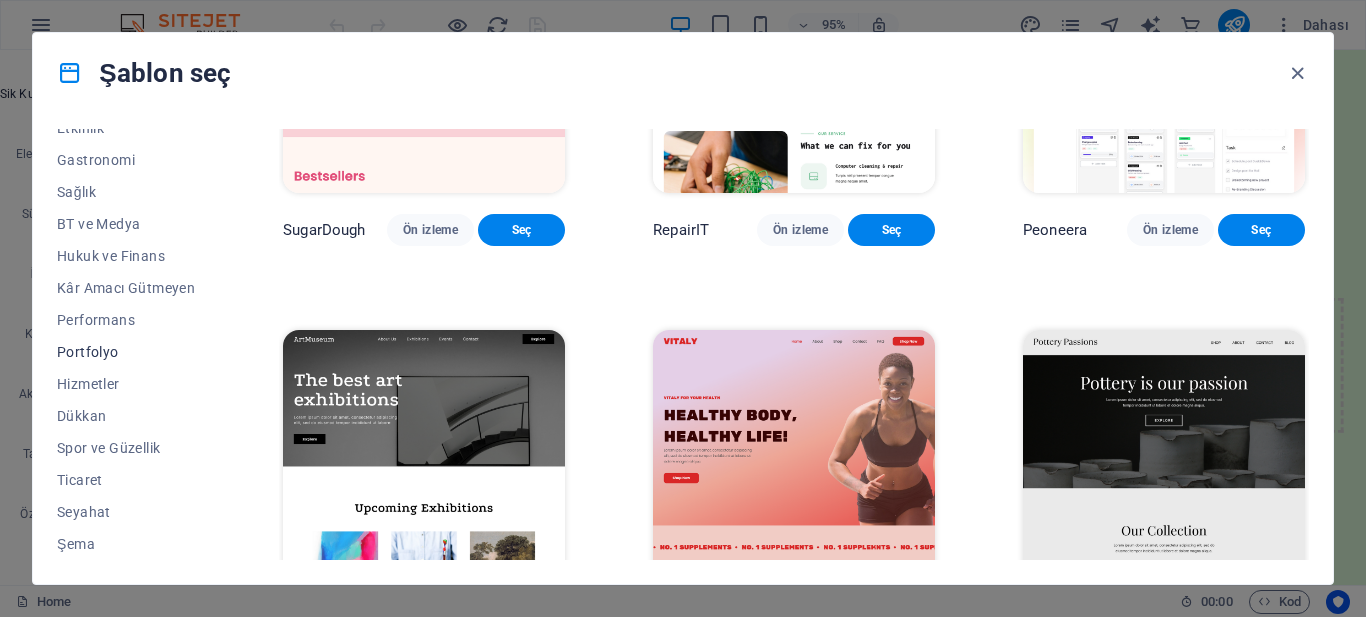 click on "Portfolyo" at bounding box center (126, 352) 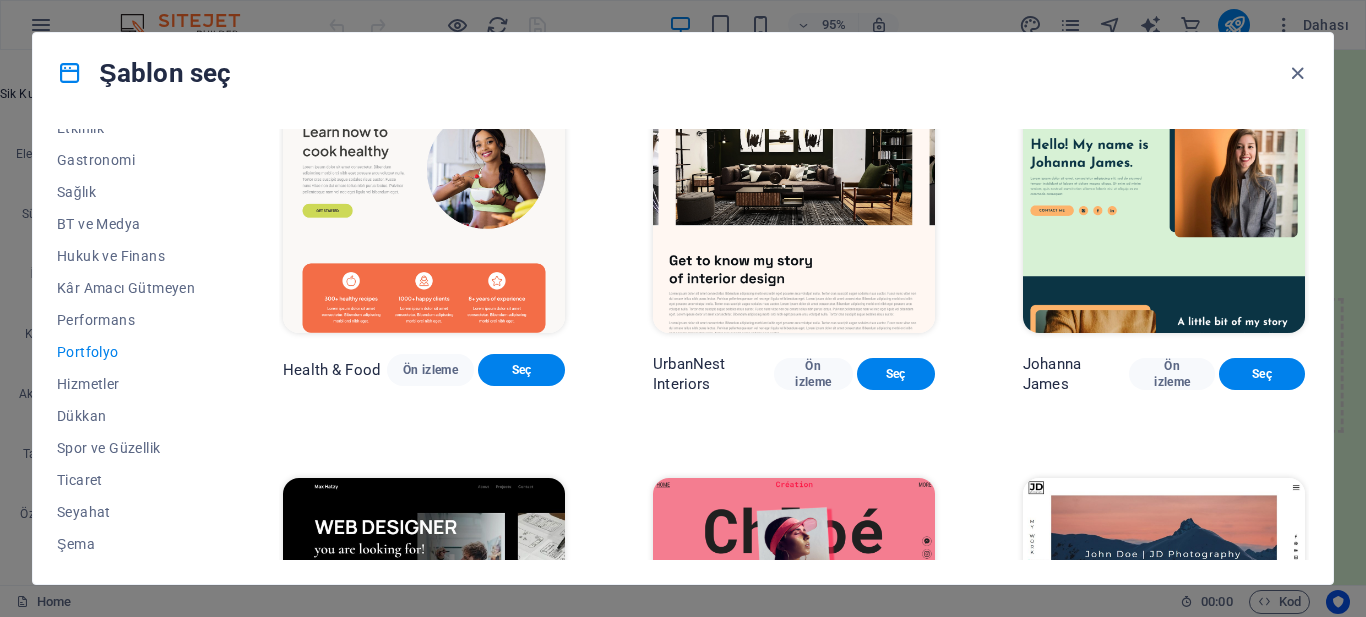 scroll, scrollTop: 0, scrollLeft: 0, axis: both 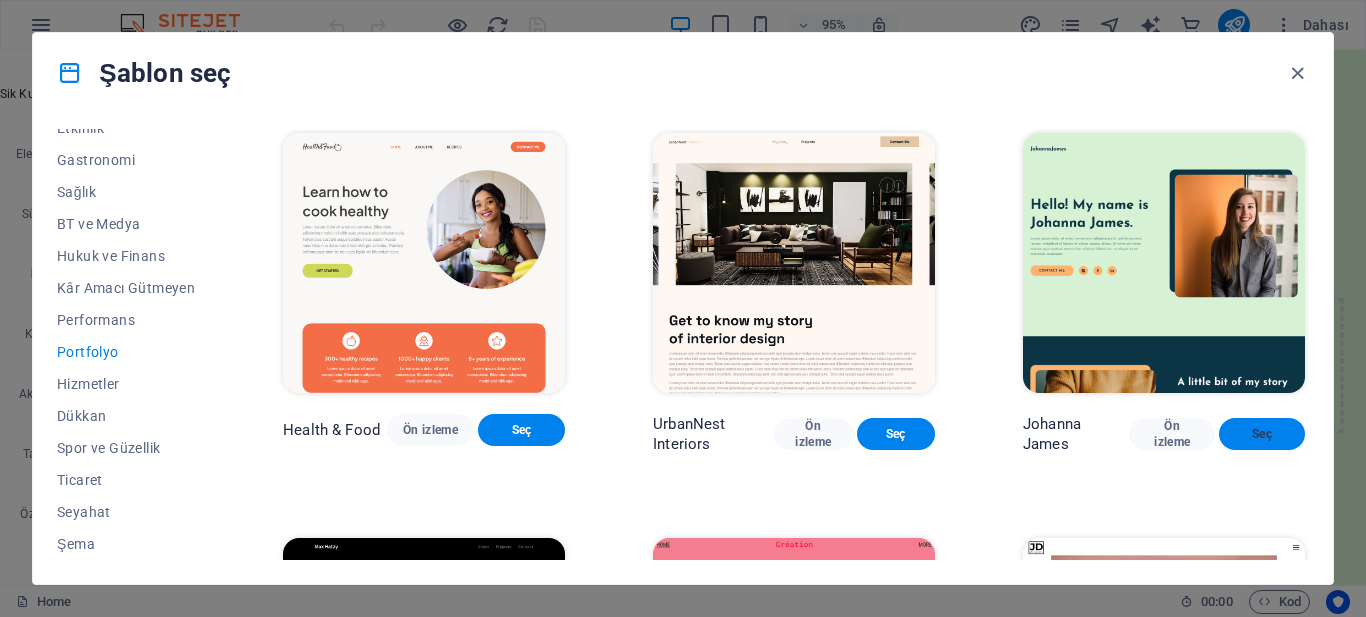 click on "Seç" at bounding box center (1262, 434) 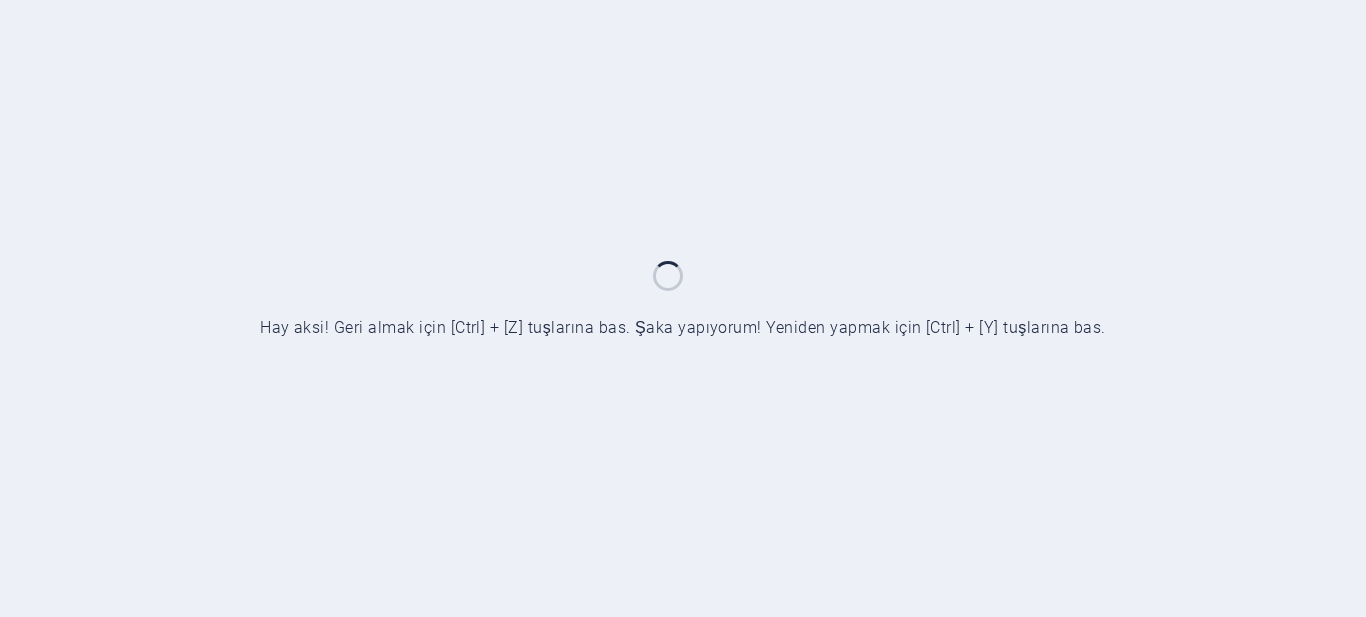scroll, scrollTop: 0, scrollLeft: 0, axis: both 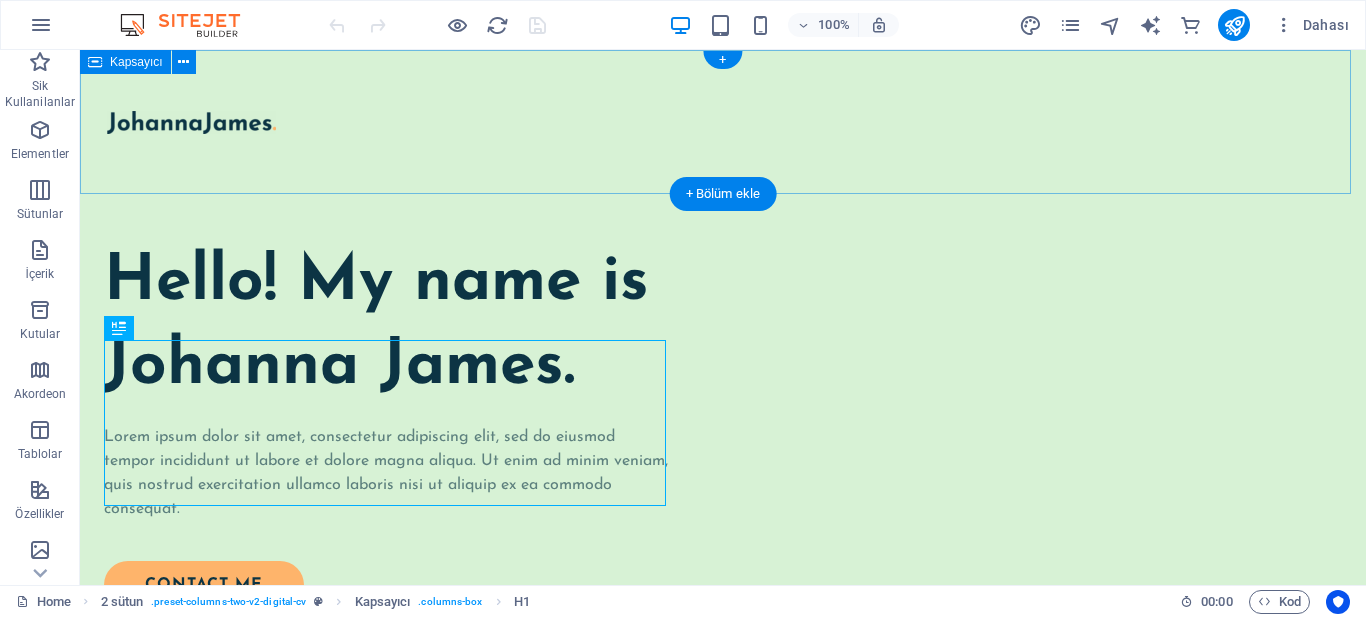 click at bounding box center [723, 122] 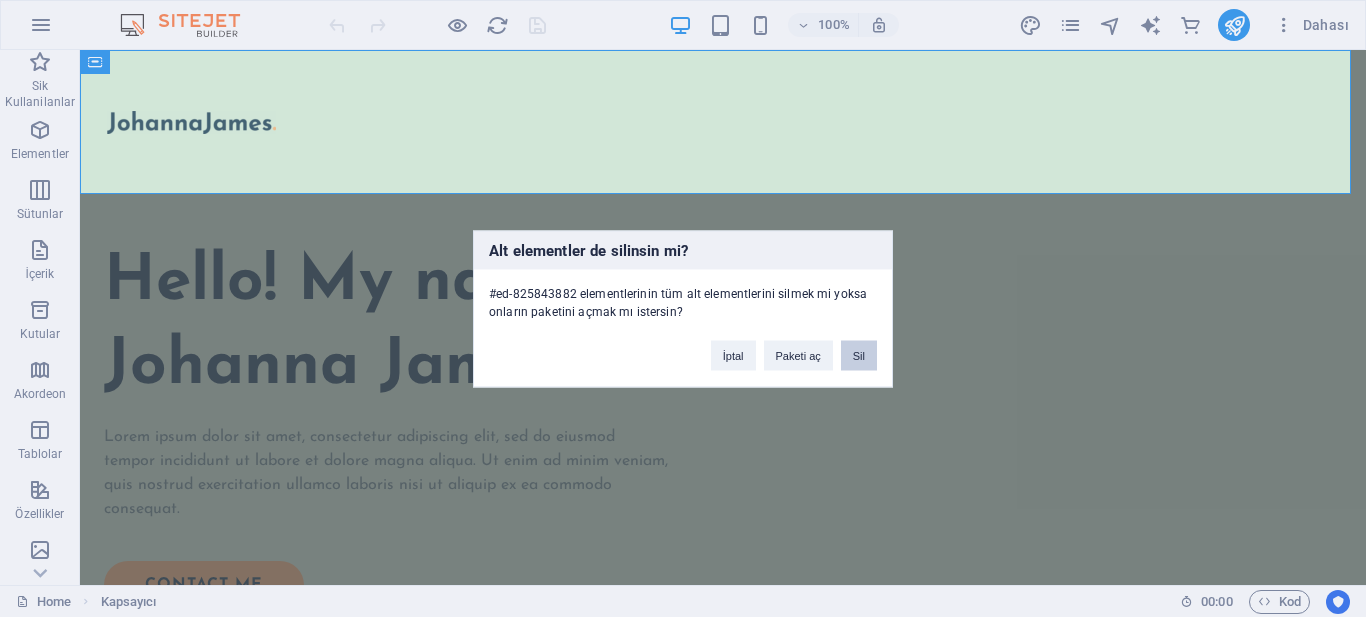 click on "Sil" at bounding box center [859, 355] 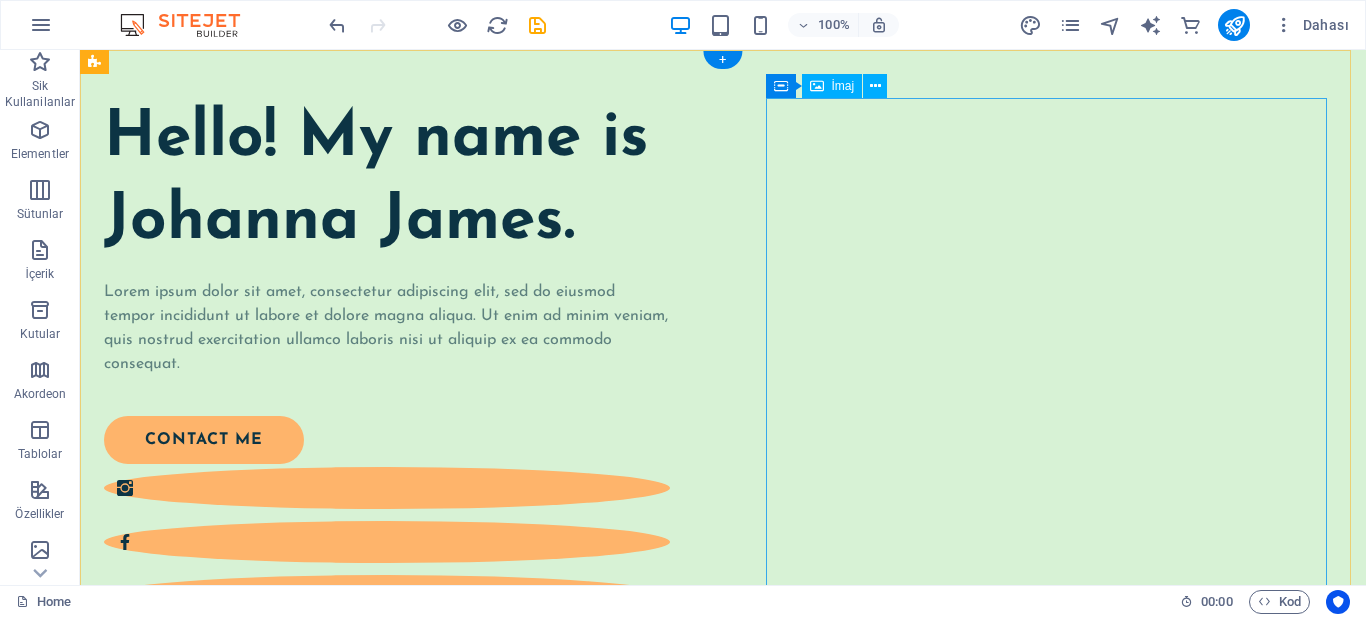 click at bounding box center [387, 953] 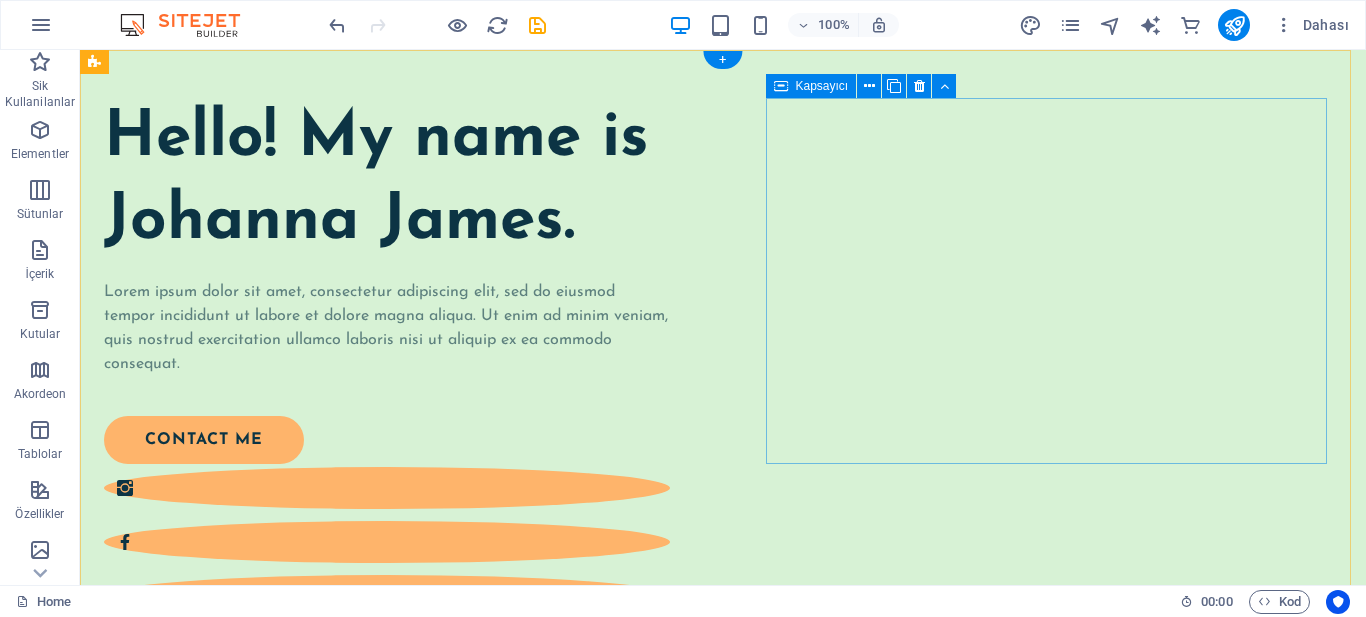 click on "İçeriği buraya bırak veya  Element ekle  Panoyu yapıştır" at bounding box center [387, 741] 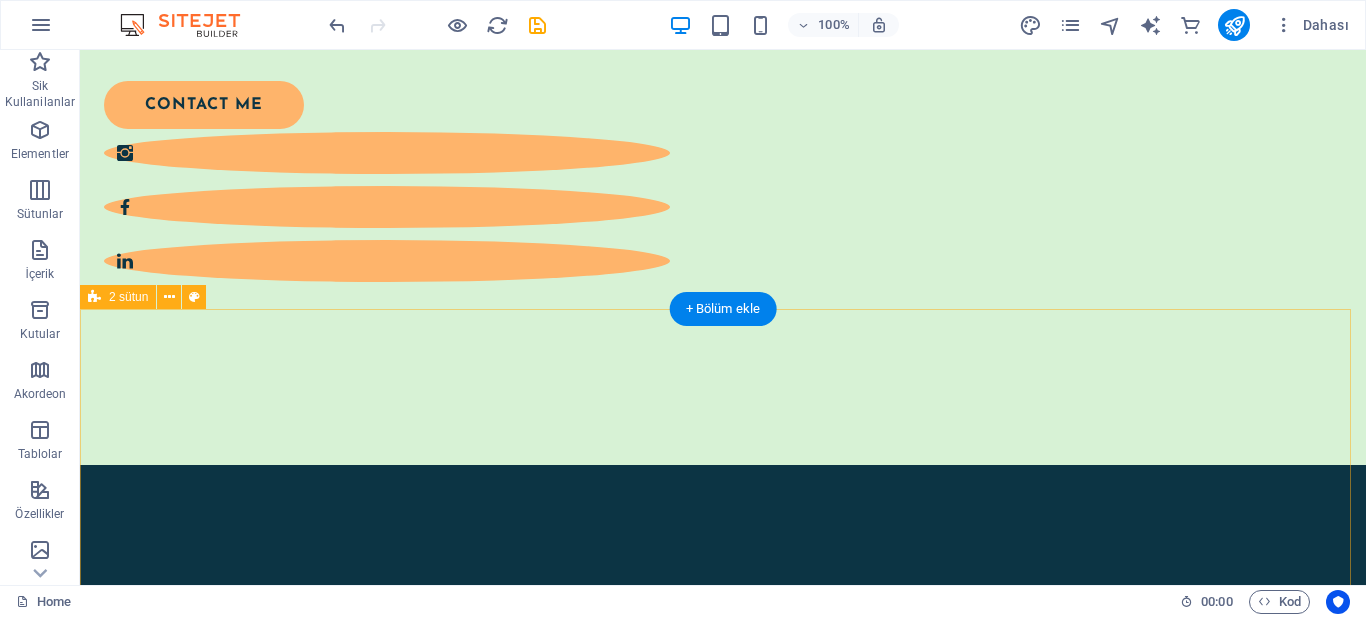 scroll, scrollTop: 500, scrollLeft: 0, axis: vertical 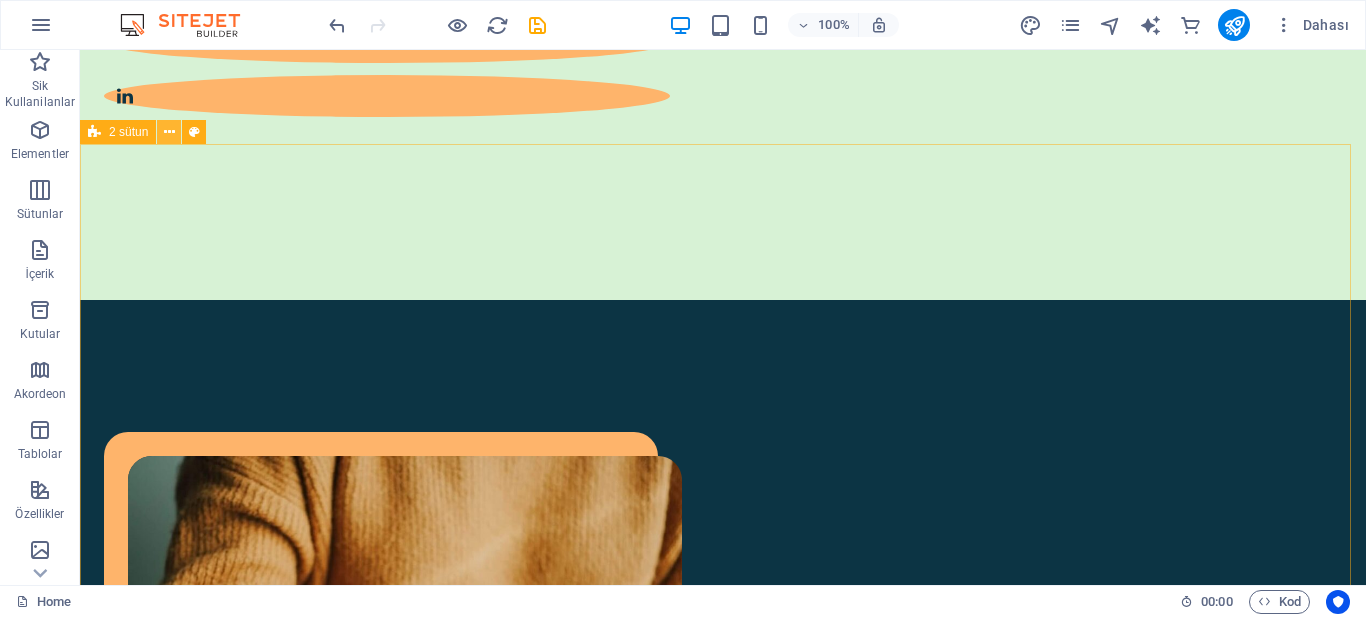 click at bounding box center (169, 132) 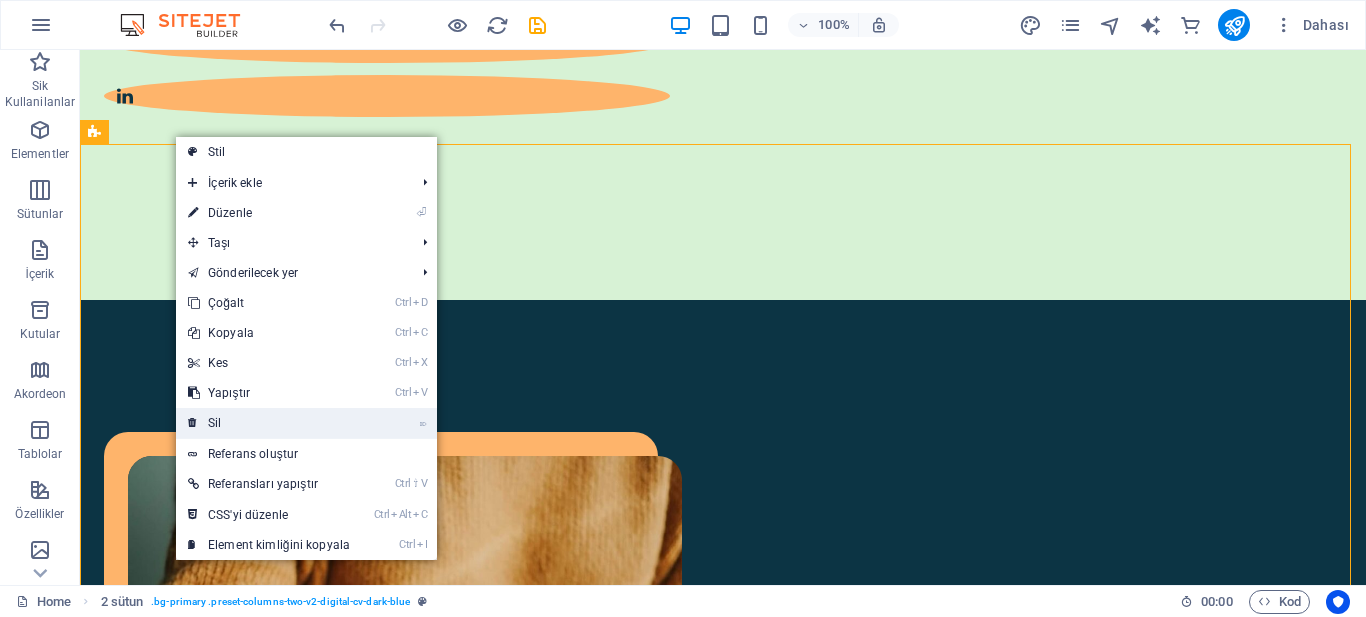 click on "⌦  Sil" at bounding box center (269, 423) 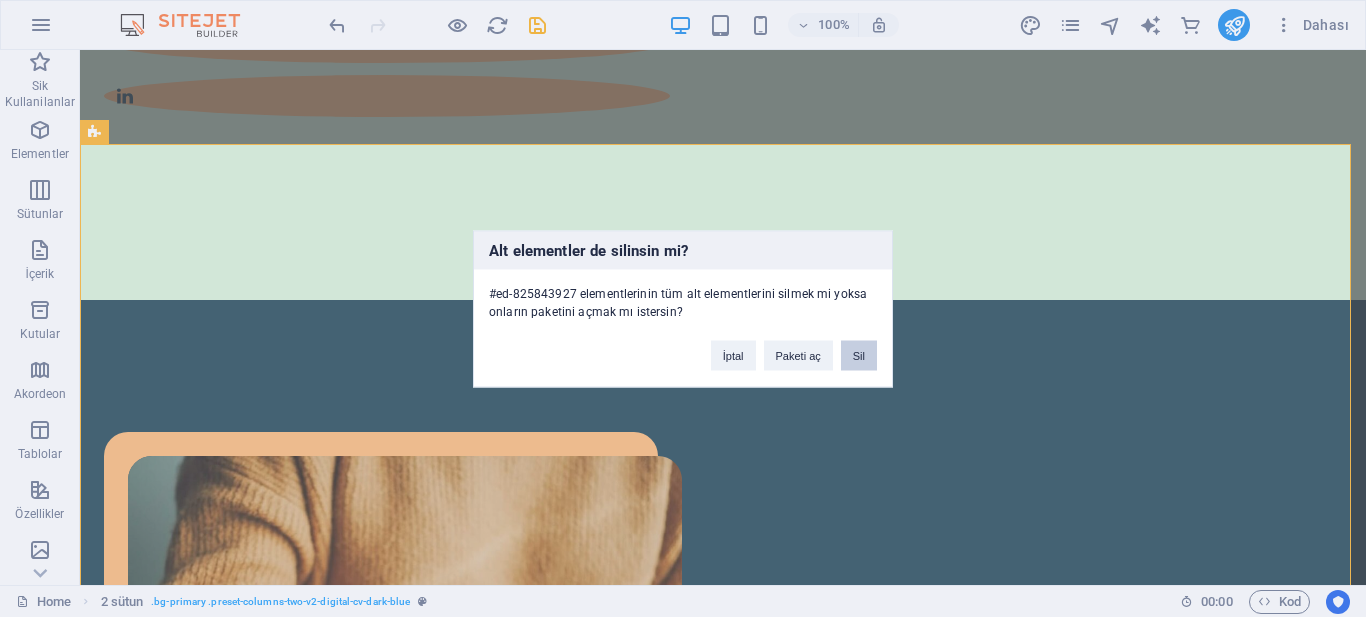 click on "Sil" at bounding box center [859, 355] 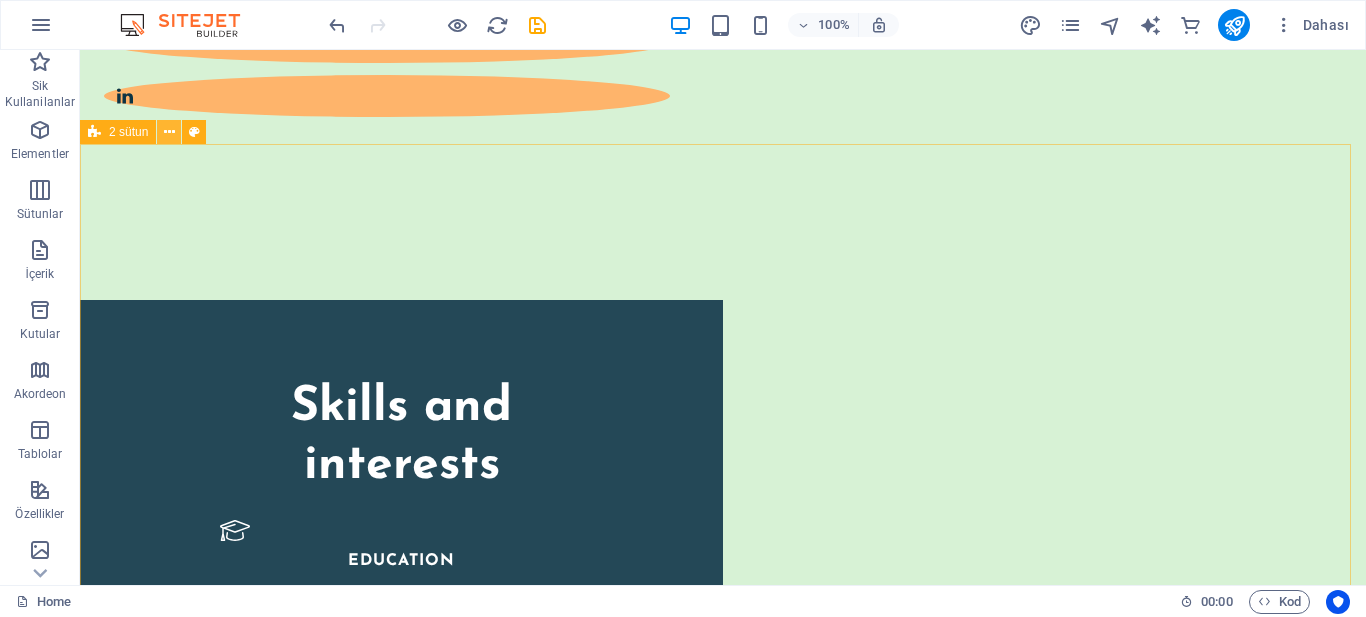 click at bounding box center (169, 132) 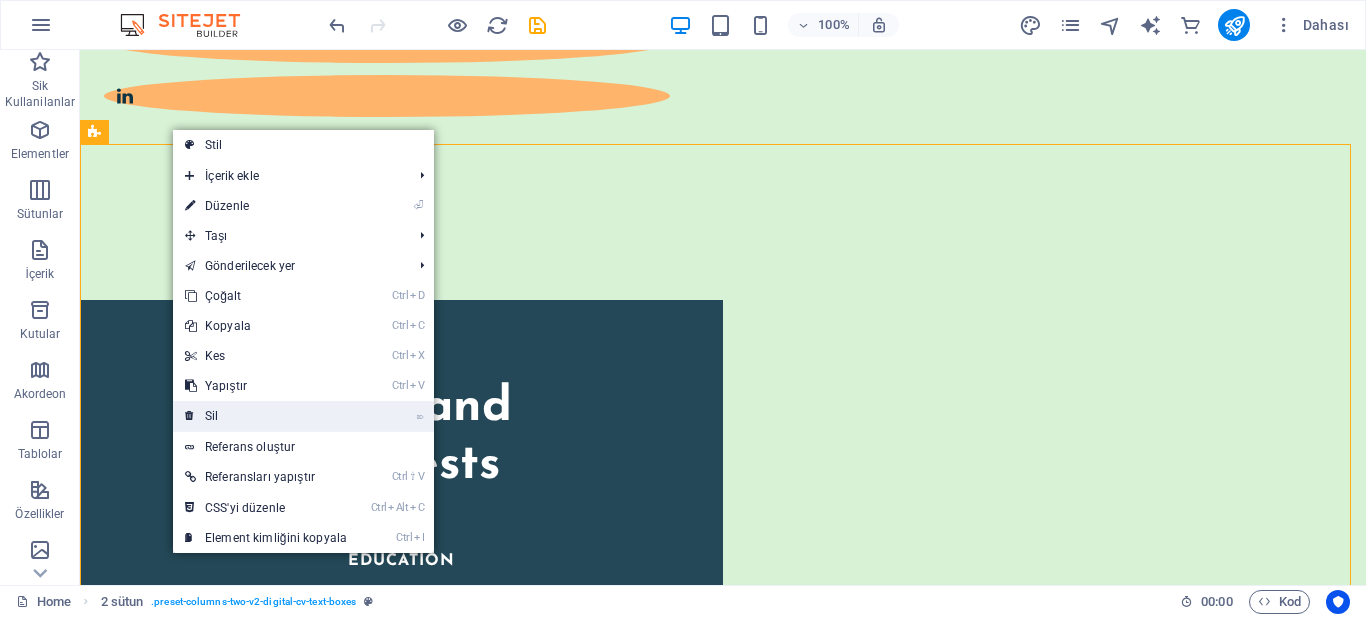 click on "⌦  Sil" at bounding box center (266, 416) 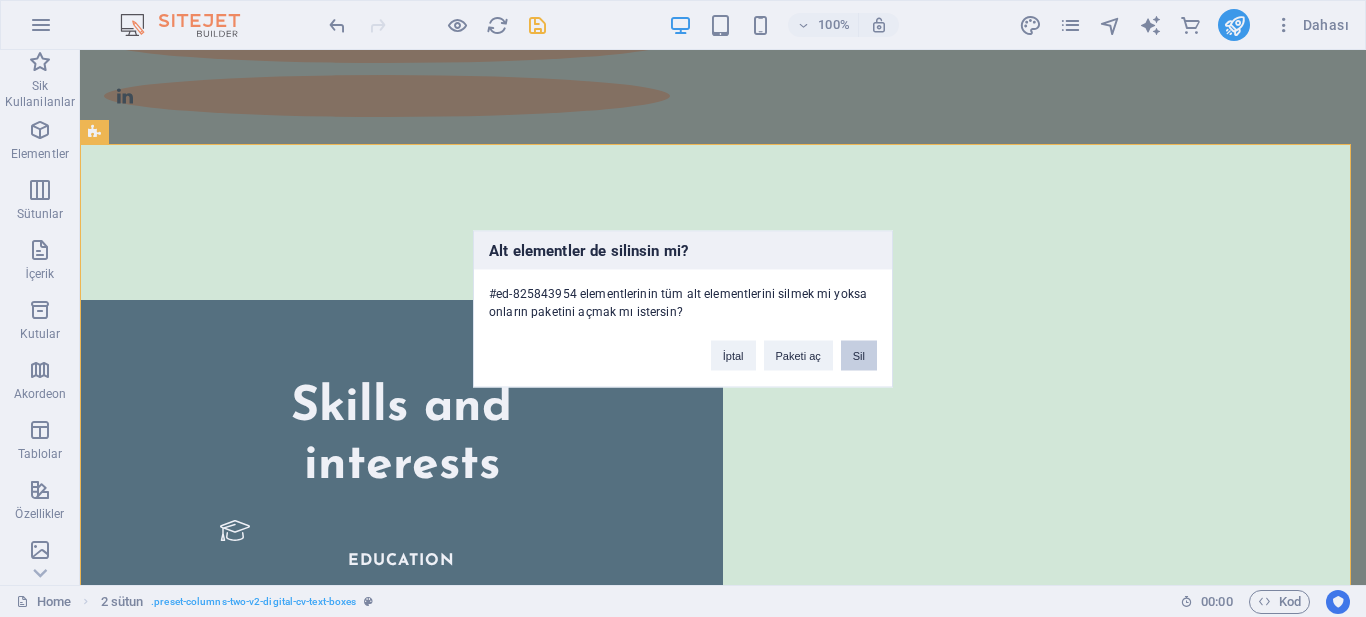 click on "Sil" at bounding box center [859, 355] 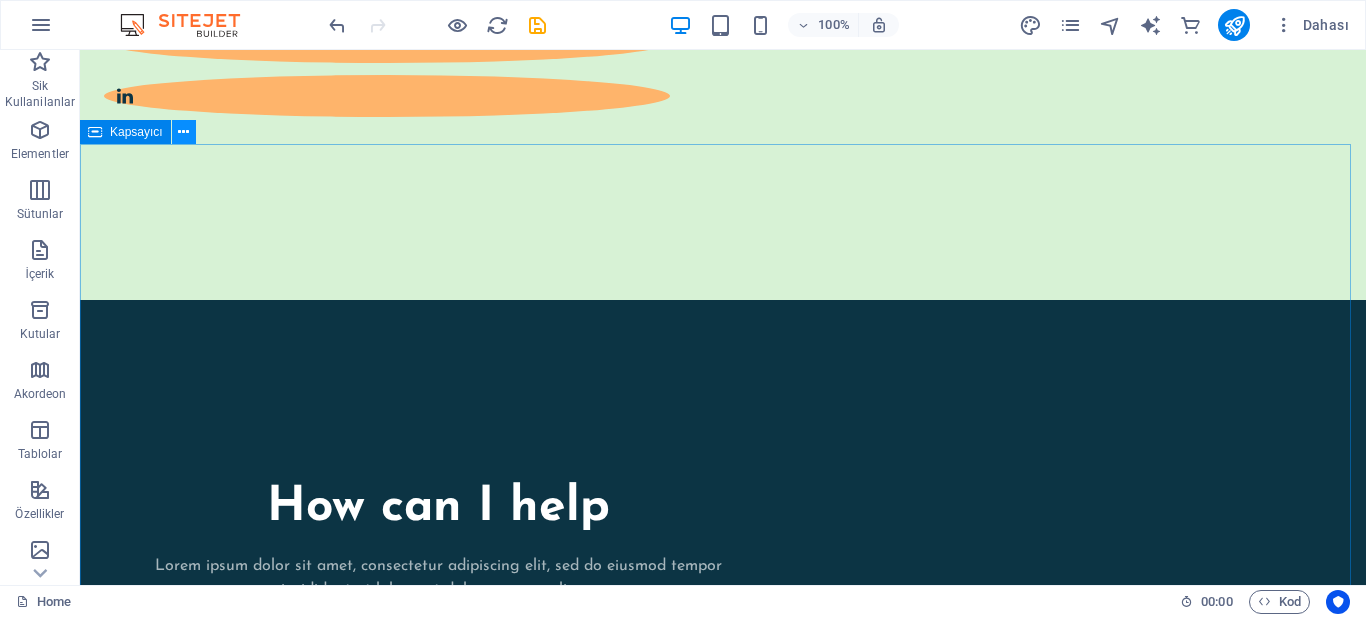 click at bounding box center [183, 132] 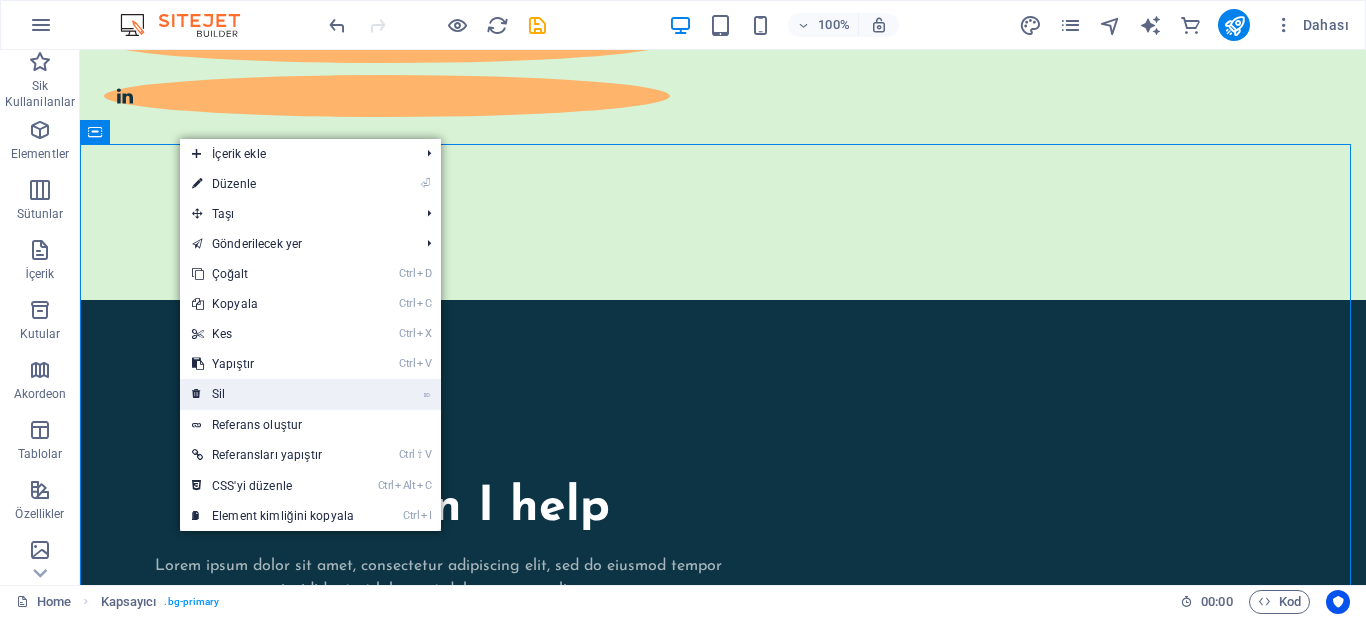 click on "⌦  Sil" at bounding box center [273, 394] 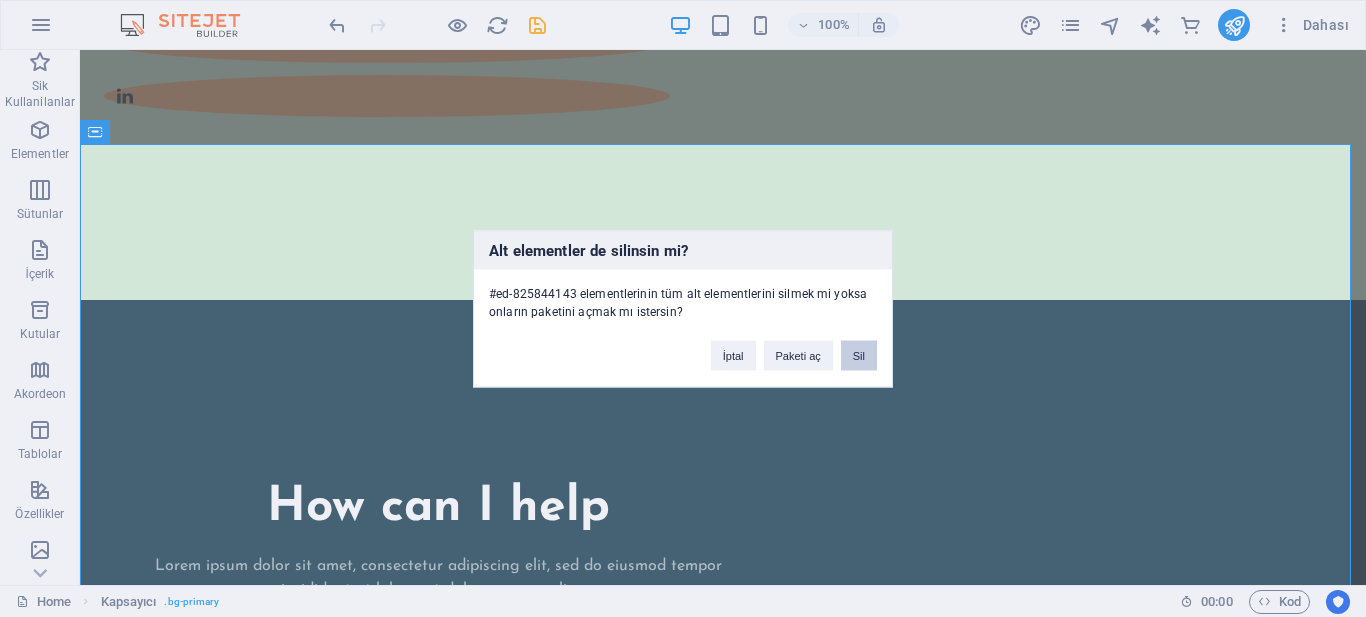 click on "Sil" at bounding box center [859, 355] 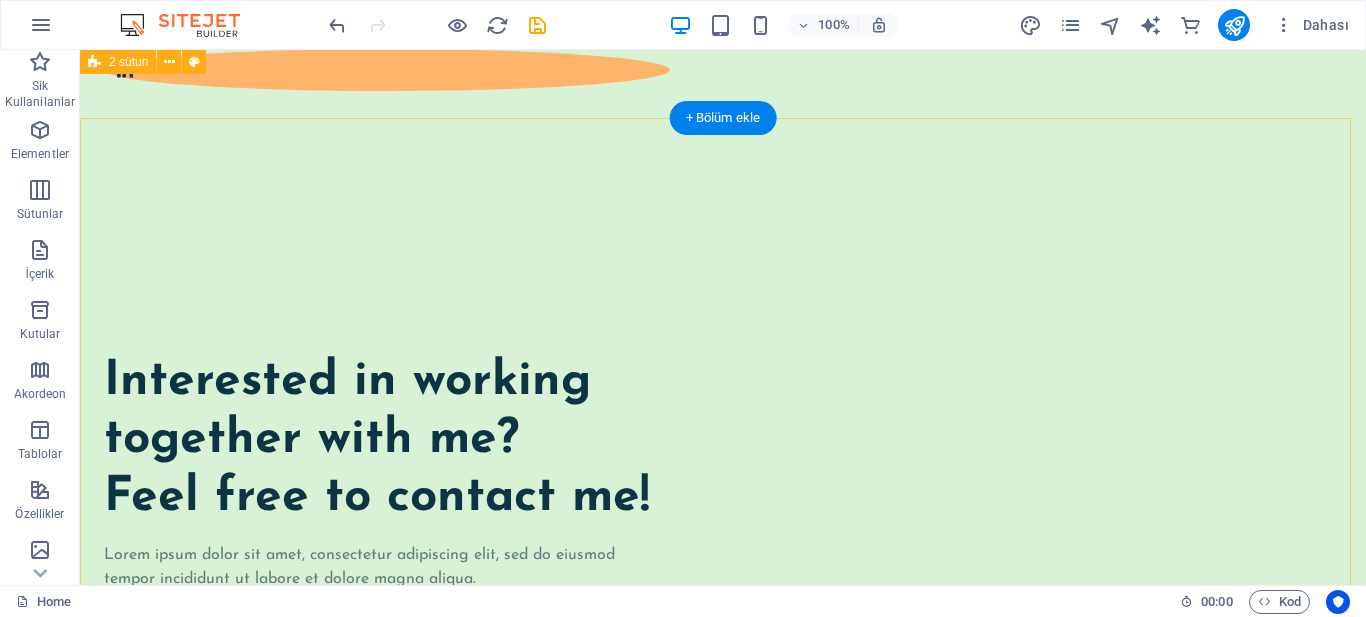 scroll, scrollTop: 500, scrollLeft: 0, axis: vertical 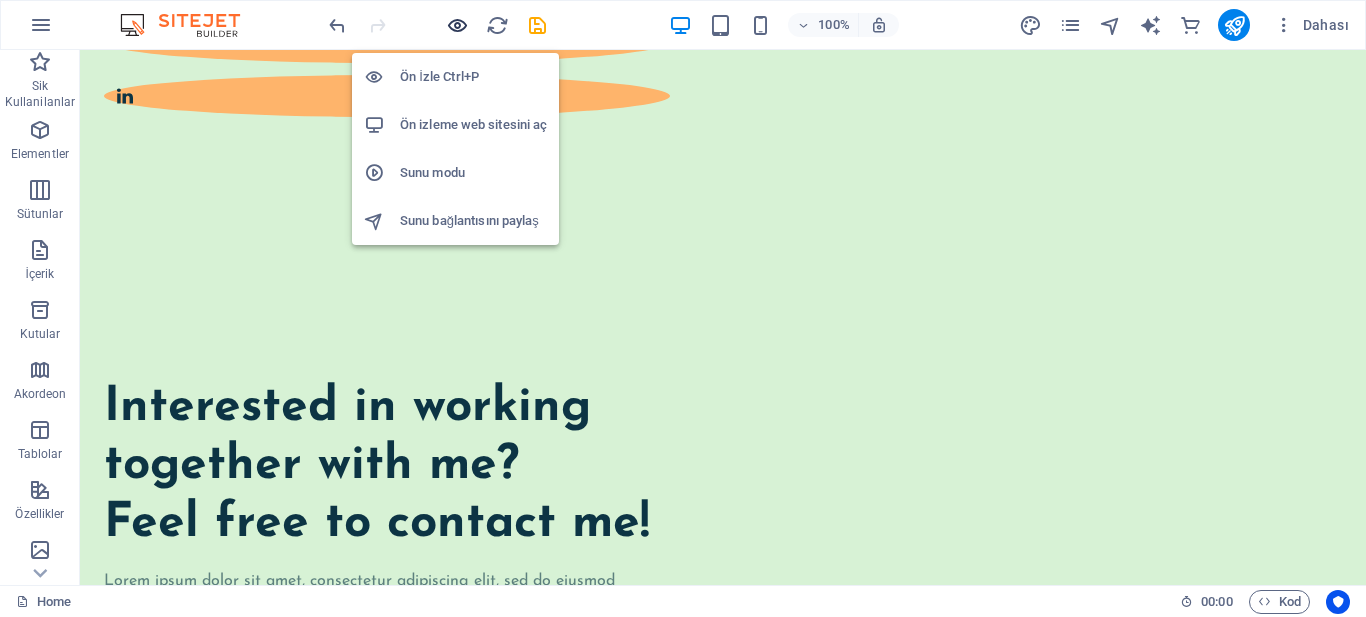 click at bounding box center (457, 25) 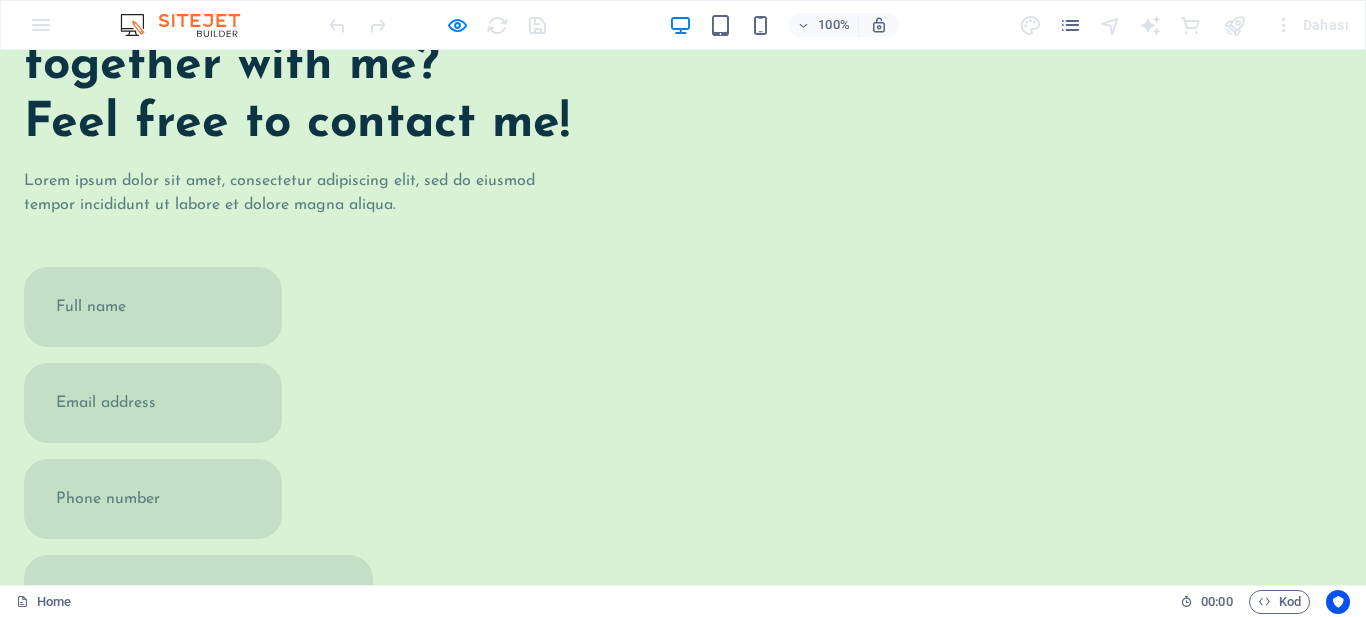 click at bounding box center [198, 631] 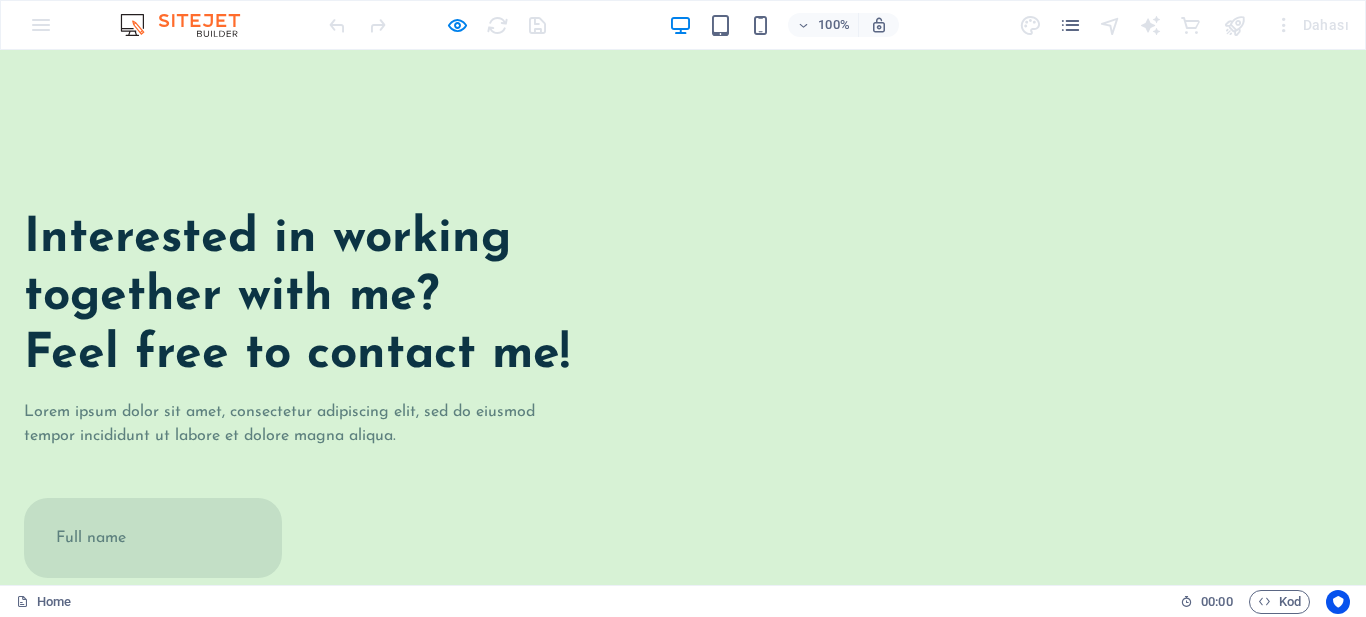 scroll, scrollTop: 500, scrollLeft: 0, axis: vertical 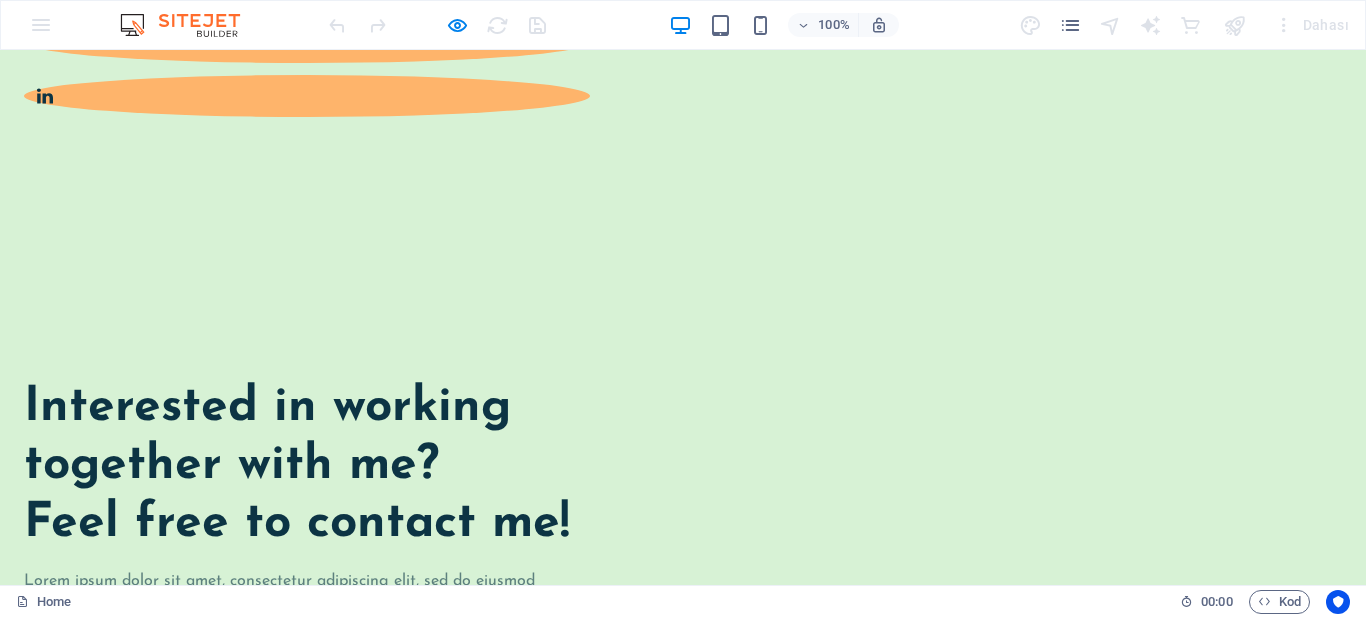 click at bounding box center (153, 707) 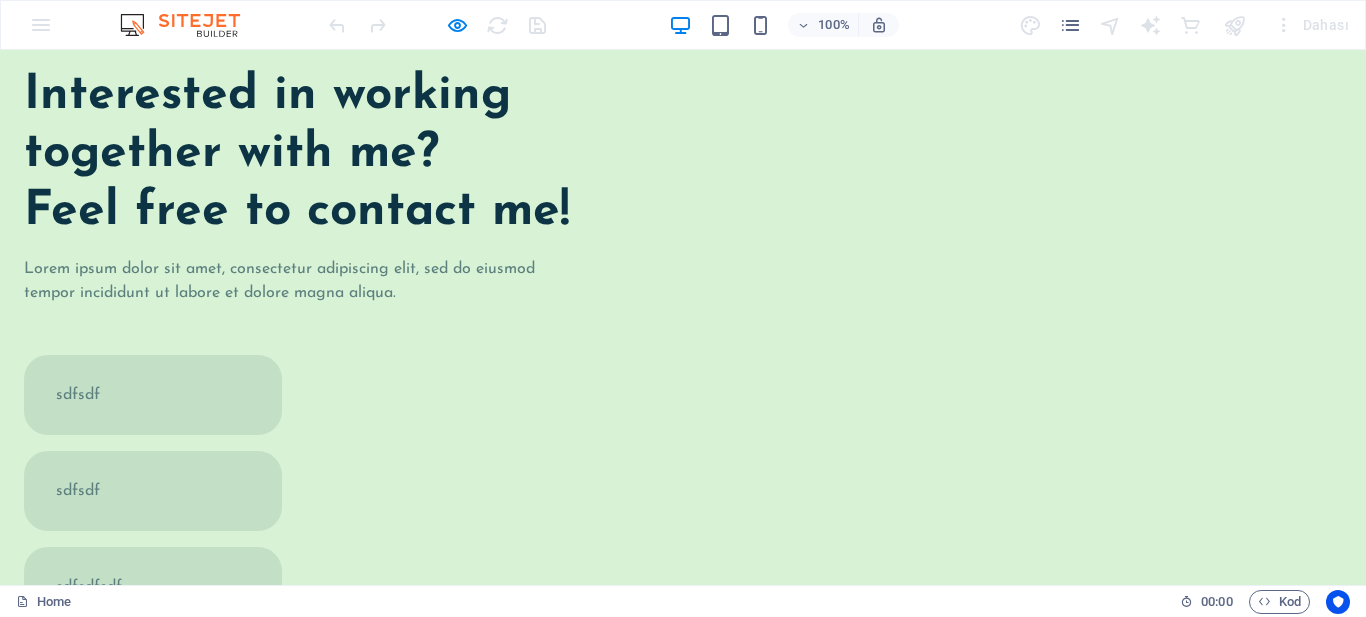 scroll, scrollTop: 1000, scrollLeft: 0, axis: vertical 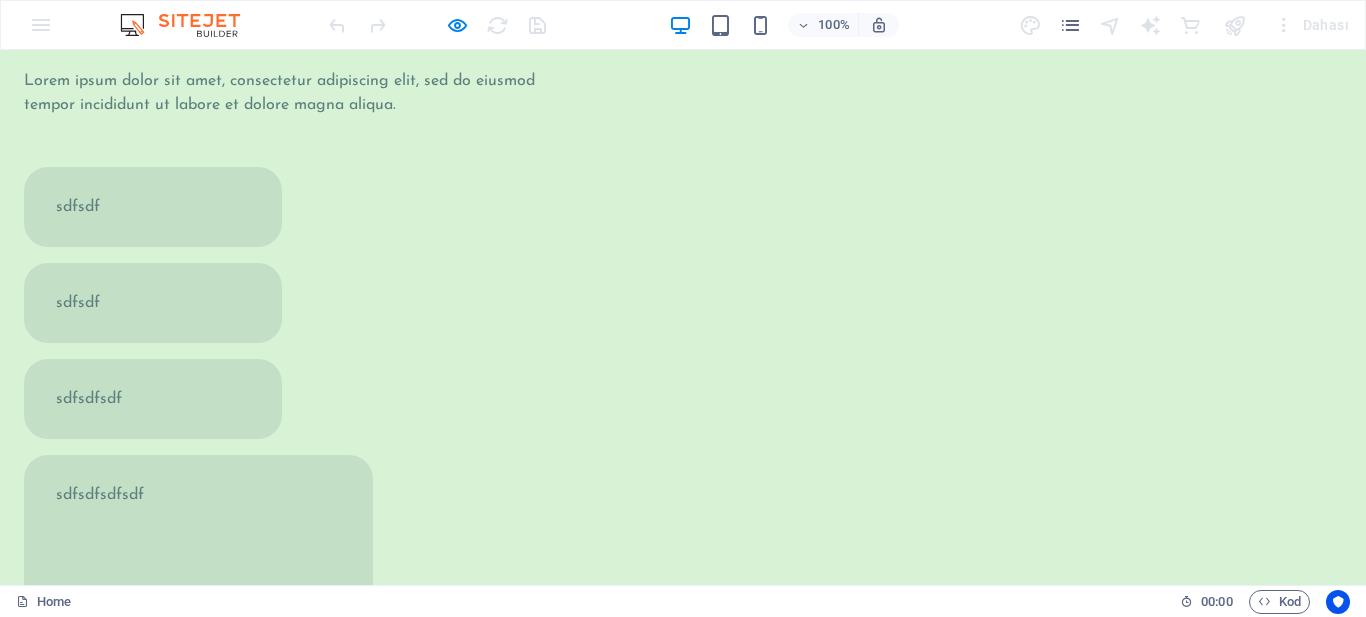 type on "sdfsdfsdfsdf" 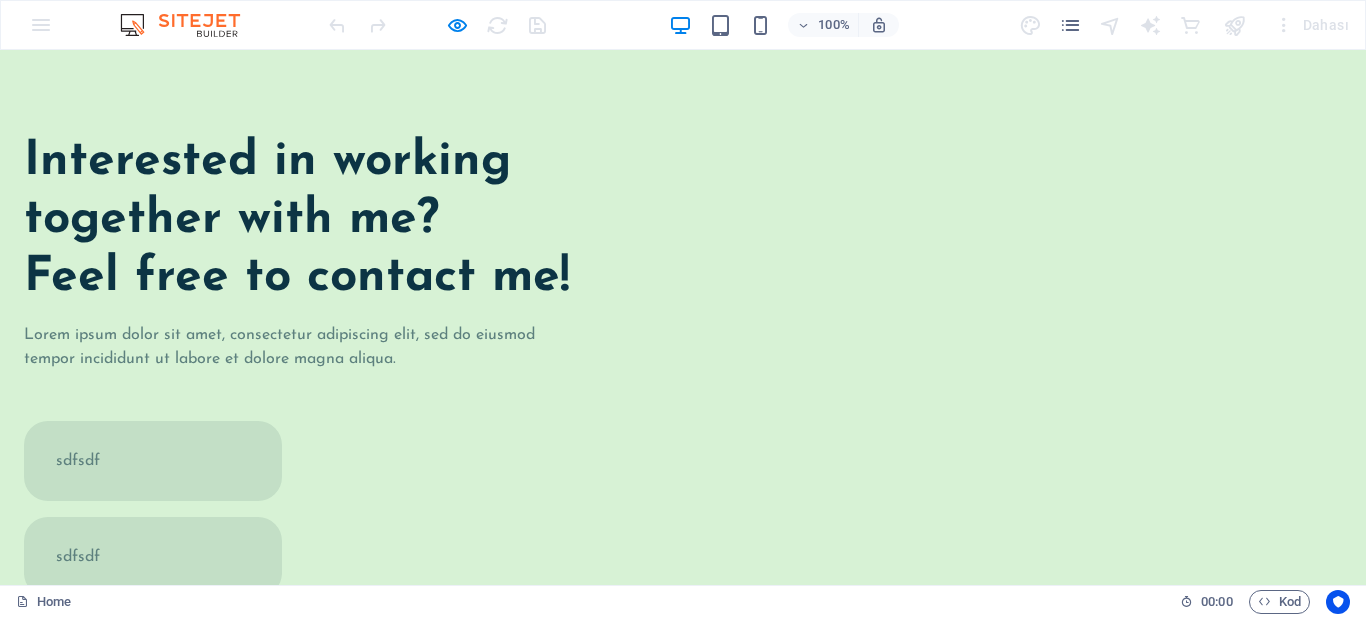 click on "sdfsdf" at bounding box center [153, 557] 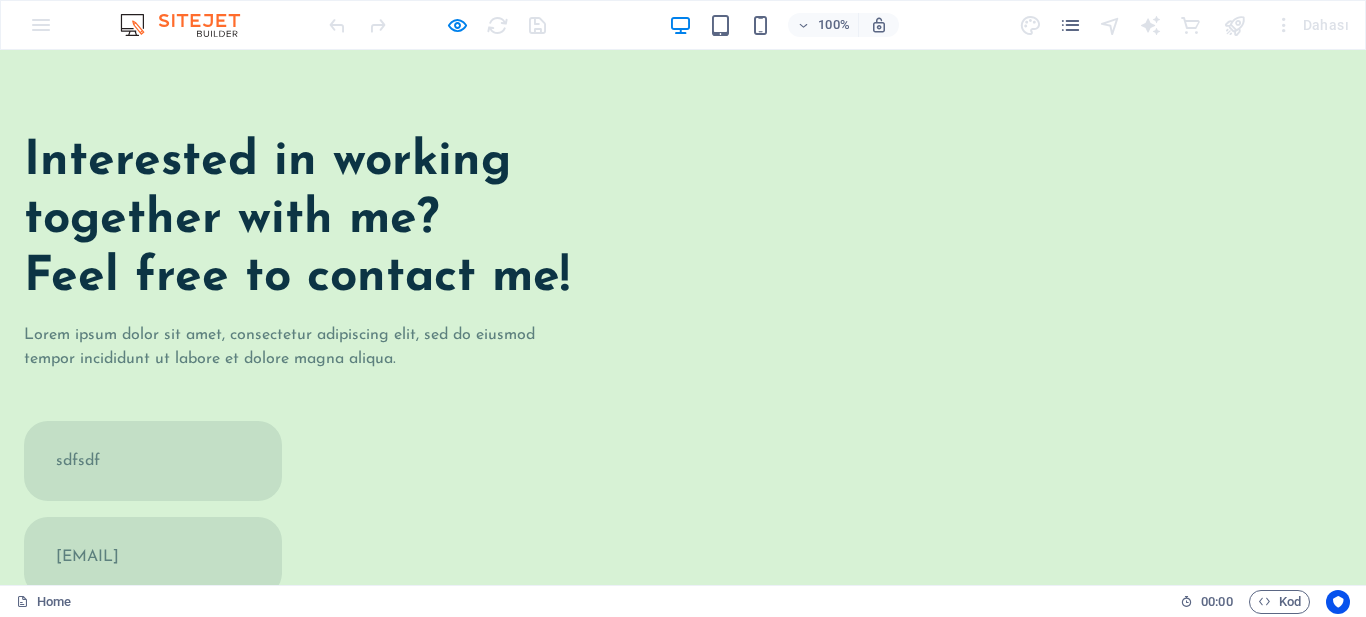 click on "sdfsdf@sdasd-com" at bounding box center [153, 557] 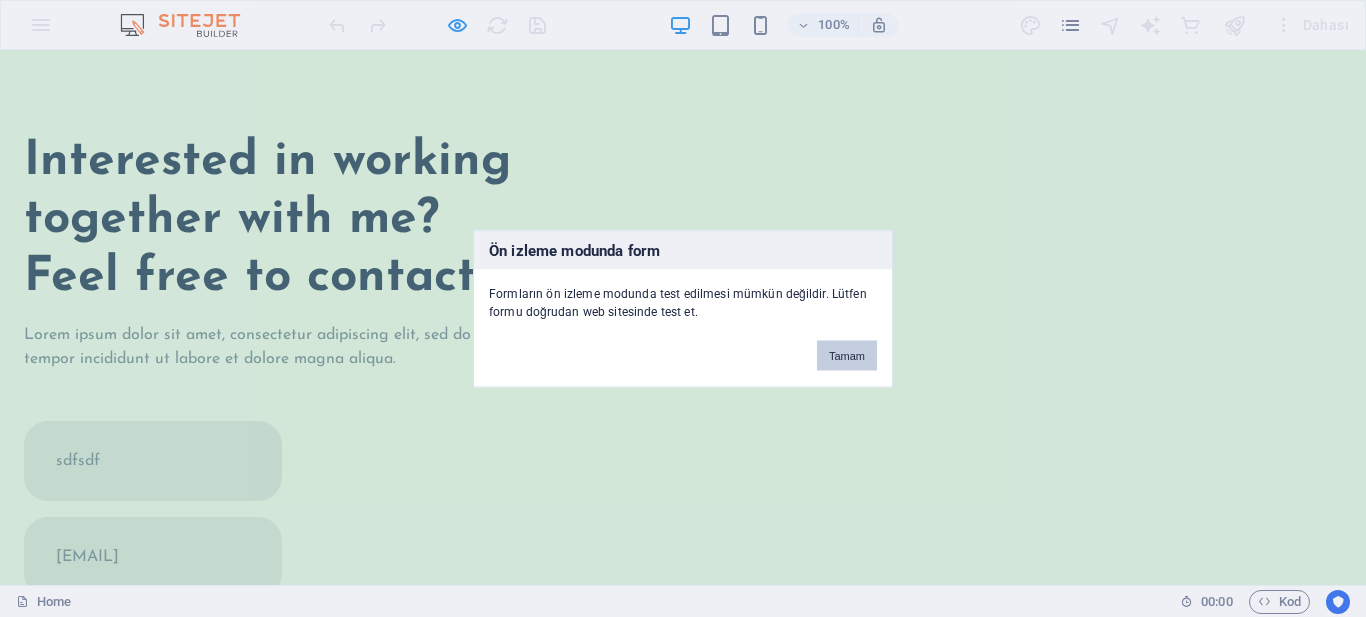 click on "Tamam" at bounding box center (847, 355) 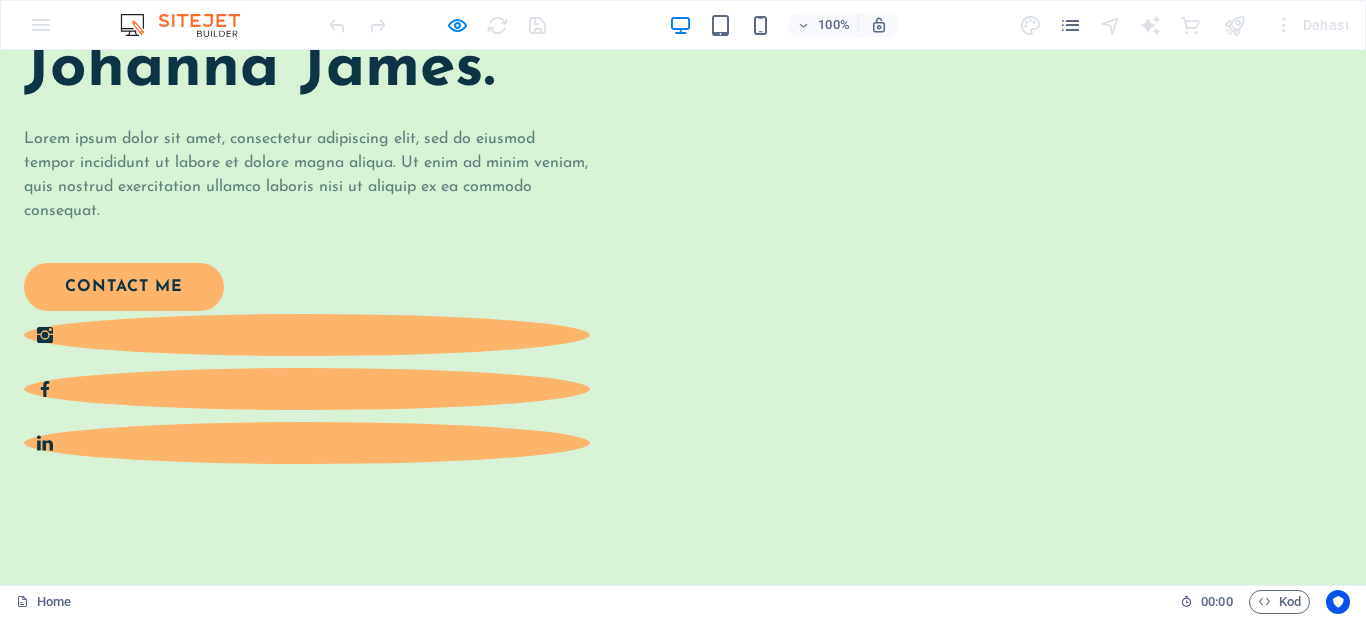 scroll, scrollTop: 0, scrollLeft: 0, axis: both 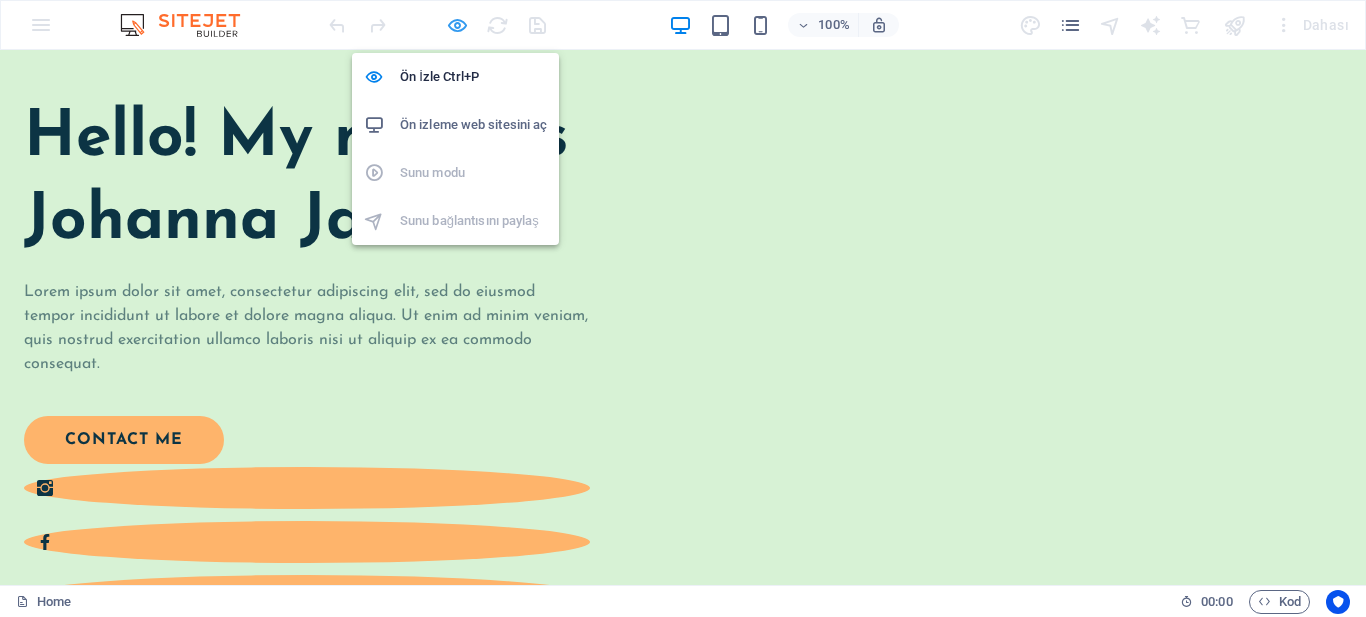 click at bounding box center (457, 25) 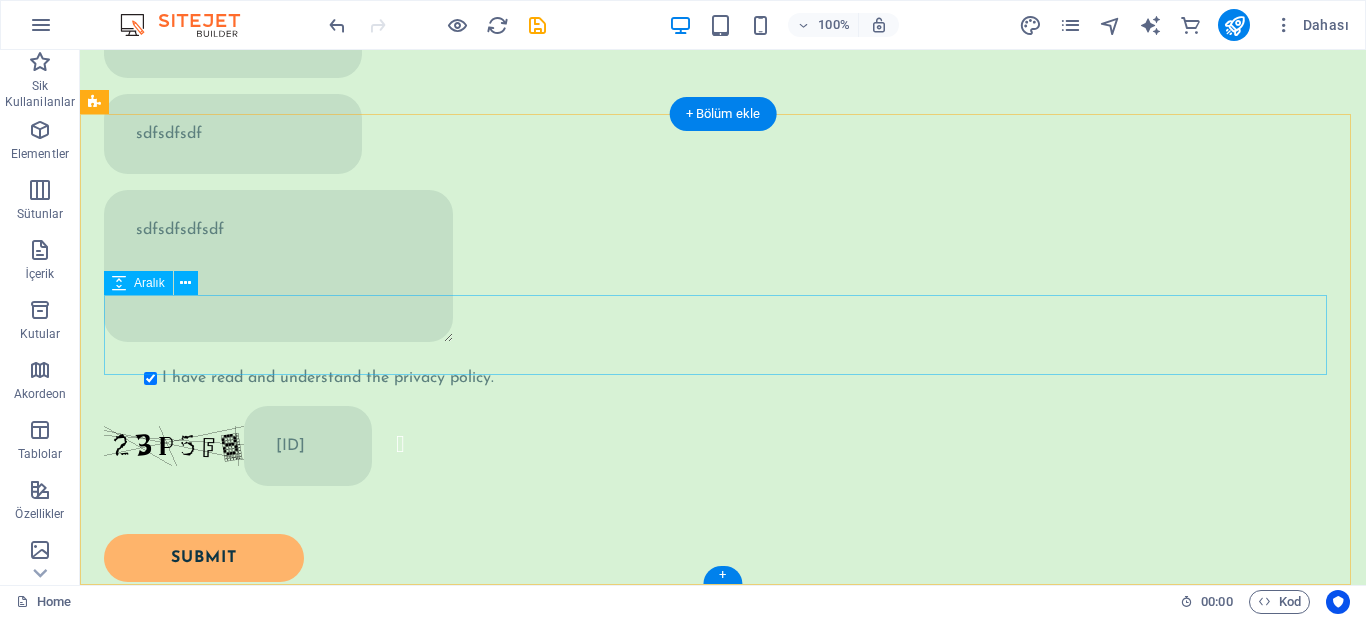 scroll, scrollTop: 1266, scrollLeft: 0, axis: vertical 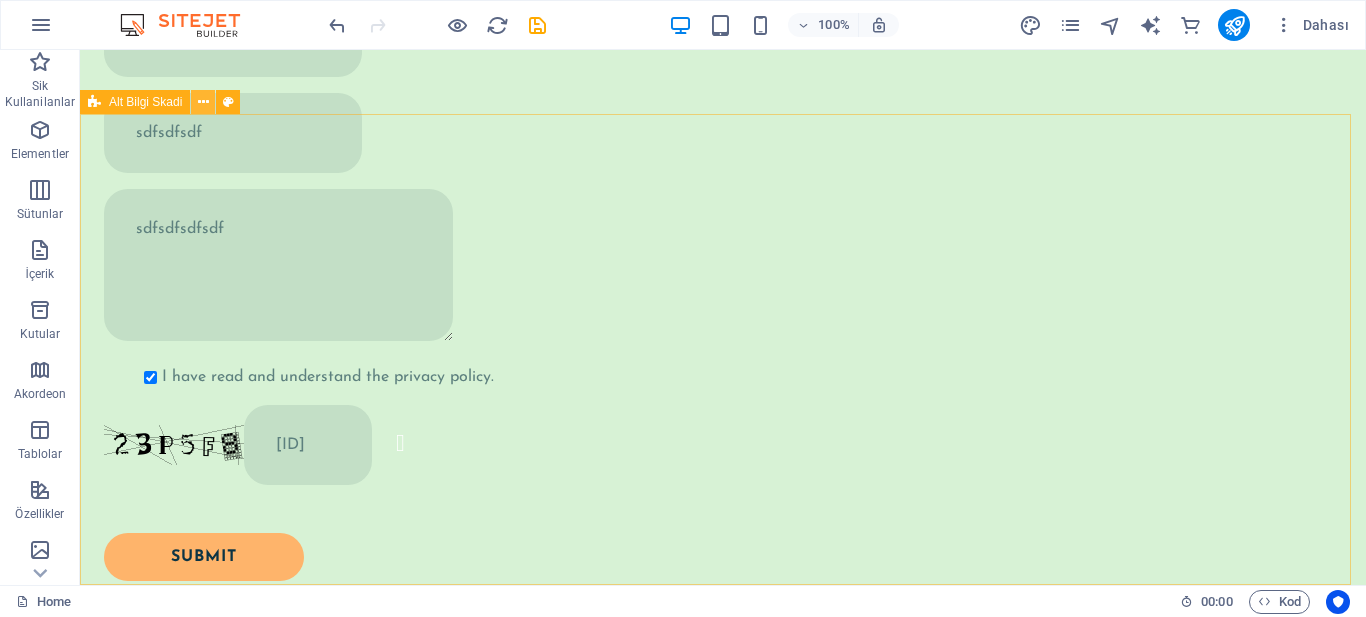 click at bounding box center (203, 102) 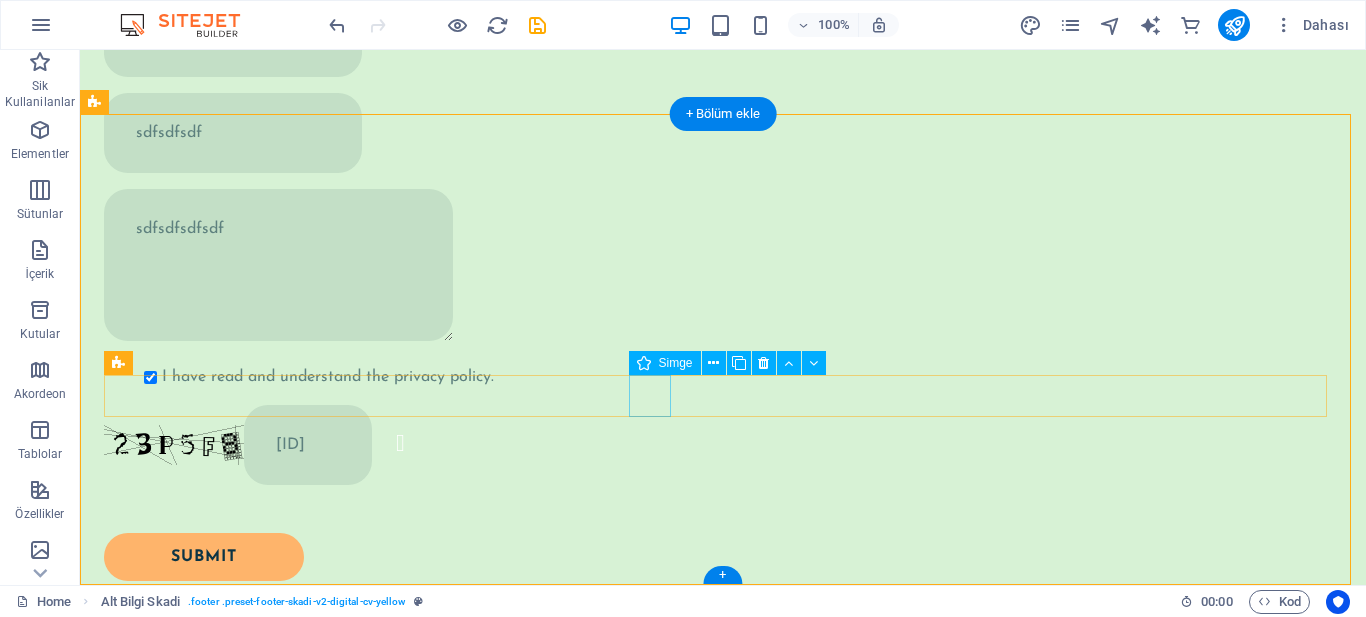 click at bounding box center (723, 973) 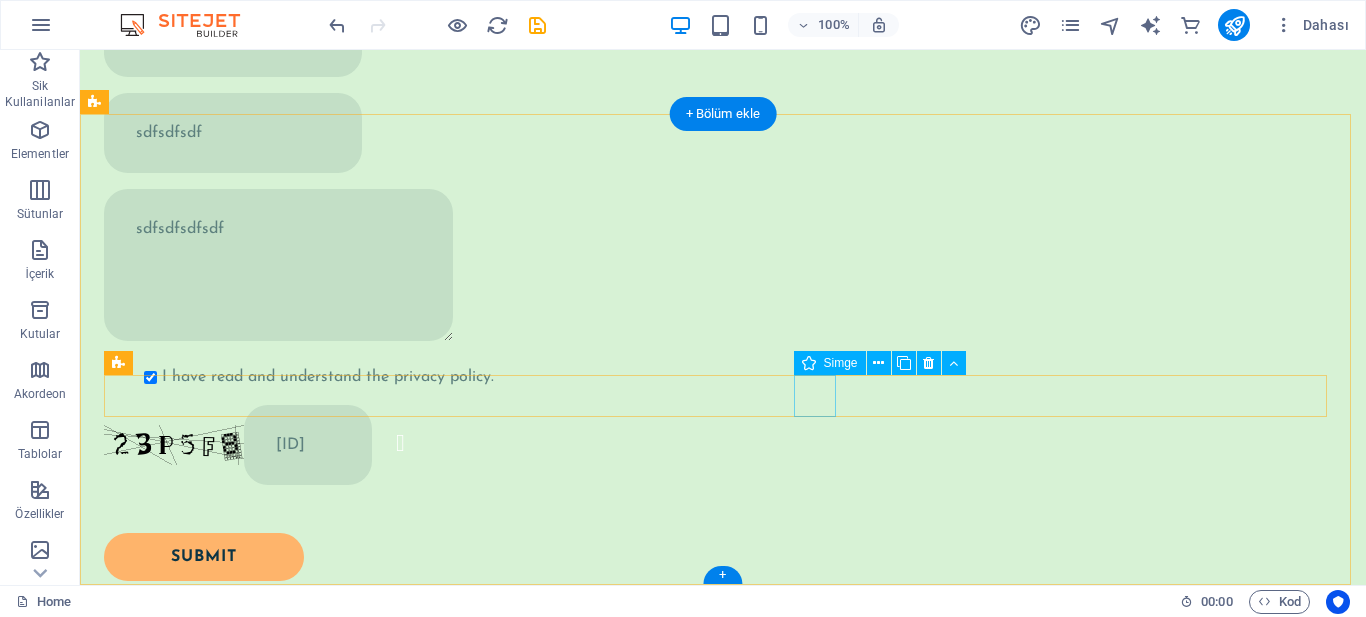 click at bounding box center (723, 1081) 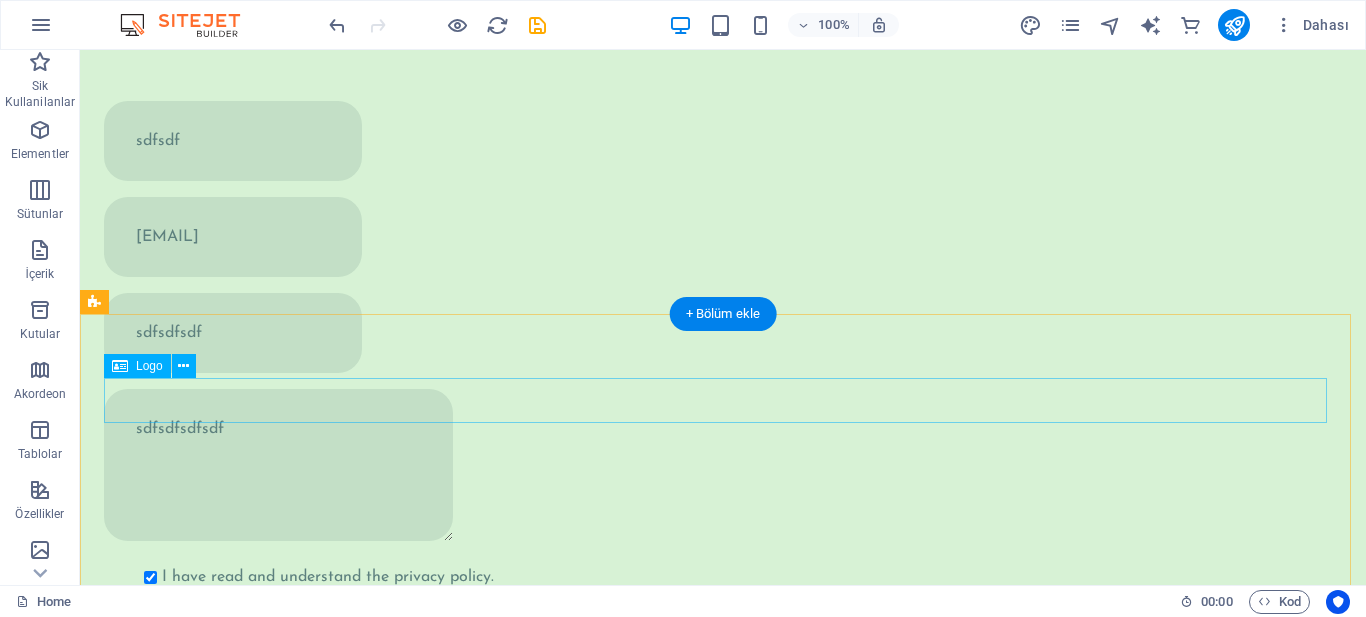 scroll, scrollTop: 1266, scrollLeft: 0, axis: vertical 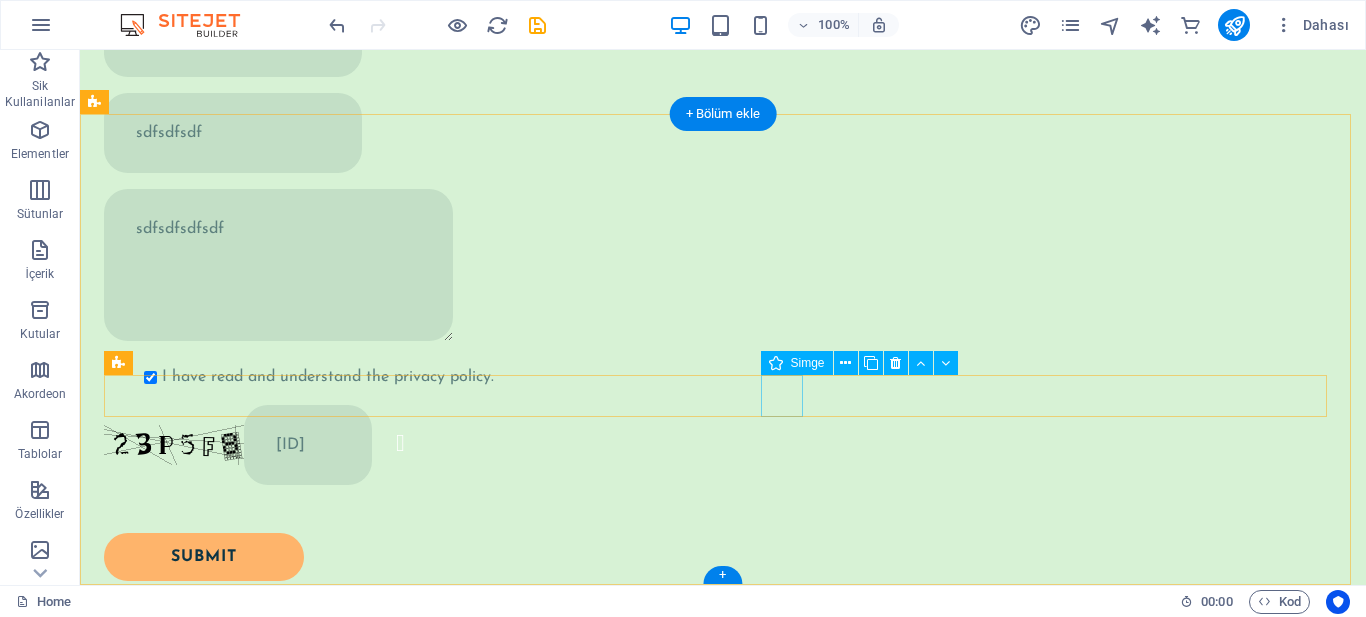 click at bounding box center [723, 1027] 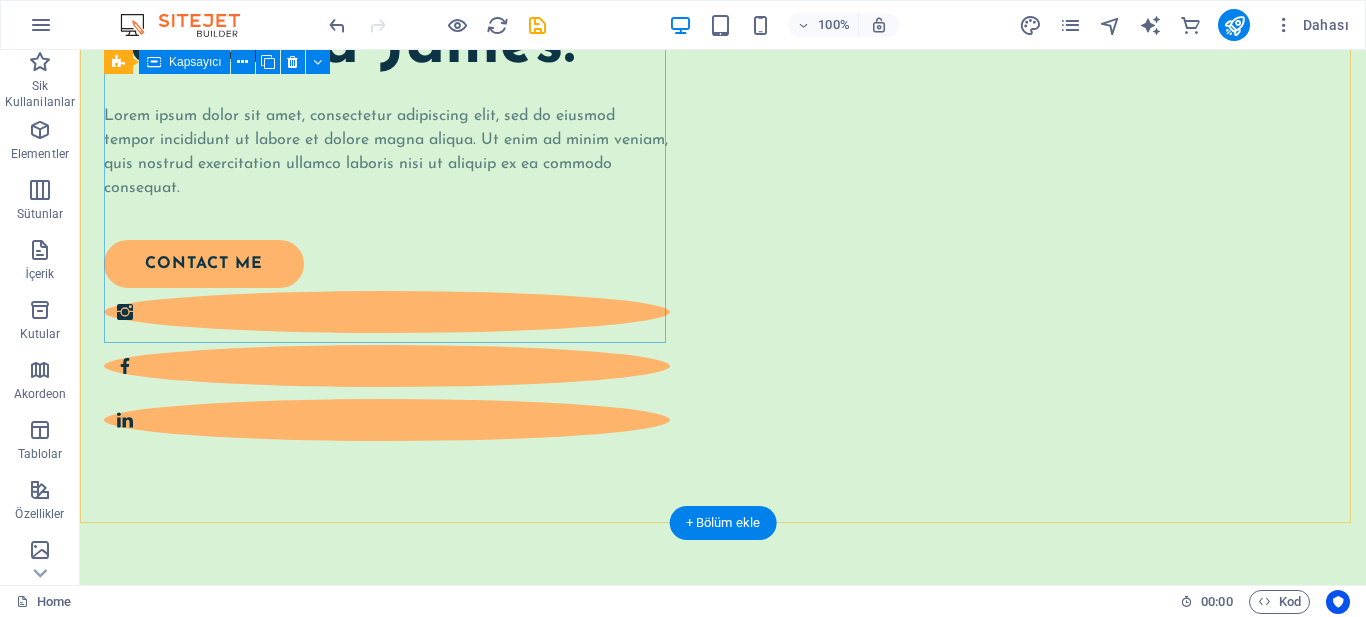 scroll, scrollTop: 66, scrollLeft: 0, axis: vertical 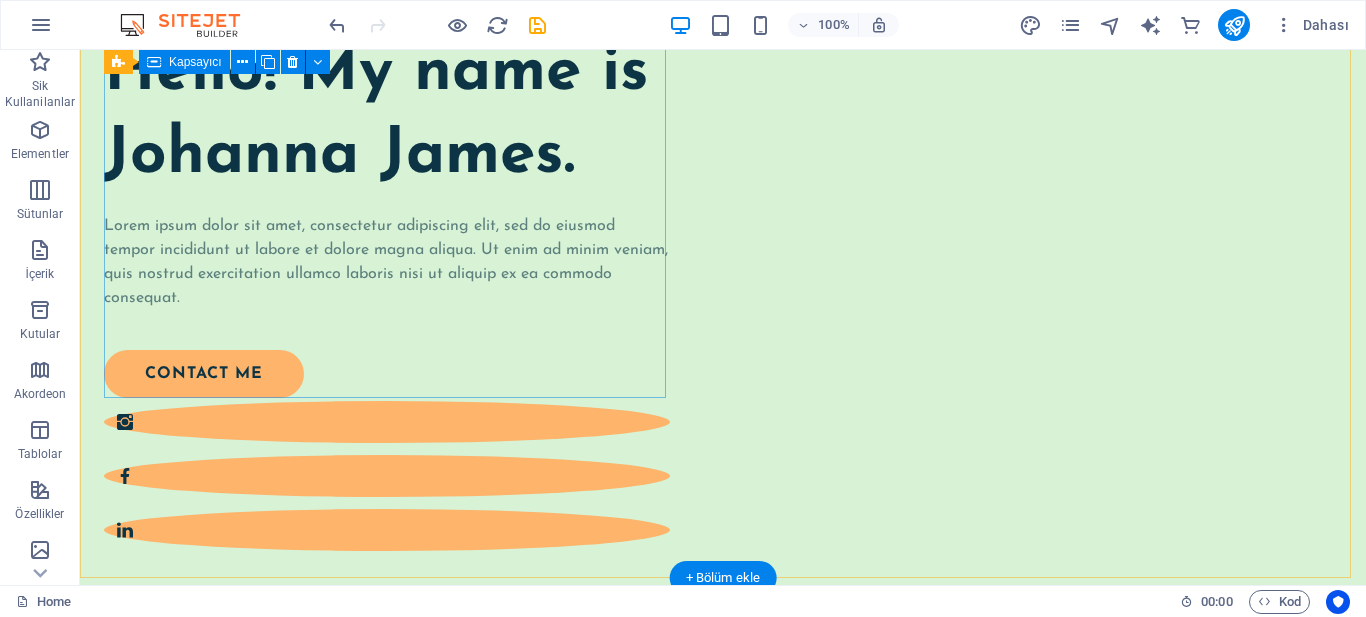 click on "Hello! My name is Johanna James. Lorem ipsum dolor sit amet, consectetur adipiscing elit, sed do eiusmod tempor incididunt ut labore et dolore magna aliqua. Ut enim ad minim veniam, quis nostrud exercitation ullamco laboris nisi ut aliquip ex ea commodo consequat. contact me" at bounding box center [387, 293] 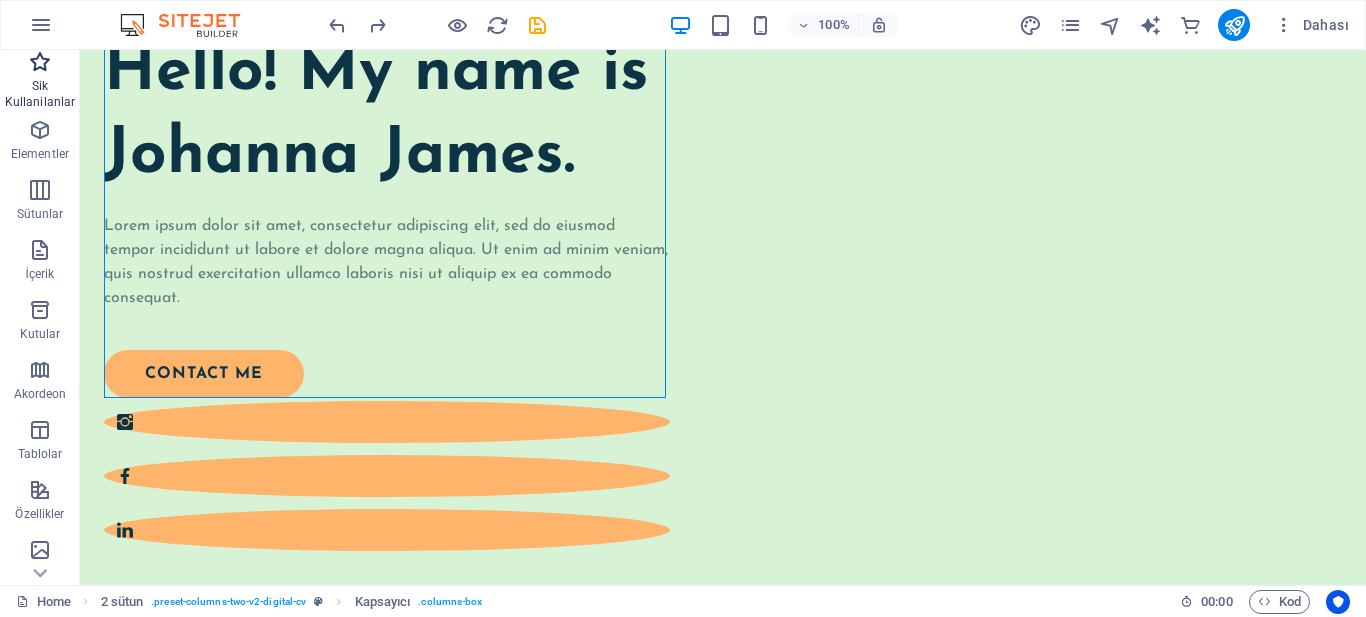 click on "Sik Kullanilanlar" at bounding box center (40, 94) 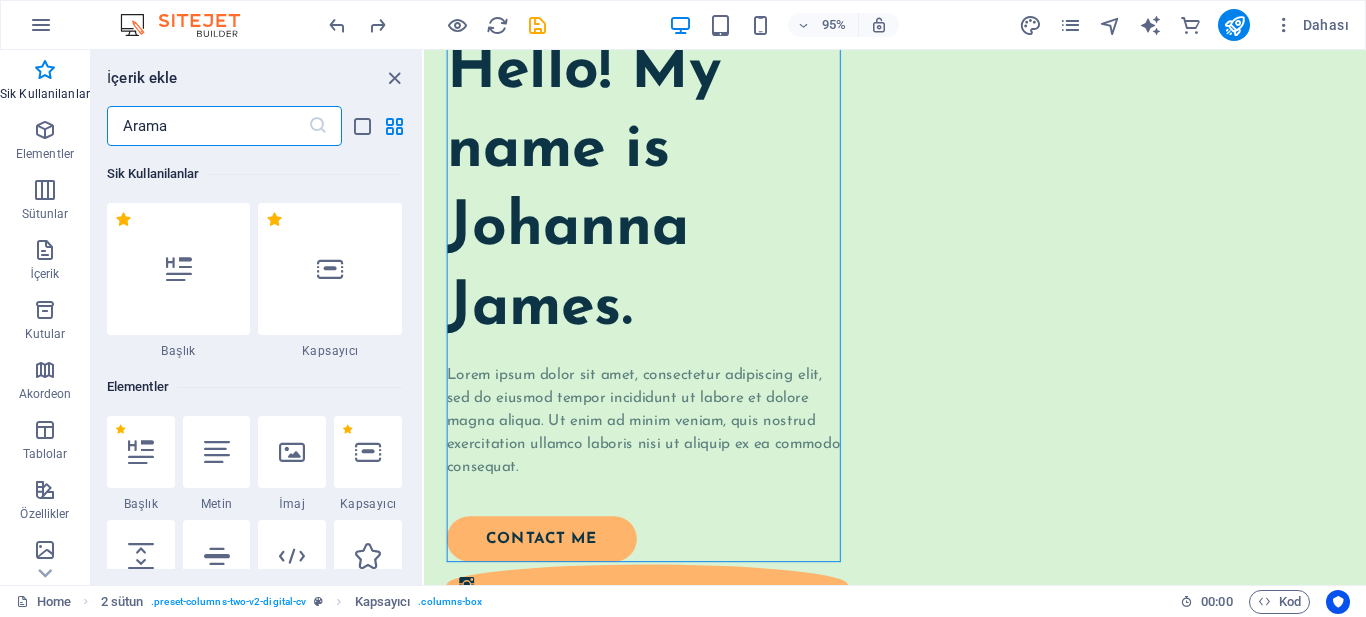 click at bounding box center [207, 126] 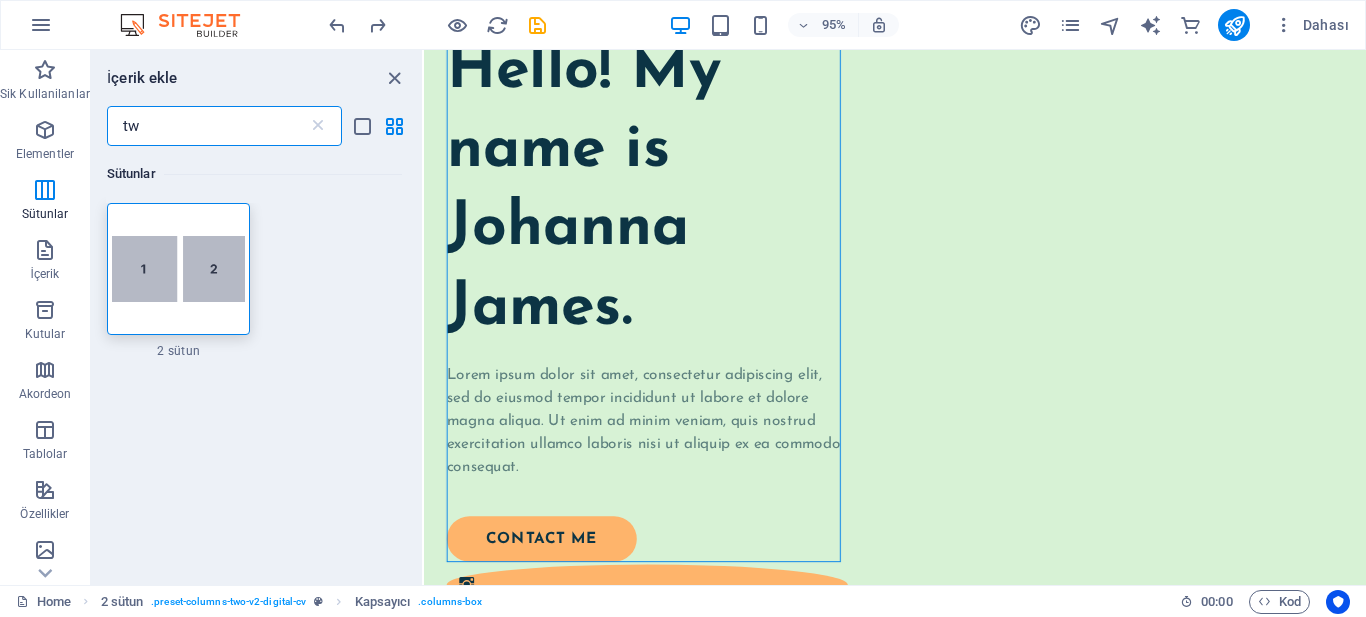type on "t" 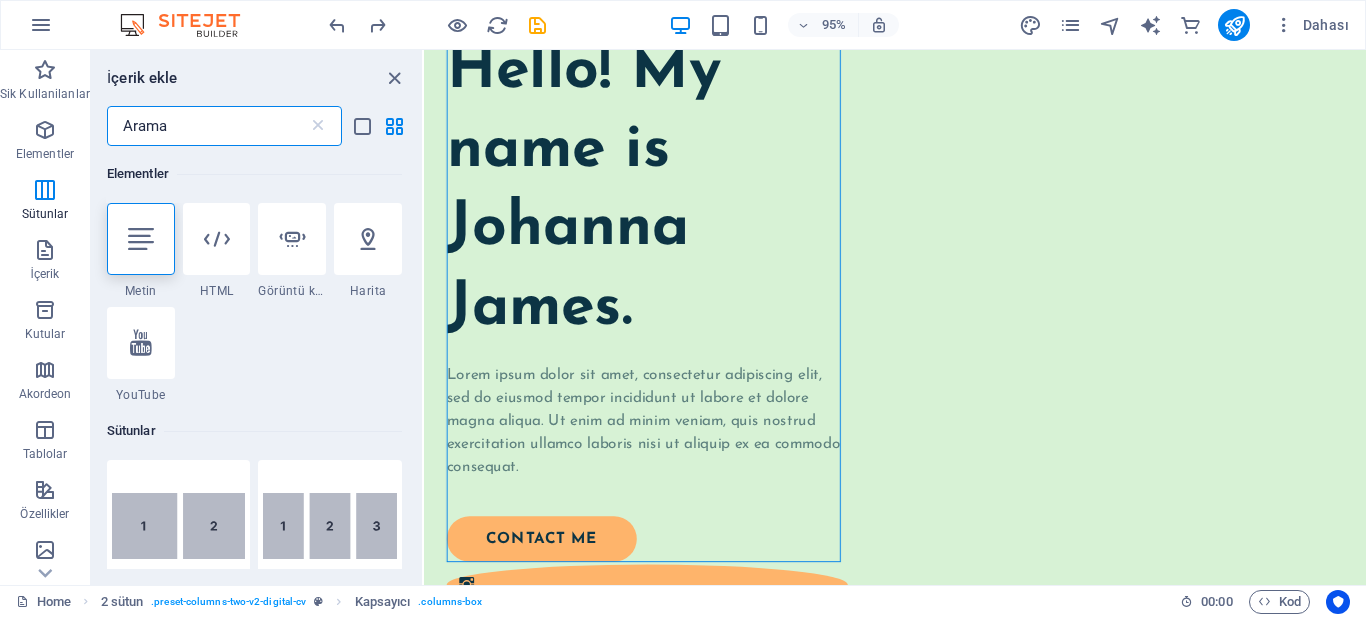 type on "x" 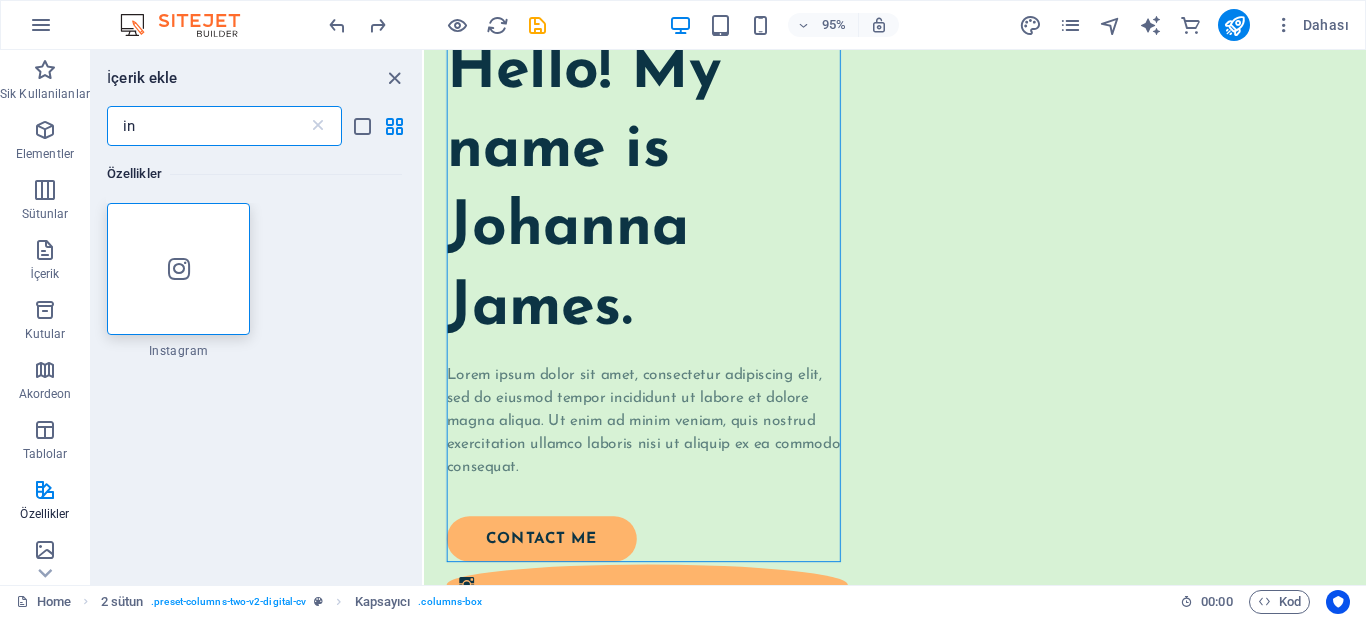 type on "i" 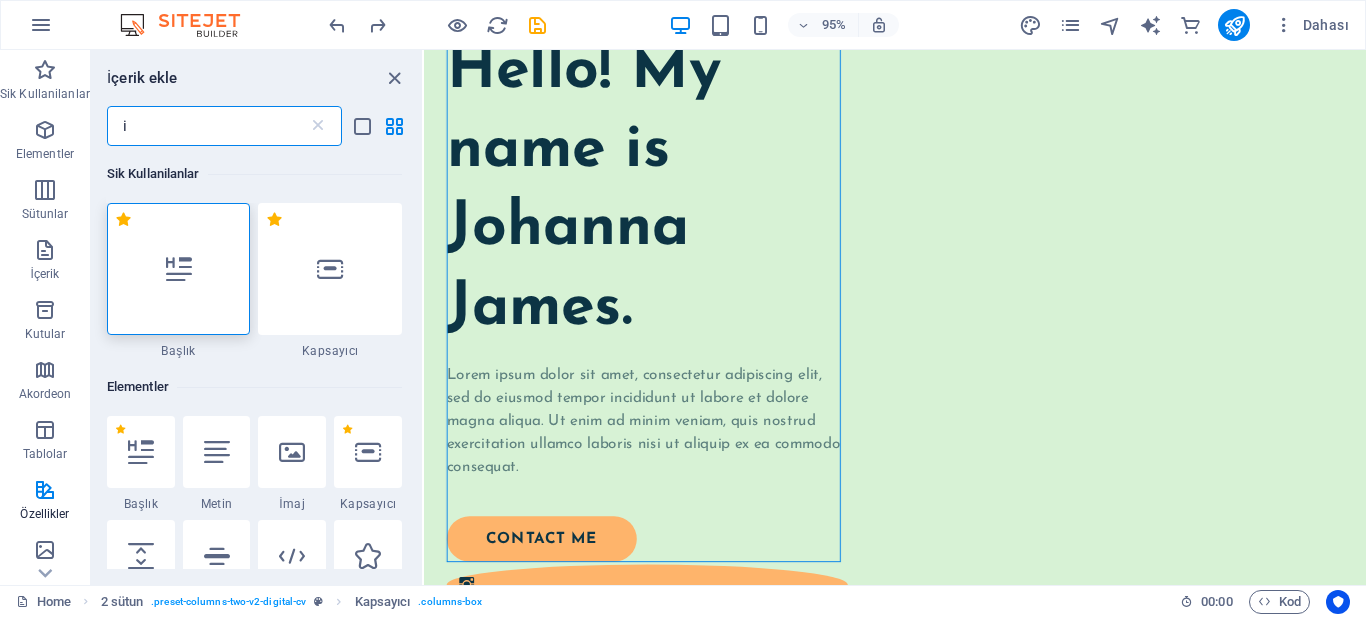 type 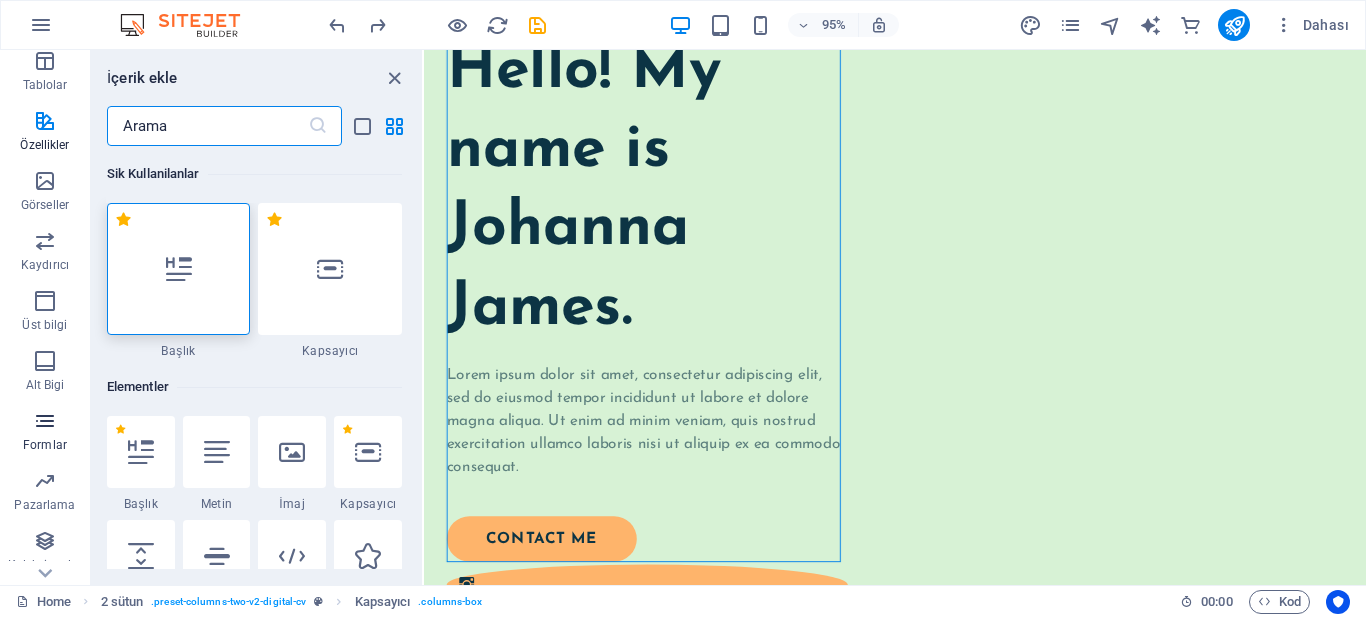 scroll, scrollTop: 425, scrollLeft: 0, axis: vertical 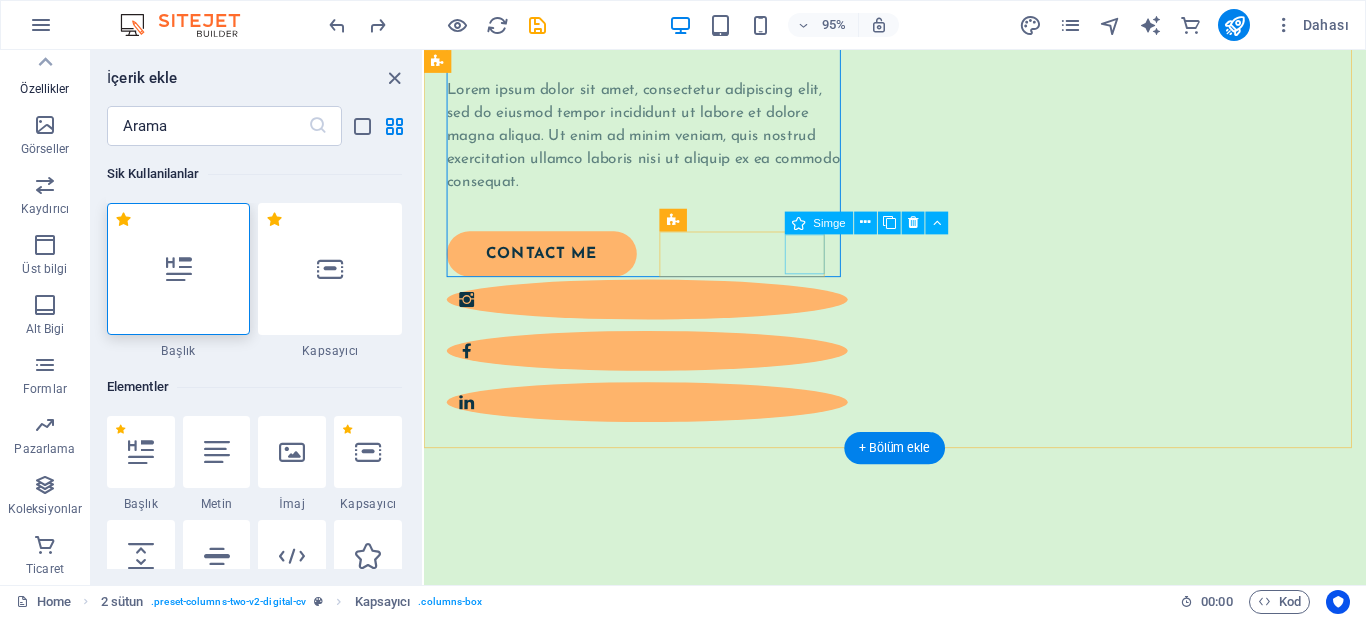 click at bounding box center (659, 421) 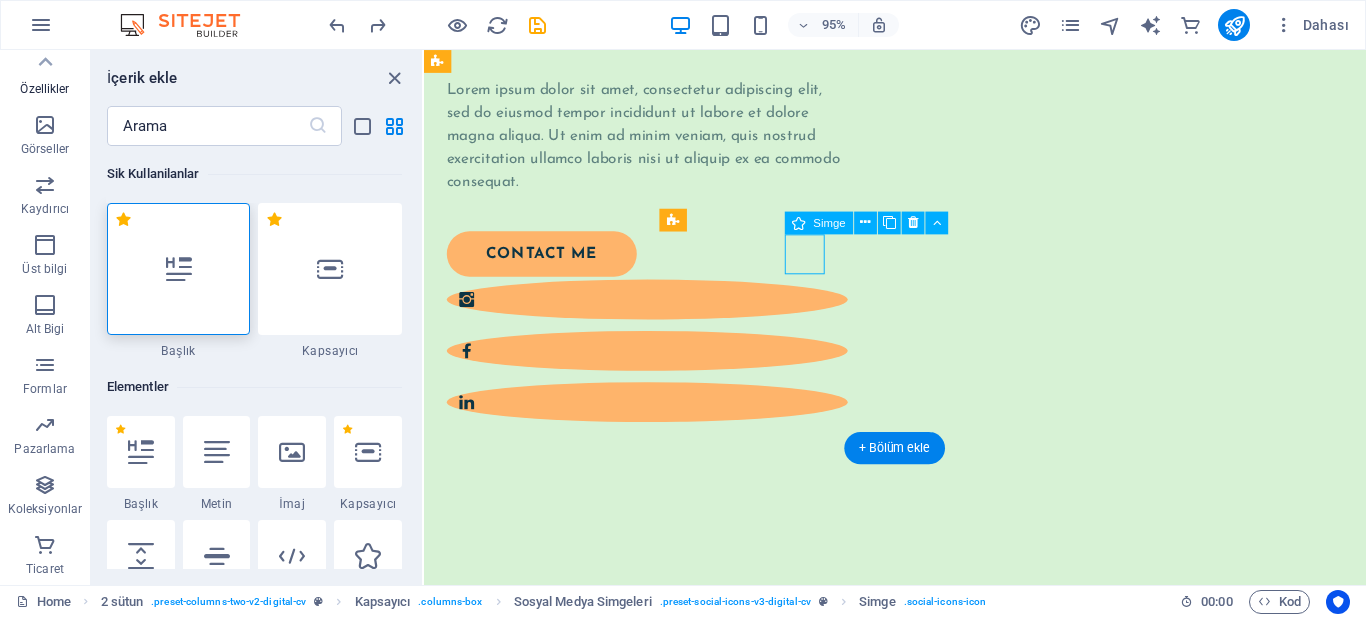 click at bounding box center [659, 421] 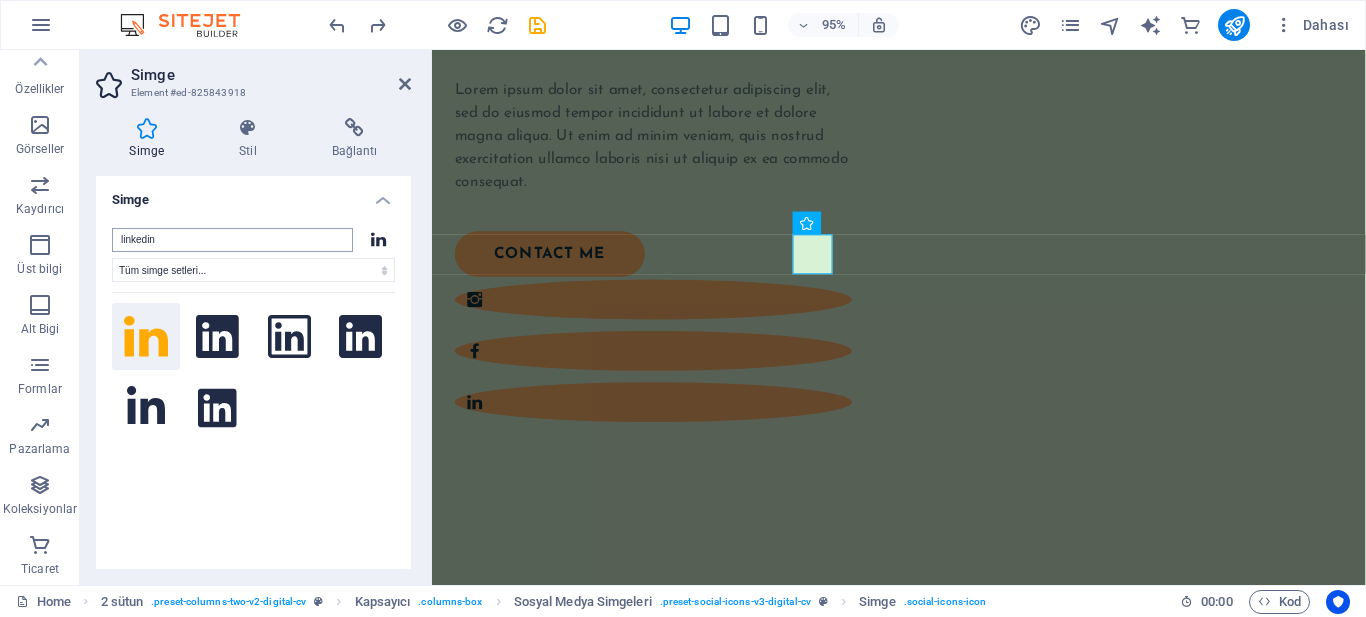 click on "linkedin" at bounding box center [232, 240] 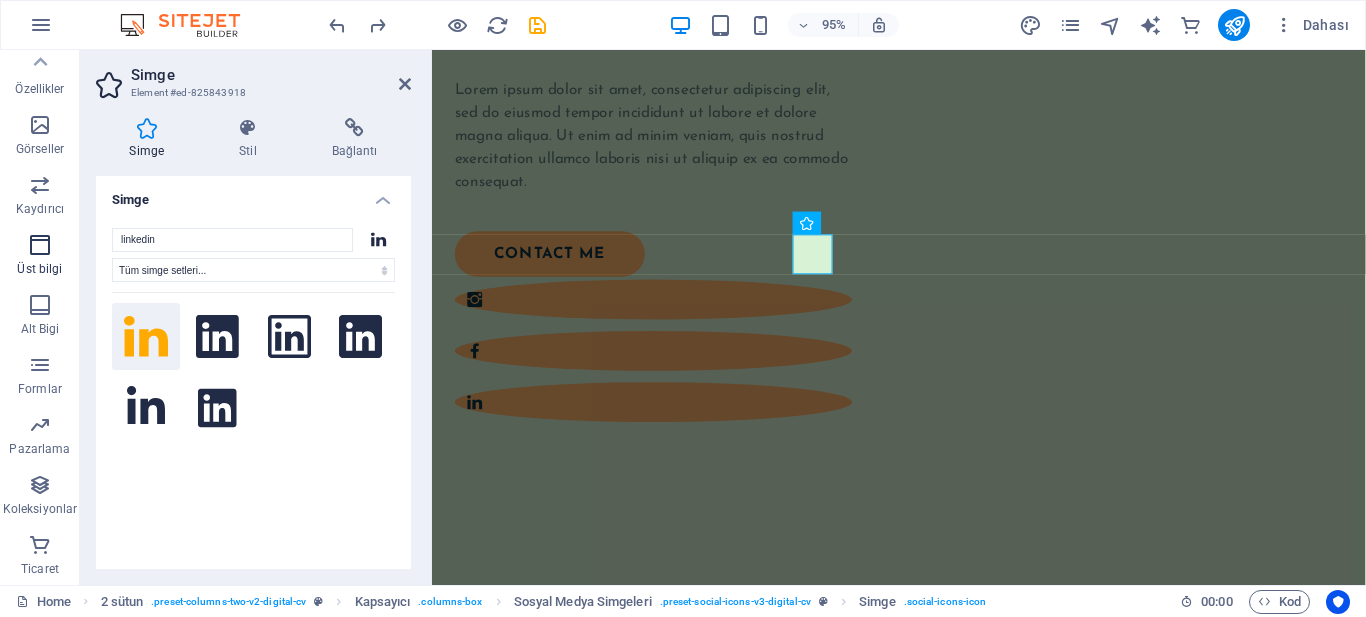 drag, startPoint x: 306, startPoint y: 246, endPoint x: 23, endPoint y: 240, distance: 283.0636 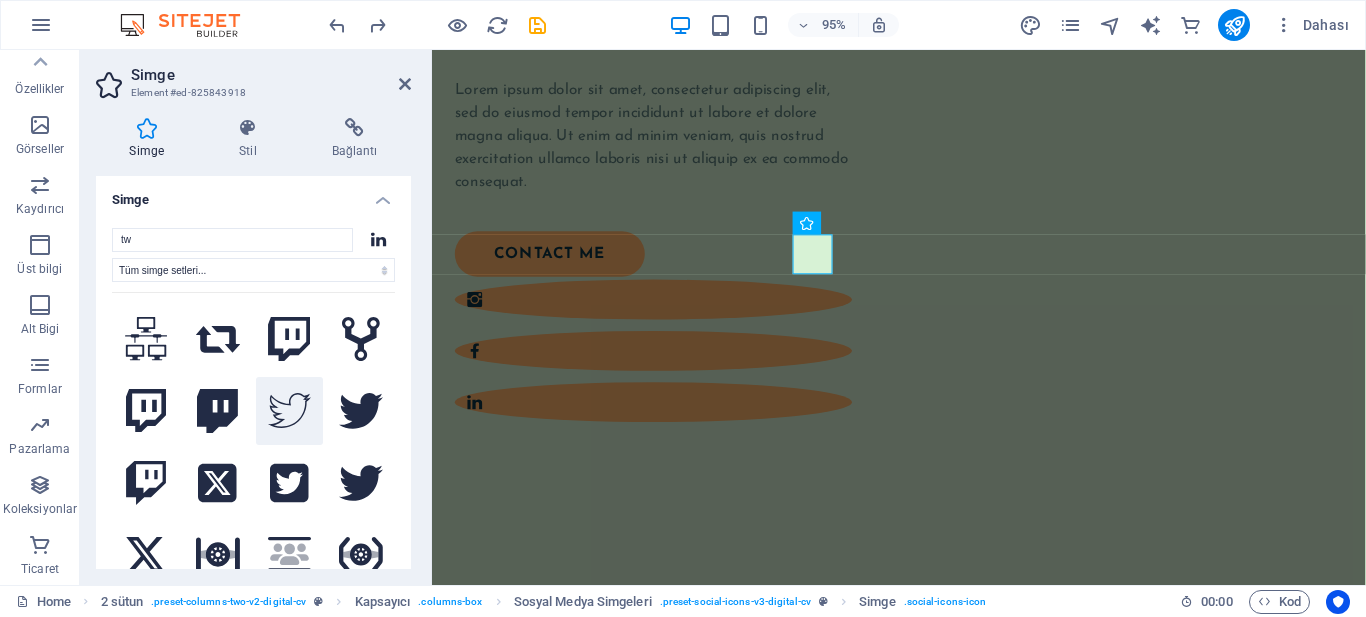 scroll, scrollTop: 200, scrollLeft: 0, axis: vertical 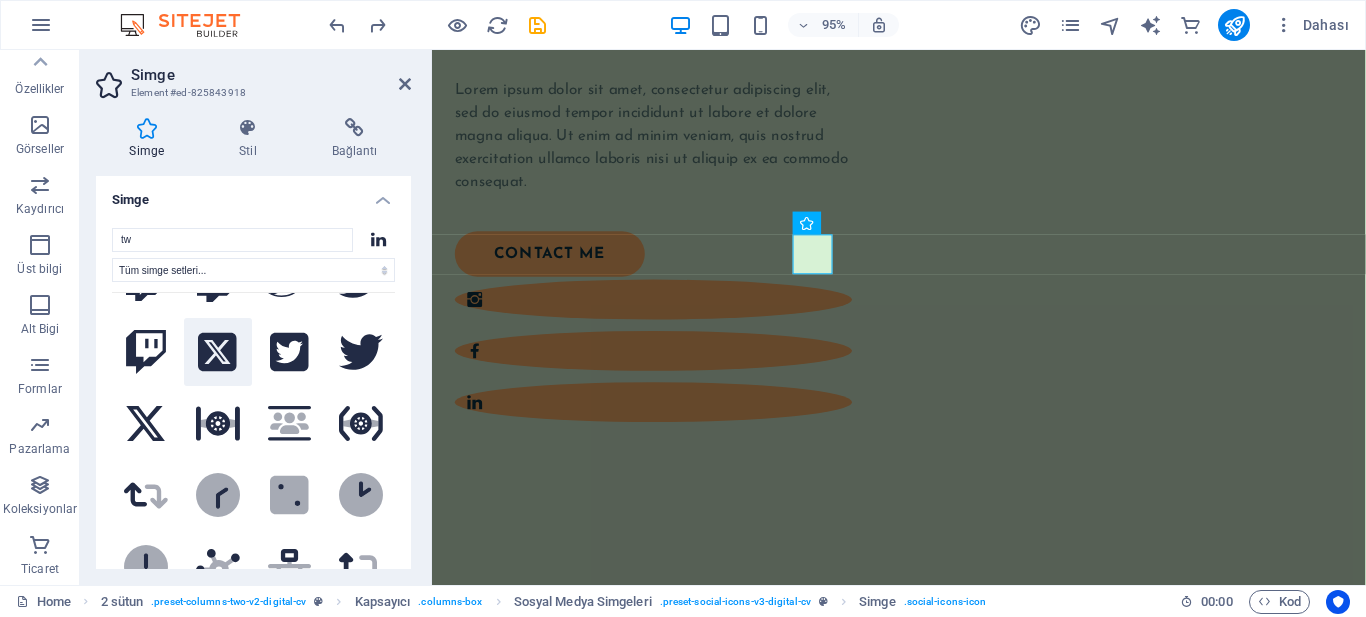 type on "tw" 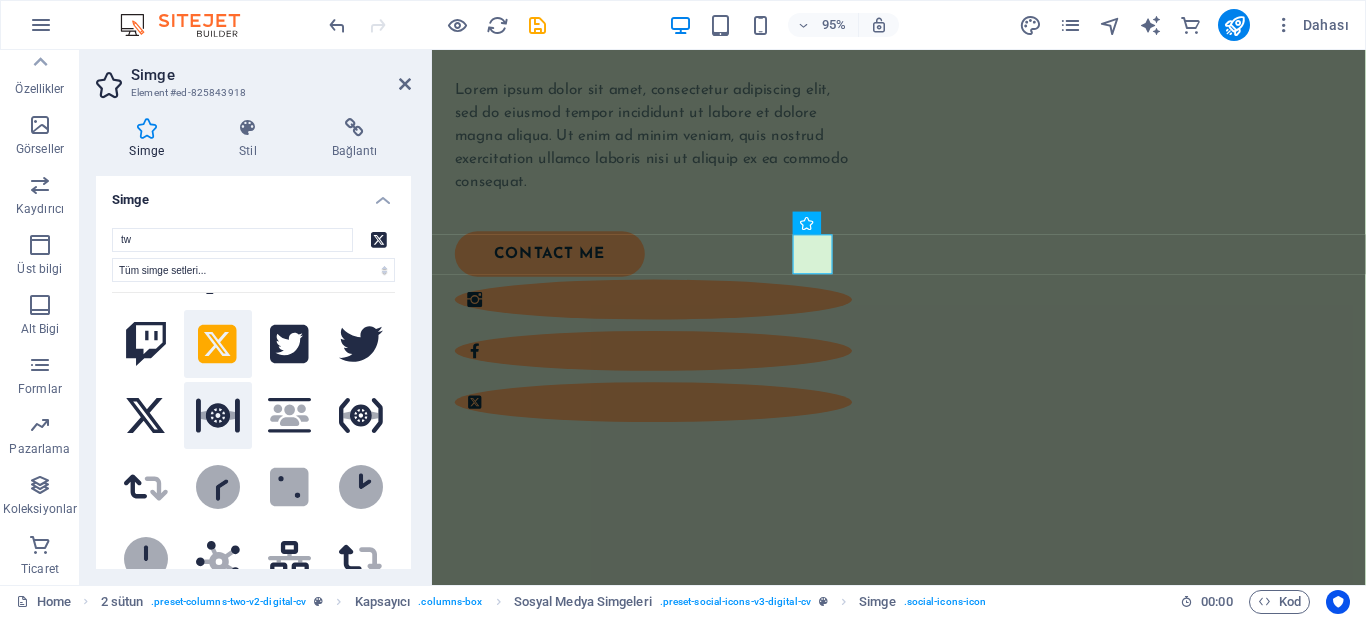 scroll, scrollTop: 200, scrollLeft: 0, axis: vertical 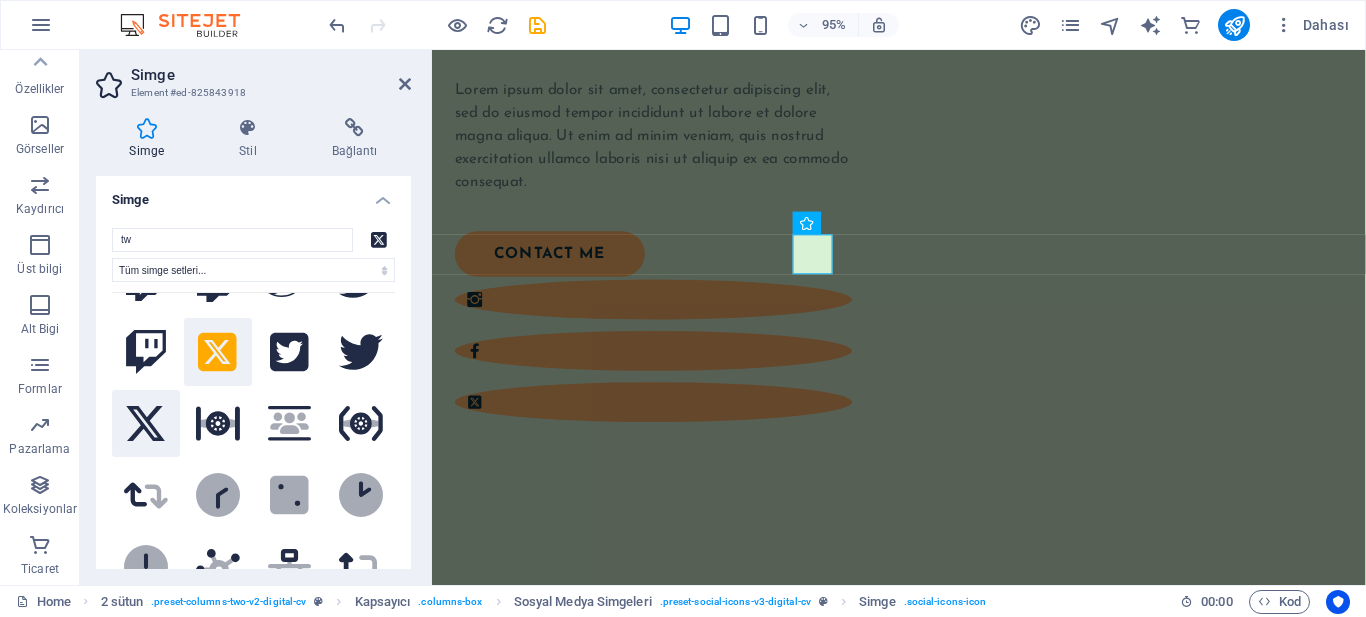 click 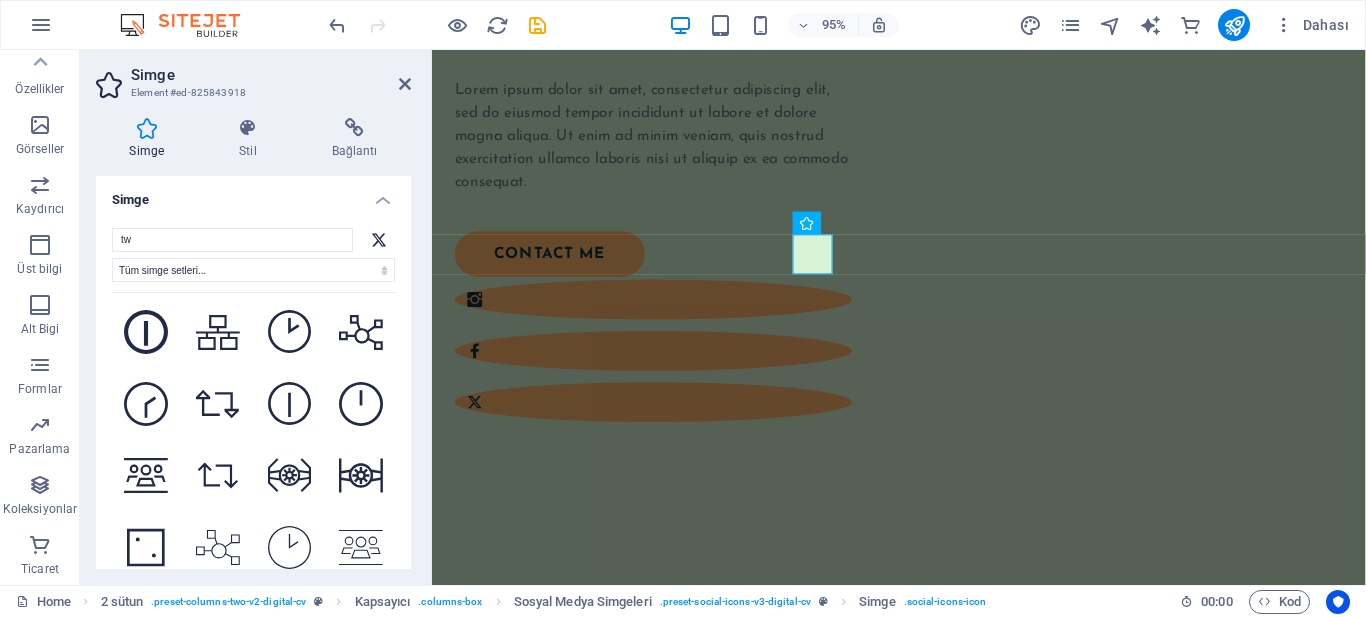 scroll, scrollTop: 1800, scrollLeft: 0, axis: vertical 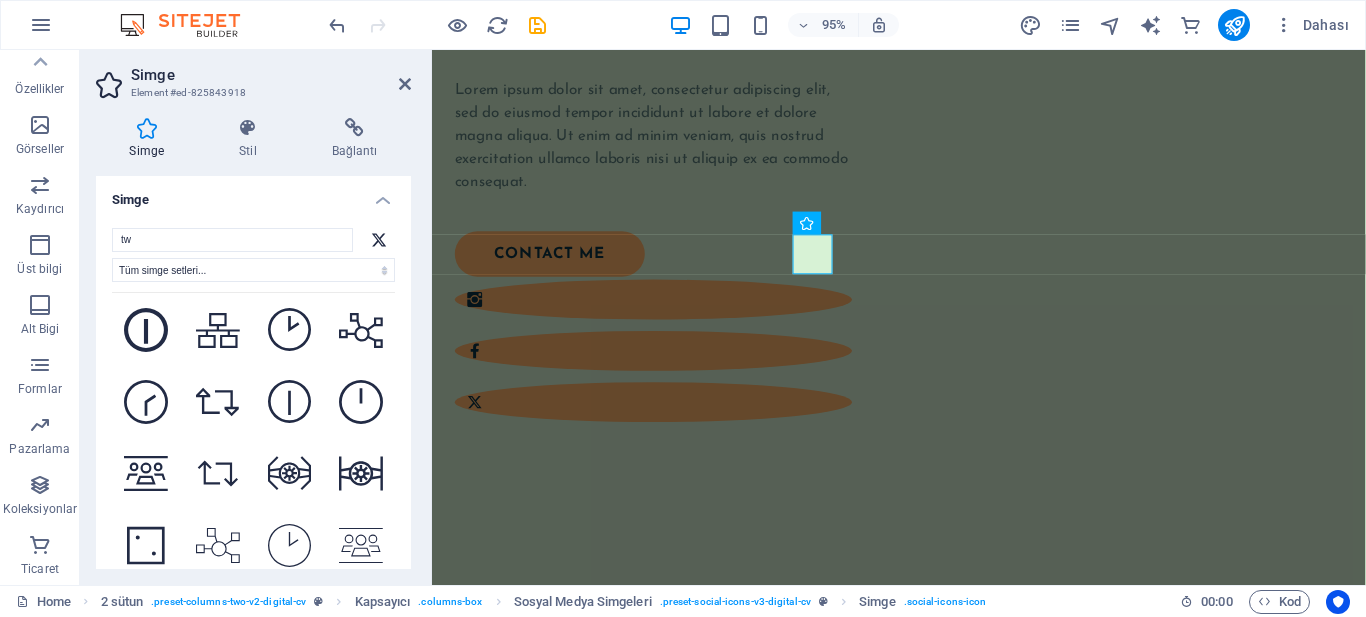 type 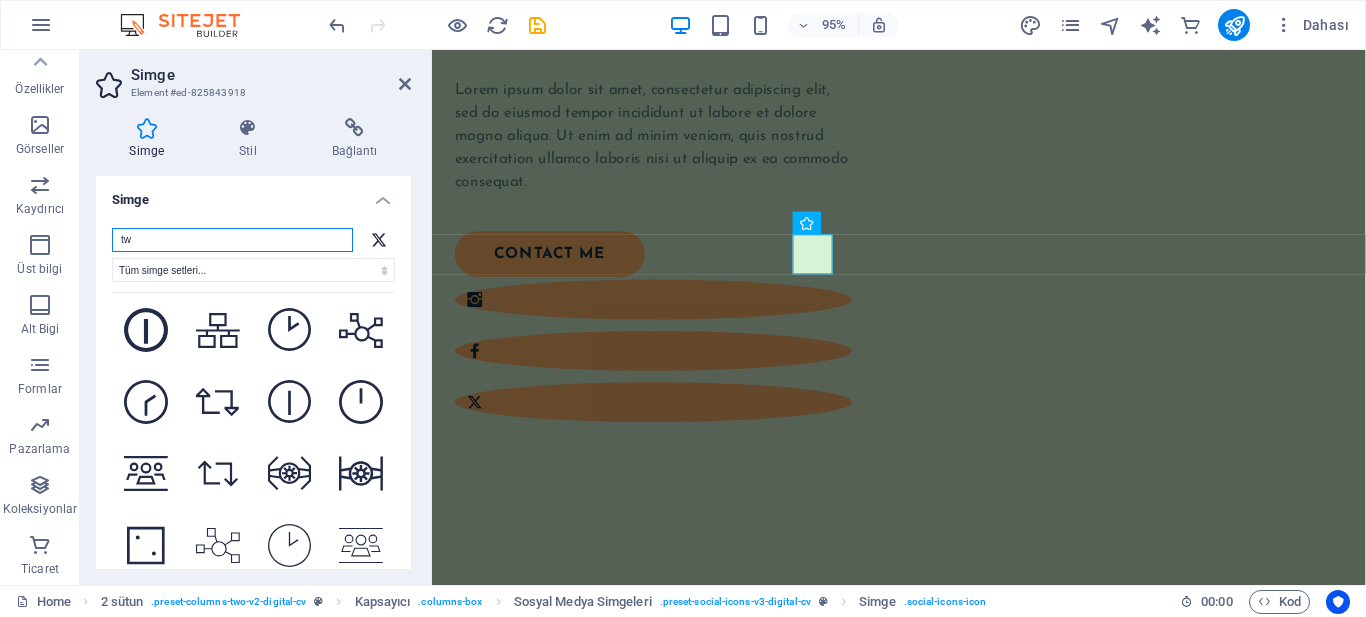 click on "tw" at bounding box center [232, 240] 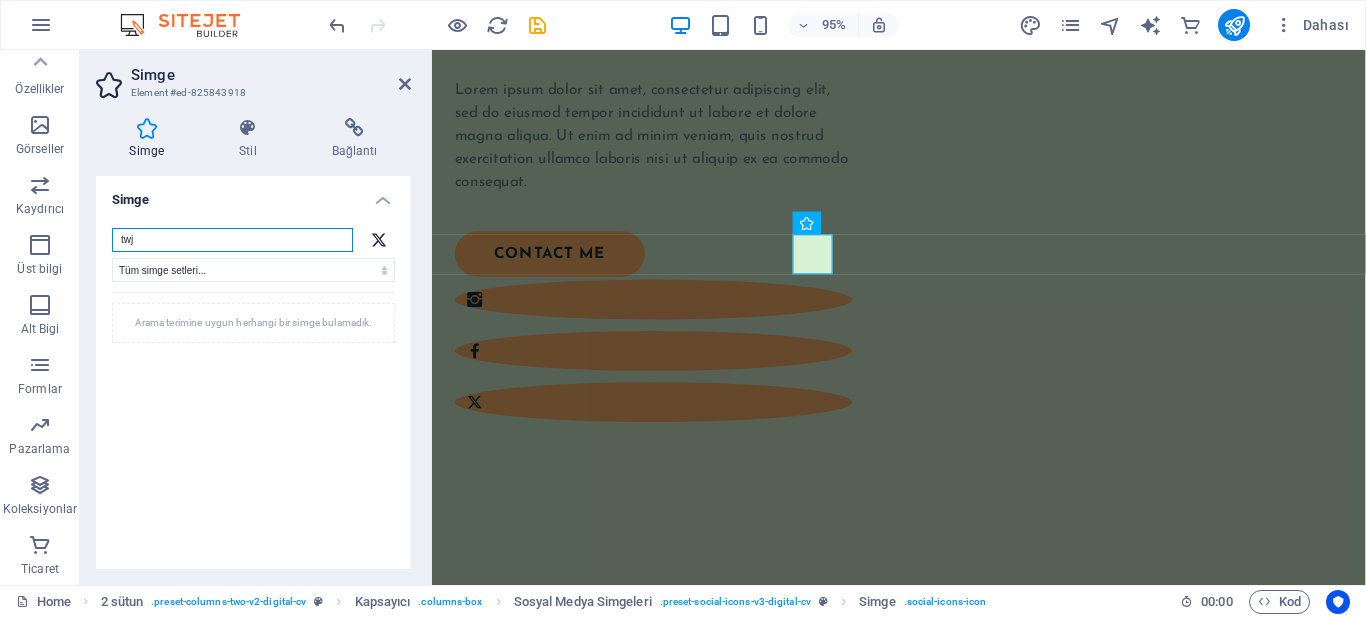 scroll, scrollTop: 0, scrollLeft: 0, axis: both 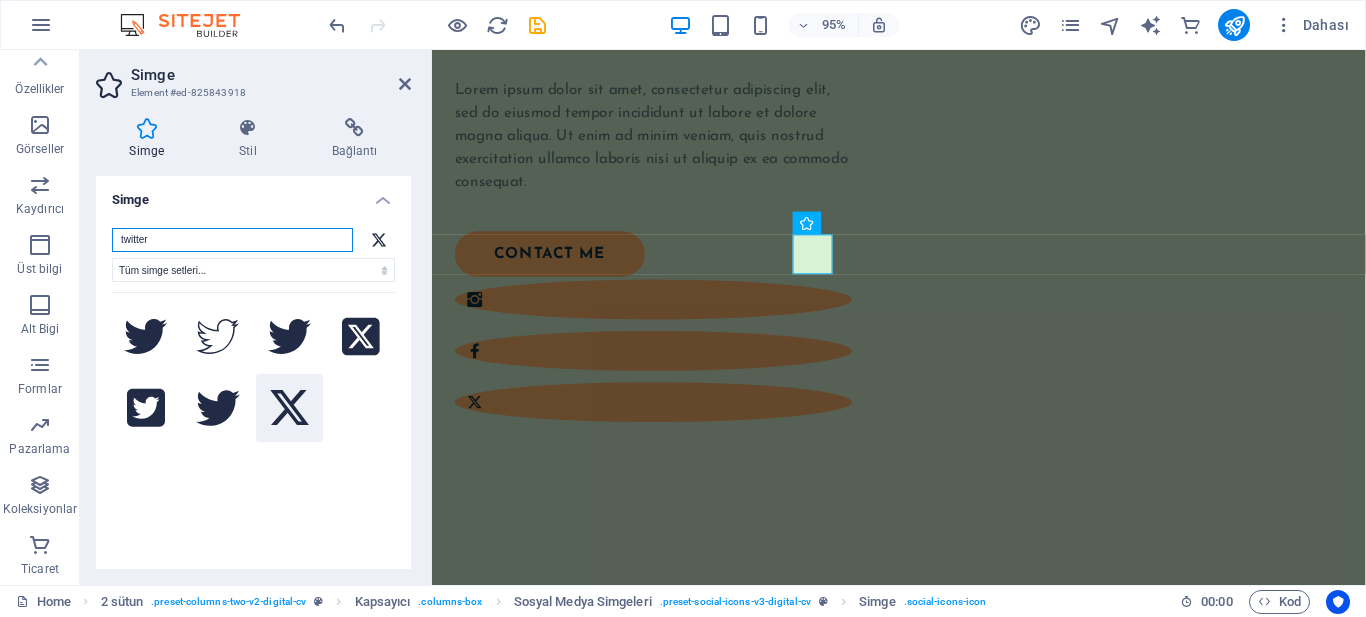 type on "twitter" 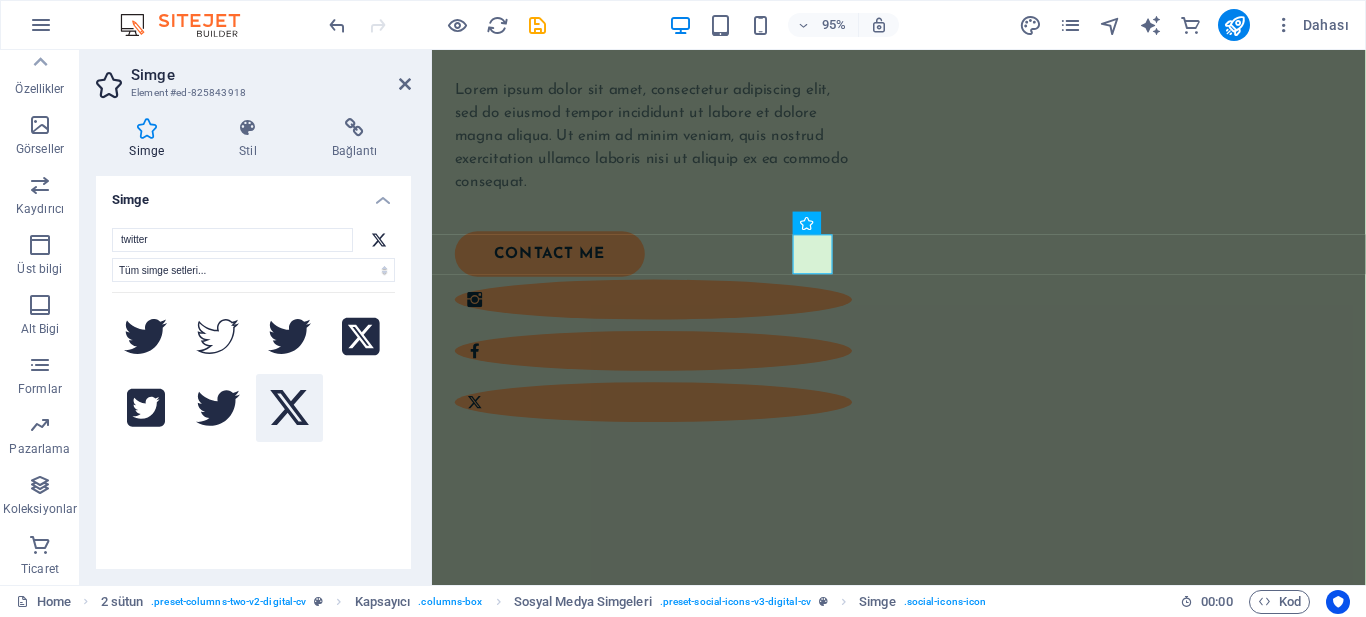 click 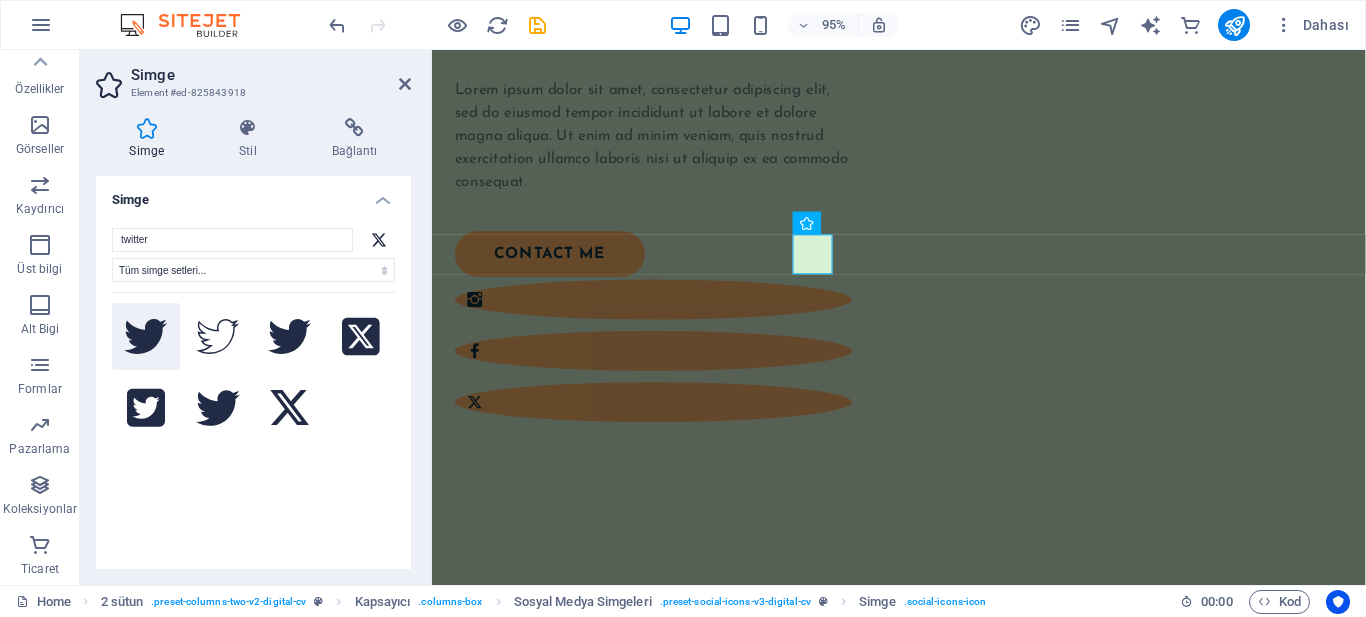 click 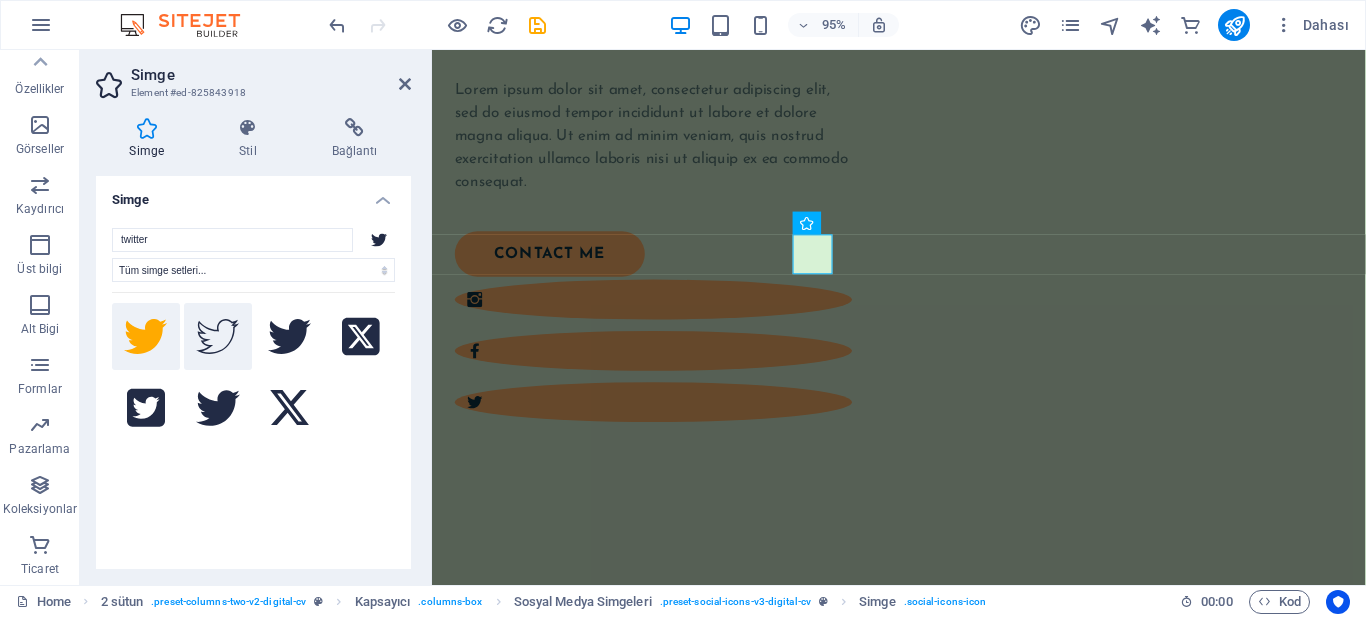 click 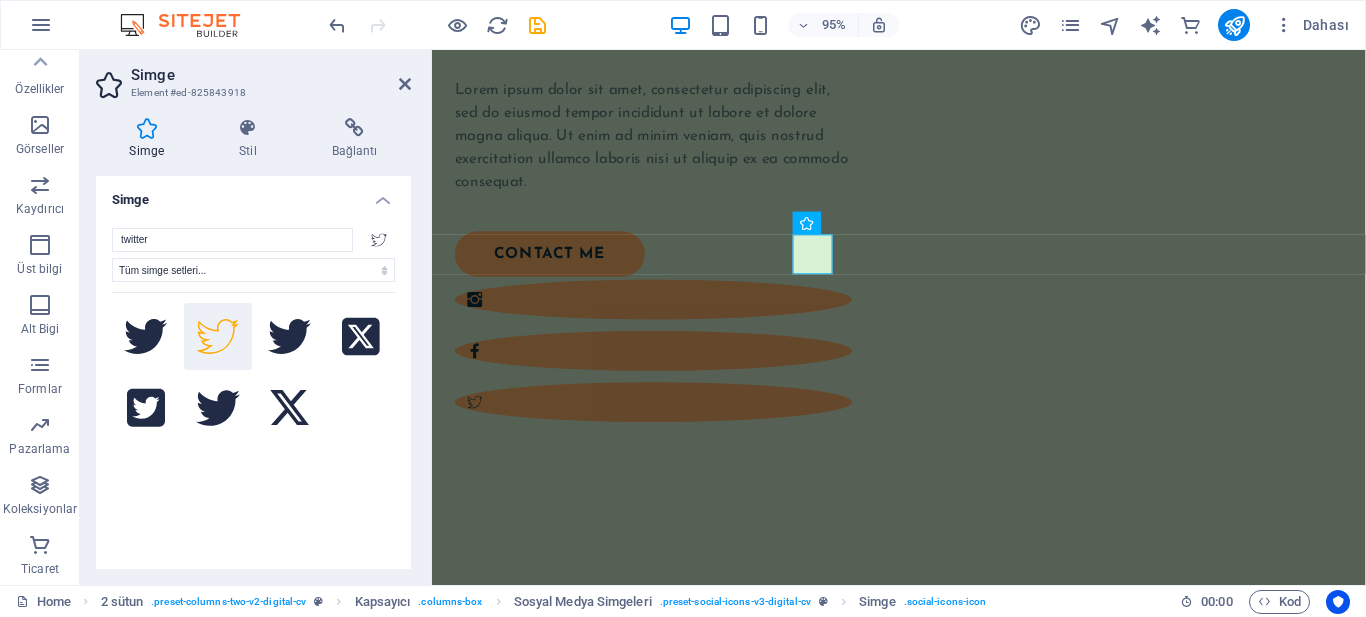 click on "Arama terimine uygun herhangi bir simge bulamadık." at bounding box center (253, 437) 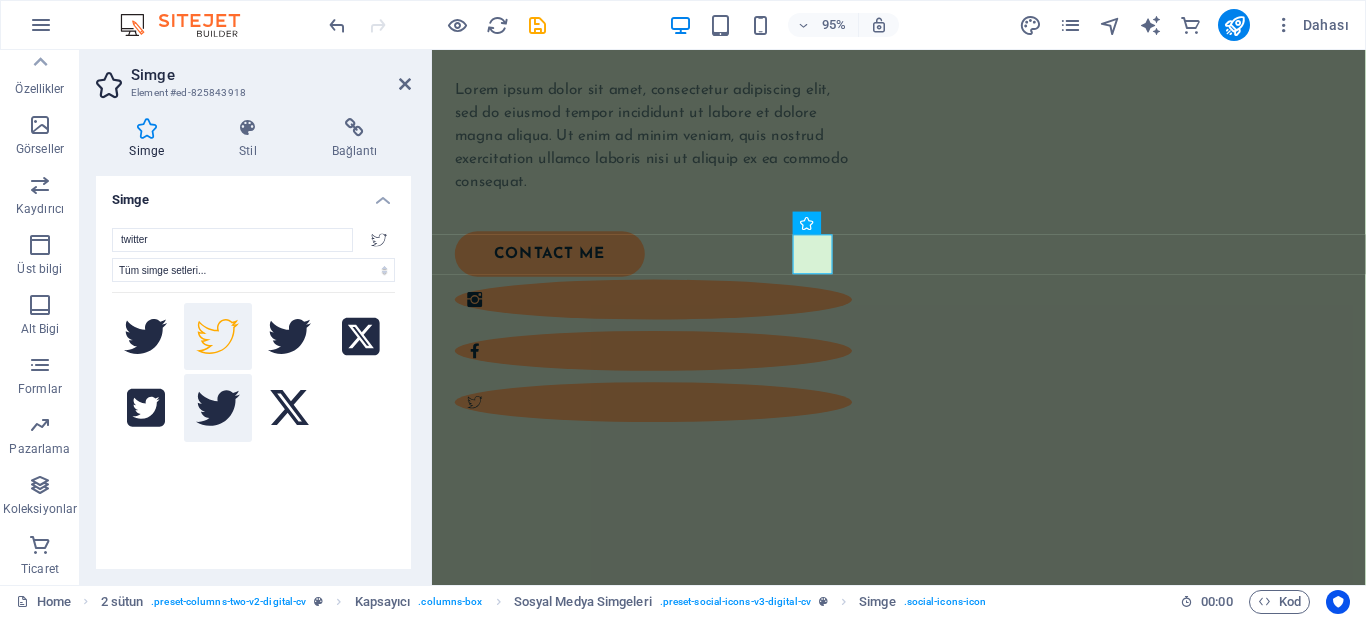 click 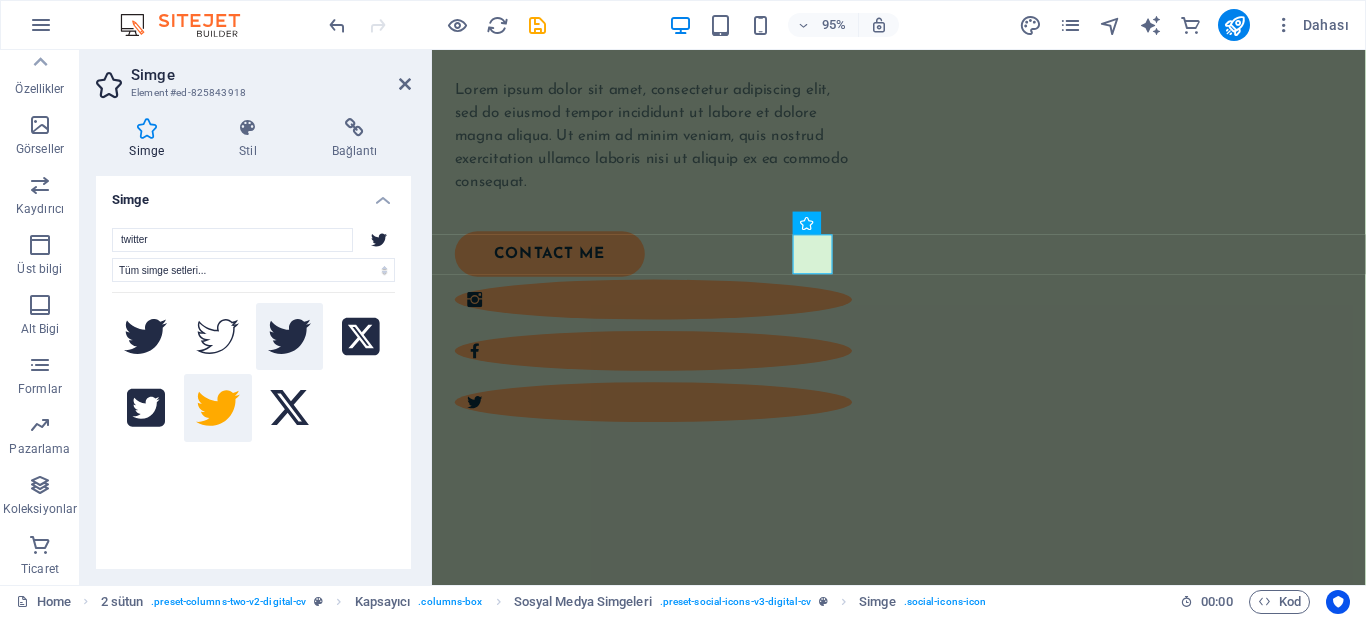 click at bounding box center (290, 337) 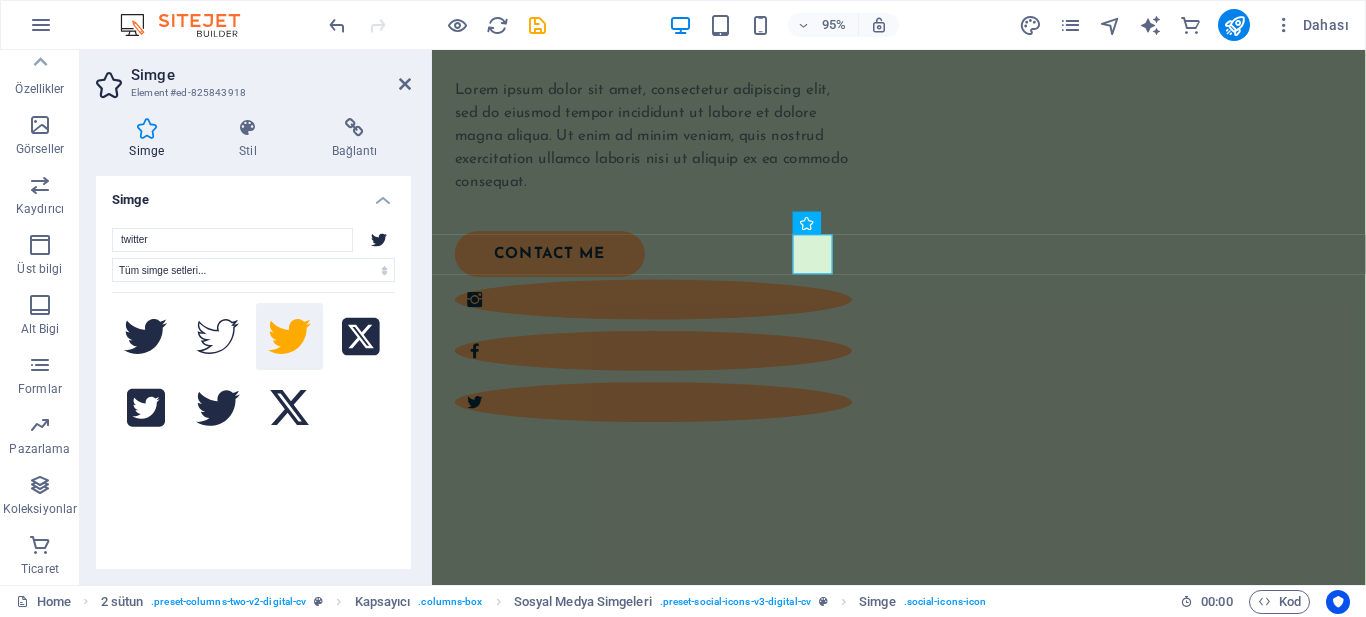click on "twitter Tüm simge setleri... IcoFont Ionicons FontAwesome Brands FontAwesome Duotone FontAwesome Solid FontAwesome Regular FontAwesome Light FontAwesome Thin FontAwesome Sharp Solid FontAwesome Sharp Regular FontAwesome Sharp Light FontAwesome Sharp Thin Arama terimine uygun herhangi bir simge bulamadık." at bounding box center (253, 410) 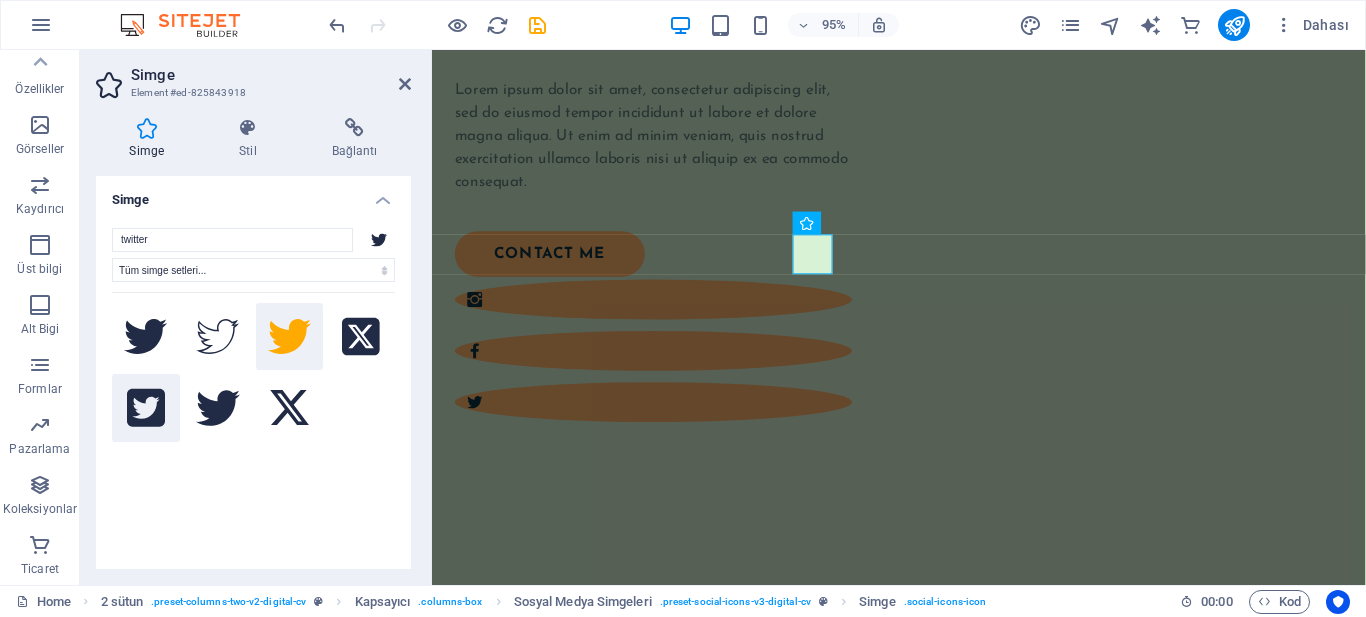 click 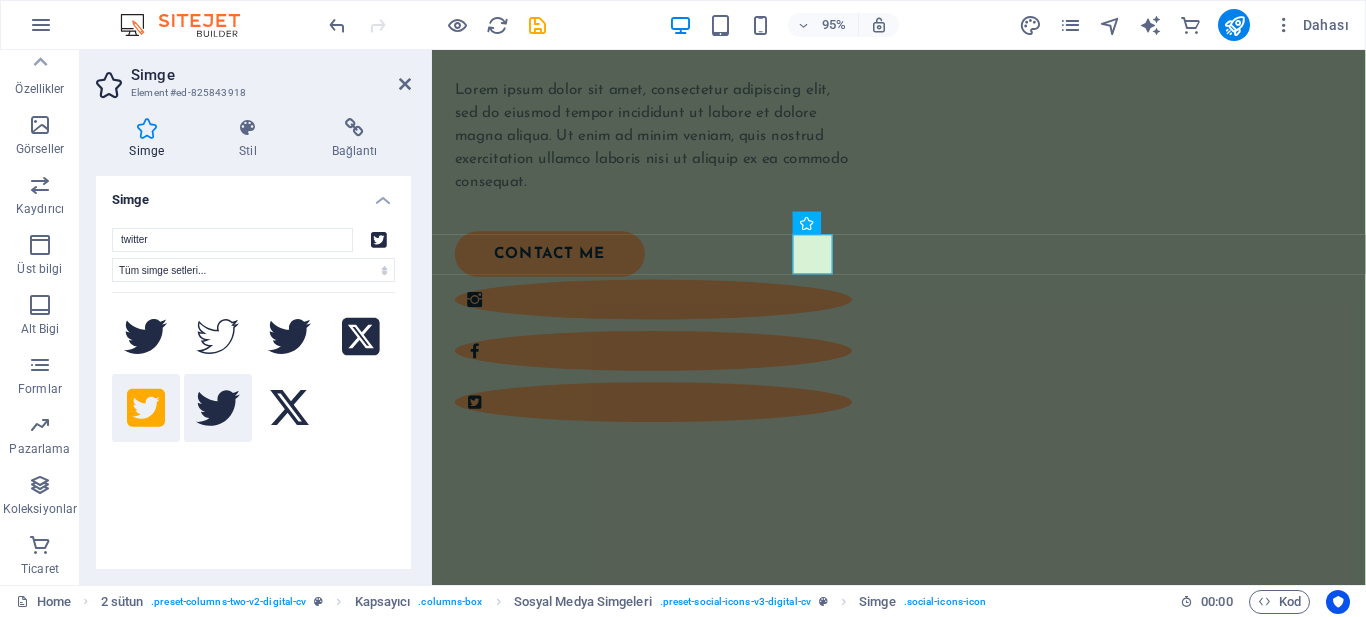 click 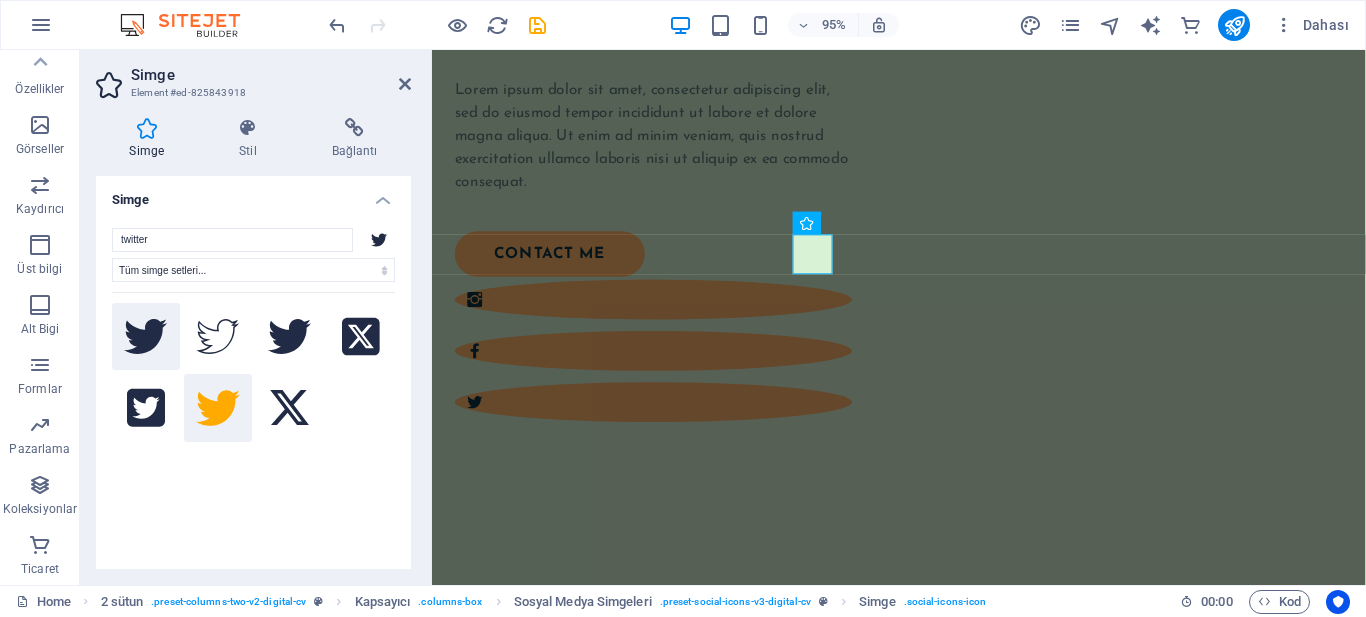 click 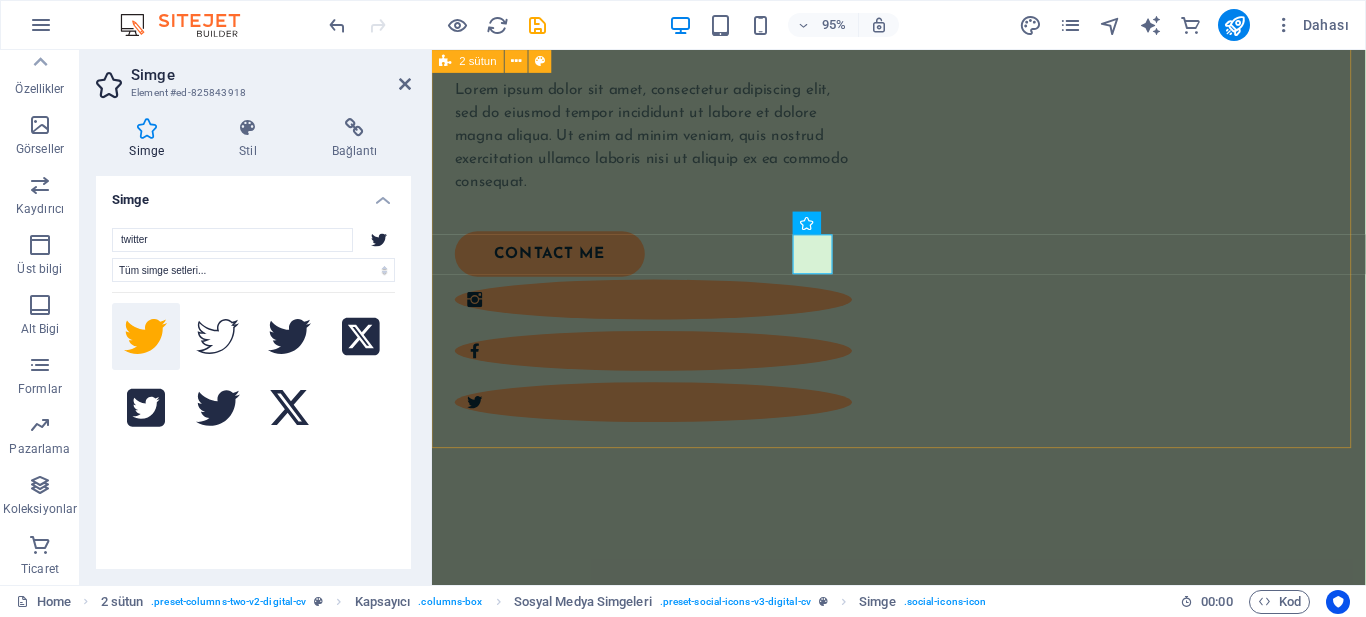 click on "Hello! My name is Johanna James. Lorem ipsum dolor sit amet, consectetur adipiscing elit, sed do eiusmod tempor incididunt ut labore et dolore magna aliqua. Ut enim ad minim veniam, quis nostrud exercitation ullamco laboris nisi ut aliquip ex ea commodo consequat. contact me" at bounding box center (923, 154) 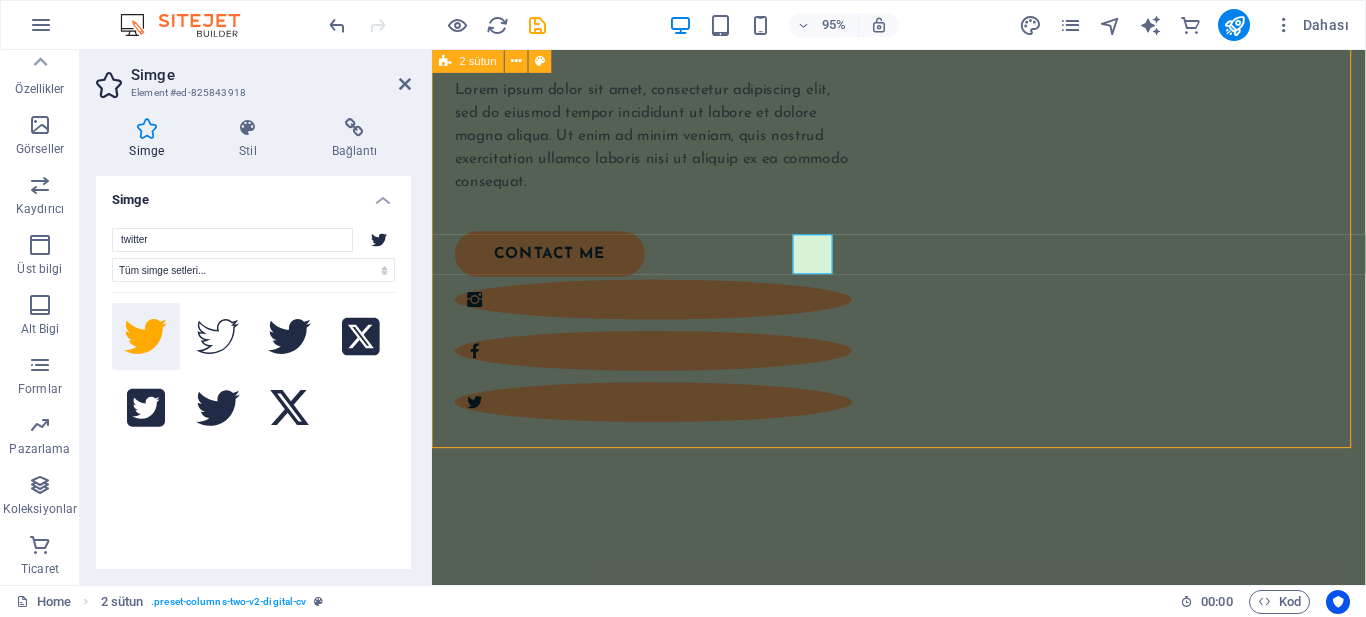 click on "sdfsdf" at bounding box center (665, 1171) 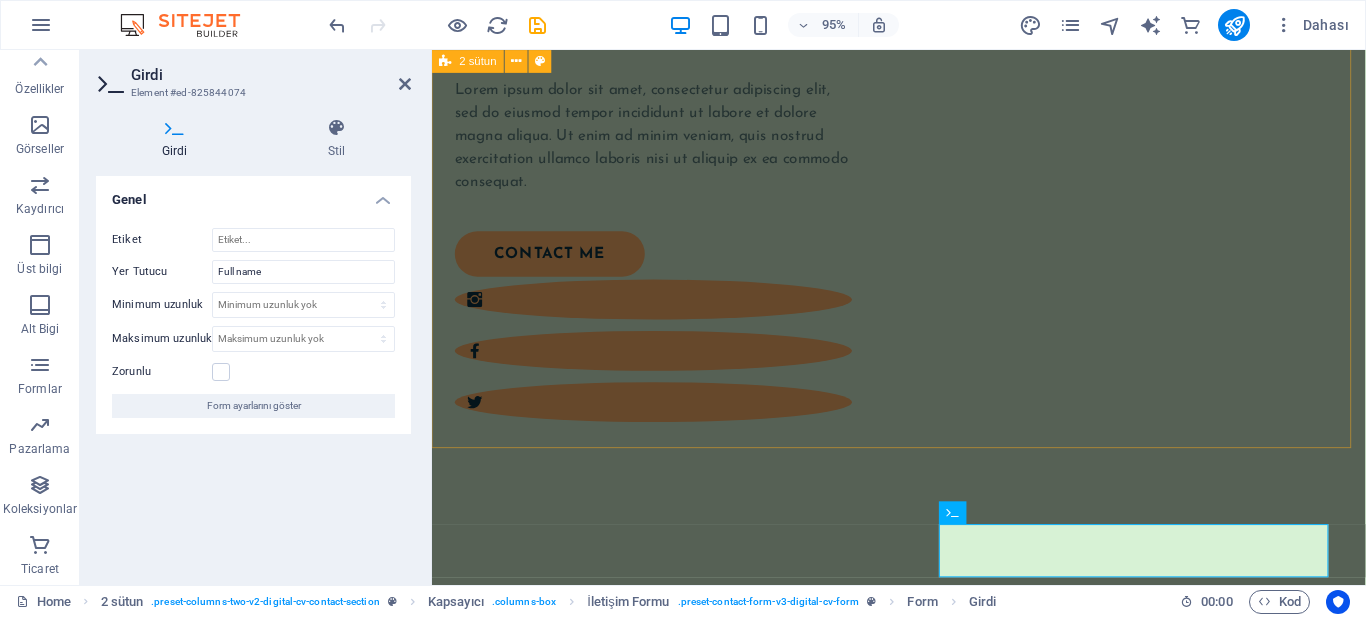click on "Hello! My name is Johanna James. Lorem ipsum dolor sit amet, consectetur adipiscing elit, sed do eiusmod tempor incididunt ut labore et dolore magna aliqua. Ut enim ad minim veniam, quis nostrud exercitation ullamco laboris nisi ut aliquip ex ea commodo consequat. contact me" at bounding box center (923, 154) 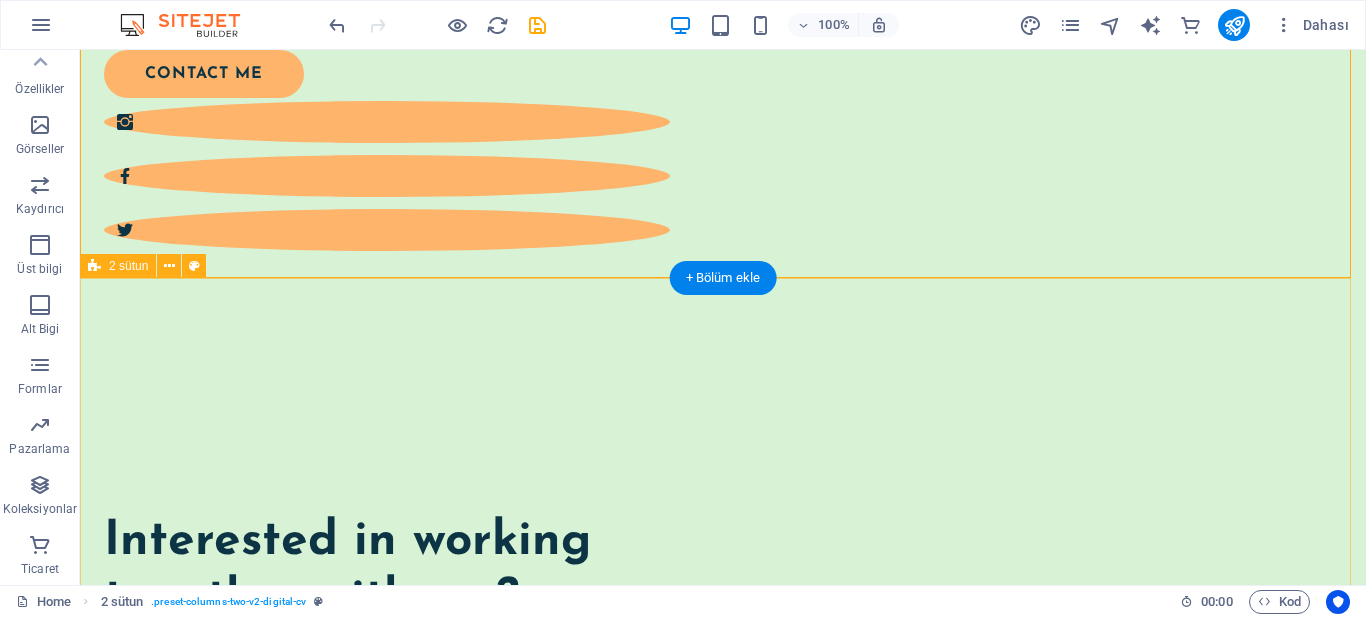 click on "Interested in working together with me?  Feel free to contact me! Lorem ipsum dolor sit amet, consectetur adipiscing elit, sed do eiusmod tempor incididunt ut labore et dolore magna aliqua. sdfsdf sdfsdf@sdasd.com sdfsdfsdfsdf   I have read and understand the privacy policy. 23P5F8 Okunaksız mı? Yeni yükle Submit" at bounding box center (723, 997) 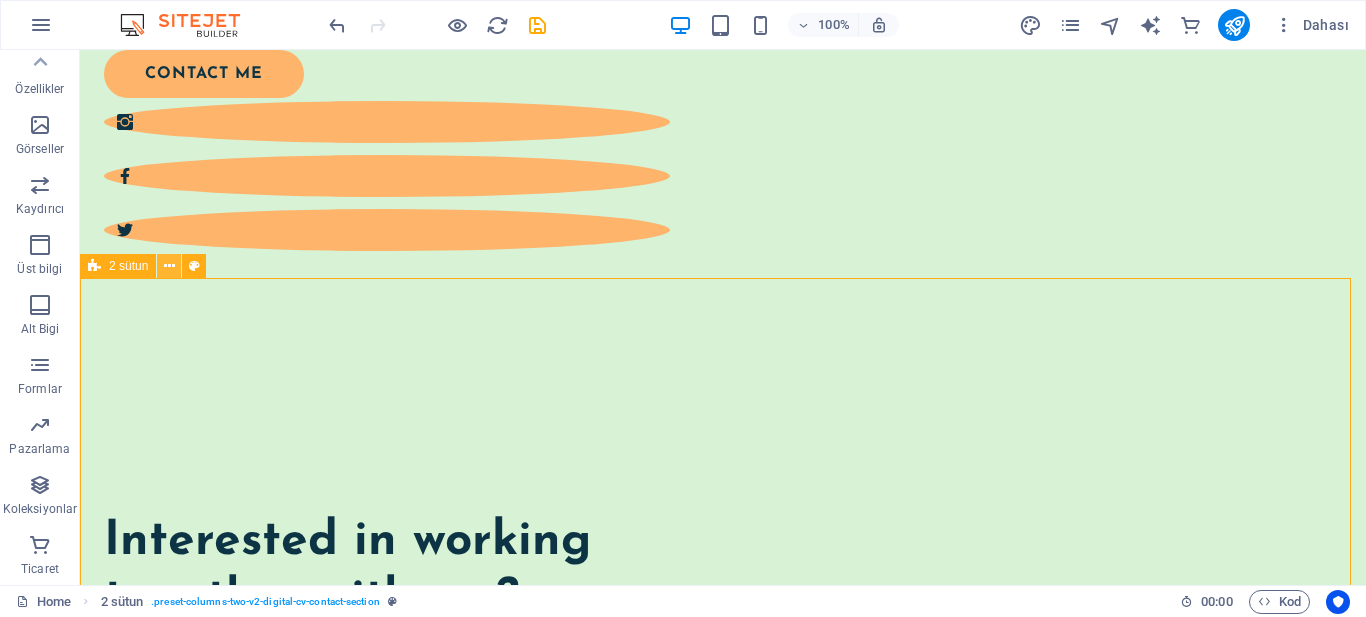 click at bounding box center [169, 266] 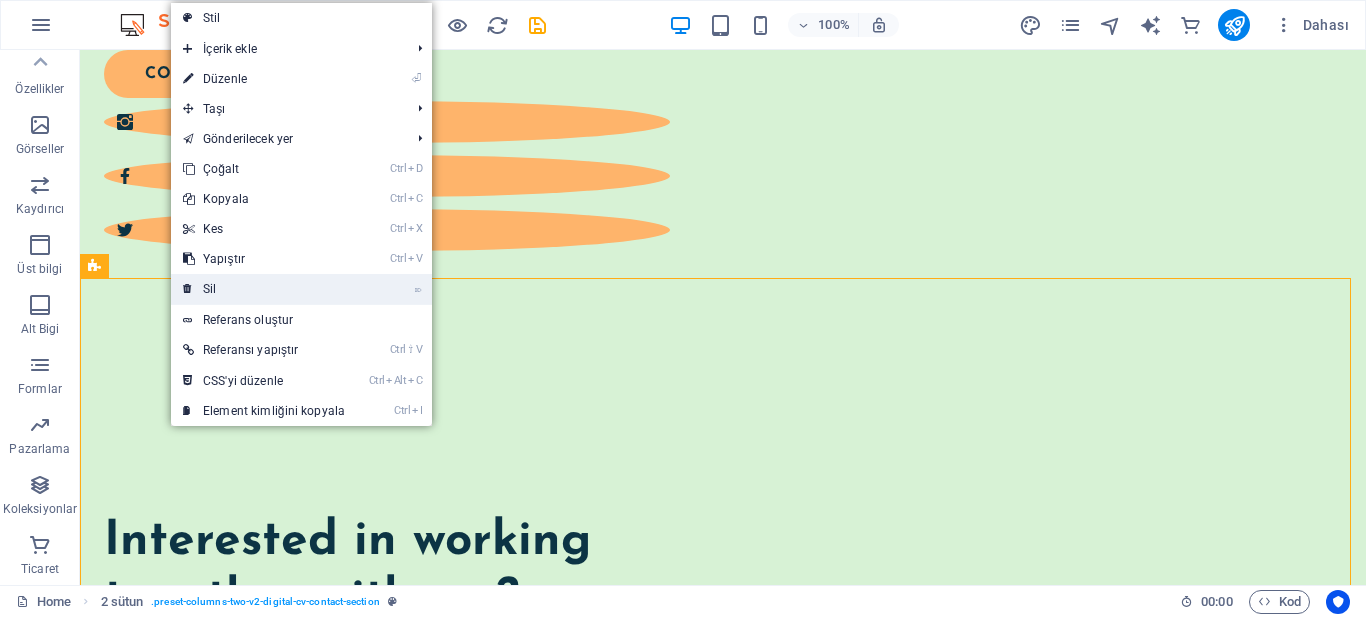 click on "⌦  Sil" at bounding box center (264, 289) 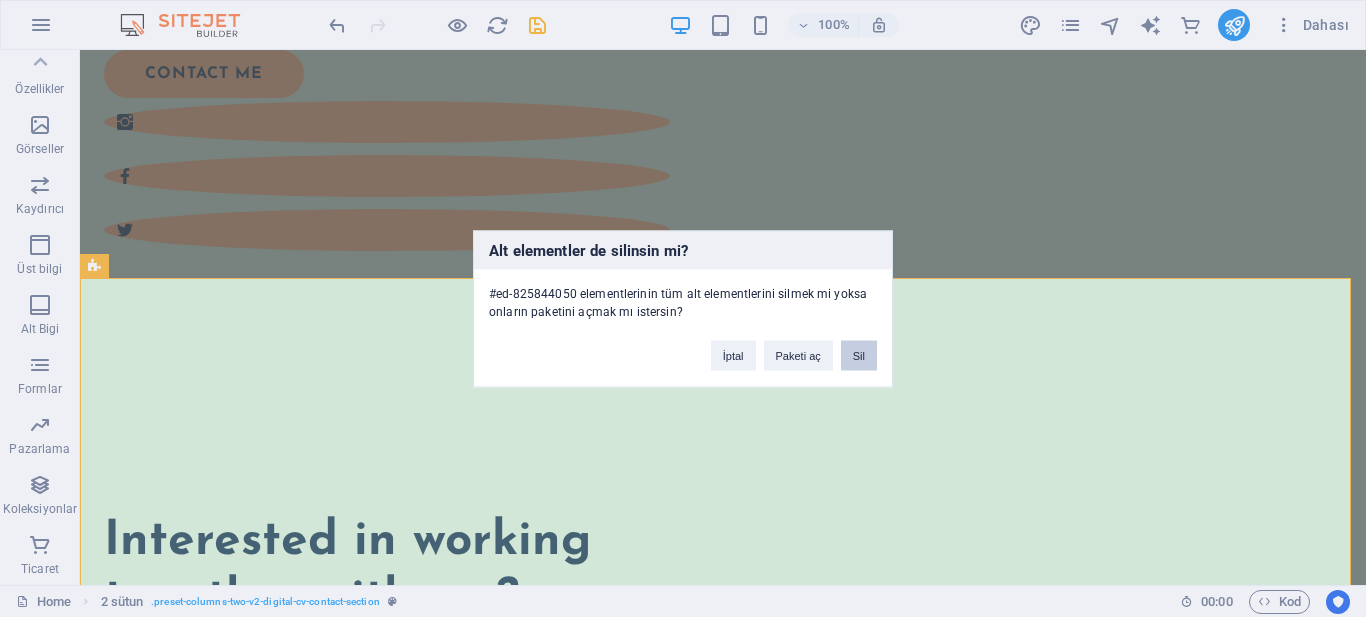 click on "Sil" at bounding box center [859, 355] 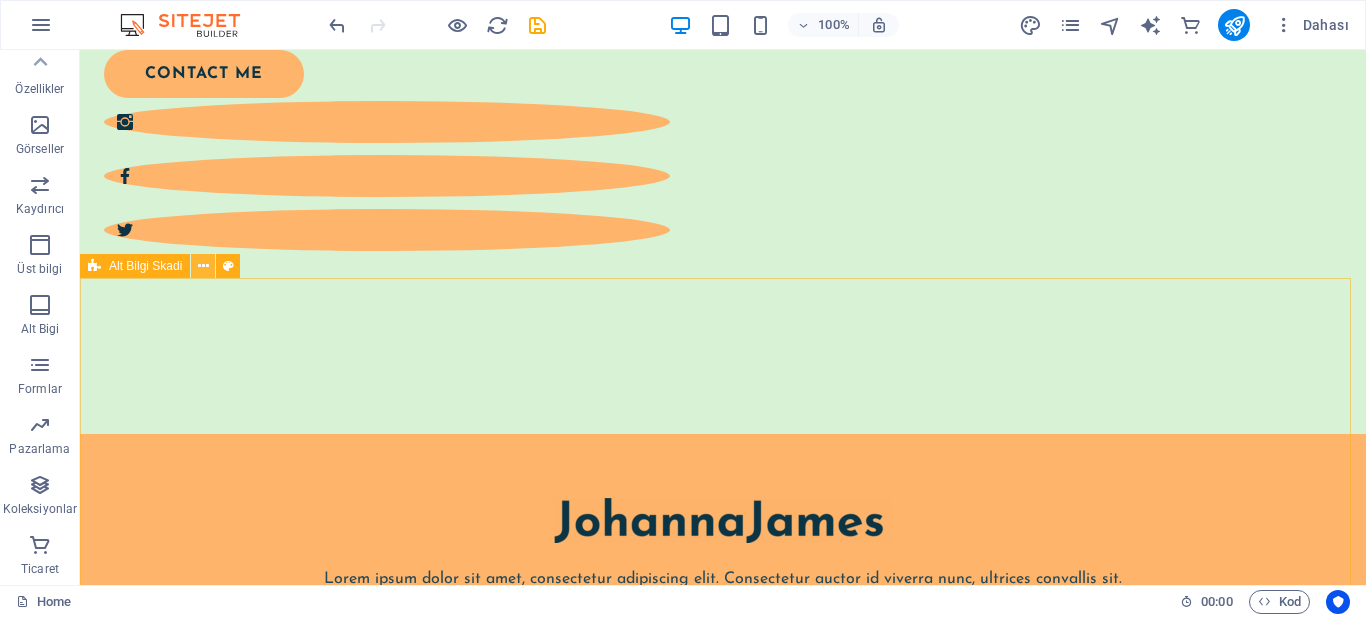 click at bounding box center (203, 266) 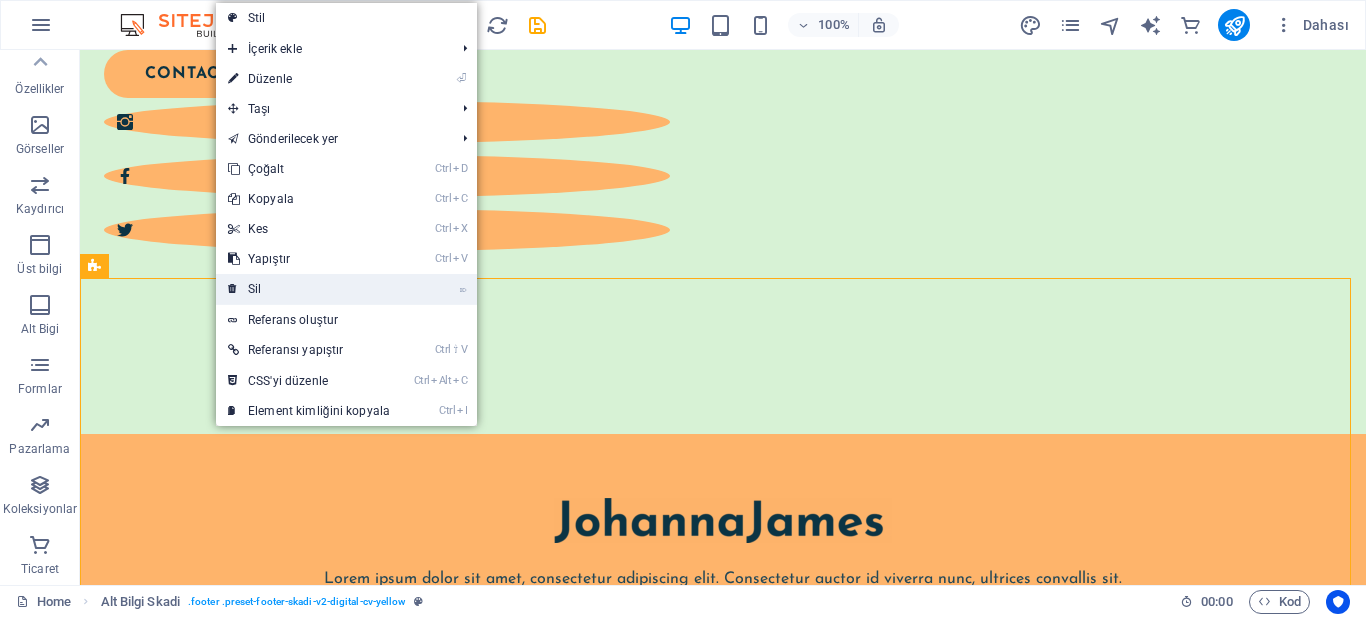 click on "⌦  Sil" at bounding box center (309, 289) 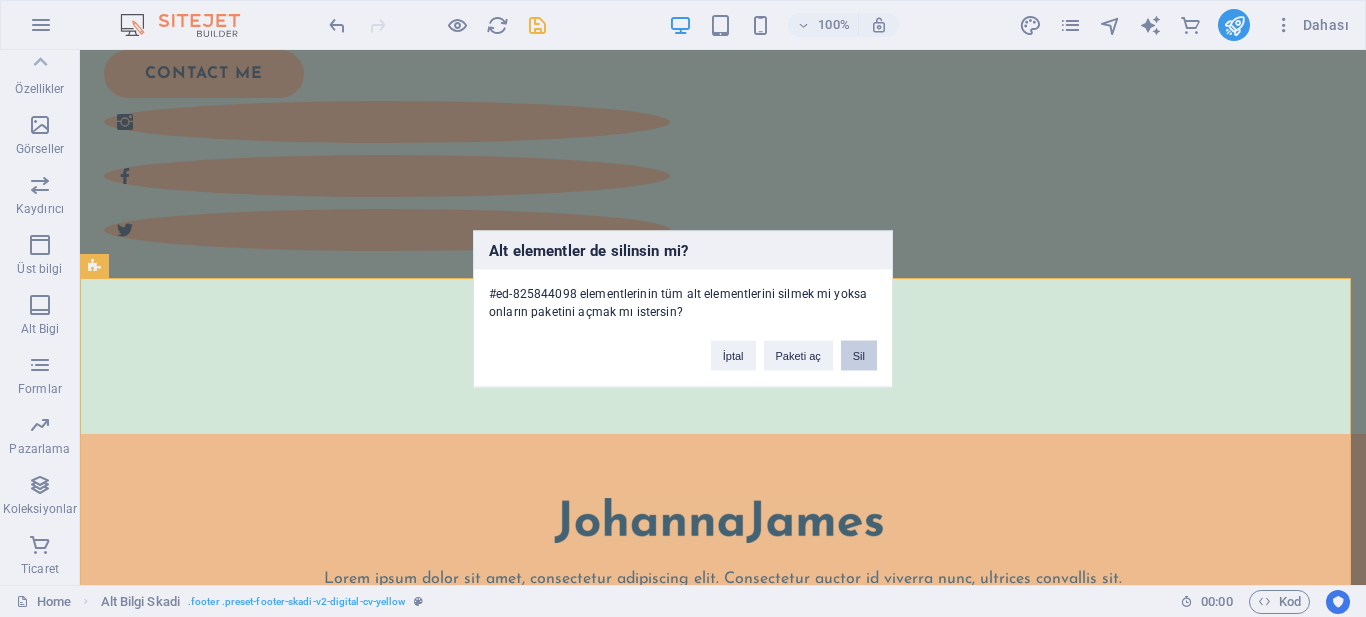 click on "Sil" at bounding box center [859, 355] 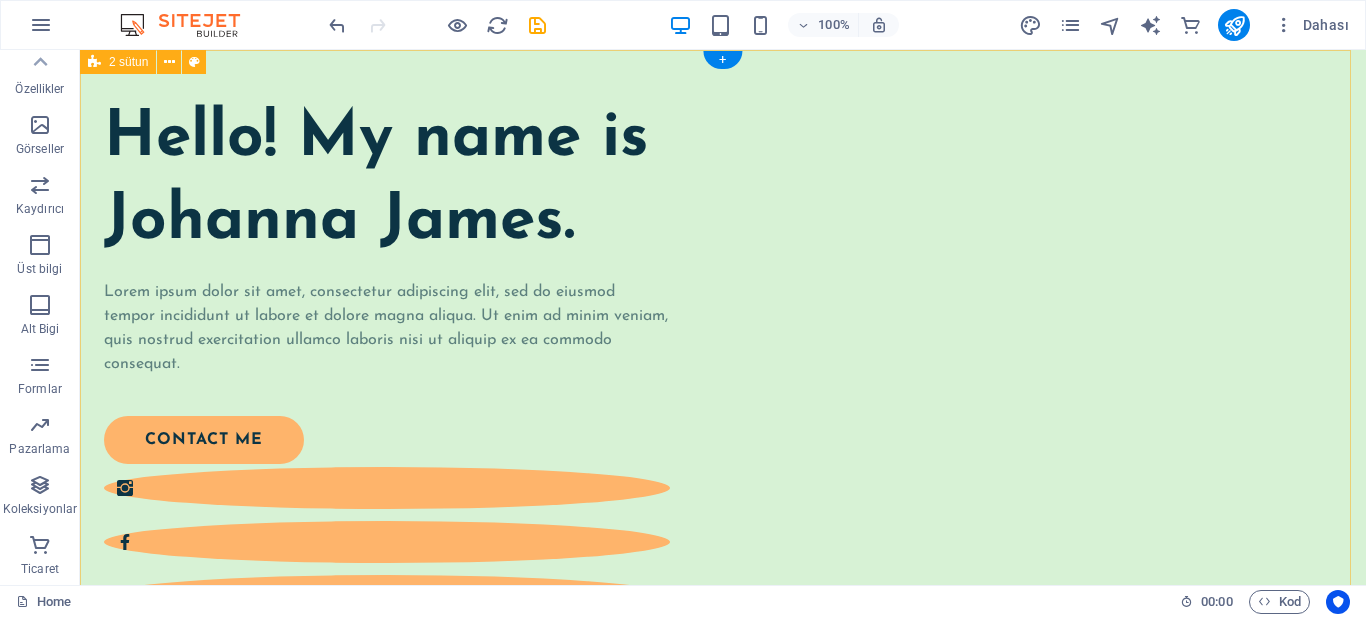 scroll, scrollTop: 0, scrollLeft: 0, axis: both 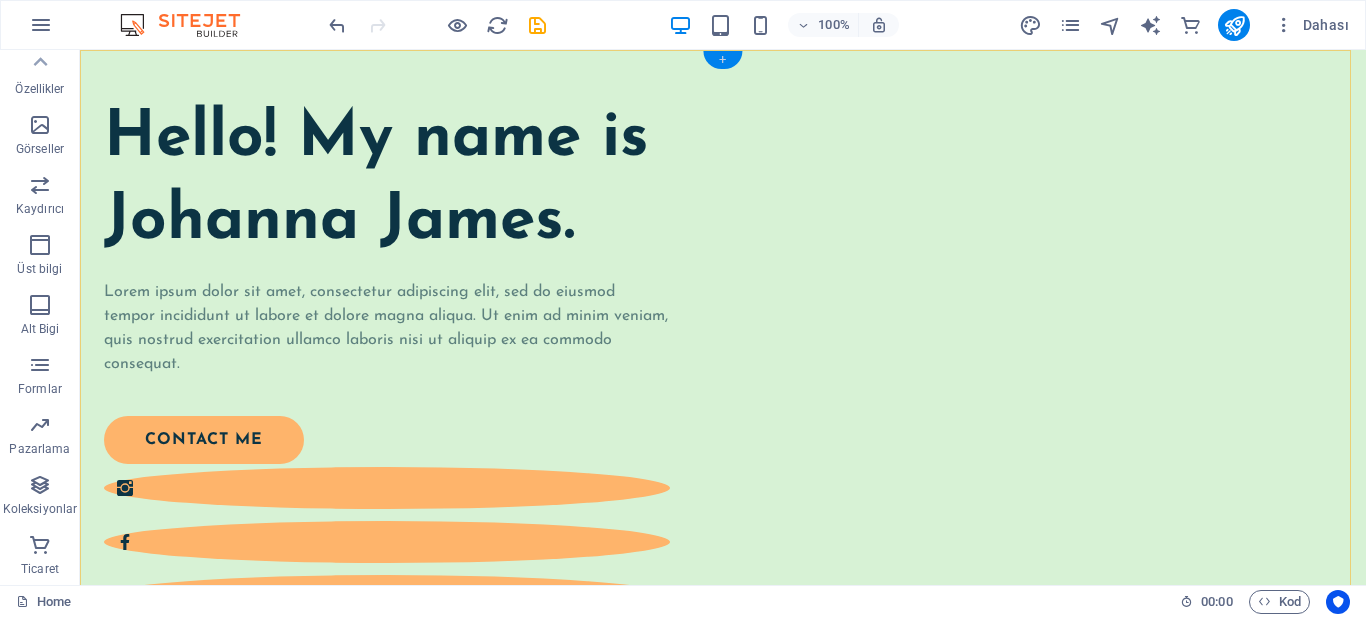 click on "+" at bounding box center [722, 60] 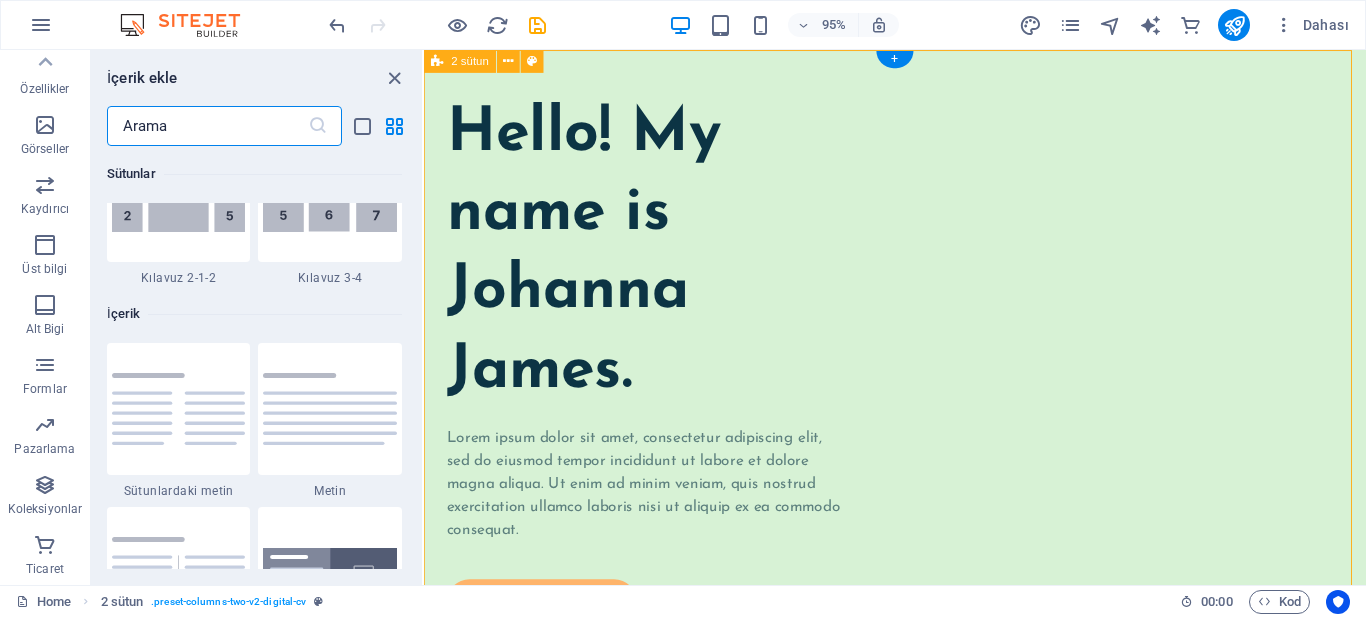 scroll, scrollTop: 3499, scrollLeft: 0, axis: vertical 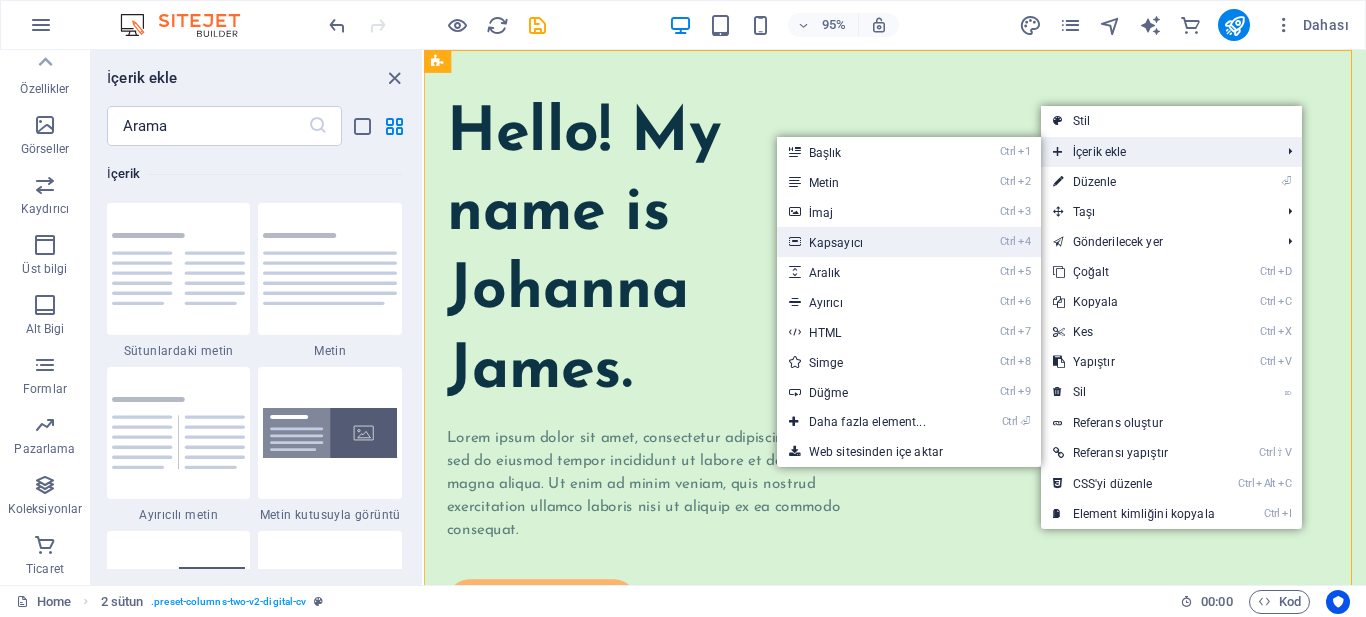 click on "Ctrl 4  Kapsayıcı" at bounding box center (871, 242) 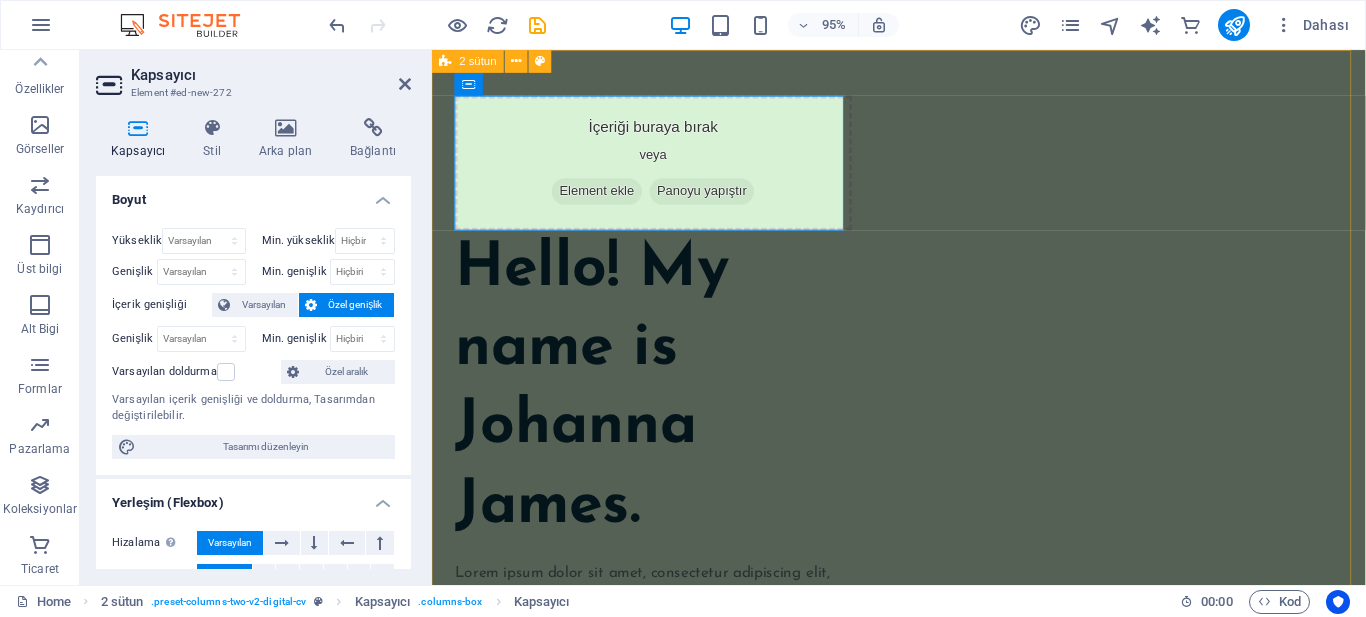 click on "İçeriği buraya bırak veya  Element ekle  Panoyu yapıştır Hello! My name is Johanna James. Lorem ipsum dolor sit amet, consectetur adipiscing elit, sed do eiusmod tempor incididunt ut labore et dolore magna aliqua. Ut enim ad minim veniam, quis nostrud exercitation ullamco laboris nisi ut aliquip ex ea commodo consequat. contact me" at bounding box center (923, 591) 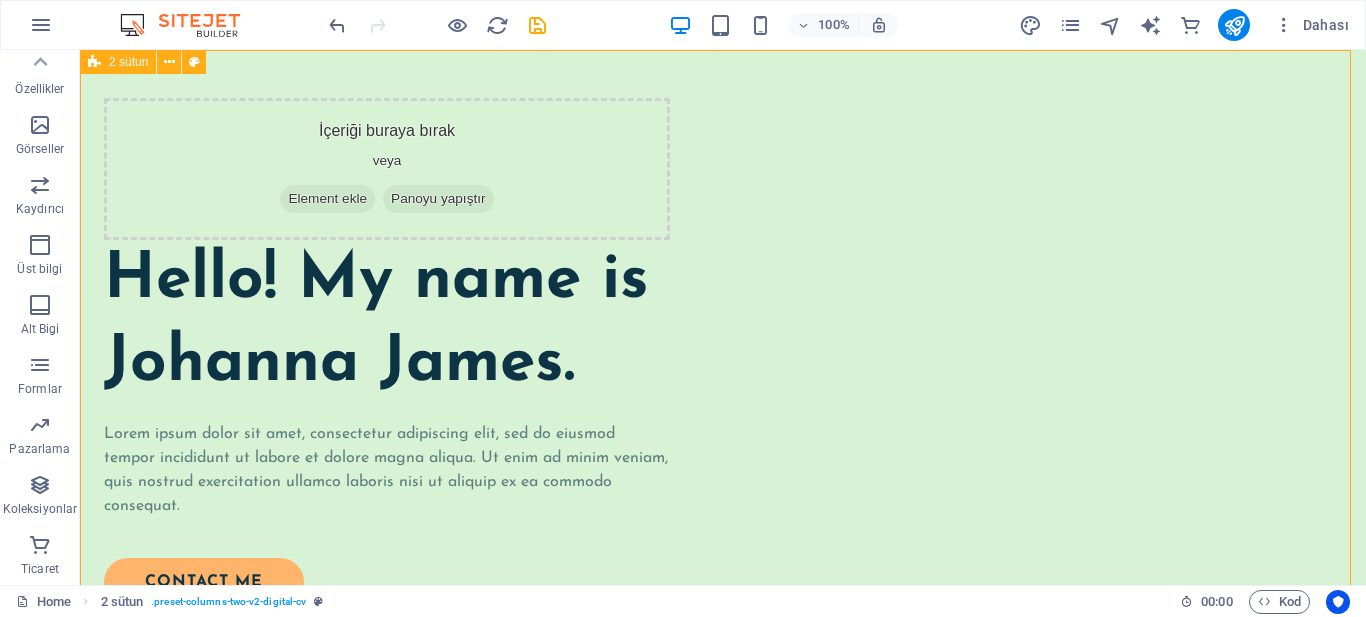 click on "İçeriği buraya bırak veya  Element ekle  Panoyu yapıştır Hello! My name is Johanna James. Lorem ipsum dolor sit amet, consectetur adipiscing elit, sed do eiusmod tempor incididunt ut labore et dolore magna aliqua. Ut enim ad minim veniam, quis nostrud exercitation ullamco laboris nisi ut aliquip ex ea commodo consequat. contact me" at bounding box center [723, 496] 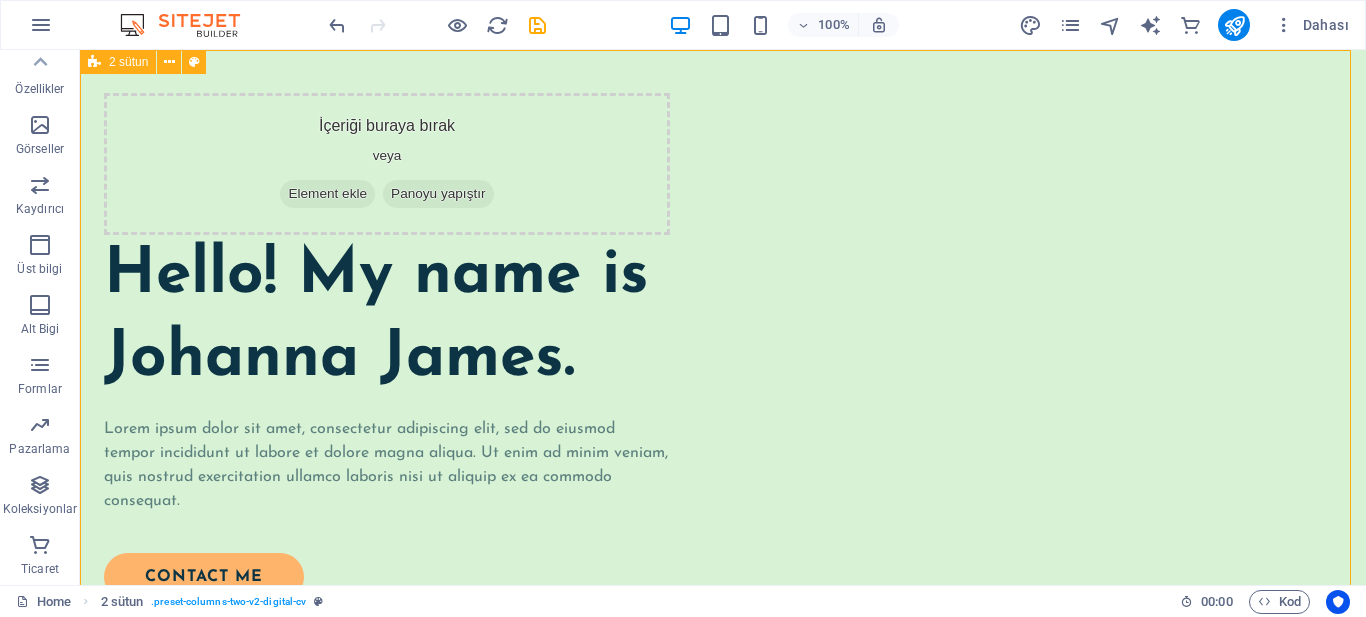 scroll, scrollTop: 0, scrollLeft: 0, axis: both 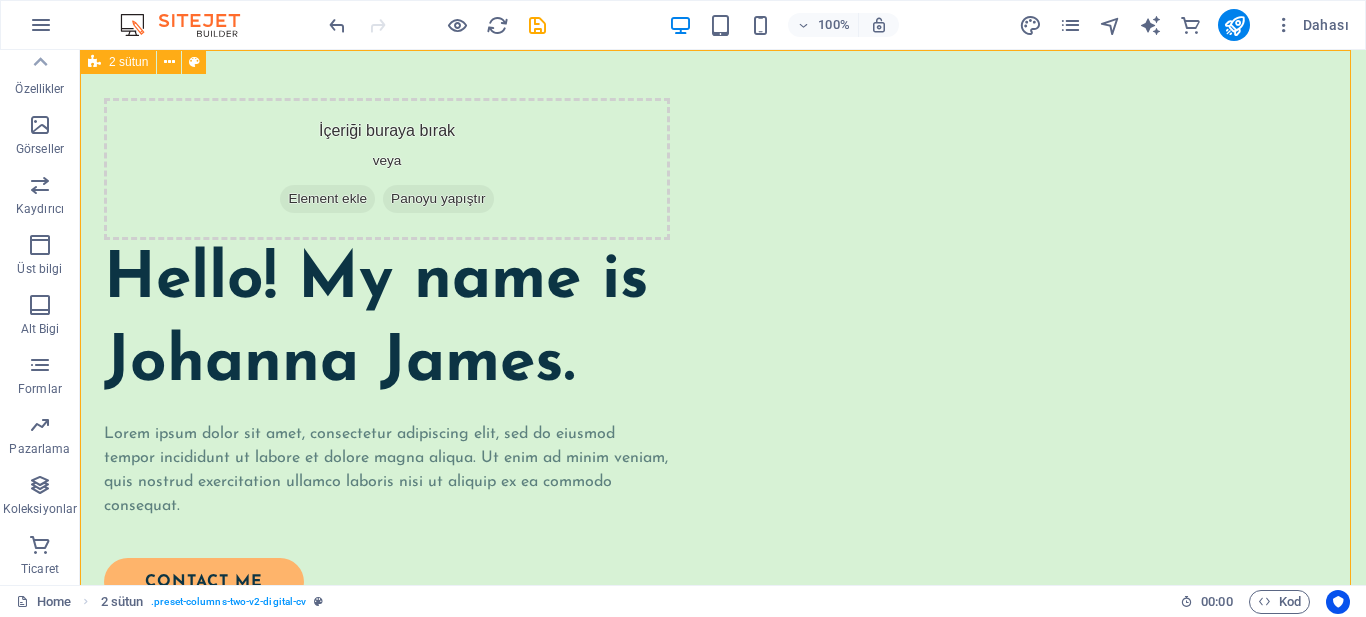 click on "İçeriği buraya bırak veya  Element ekle  Panoyu yapıştır Hello! My name is Johanna James. Lorem ipsum dolor sit amet, consectetur adipiscing elit, sed do eiusmod tempor incididunt ut labore et dolore magna aliqua. Ut enim ad minim veniam, quis nostrud exercitation ullamco laboris nisi ut aliquip ex ea commodo consequat. contact me" at bounding box center (723, 496) 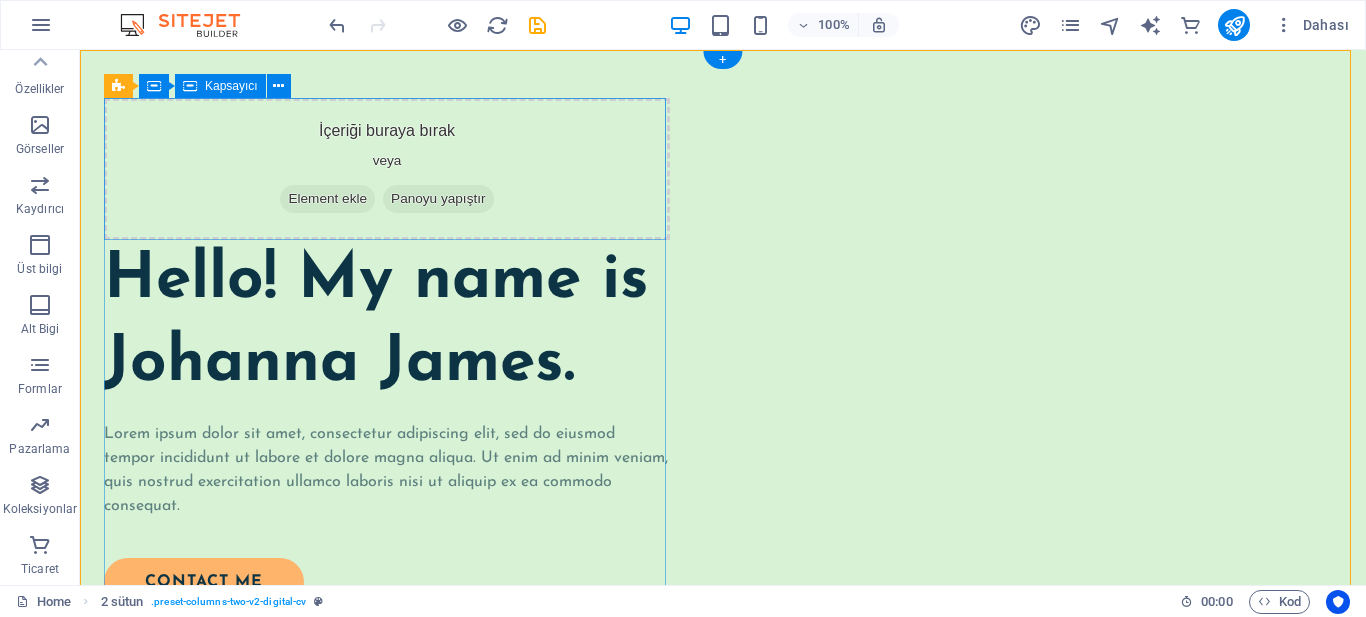 click on "İçeriği buraya bırak veya  Element ekle  Panoyu yapıştır" at bounding box center [387, 169] 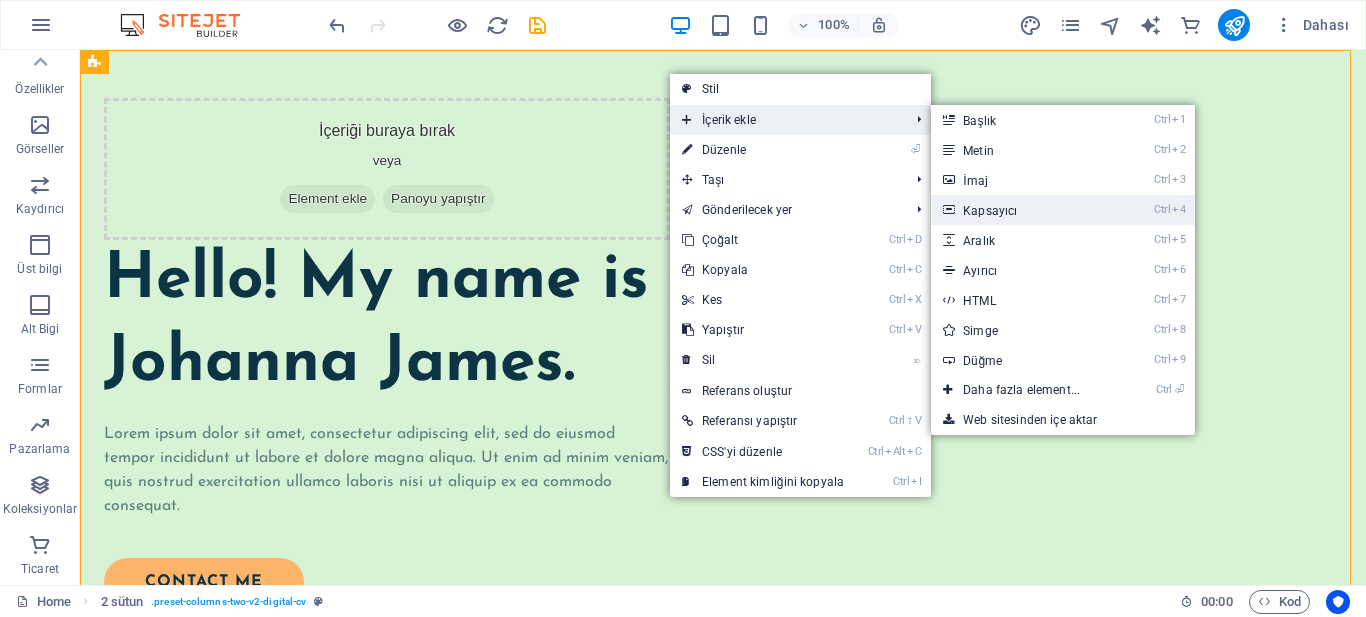 click on "Ctrl 4  Kapsayıcı" at bounding box center (1025, 210) 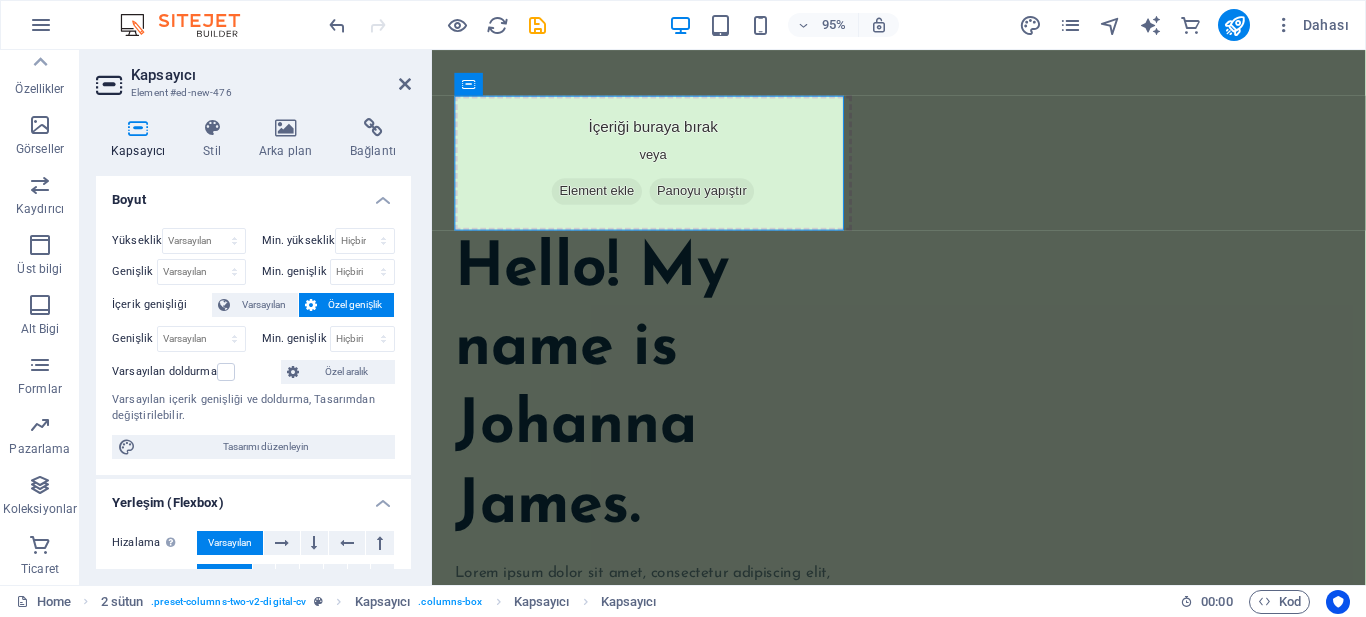 click on "İçeriği buraya bırak veya  Element ekle  Panoyu yapıştır Hello! My name is Johanna James. Lorem ipsum dolor sit amet, consectetur adipiscing elit, sed do eiusmod tempor incididunt ut labore et dolore magna aliqua. Ut enim ad minim veniam, quis nostrud exercitation ullamco laboris nisi ut aliquip ex ea commodo consequat. contact me" at bounding box center (923, 591) 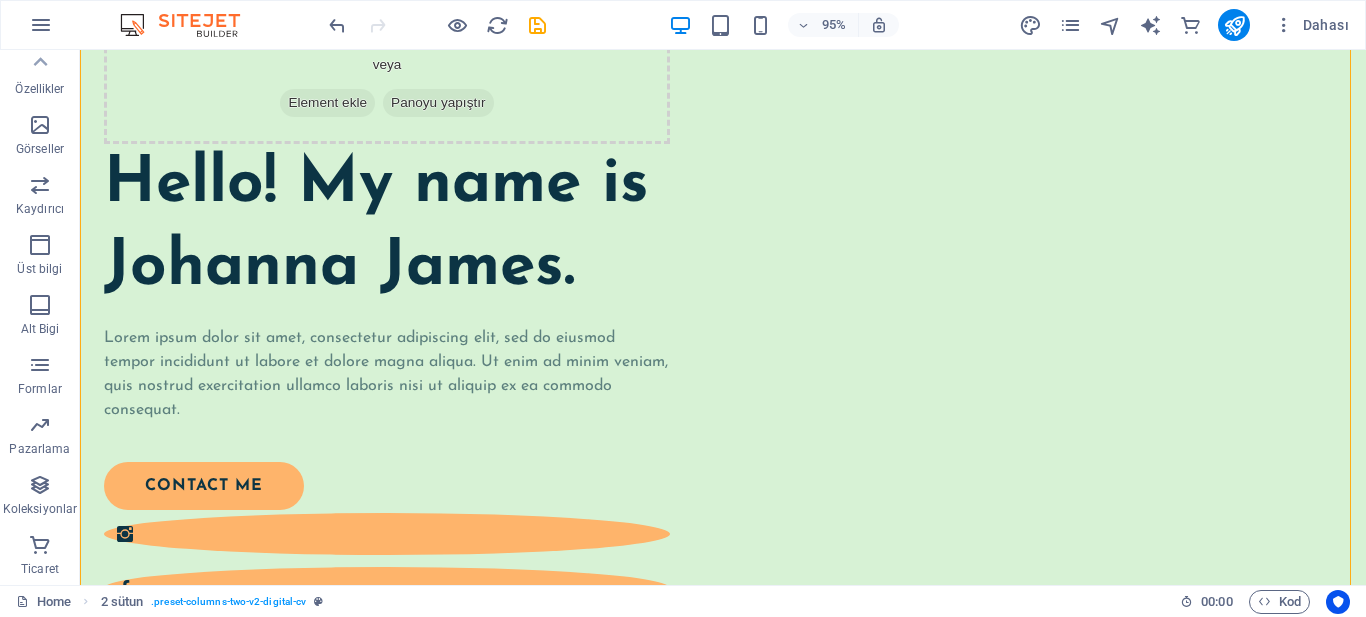 scroll, scrollTop: 201, scrollLeft: 0, axis: vertical 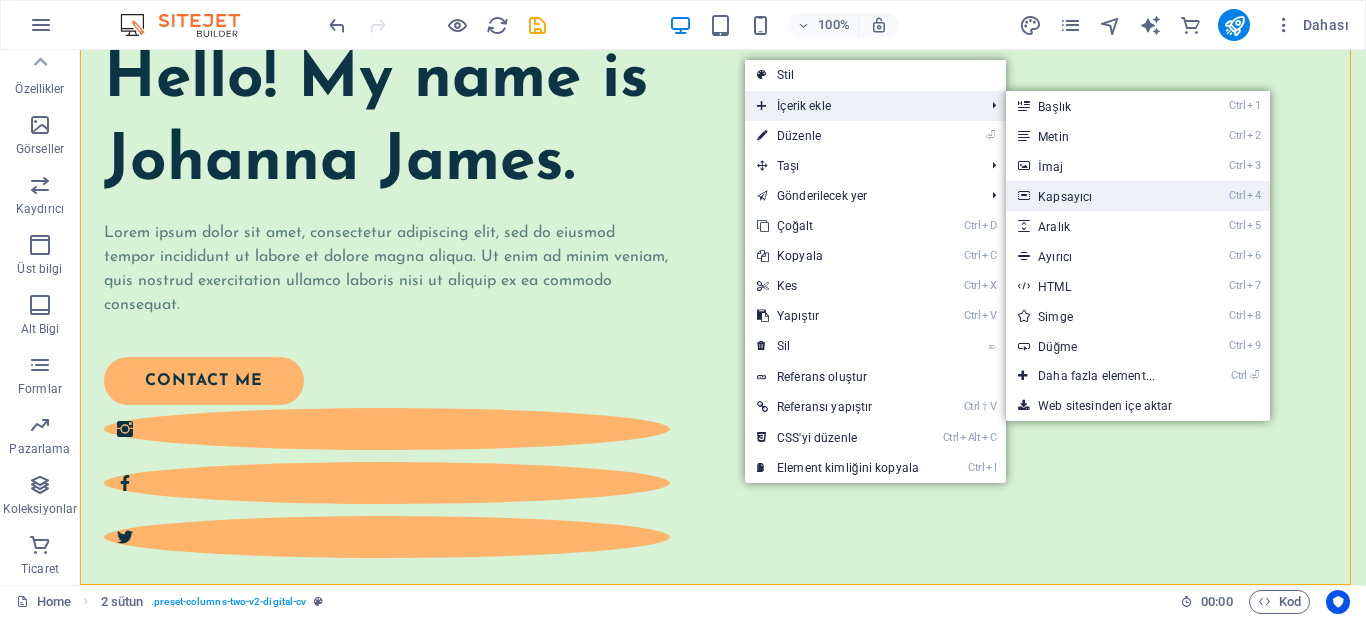 click on "Ctrl 4  Kapsayıcı" at bounding box center [1100, 196] 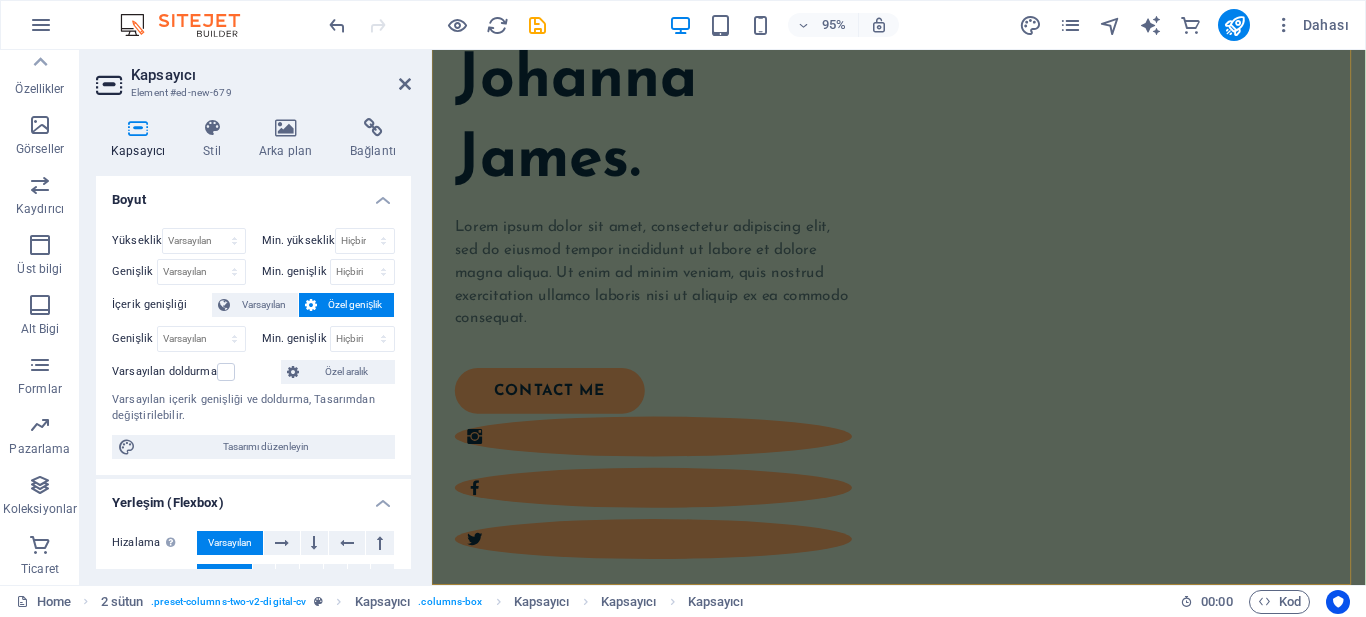 scroll, scrollTop: 0, scrollLeft: 0, axis: both 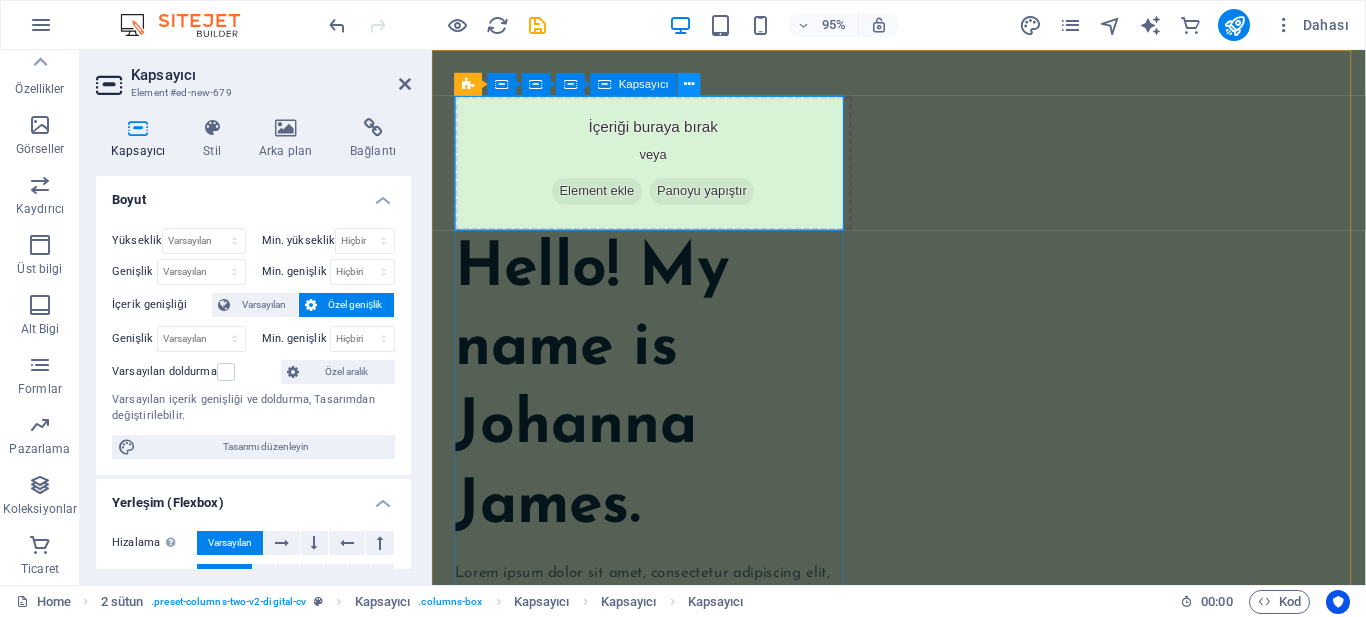 click at bounding box center [689, 84] 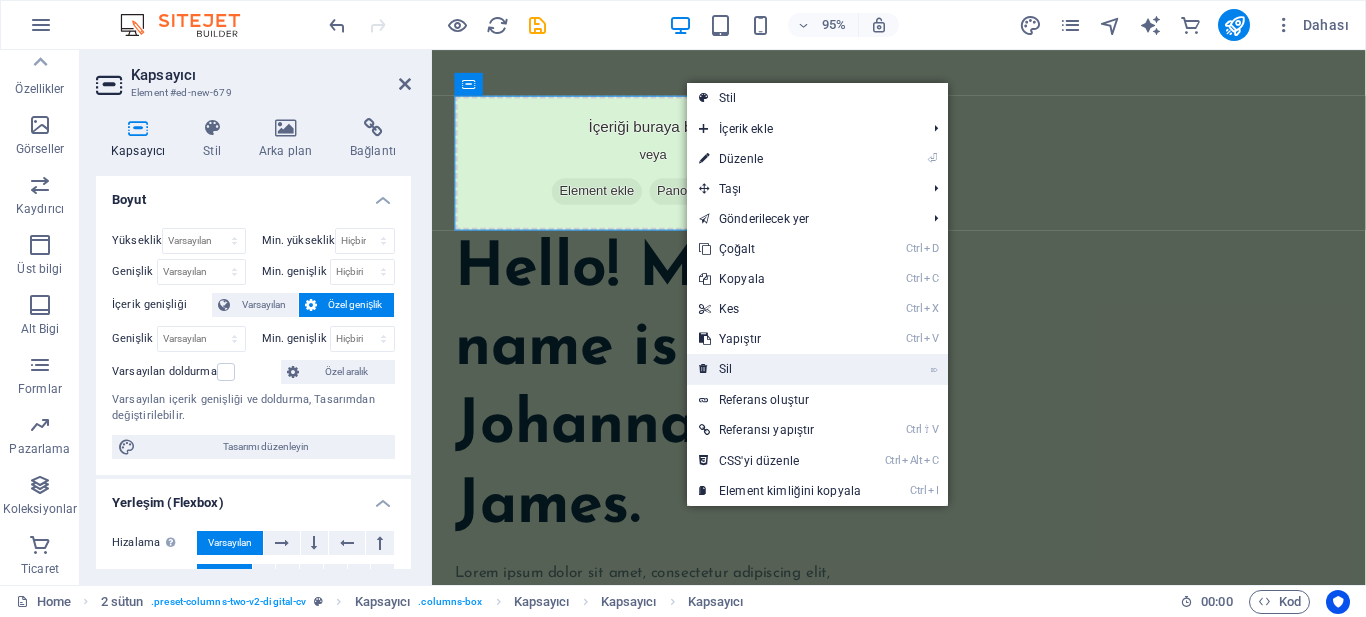click on "⌦  Sil" at bounding box center (780, 369) 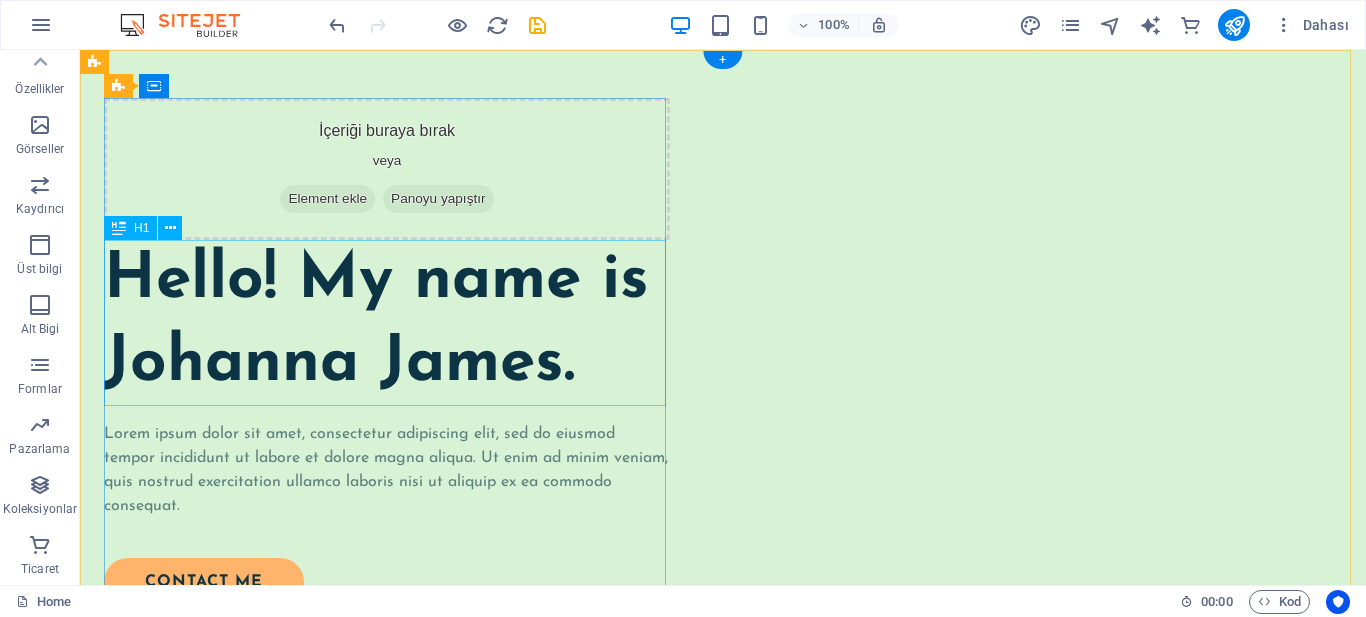 click on "İçeriği buraya bırak veya  Element ekle  Panoyu yapıştır Hello! My name is Johanna James. Lorem ipsum dolor sit amet, consectetur adipiscing elit, sed do eiusmod tempor incididunt ut labore et dolore magna aliqua. Ut enim ad minim veniam, quis nostrud exercitation ullamco laboris nisi ut aliquip ex ea commodo consequat. contact me" at bounding box center (723, 496) 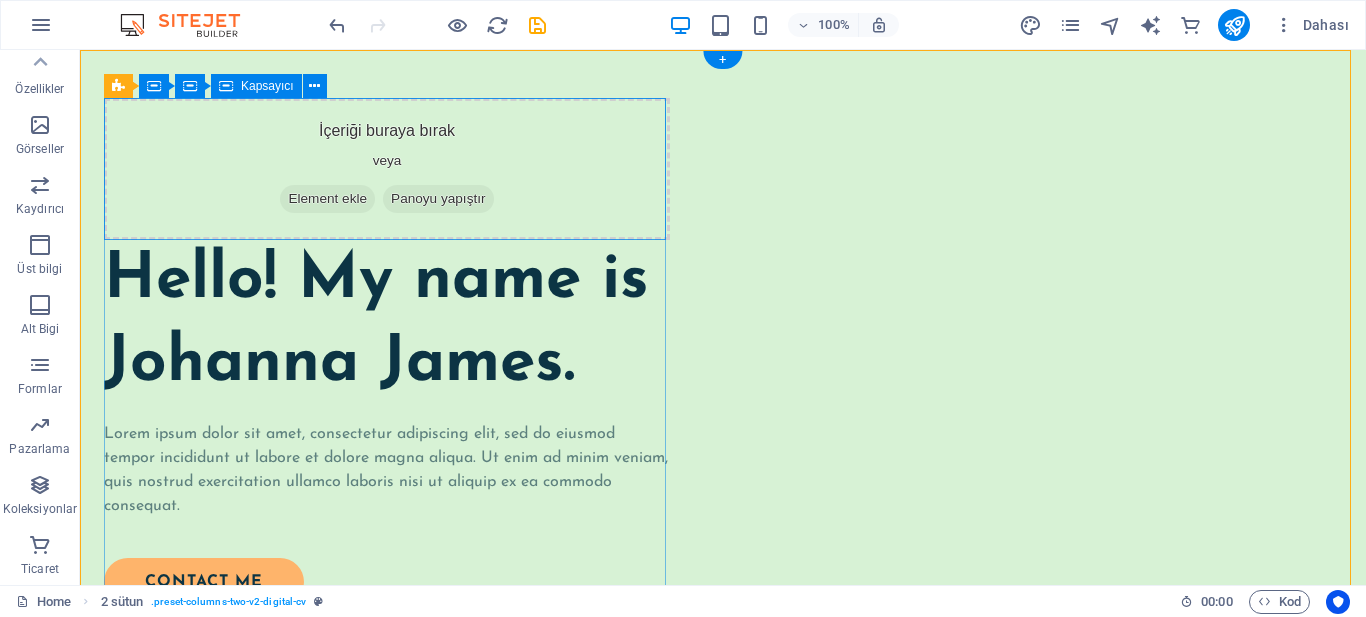 click on "İçeriği buraya bırak veya  Element ekle  Panoyu yapıştır" at bounding box center [387, 169] 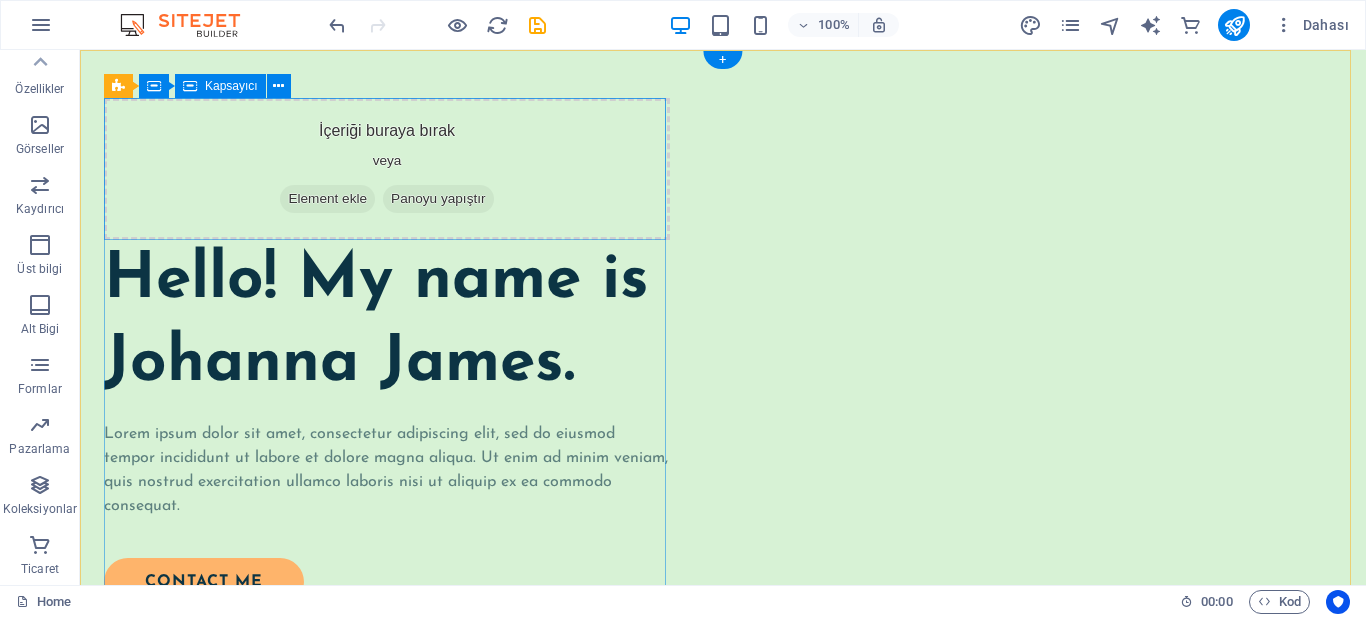 click on "İçeriği buraya bırak veya  Element ekle  Panoyu yapıştır" at bounding box center [387, 169] 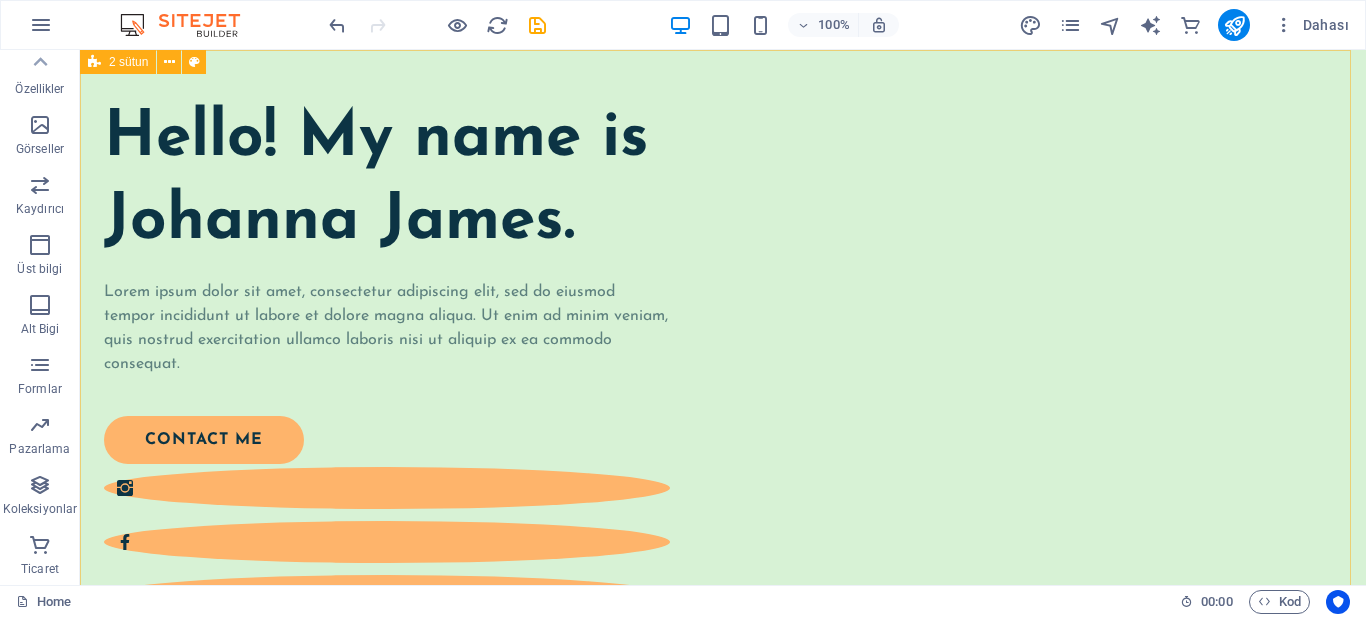 click on "2 sütun" at bounding box center (128, 62) 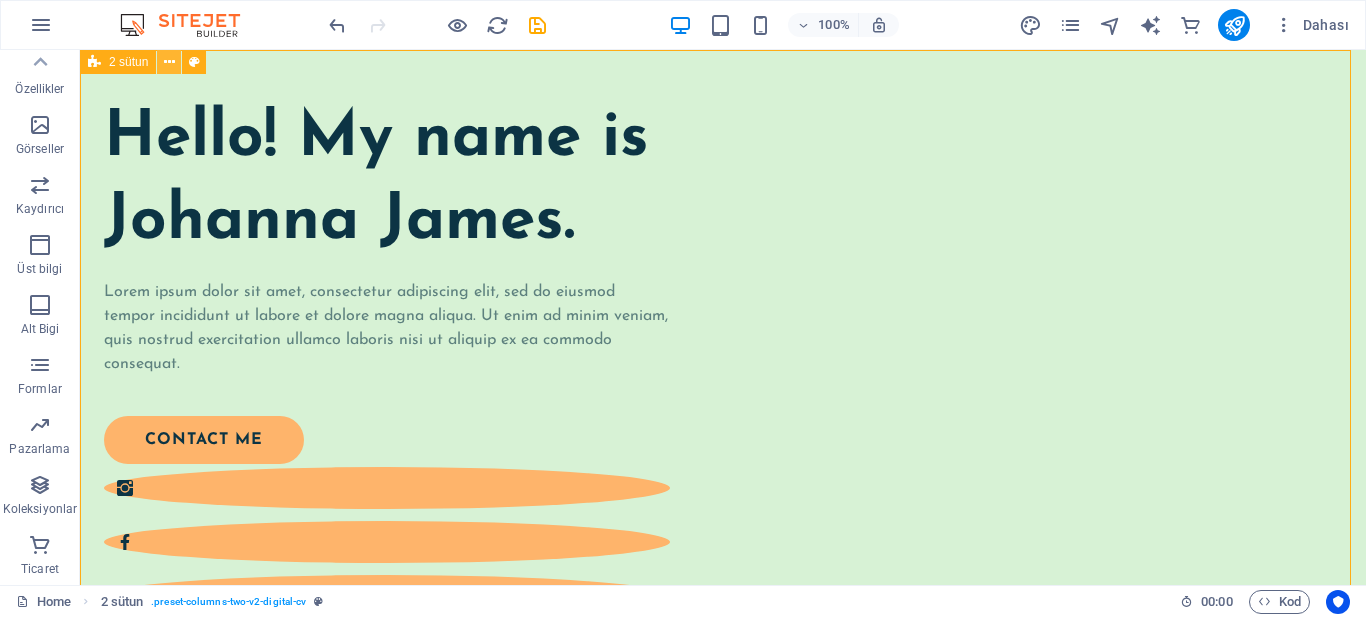 click at bounding box center (169, 62) 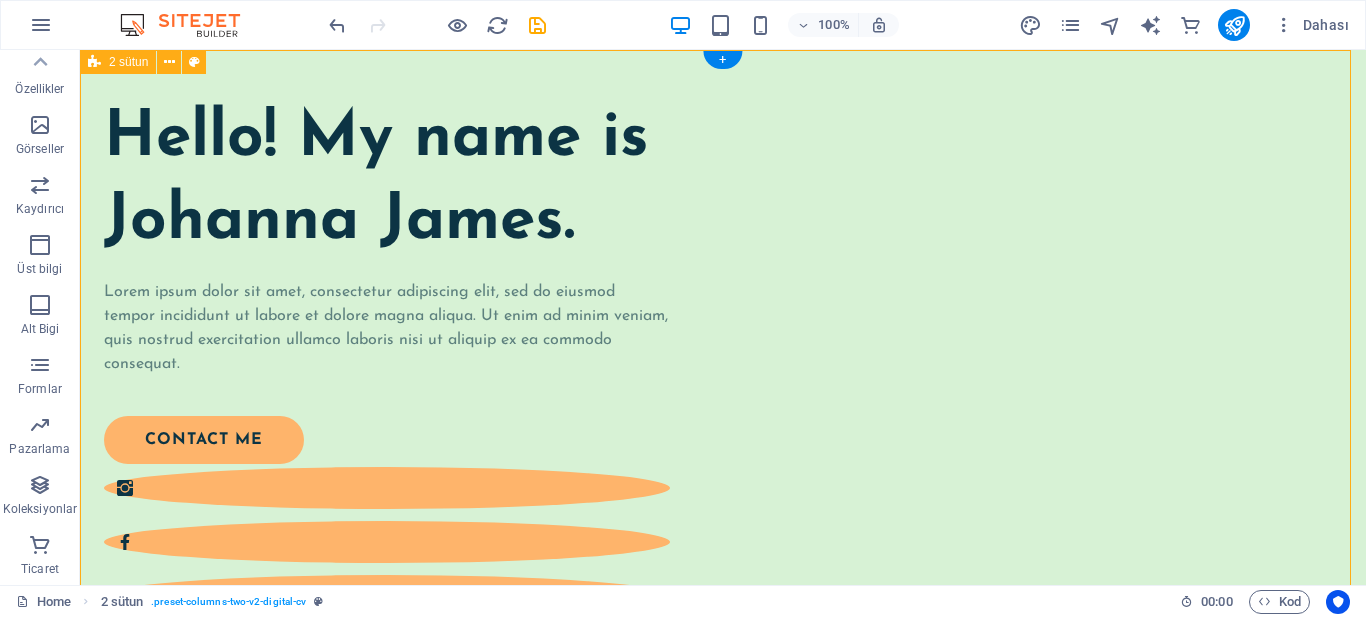 click on "Hello! My name is Johanna James. Lorem ipsum dolor sit amet, consectetur adipiscing elit, sed do eiusmod tempor incididunt ut labore et dolore magna aliqua. Ut enim ad minim veniam, quis nostrud exercitation ullamco laboris nisi ut aliquip ex ea commodo consequat. contact me" at bounding box center [723, 425] 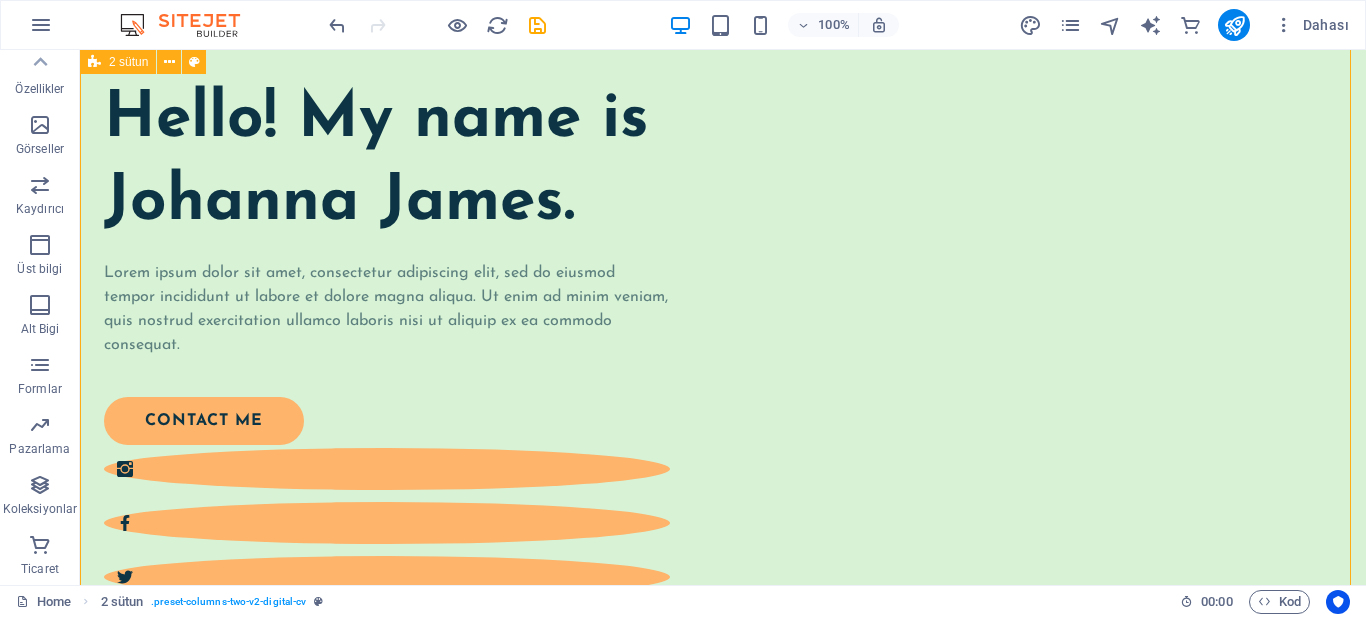 scroll, scrollTop: 0, scrollLeft: 0, axis: both 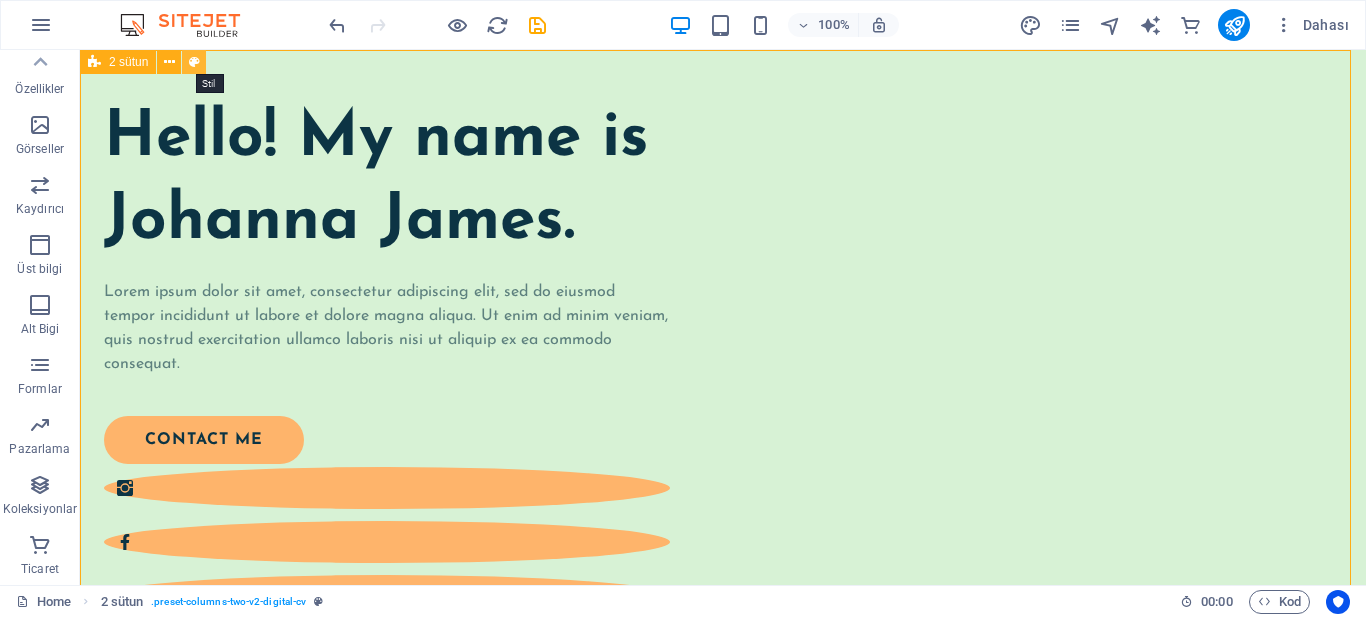 click at bounding box center [194, 62] 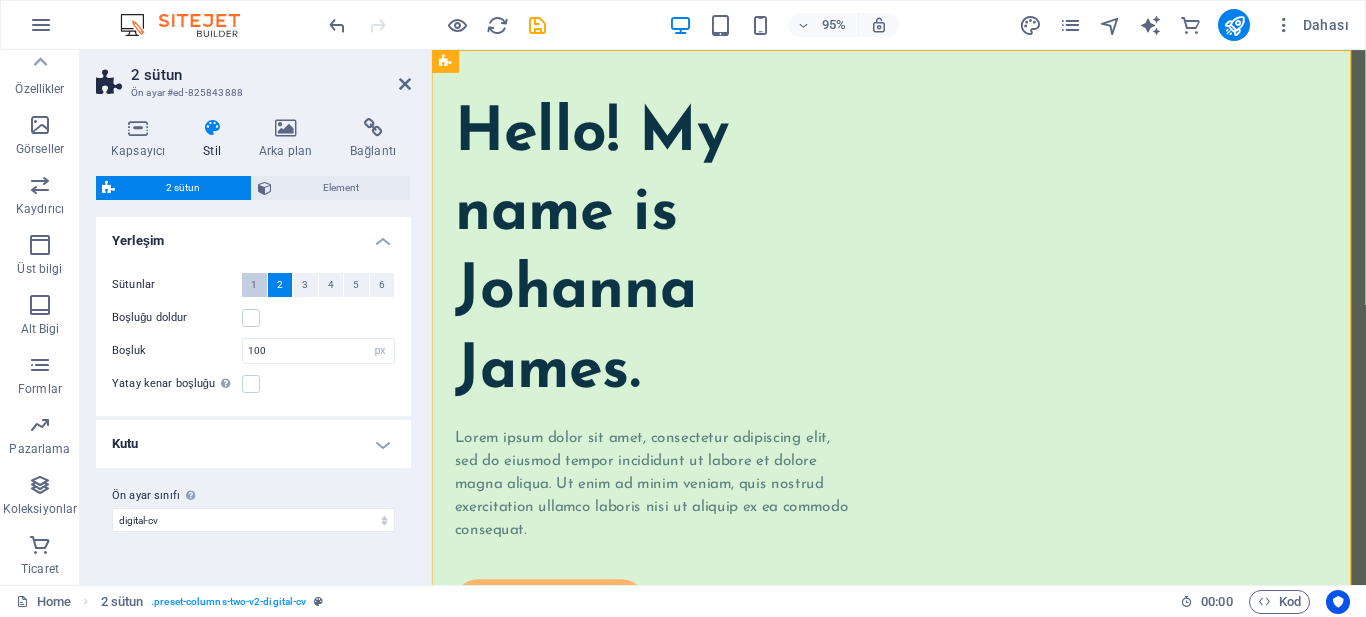click on "1" at bounding box center (254, 285) 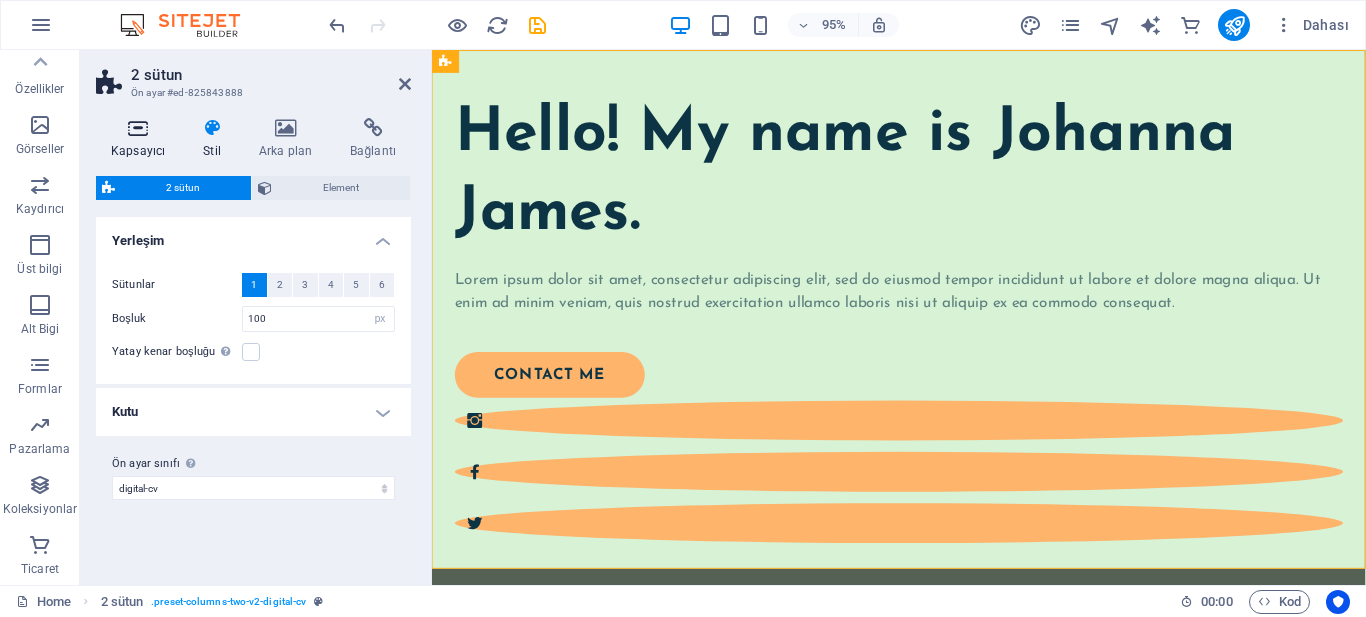 click at bounding box center (138, 128) 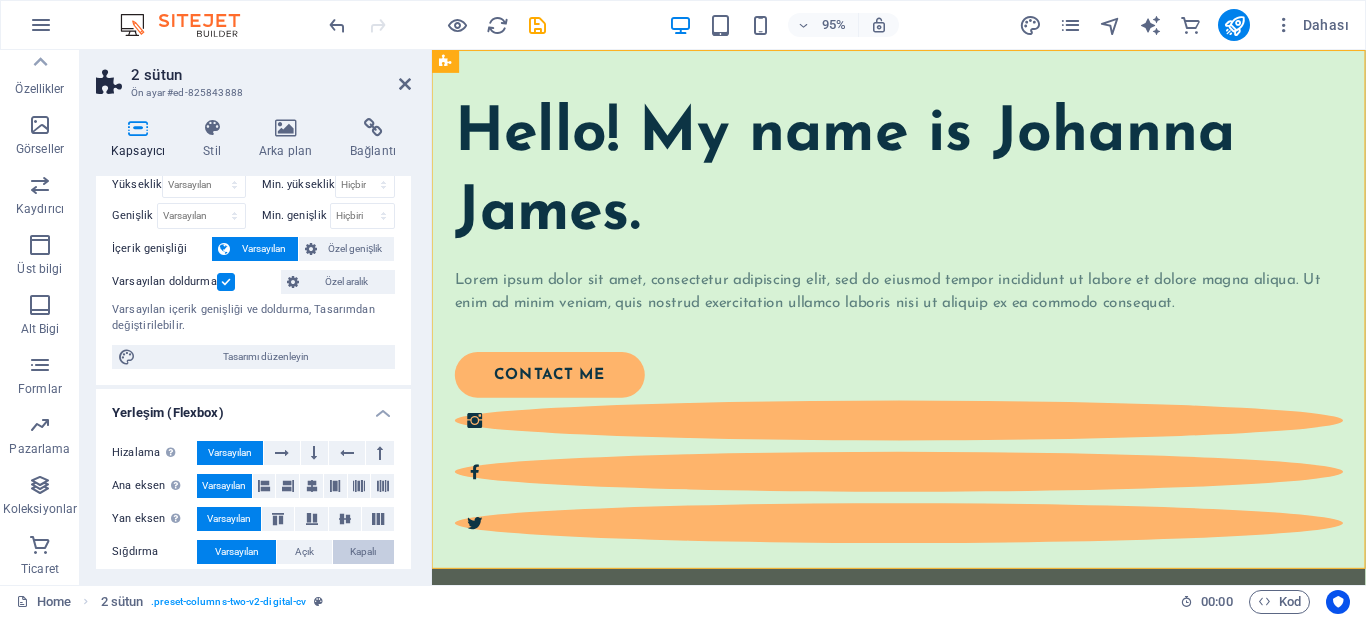 scroll, scrollTop: 100, scrollLeft: 0, axis: vertical 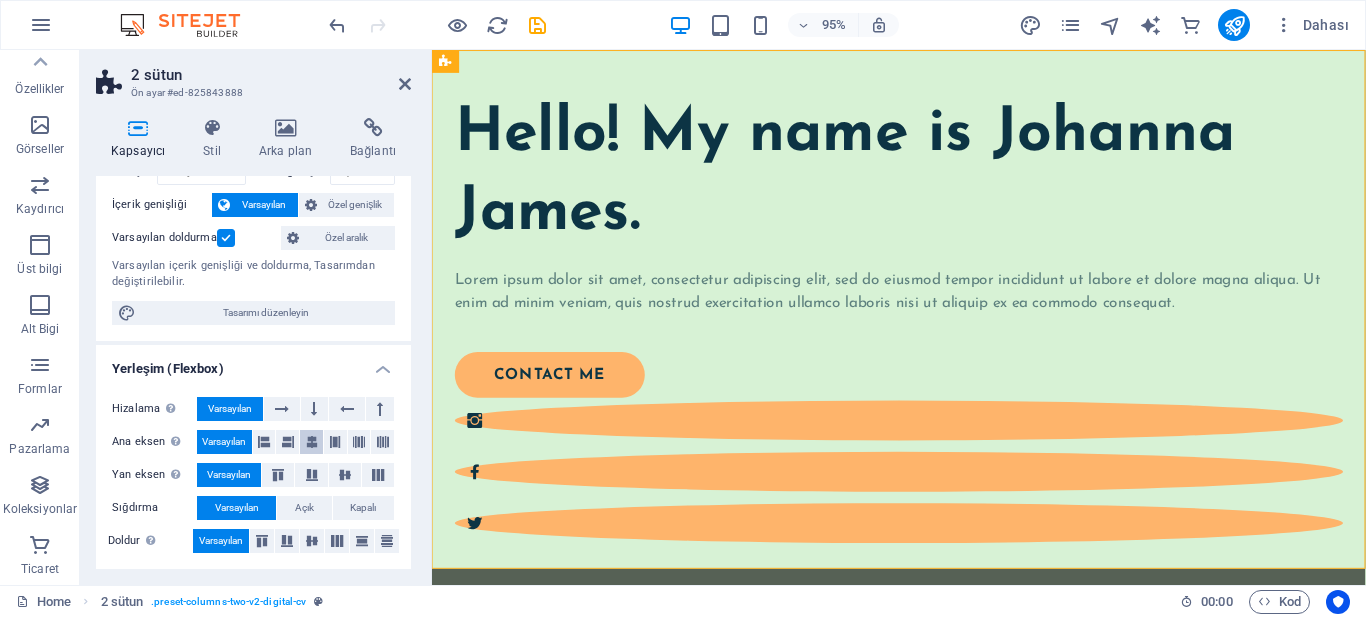 click at bounding box center [312, 442] 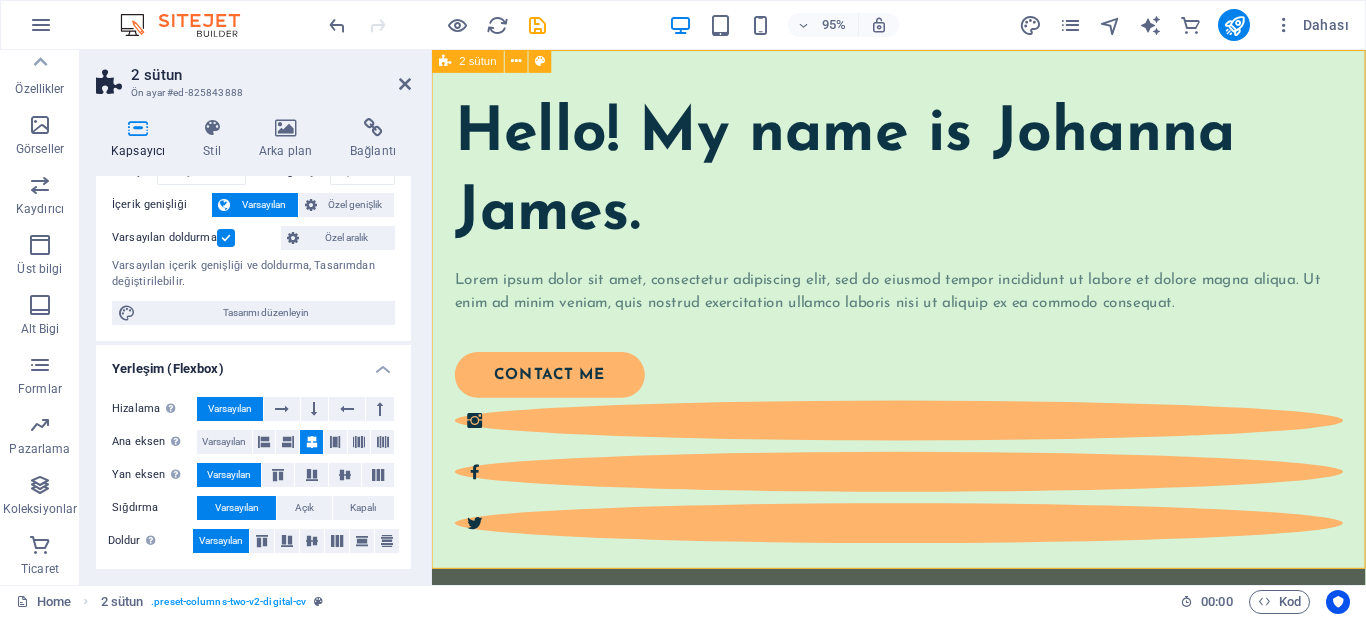 click on "Hello! My name is Johanna James. Lorem ipsum dolor sit amet, consectetur adipiscing elit, sed do eiusmod tempor incididunt ut labore et dolore magna aliqua. Ut enim ad minim veniam, quis nostrud exercitation ullamco laboris nisi ut aliquip ex ea commodo consequat. contact me" at bounding box center [923, 401] 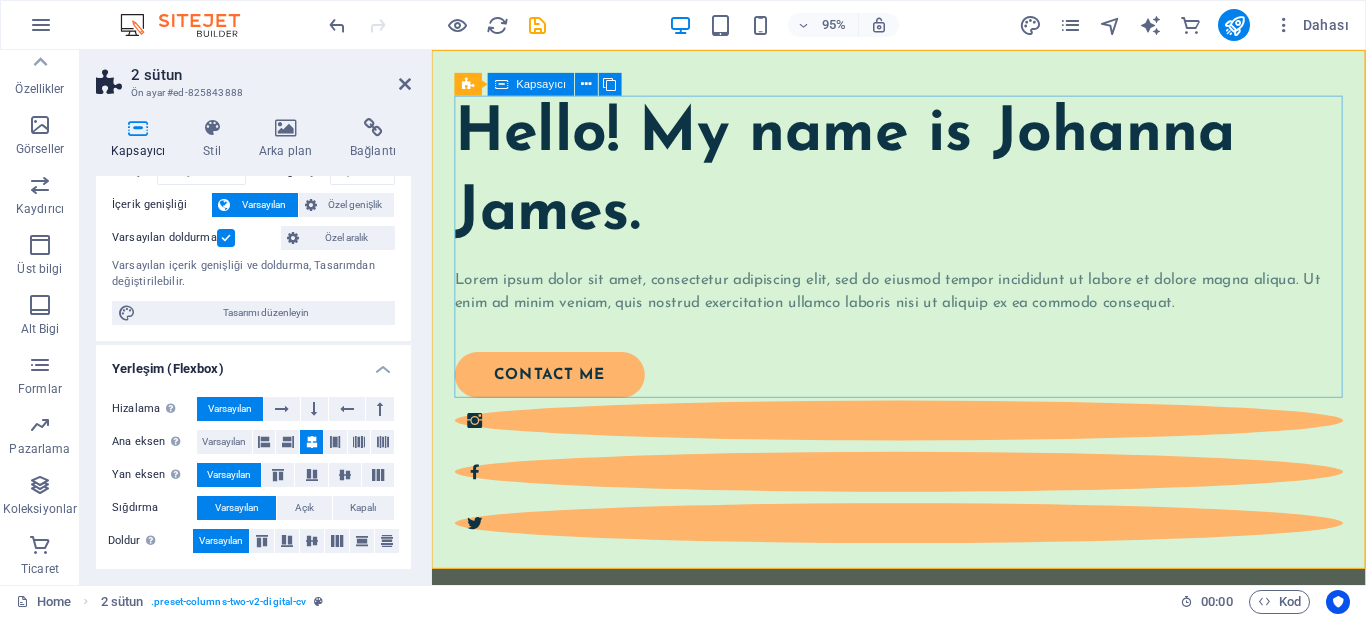 click on "Hello! My name is Johanna James. Lorem ipsum dolor sit amet, consectetur adipiscing elit, sed do eiusmod tempor incididunt ut labore et dolore magna aliqua. Ut enim ad minim veniam, quis nostrud exercitation ullamco laboris nisi ut aliquip ex ea commodo consequat. contact me" at bounding box center [923, 335] 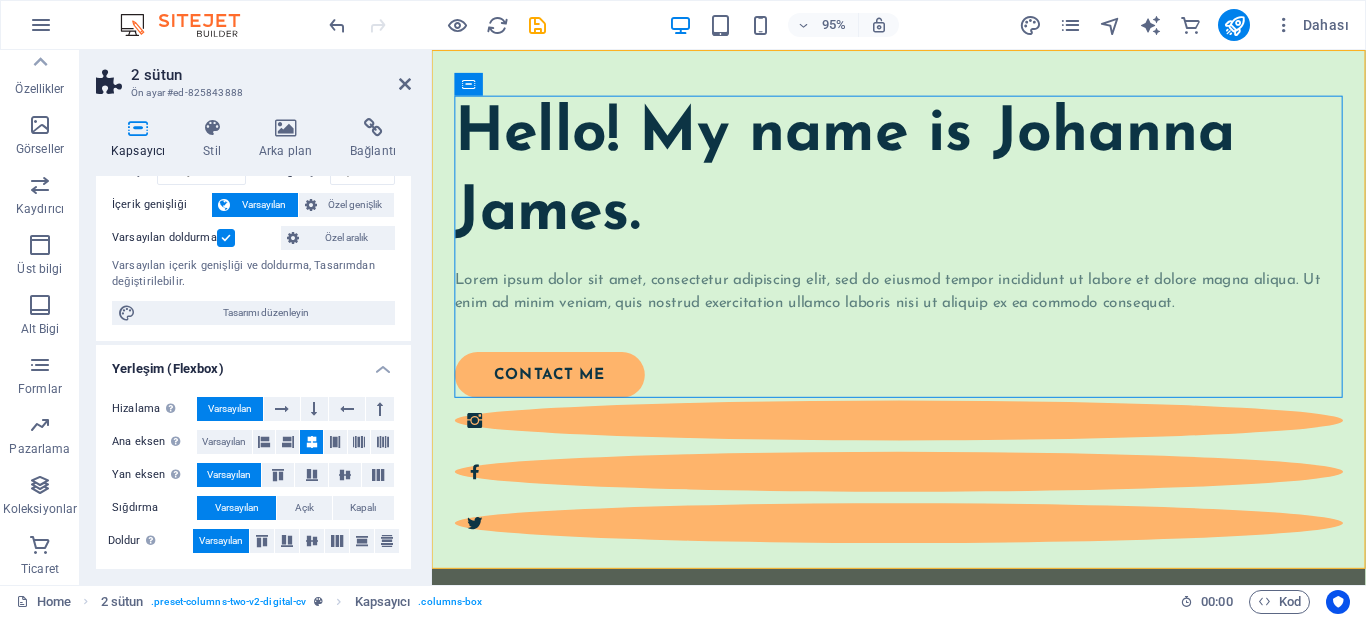 click at bounding box center [312, 442] 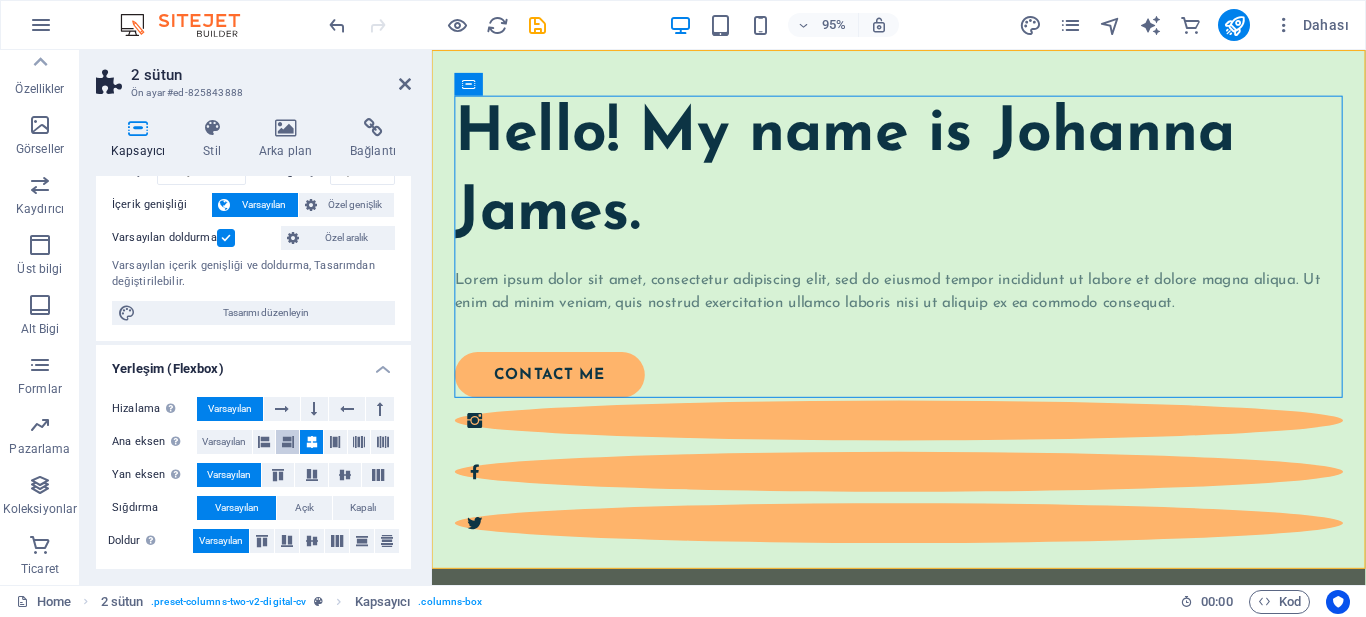 click at bounding box center (288, 442) 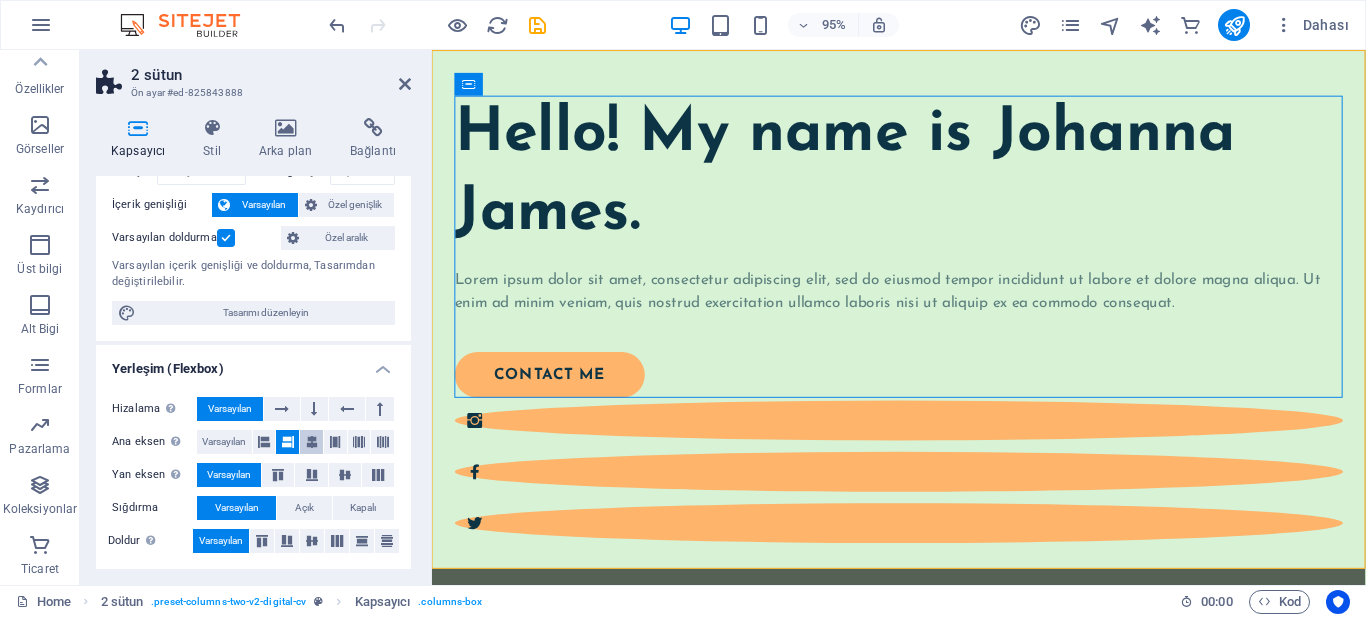 click at bounding box center (312, 442) 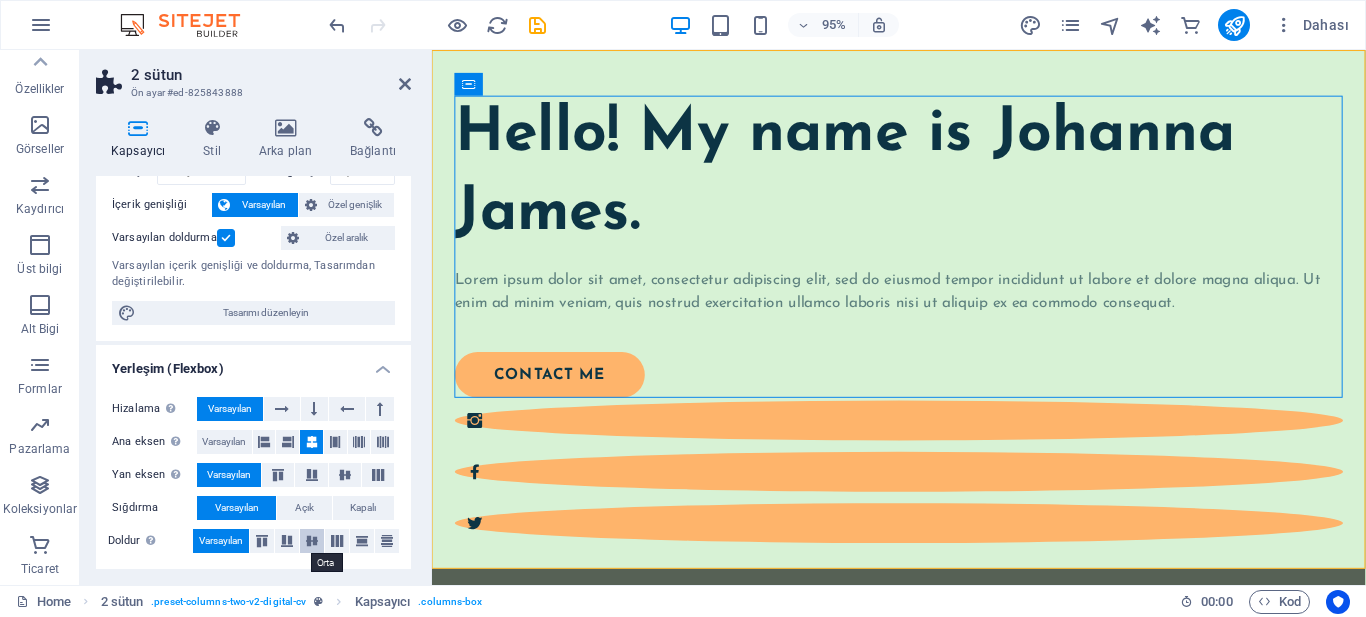 click at bounding box center (312, 541) 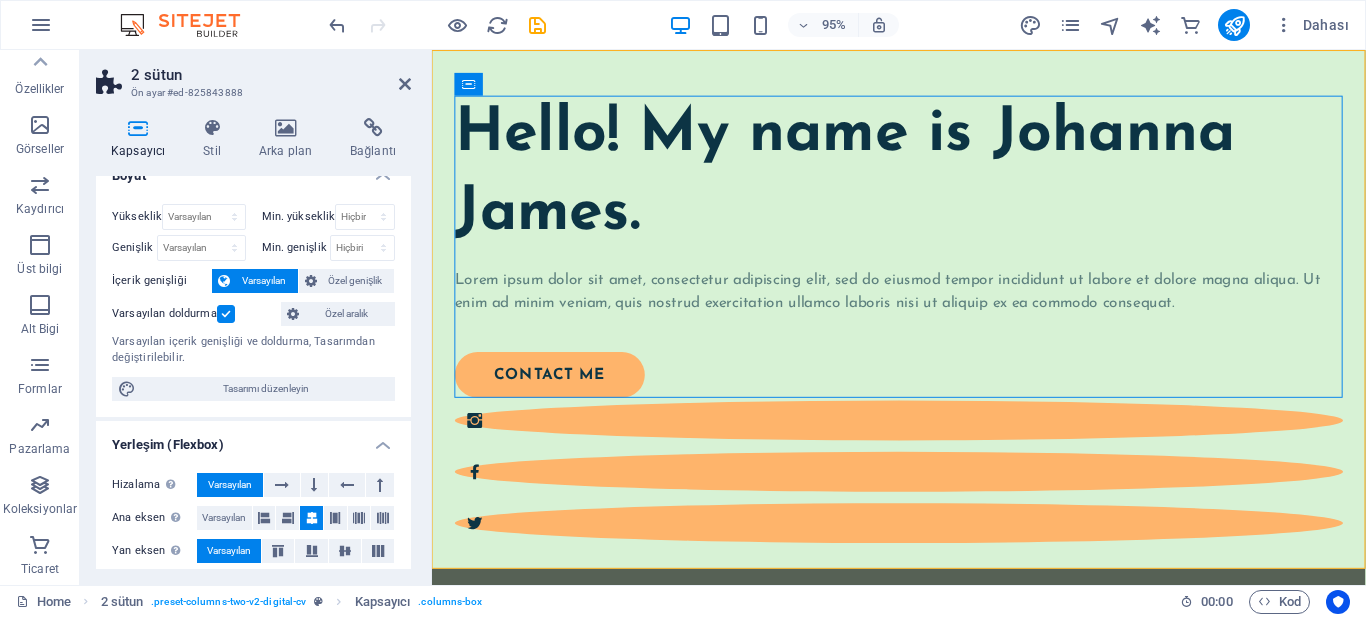 scroll, scrollTop: 0, scrollLeft: 0, axis: both 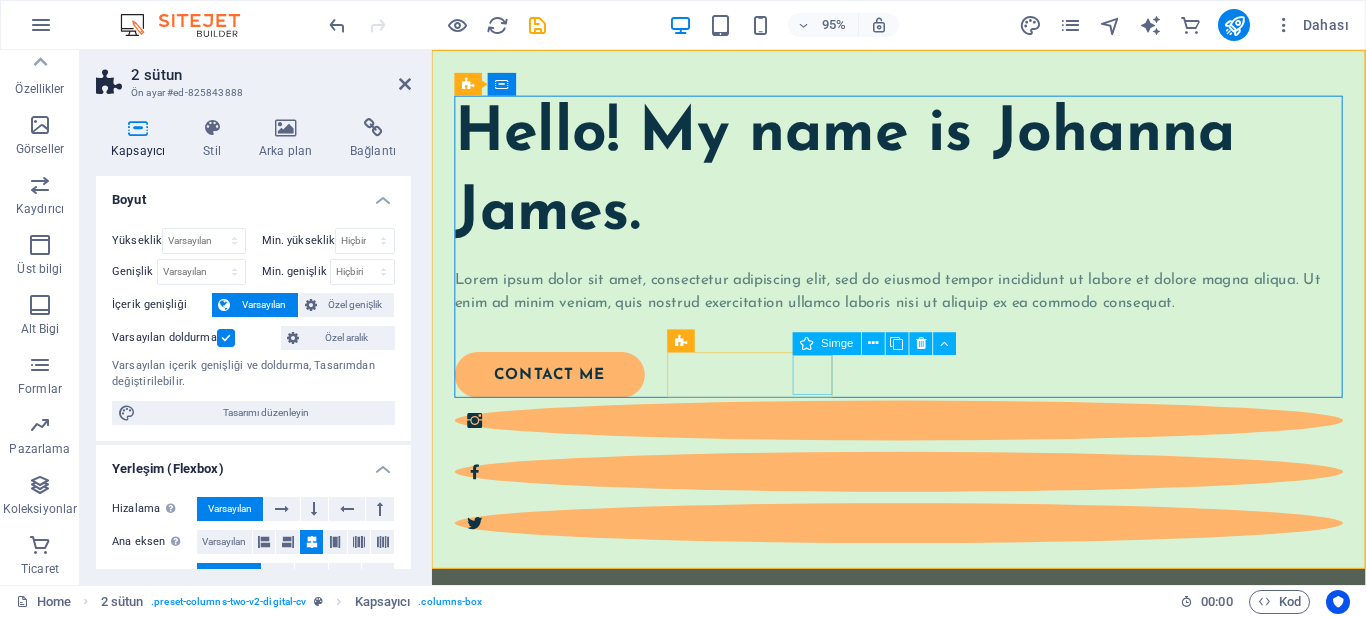 click at bounding box center (923, 548) 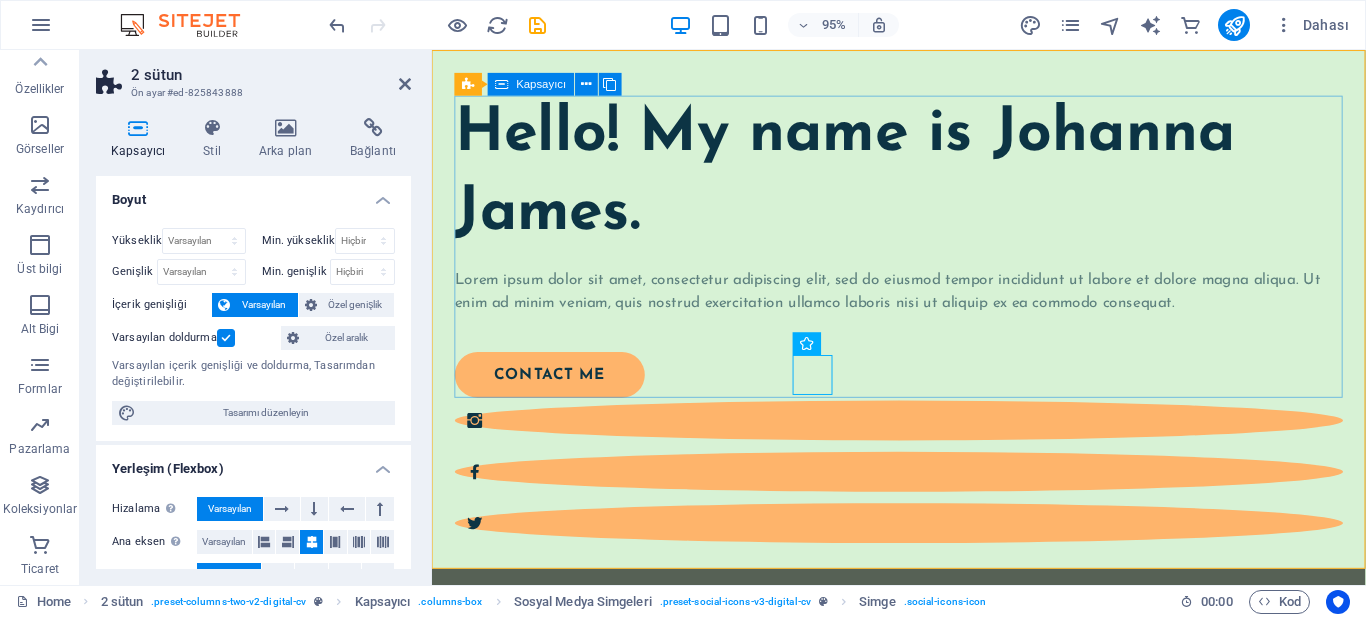 click on "Hello! My name is Johanna James. Lorem ipsum dolor sit amet, consectetur adipiscing elit, sed do eiusmod tempor incididunt ut labore et dolore magna aliqua. Ut enim ad minim veniam, quis nostrud exercitation ullamco laboris nisi ut aliquip ex ea commodo consequat. contact me" at bounding box center (923, 335) 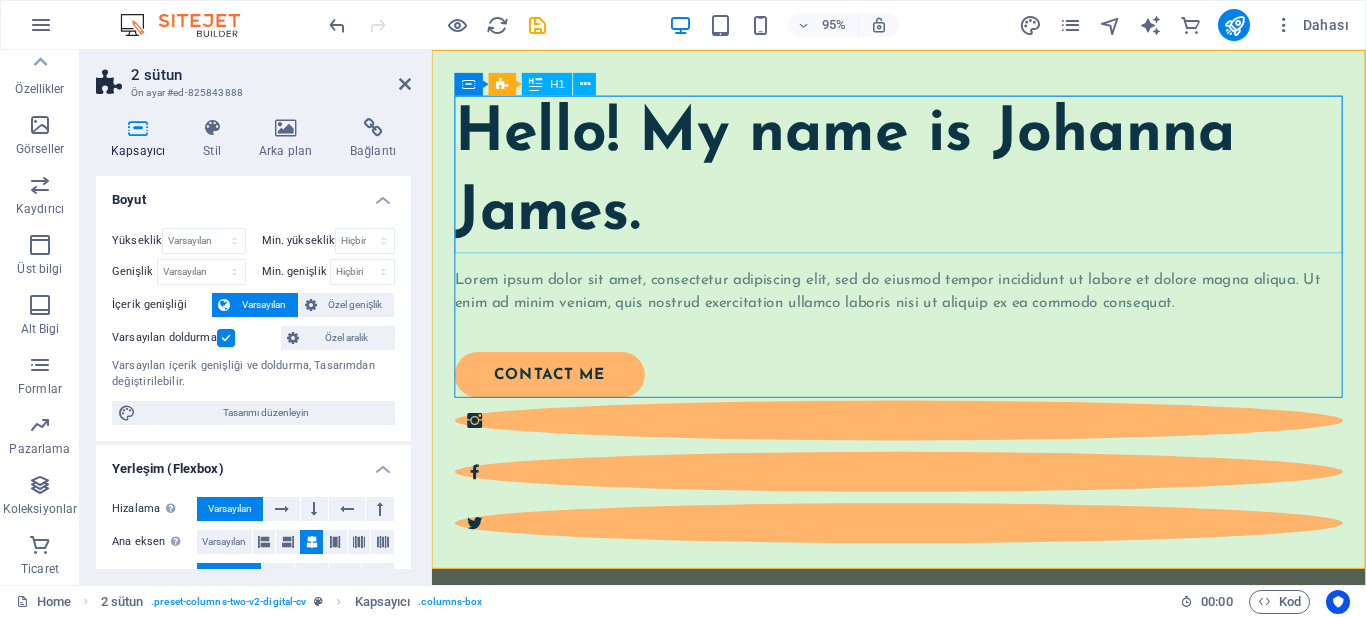 click on "Hello! My name is Johanna James." at bounding box center (923, 181) 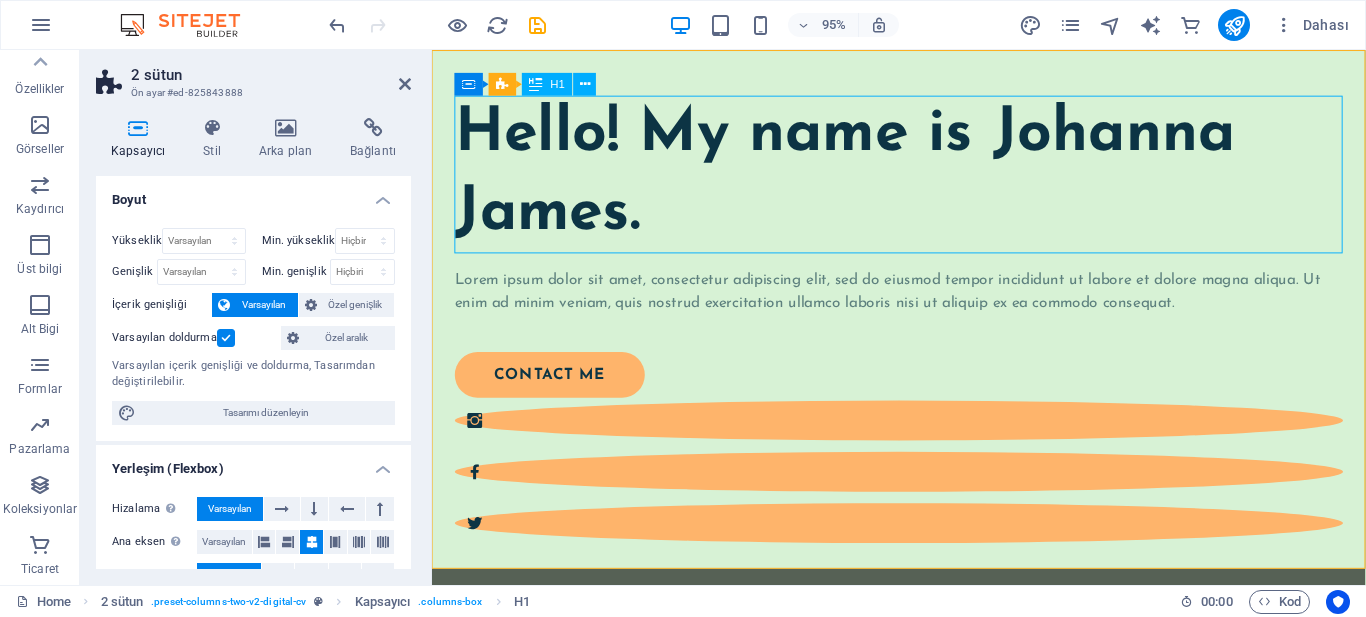 click on "Hello! My name is Johanna James." at bounding box center (923, 181) 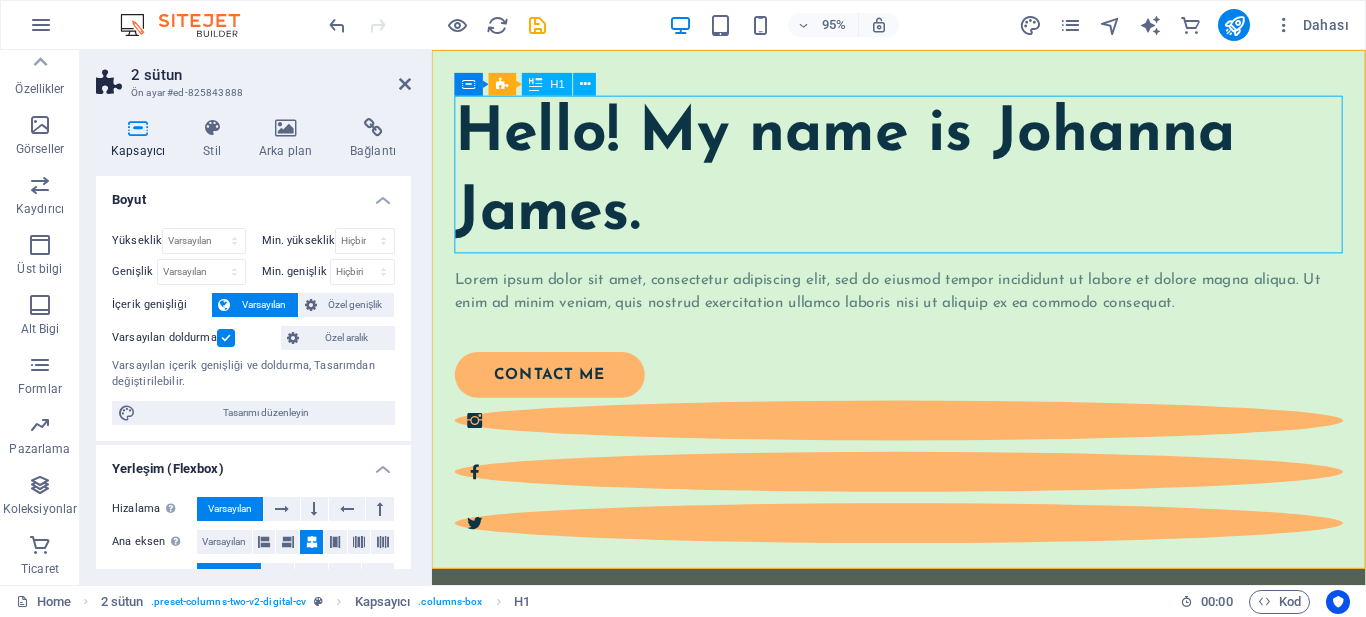 click on "Hello! My name is Johanna James." at bounding box center [923, 181] 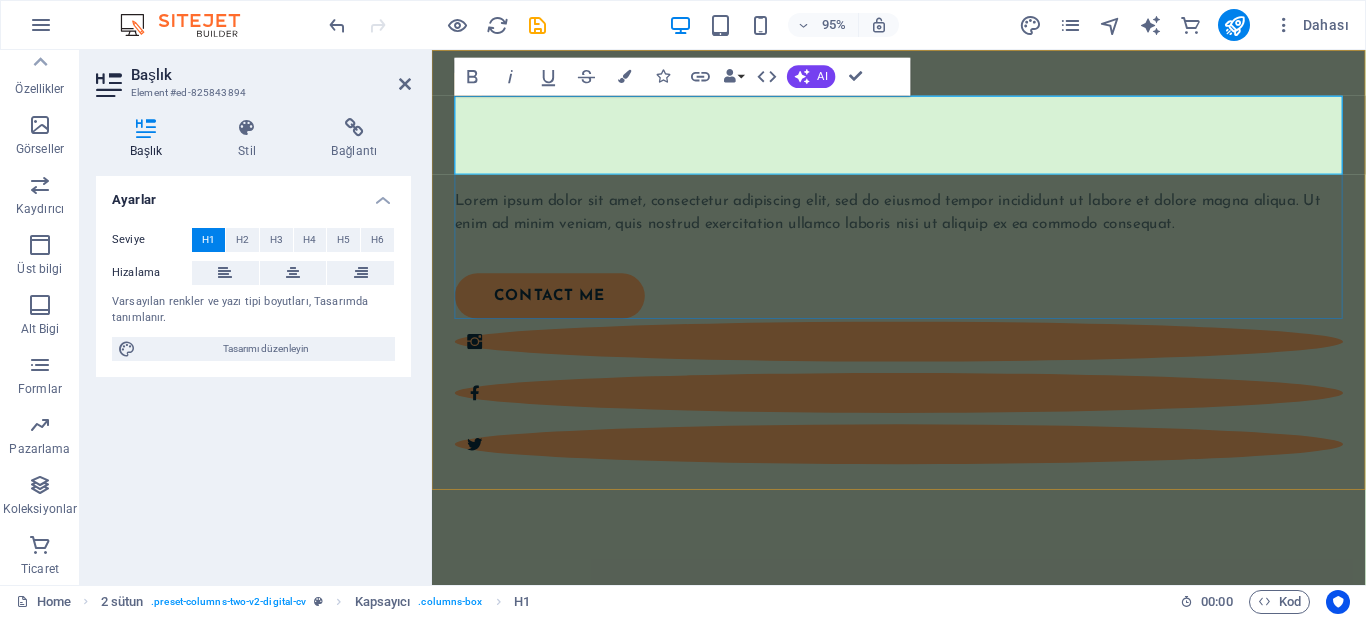 drag, startPoint x: 671, startPoint y: 123, endPoint x: 1146, endPoint y: 335, distance: 520.1625 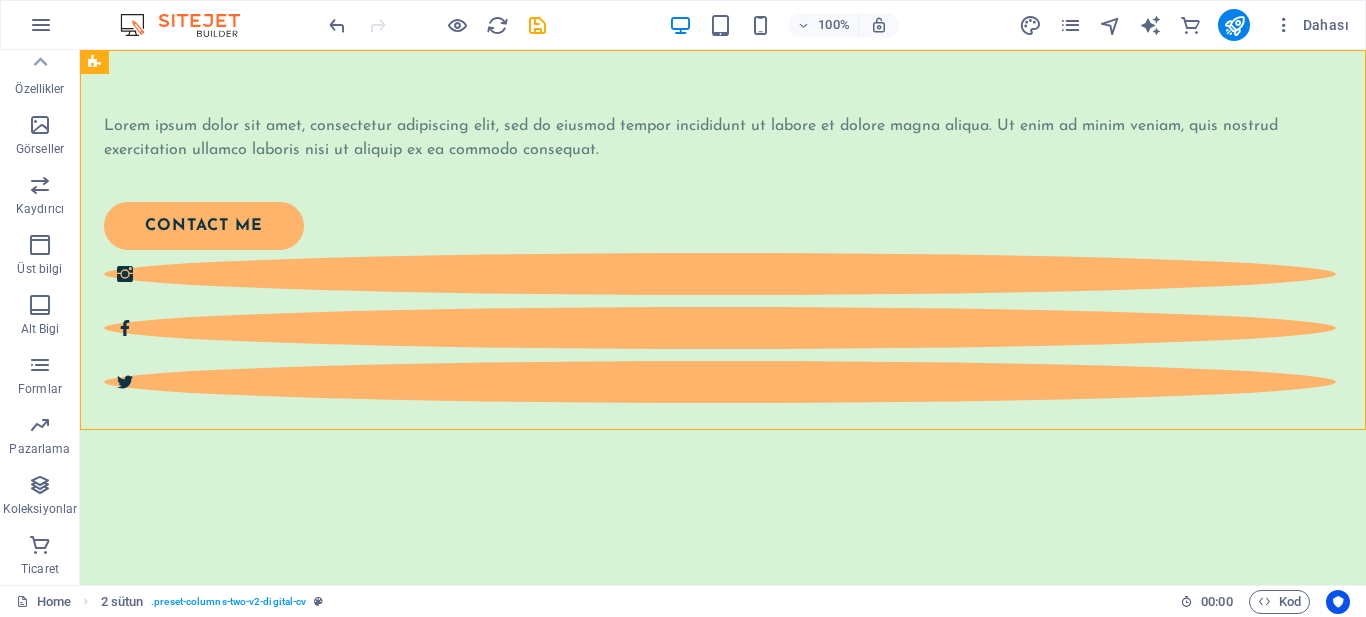 click on "Lorem ipsum dolor sit amet, consectetur adipiscing elit, sed do eiusmod tempor incididunt ut labore et dolore magna aliqua. Ut enim ad minim veniam, quis nostrud exercitation ullamco laboris nisi ut aliquip ex ea commodo consequat. contact me" at bounding box center (723, 318) 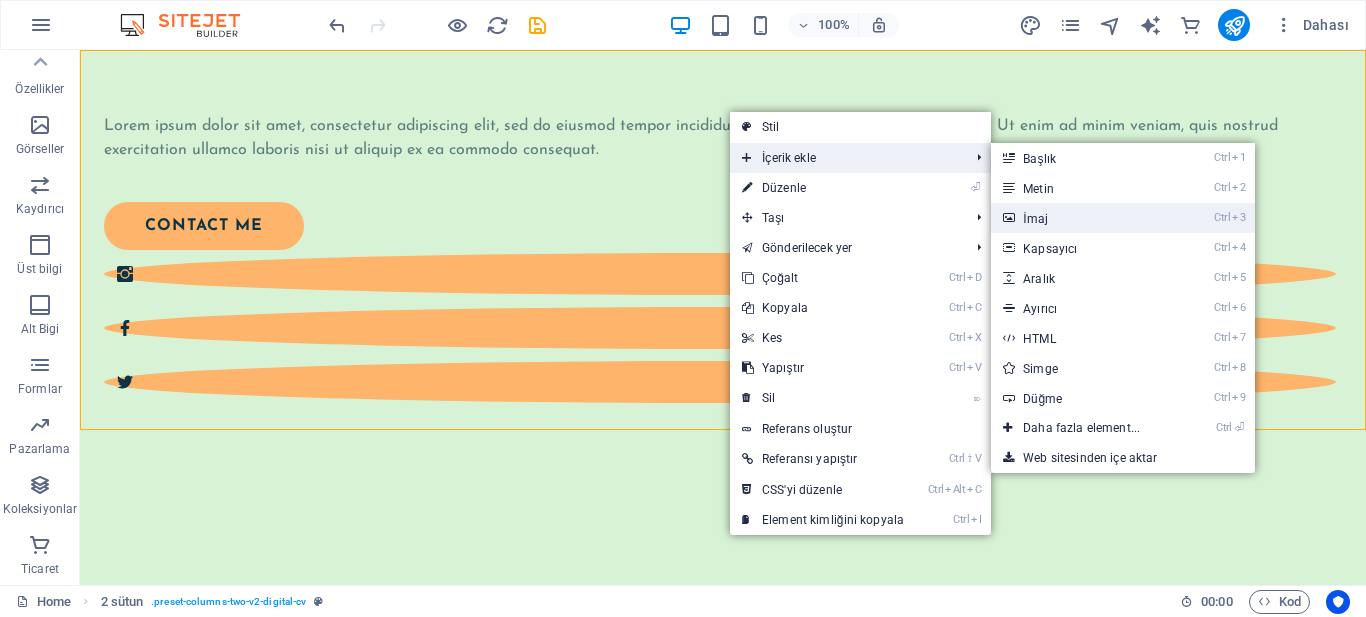 click on "Ctrl 3  İmaj" at bounding box center (1085, 218) 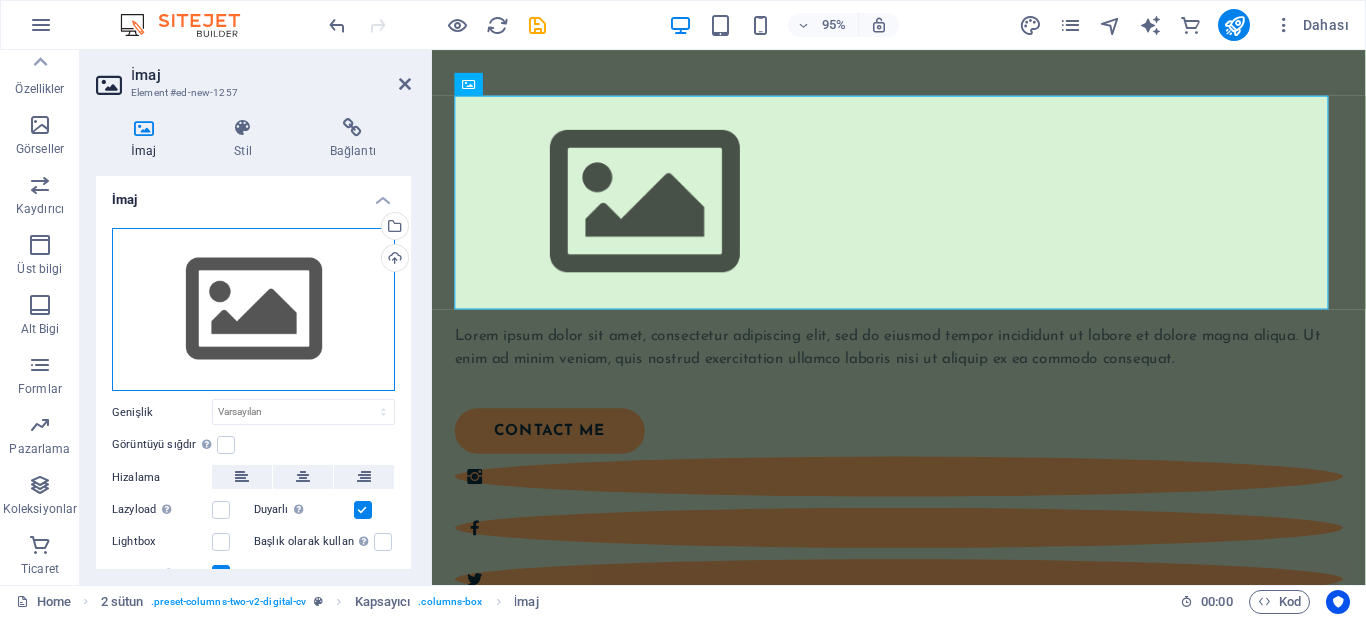 click on "Dosyaları buraya sürükleyin, dosyaları seçmek için tıklayın veya Dosyalardan ya da ücretsiz stok fotoğraf ve videolarımızdan dosyalar seçin" at bounding box center (253, 310) 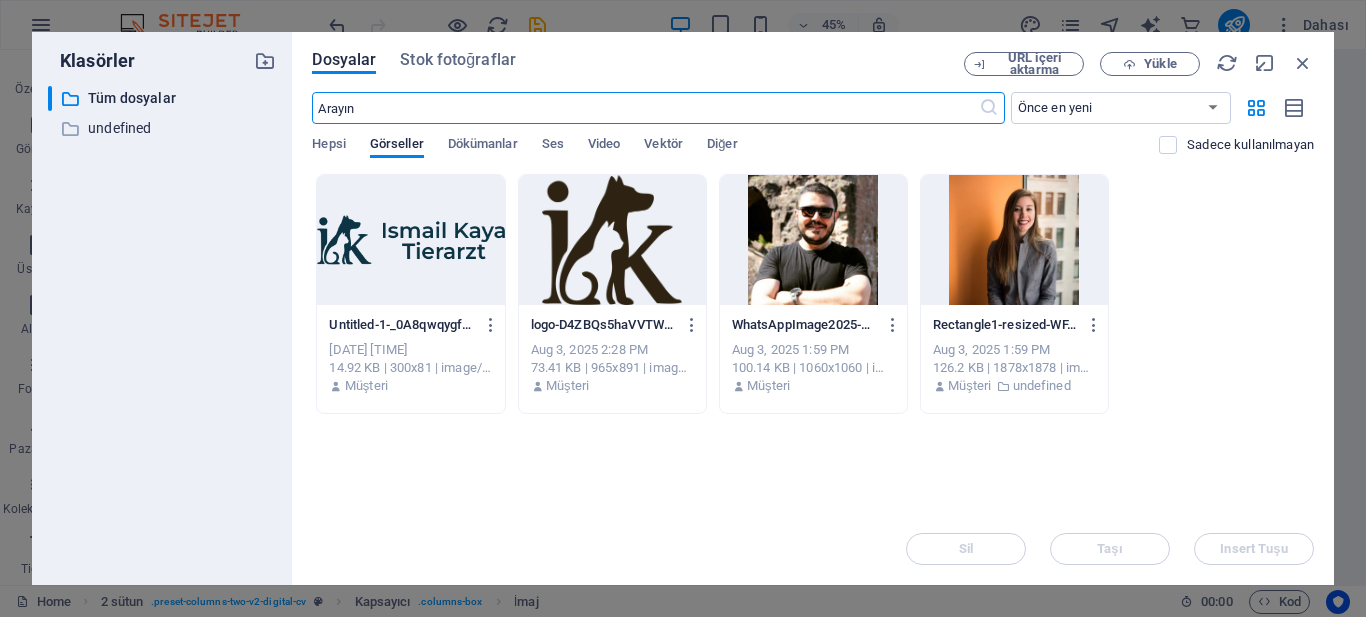 click at bounding box center [410, 240] 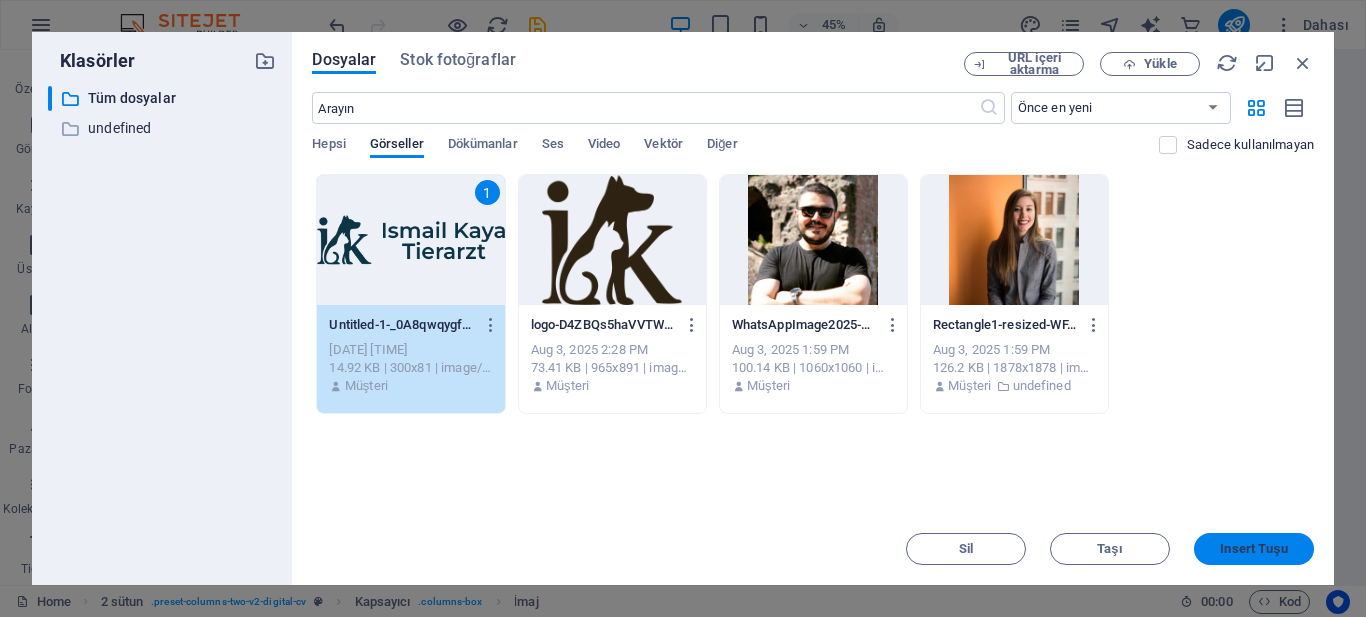 click on "Insert Tuşu" at bounding box center [1253, 549] 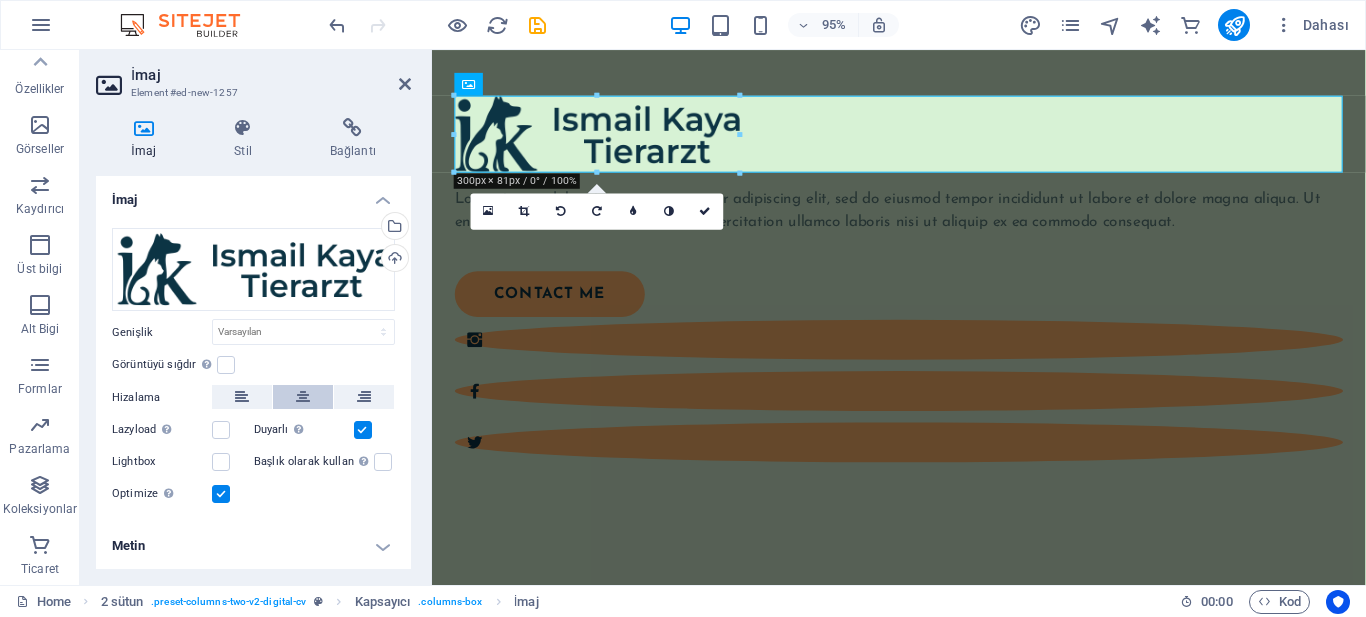 click at bounding box center [303, 397] 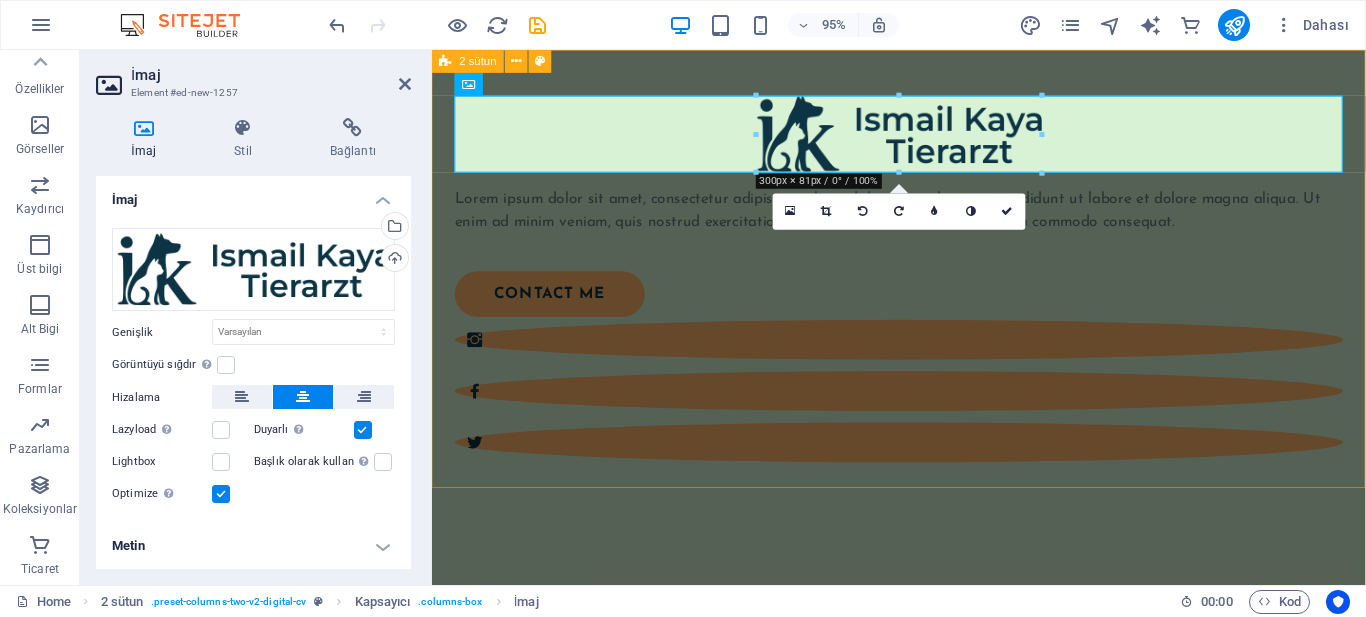 click on "Lorem ipsum dolor sit amet, consectetur adipiscing elit, sed do eiusmod tempor incididunt ut labore et dolore magna aliqua. Ut enim ad minim veniam, quis nostrud exercitation ullamco laboris nisi ut aliquip ex ea commodo consequat. contact me" at bounding box center [923, 358] 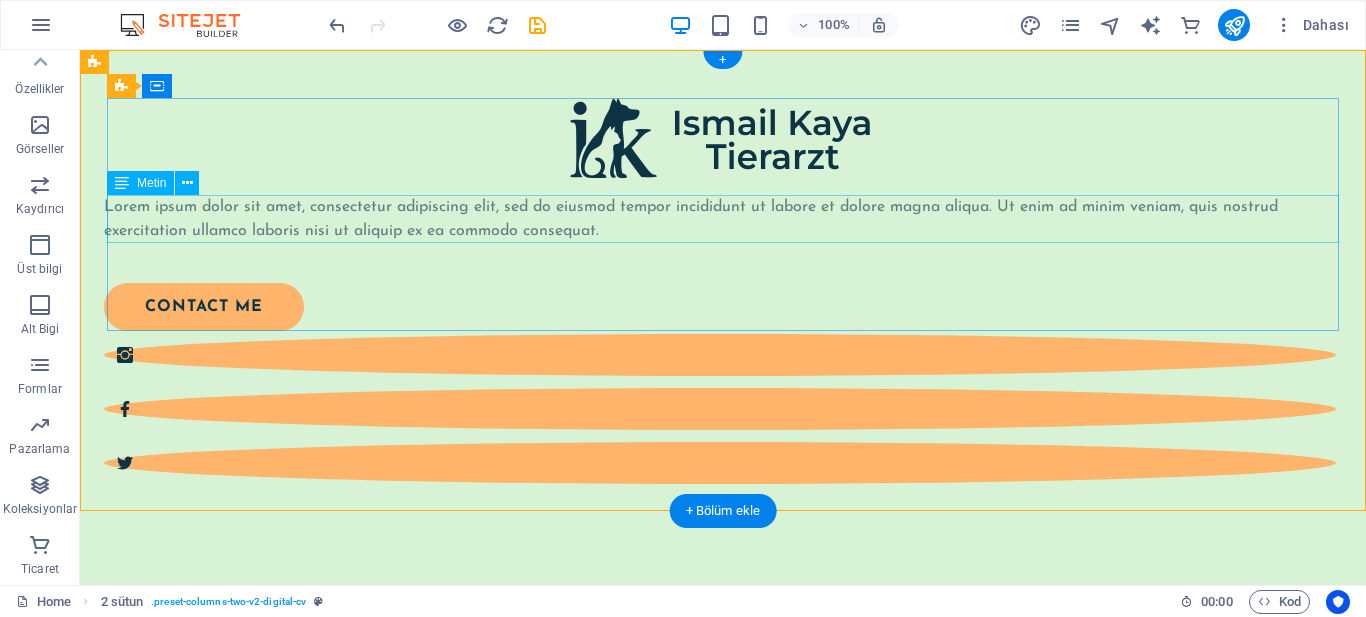 click on "Lorem ipsum dolor sit amet, consectetur adipiscing elit, sed do eiusmod tempor incididunt ut labore et dolore magna aliqua. Ut enim ad minim veniam, quis nostrud exercitation ullamco laboris nisi ut aliquip ex ea commodo consequat." at bounding box center [720, 219] 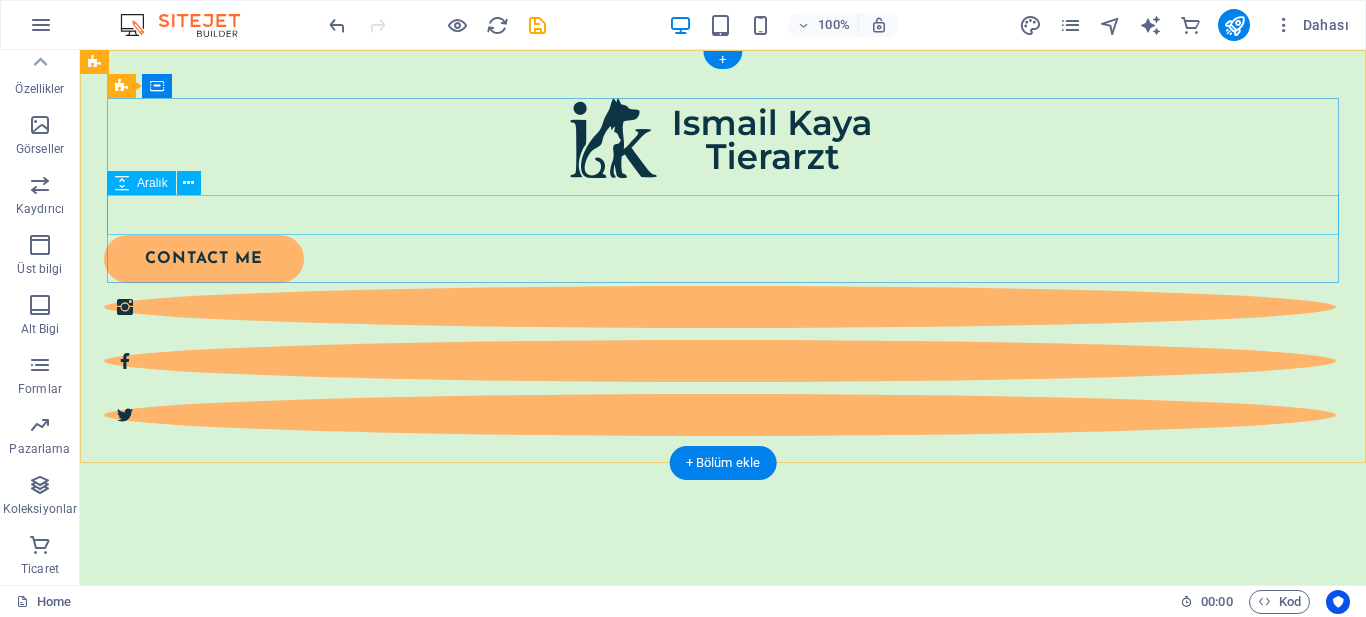 click at bounding box center (720, 215) 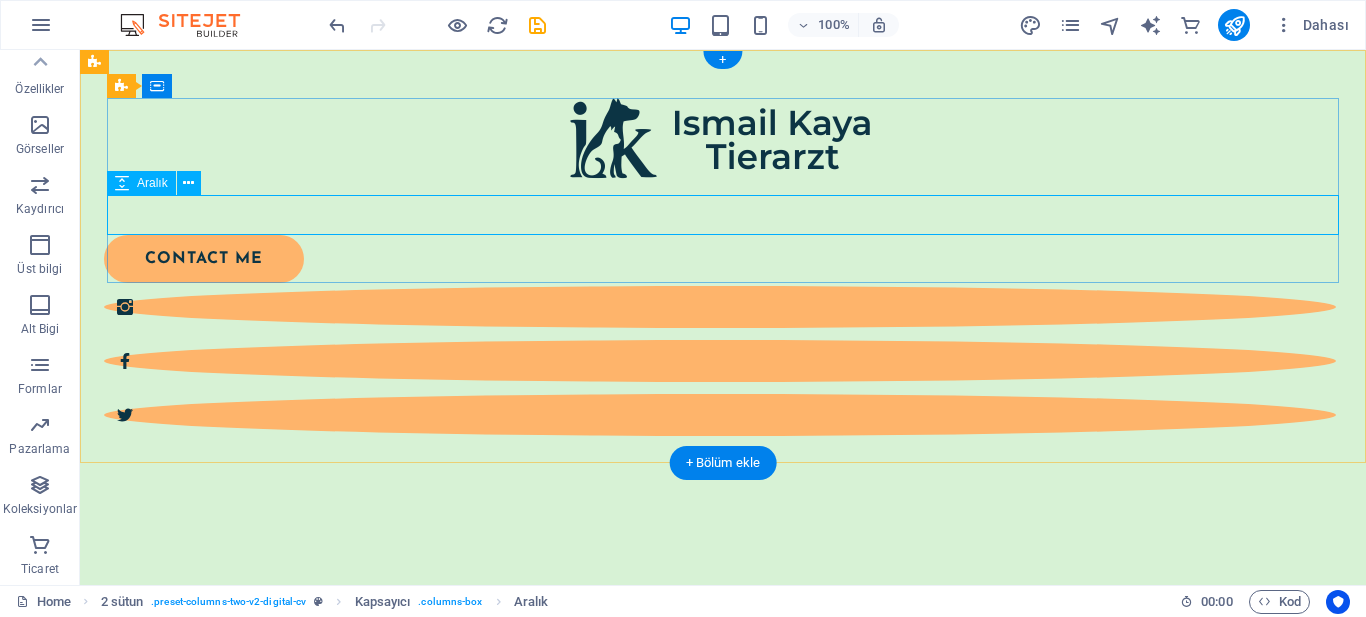click at bounding box center [720, 215] 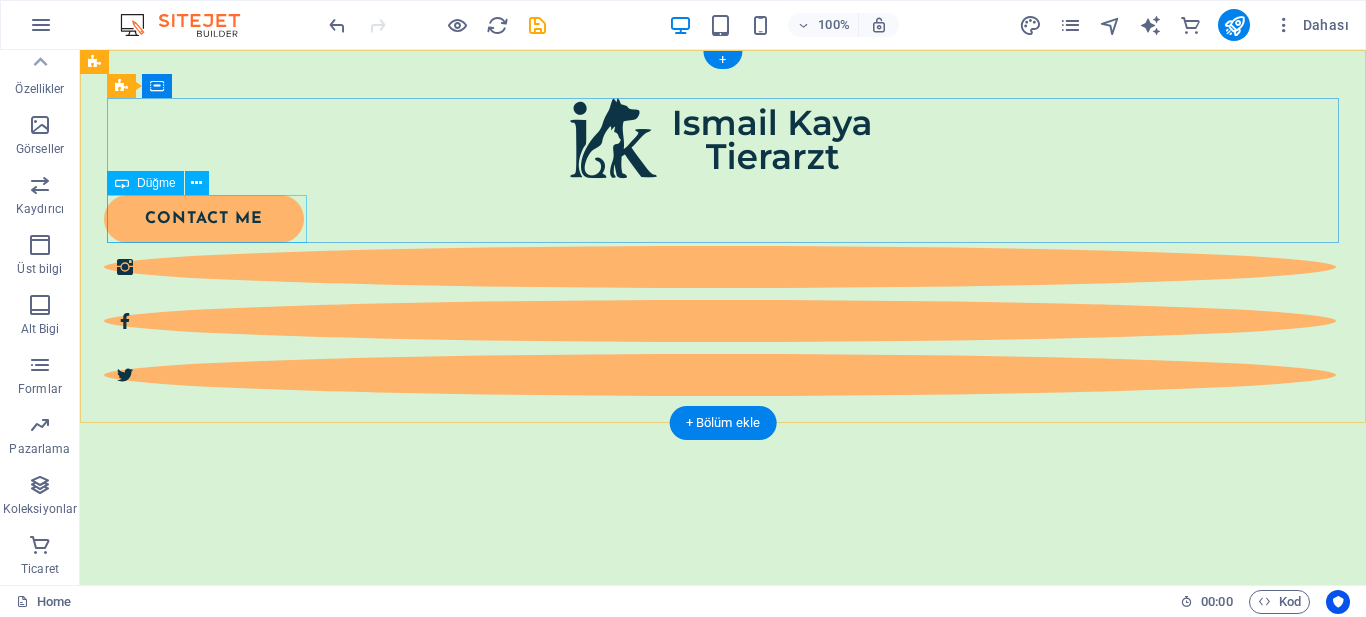 click on "contact me" at bounding box center (708, 219) 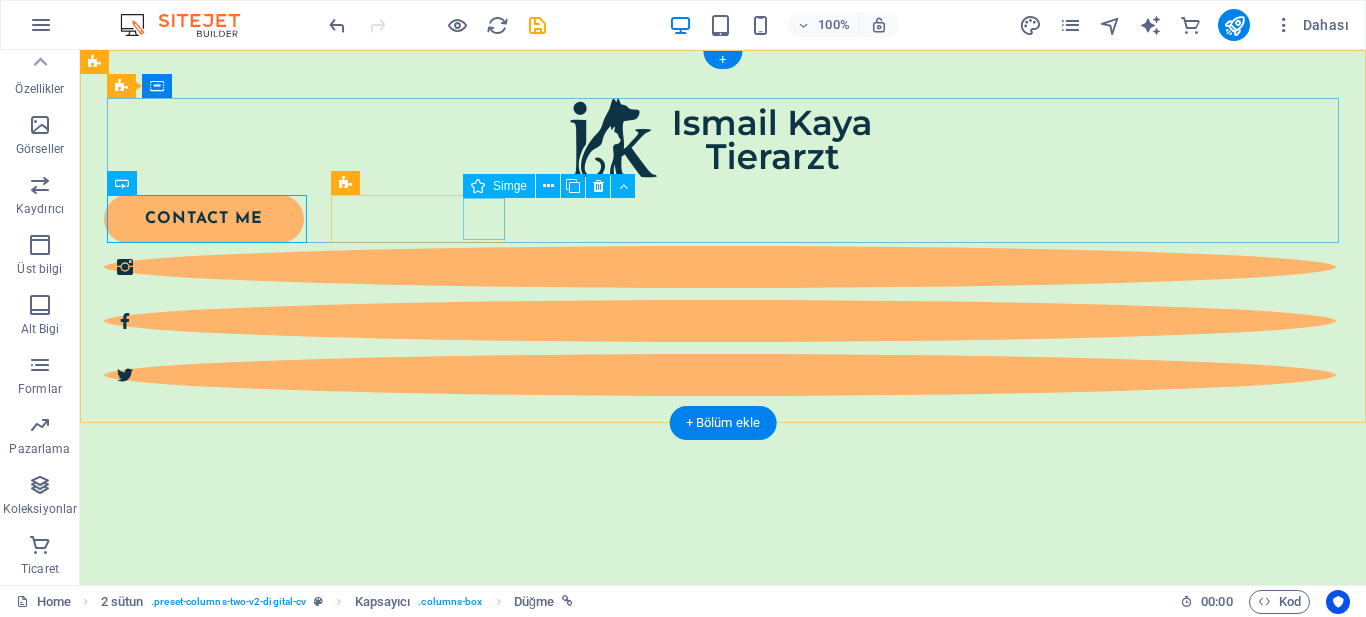 click at bounding box center (720, 375) 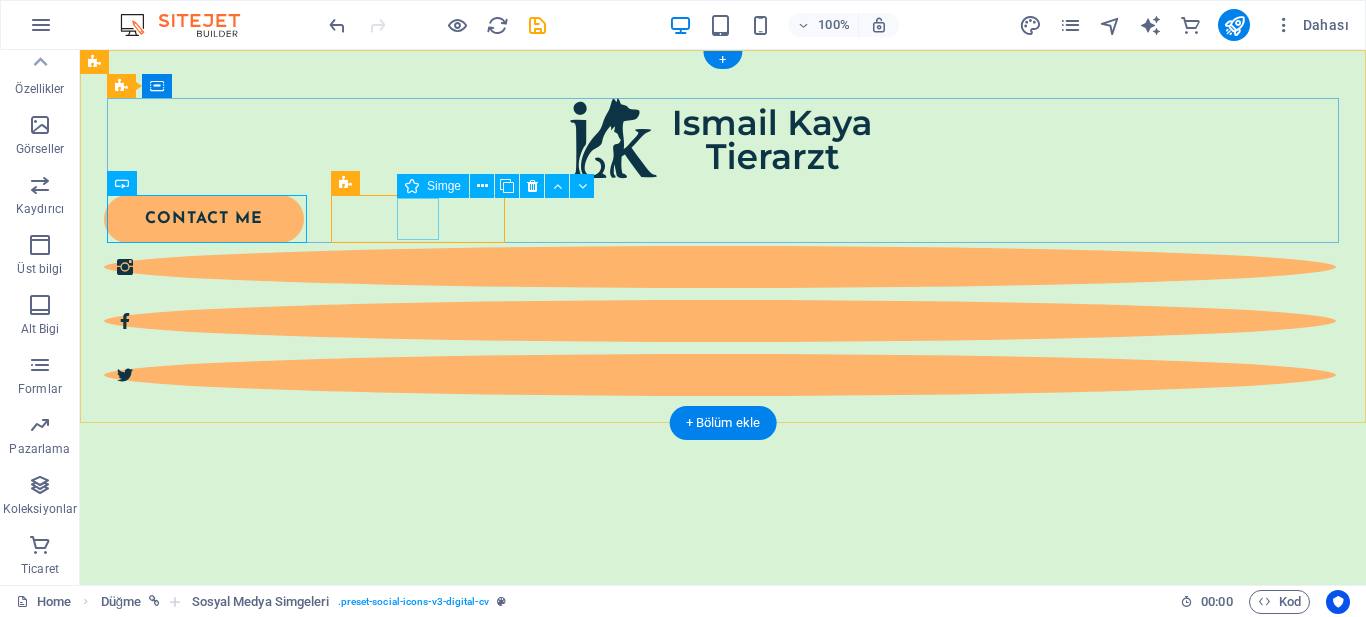 click at bounding box center [720, 321] 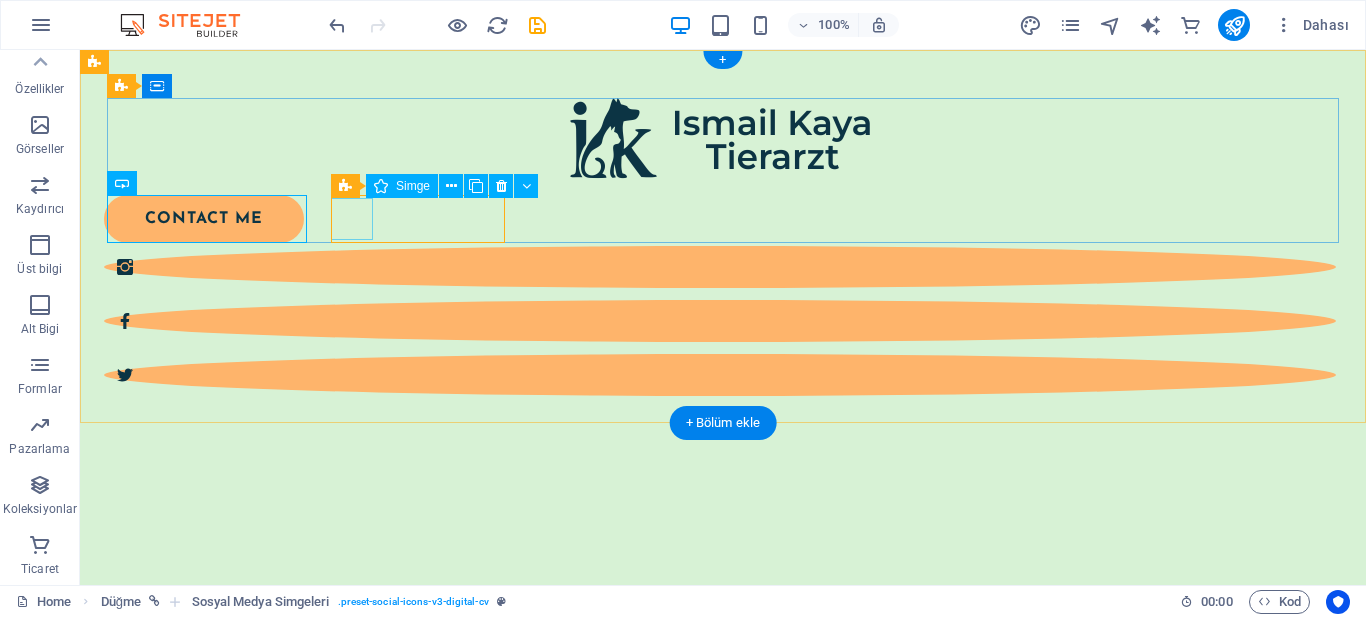 click at bounding box center [720, 267] 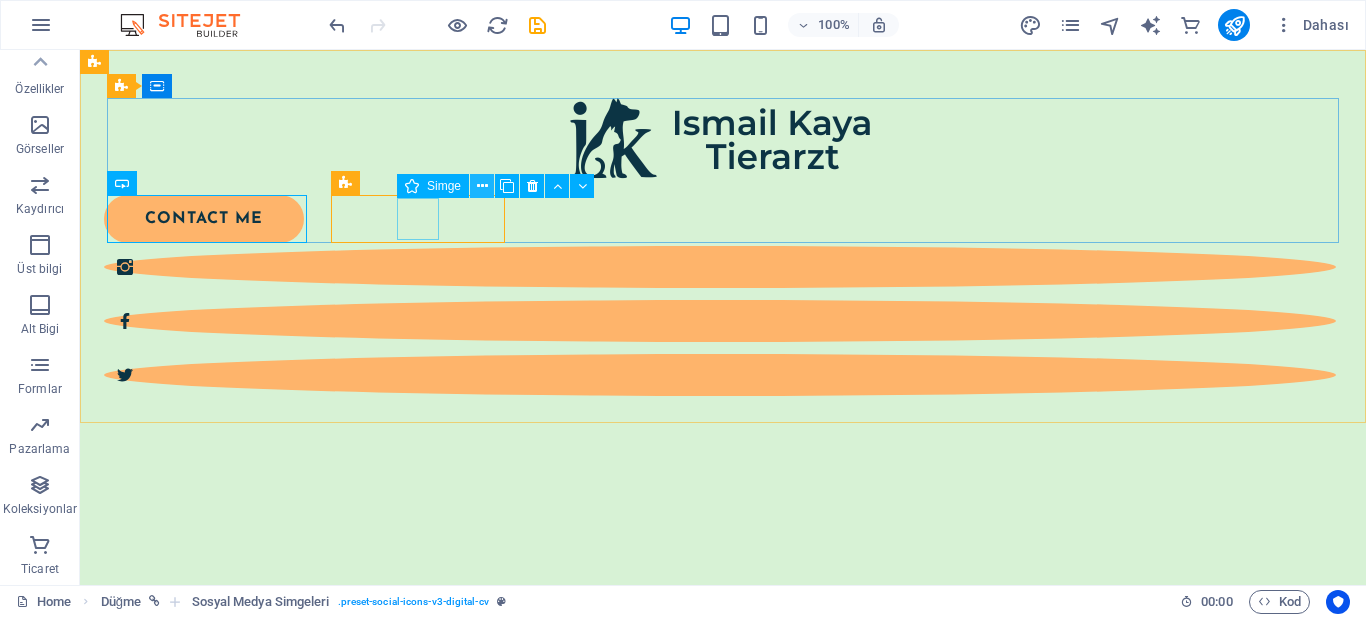 click at bounding box center [482, 186] 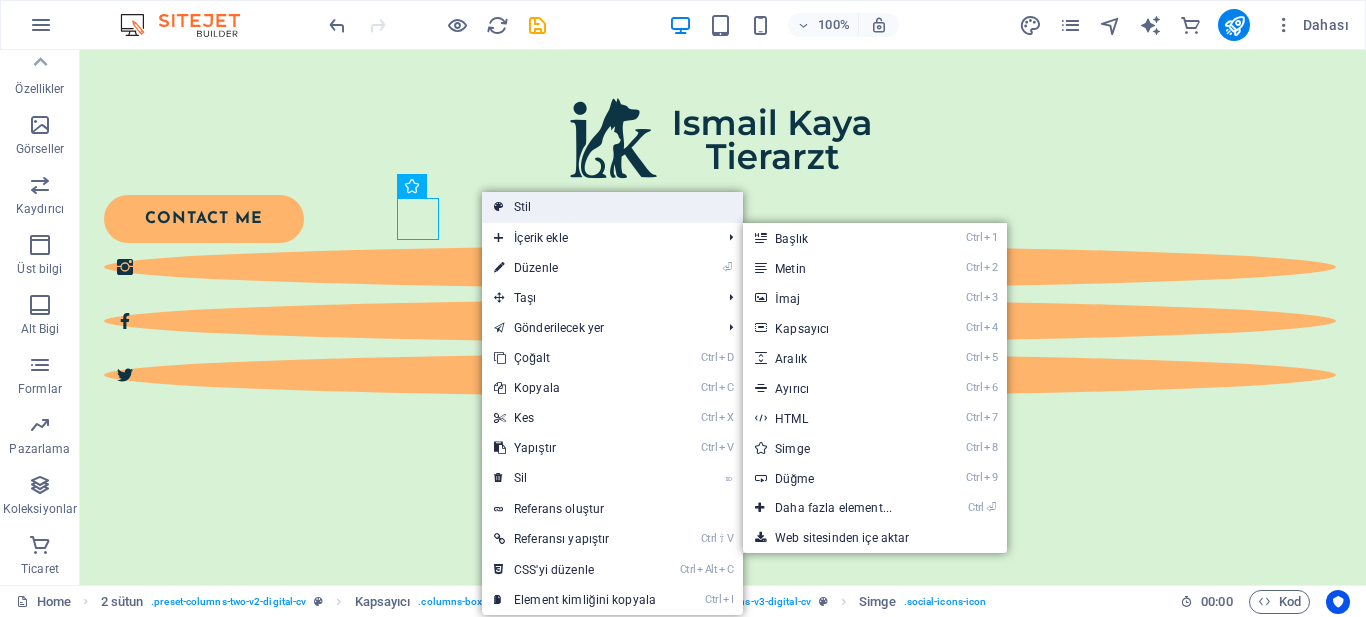 click on "Stil" at bounding box center (612, 207) 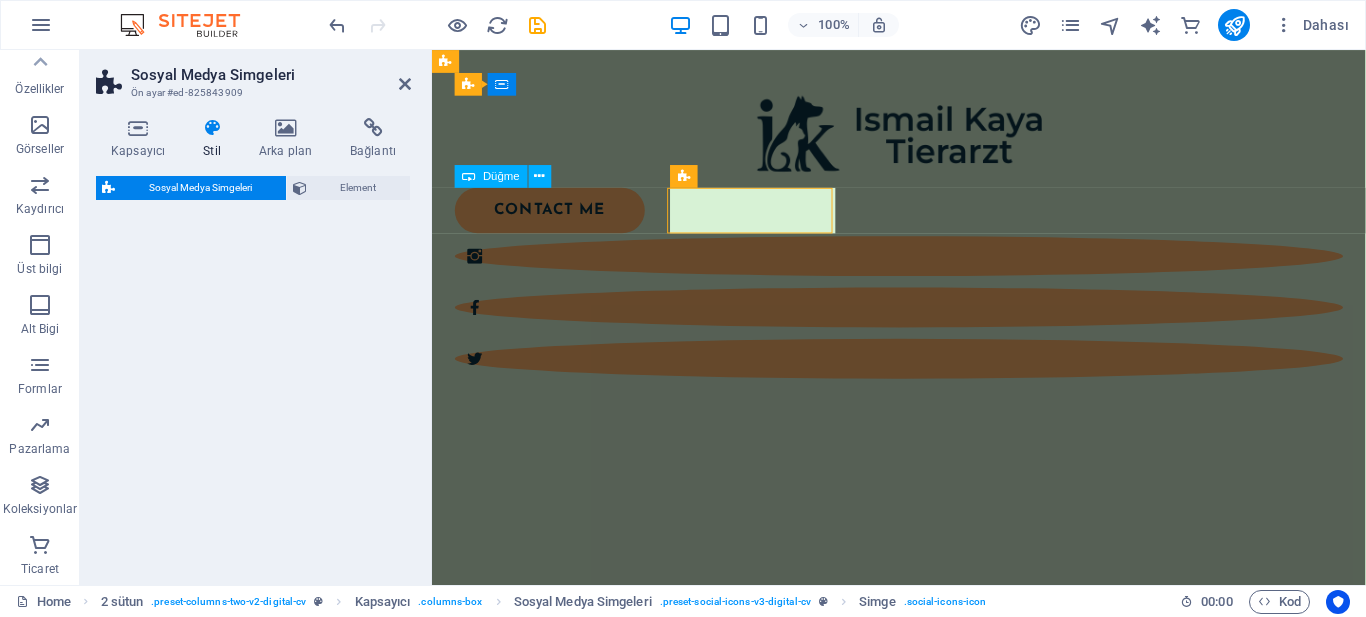 select on "px" 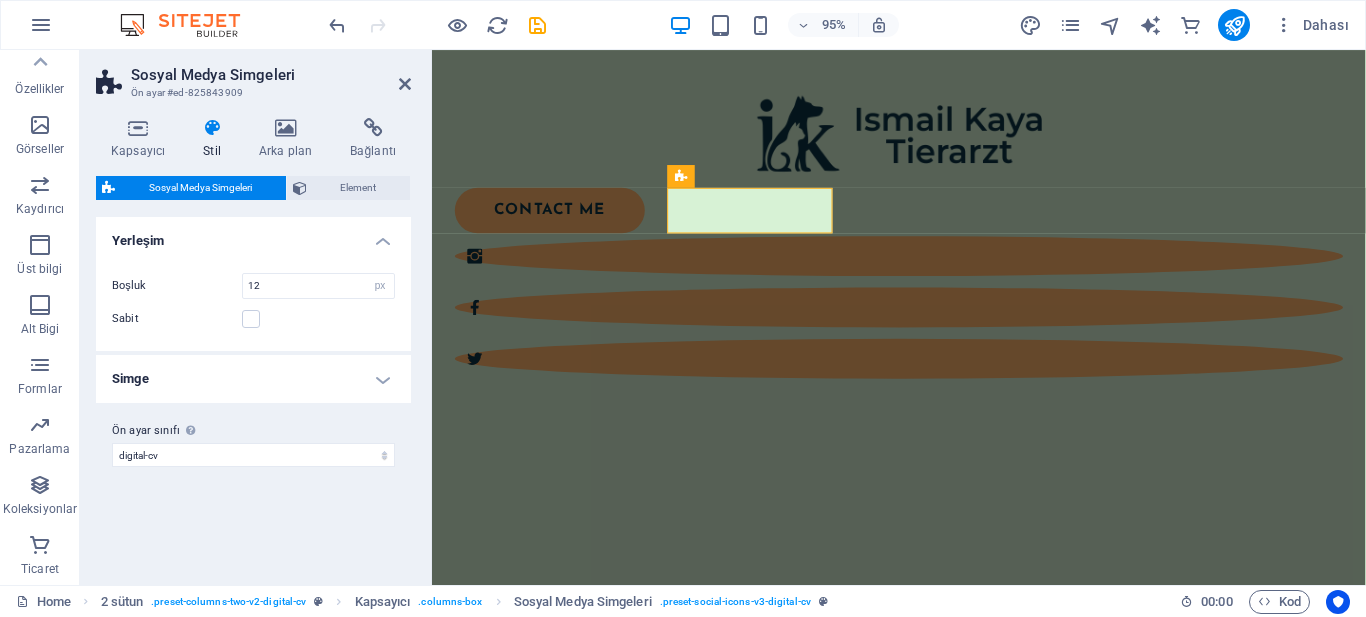 click on "Simge" at bounding box center (253, 379) 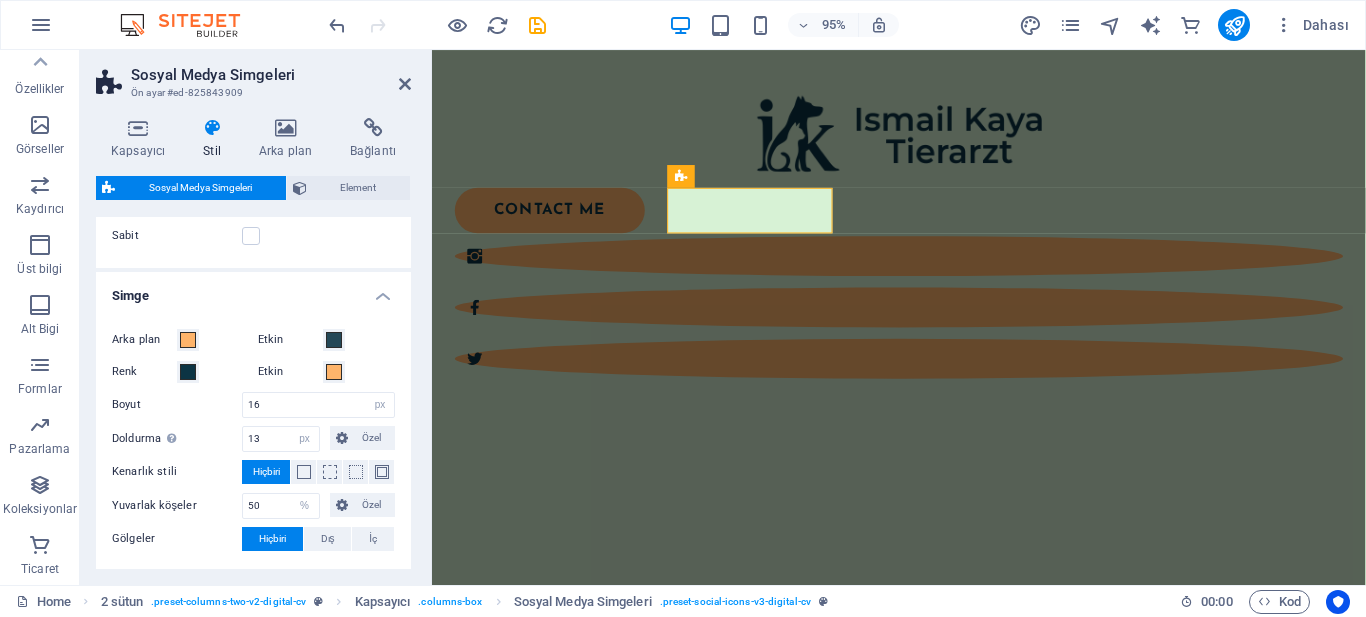 scroll, scrollTop: 166, scrollLeft: 0, axis: vertical 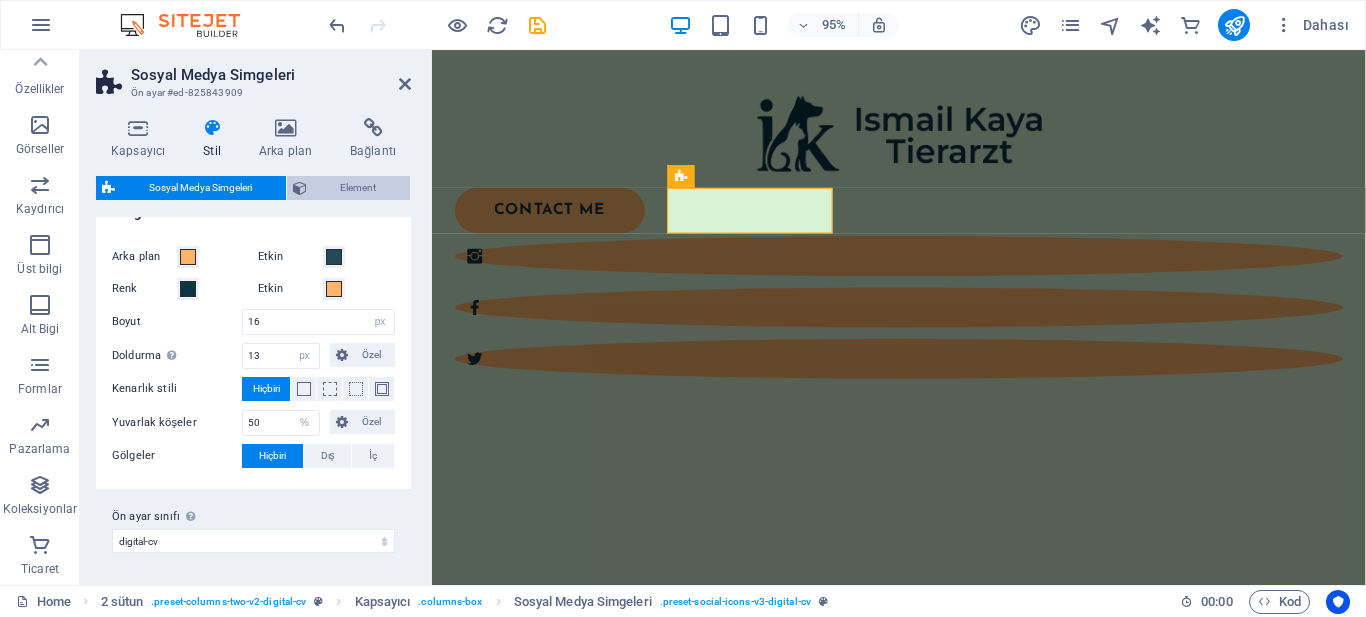 click on "Element" at bounding box center [359, 188] 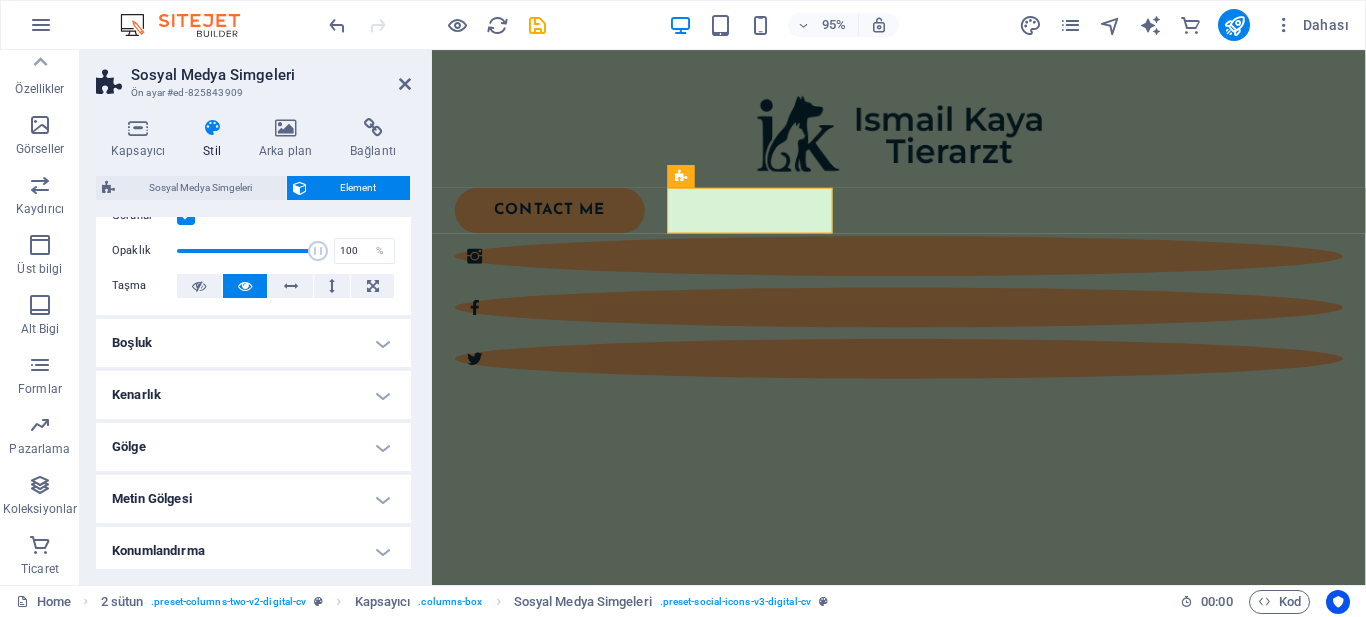 scroll, scrollTop: 300, scrollLeft: 0, axis: vertical 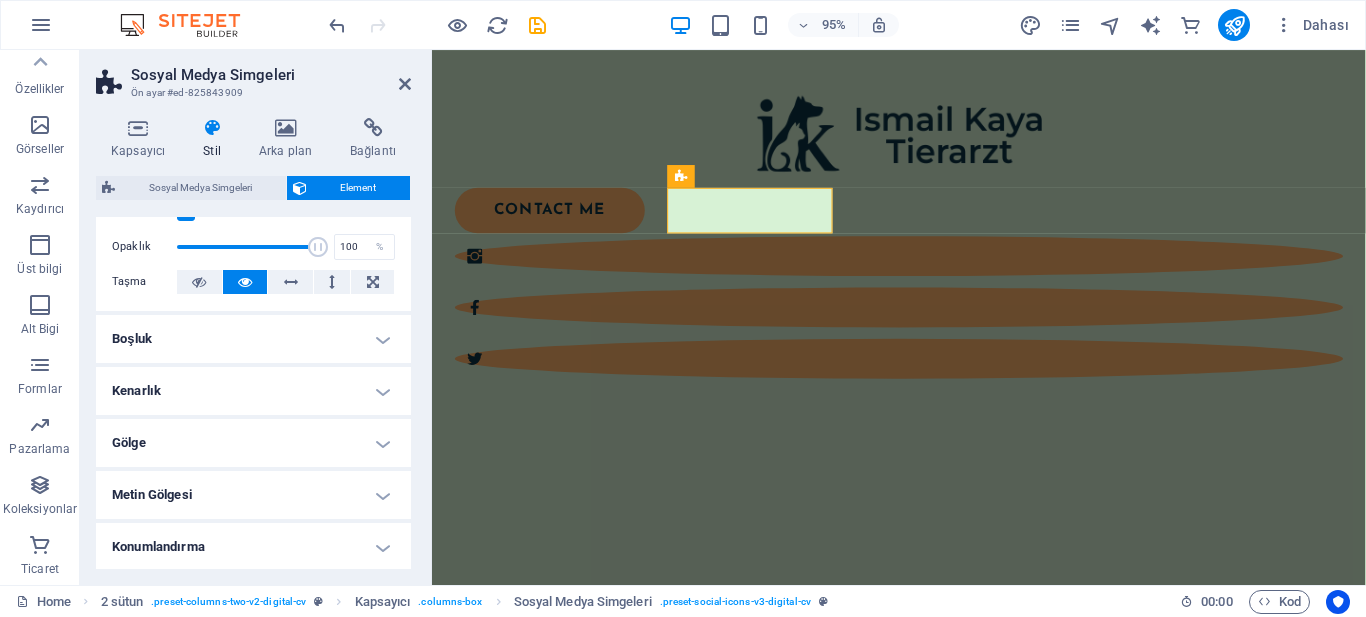 click on "Boşluk" at bounding box center (253, 339) 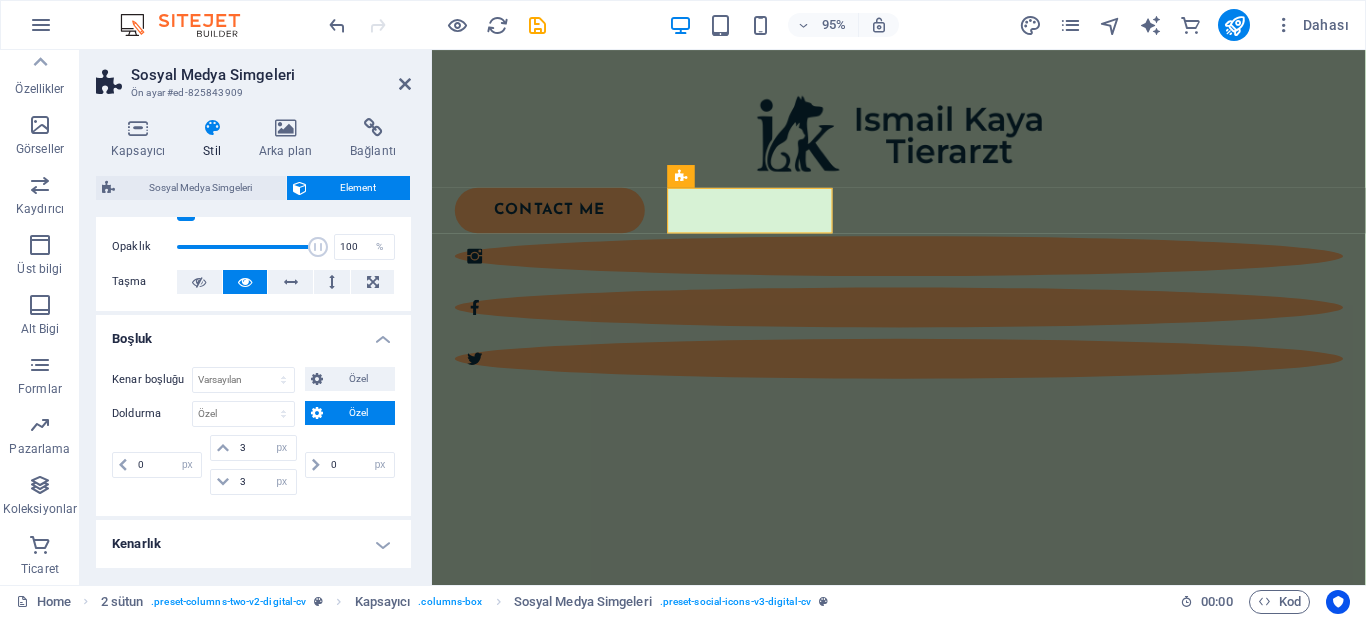 click on "Boşluk" at bounding box center (253, 333) 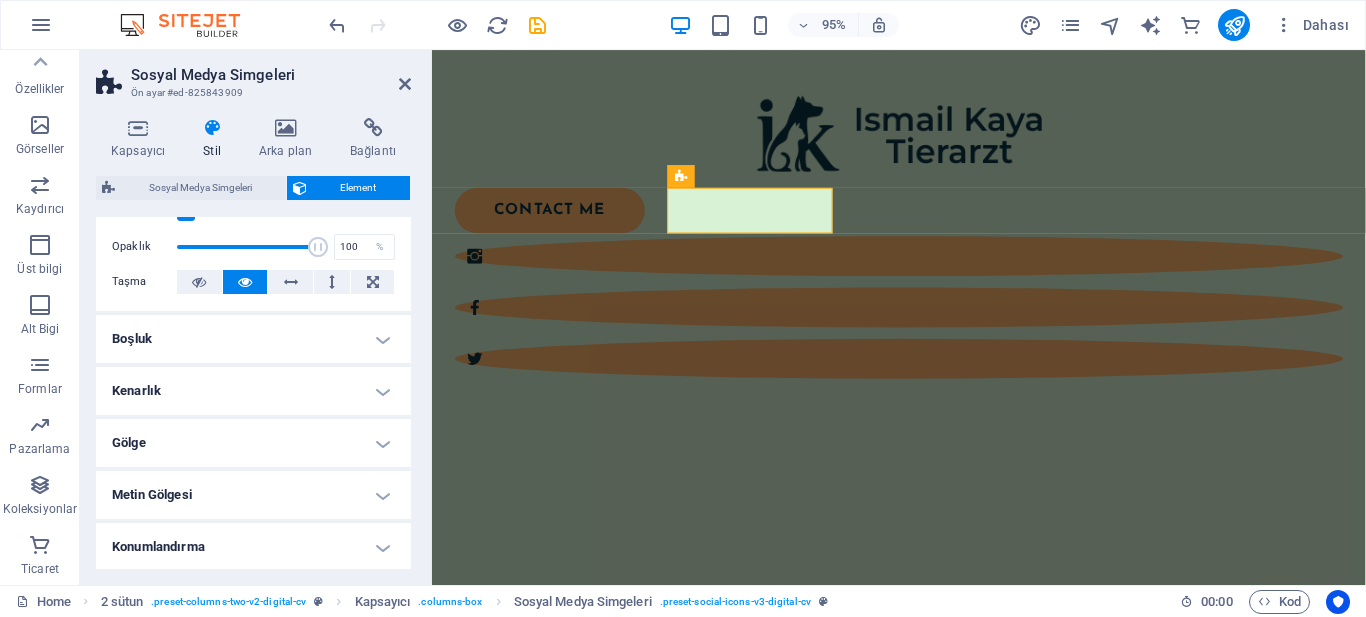 click on "Konumlandırma" at bounding box center (253, 547) 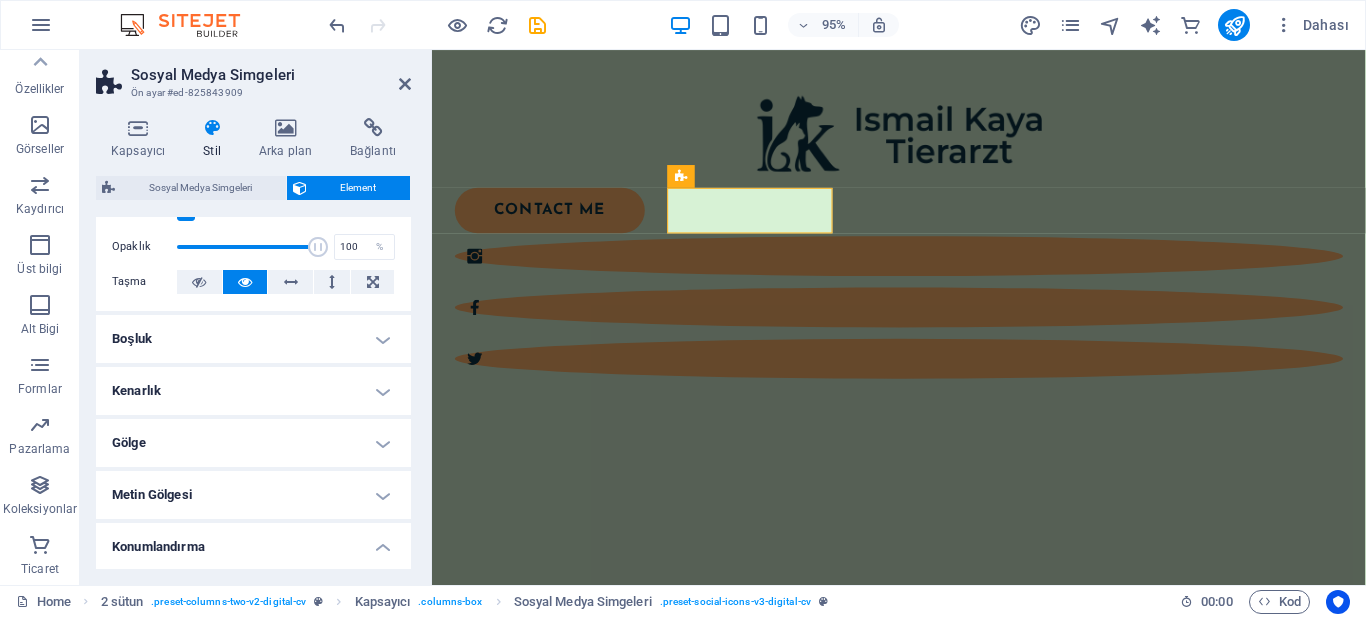scroll, scrollTop: 579, scrollLeft: 0, axis: vertical 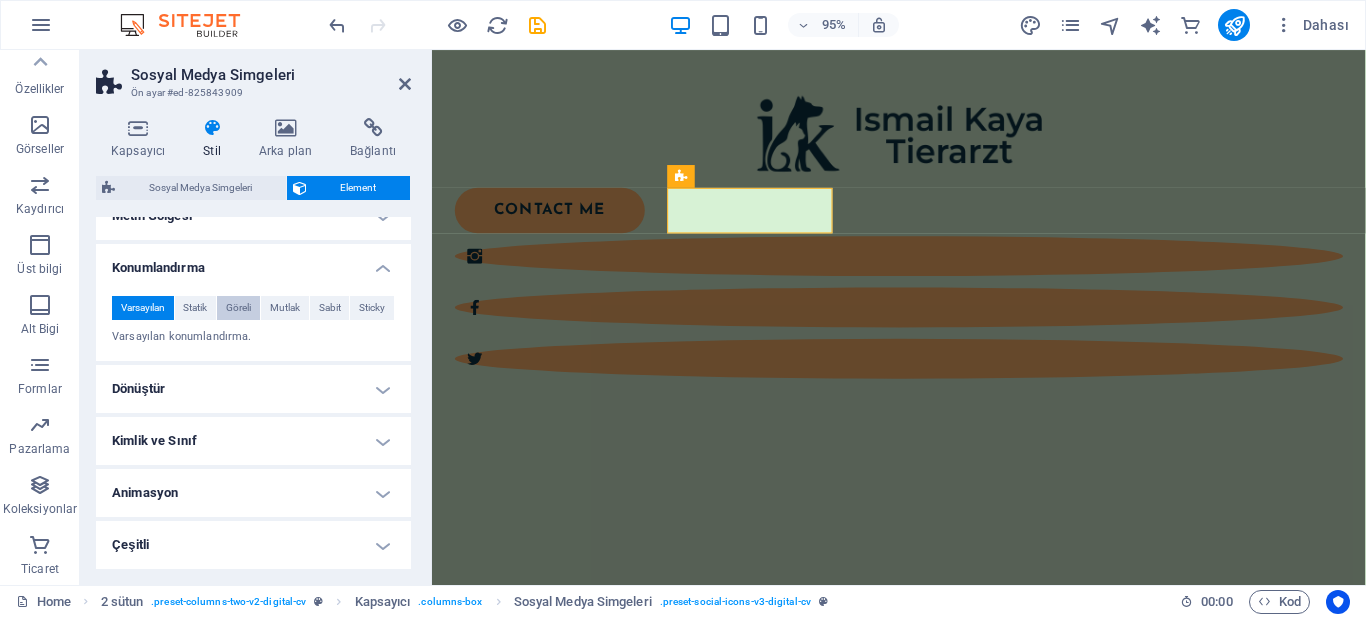 click on "Göreli" at bounding box center (238, 308) 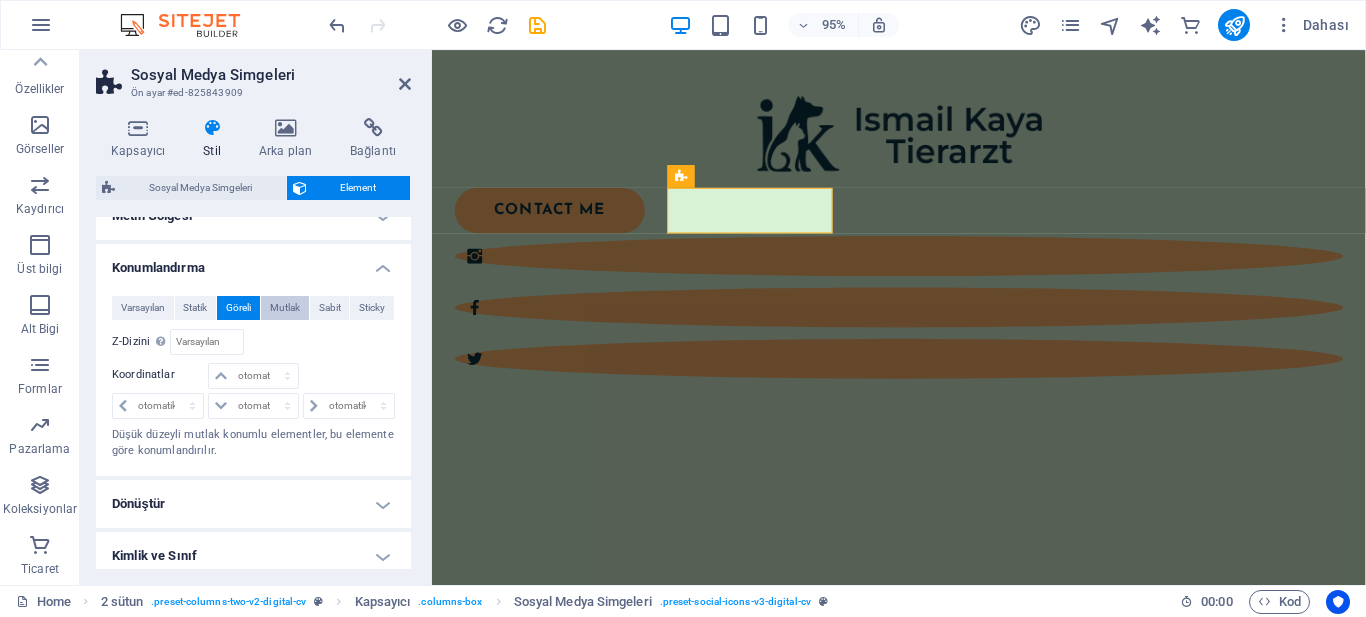 click on "Mutlak" at bounding box center [285, 308] 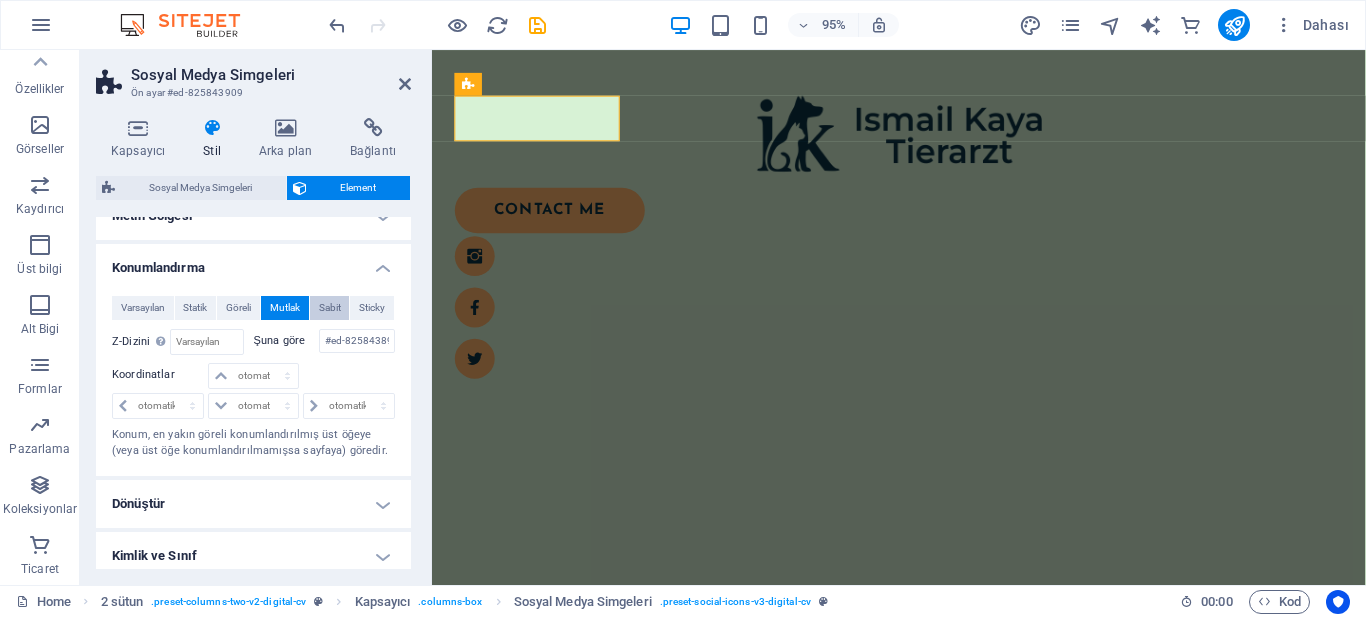 click on "Sabit" at bounding box center (330, 308) 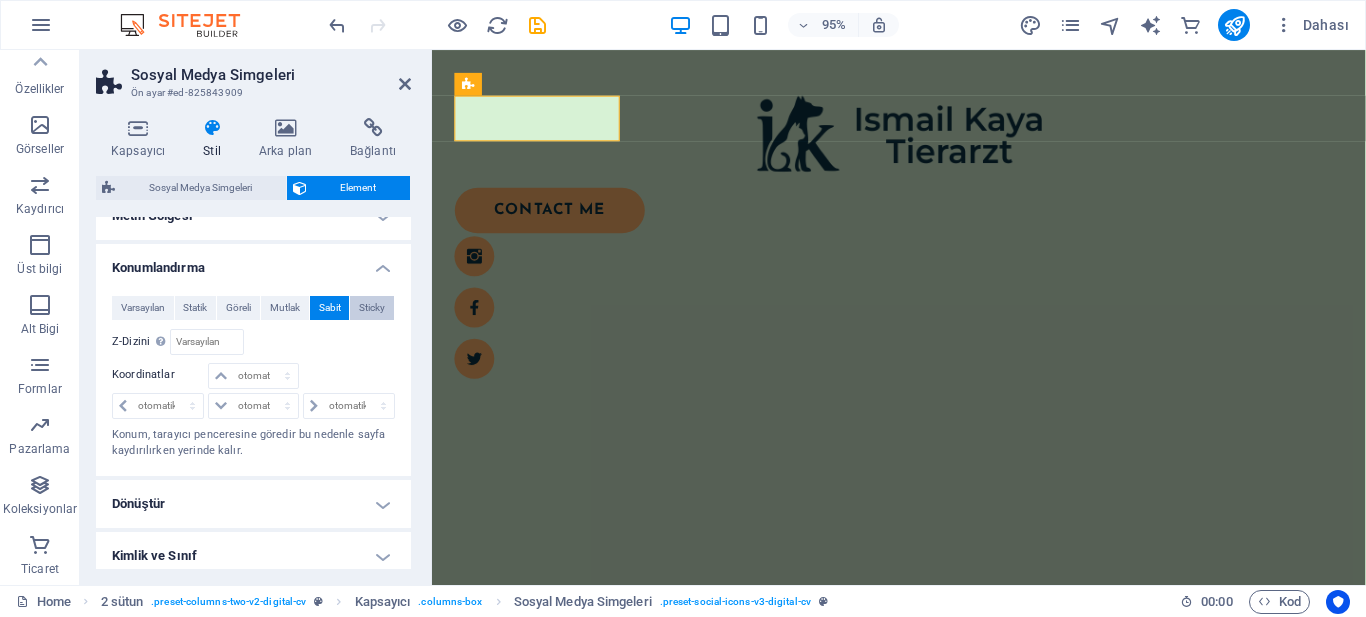 click on "Sticky" at bounding box center [372, 308] 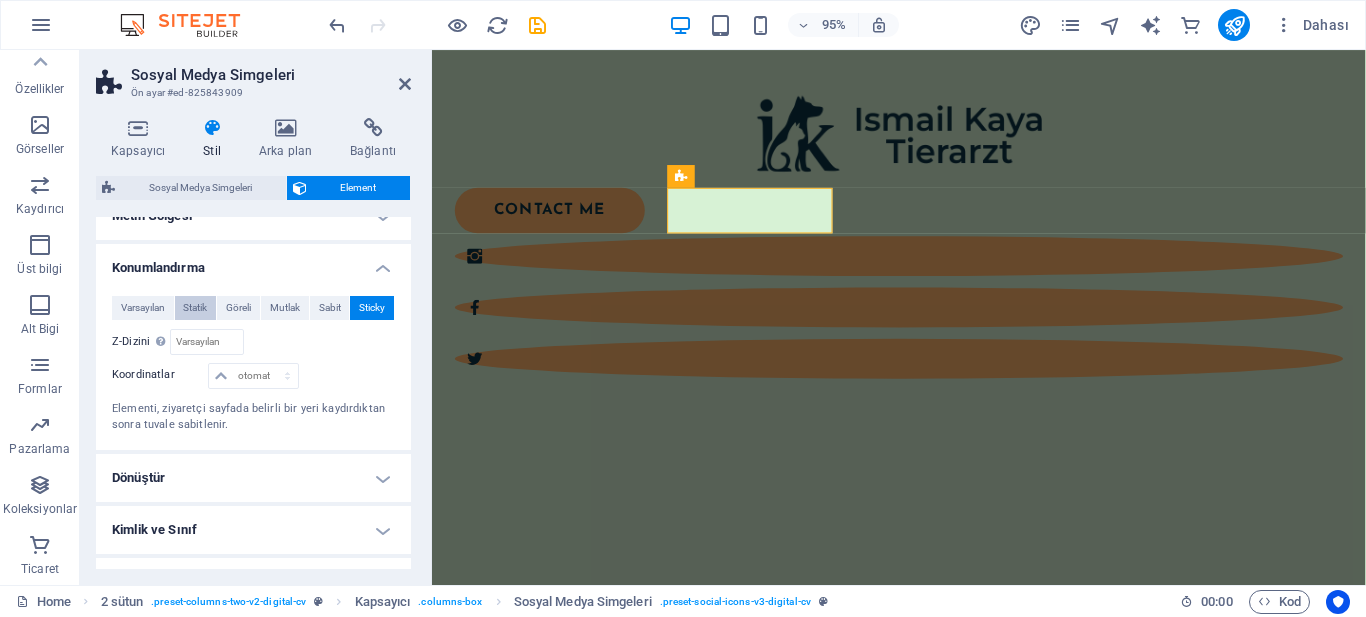 click on "Statik" at bounding box center [196, 308] 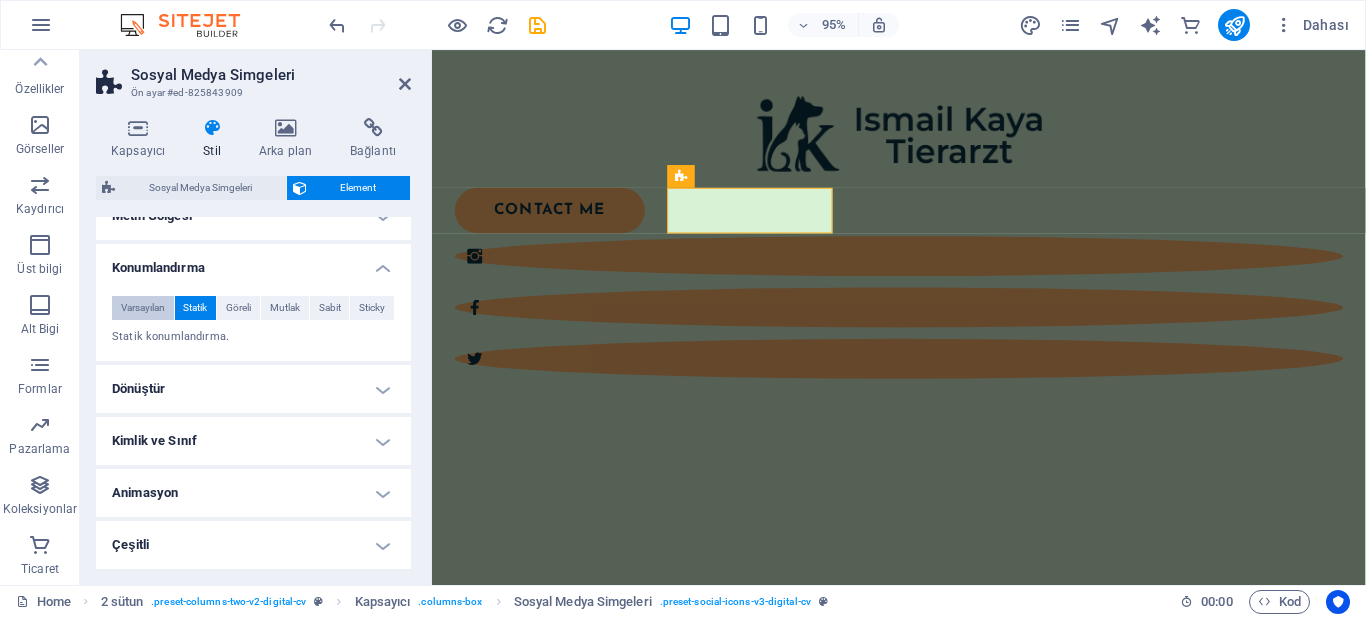 click on "Varsayılan" at bounding box center (143, 308) 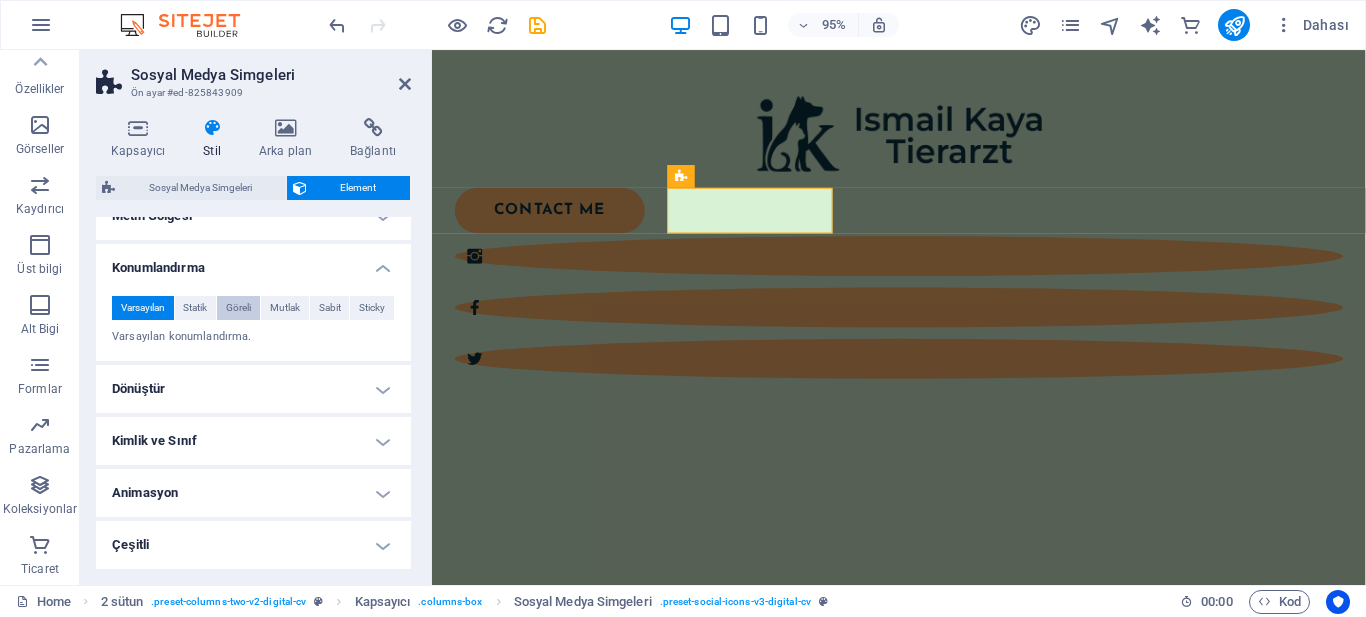 click on "Göreli" at bounding box center (238, 308) 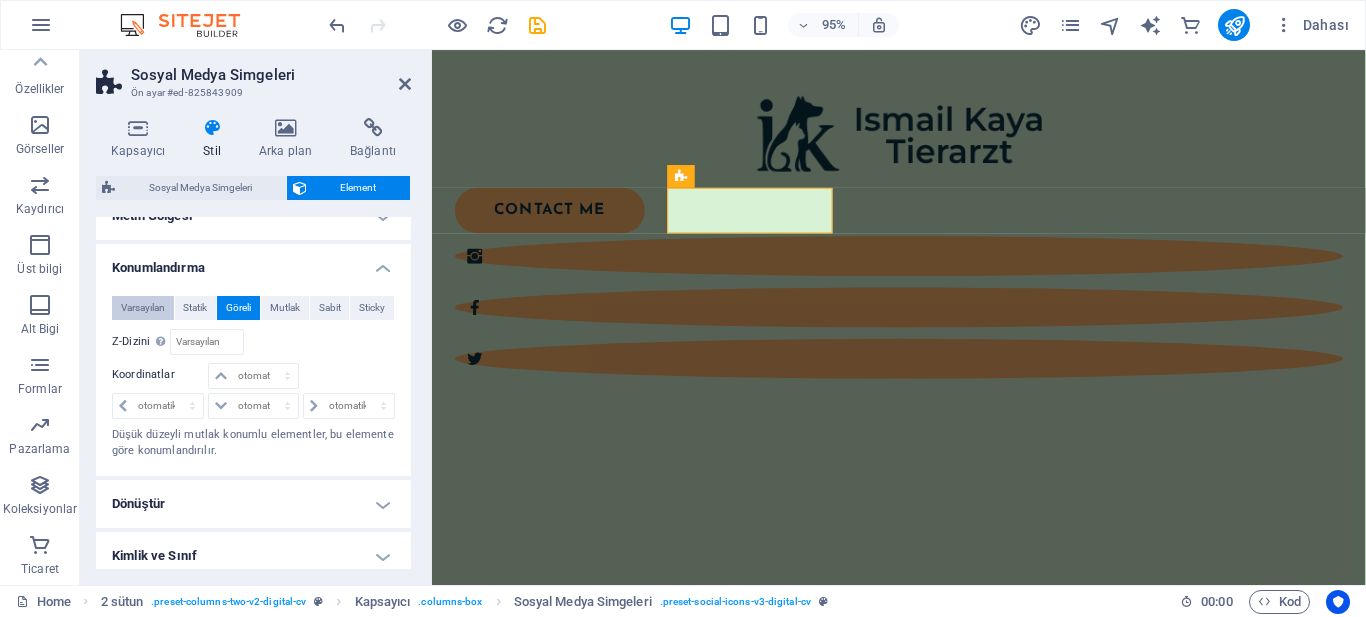 click on "Varsayılan" at bounding box center (143, 308) 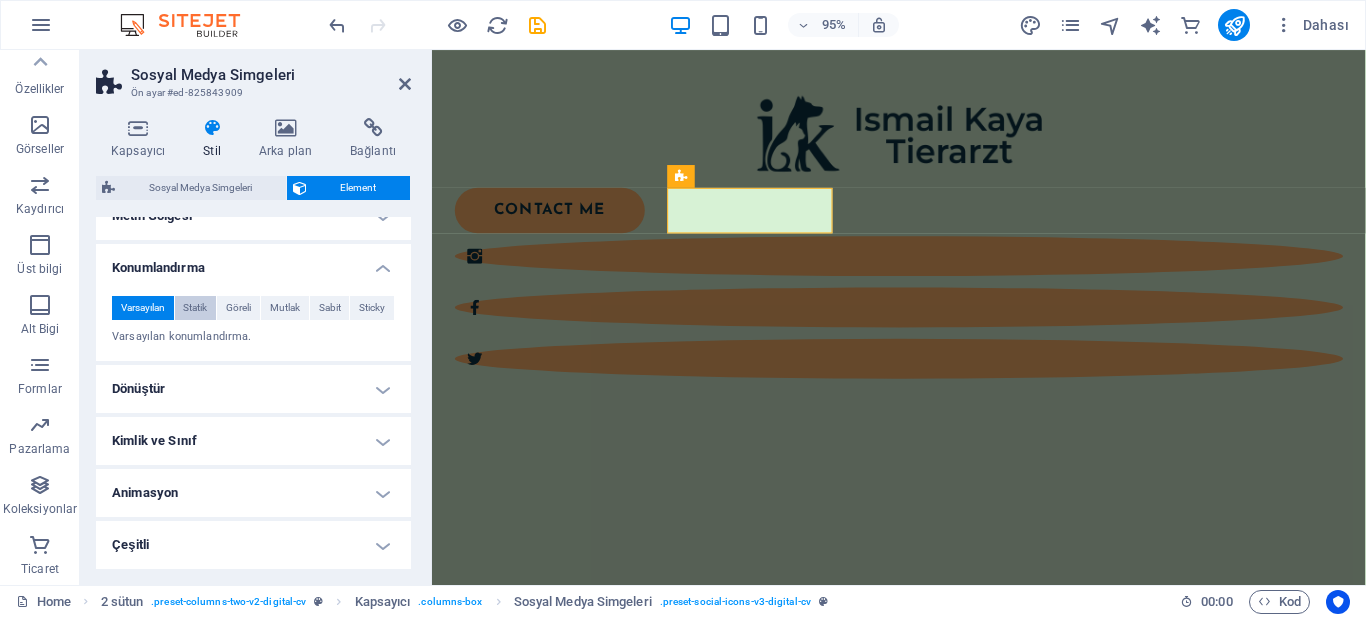 click on "Statik" at bounding box center [195, 308] 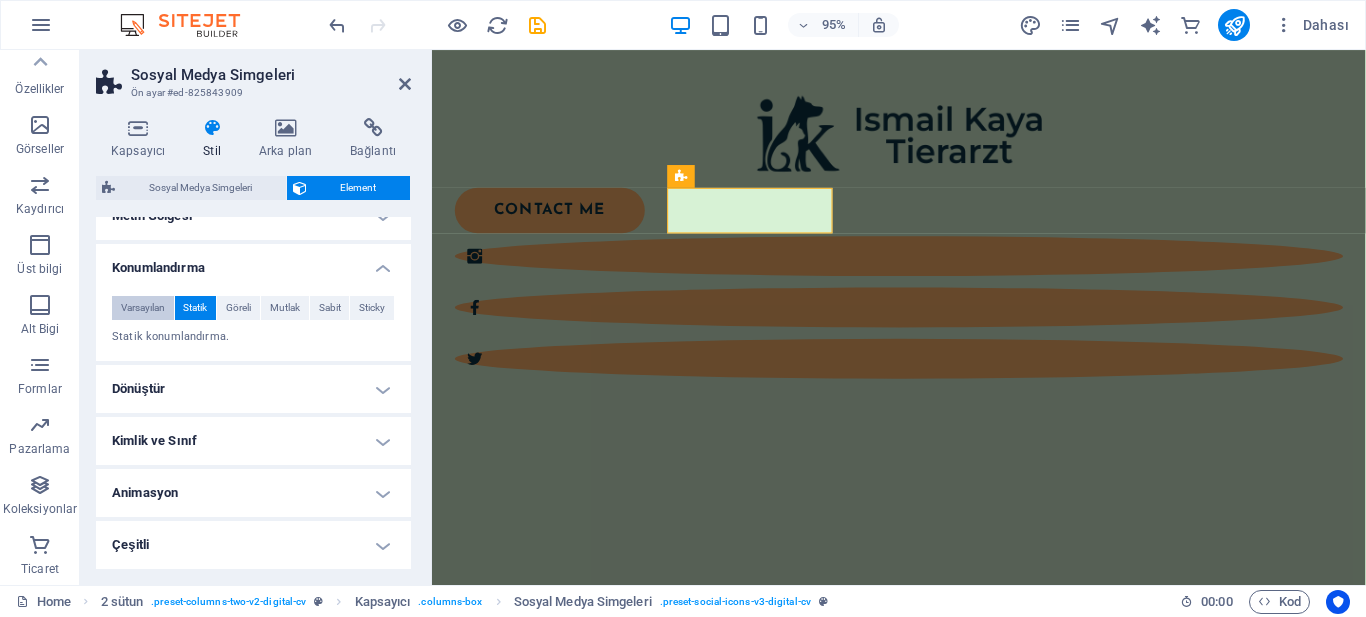 click on "Varsayılan" at bounding box center (143, 308) 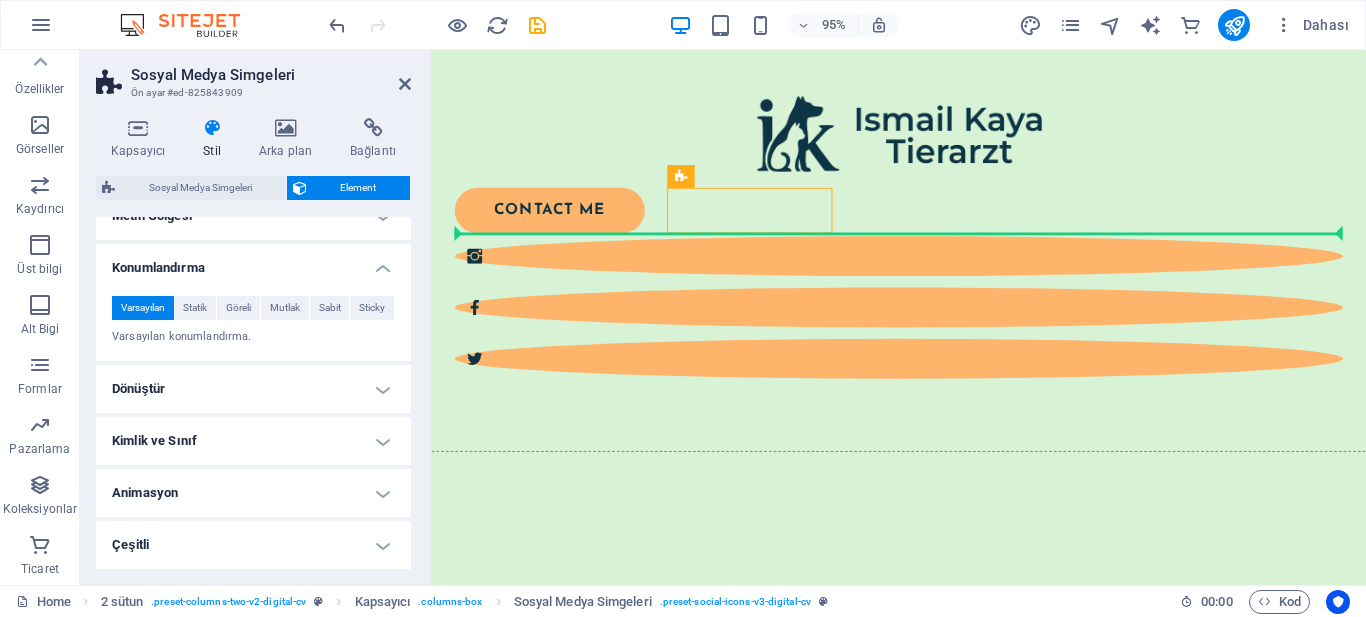drag, startPoint x: 796, startPoint y: 215, endPoint x: 1085, endPoint y: 214, distance: 289.00174 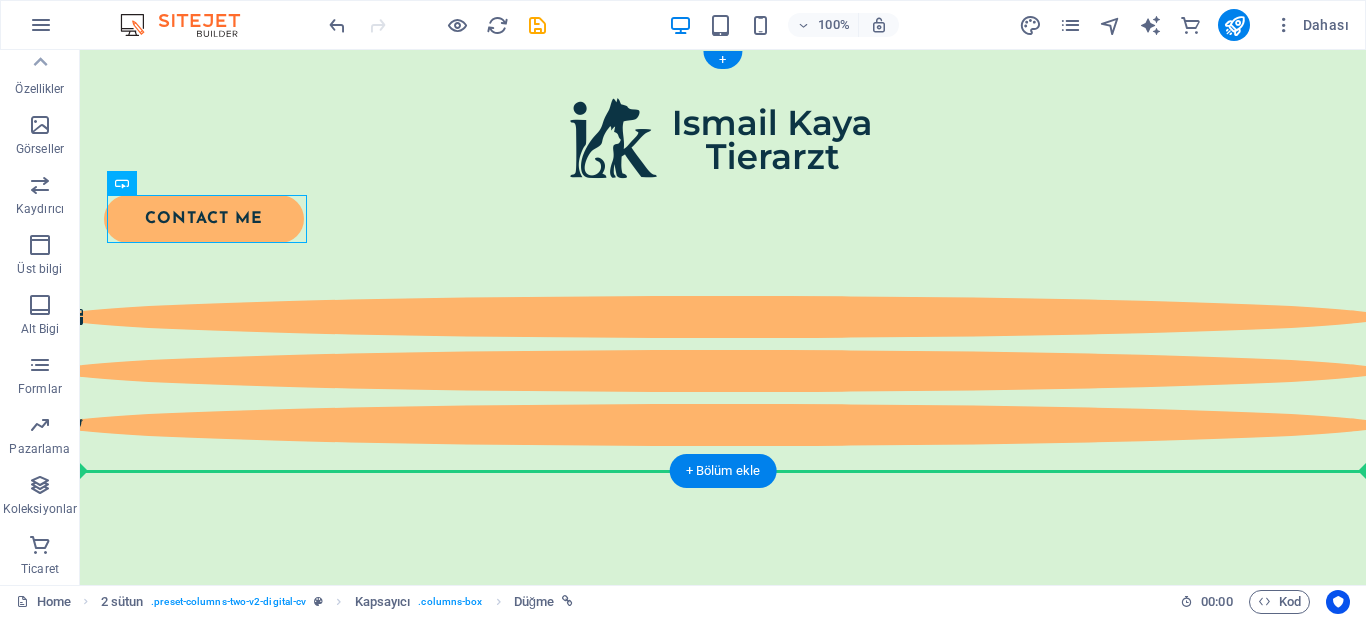 drag, startPoint x: 266, startPoint y: 225, endPoint x: 552, endPoint y: 324, distance: 302.64996 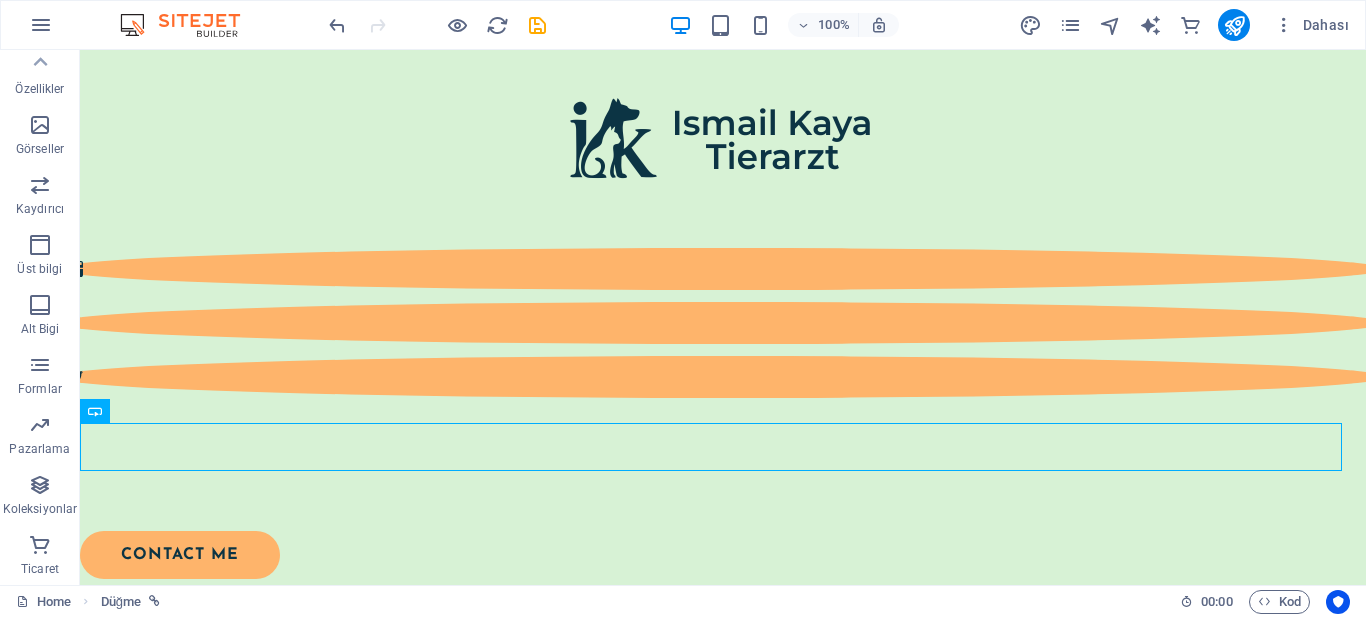 click on "Skip to main content
contact me" at bounding box center [723, 314] 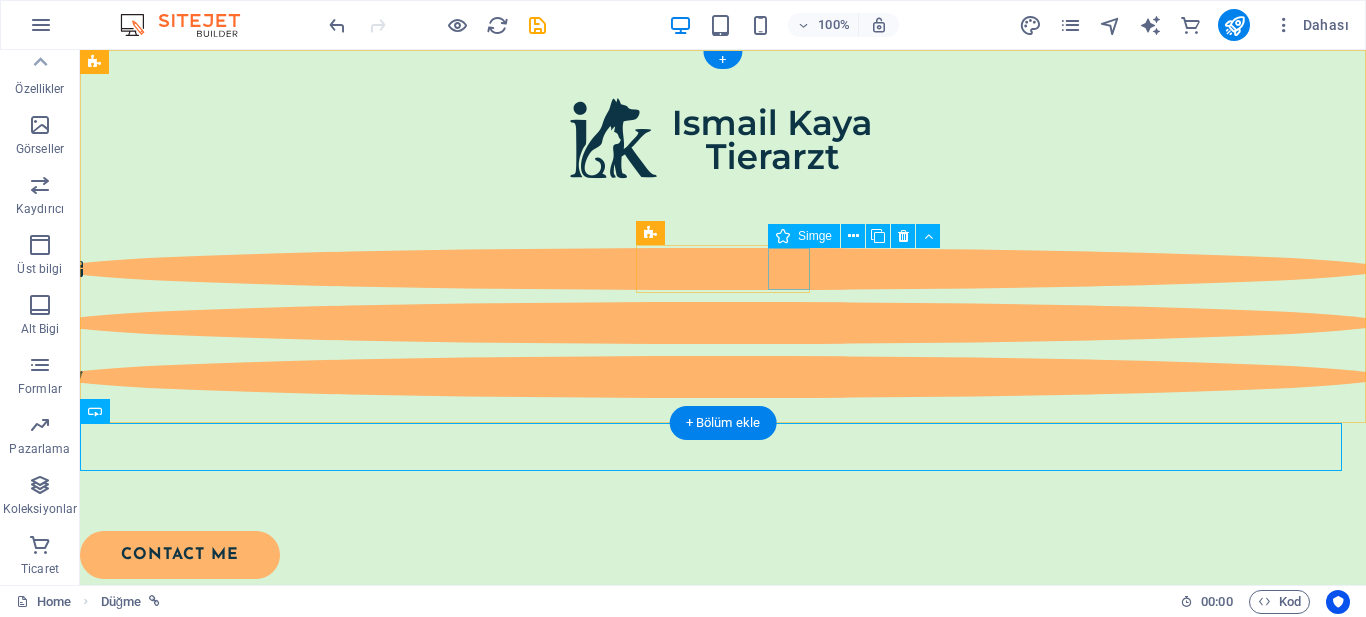 click at bounding box center (720, 377) 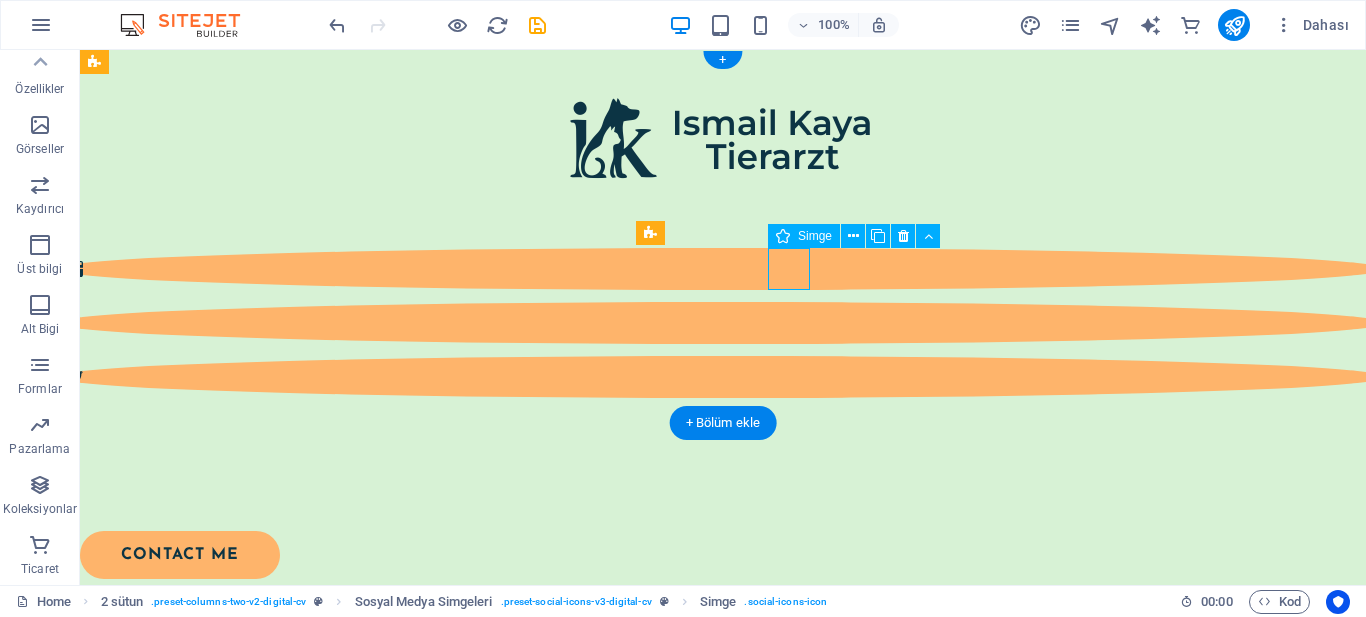 click at bounding box center [720, 377] 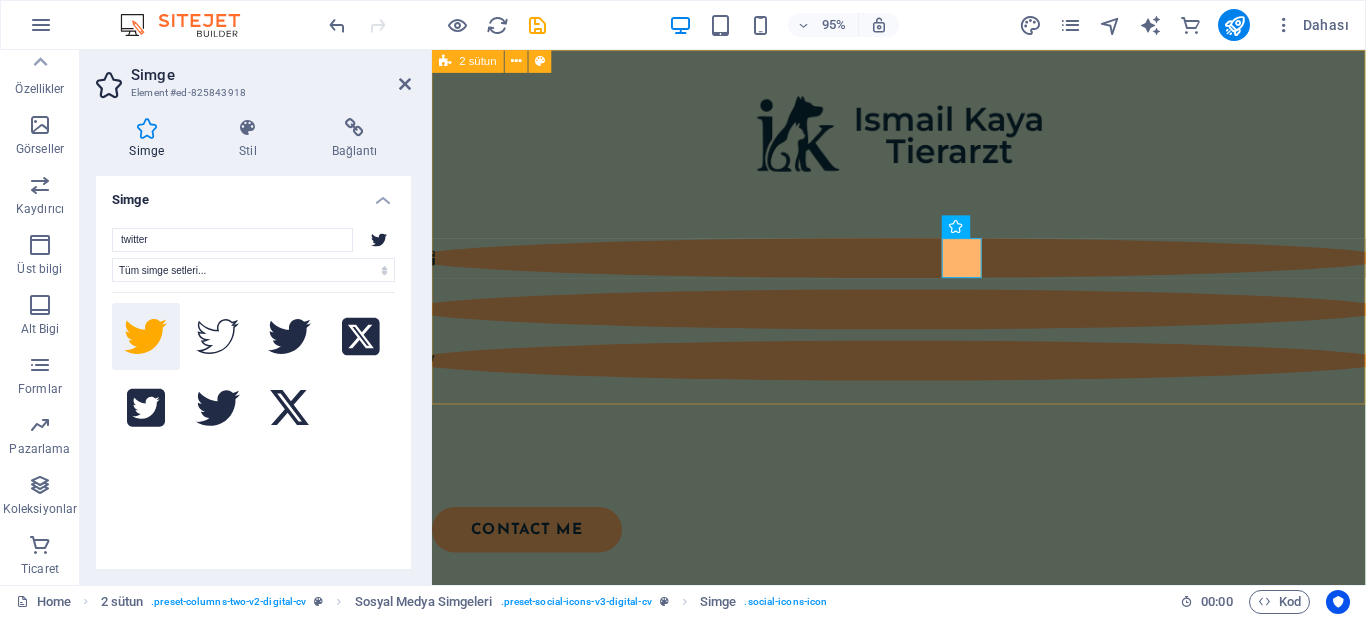 click at bounding box center (923, 290) 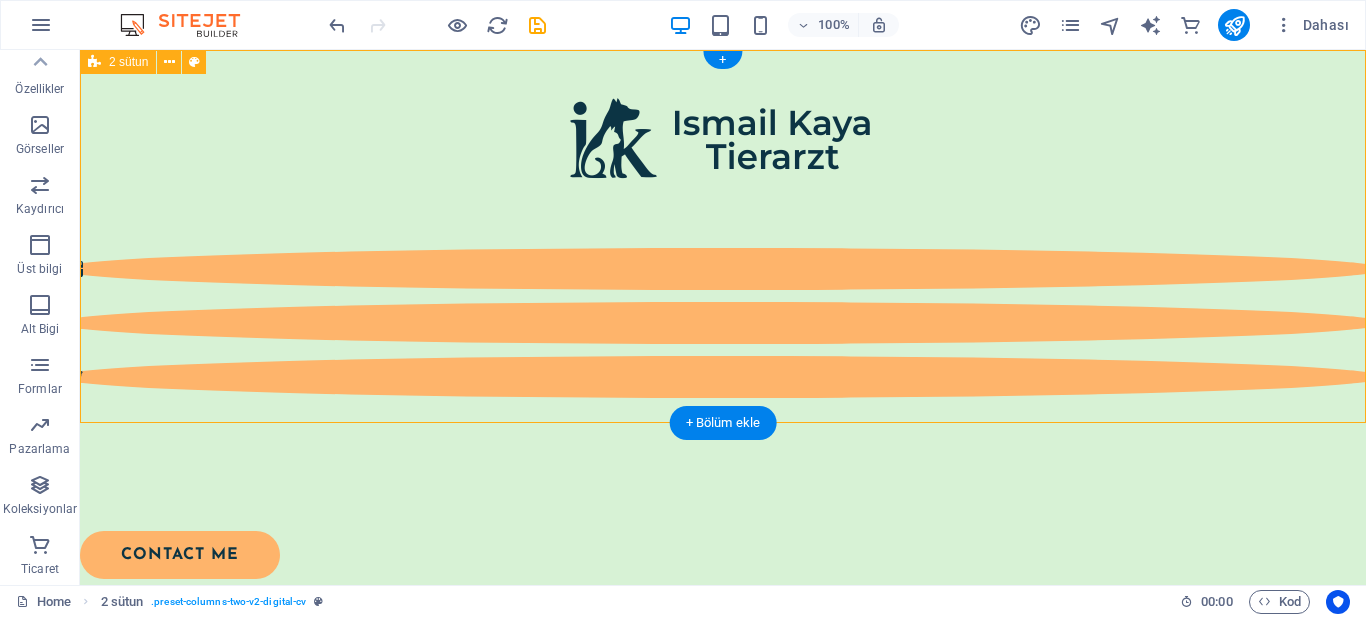 click at bounding box center [723, 290] 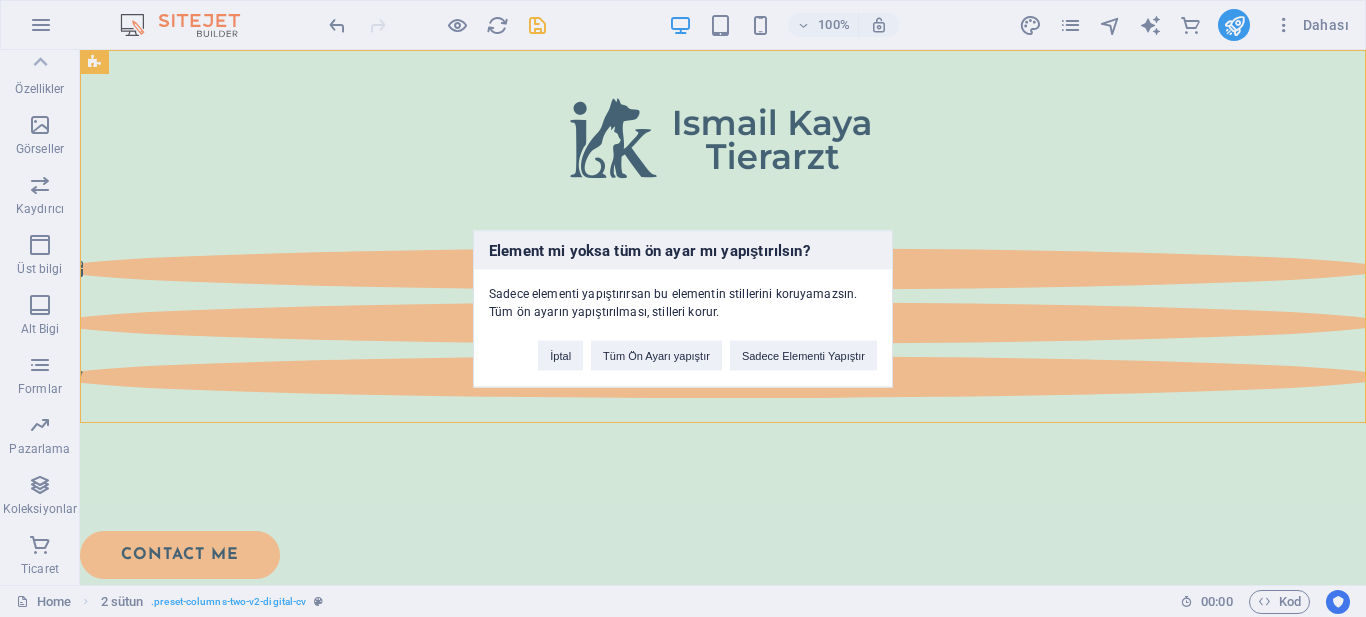 type 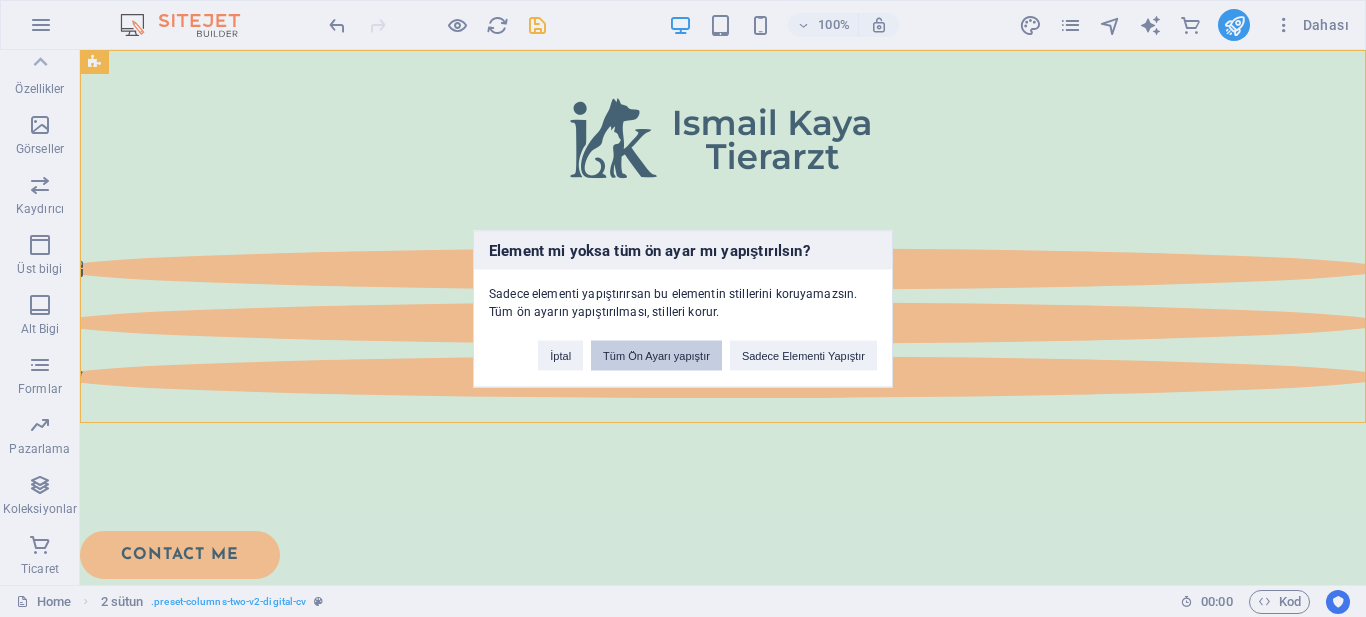 click on "Tüm Ön Ayarı yapıştır" at bounding box center (656, 355) 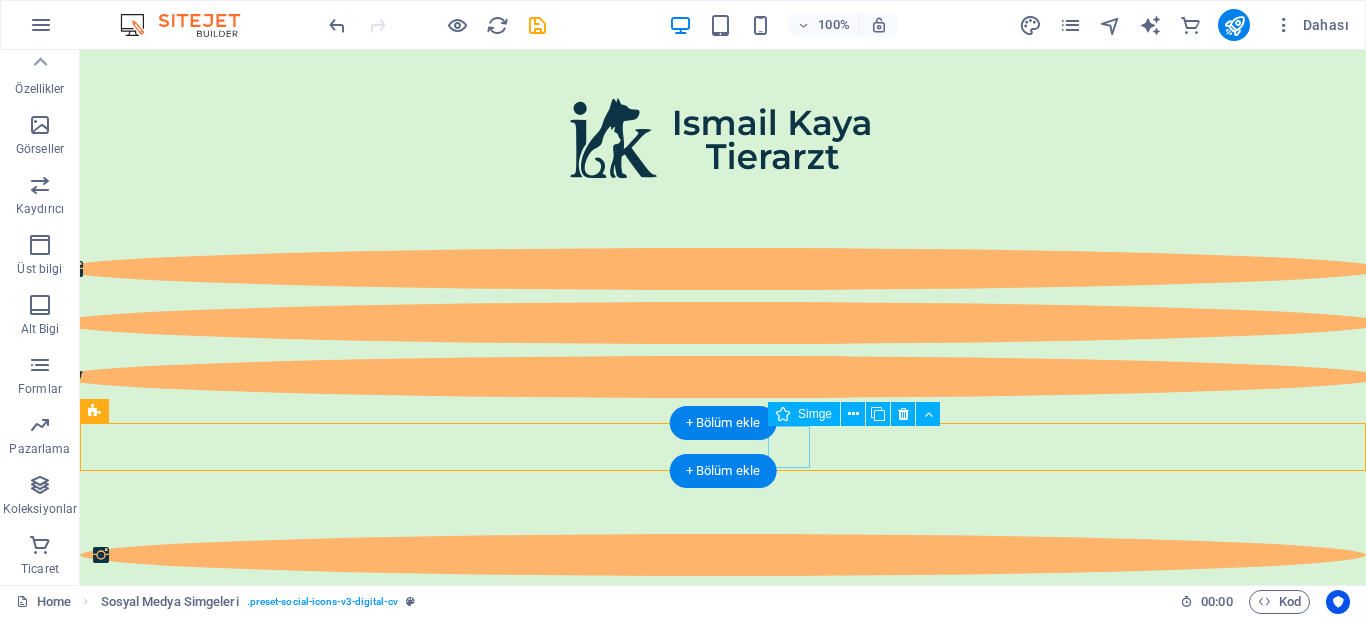 click at bounding box center (723, 663) 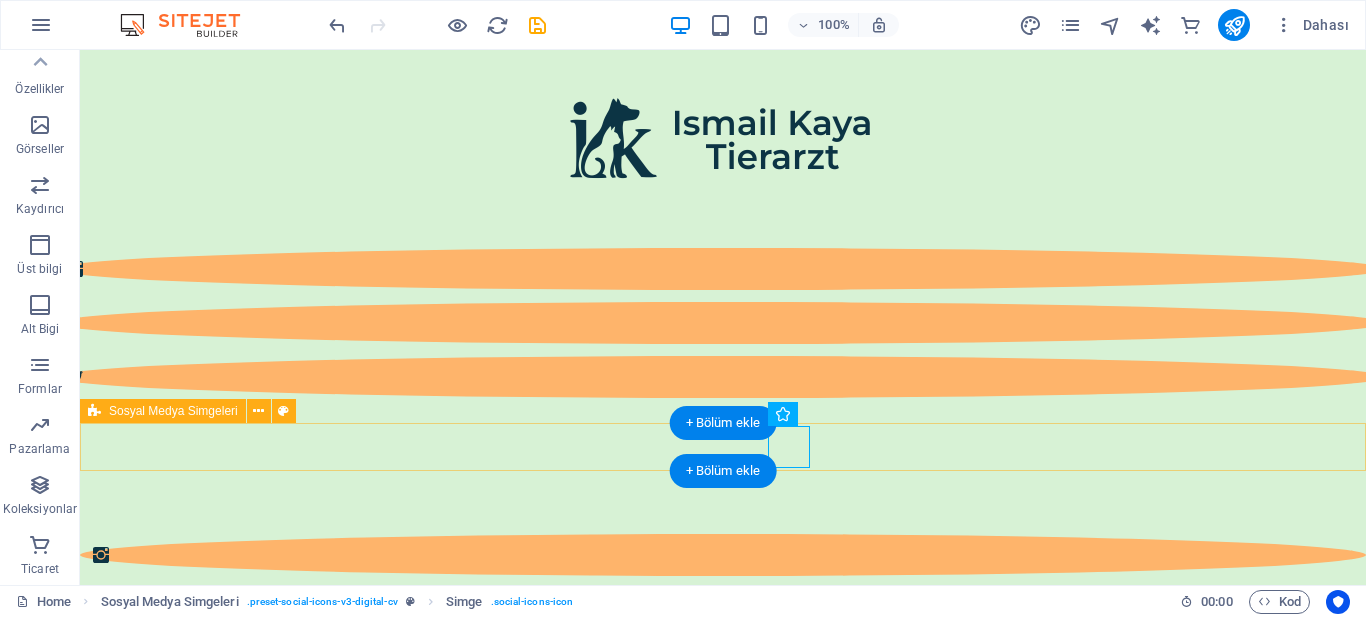 click at bounding box center (723, 609) 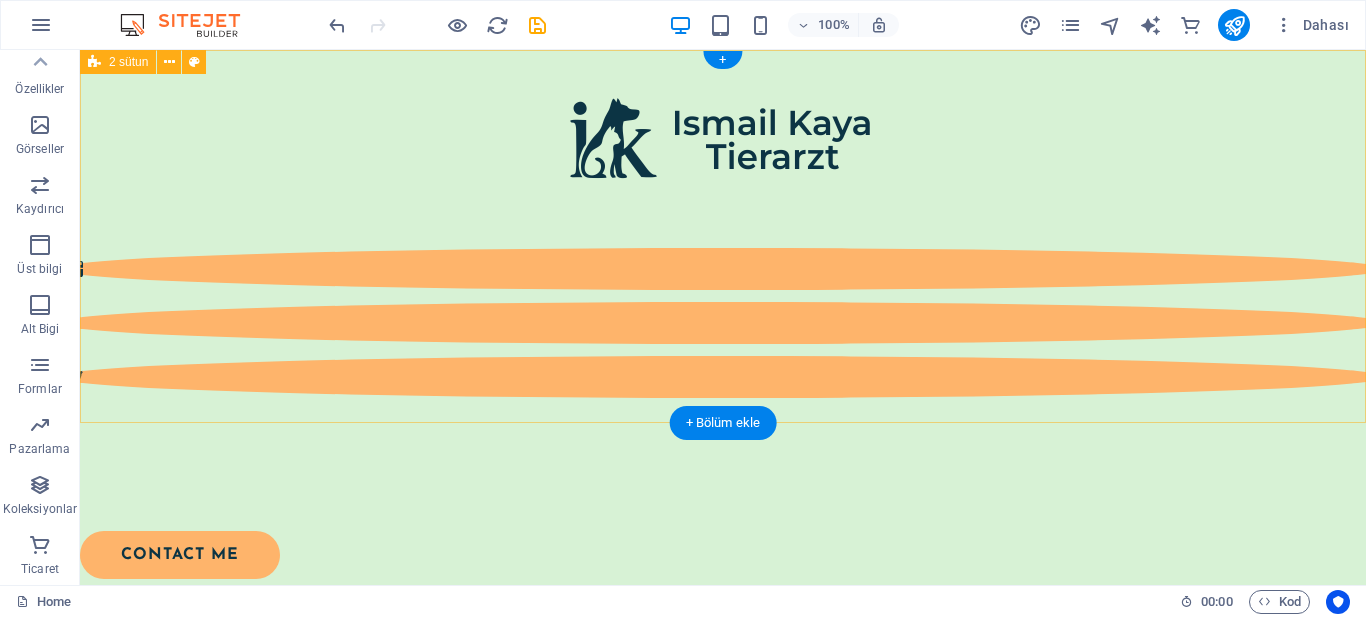 click at bounding box center (723, 290) 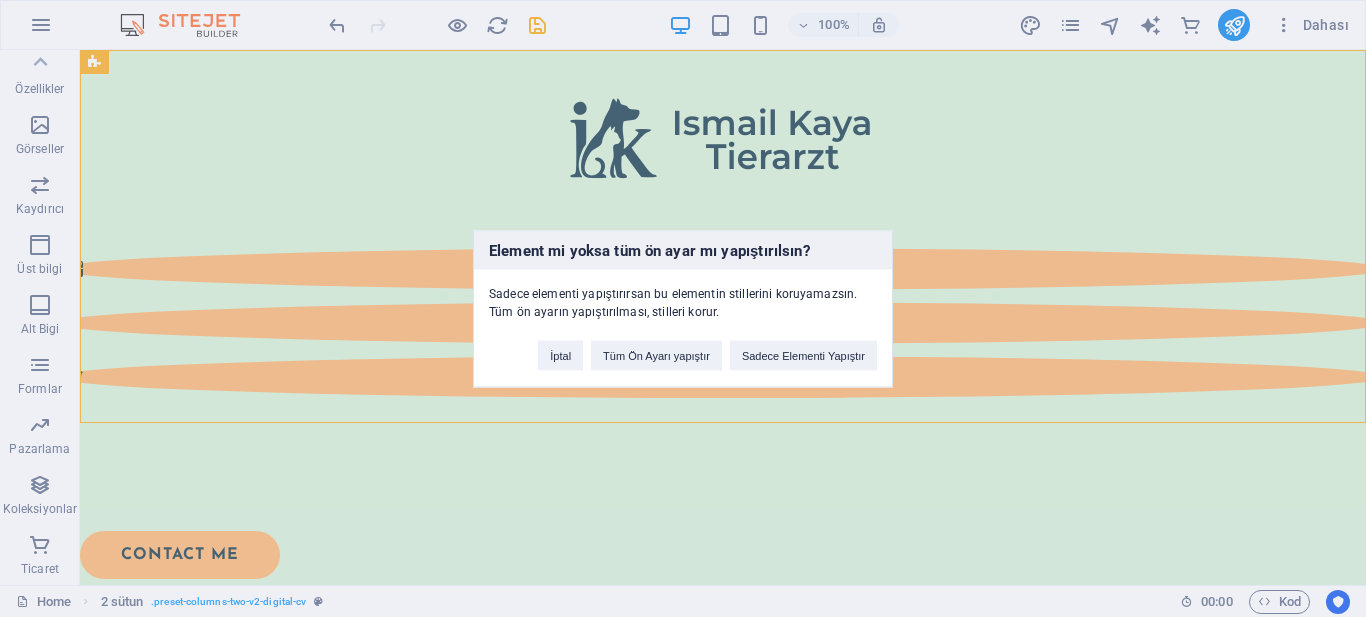 type 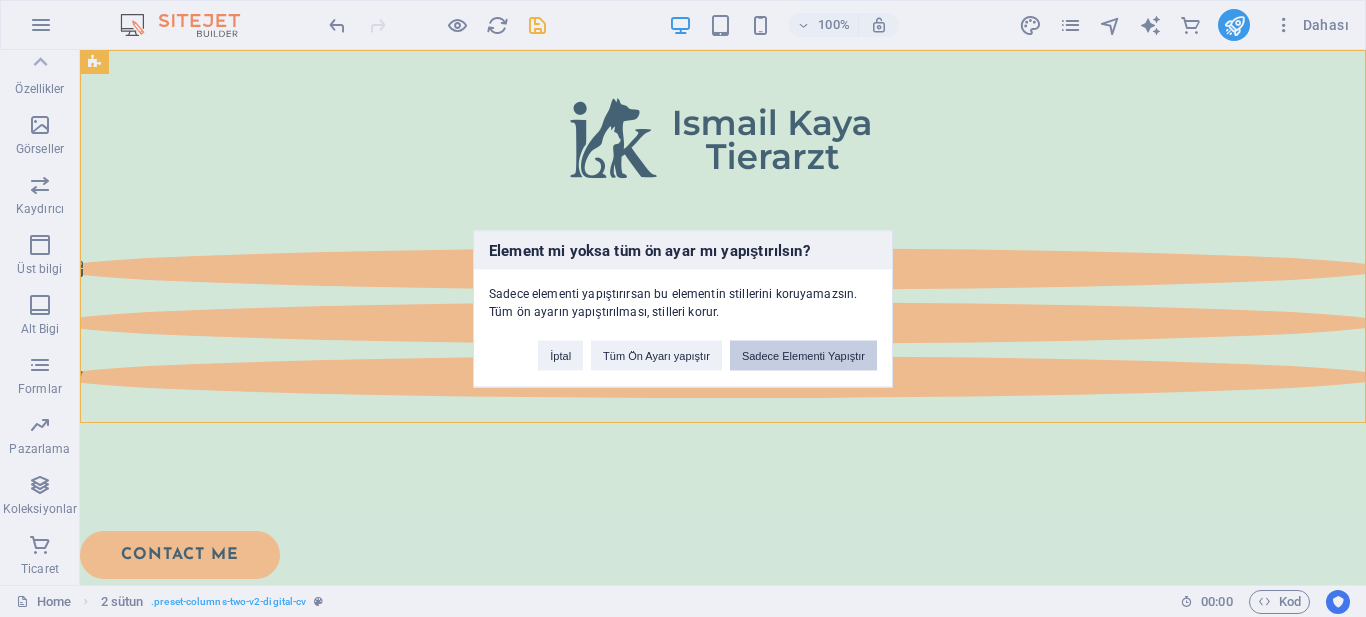 click on "Sadece Elementi Yapıştır" at bounding box center (803, 355) 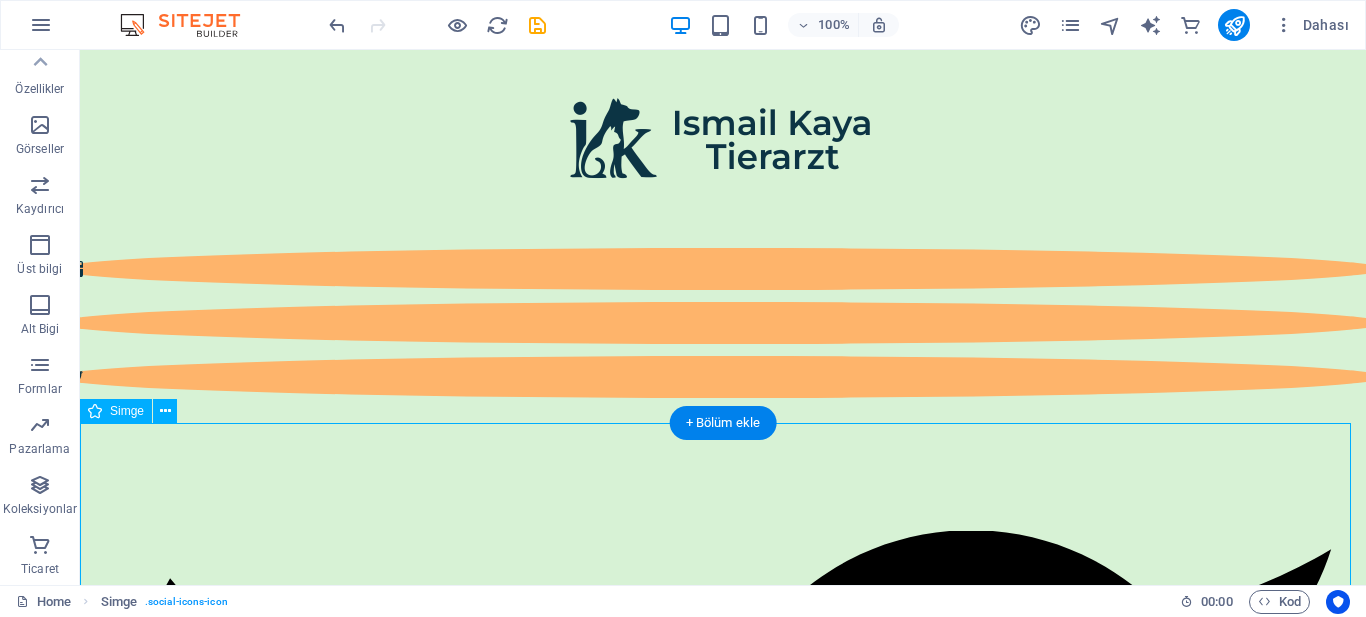 click at bounding box center (723, 1057) 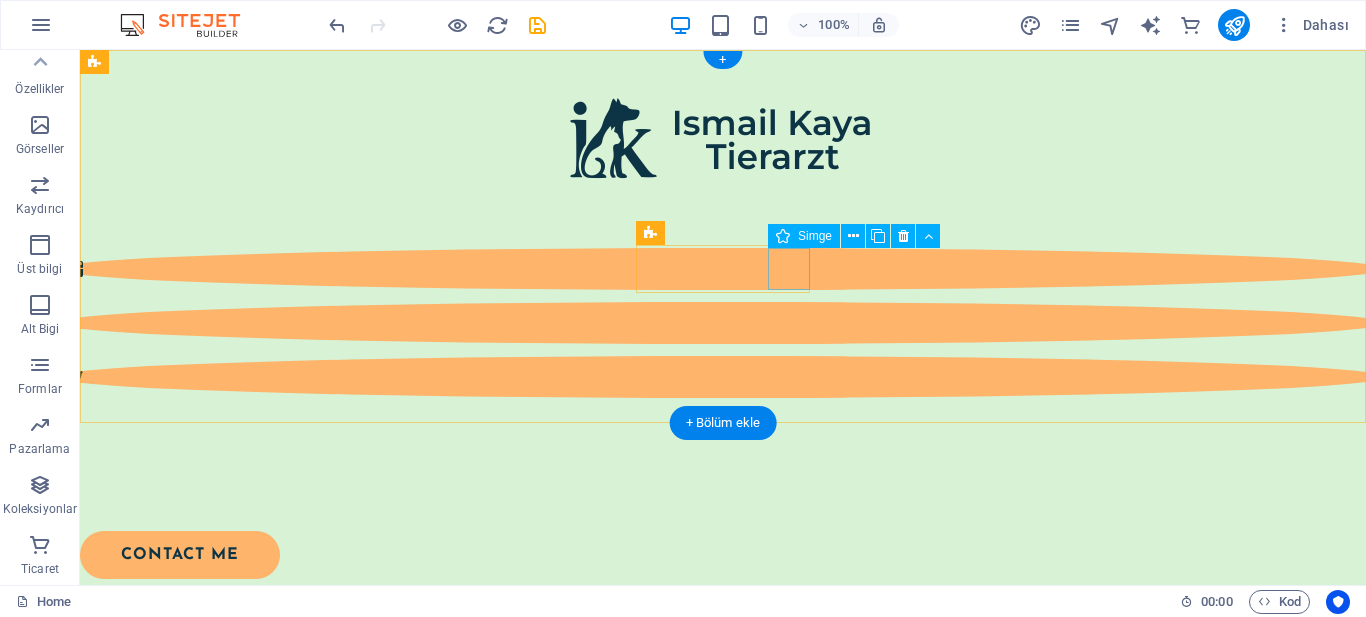 click at bounding box center [720, 377] 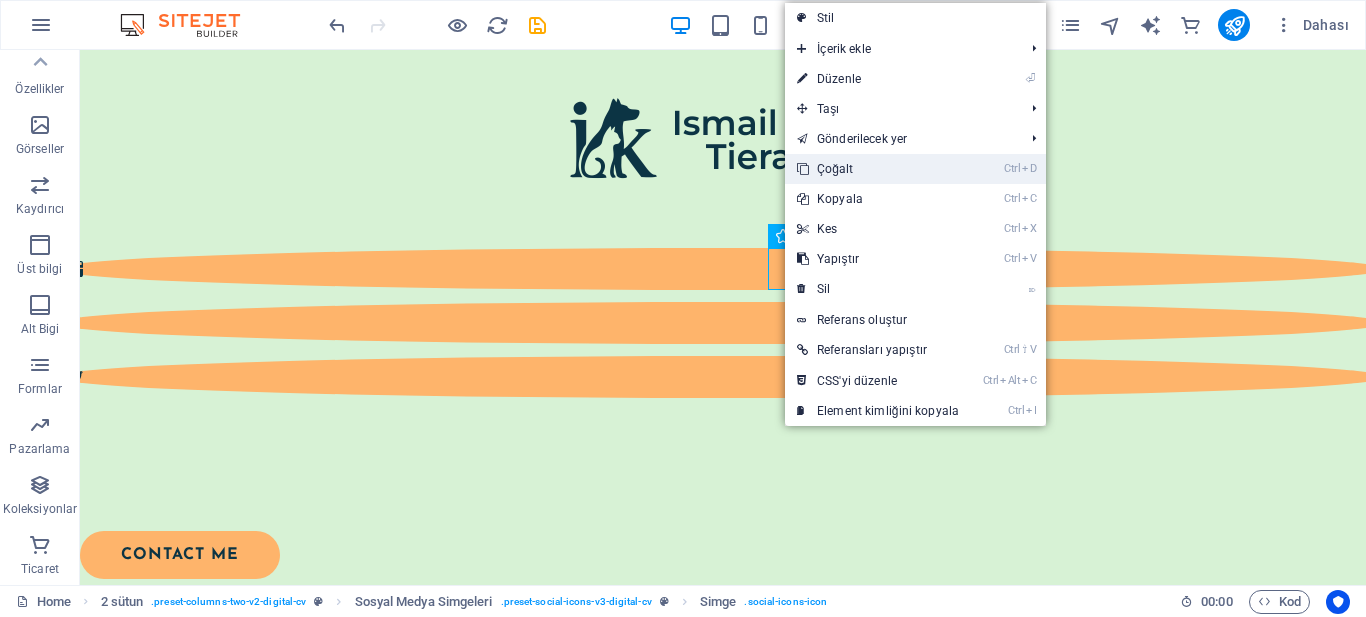 click on "Ctrl D  Çoğalt" at bounding box center (878, 169) 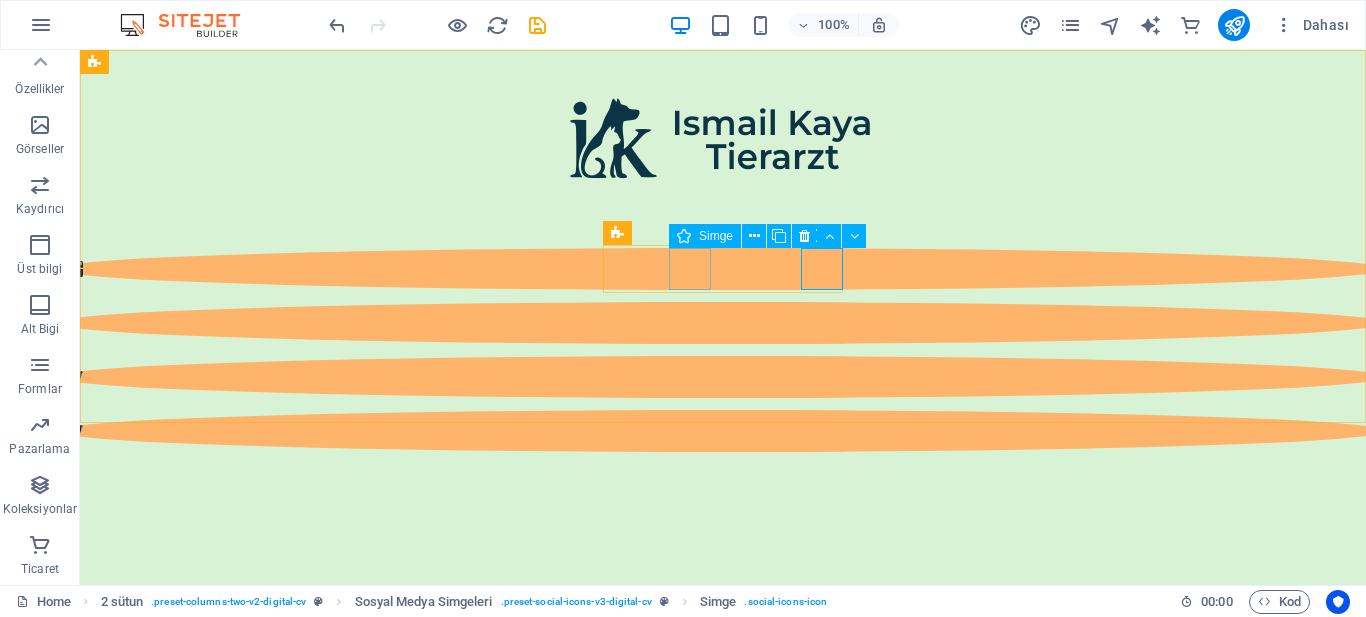 click on "Simge" at bounding box center (705, 236) 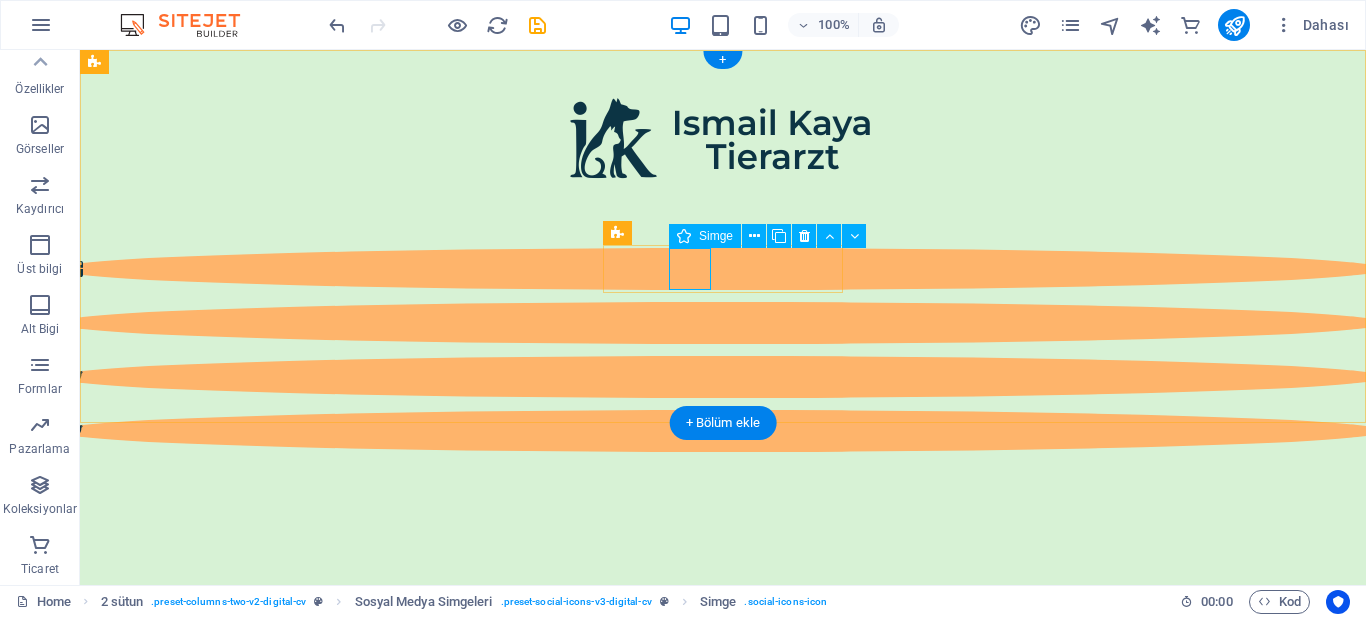 click at bounding box center [720, 323] 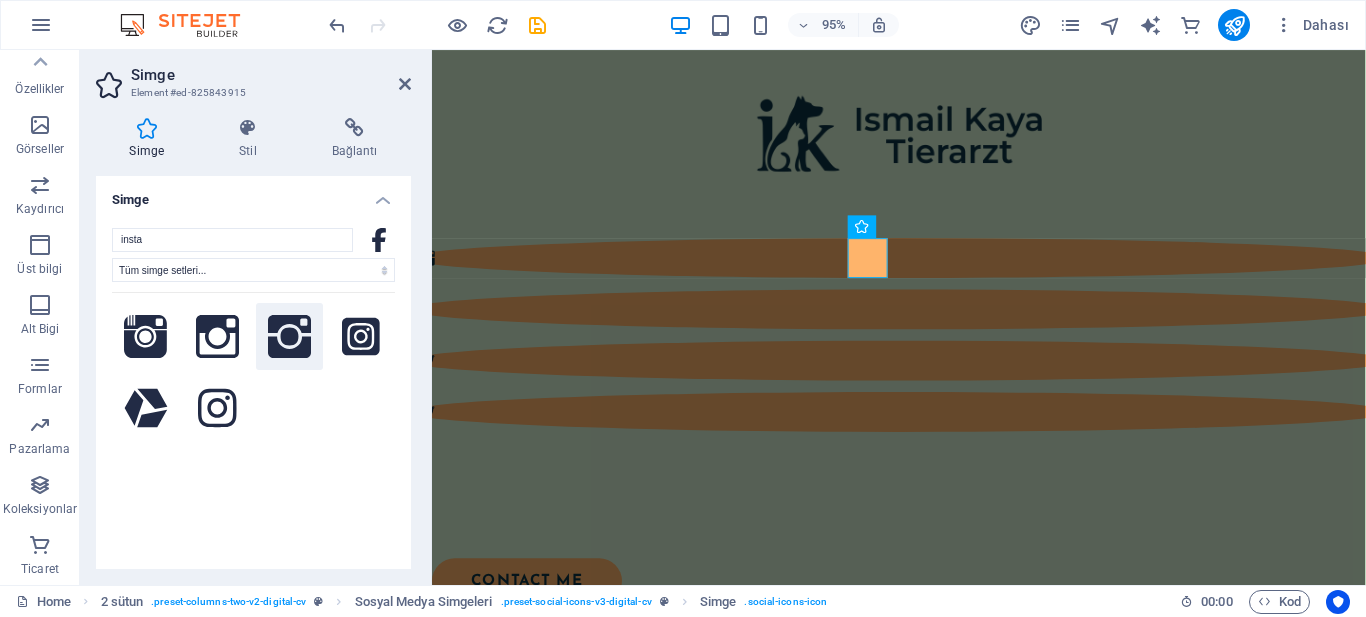 type on "insta" 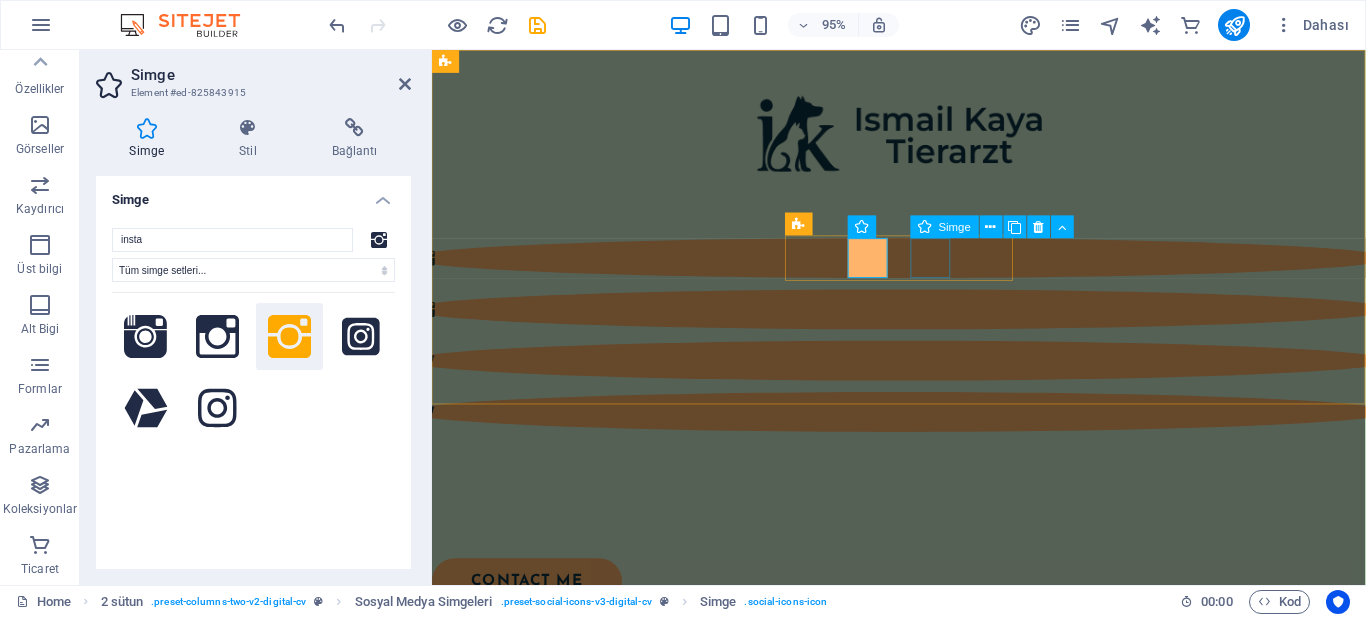 click at bounding box center (923, 377) 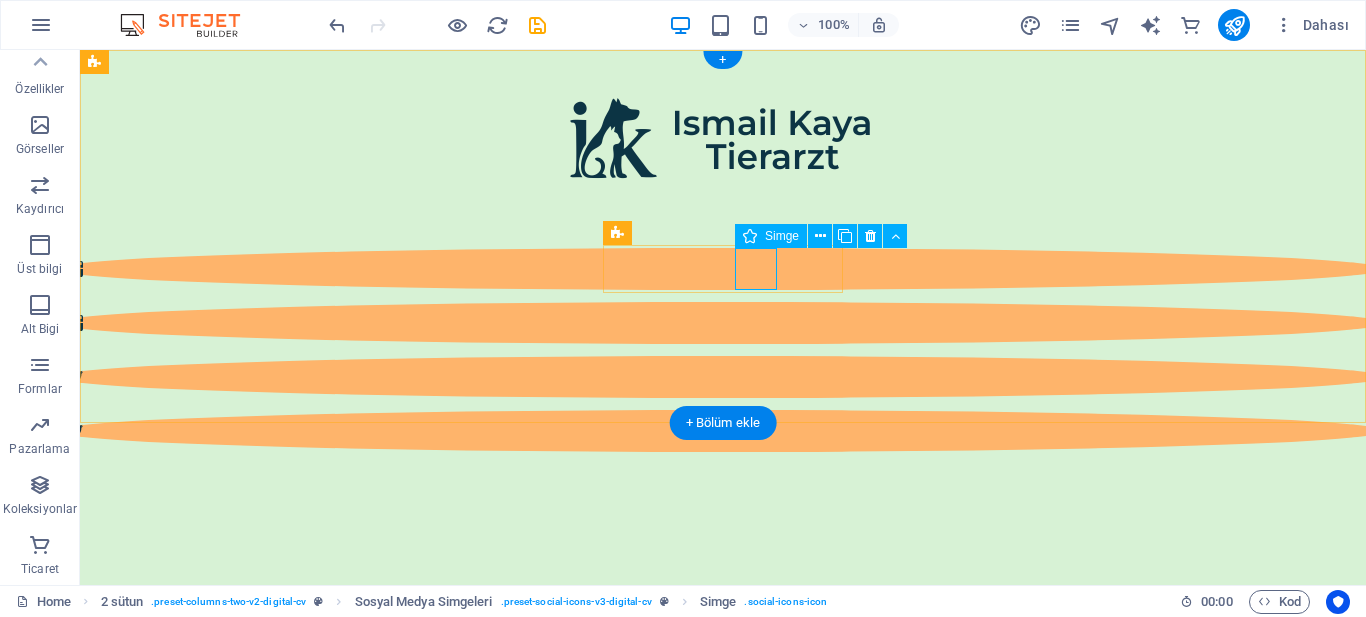 click at bounding box center [720, 377] 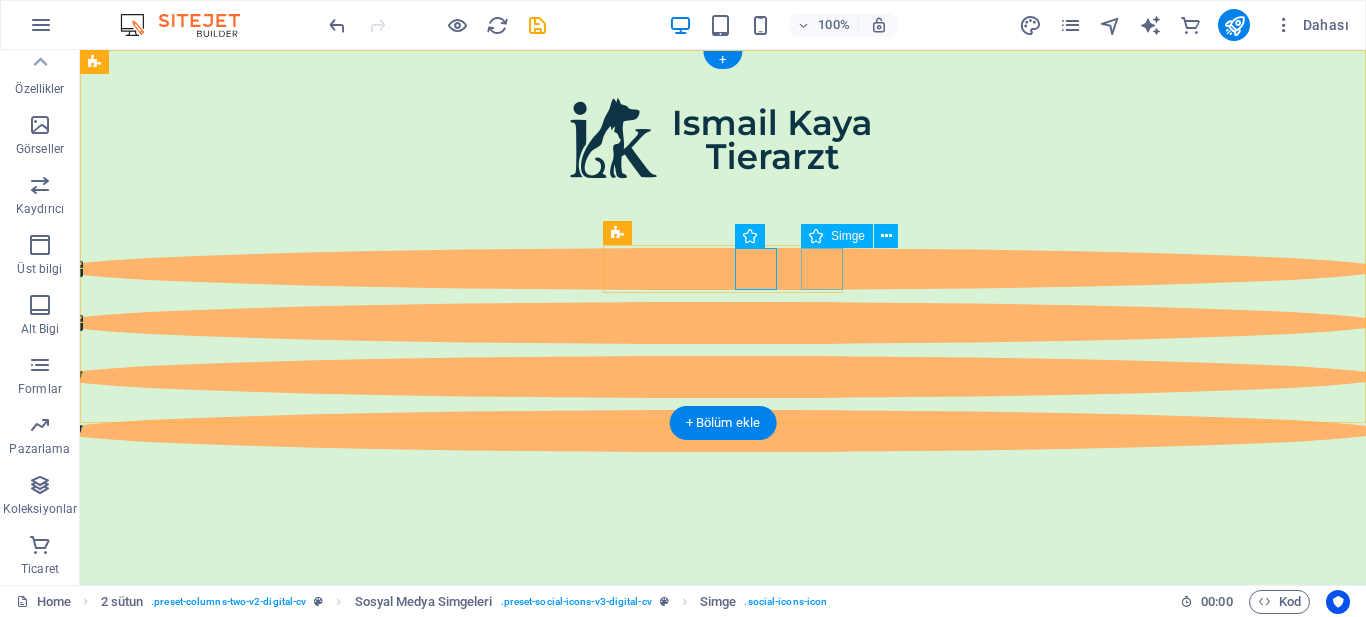 click at bounding box center (720, 431) 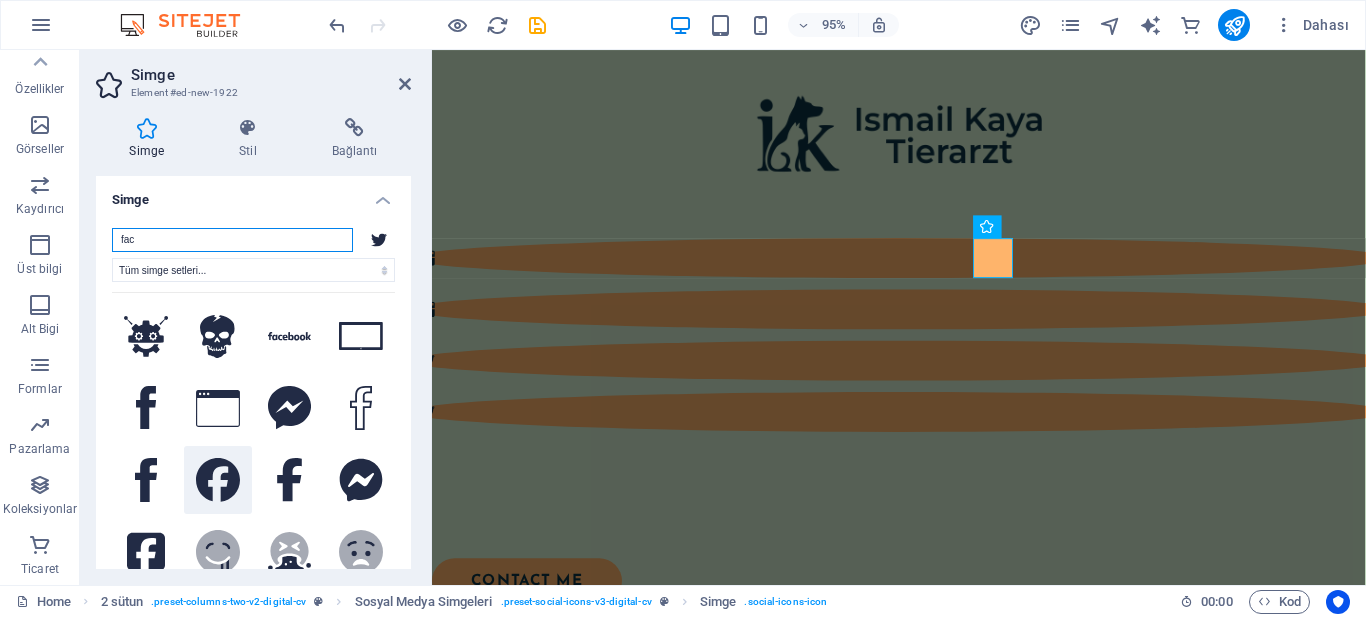 type on "fac" 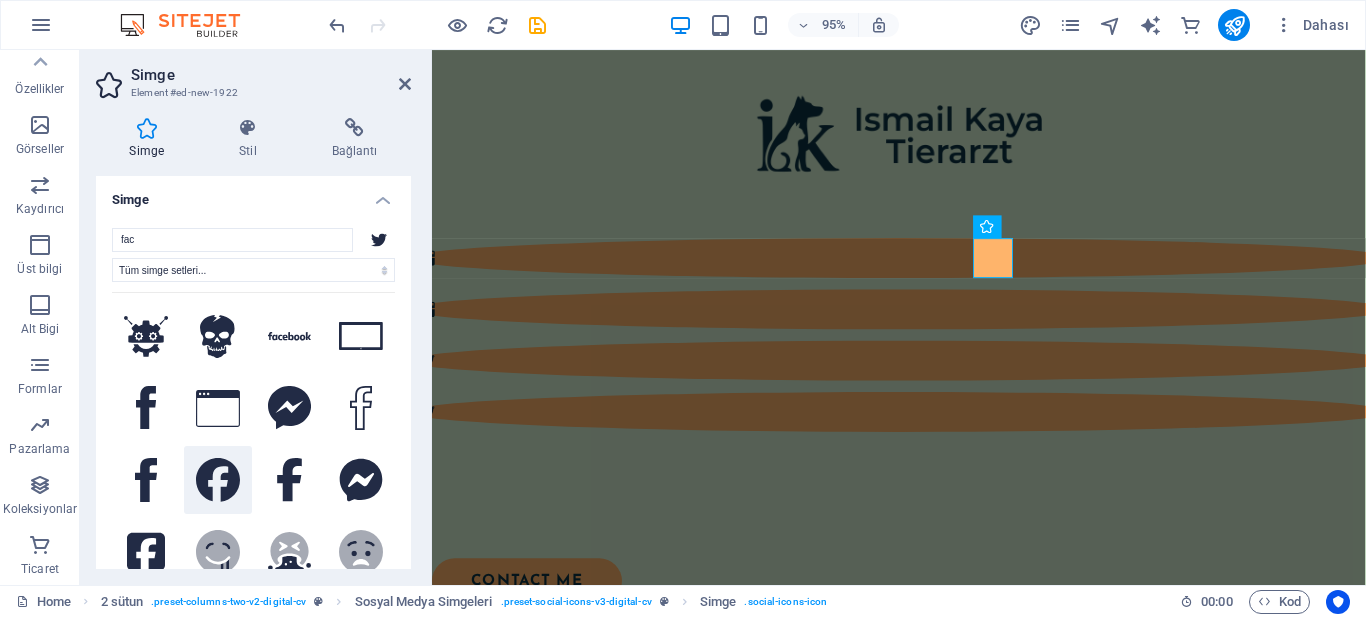 click 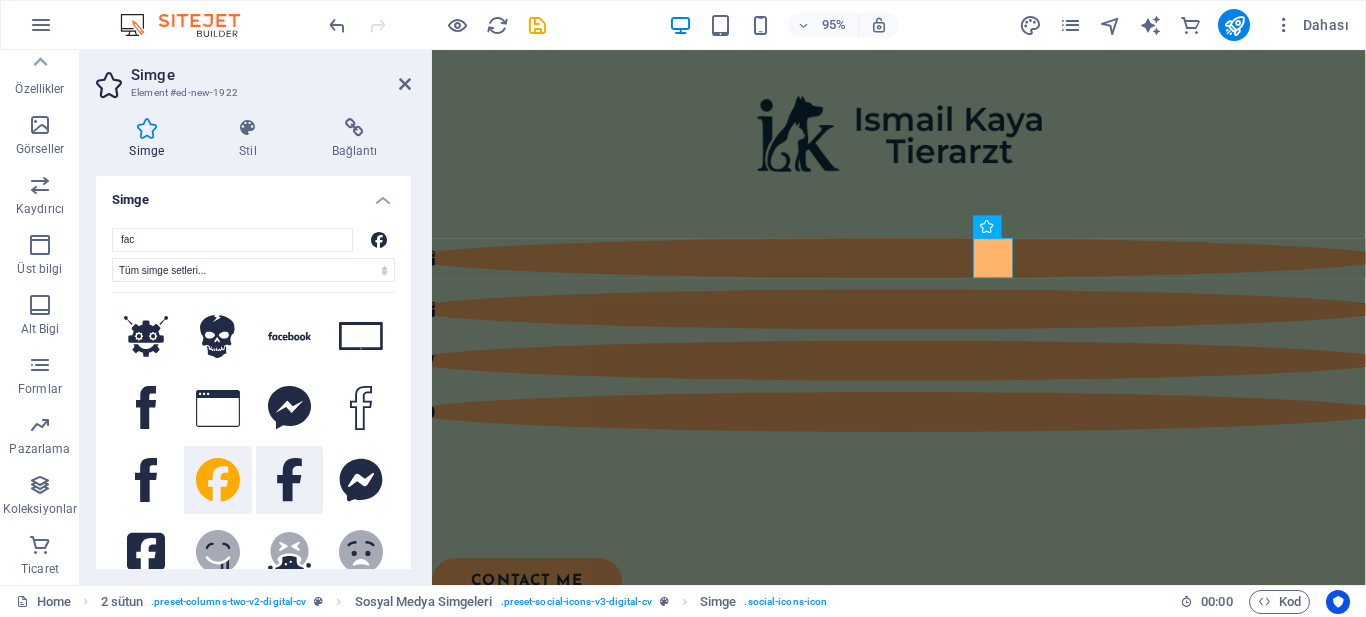 click at bounding box center (290, 480) 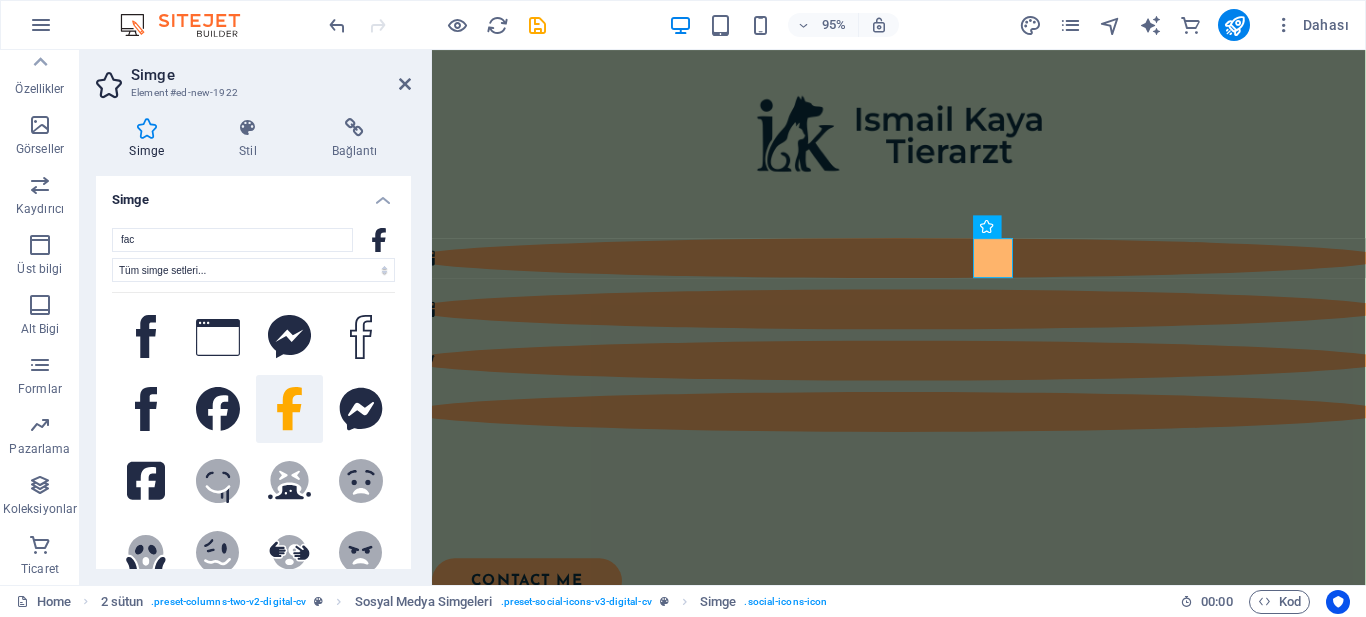 scroll, scrollTop: 100, scrollLeft: 0, axis: vertical 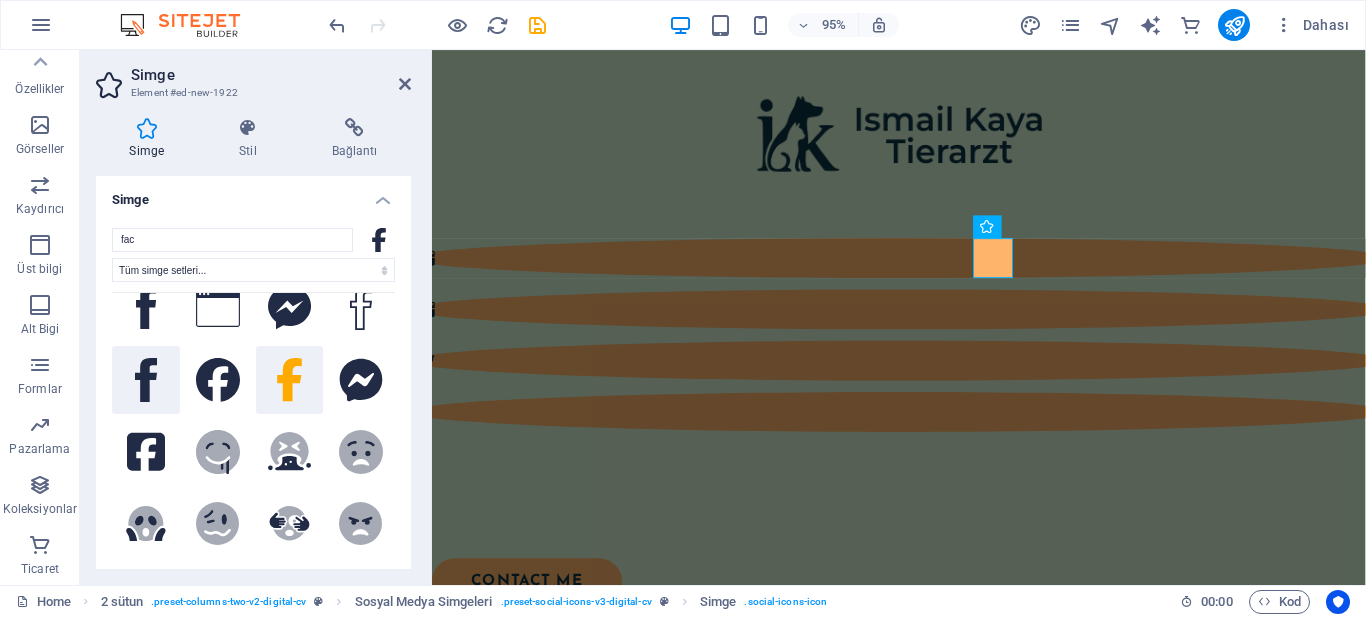 click at bounding box center [146, 380] 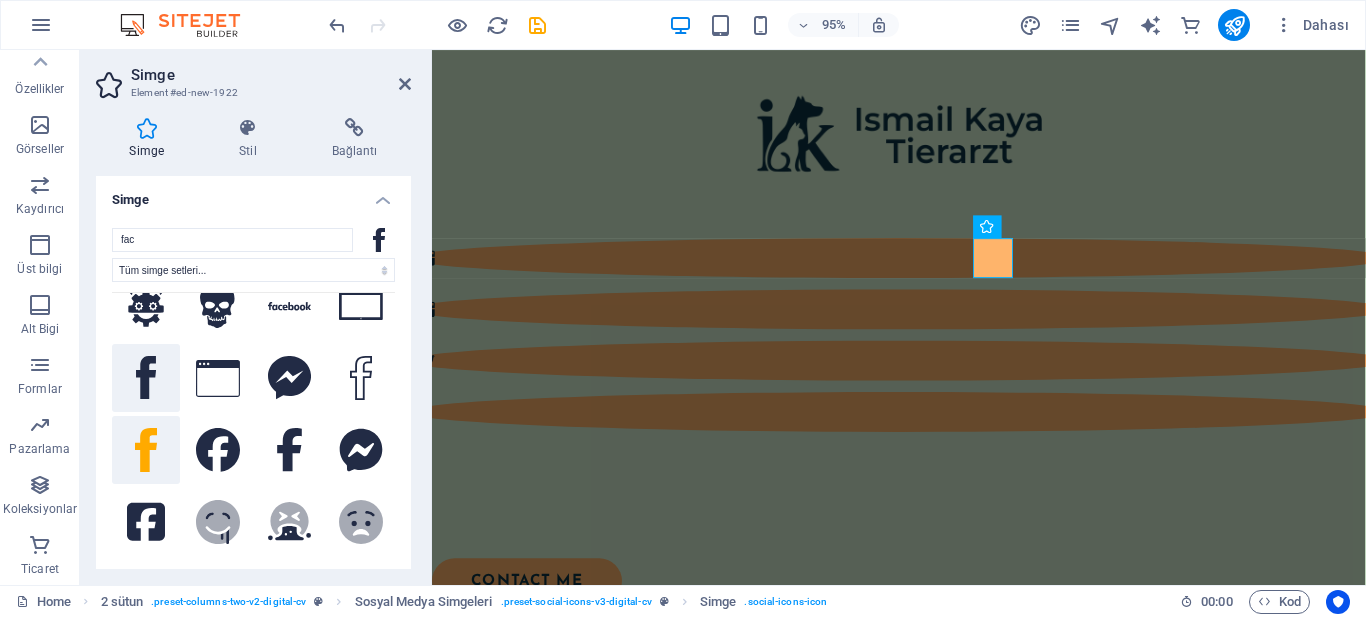scroll, scrollTop: 0, scrollLeft: 0, axis: both 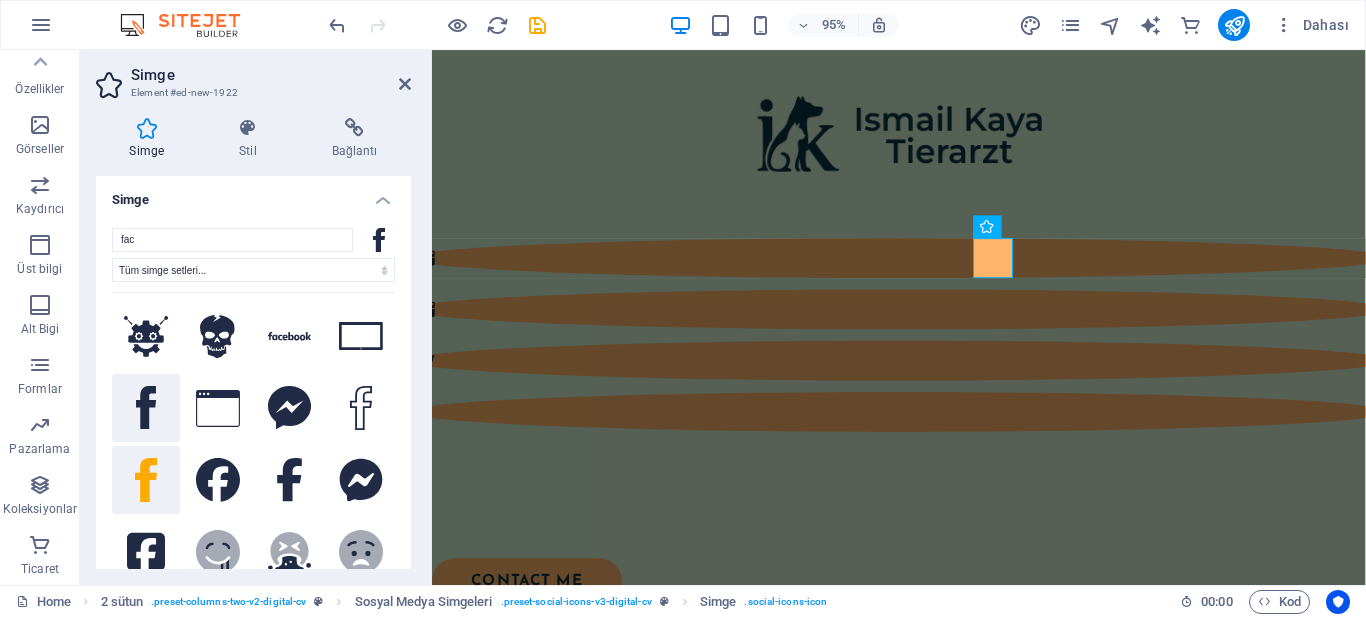 click 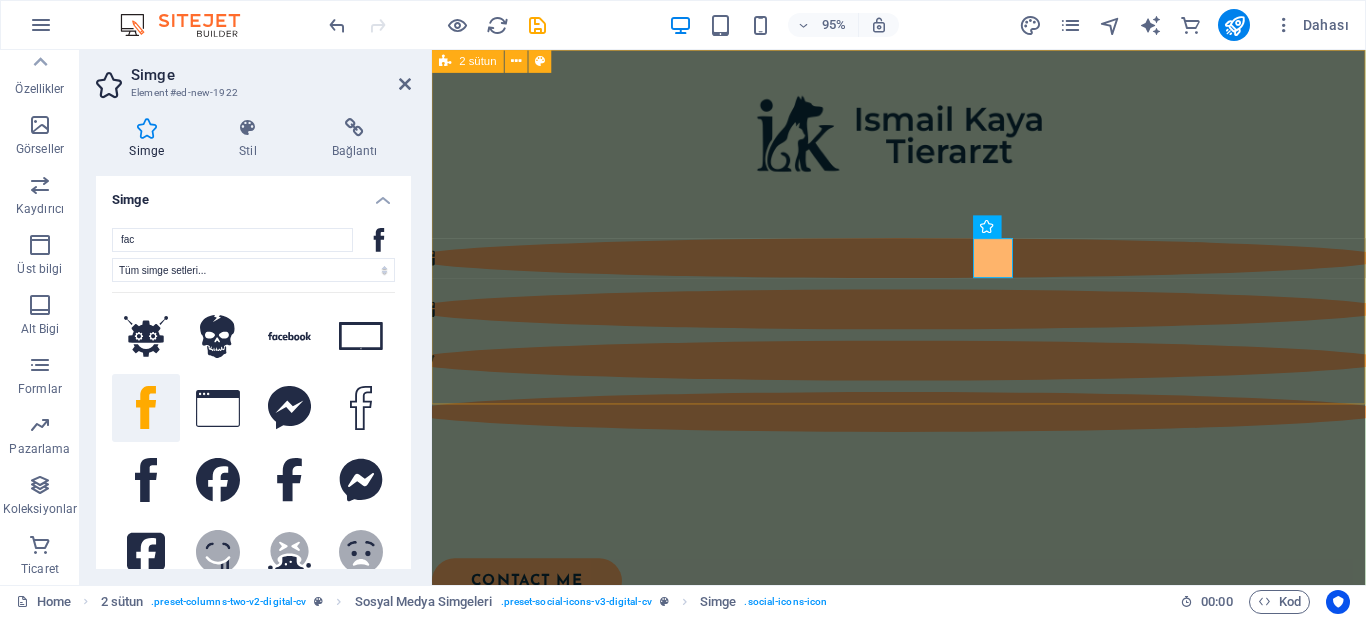 click at bounding box center [923, 317] 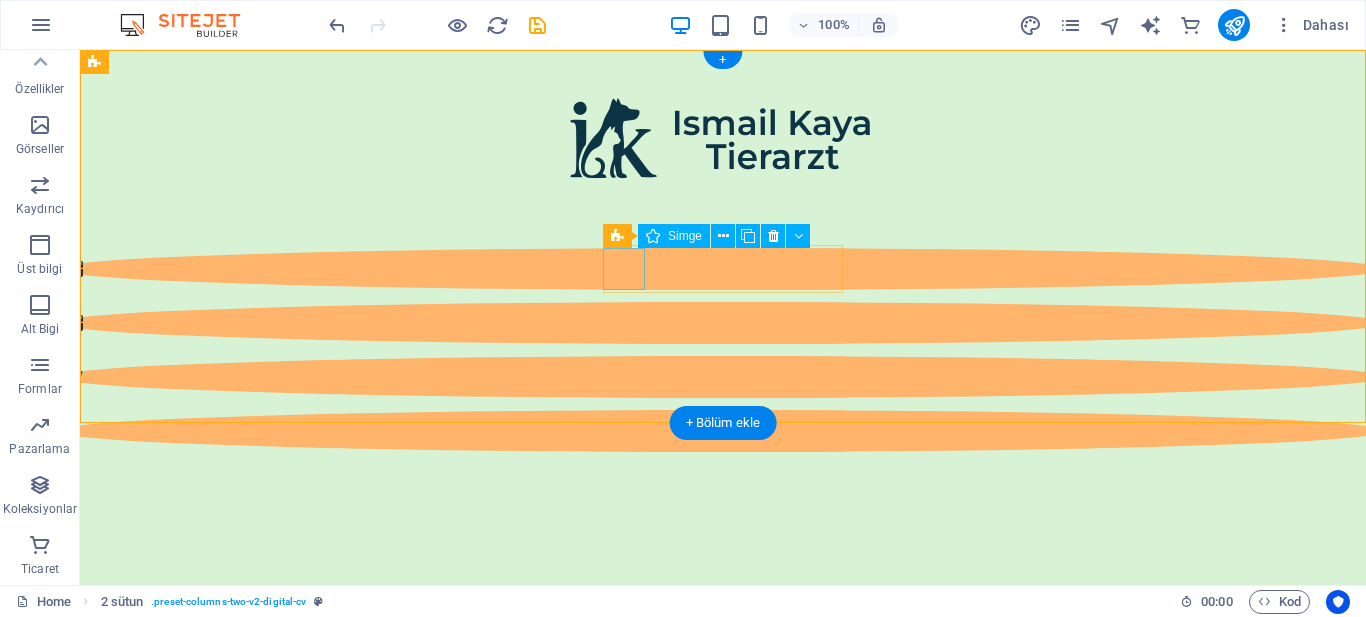 click at bounding box center [720, 269] 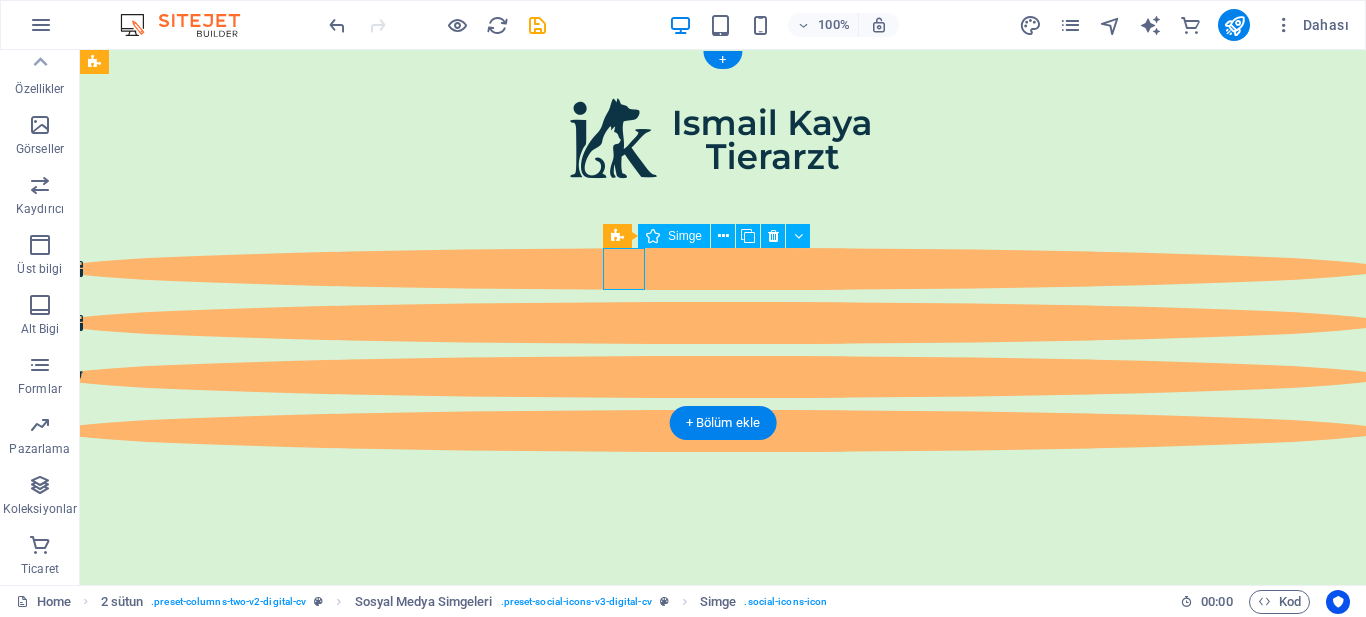 click at bounding box center [720, 269] 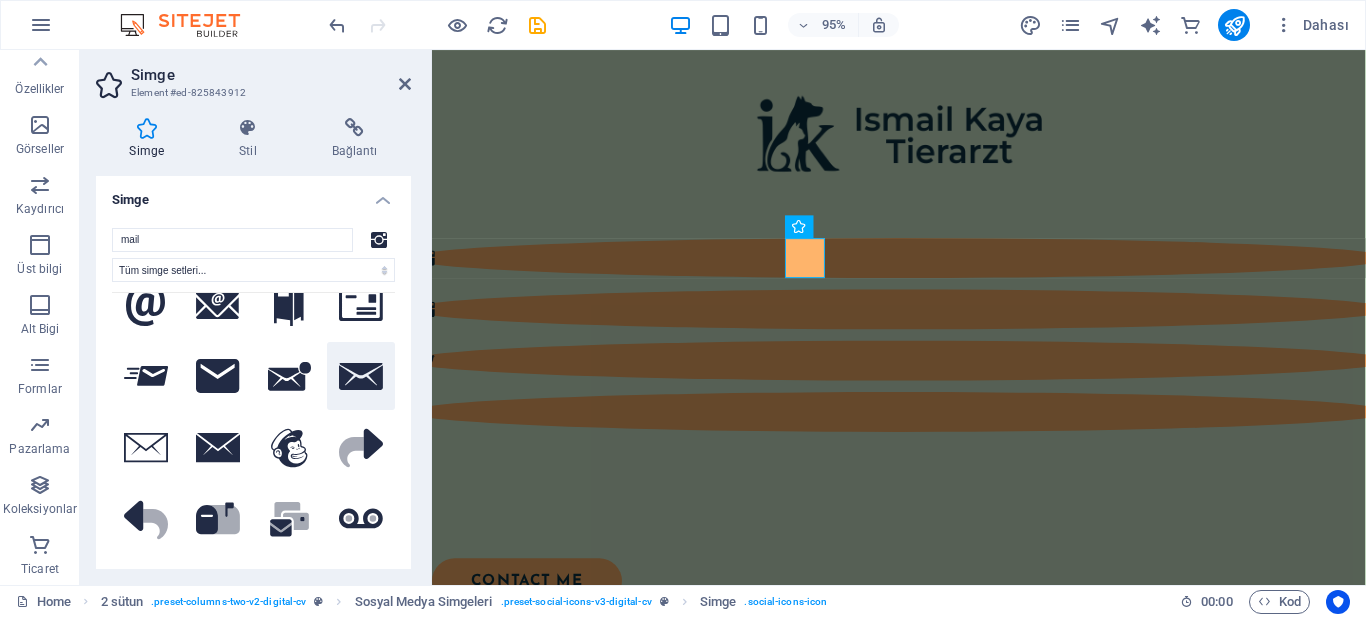 scroll, scrollTop: 0, scrollLeft: 0, axis: both 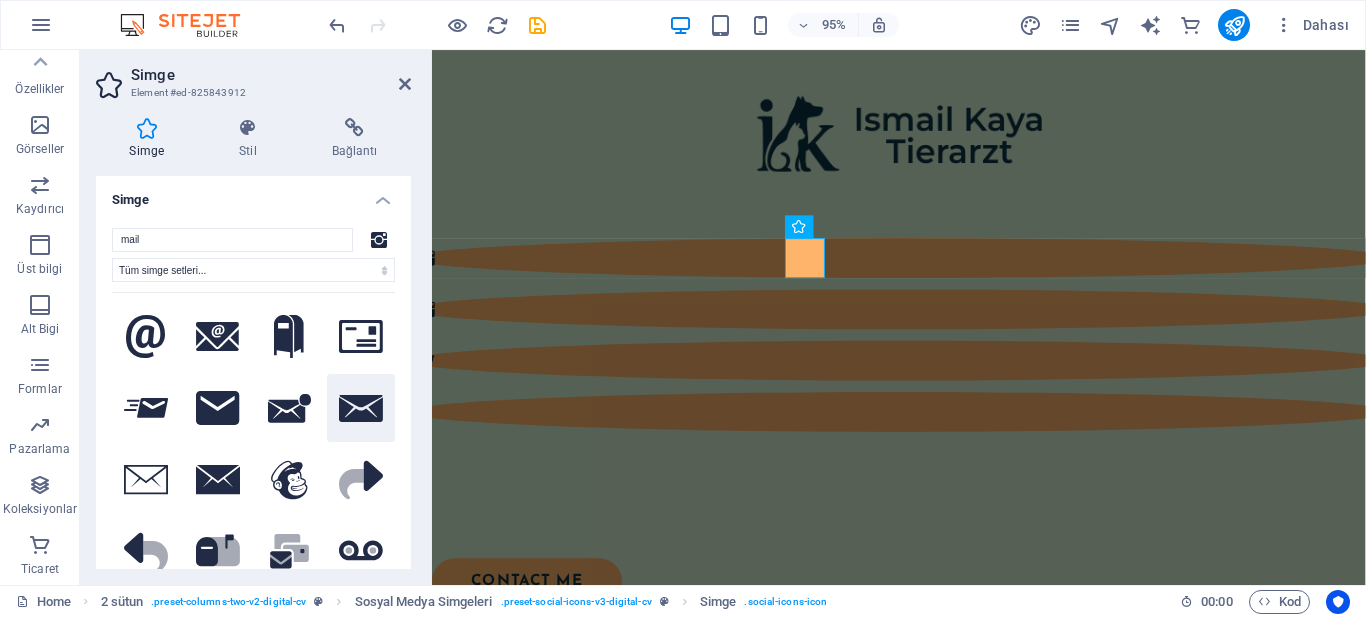 type on "mail" 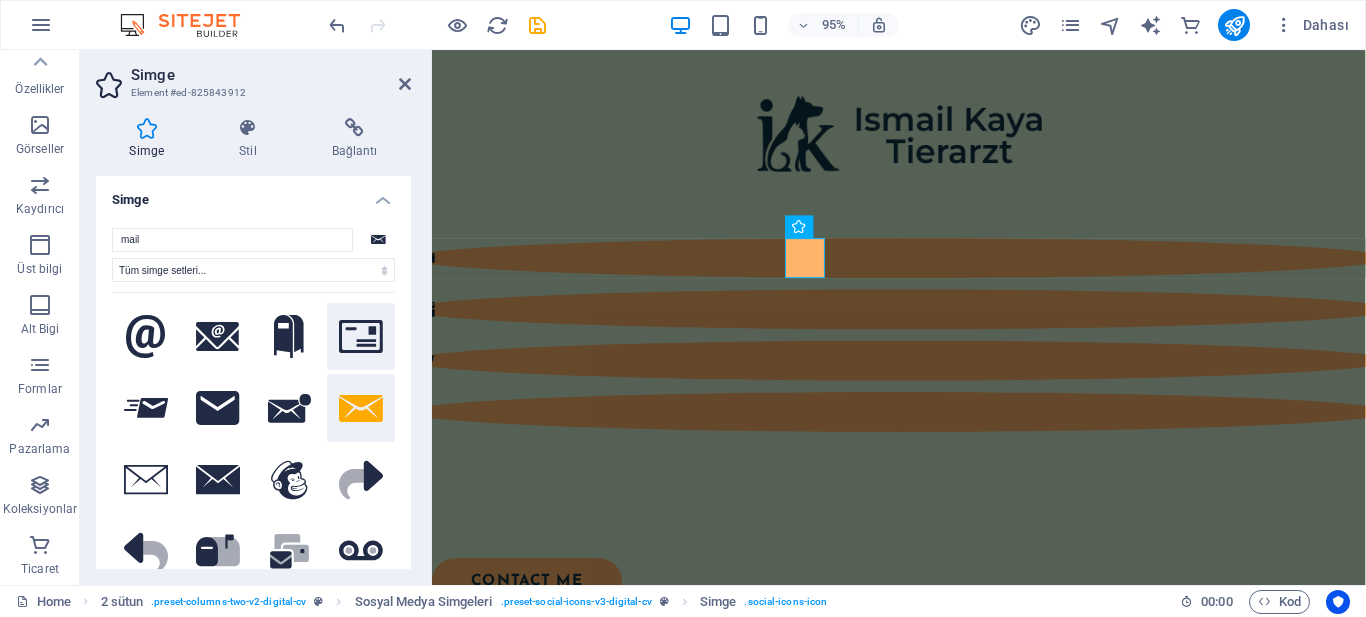 click 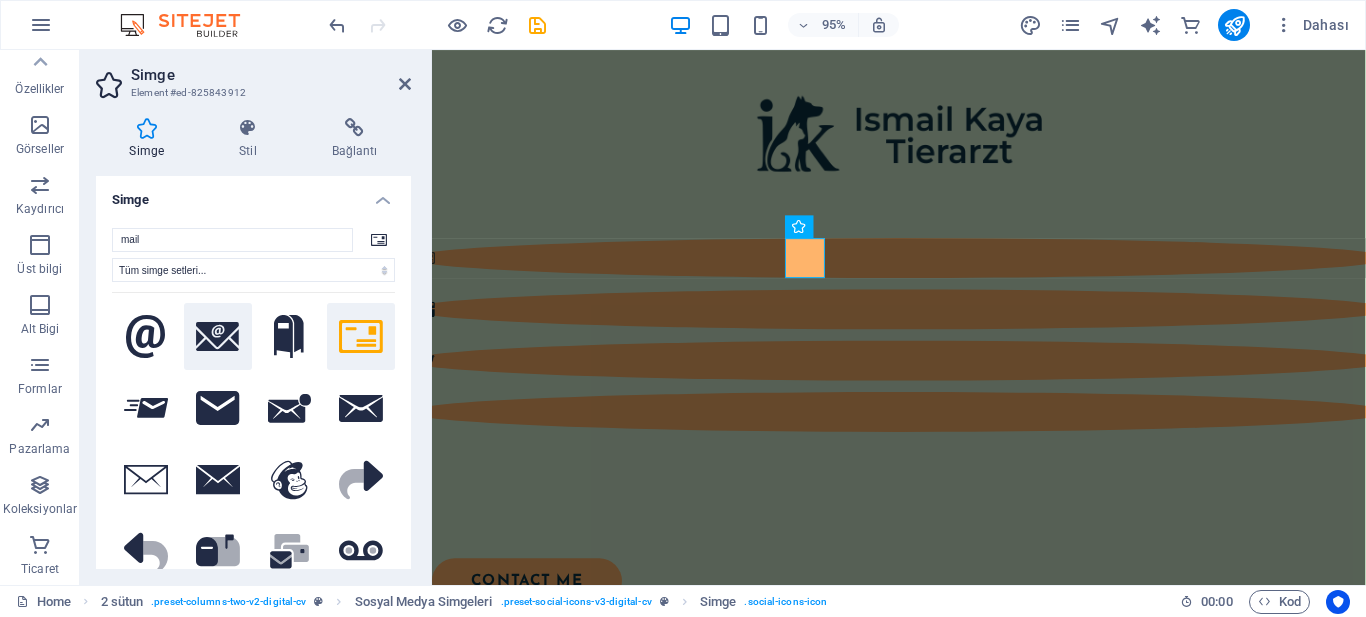 click at bounding box center [218, 337] 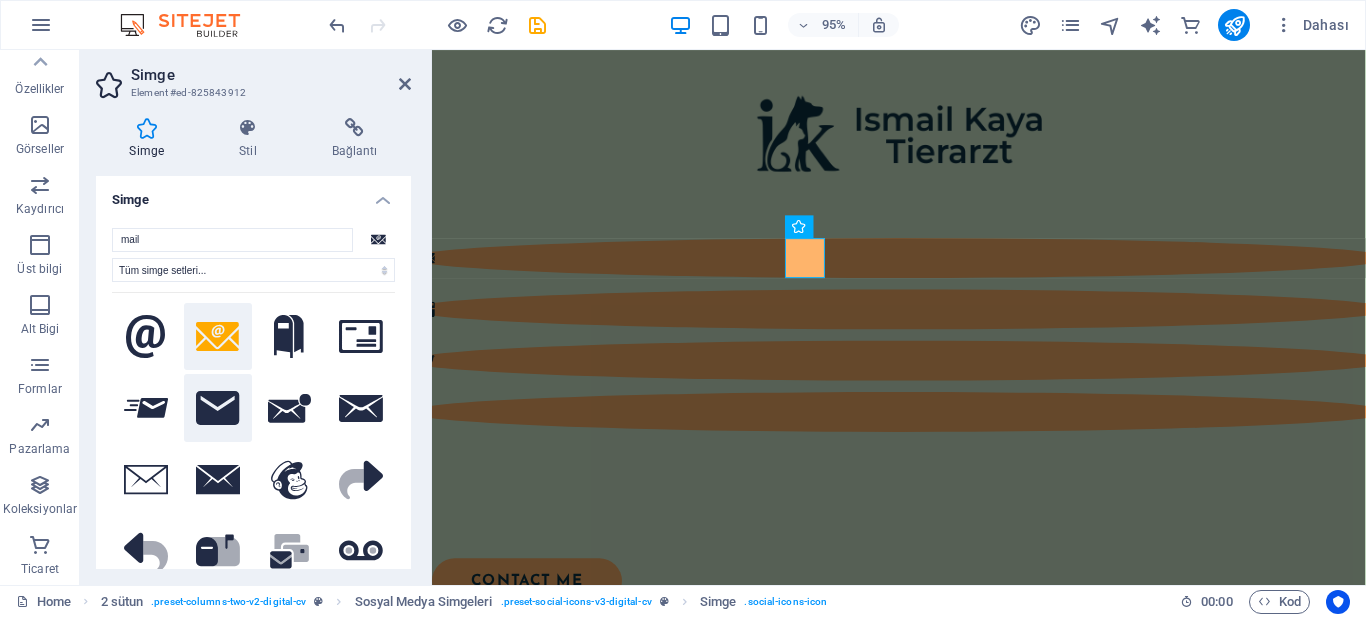 click 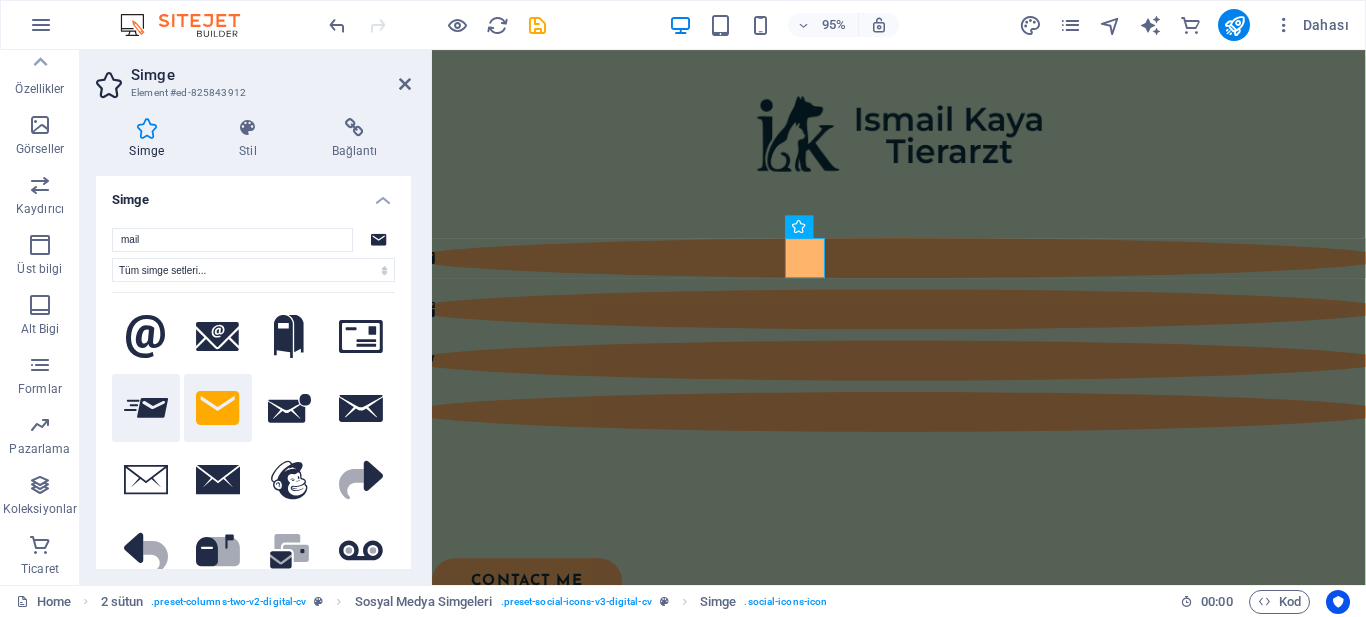 click 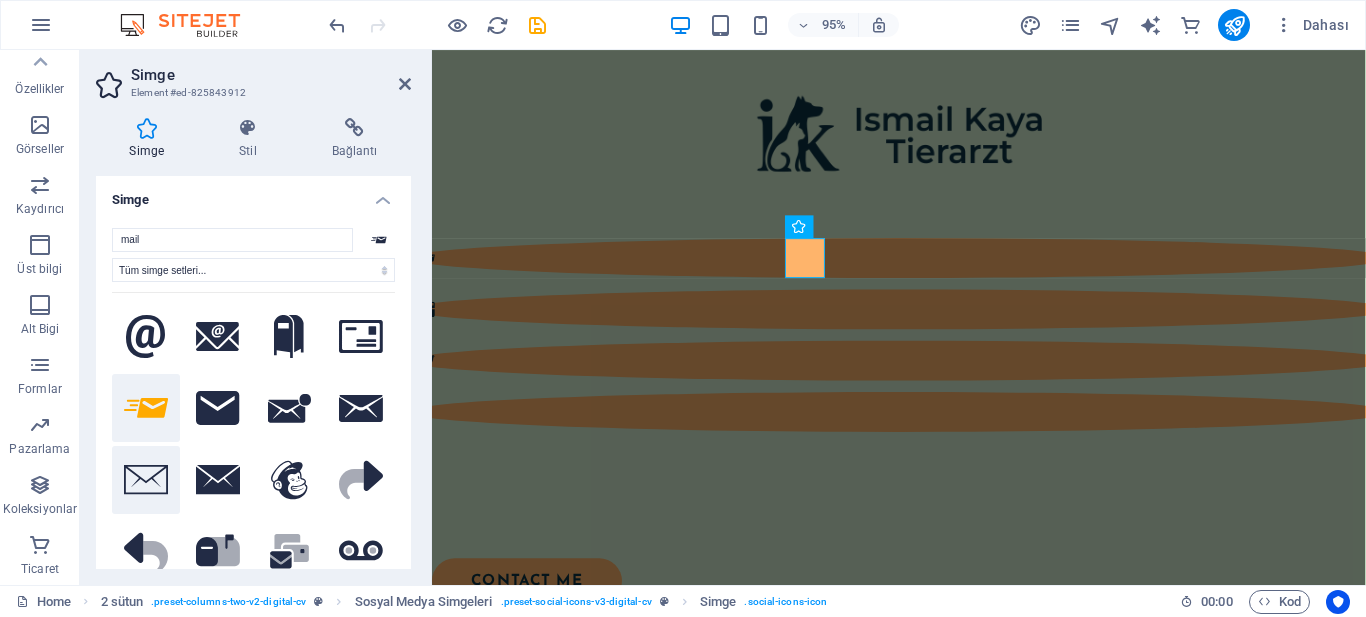 click 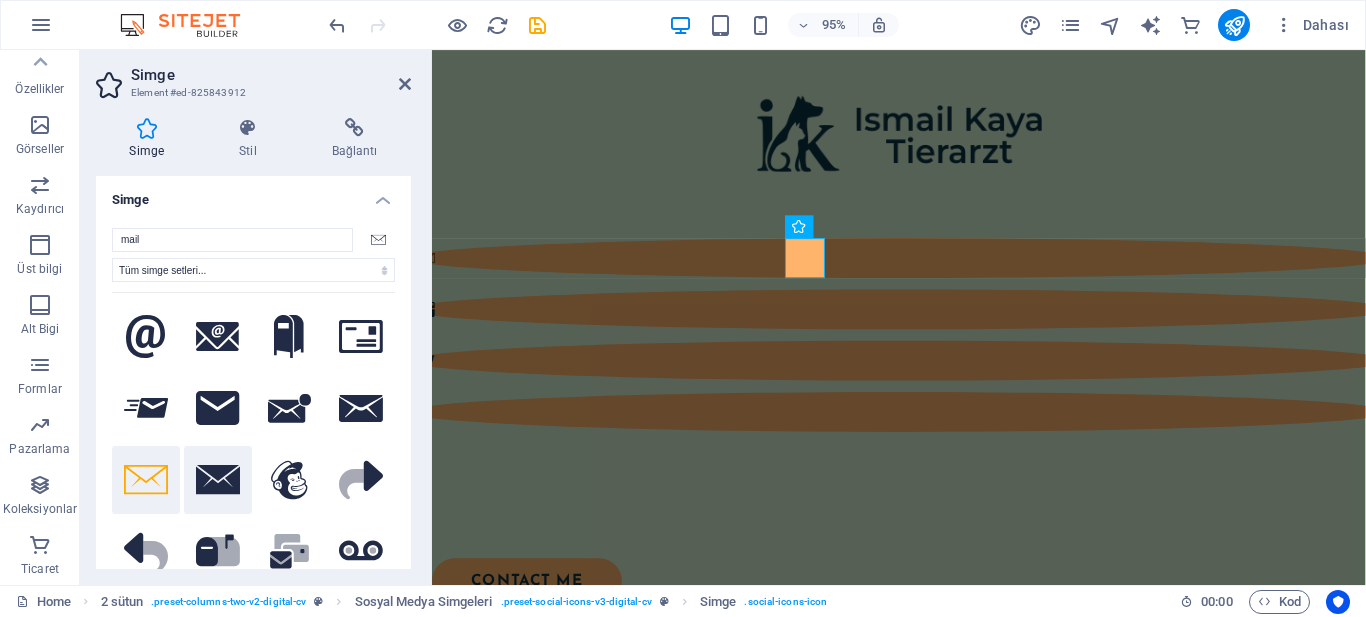 click 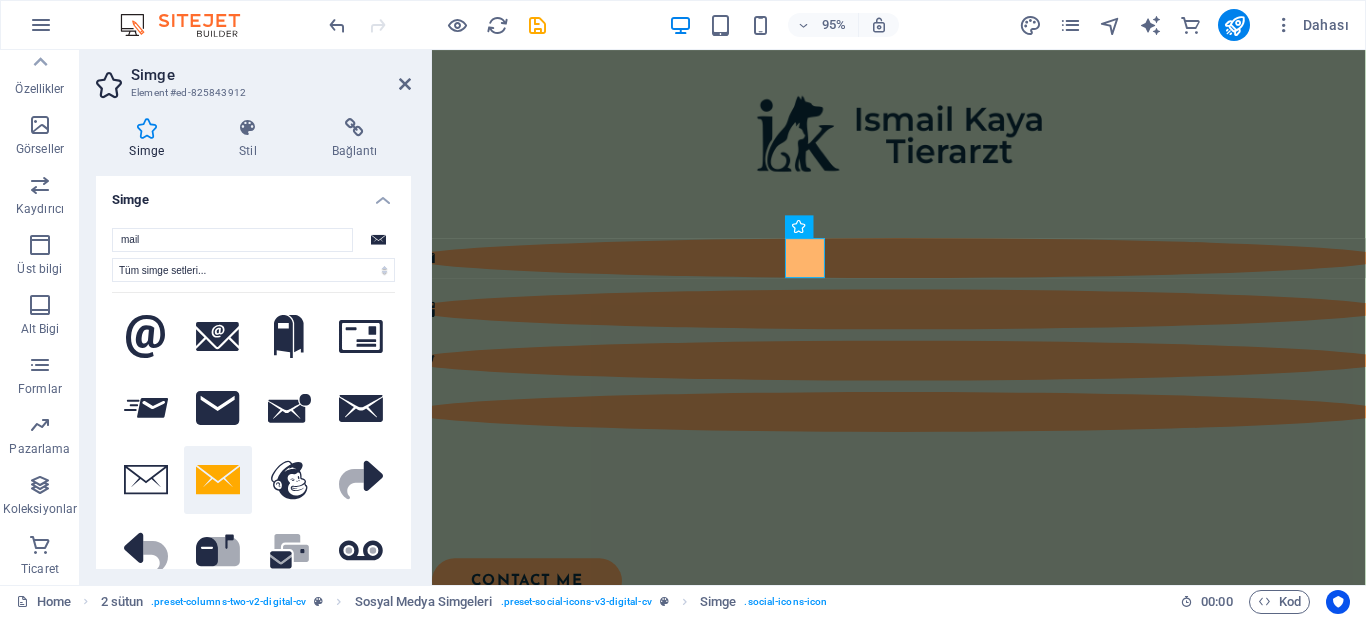 click on ".fa-secondary{opacity:.4} .fa-secondary{opacity:.4} .fa-secondary{opacity:.4} .fa-secondary{opacity:.4} .fa-secondary{opacity:.4} .fa-secondary{opacity:.4} .fa-secondary{opacity:.4} Araman, görüntüleyebildiğimizden daha fazla simge buldu. Lütfen aramanı daralt." at bounding box center [253, 437] 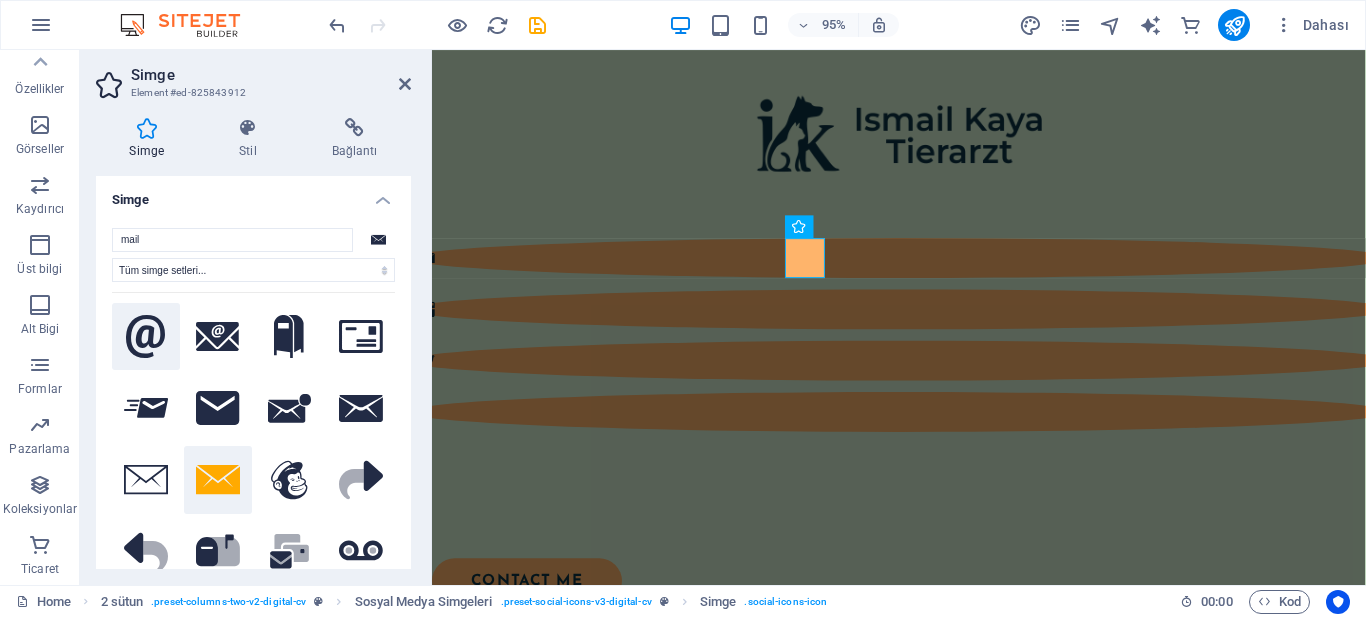 click 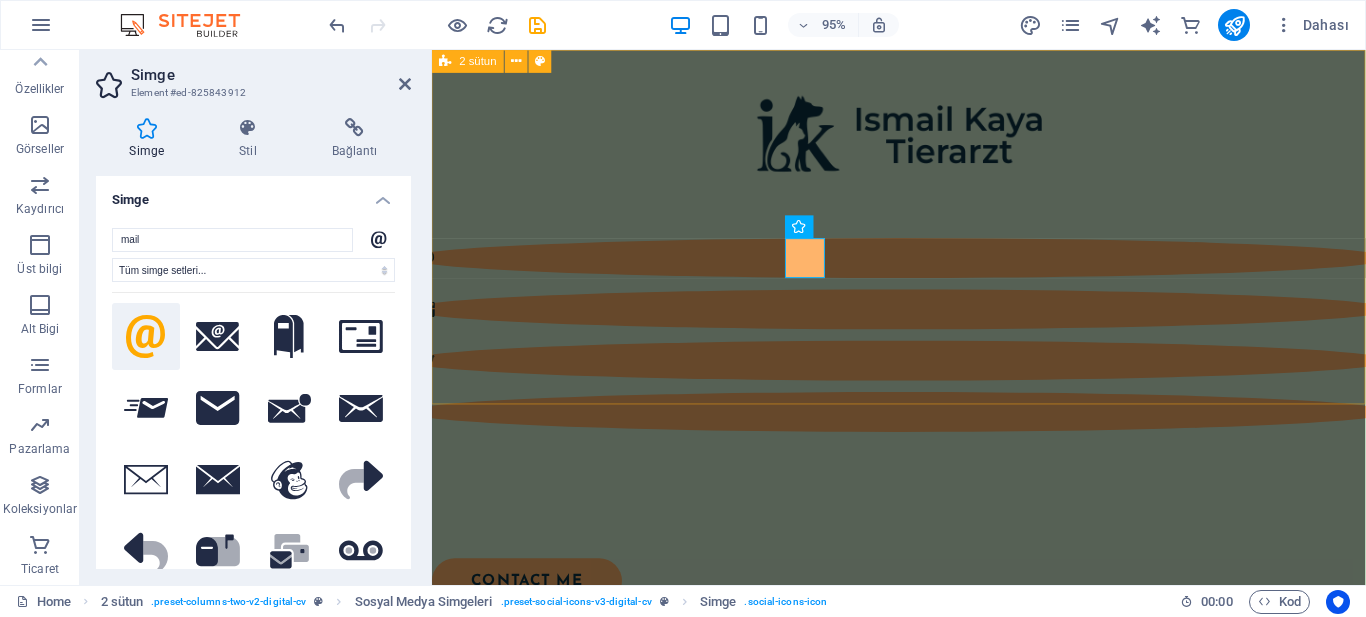 click at bounding box center [923, 317] 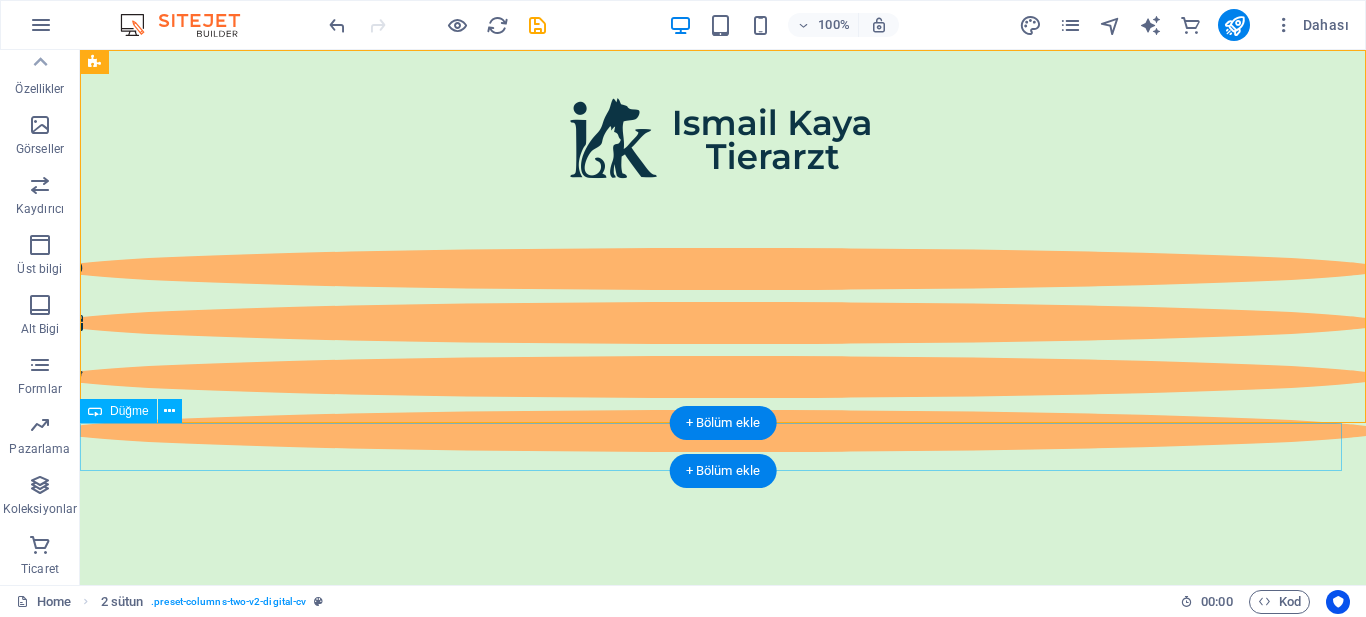 click on "contact me" at bounding box center [711, 609] 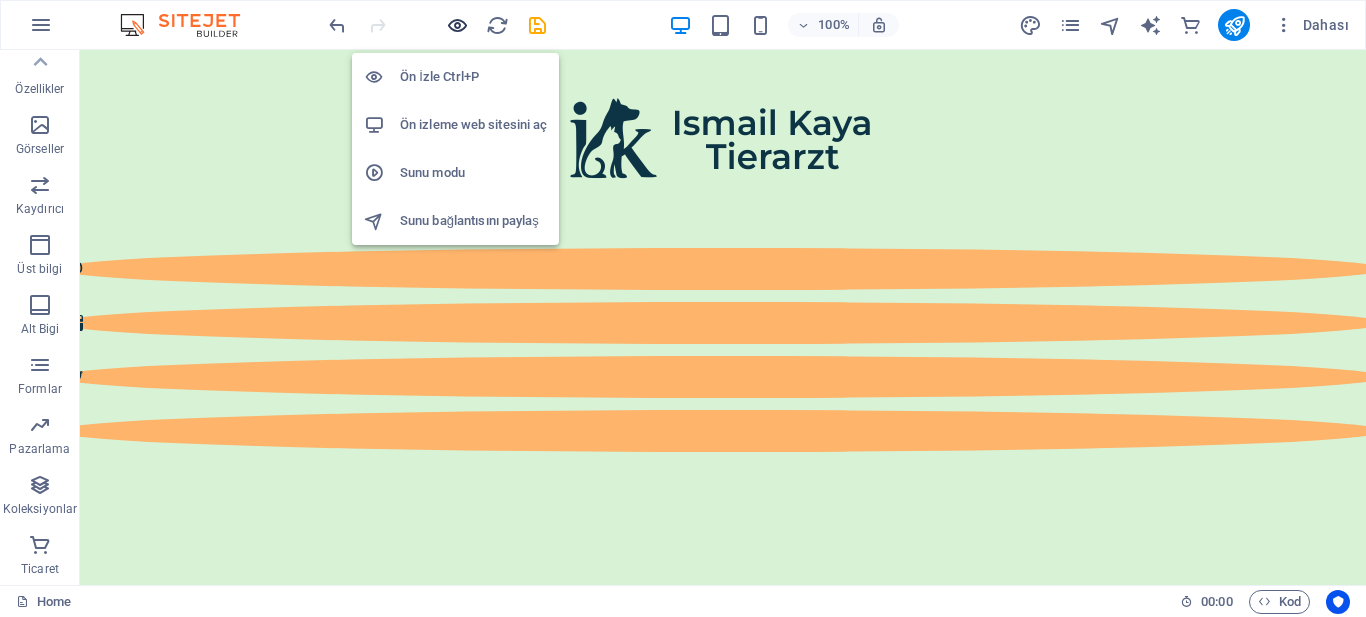 click at bounding box center [457, 25] 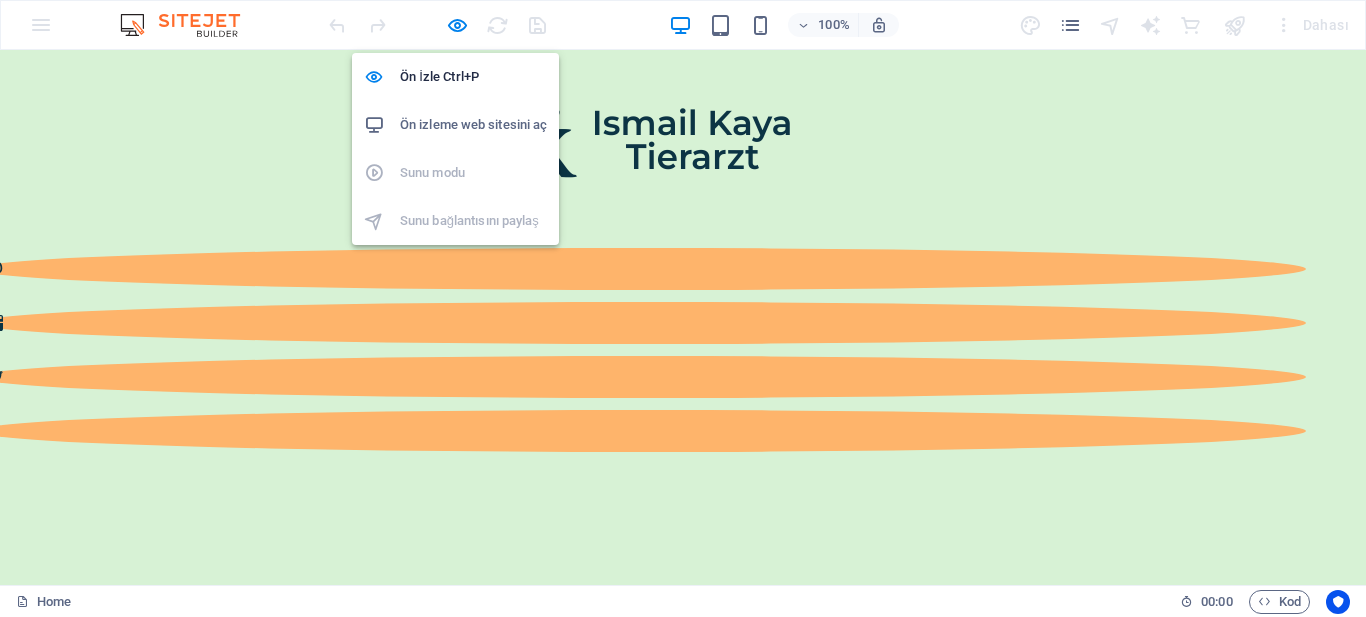 click at bounding box center [457, 25] 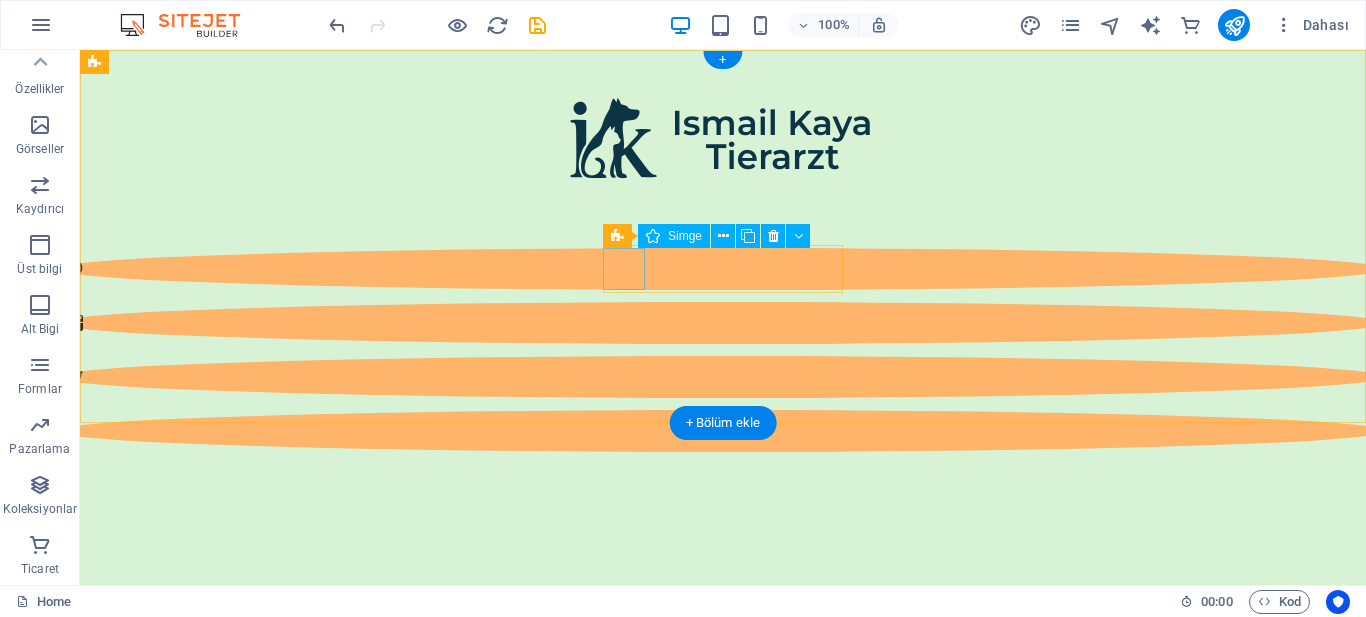 click at bounding box center [720, 269] 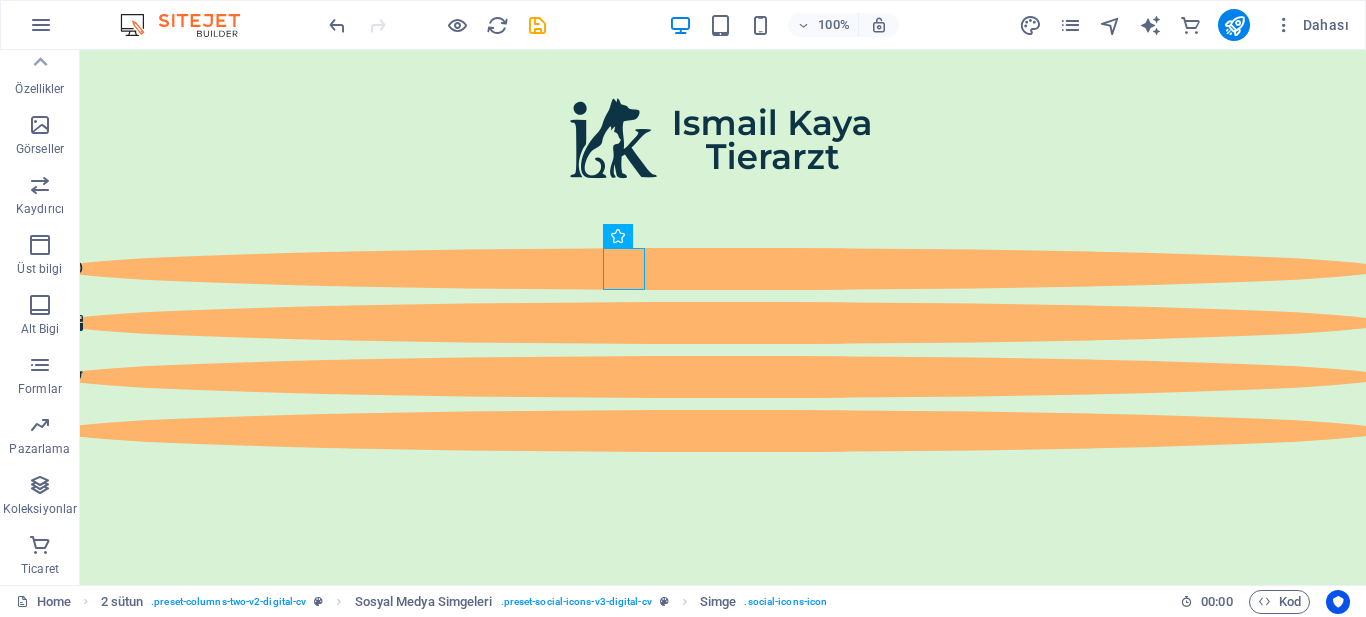 click on "Skip to main content" at bounding box center [723, 317] 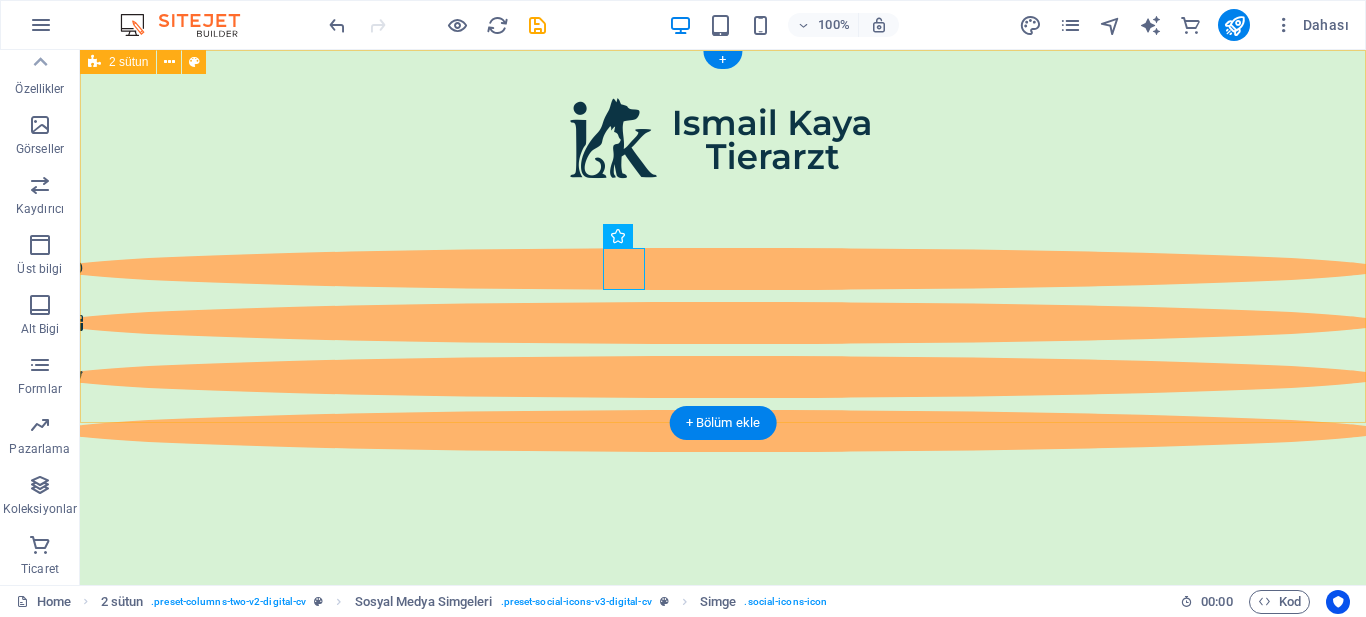 click at bounding box center (723, 317) 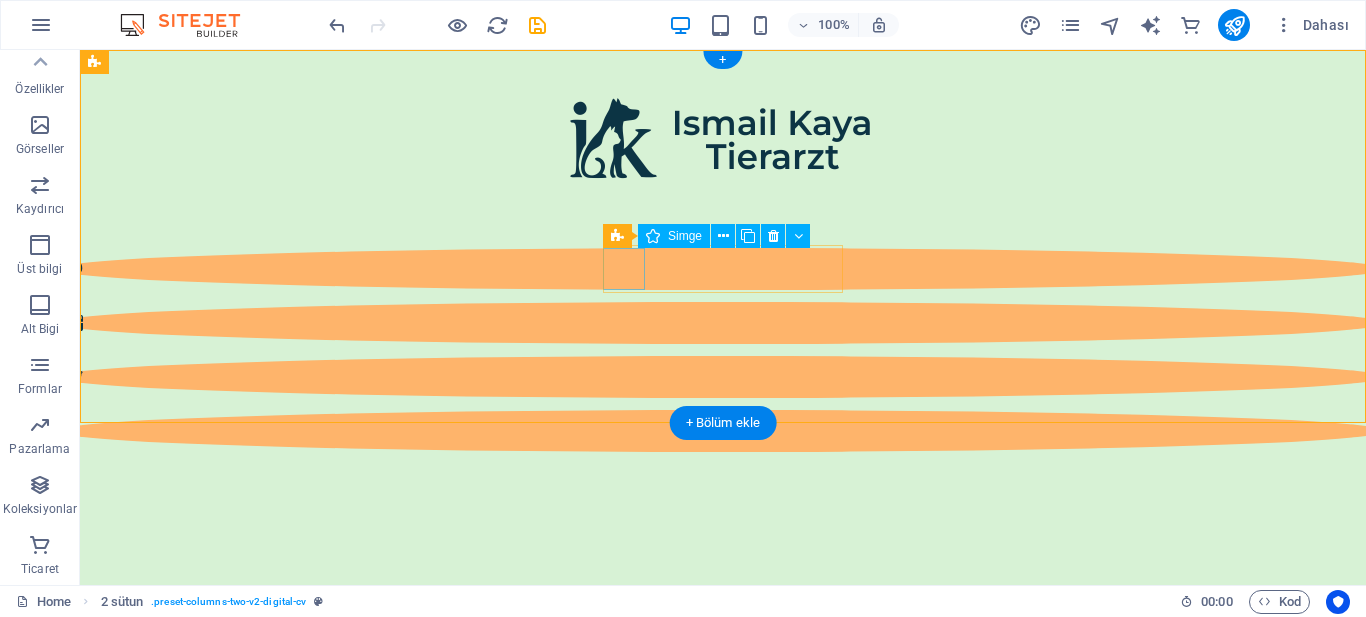 click at bounding box center (720, 269) 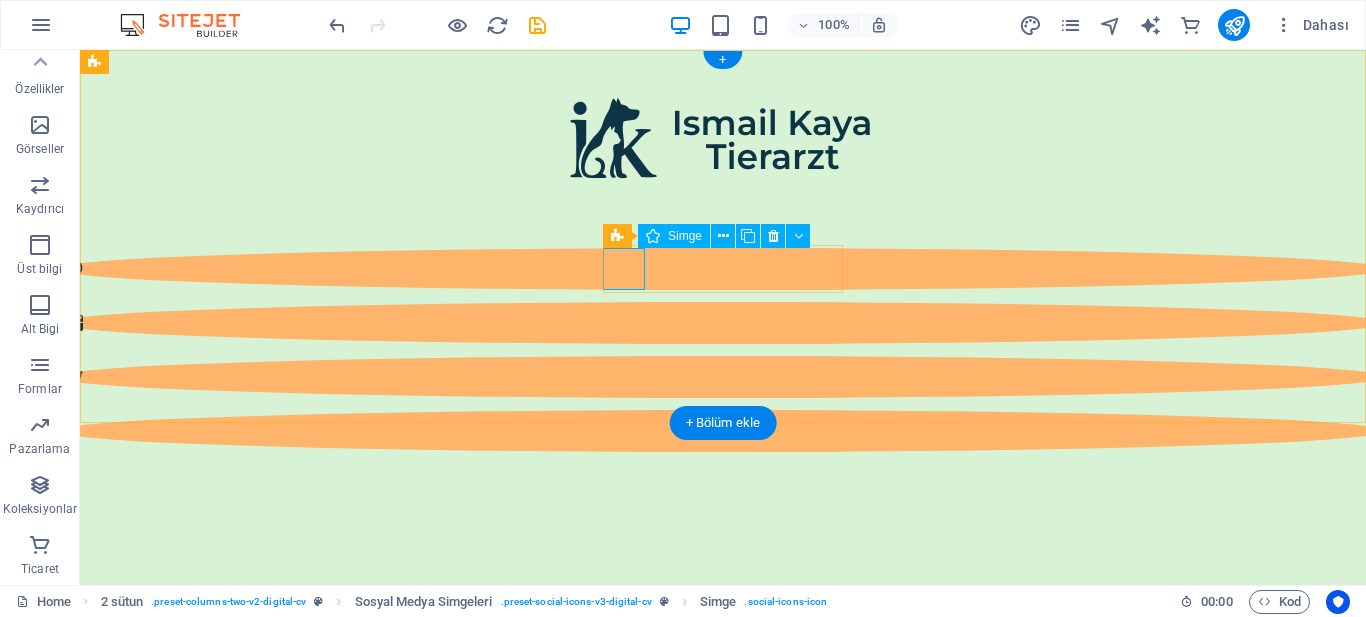 click at bounding box center (720, 269) 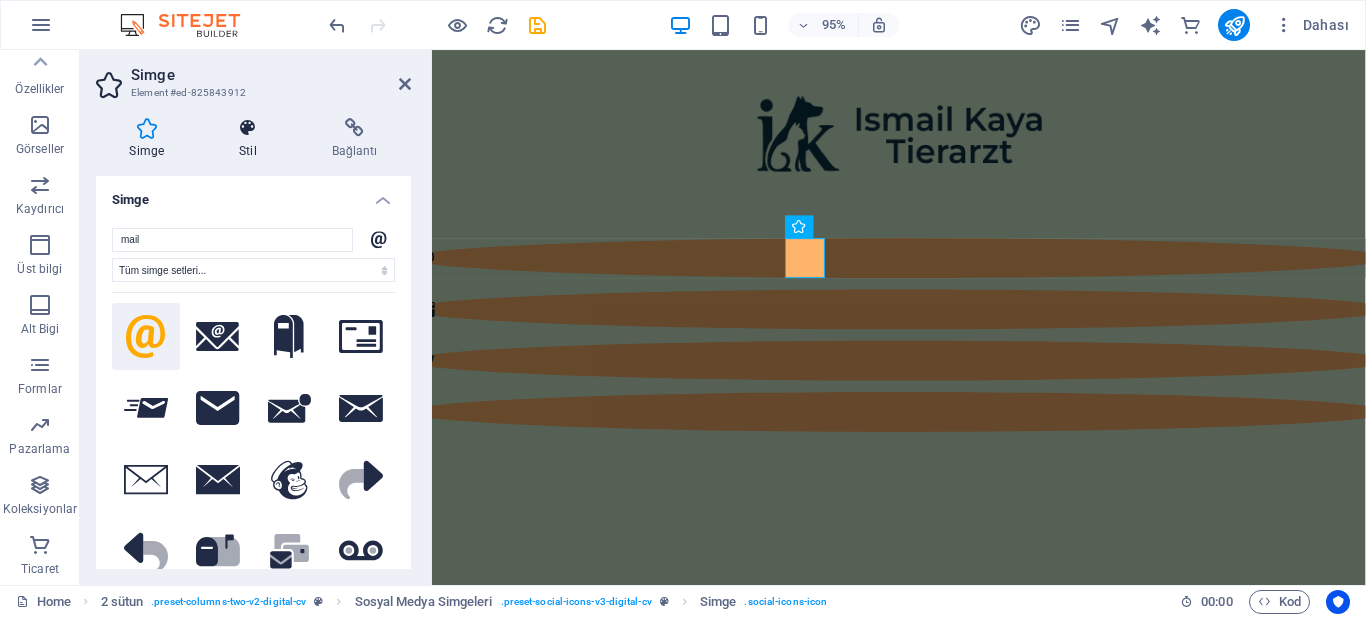 click on "Stil" at bounding box center [252, 139] 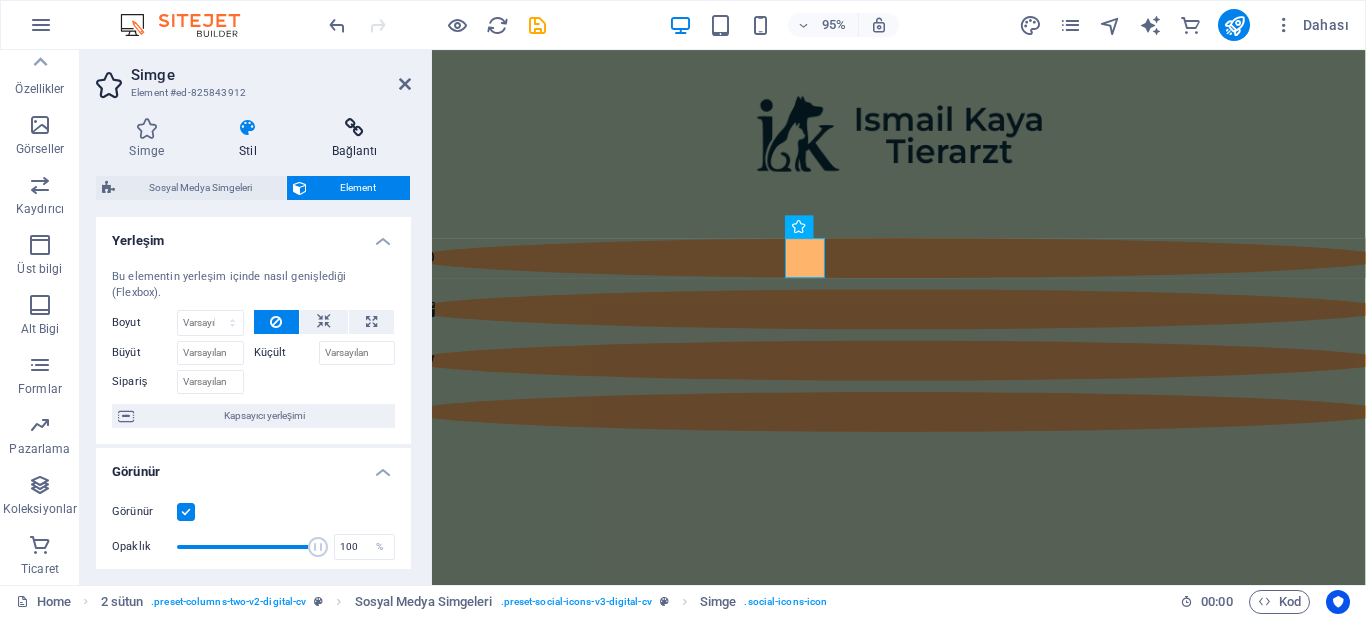 click on "Bağlantı" at bounding box center (354, 139) 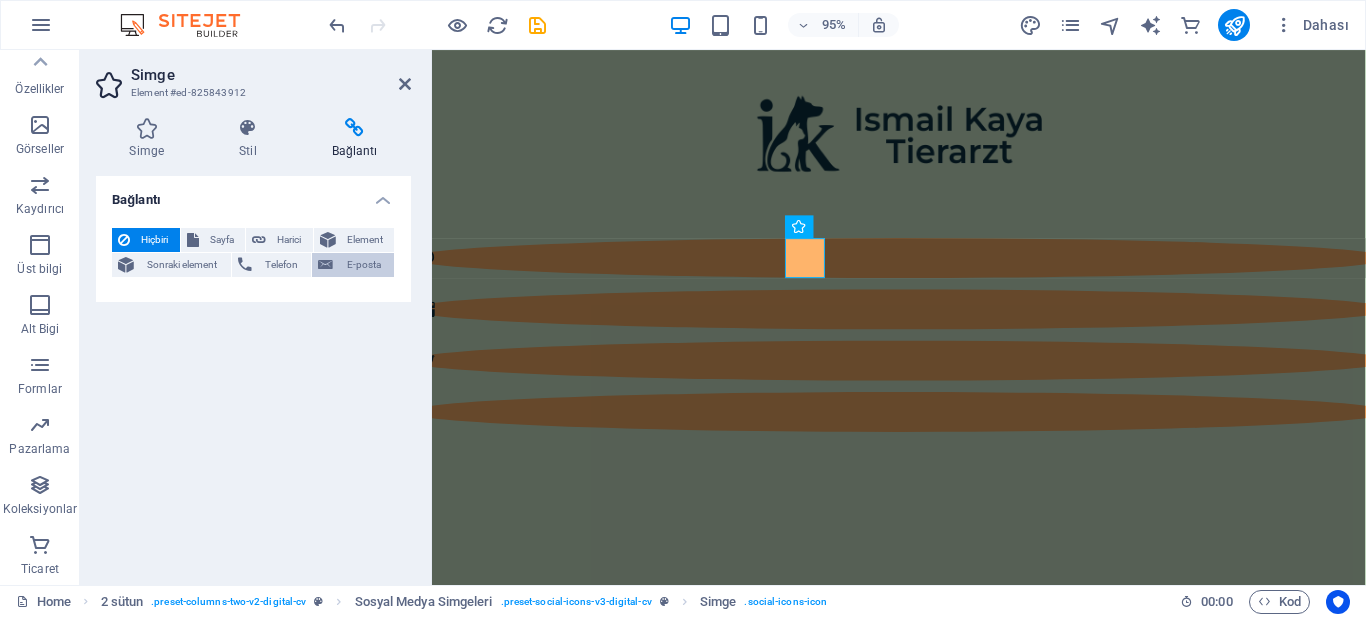 click on "E-posta" at bounding box center (363, 265) 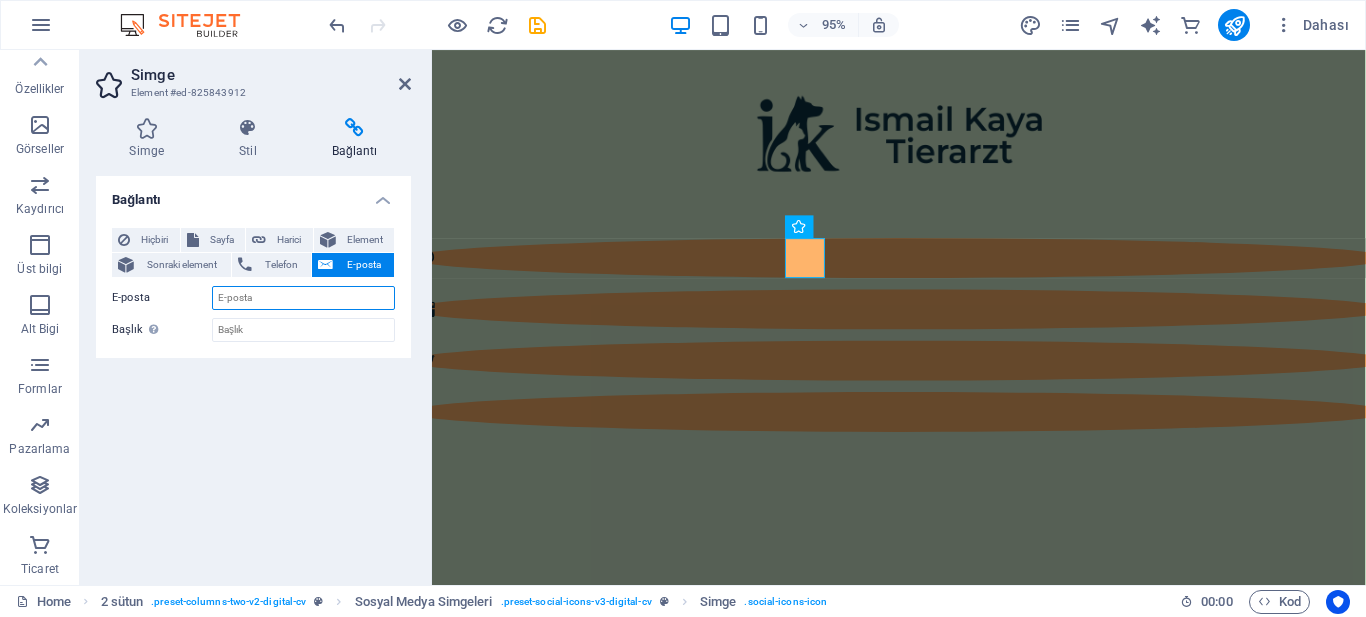 click on "E-posta" at bounding box center [303, 298] 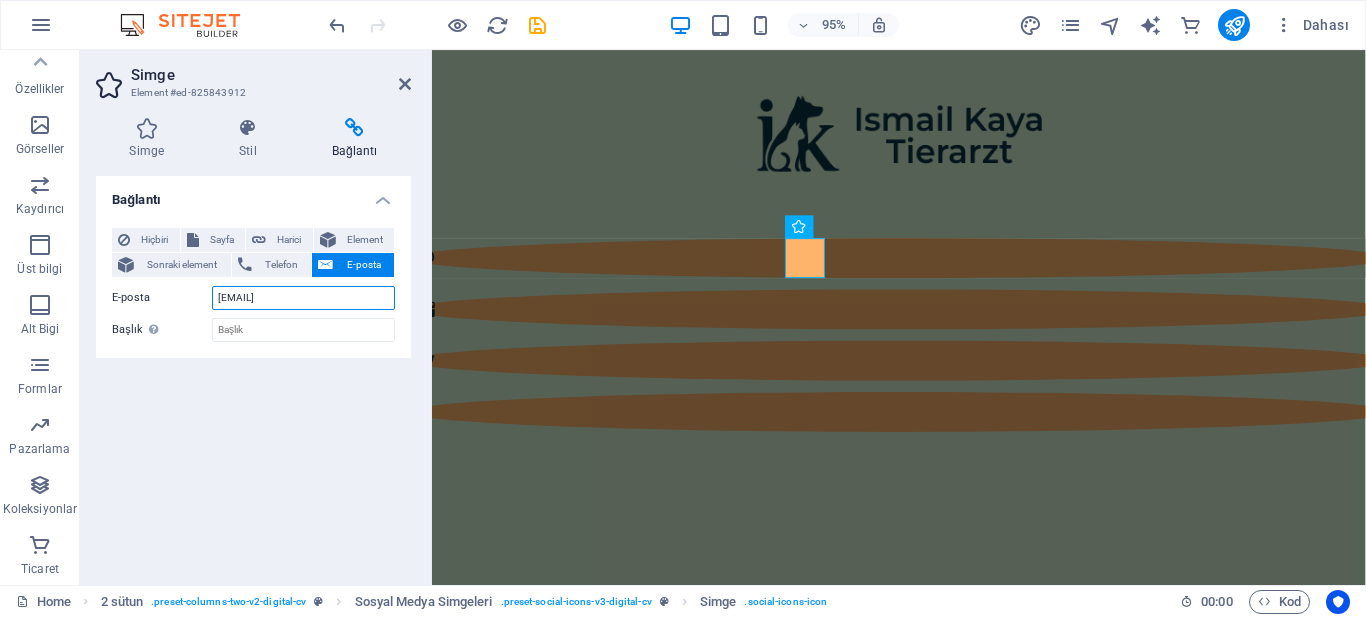 type on "[EMAIL]" 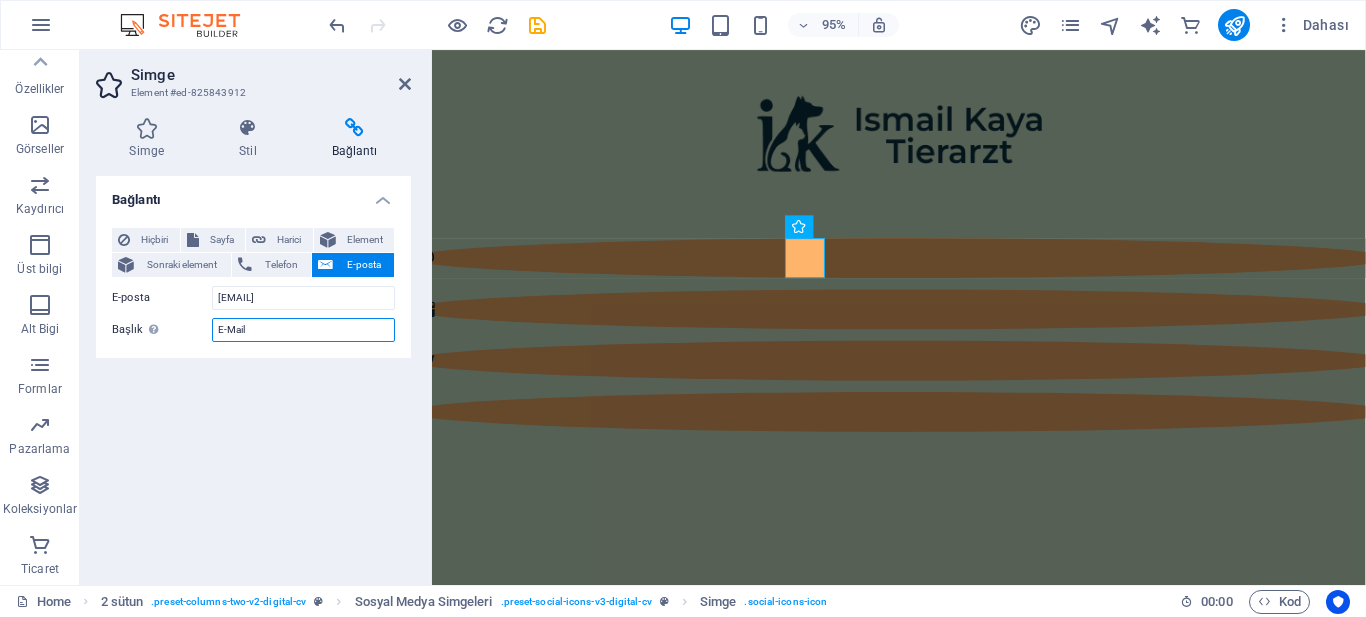 type on "E-Mail" 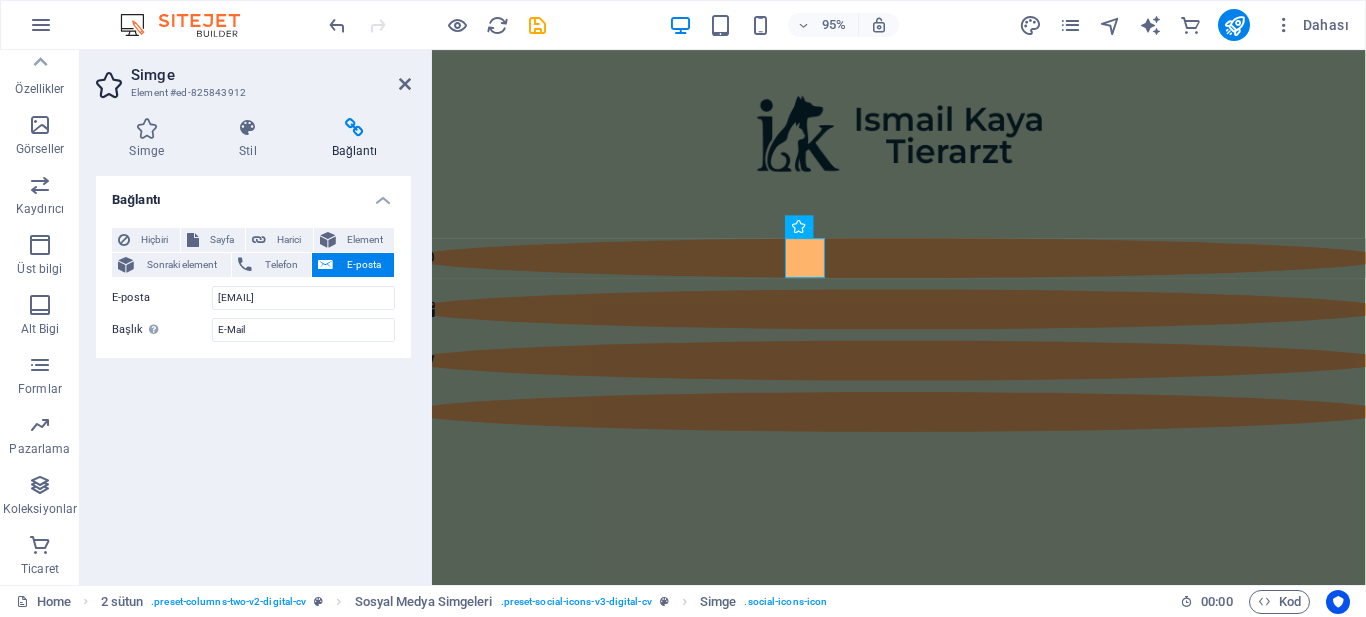 click on "Bağlantı Hiçbiri Sayfa Harici Element Sonraki element Telefon E-posta Sayfa Home Legal Notice Privacy Subpage Test Element
URL Telefon E-posta ismail@ismailkaya.com.tr E-posta adresi, bir @ içermelidir. Bağlantı hedefi Yeni sekme Aynı sekme Kaplama Başlık Ek bağlantı tanımının bağlantı metniyle aynı olmaması gerekir. Başlık, genellikle fare elementin üzerine geldiğinde bir araç ipucu metni olarak gösterilir. Belirsizse boş bırak. E-Mail İlişki Bu bağlantının bağlantı hedefiyle ilişkisini  ayarlar. Örneğin; "nofollow" (izleme) değeri, arama motorlarına bağlantıyı izleme talimatı verir. Boş bırakılabilir. alternate oluşturan bookmark harici yardım lisans ileri nofollow noreferrer noopener önceki arayın etiket" at bounding box center [253, 372] 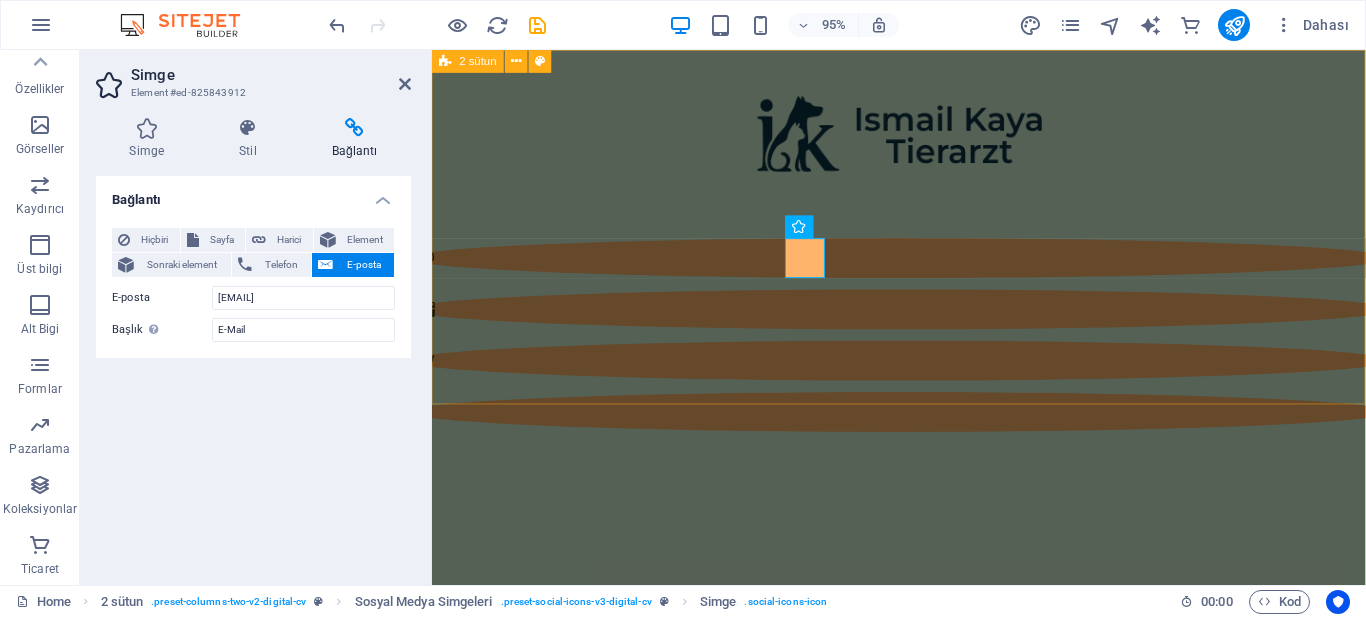 click at bounding box center (923, 317) 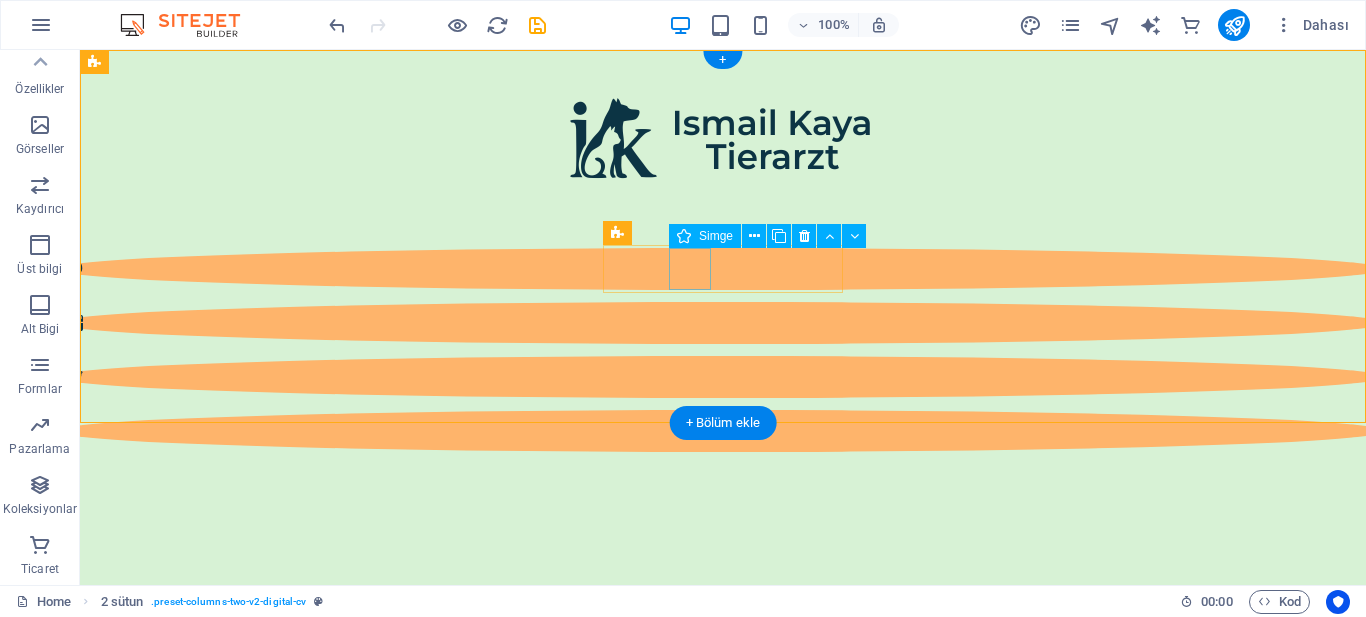 click at bounding box center (720, 323) 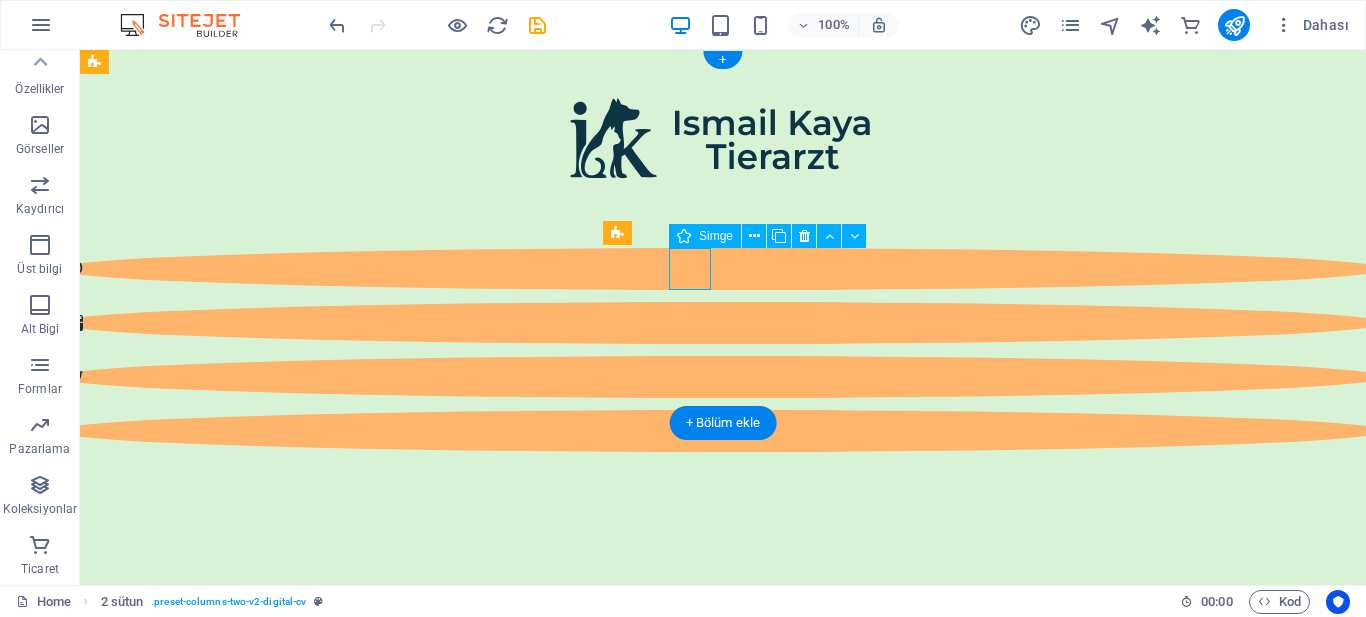 click at bounding box center [720, 323] 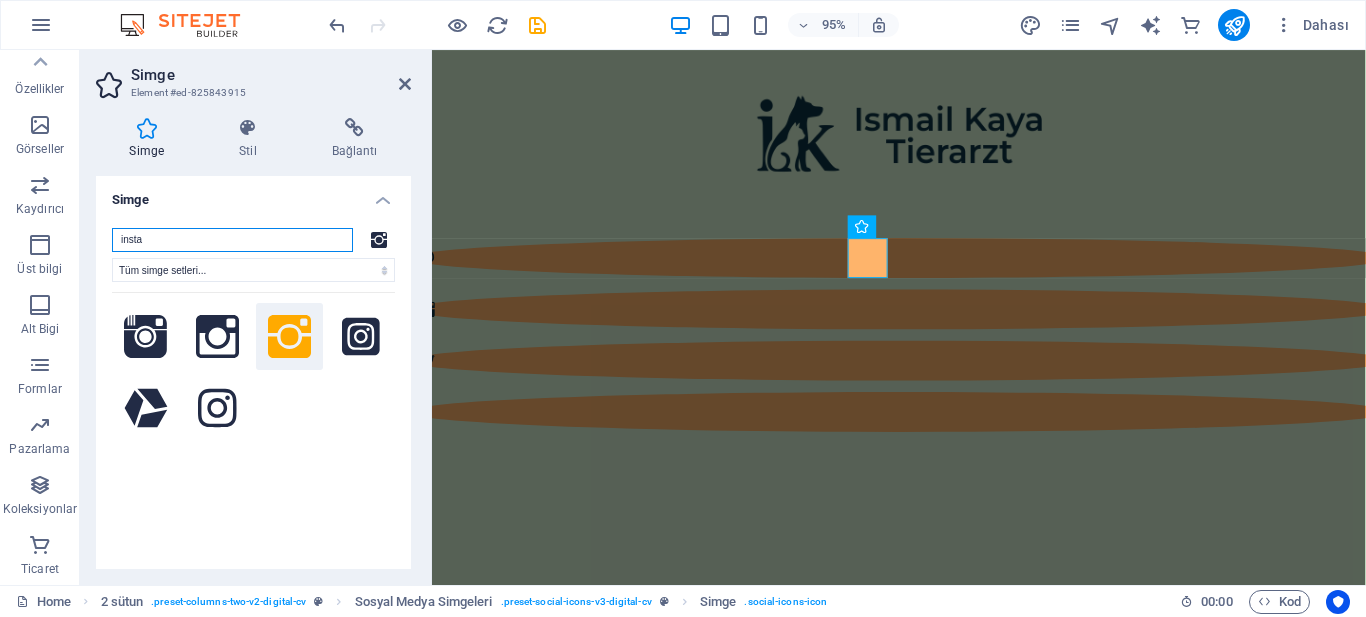 click on "insta" at bounding box center [232, 240] 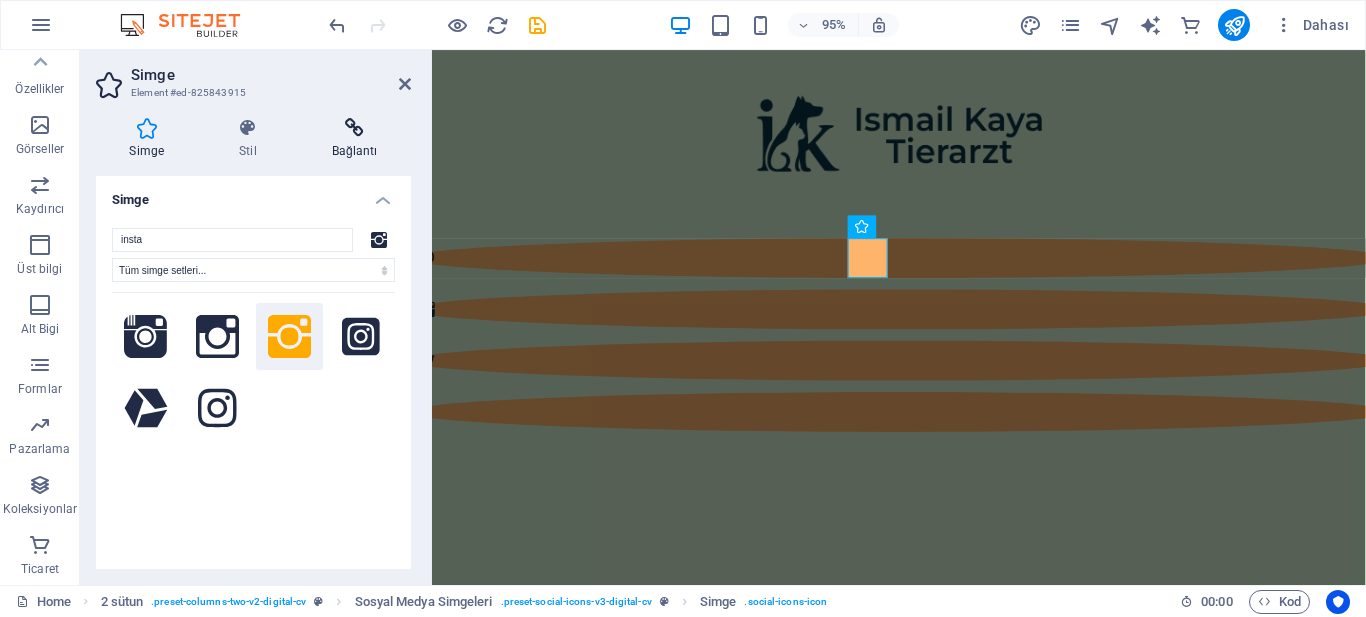 click on "Bağlantı" at bounding box center [354, 139] 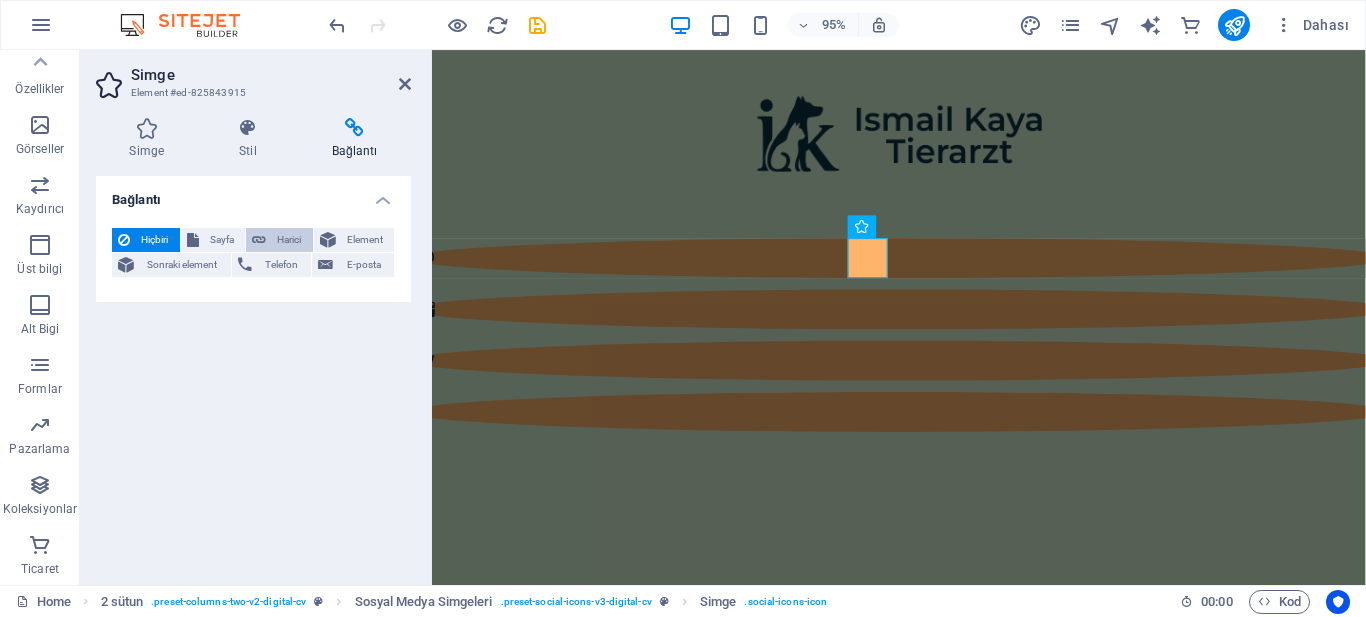 click at bounding box center (259, 240) 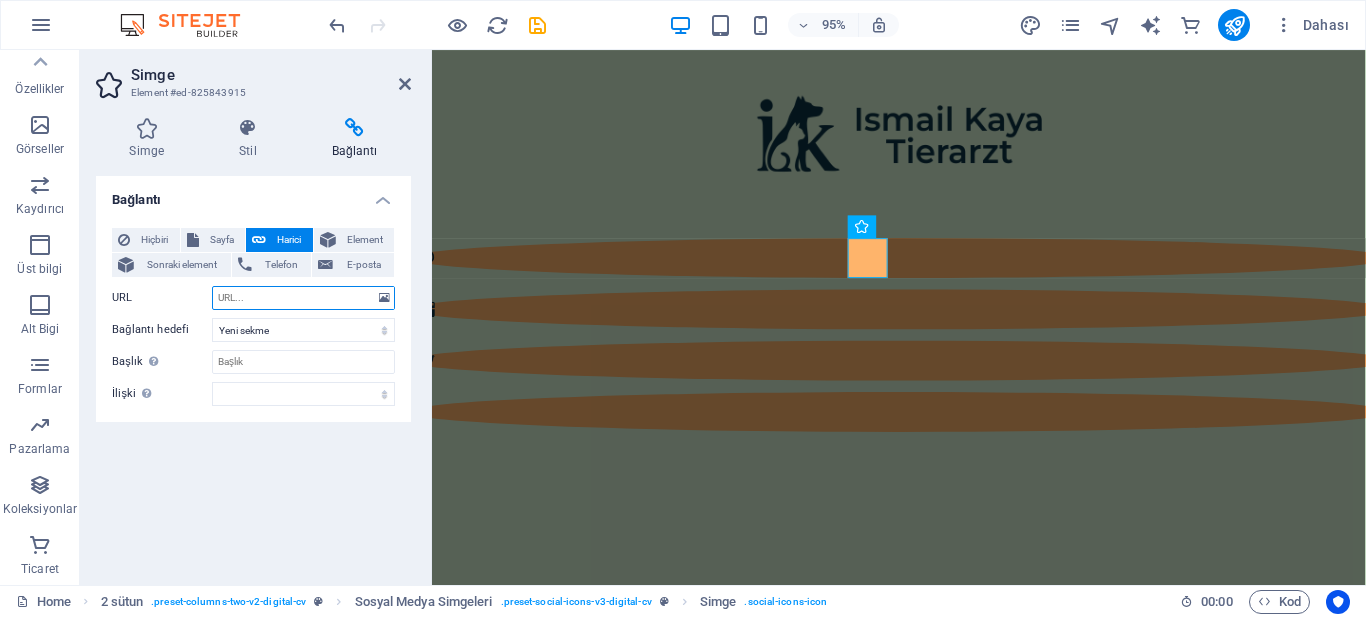 paste on "https://www.instagram.com/sml_ky/" 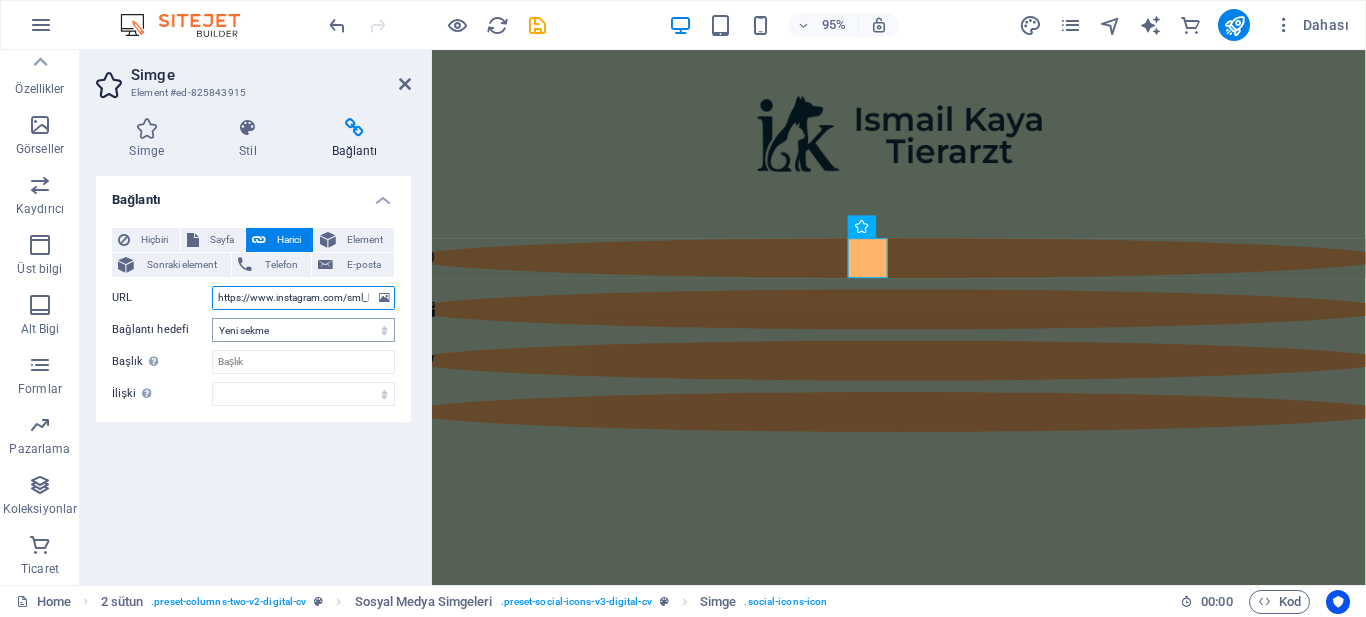 scroll, scrollTop: 0, scrollLeft: 12, axis: horizontal 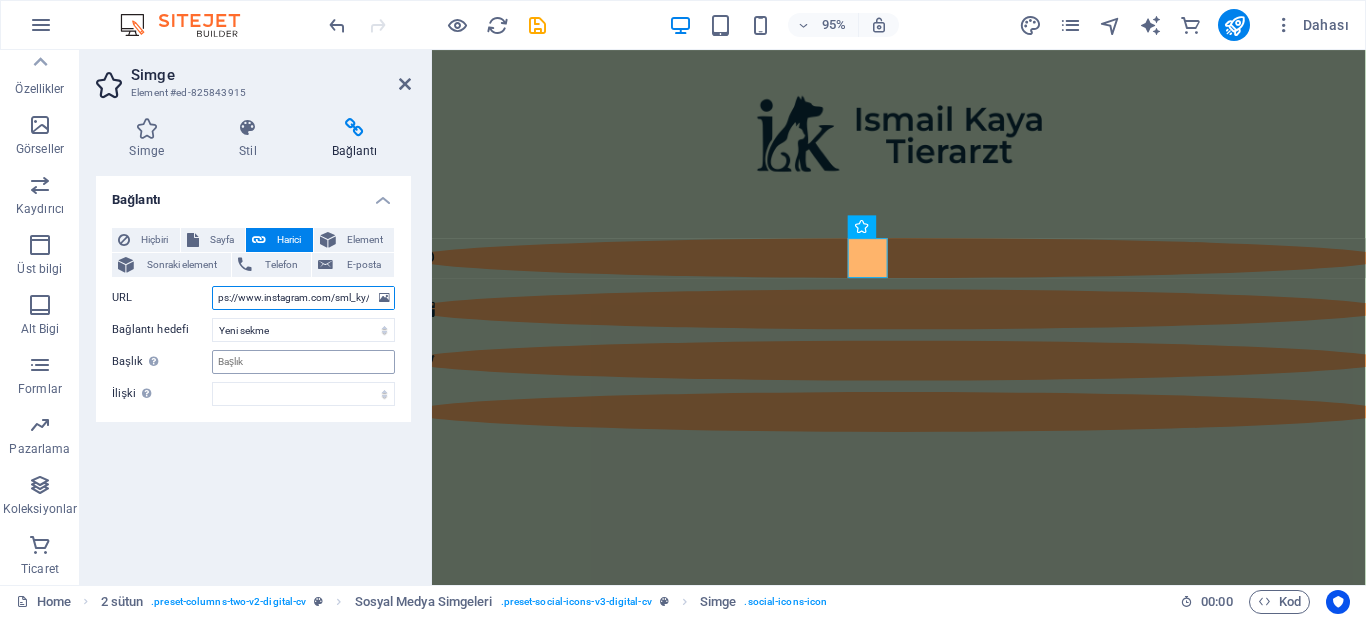 type on "https://www.instagram.com/sml_ky/" 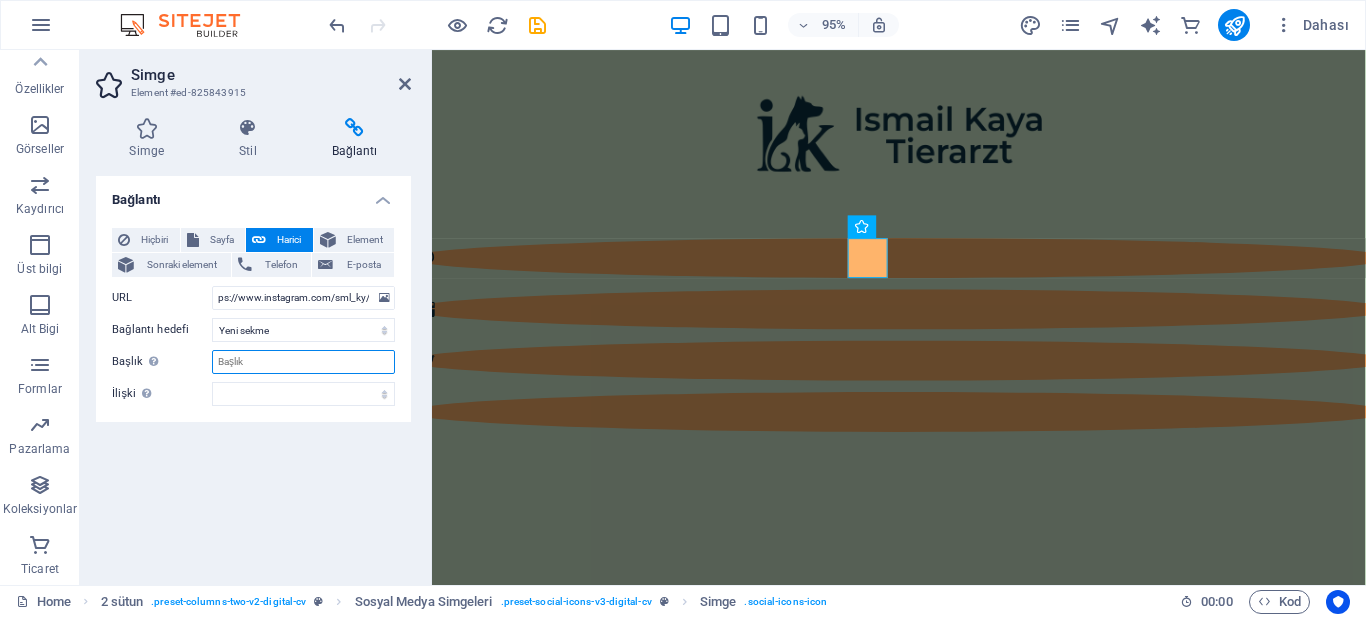 click on "Başlık Ek bağlantı tanımının bağlantı metniyle aynı olmaması gerekir. Başlık, genellikle fare elementin üzerine geldiğinde bir araç ipucu metni olarak gösterilir. Belirsizse boş bırak." at bounding box center (303, 362) 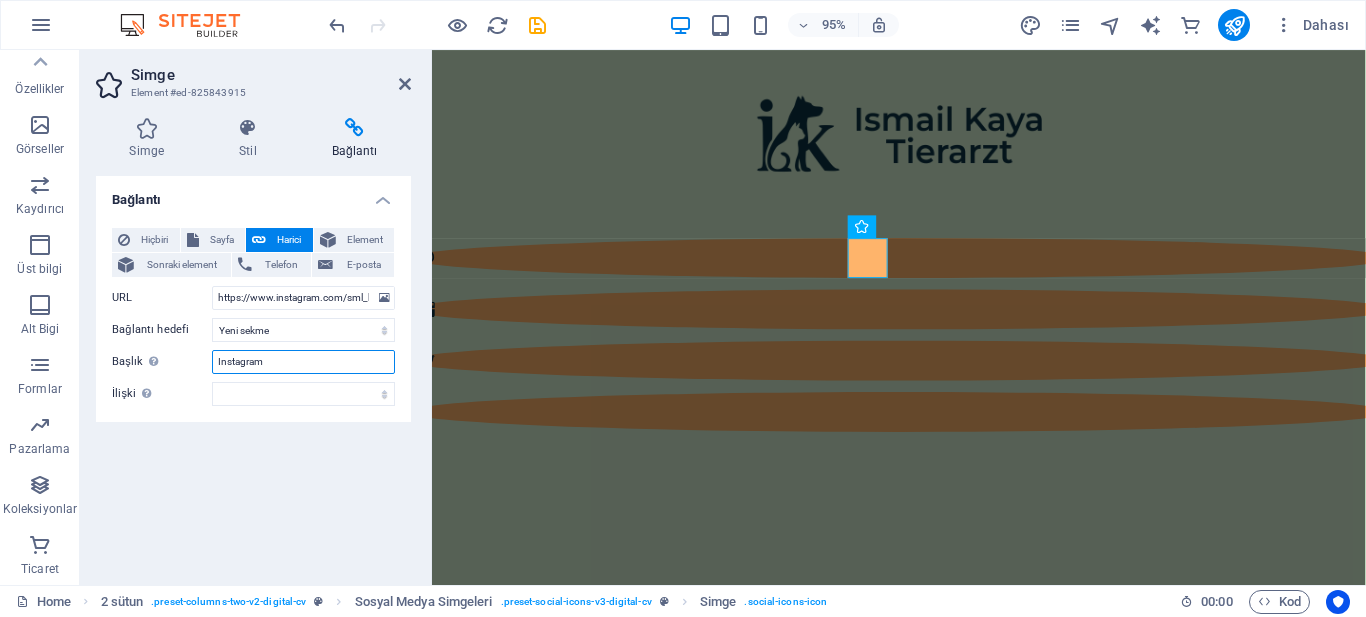 type on "Instagram" 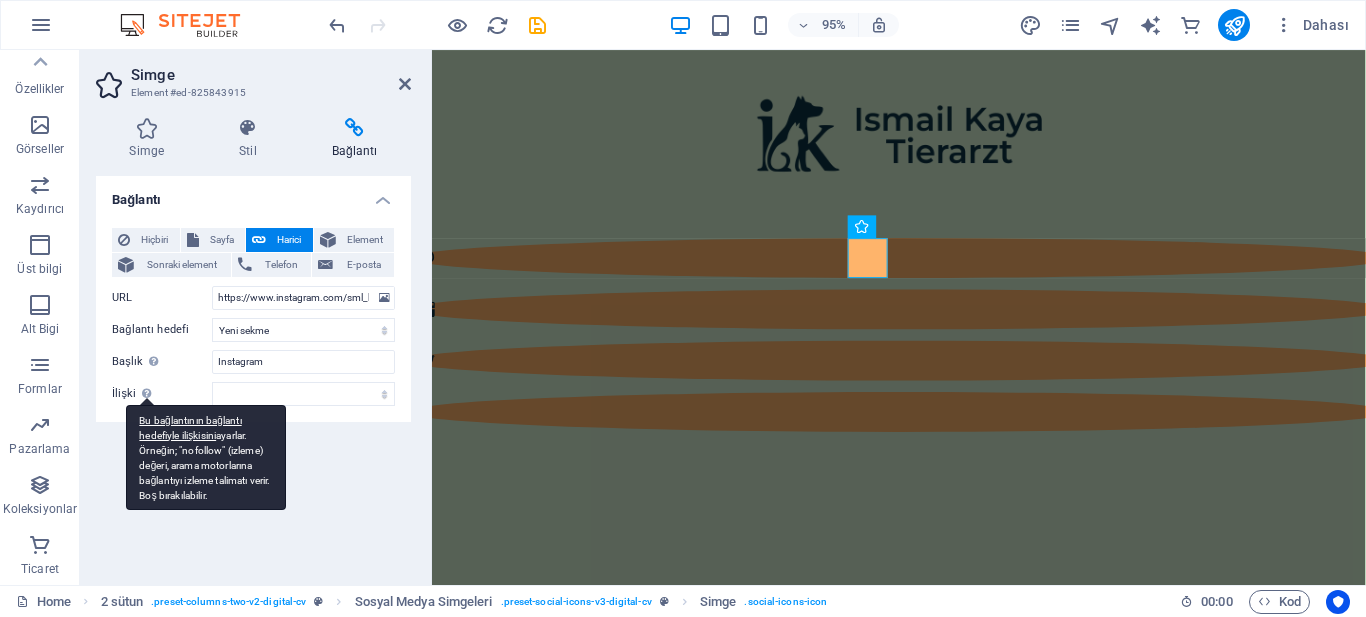 click on "Bu bağlantının bağlantı hedefiyle ilişkisini  ayarlar. Örneğin; "nofollow" (izleme) değeri, arama motorlarına bağlantıyı izleme talimatı verir. Boş bırakılabilir." at bounding box center (206, 457) 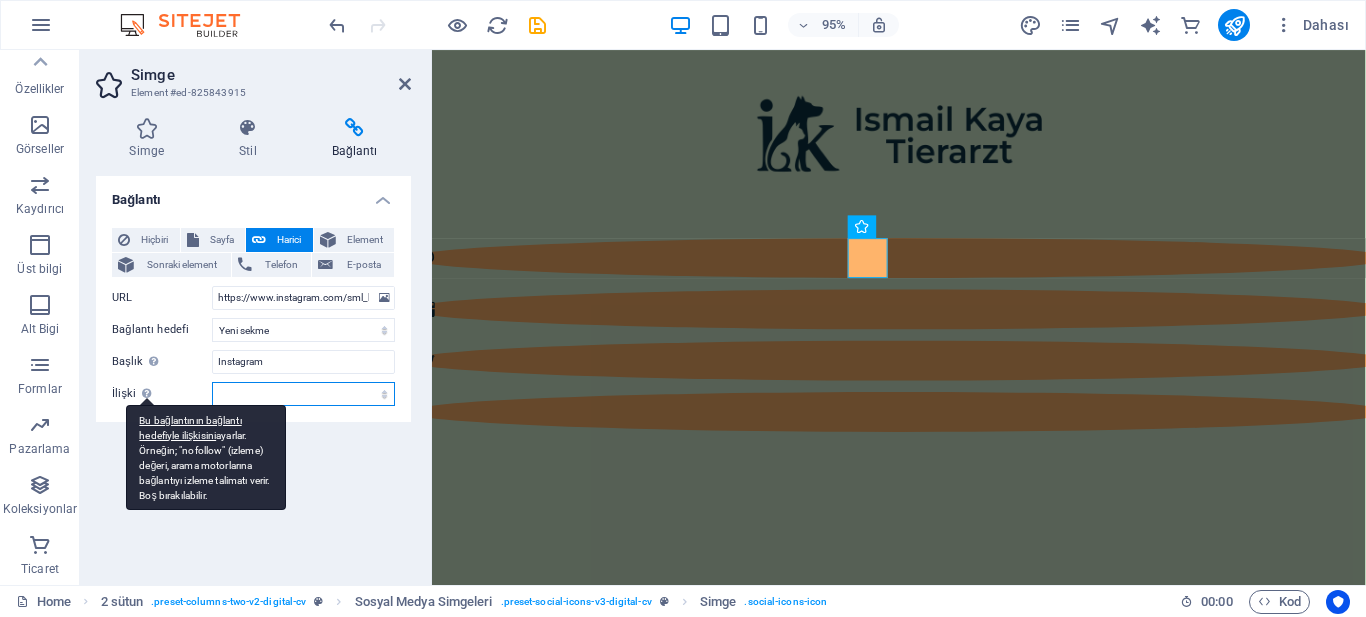 click on "alternate oluşturan bookmark harici yardım lisans ileri nofollow noreferrer noopener önceki arayın etiket" at bounding box center (303, 394) 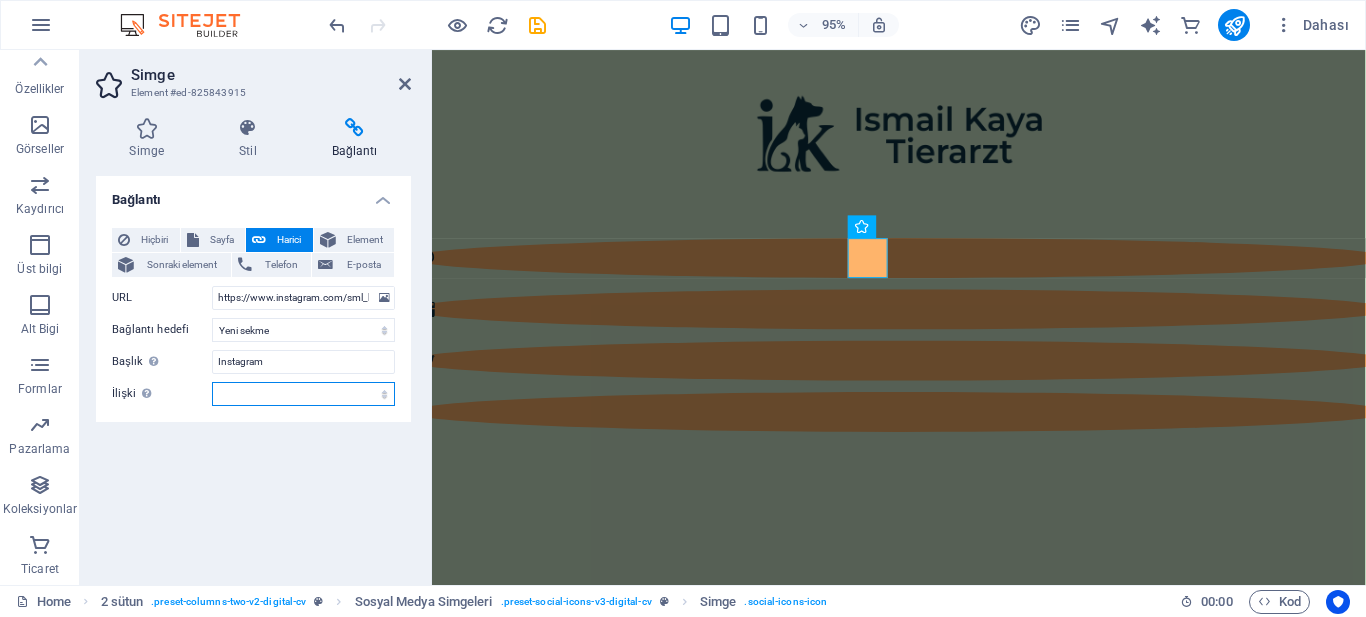 click on "alternate oluşturan bookmark harici yardım lisans ileri nofollow noreferrer noopener önceki arayın etiket" at bounding box center [303, 394] 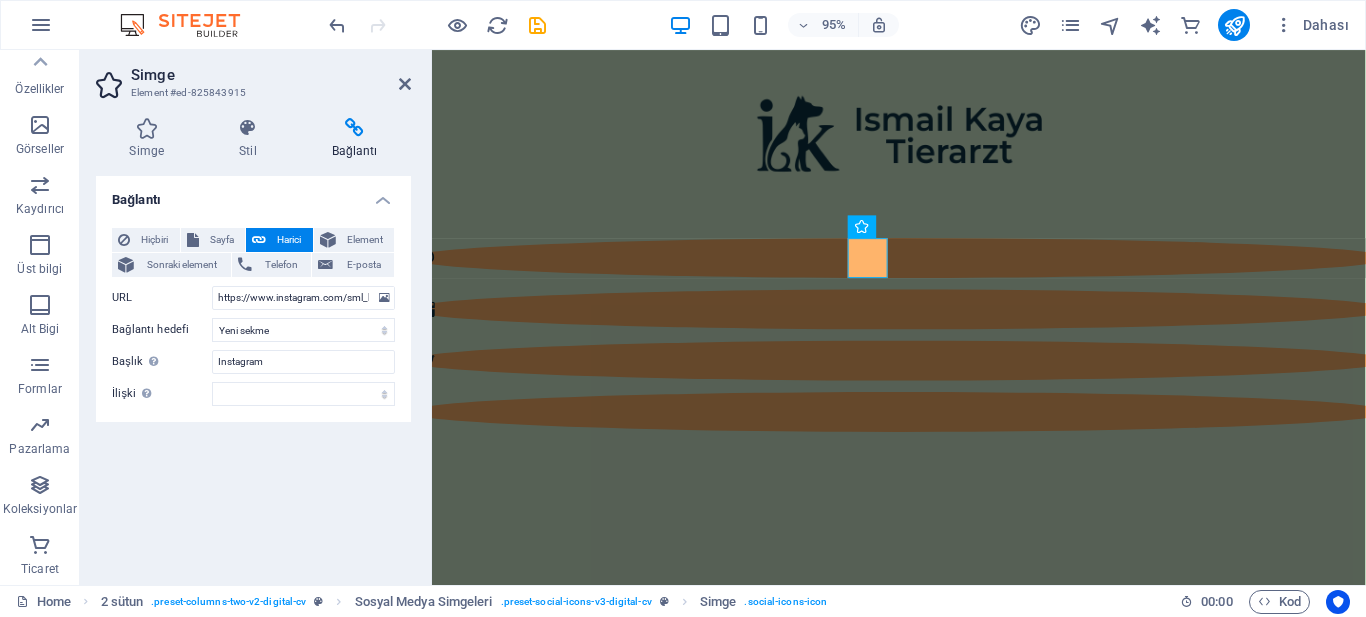 click on "Bağlantı Hiçbiri Sayfa Harici Element Sonraki element Telefon E-posta Sayfa Home Legal Notice Privacy Subpage Test Element
URL https://www.instagram.com/sml_ky/ Telefon E-posta Bağlantı hedefi Yeni sekme Aynı sekme Kaplama Başlık Ek bağlantı tanımının bağlantı metniyle aynı olmaması gerekir. Başlık, genellikle fare elementin üzerine geldiğinde bir araç ipucu metni olarak gösterilir. Belirsizse boş bırak. Instagram İlişki Bu bağlantının bağlantı hedefiyle ilişkisini  ayarlar. Örneğin; "nofollow" (izleme) değeri, arama motorlarına bağlantıyı izleme talimatı verir. Boş bırakılabilir. alternate oluşturan bookmark harici yardım lisans ileri nofollow noreferrer noopener önceki arayın etiket" at bounding box center (253, 372) 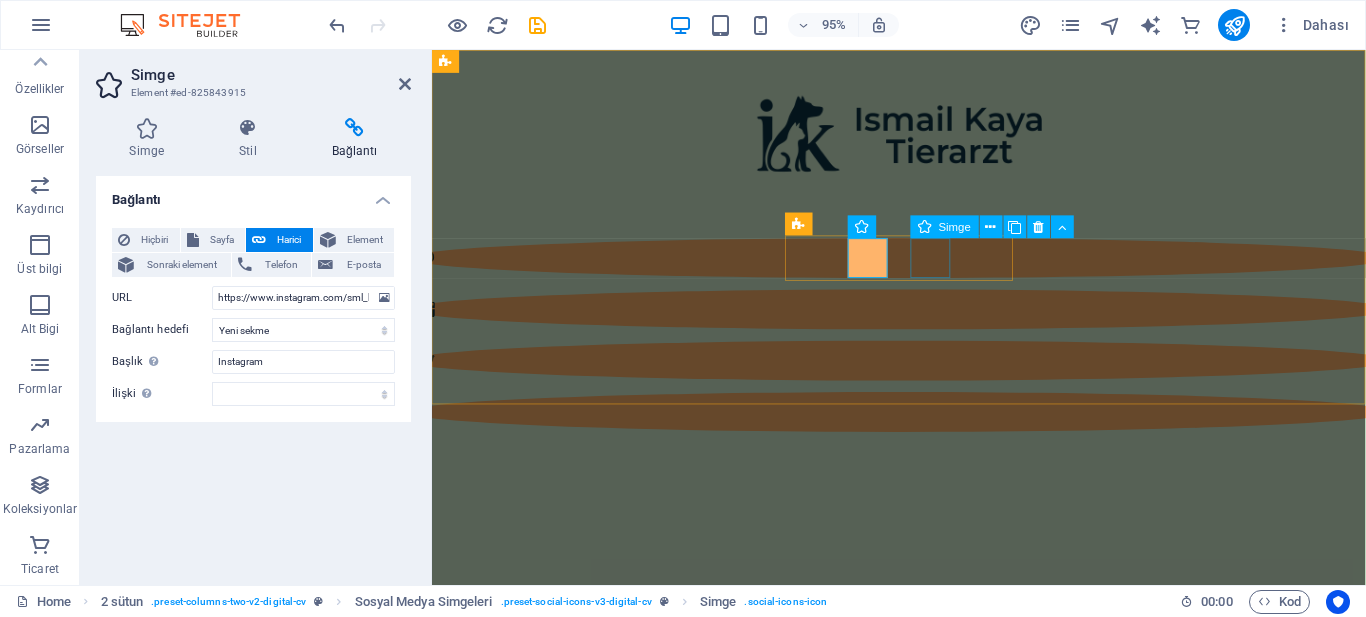 click at bounding box center [923, 377] 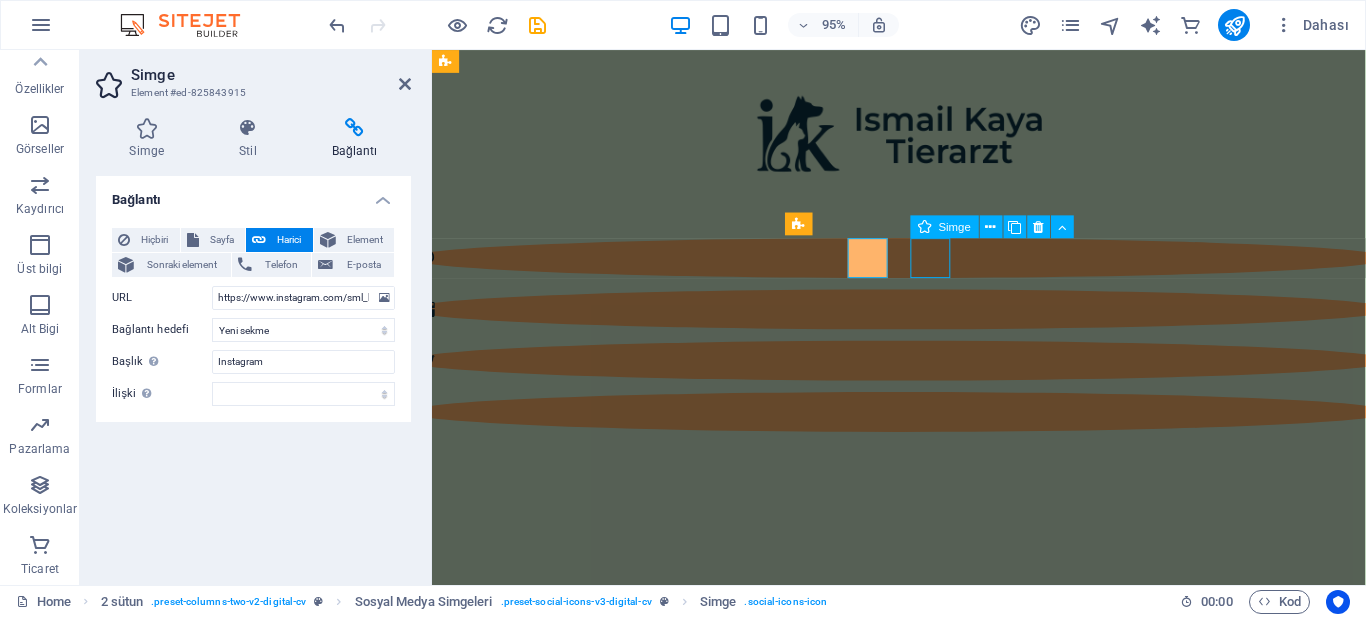 click at bounding box center (923, 377) 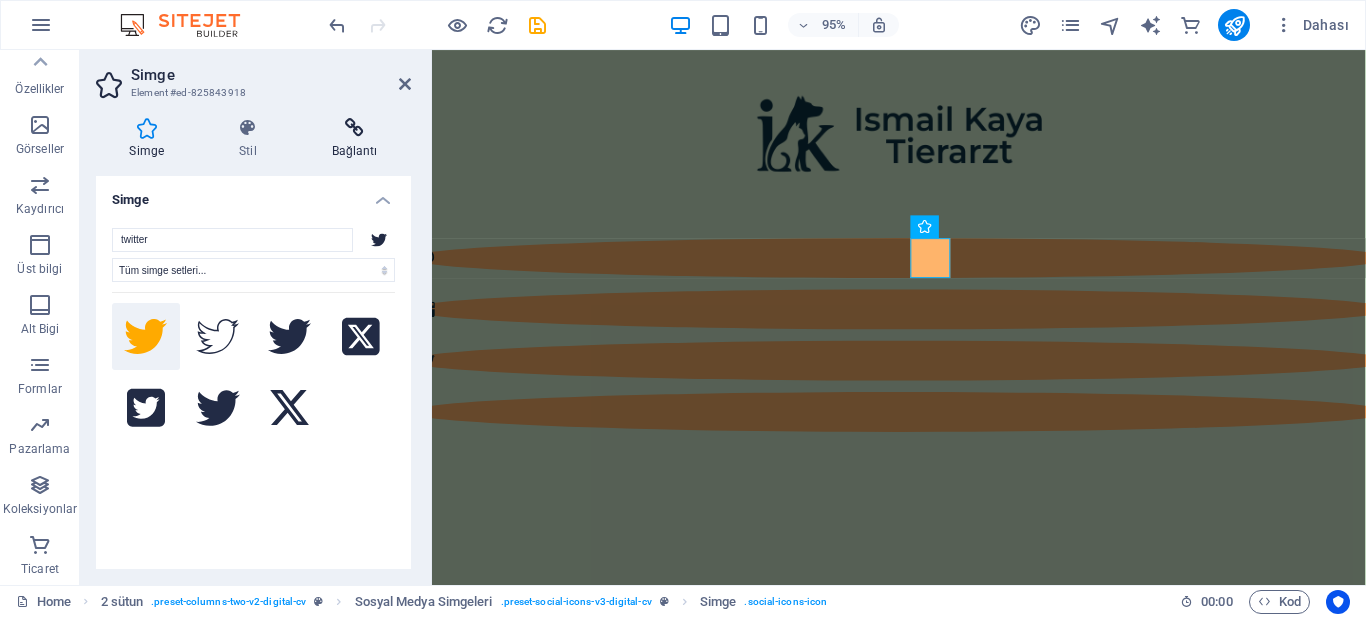 click at bounding box center [354, 128] 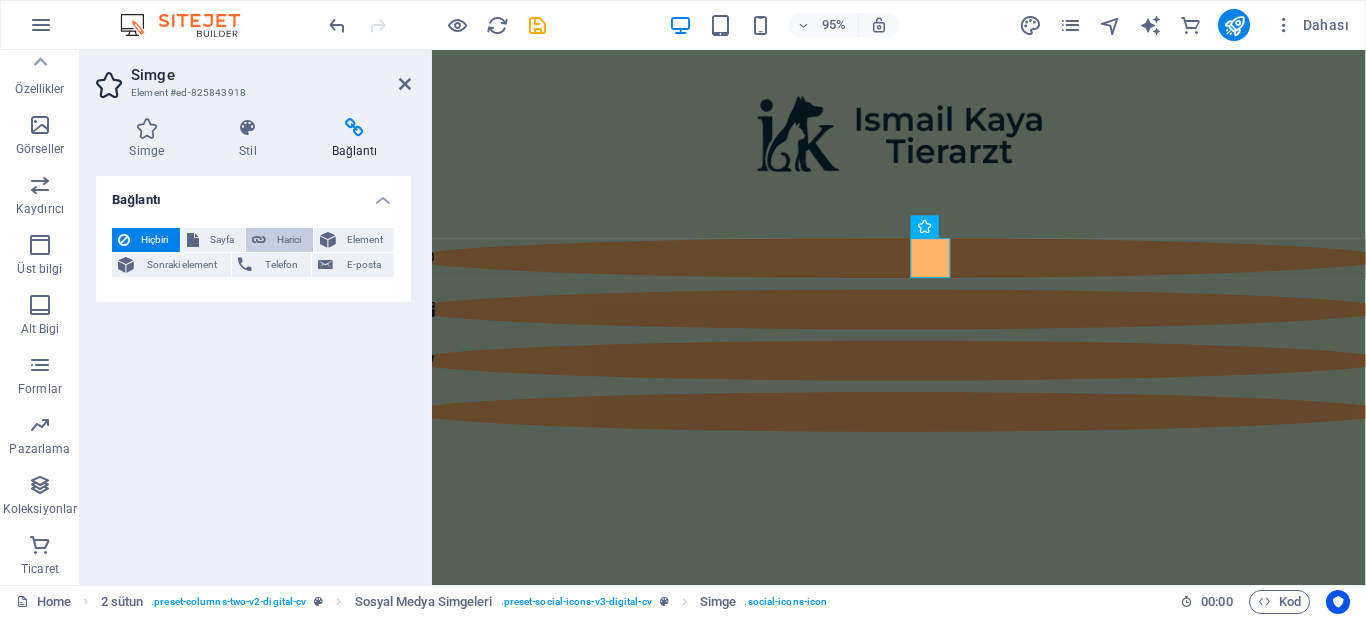click on "Harici" at bounding box center [289, 240] 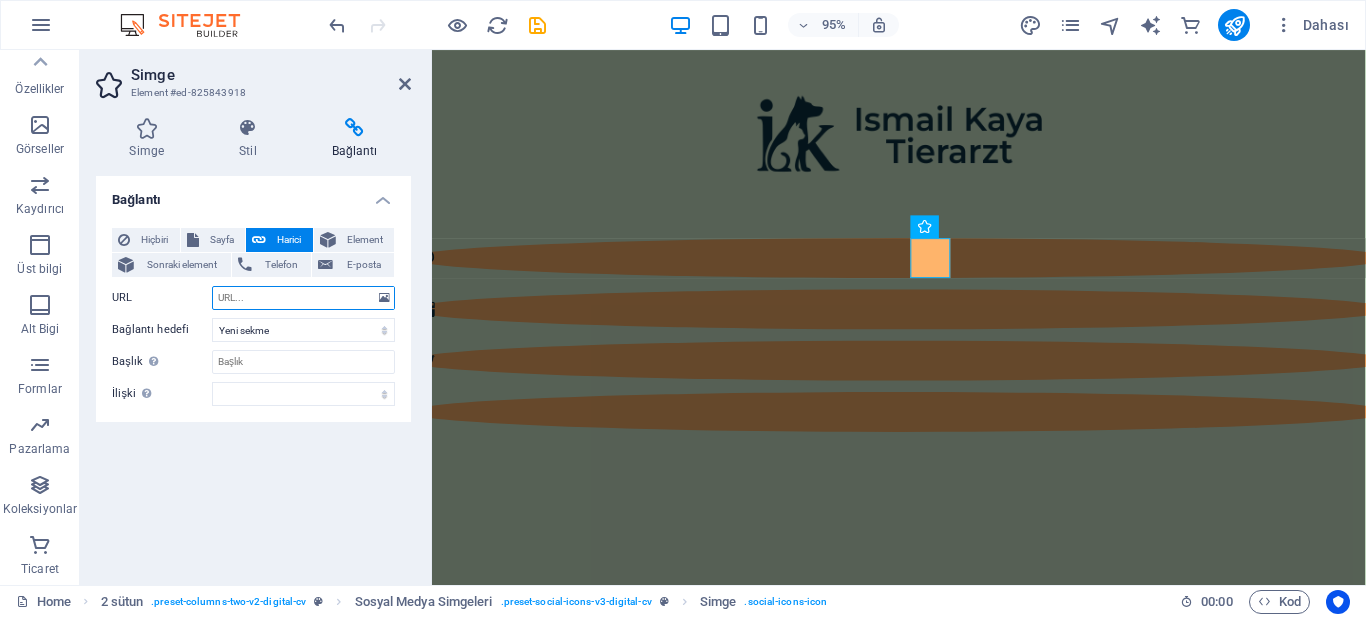 paste on "https://x.com/sml_ky" 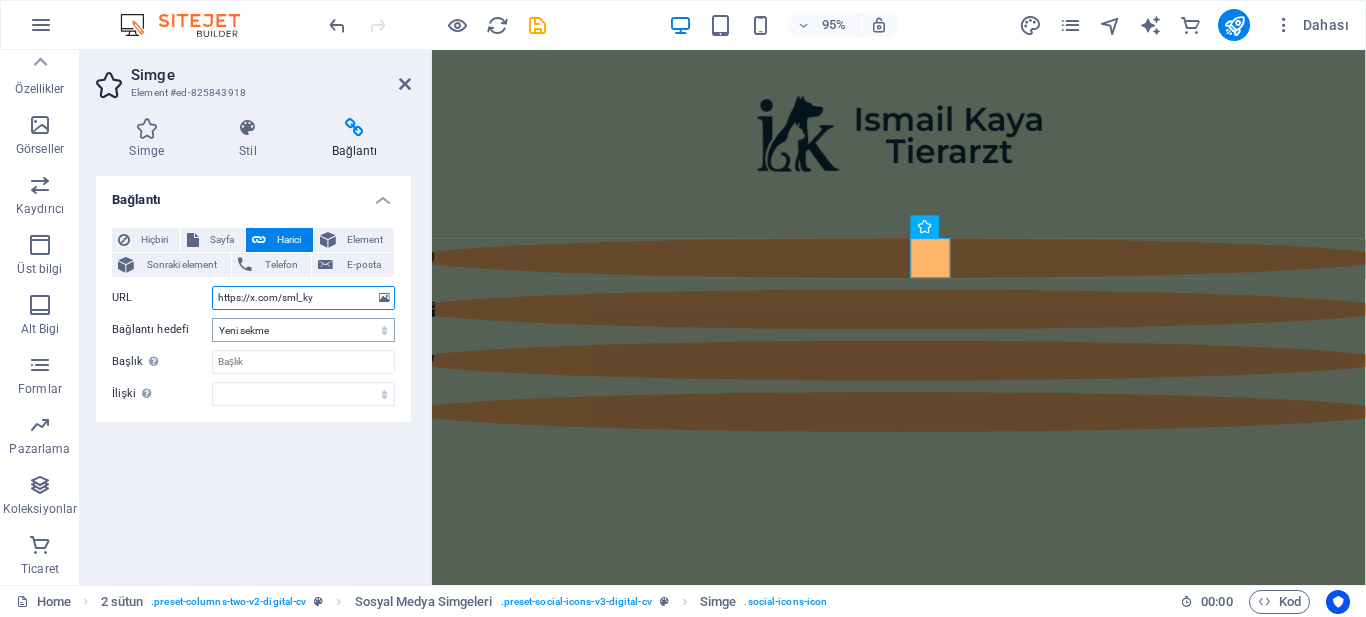 type on "https://x.com/sml_ky" 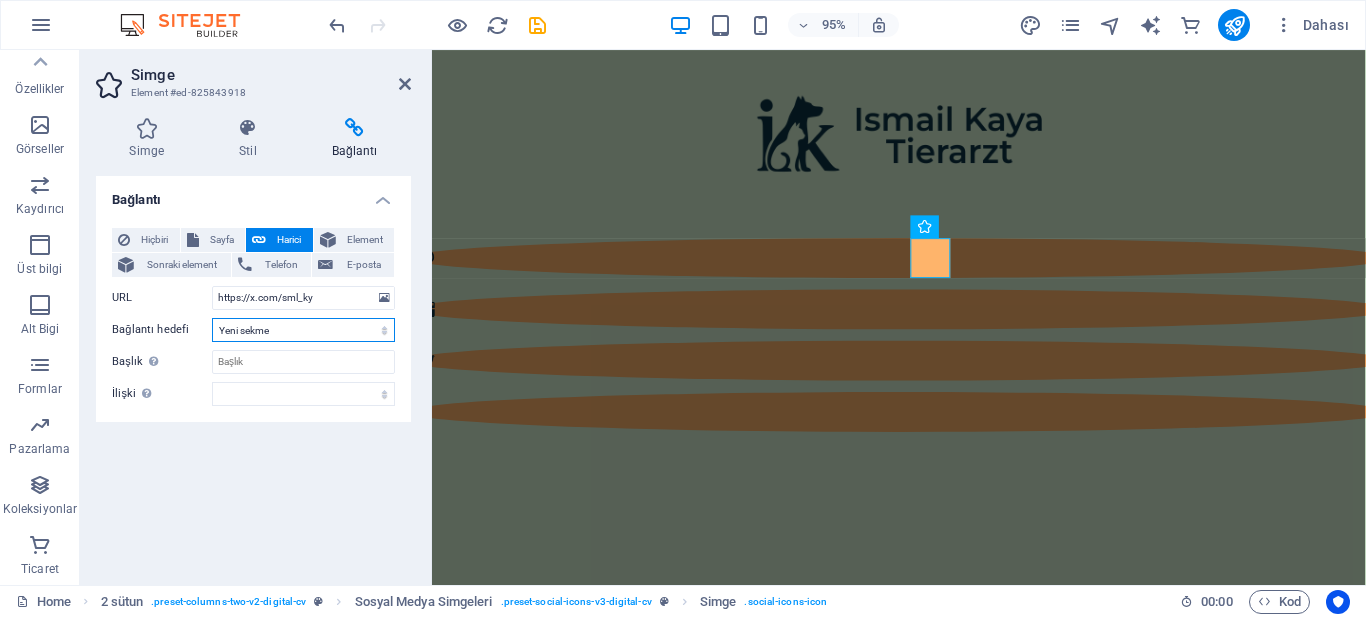 click on "Yeni sekme Aynı sekme Kaplama" at bounding box center [303, 330] 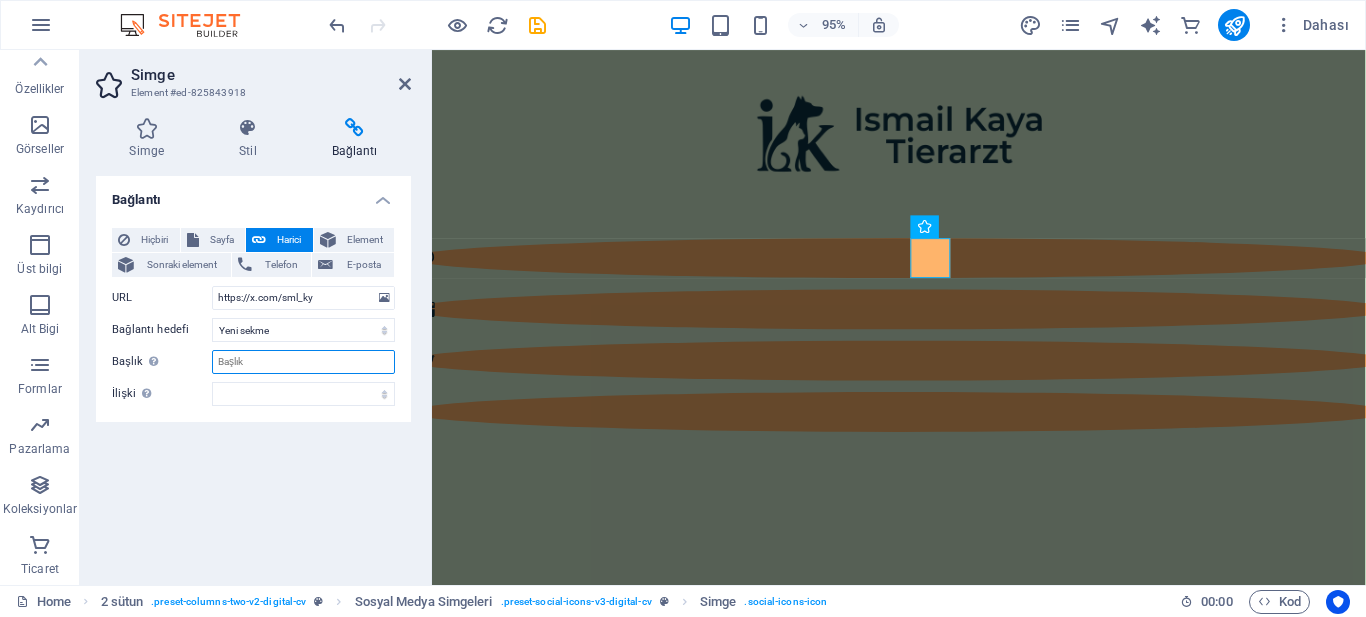 click on "Başlık Ek bağlantı tanımının bağlantı metniyle aynı olmaması gerekir. Başlık, genellikle fare elementin üzerine geldiğinde bir araç ipucu metni olarak gösterilir. Belirsizse boş bırak." at bounding box center (303, 362) 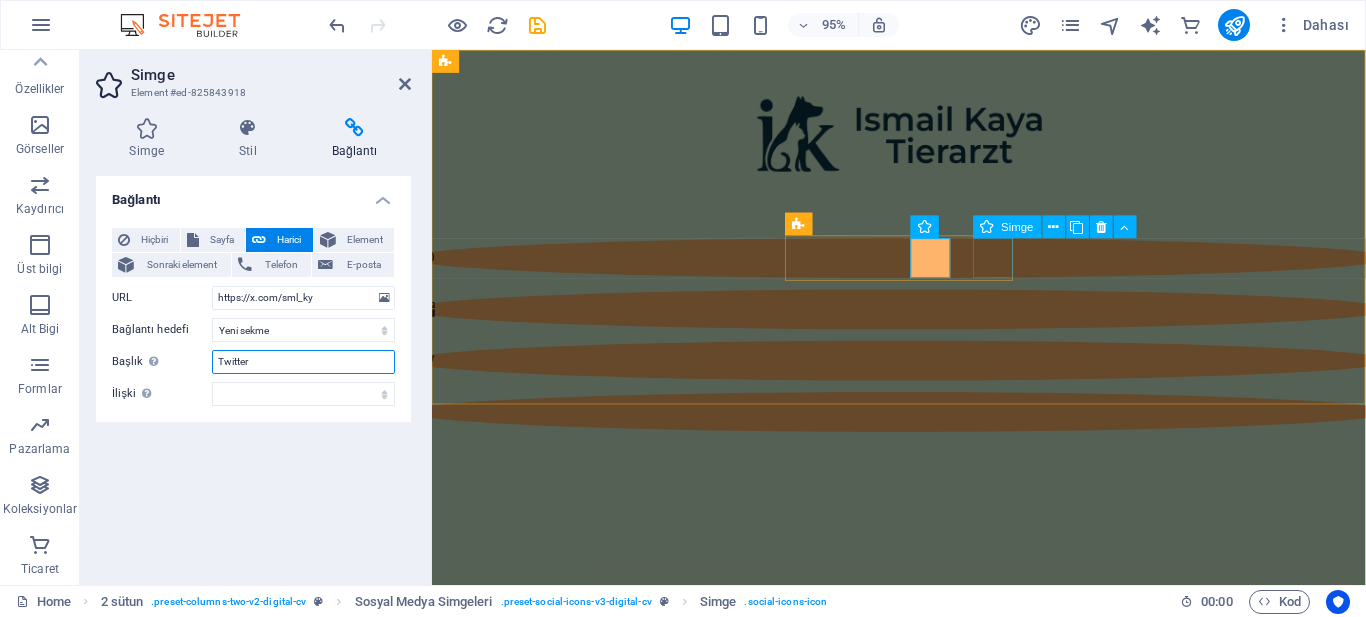 type on "Twitter" 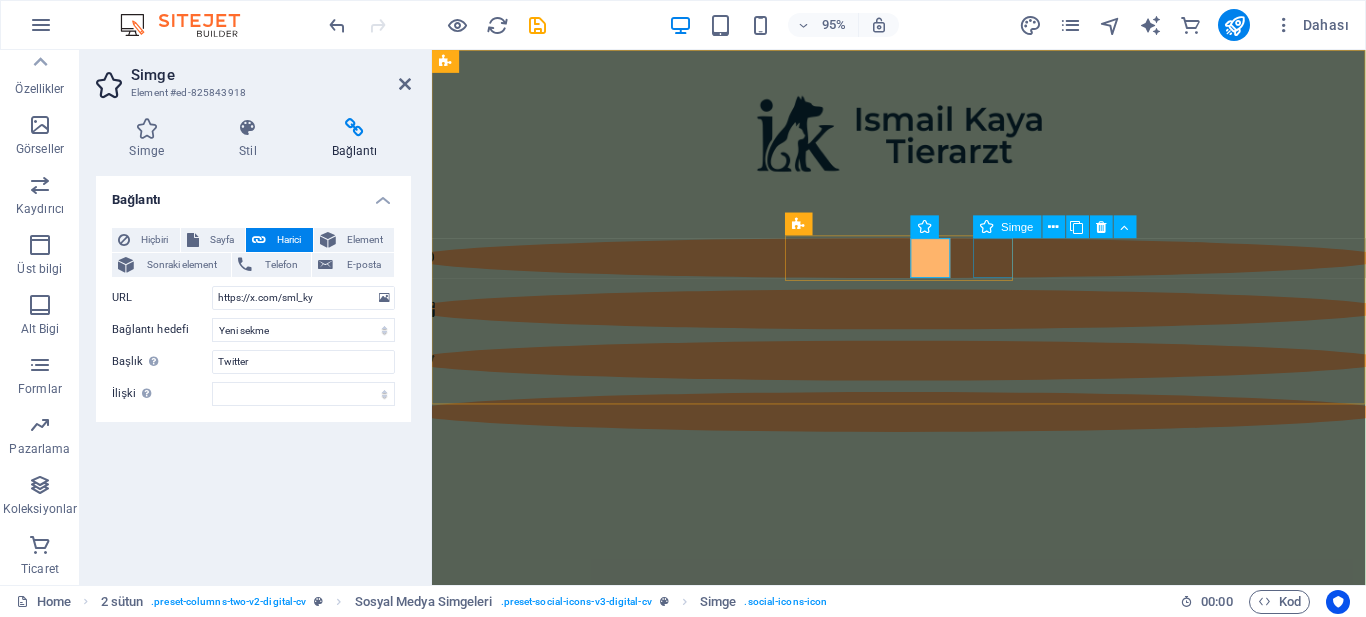 click at bounding box center [923, 431] 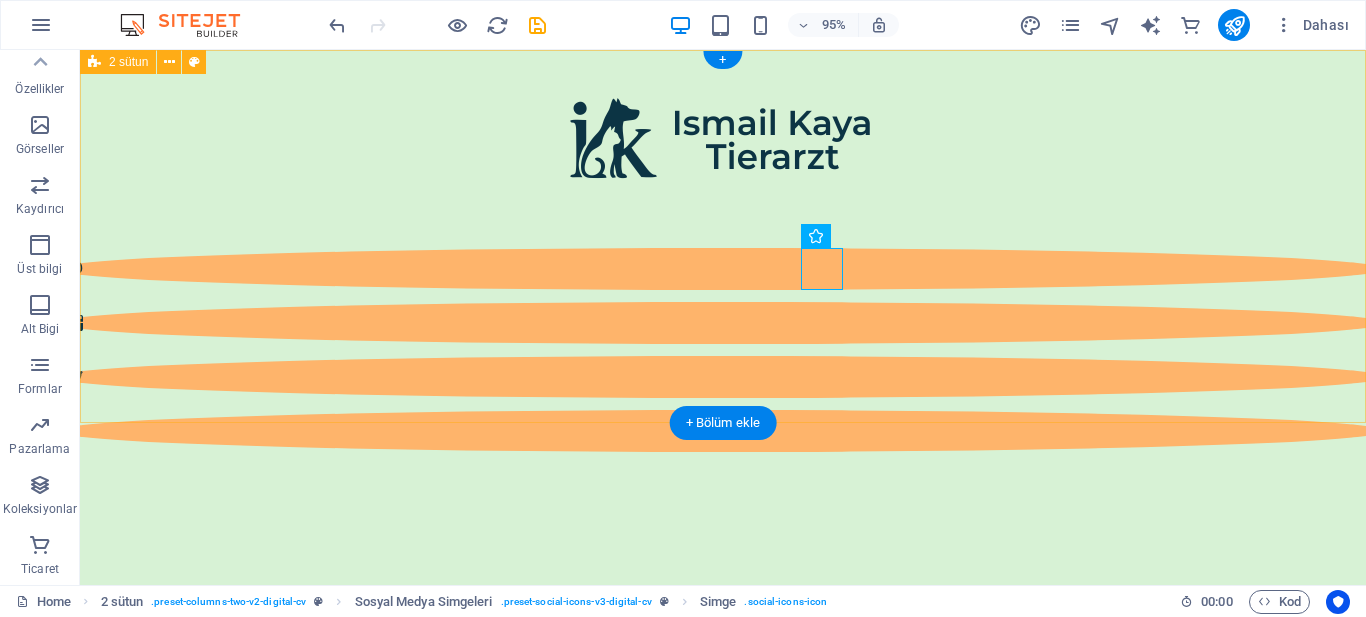 click at bounding box center (723, 317) 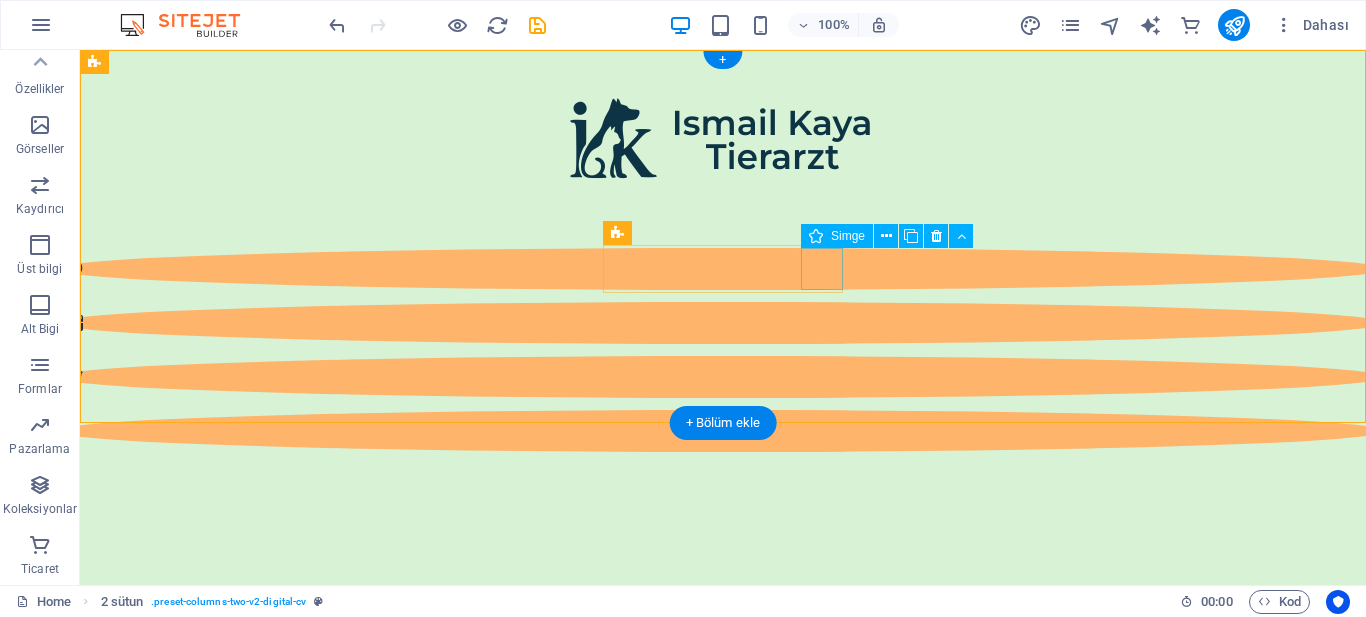 click at bounding box center [720, 431] 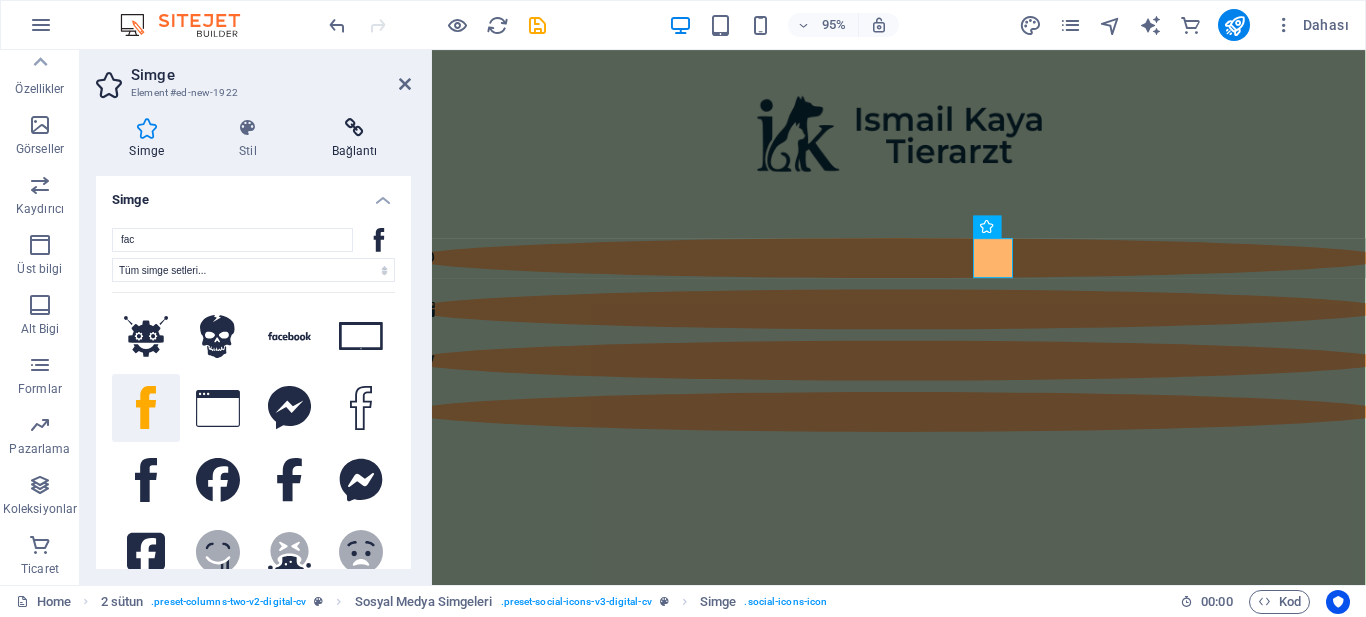 click on "Bağlantı" at bounding box center (354, 139) 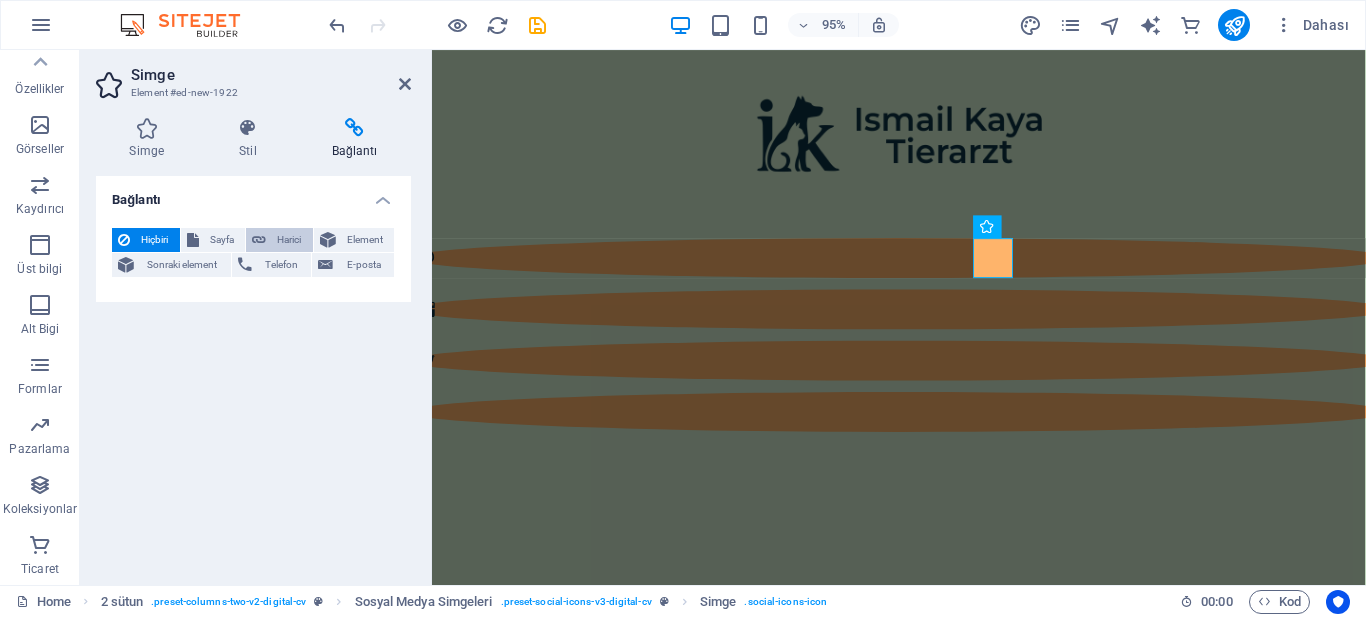 click on "Harici" at bounding box center [289, 240] 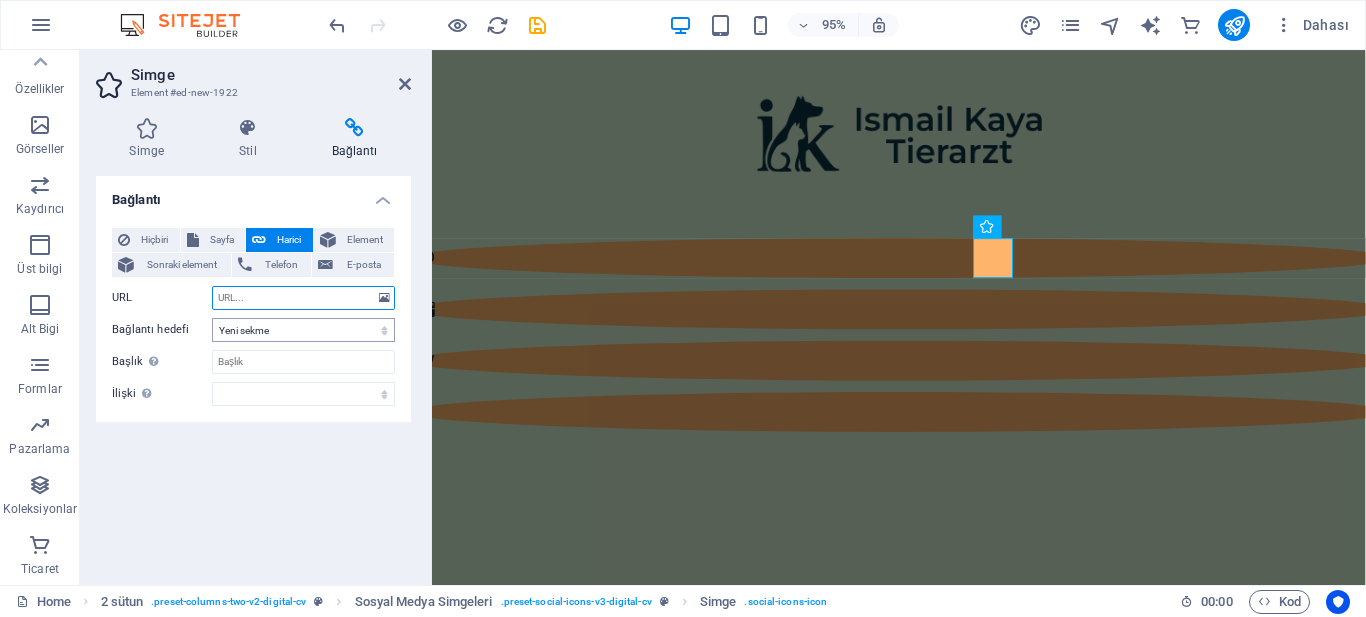 paste on "https://www.facebook.com/kaya.veteriner.klinigi" 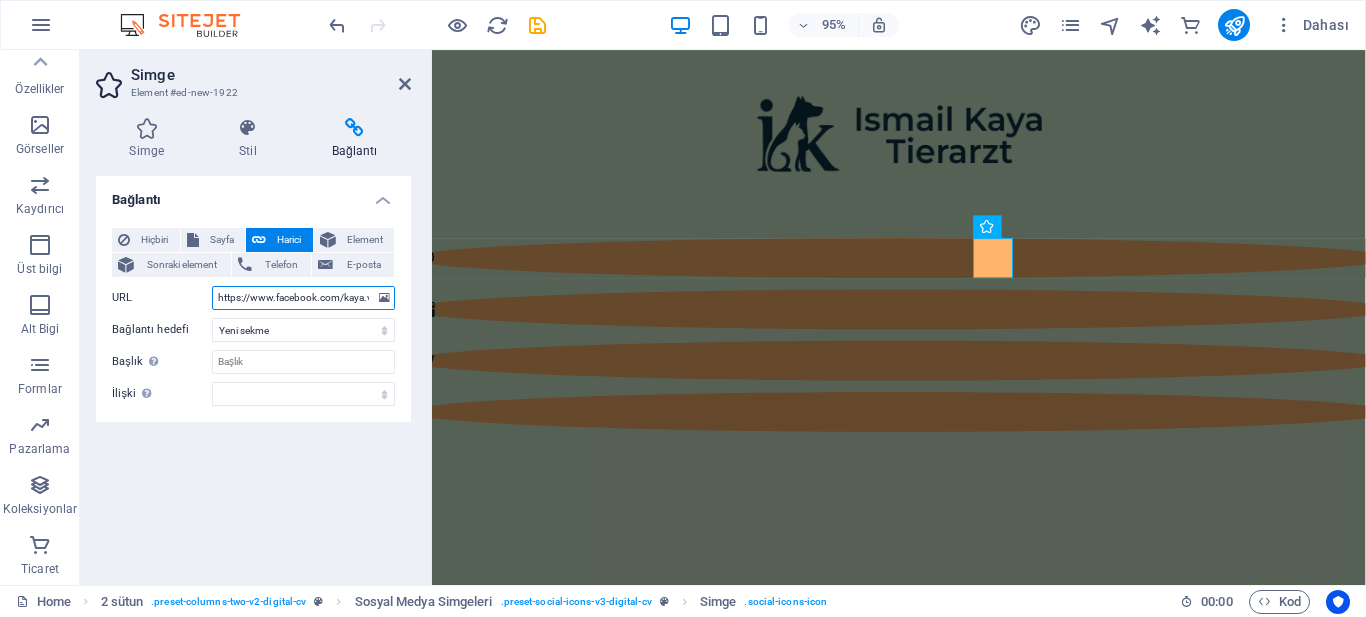 scroll, scrollTop: 0, scrollLeft: 63, axis: horizontal 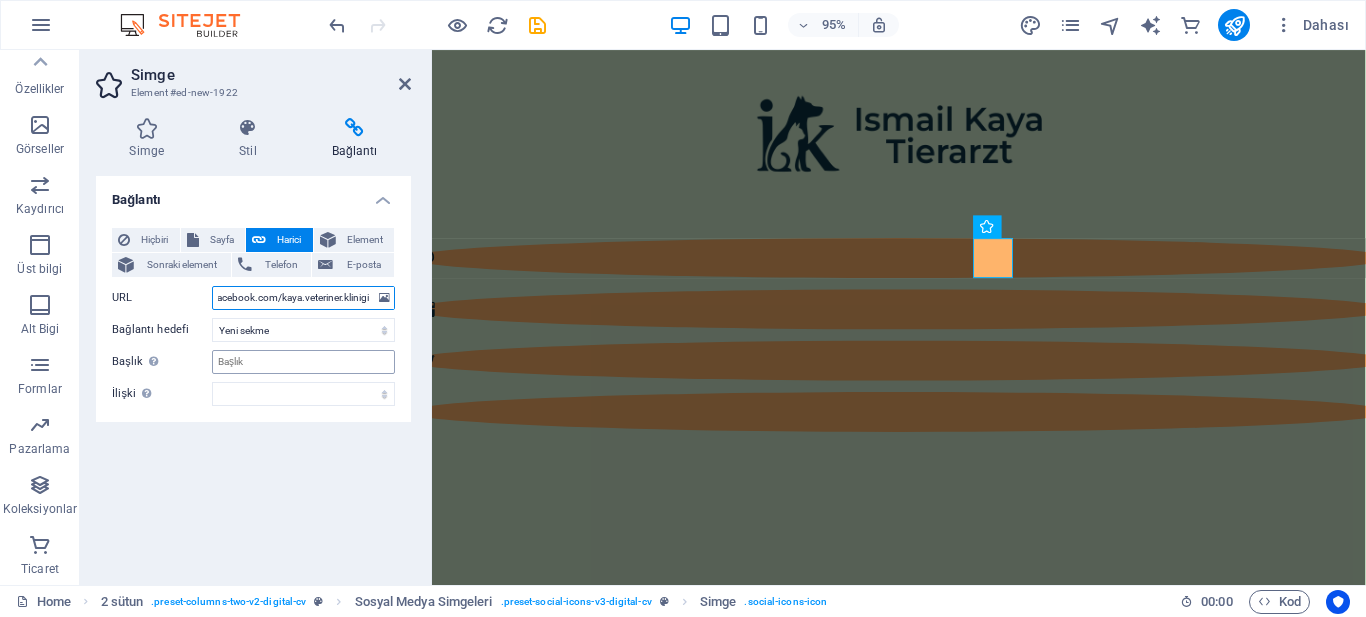 type on "https://www.facebook.com/kaya.veteriner.klinigi" 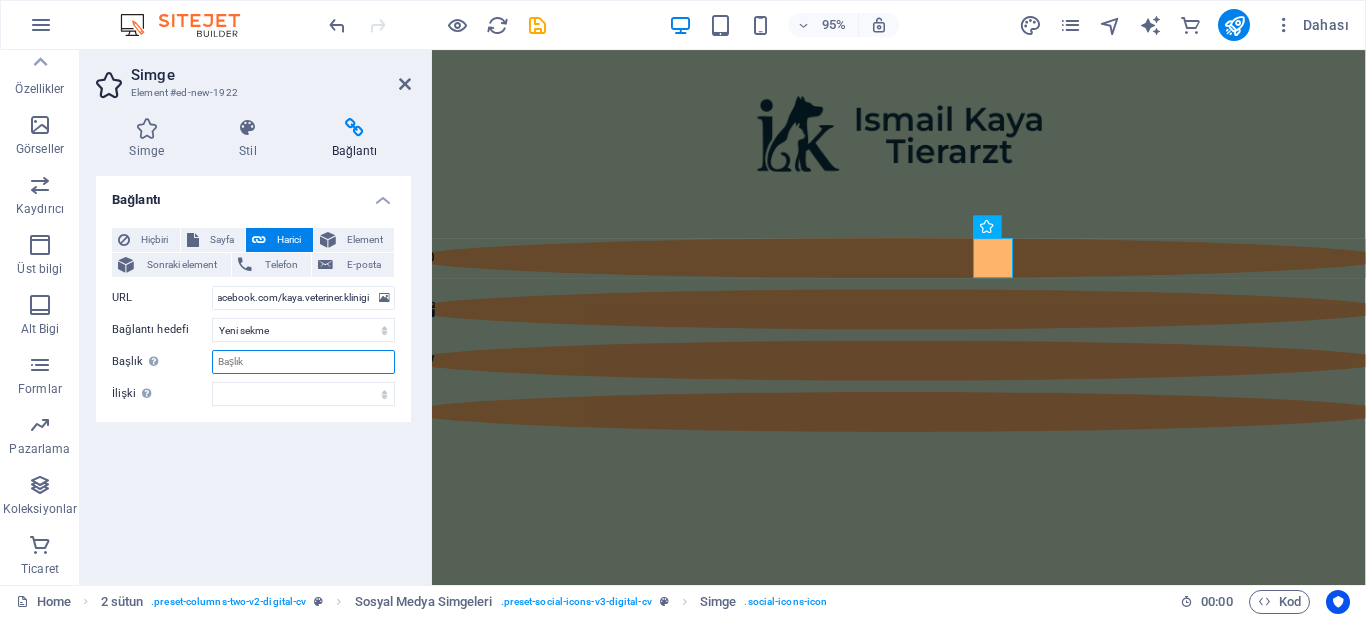 click on "Başlık Ek bağlantı tanımının bağlantı metniyle aynı olmaması gerekir. Başlık, genellikle fare elementin üzerine geldiğinde bir araç ipucu metni olarak gösterilir. Belirsizse boş bırak." at bounding box center [303, 362] 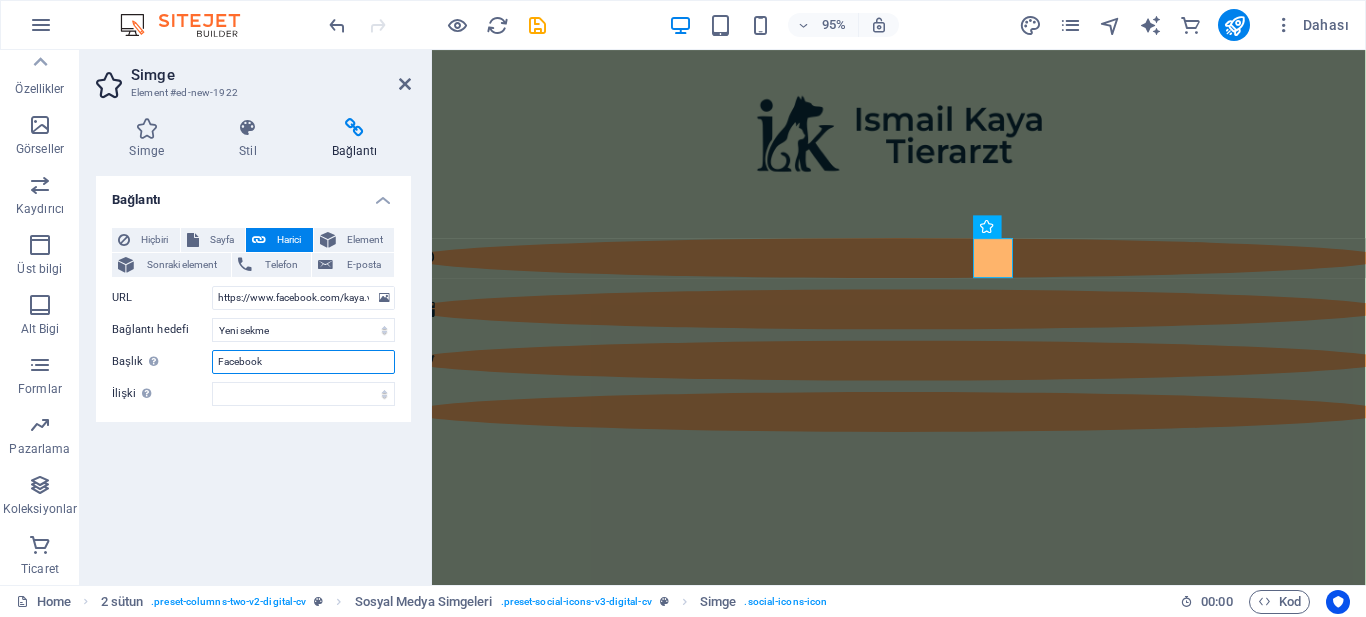 type on "Facebook" 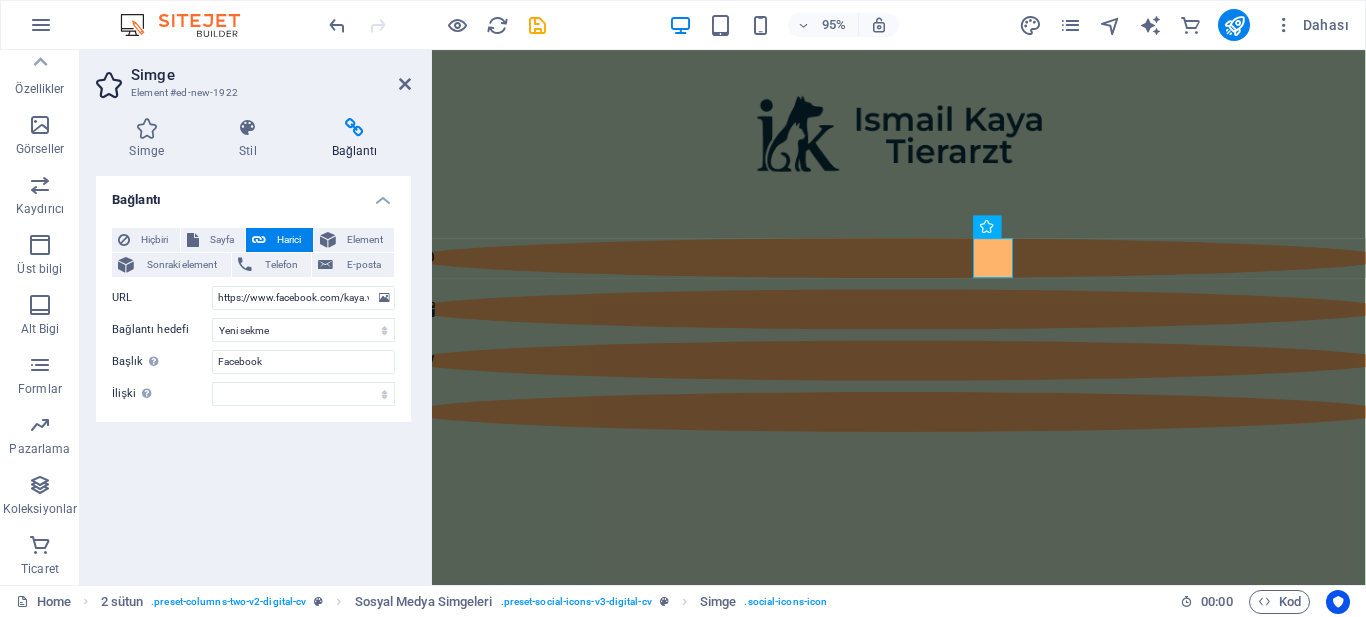 click on "Skip to main content" at bounding box center [923, 317] 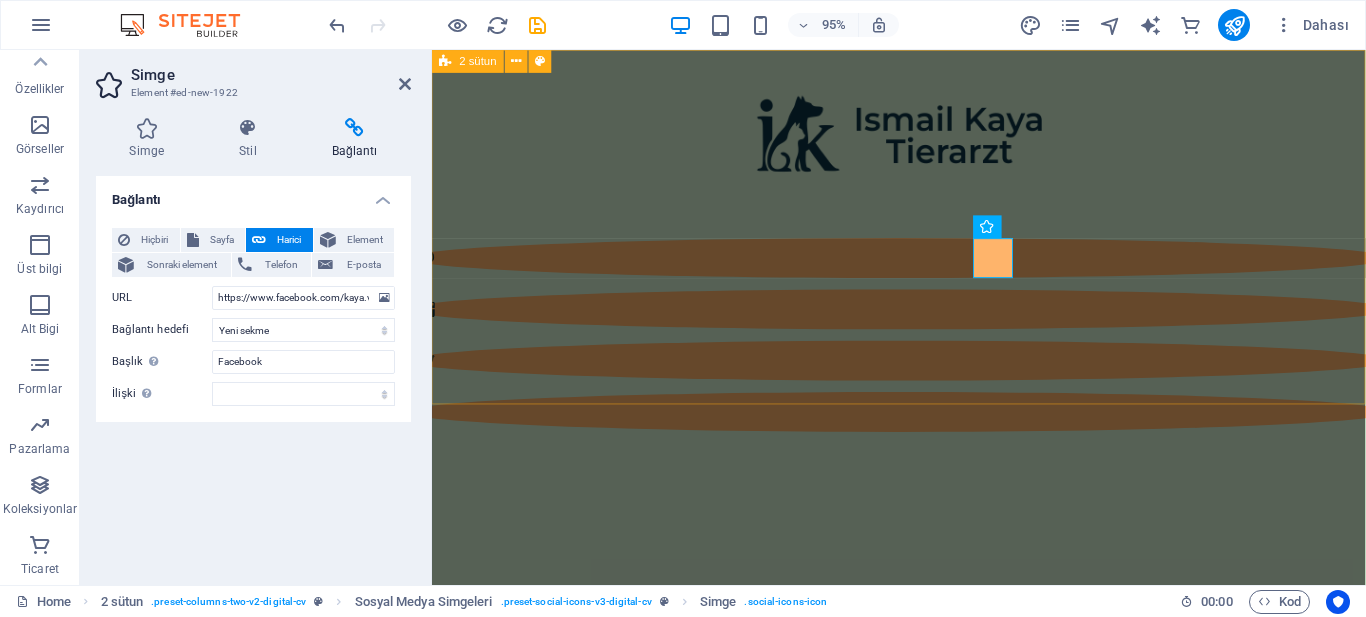 click at bounding box center [923, 317] 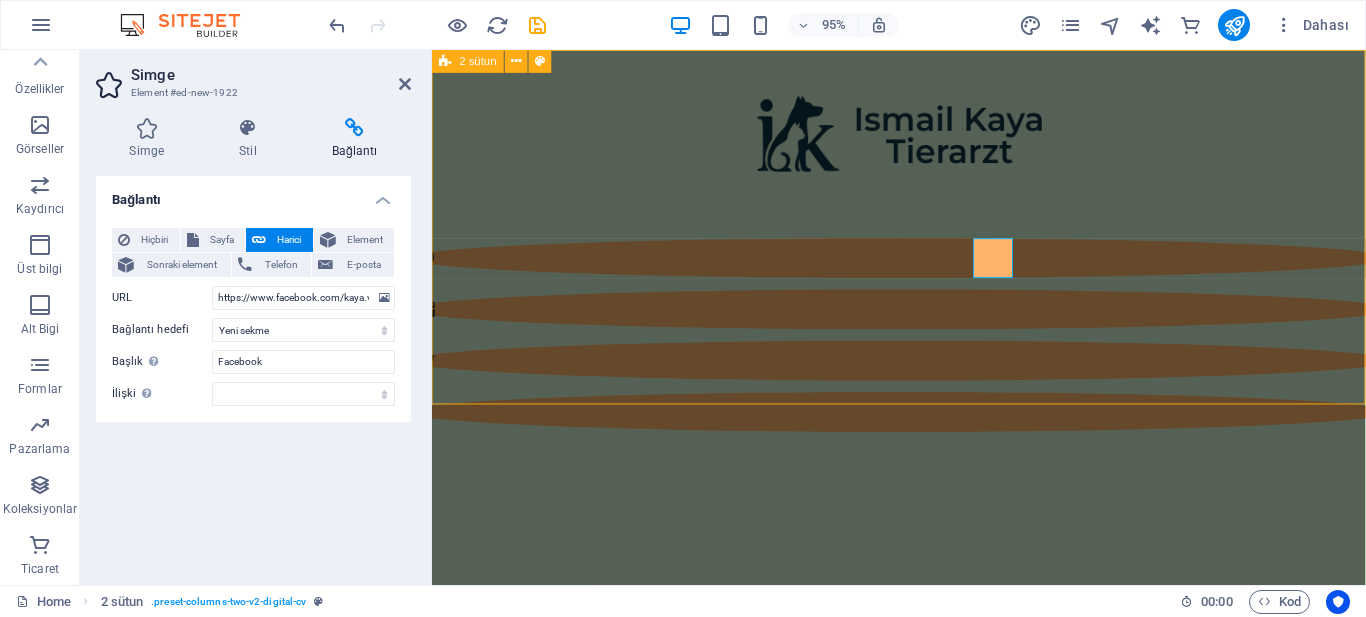 click at bounding box center (923, 317) 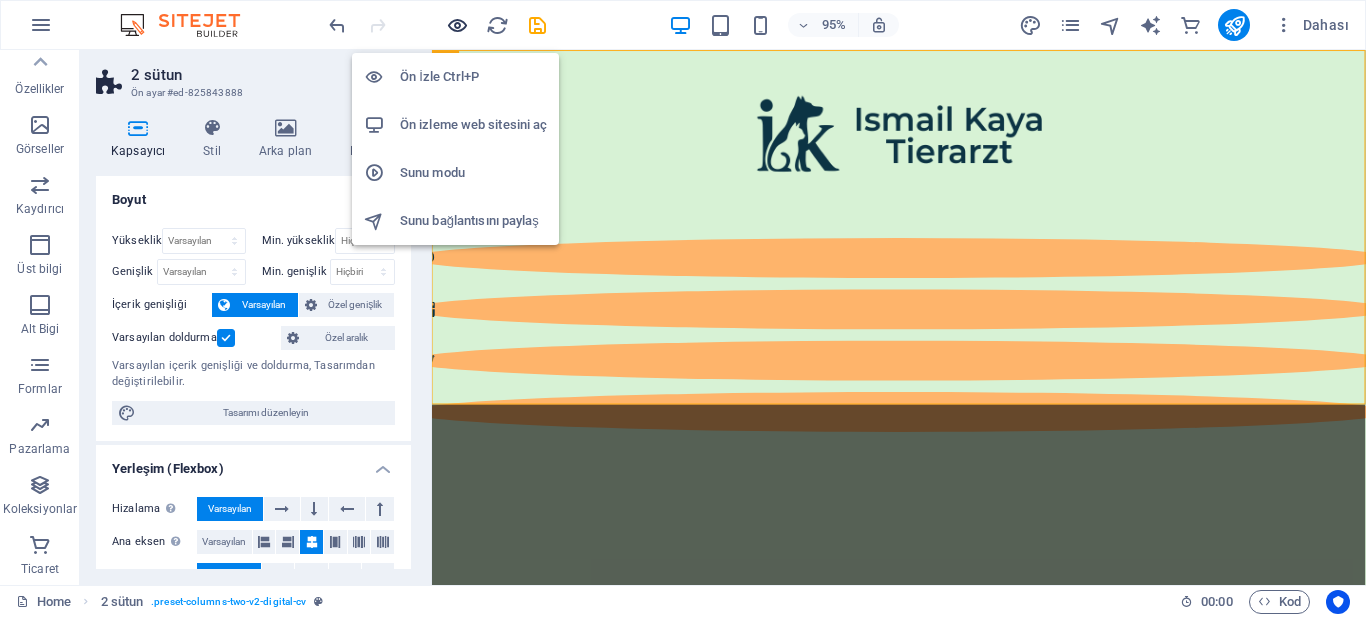 click at bounding box center (457, 25) 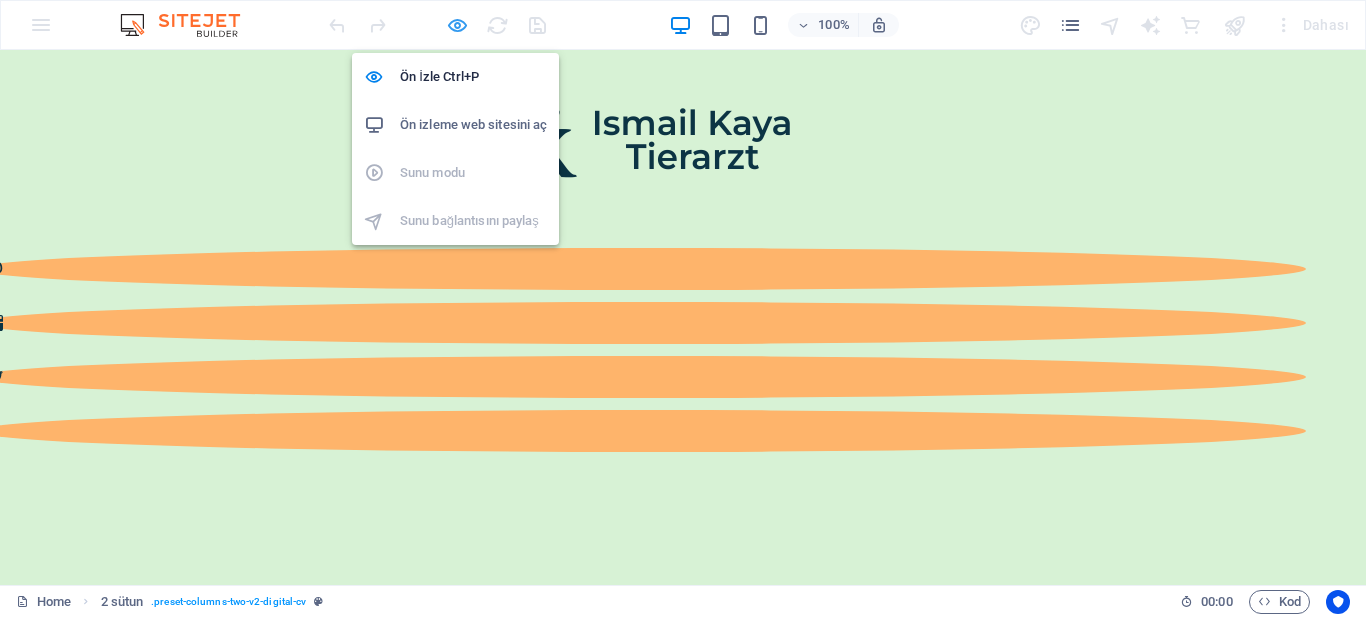 click at bounding box center [457, 25] 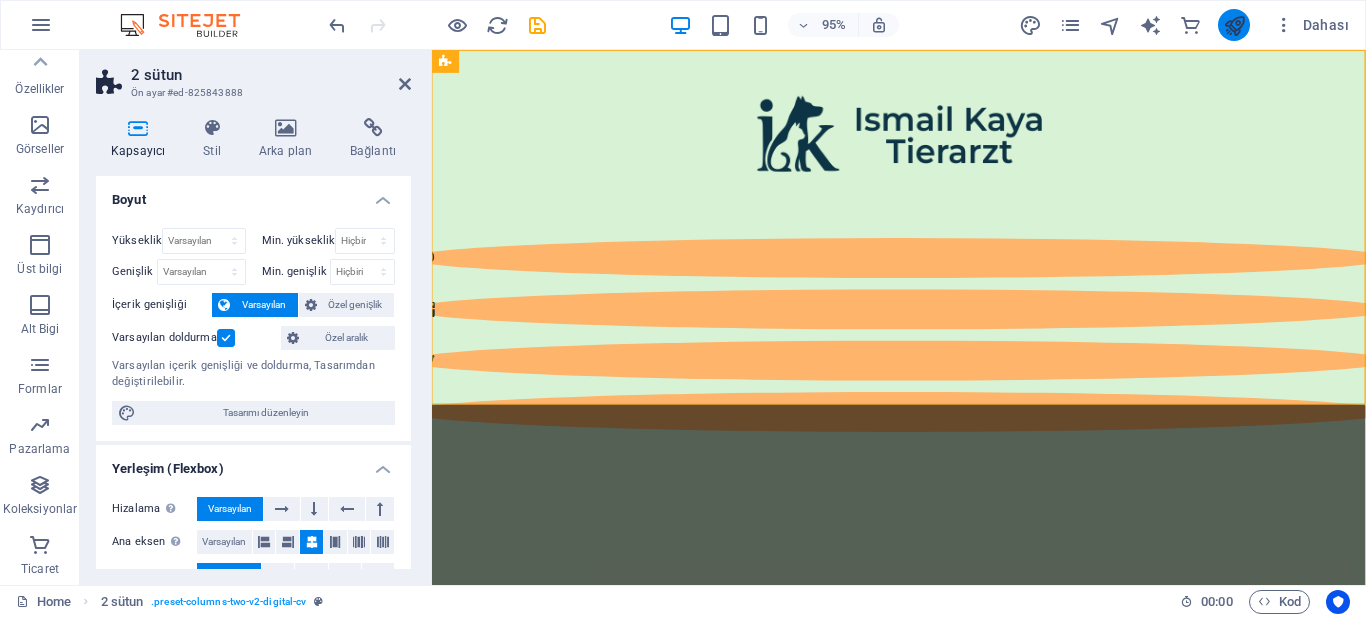 click at bounding box center [1234, 25] 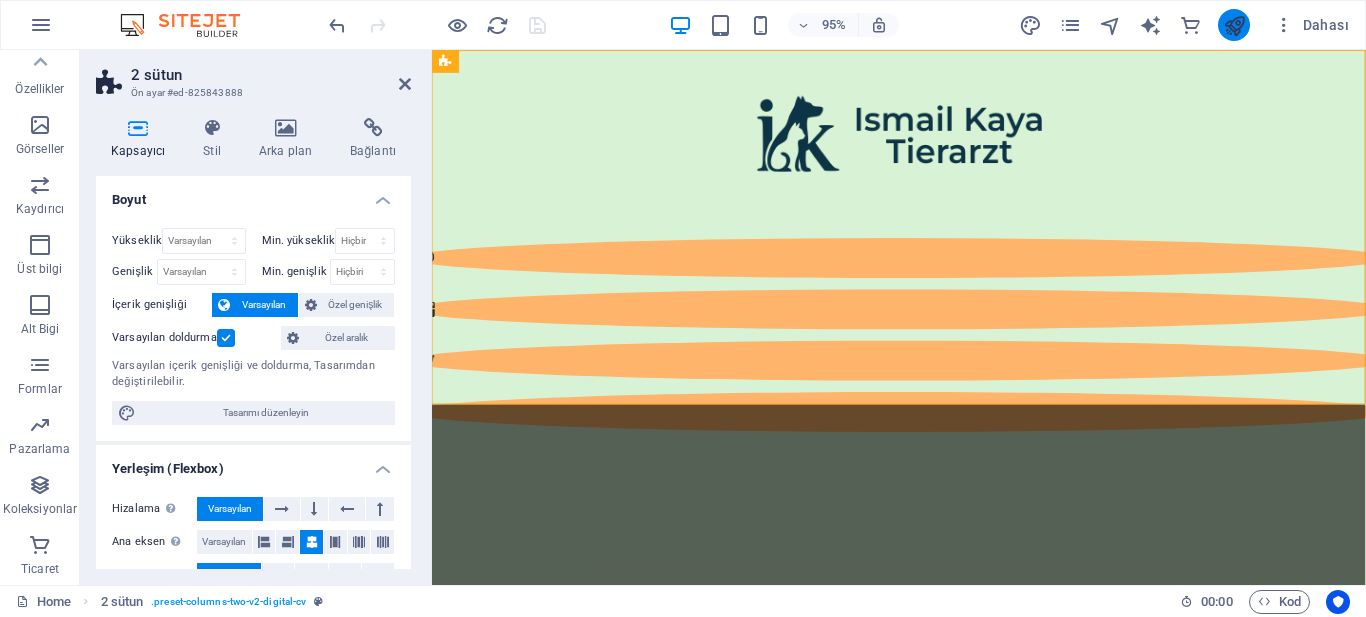 click at bounding box center (1234, 25) 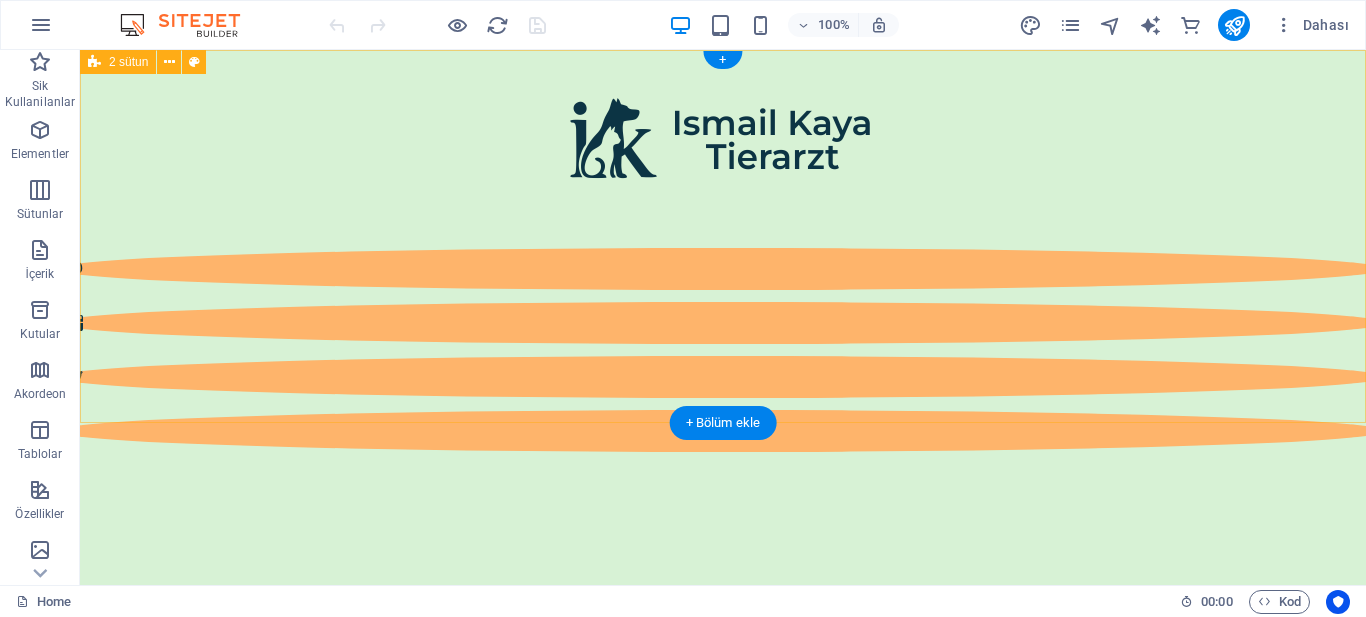scroll, scrollTop: 0, scrollLeft: 0, axis: both 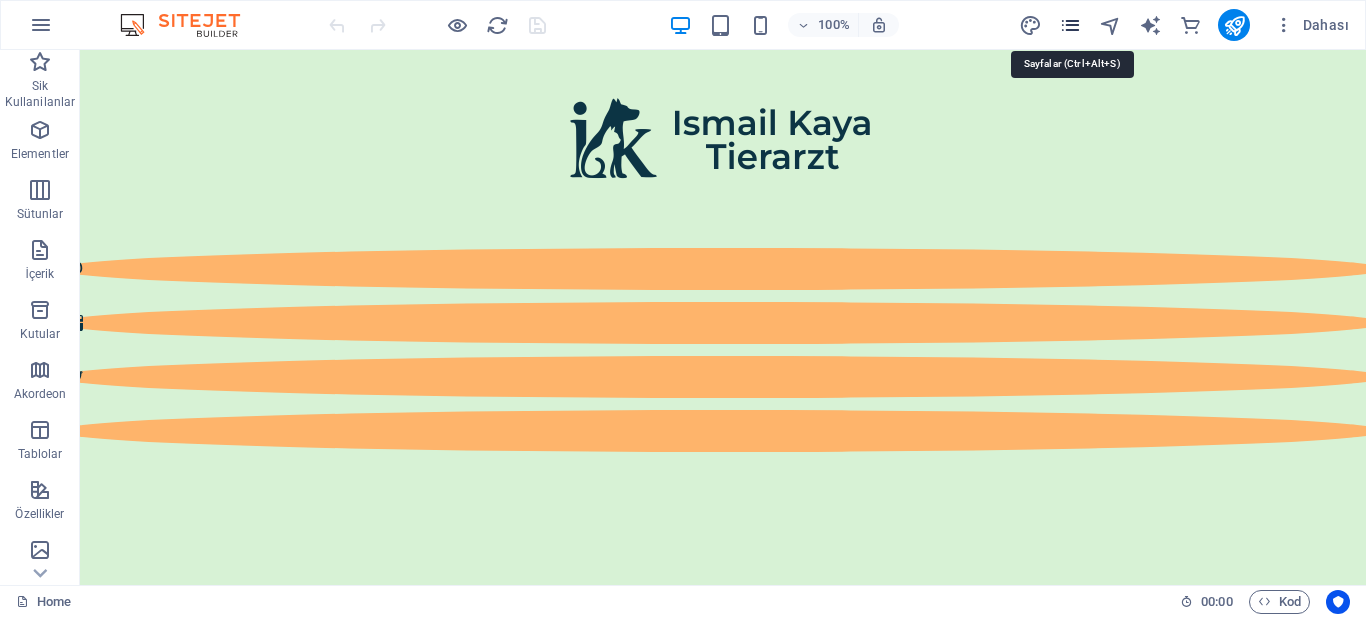 click at bounding box center (1070, 25) 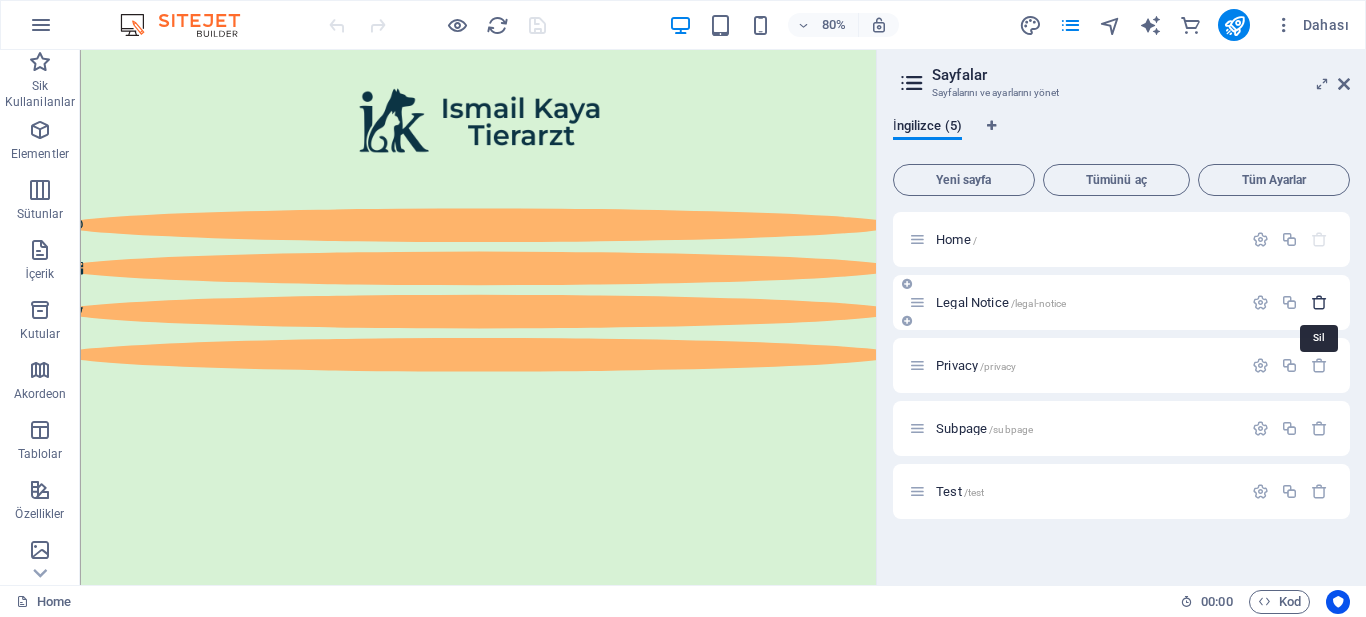 click at bounding box center (1319, 302) 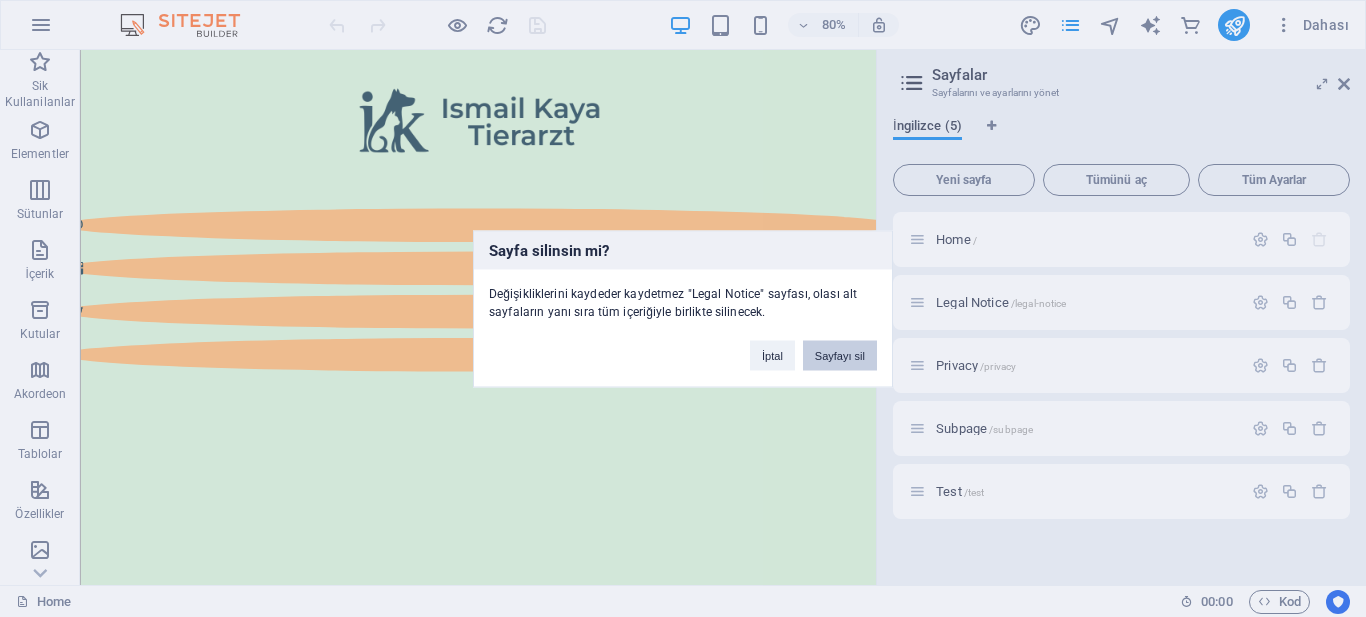 click on "Sayfayı sil" at bounding box center [840, 355] 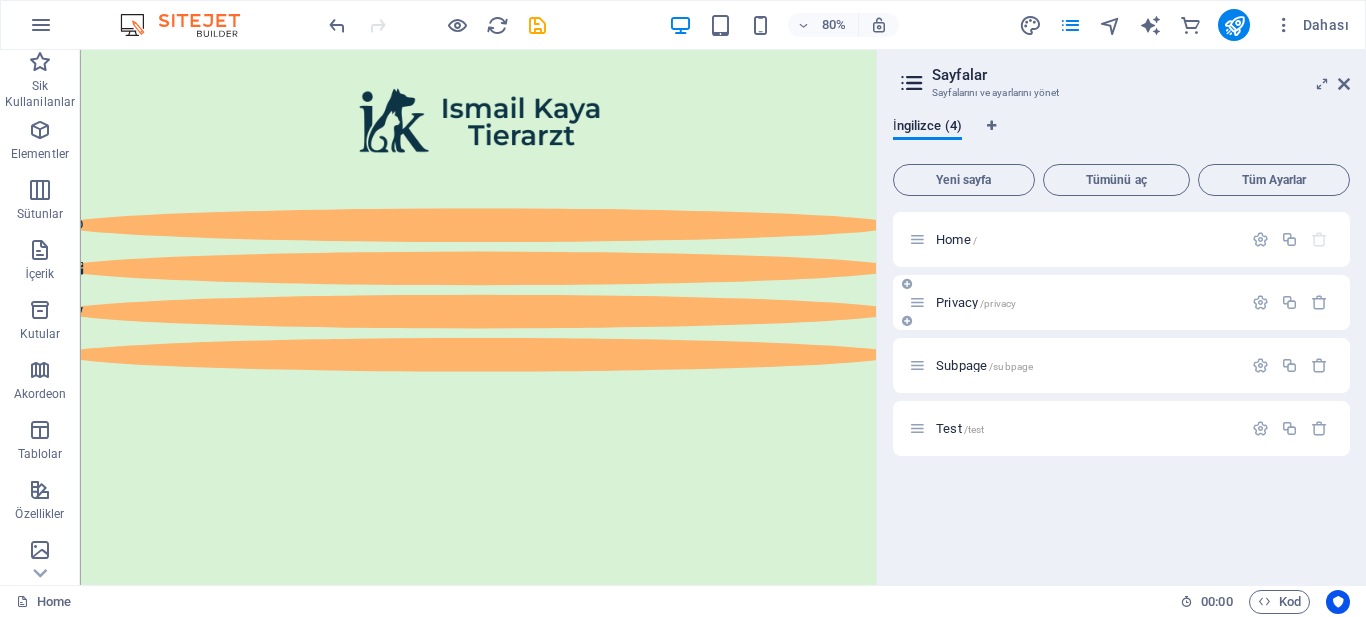 click on "Privacy /privacy" at bounding box center (976, 302) 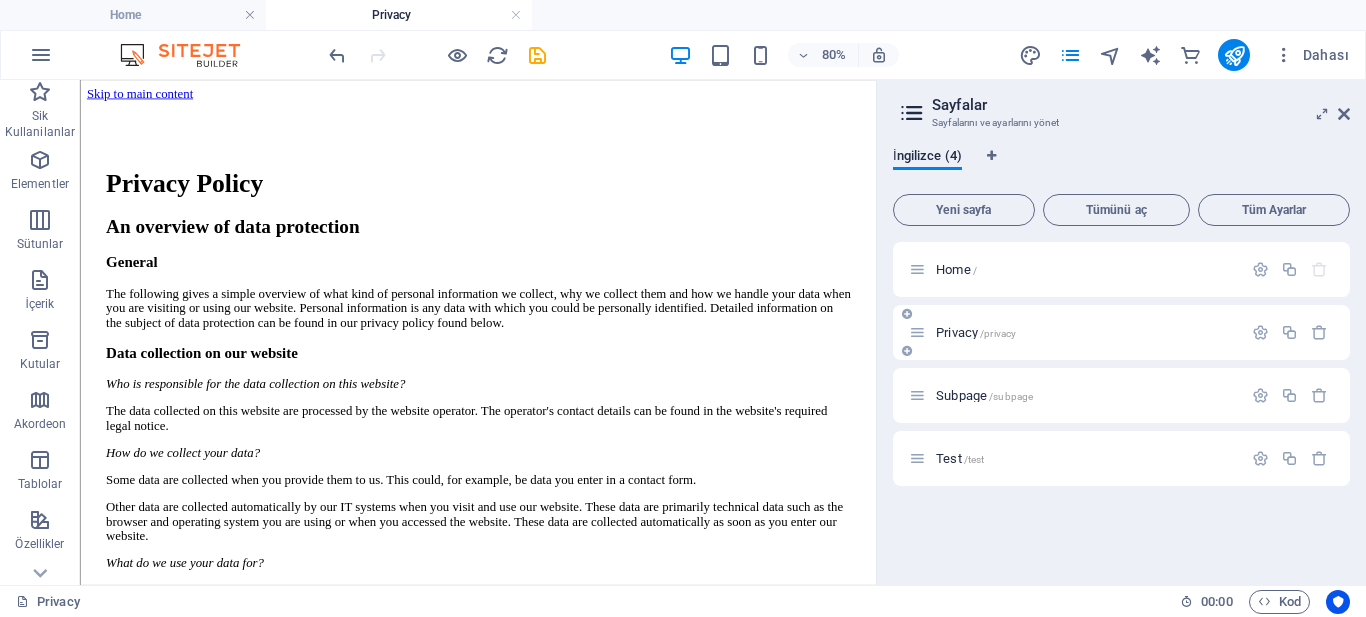scroll, scrollTop: 0, scrollLeft: 0, axis: both 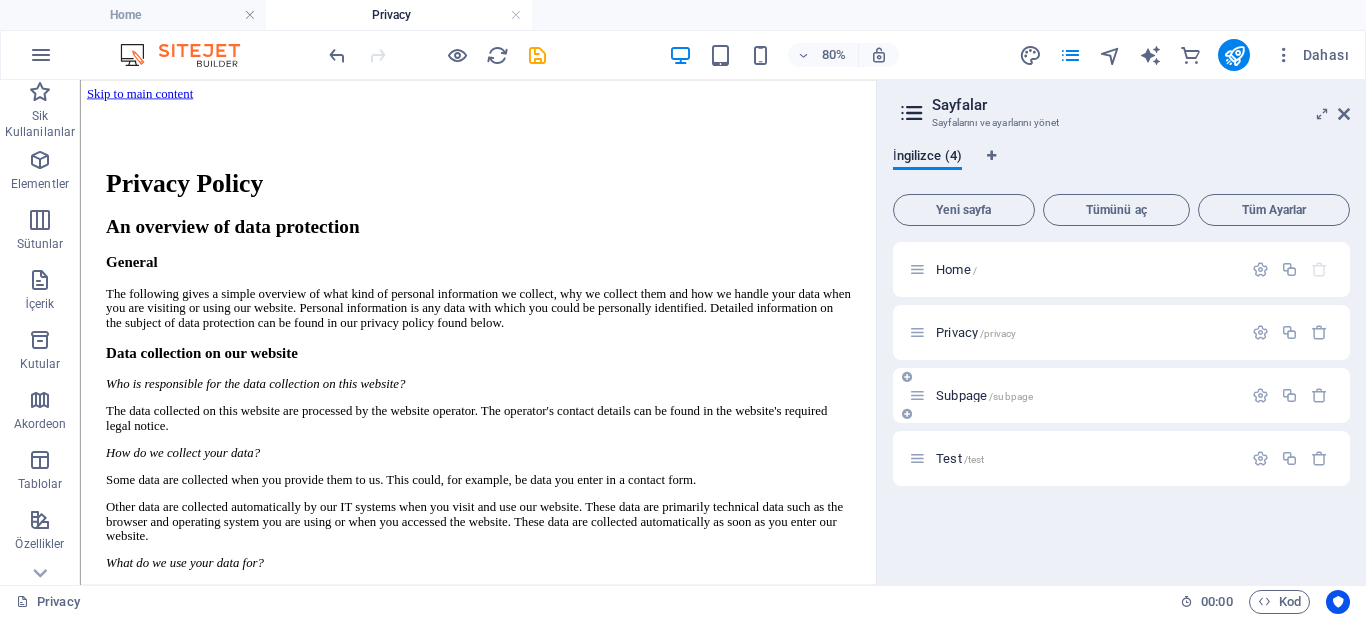 click on "Subpage /subpage" at bounding box center (1121, 395) 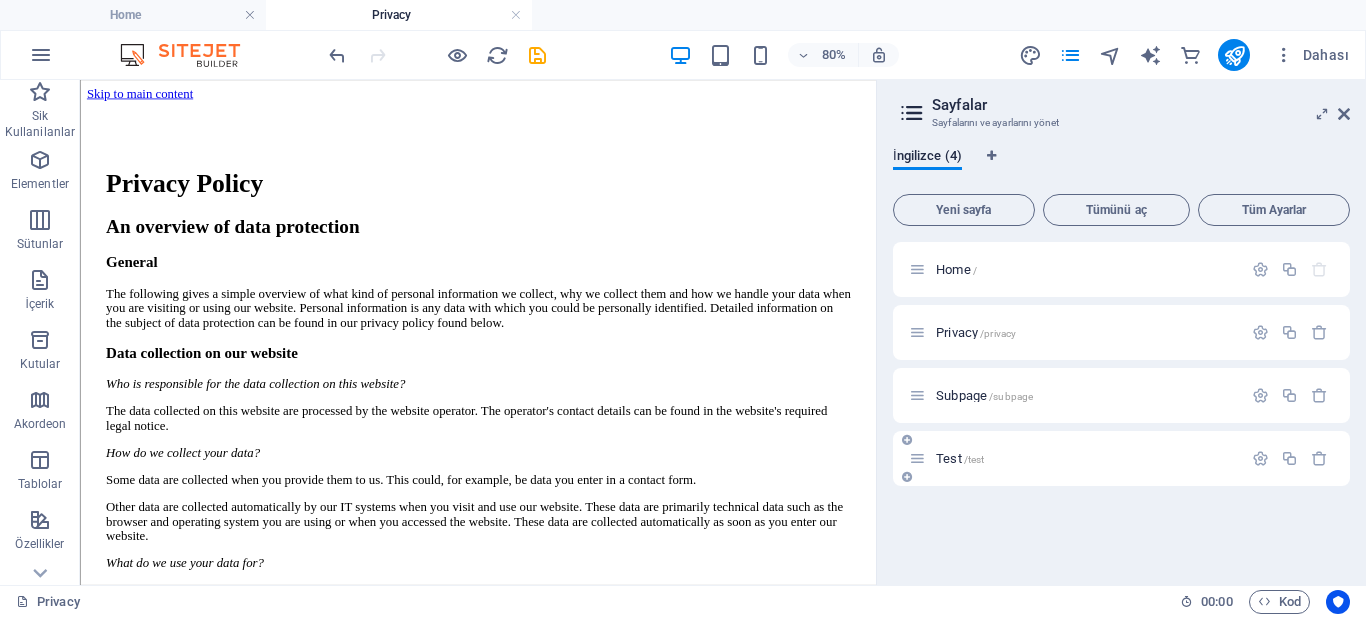click on "Subpage /subpage" at bounding box center (984, 395) 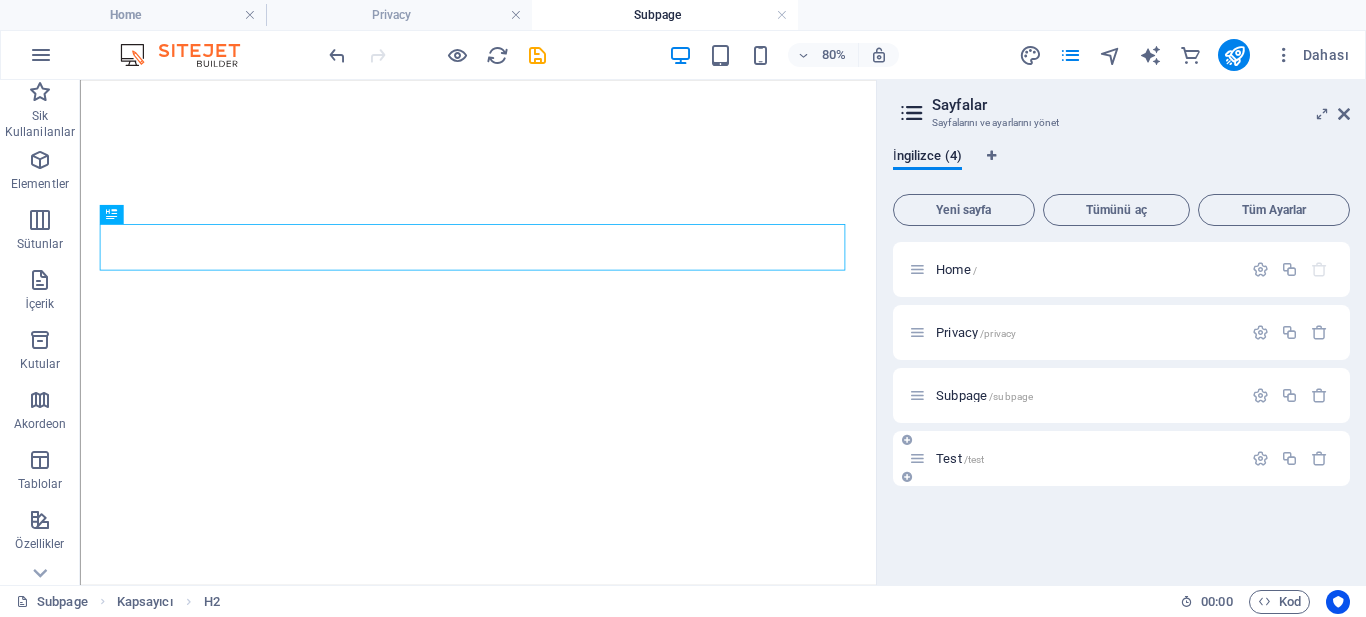 click on "Test /test" at bounding box center [960, 458] 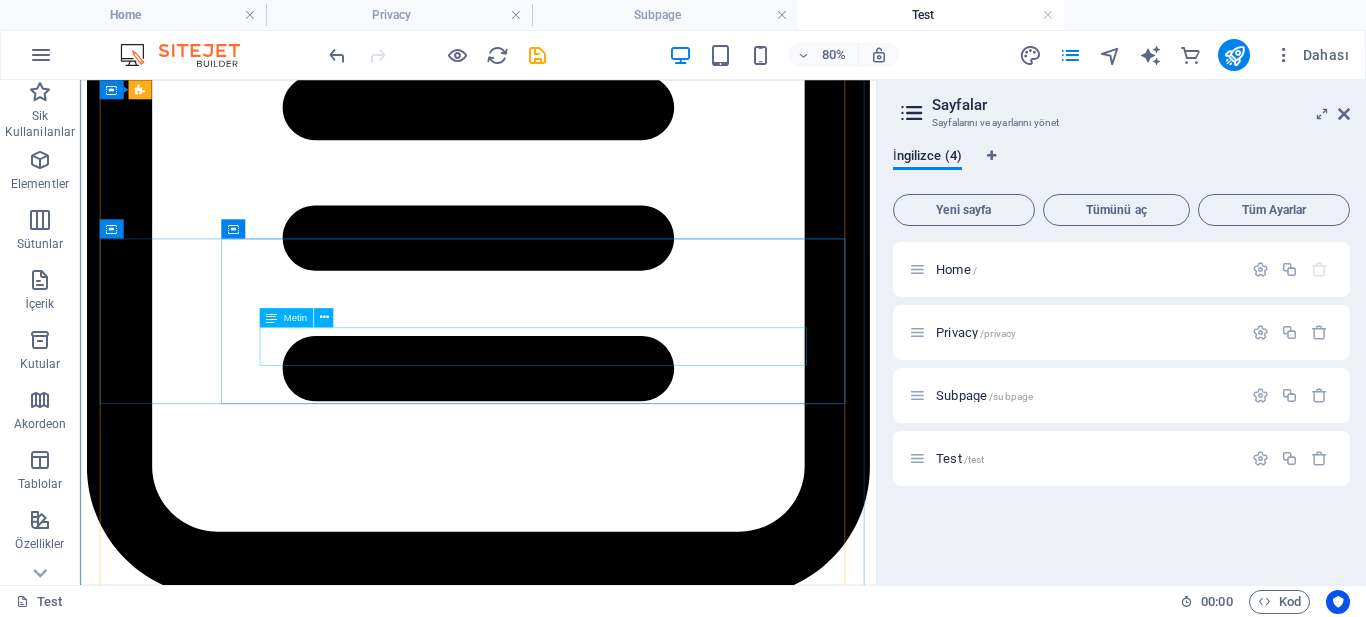 scroll, scrollTop: 1116, scrollLeft: 0, axis: vertical 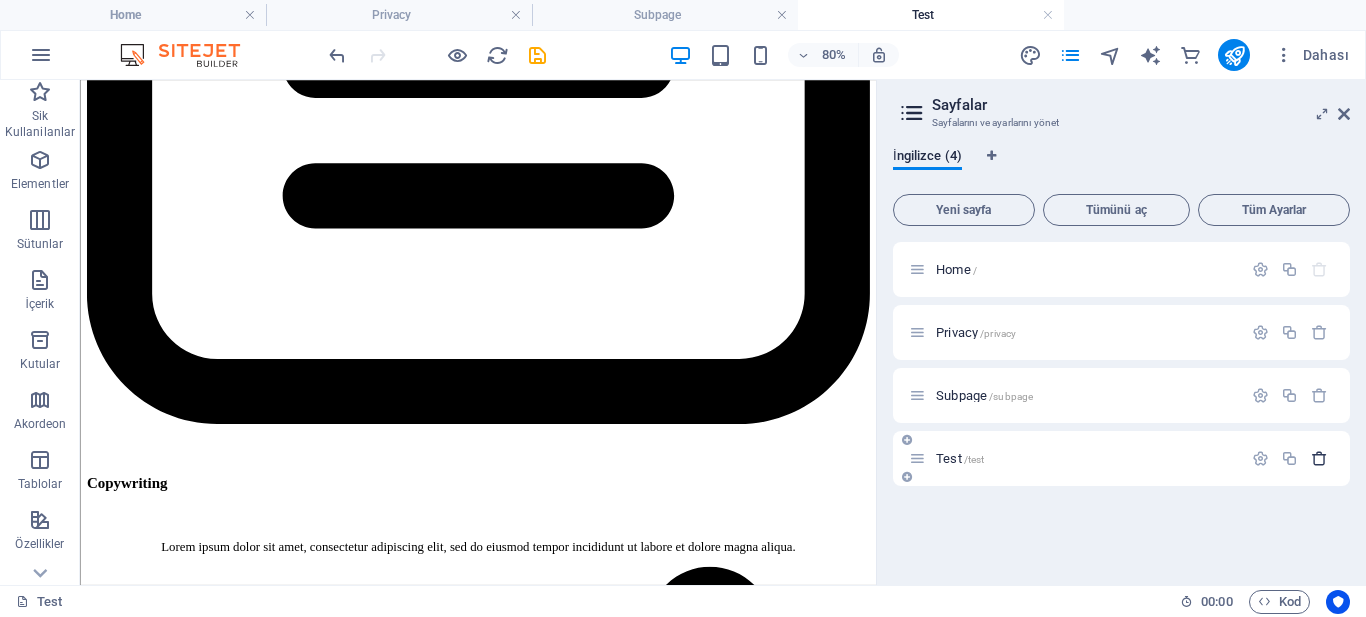 click at bounding box center [1319, 458] 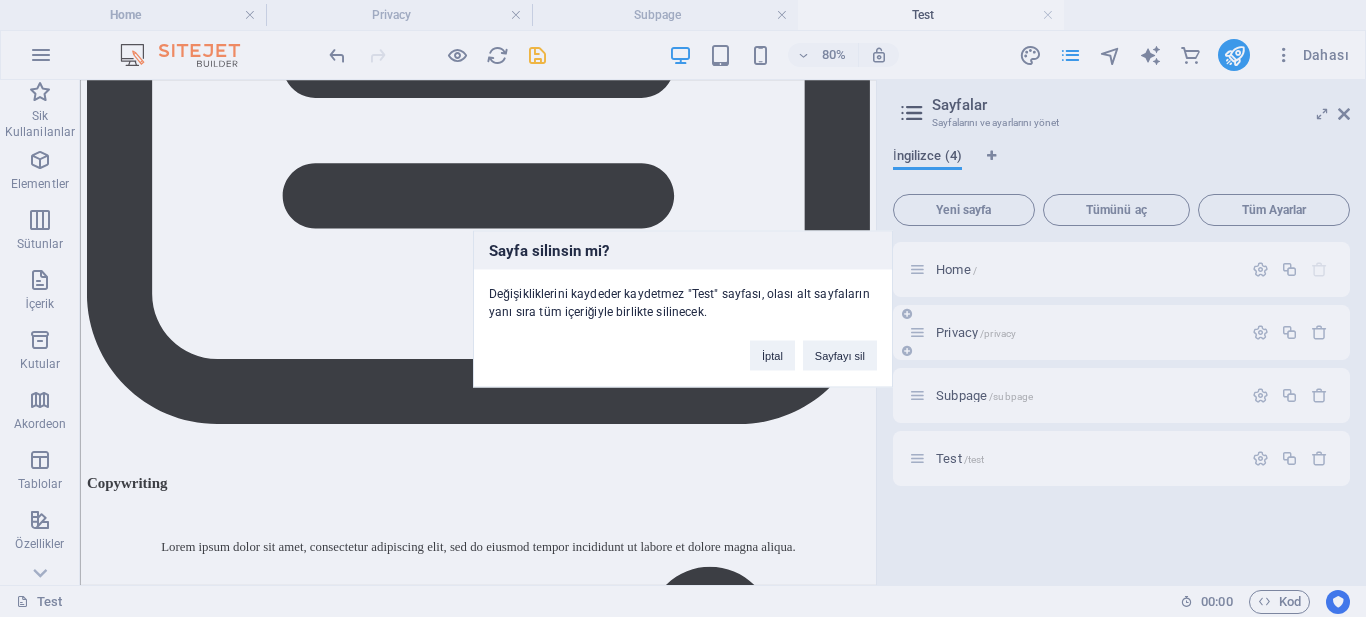 click on "Sayfayı sil" at bounding box center [840, 355] 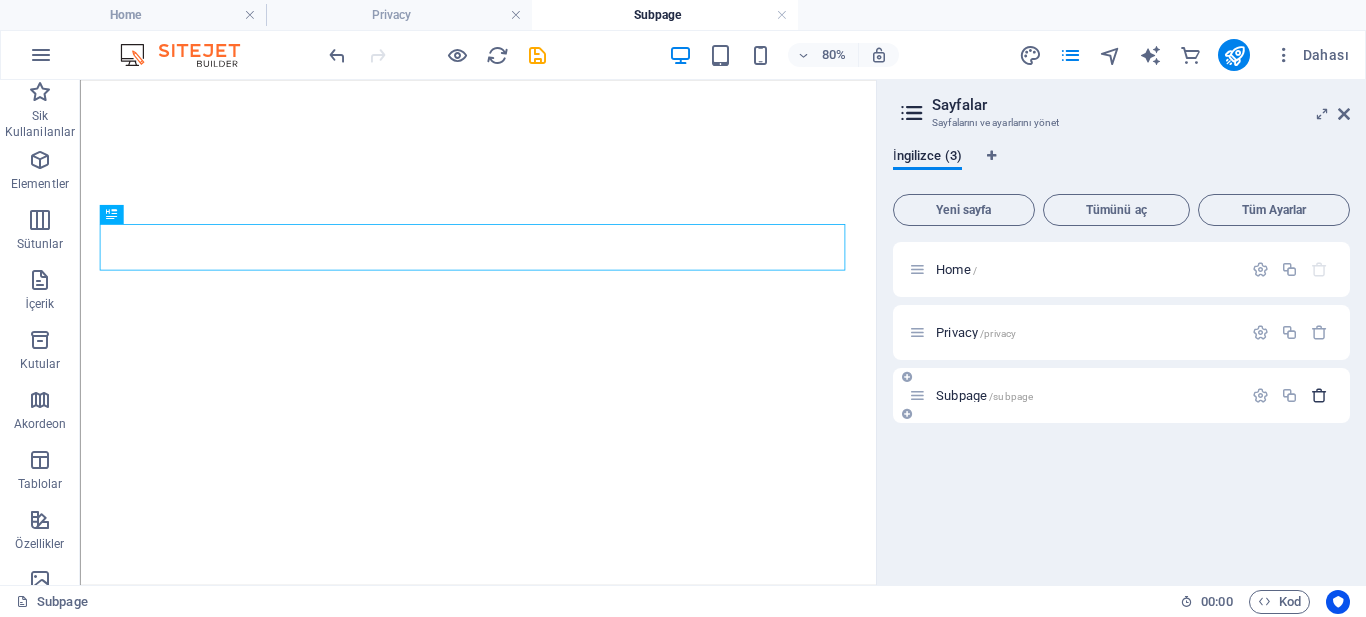 click at bounding box center [1319, 395] 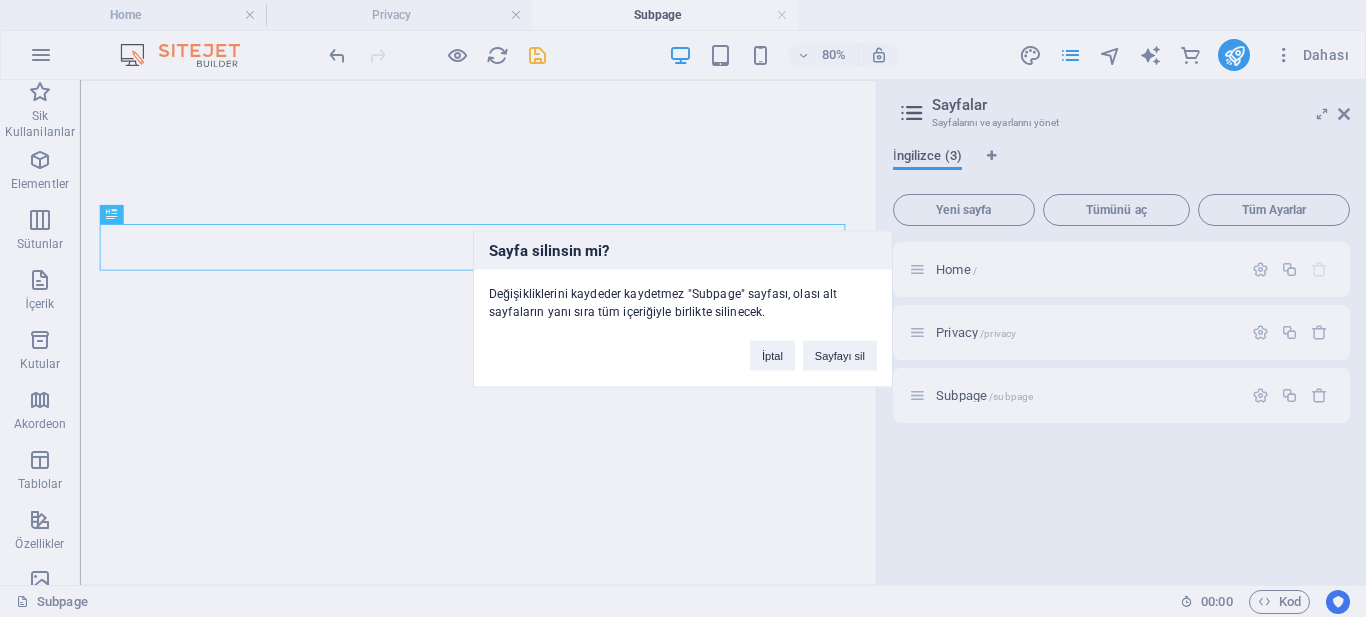 click on "Sayfayı sil" at bounding box center (840, 355) 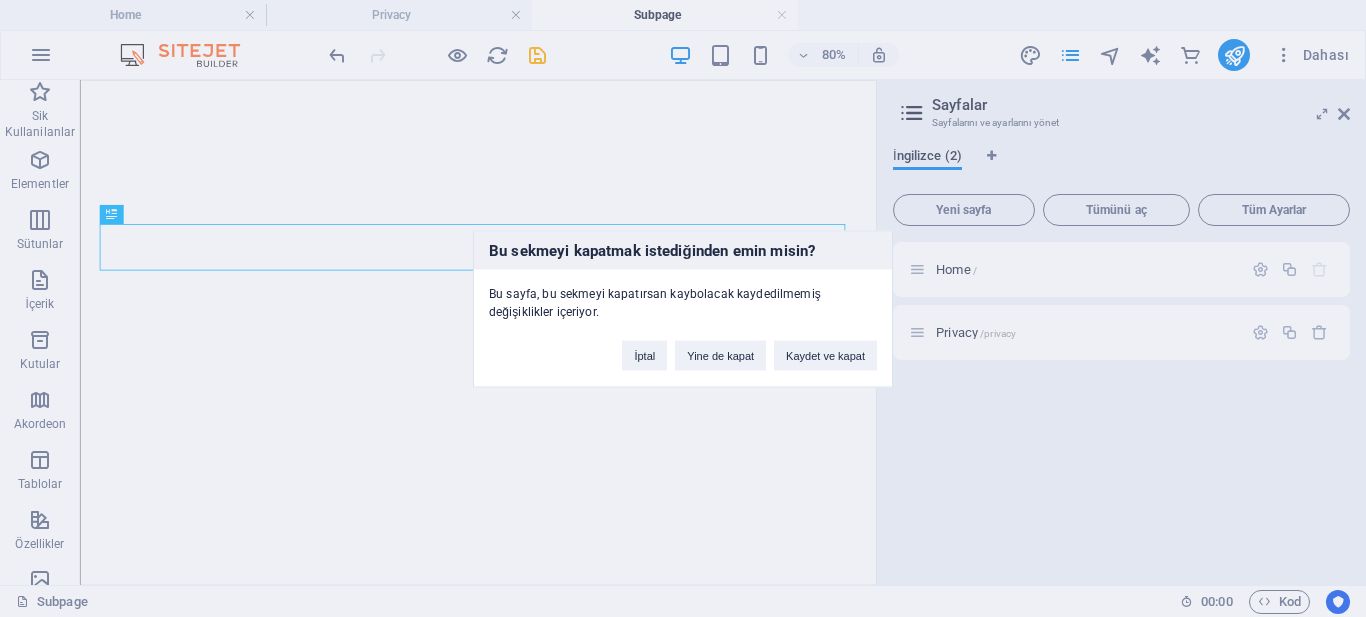 click on "Bu sekmeyi kapatmak istediğinden emin misin? Bu sayfa, bu sekmeyi kapatırsan kaybolacak kaydedilmemiş değişiklikler içeriyor. İptal Yine de kapat Kaydet ve kapat" at bounding box center [683, 308] 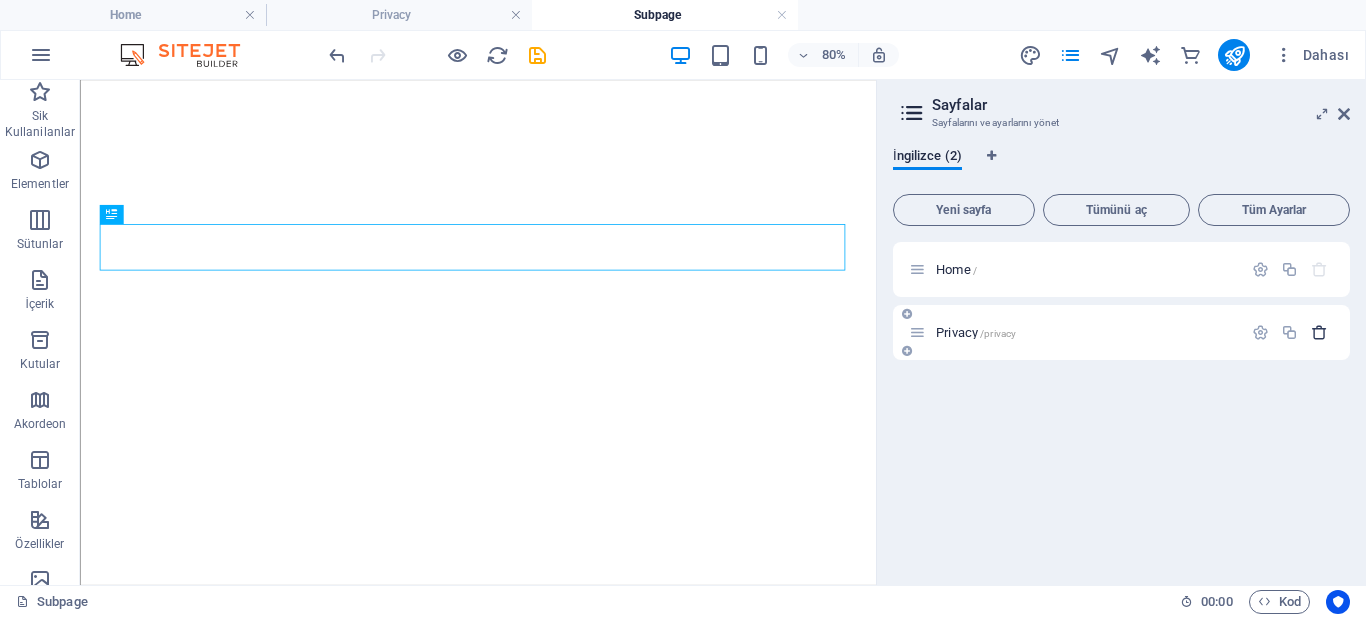 click at bounding box center [1319, 332] 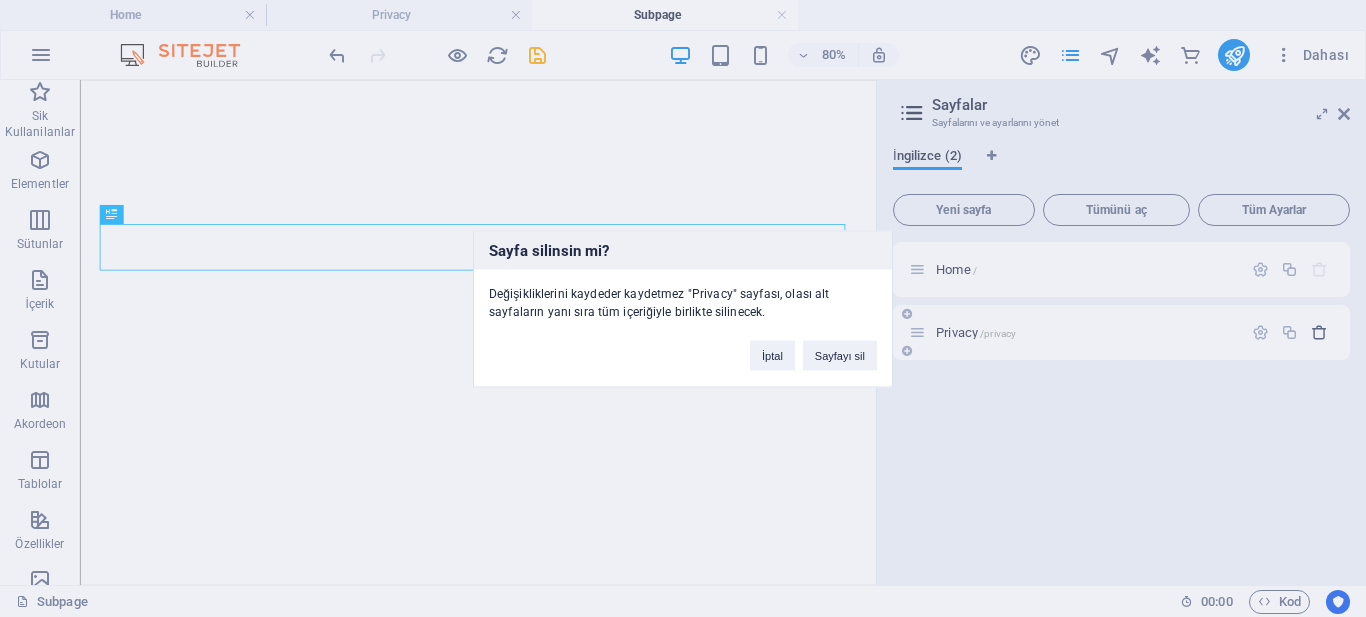 click on "Sayfayı sil" at bounding box center [840, 355] 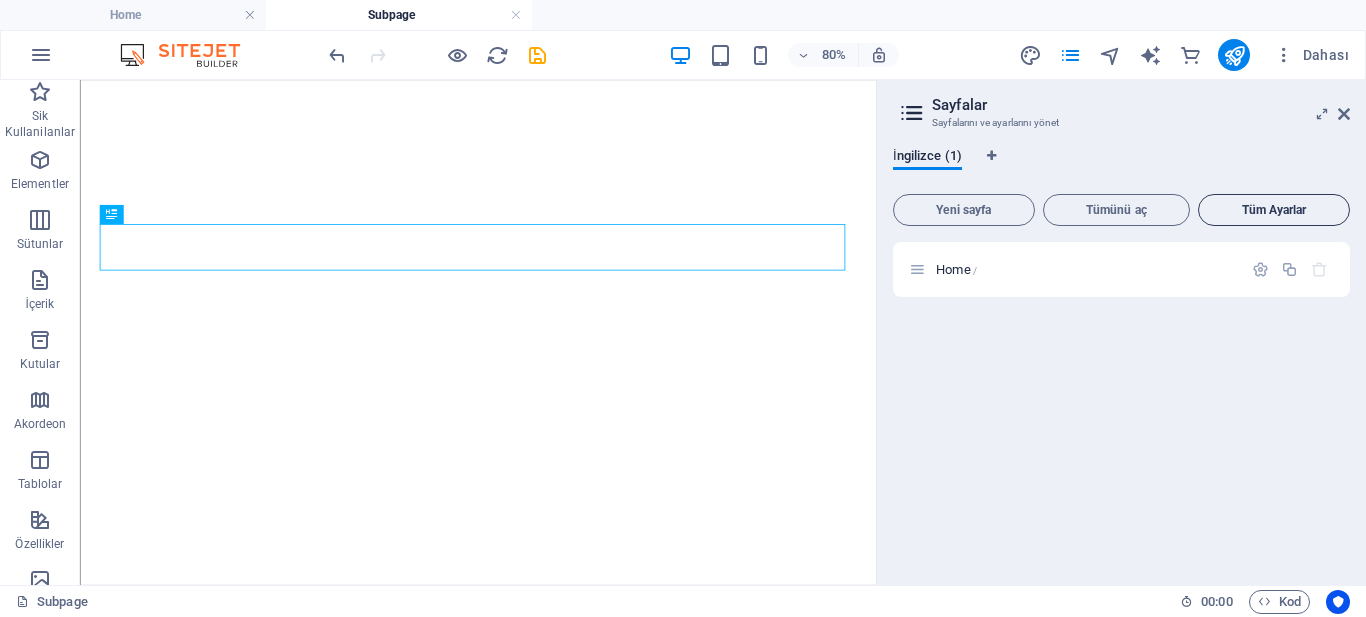 click on "Tüm Ayarlar" at bounding box center (1274, 210) 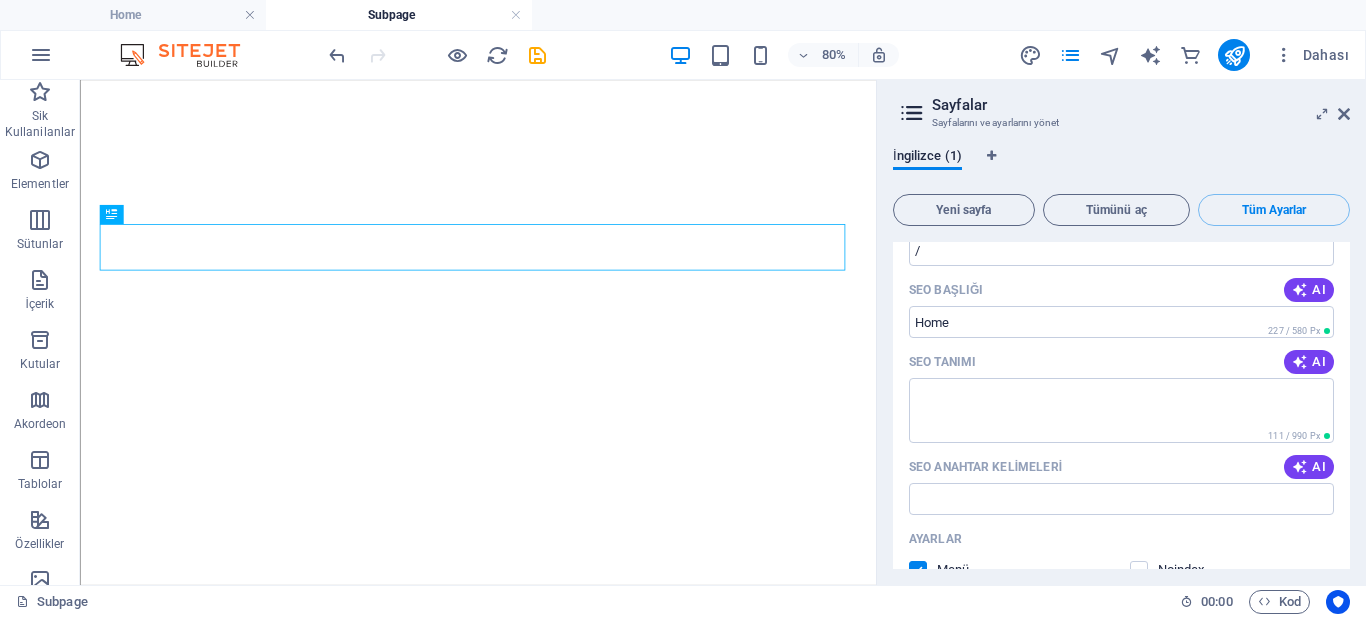 scroll, scrollTop: 200, scrollLeft: 0, axis: vertical 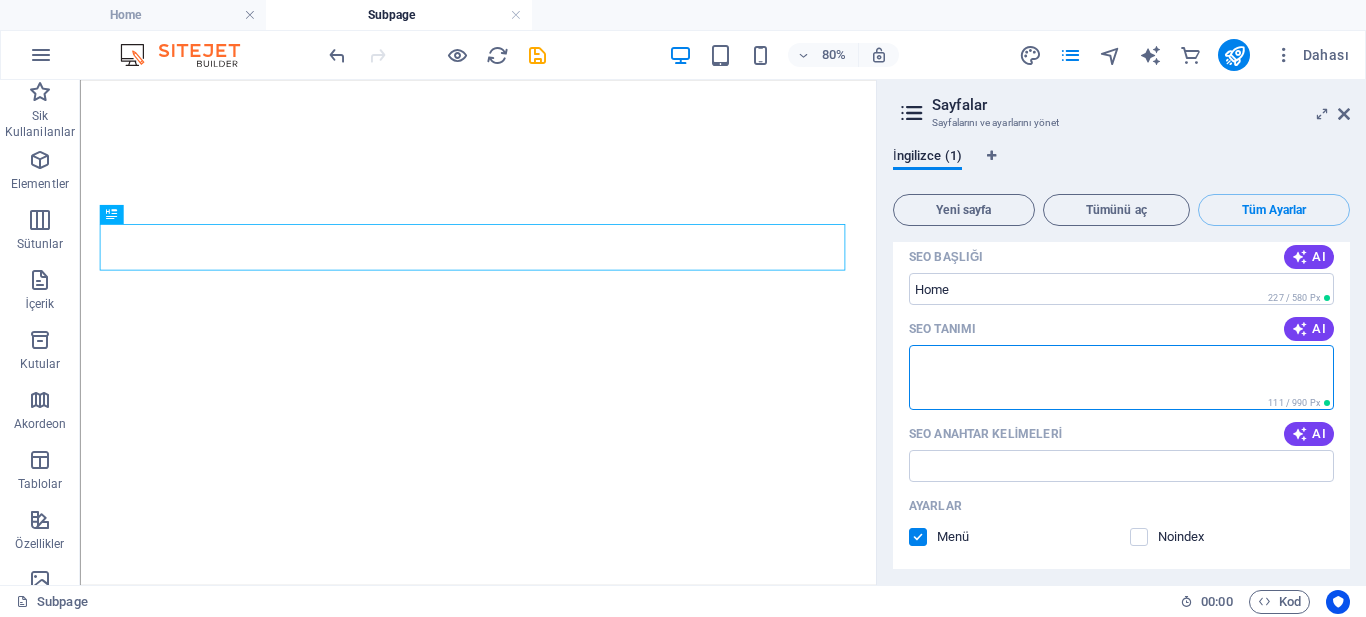 click on "SEO Tanımı" at bounding box center (1121, 377) 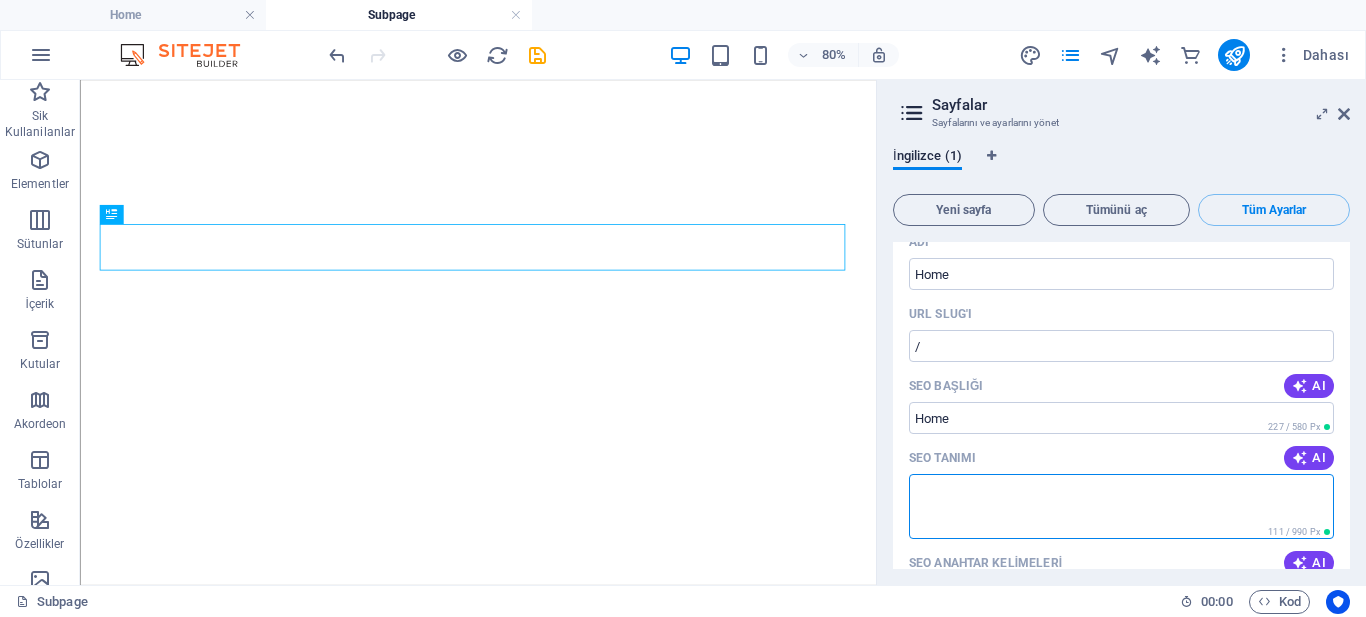 scroll, scrollTop: 0, scrollLeft: 0, axis: both 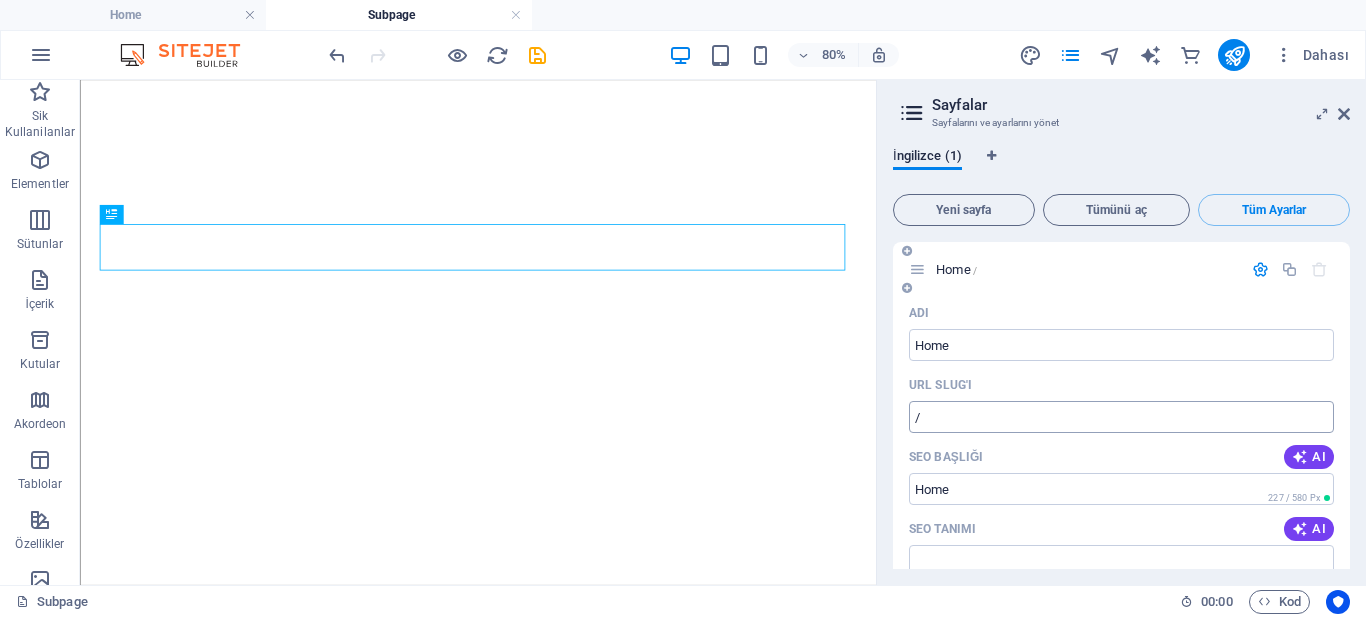 click on "/" at bounding box center [1121, 417] 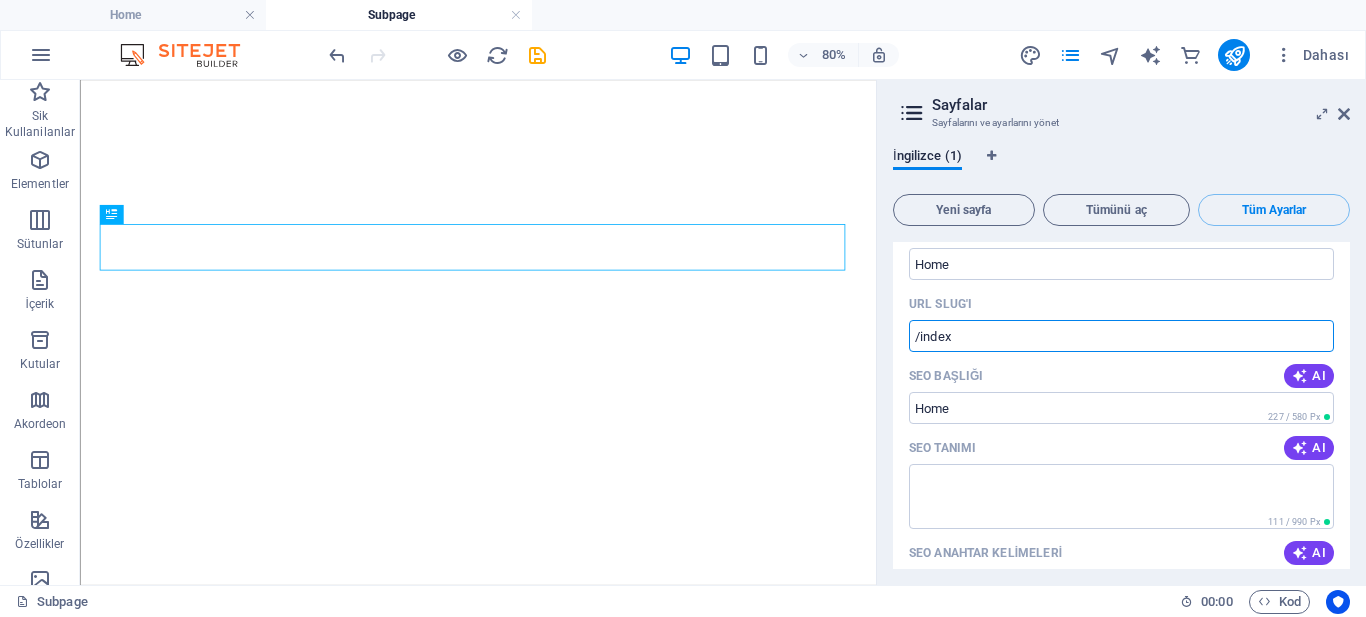 scroll, scrollTop: 0, scrollLeft: 0, axis: both 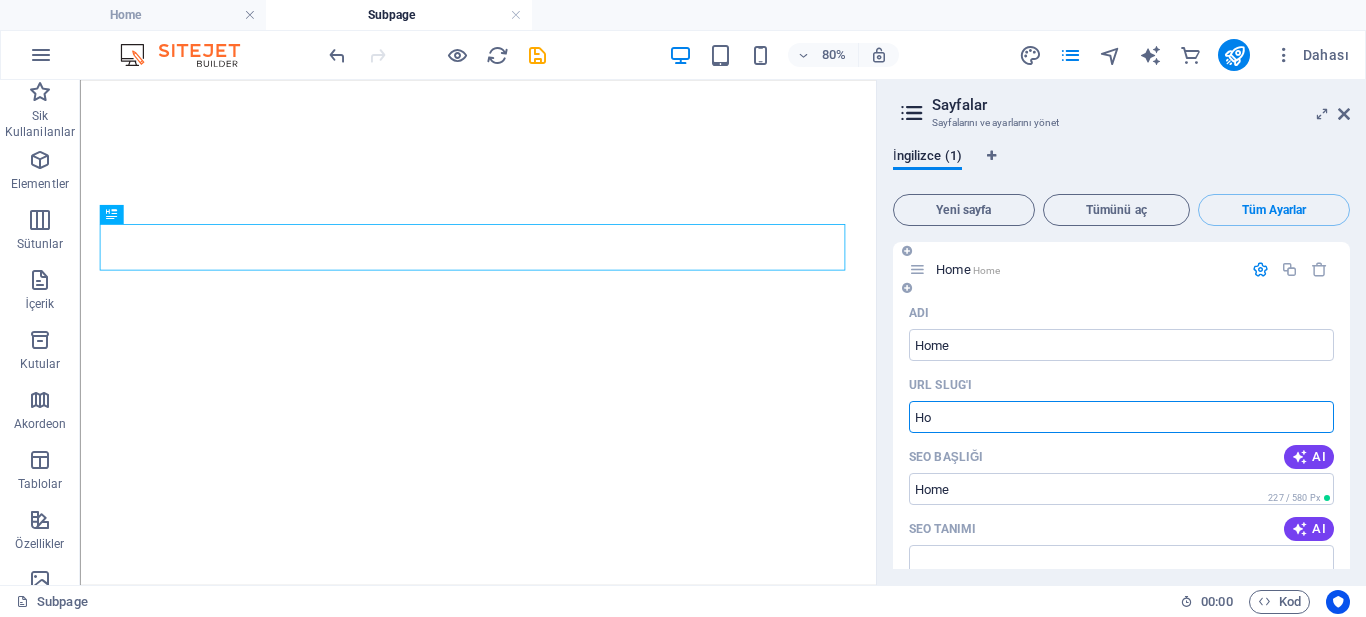 type on "H" 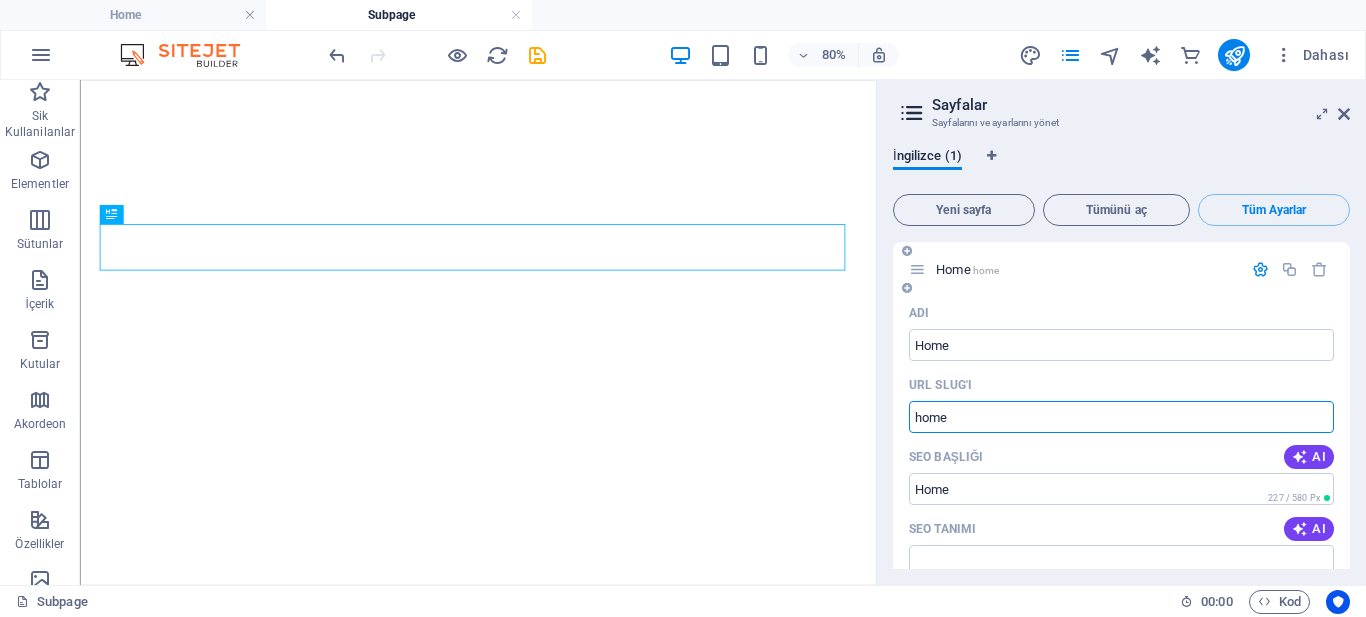 scroll, scrollTop: 200, scrollLeft: 0, axis: vertical 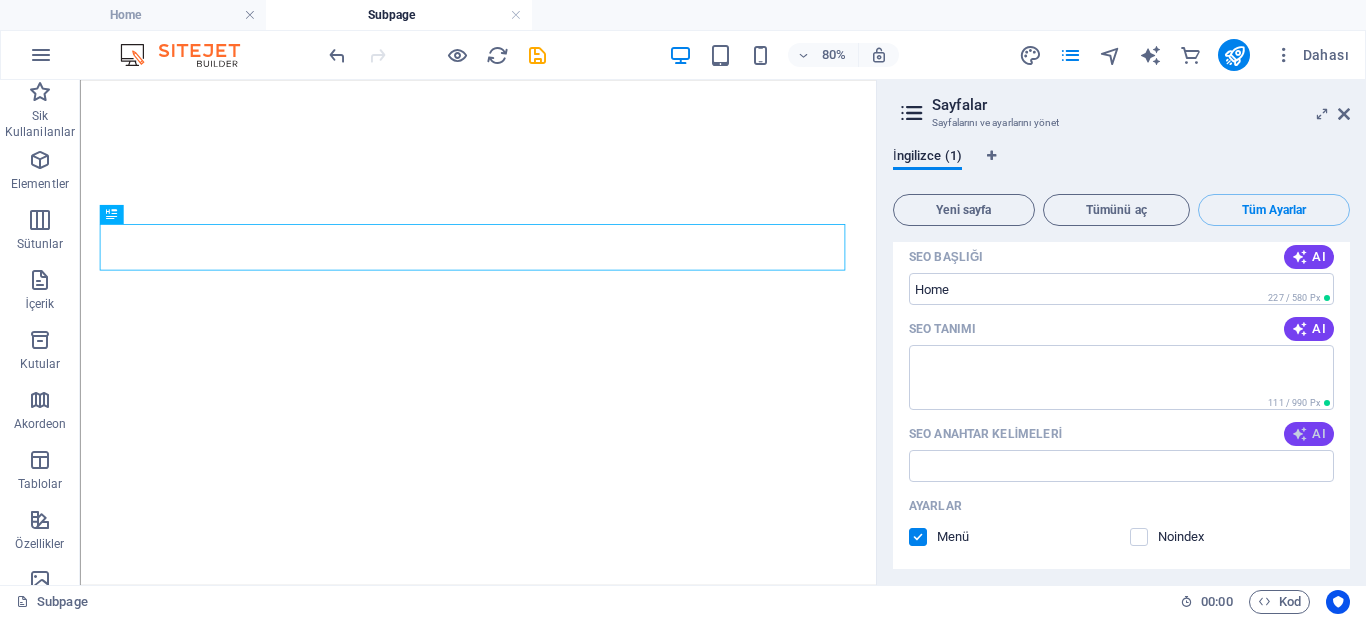 type on "home" 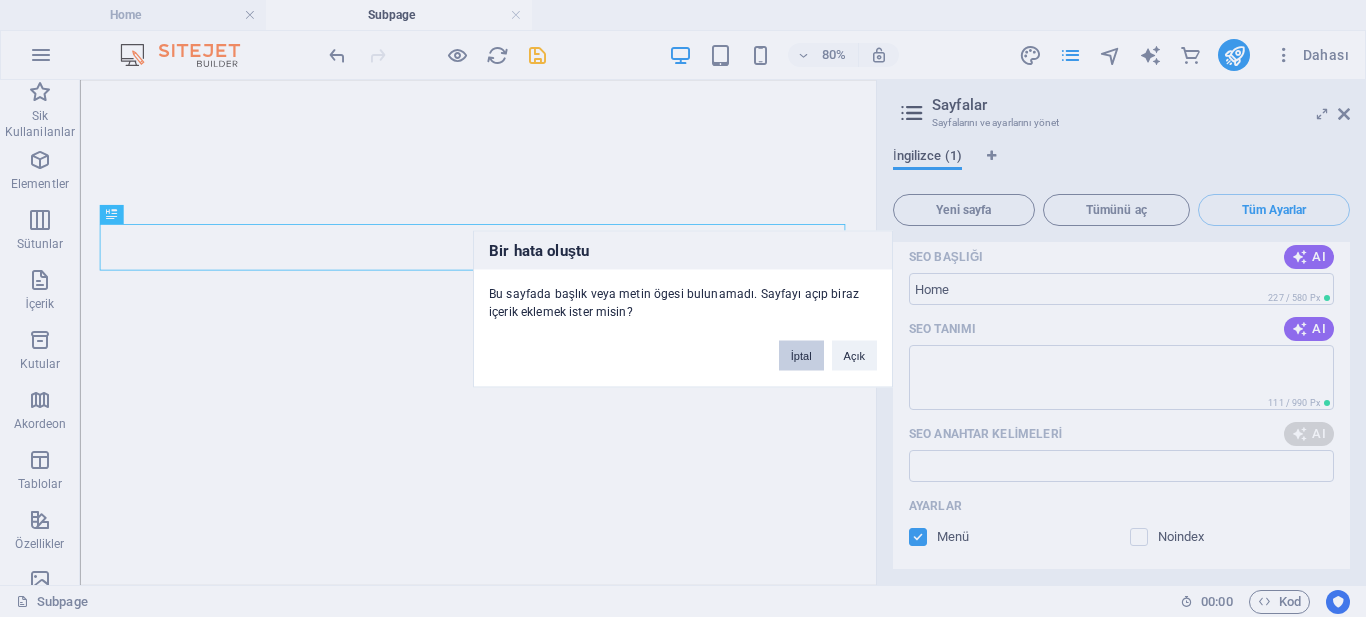 click on "İptal" at bounding box center [801, 355] 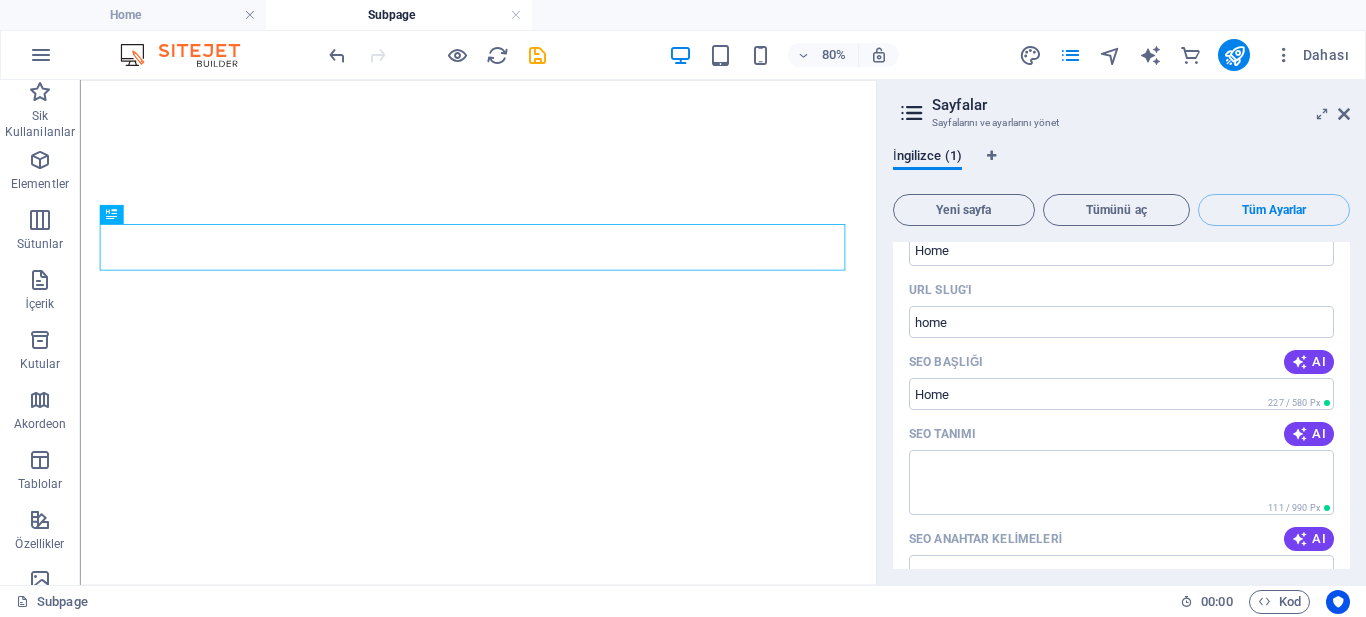 scroll, scrollTop: 0, scrollLeft: 0, axis: both 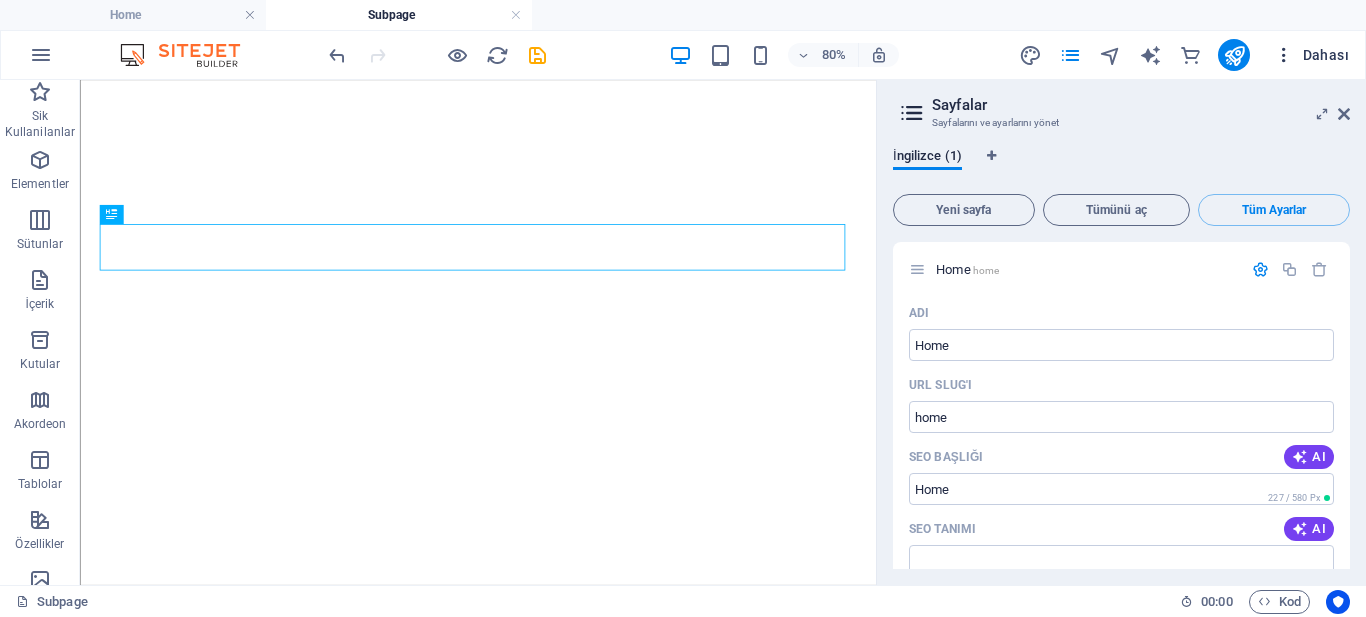 click on "Dahası" at bounding box center [1311, 55] 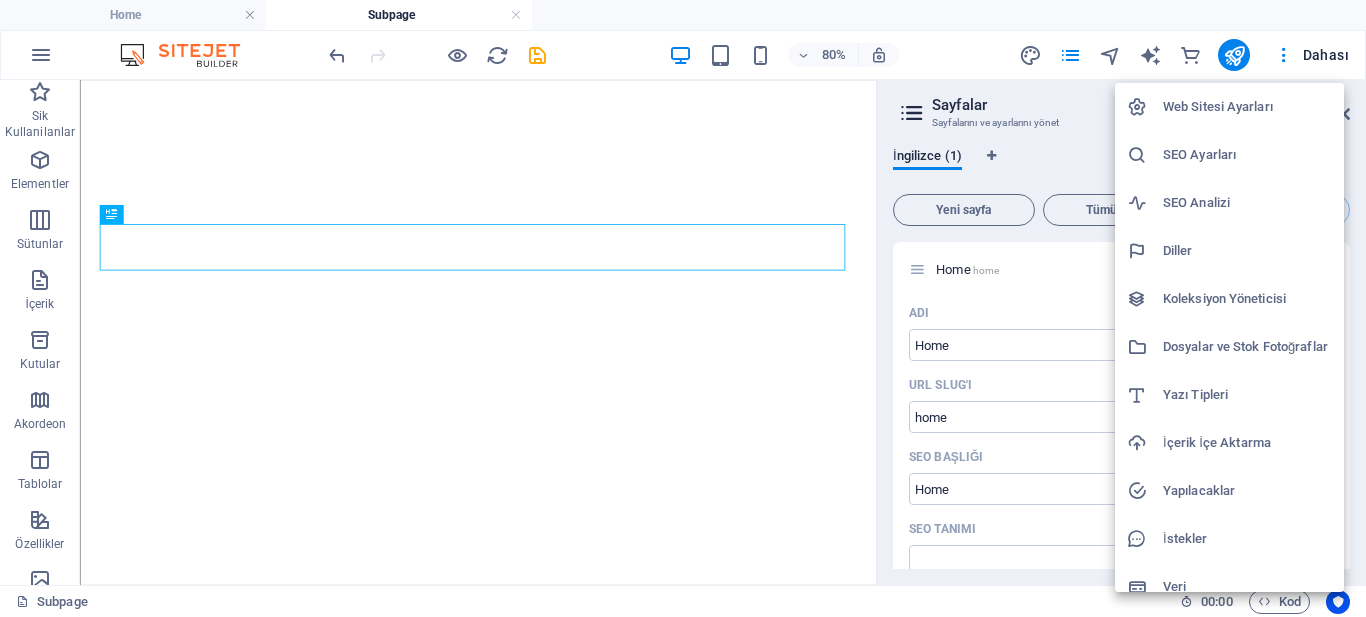 click on "SEO Ayarları" at bounding box center (1229, 155) 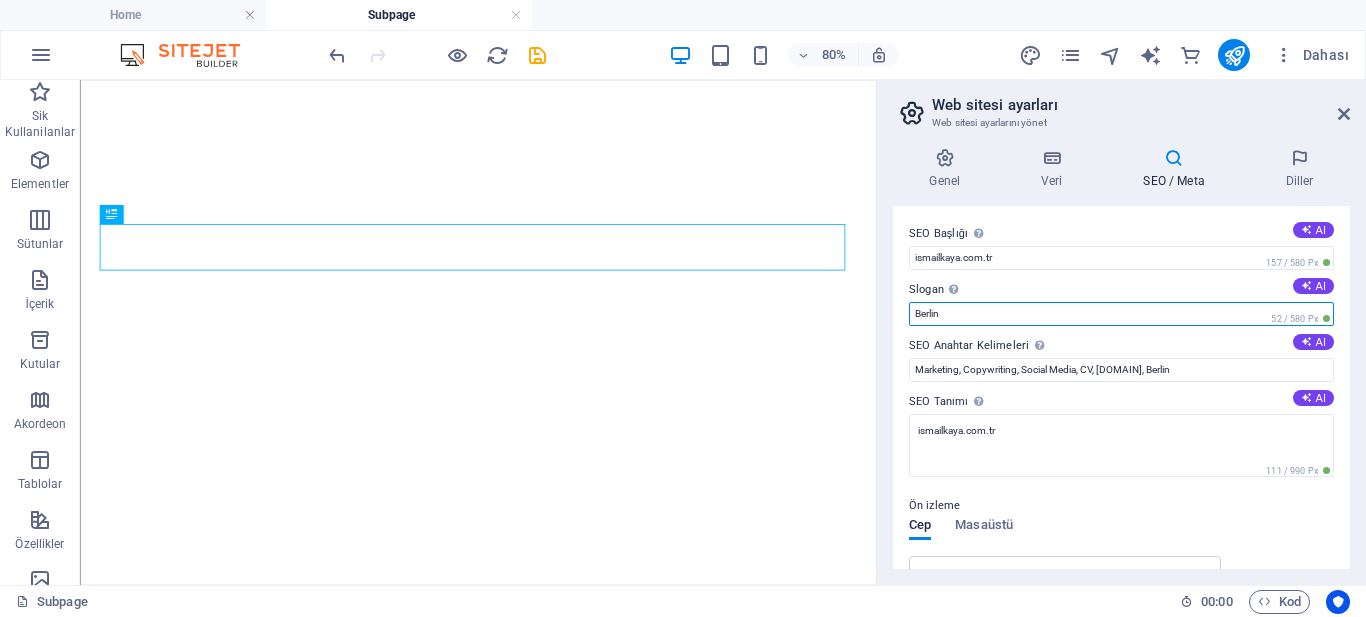 click on "Berlin" at bounding box center [1121, 314] 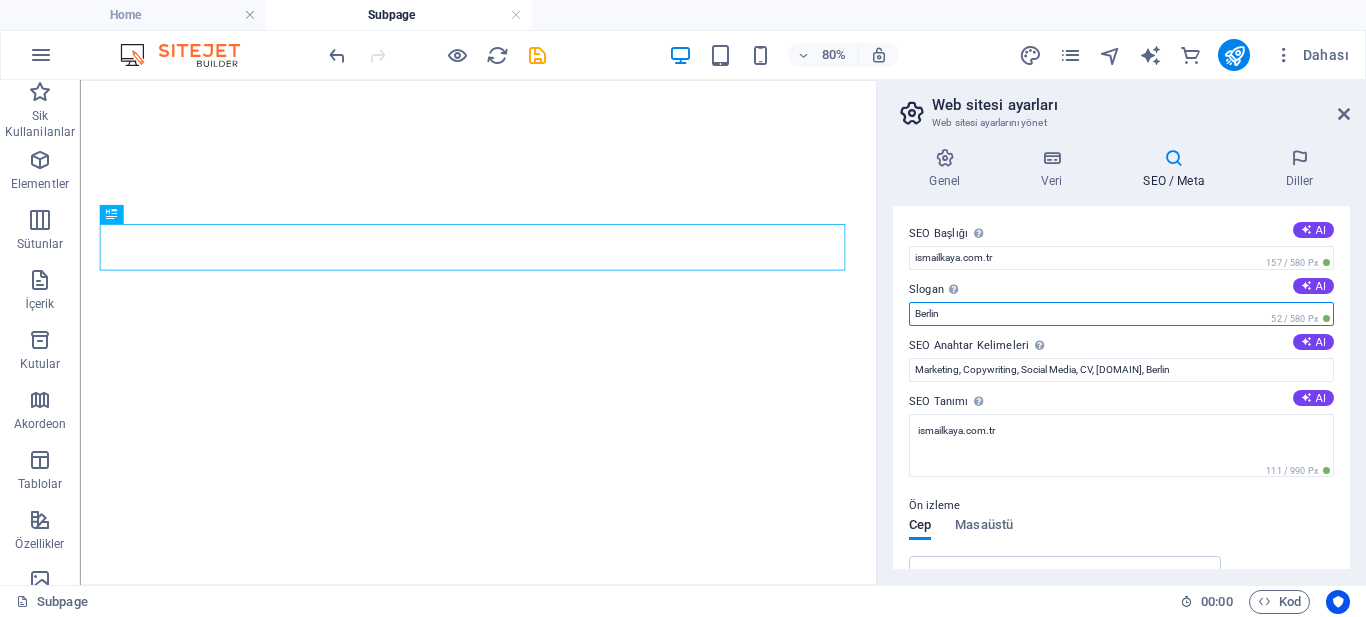 click on "Genel  Veri  SEO / Meta  Diller Web Sitesi Adı [DOMAIN] Logo Dosyaları buraya sürükleyin, dosyaları seçmek için tıklayın veya Dosyalardan ya da ücretsiz stok fotoğraf ve videolarımızdan dosyalar seçin Dosya yöneticisinden, stok fotoğraflardan dosyalar seçin veya dosya(lar) yükleyin Yükle Favicon Web sitenin favicon'unu buradan ayarla. Favicon, tarayıcı sekmesinde web sitenin başlığının yanında gösterilen küçük bir simgedir. Ziyaretçilerin web siteni tanımlamasına yardımcı olur. Dosyaları buraya sürükleyin, dosyaları seçmek için tıklayın veya Dosyalardan ya da ücretsiz stok fotoğraf ve videolarımızdan dosyalar seçin Dosya yöneticisinden, stok fotoğraflardan dosyalar seçin veya dosya(lar) yükleyin Yükle Ön İzleme Görüntüsü (Açık Grafik) Bu görüntü, web sitesi sosyal ağlarda paylaşıldığında gösterilir Dosyaları buraya sürükleyin, dosyaları seçmek için tıklayın veya Yükle Firma [DOMAIN] İlk ad SoyadSokak Street 1" at bounding box center (1121, 358) 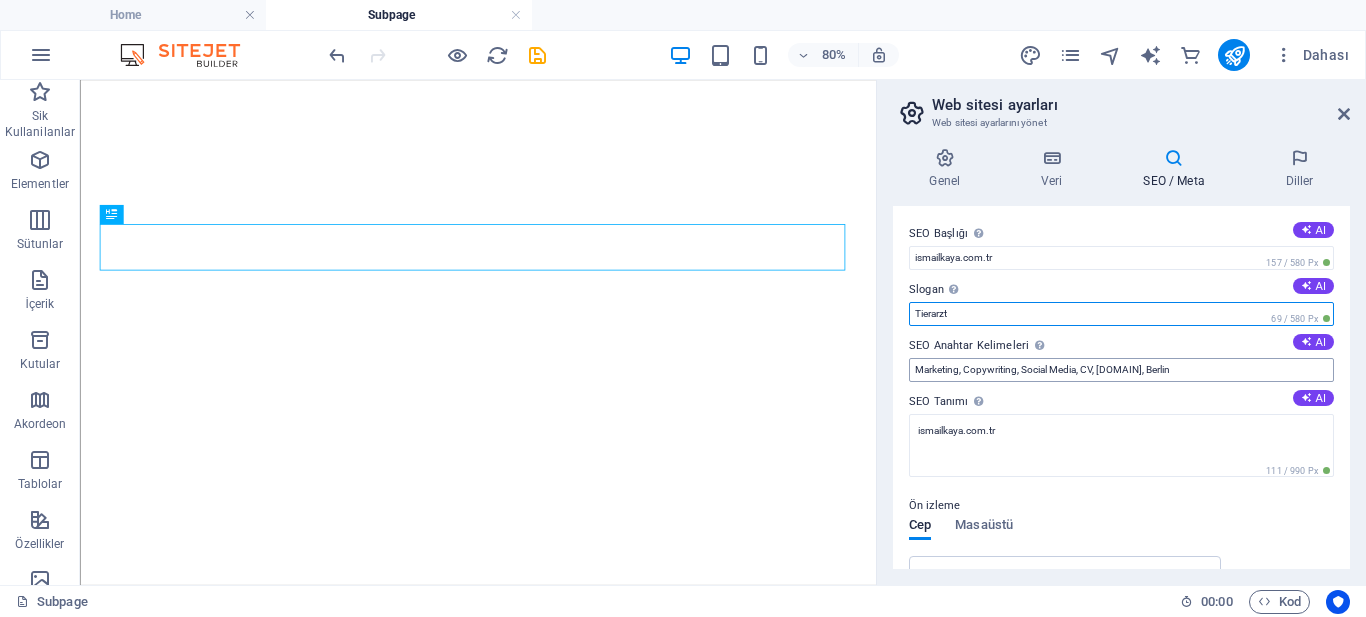 type on "Tierarzt" 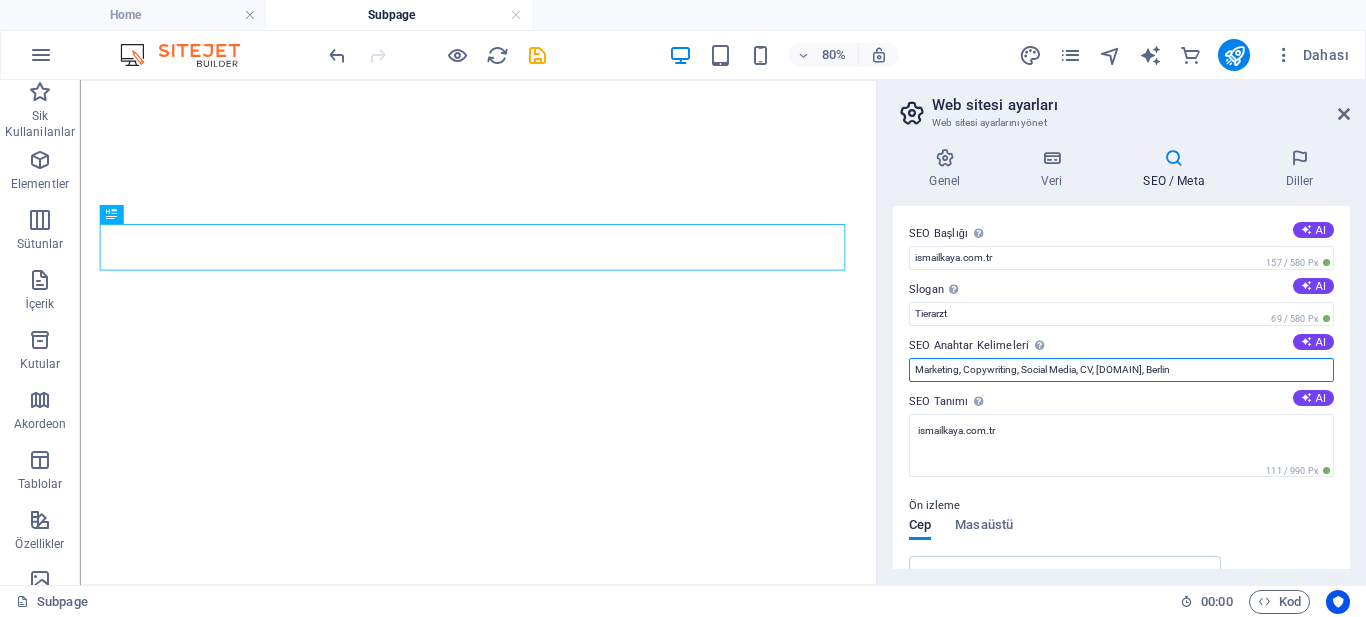 drag, startPoint x: 1259, startPoint y: 369, endPoint x: 880, endPoint y: 388, distance: 379.47595 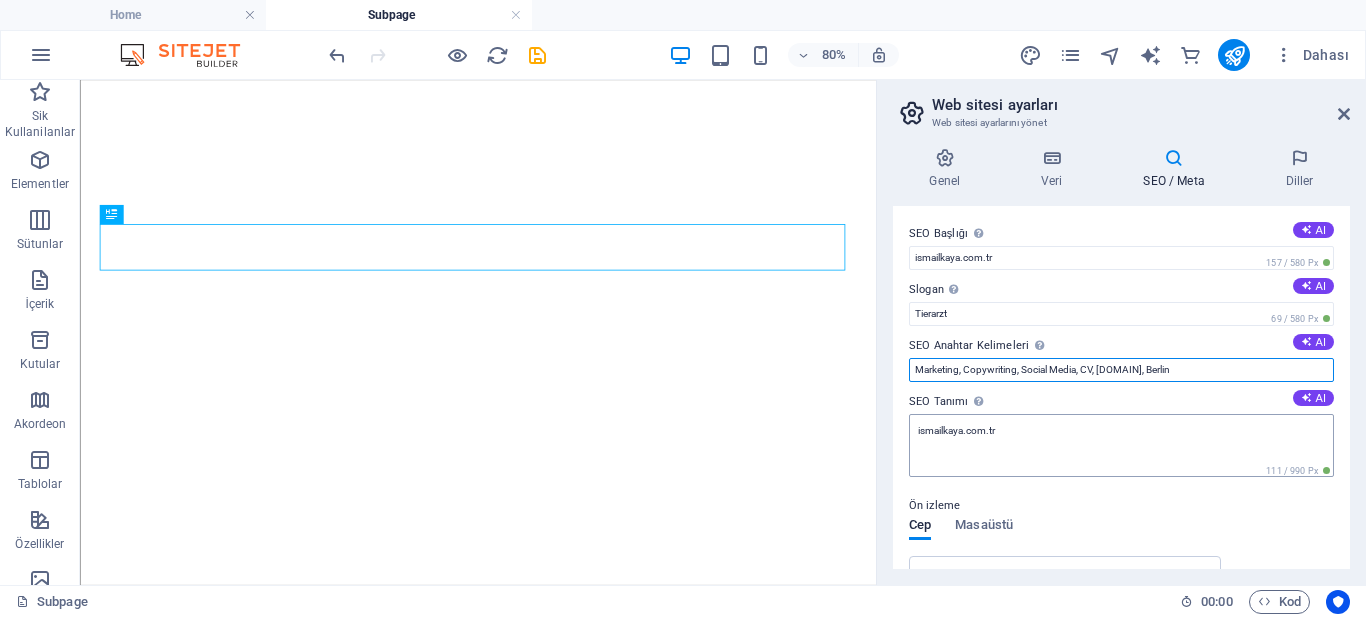 type on "V" 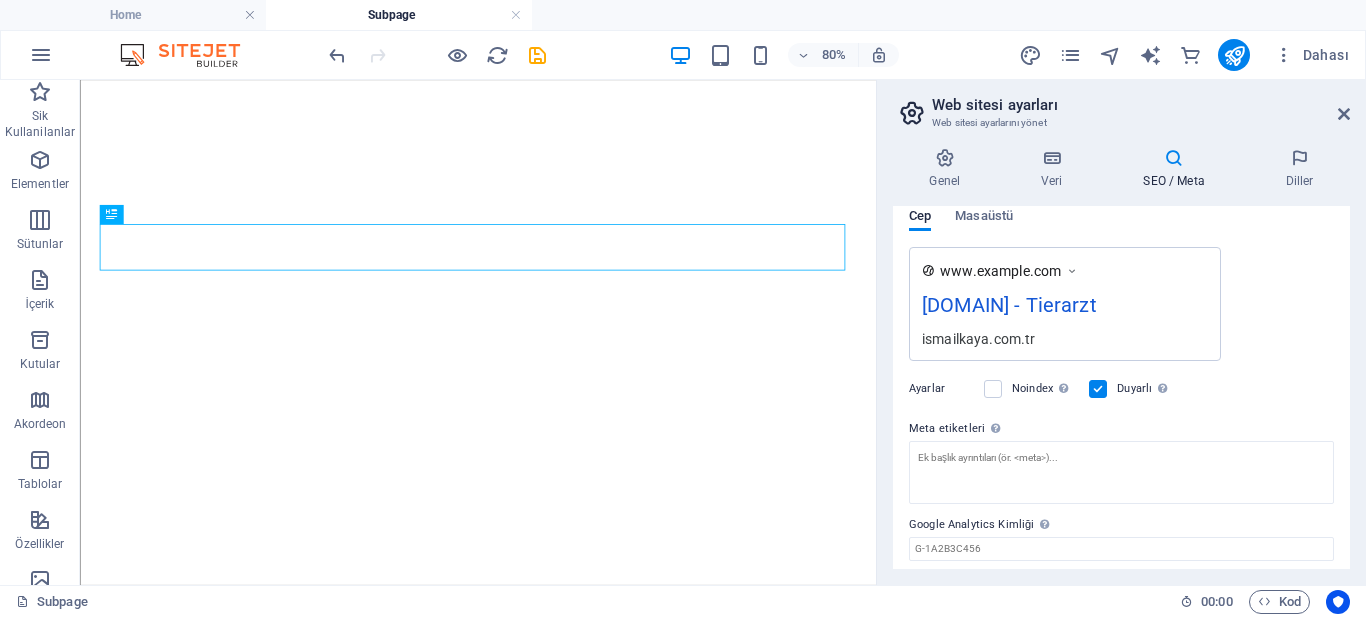 scroll, scrollTop: 373, scrollLeft: 0, axis: vertical 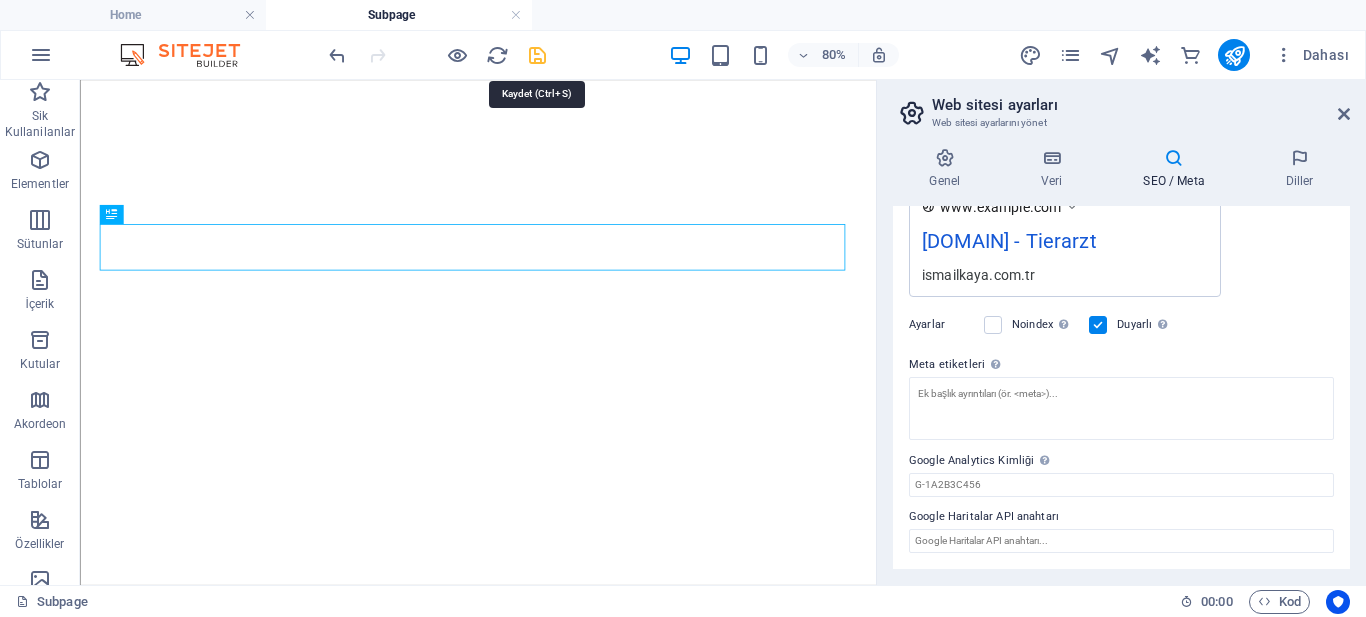 type on "veteriner hekim, veteriner klinigi, tierarzt, tierarztpraxis, [CITY], [PERSON]," 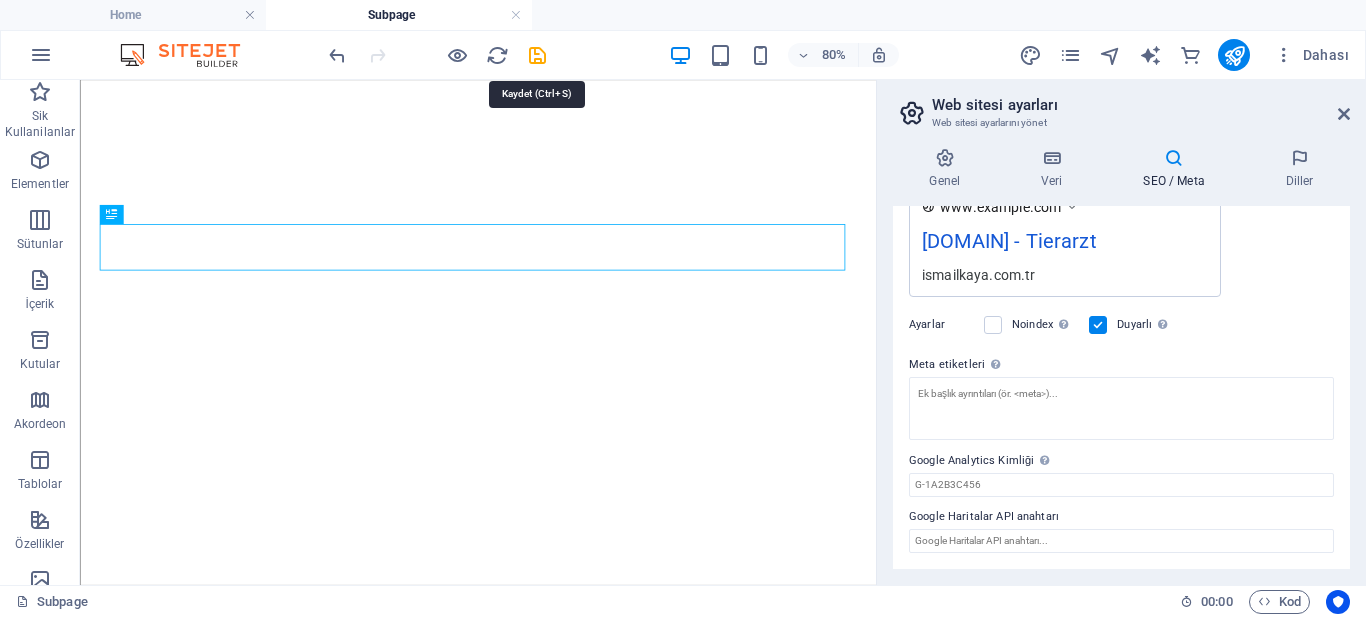 click at bounding box center [537, 55] 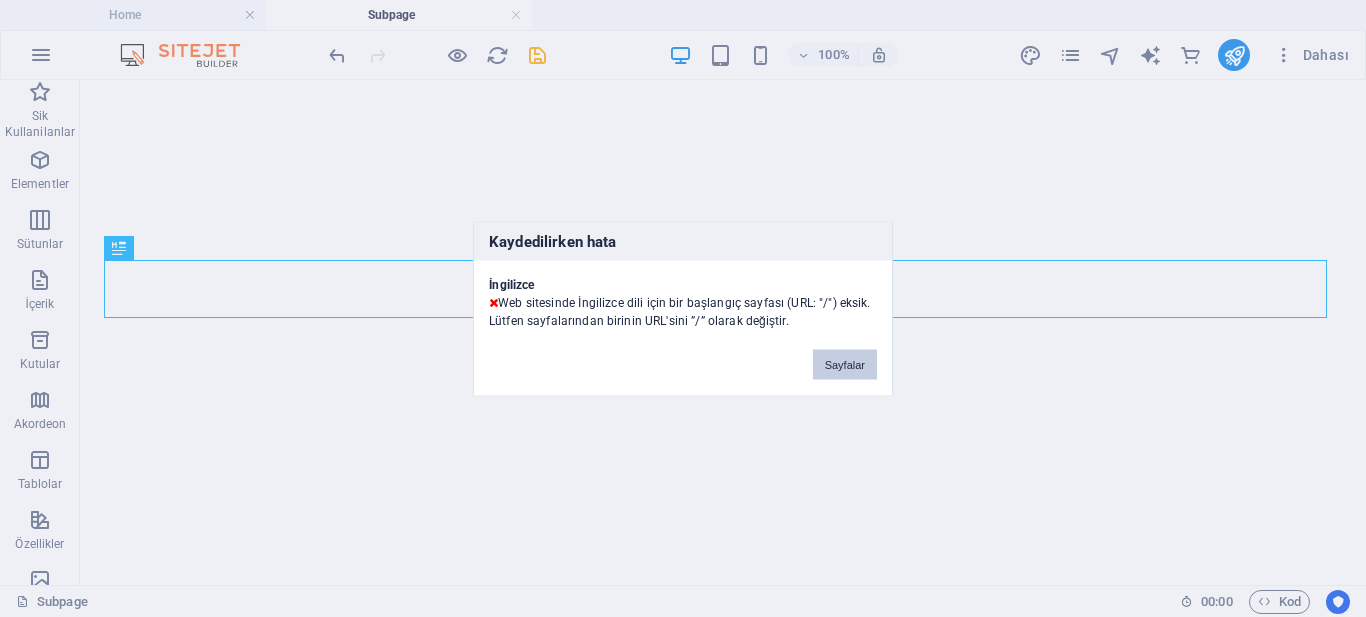click on "Sayfalar" at bounding box center (845, 364) 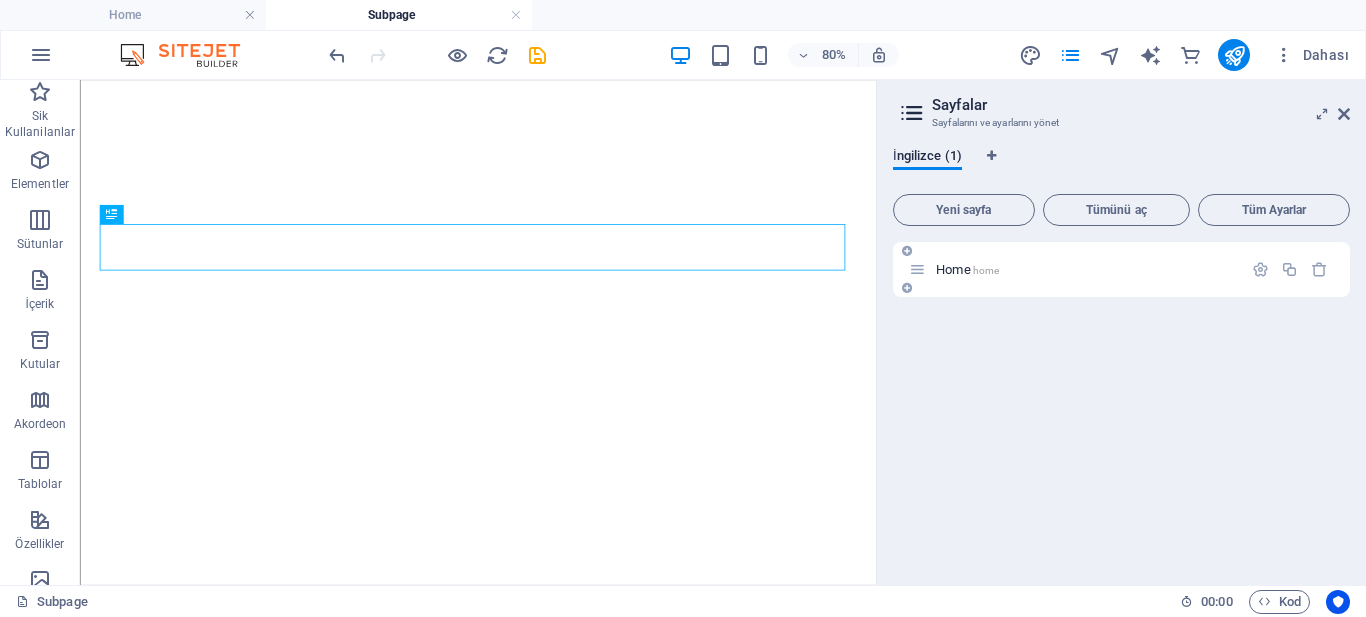 click on "Home home" at bounding box center [1086, 269] 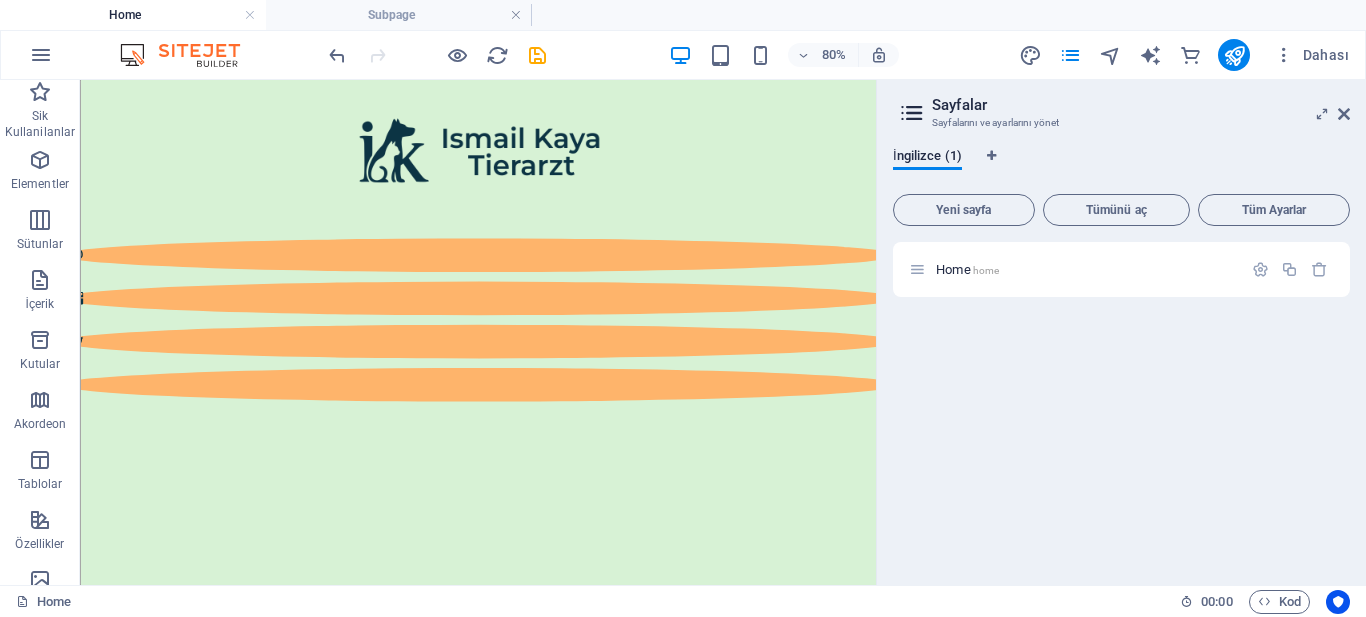 click on "Home home" at bounding box center (1121, 405) 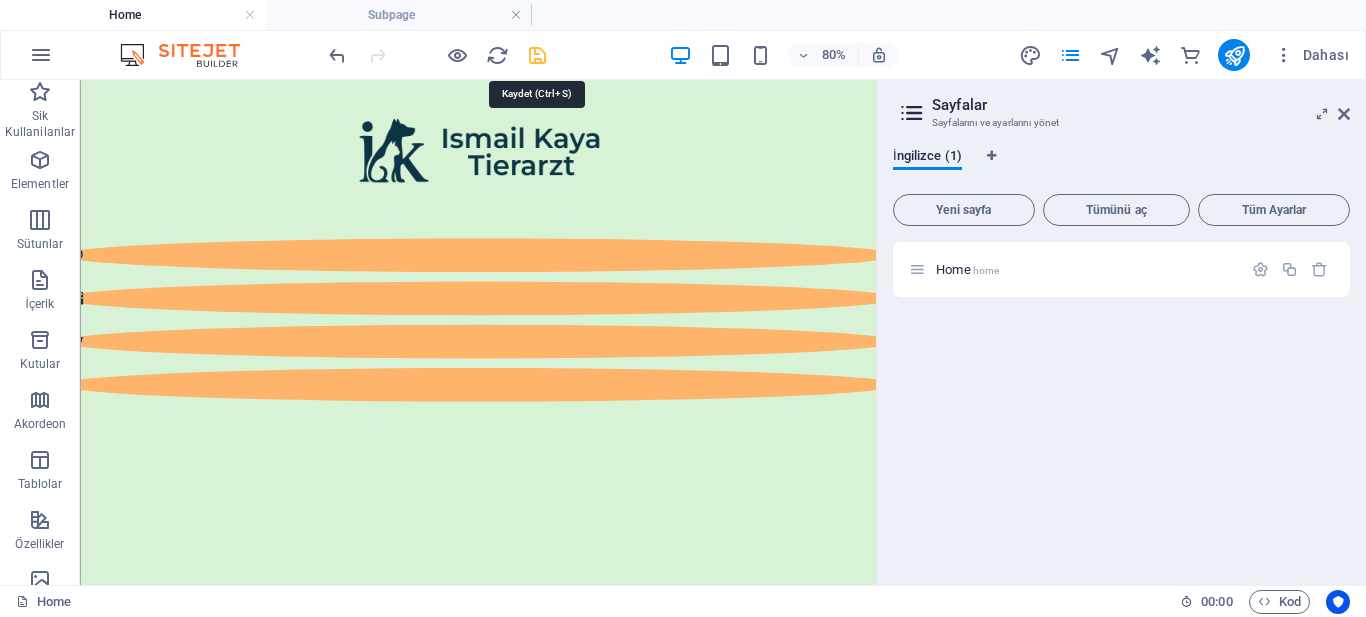 click at bounding box center (537, 55) 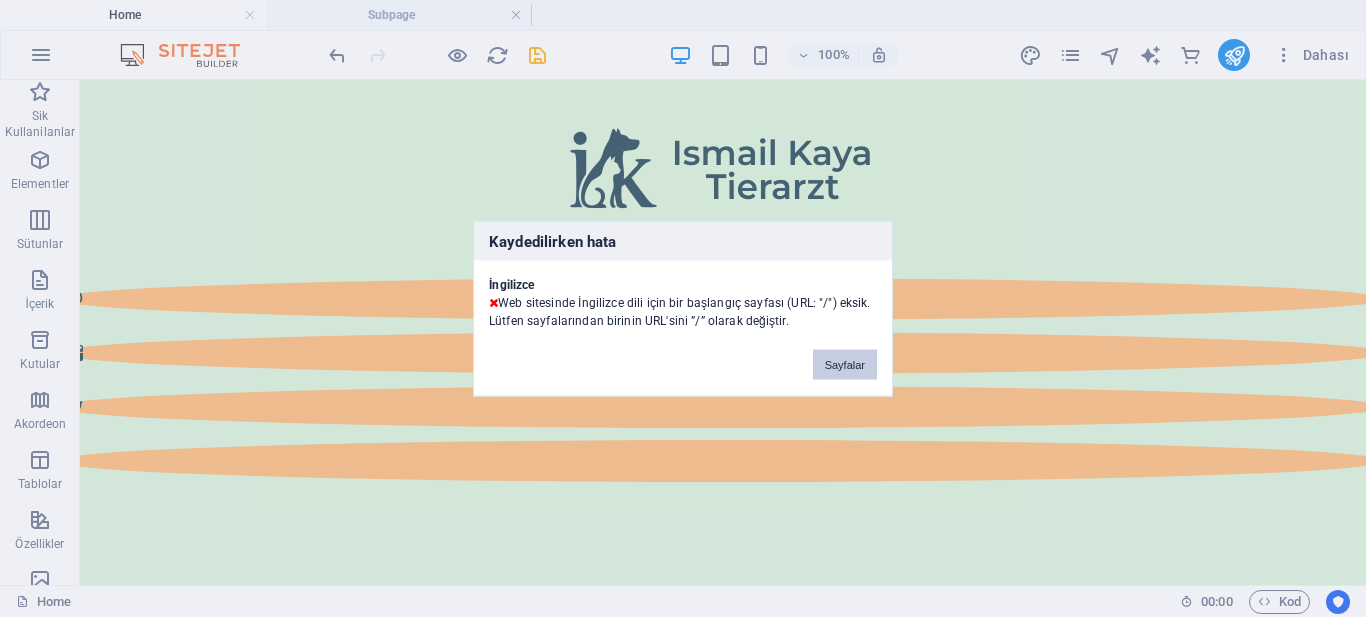 click on "Sayfalar" at bounding box center [845, 364] 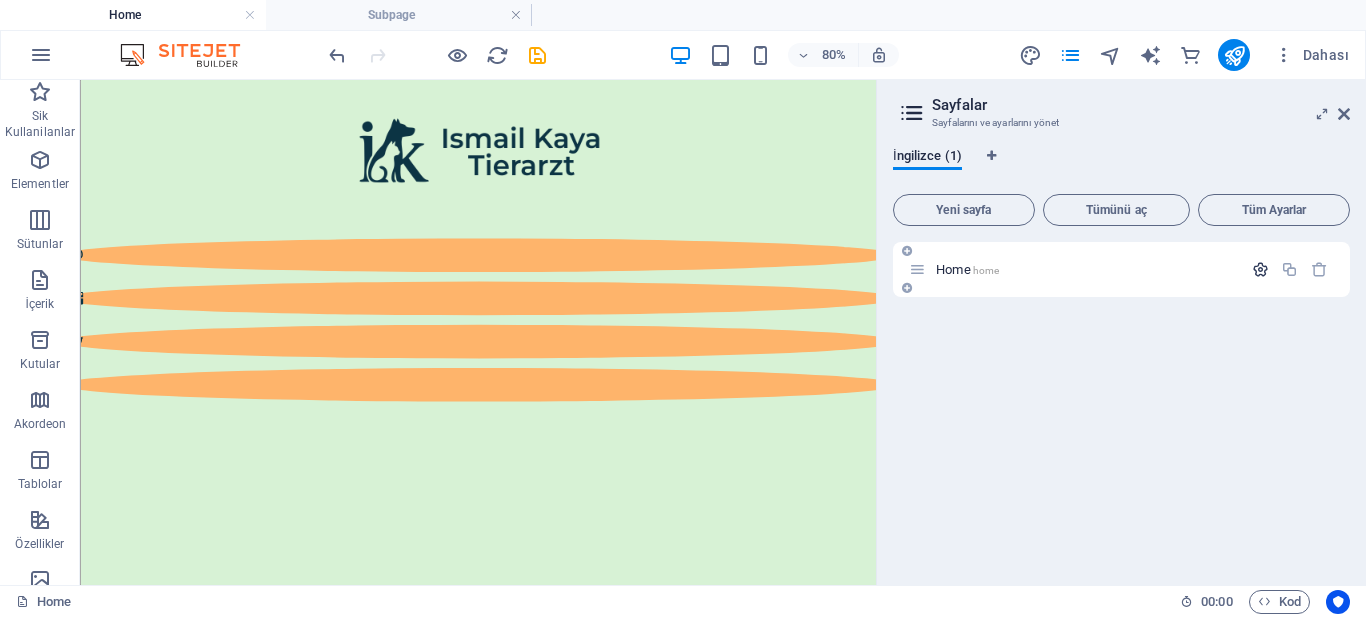 click at bounding box center (1260, 269) 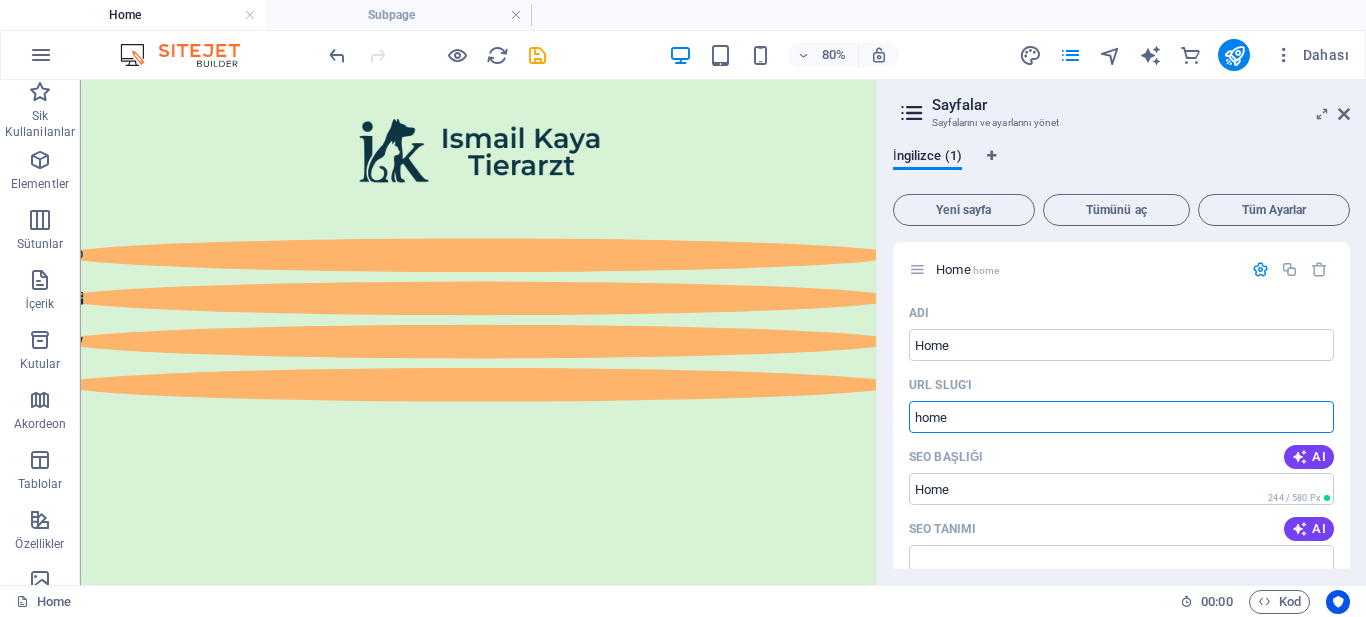 drag, startPoint x: 1103, startPoint y: 493, endPoint x: 921, endPoint y: 491, distance: 182.01099 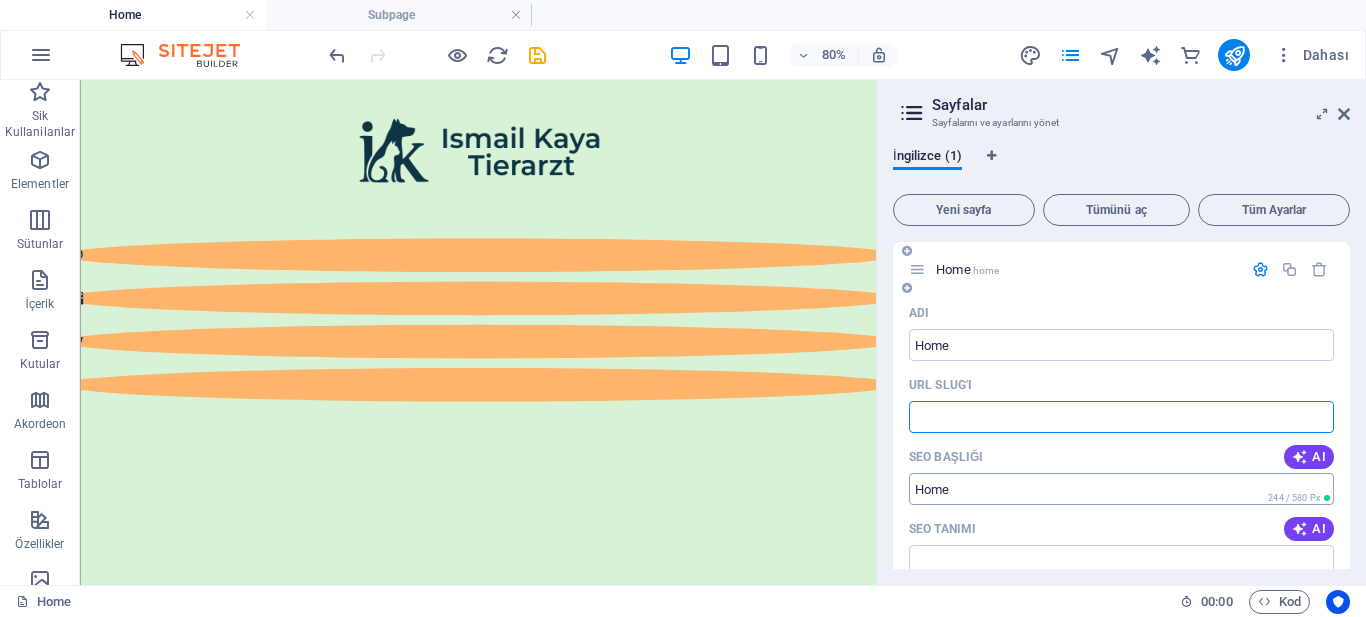 type 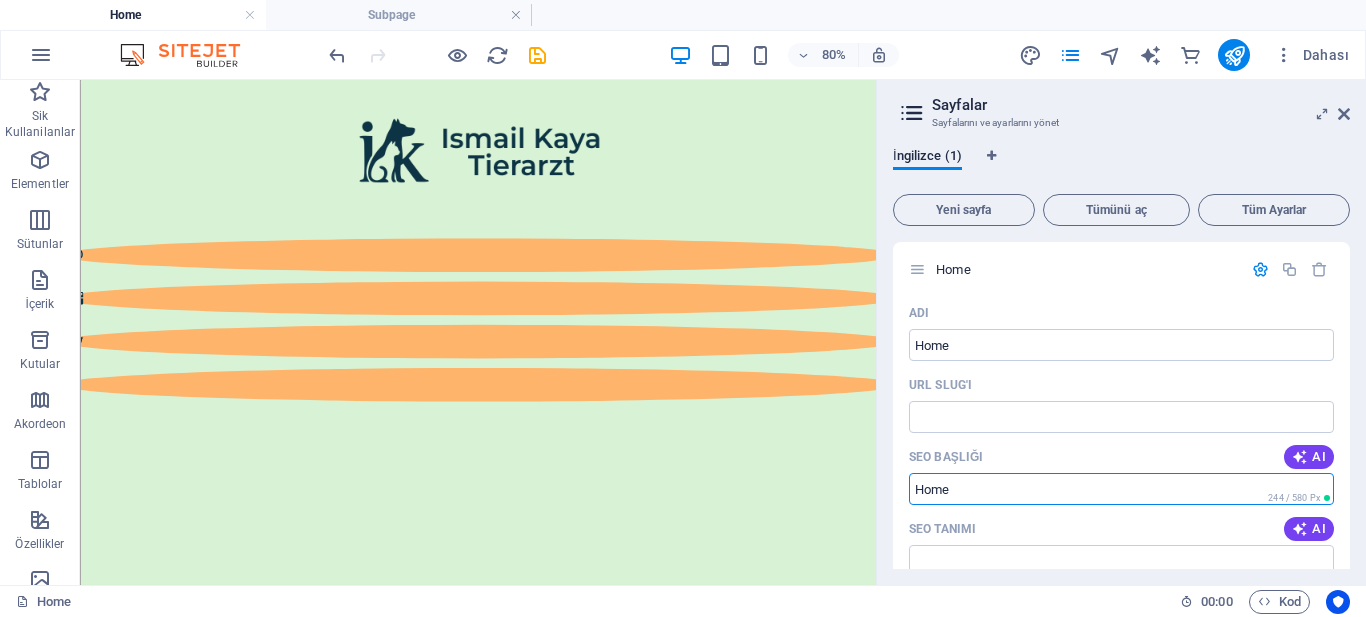 drag, startPoint x: 1046, startPoint y: 554, endPoint x: 1065, endPoint y: 570, distance: 24.839485 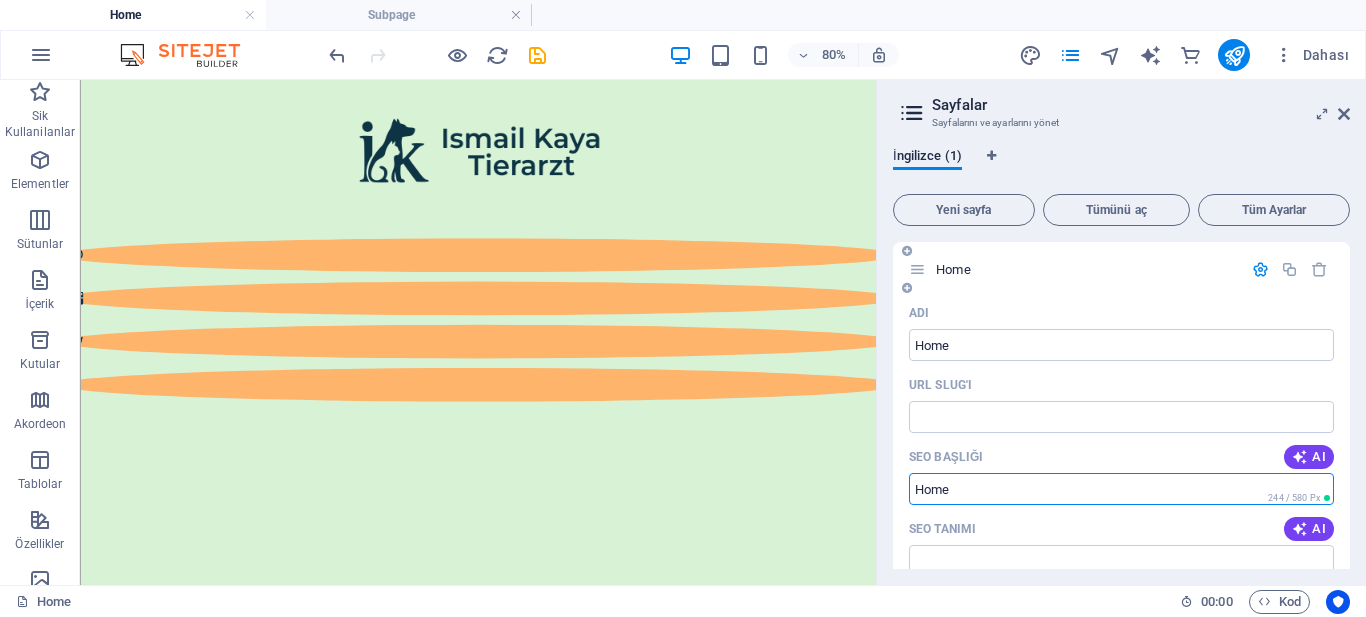 drag, startPoint x: 963, startPoint y: 491, endPoint x: 893, endPoint y: 485, distance: 70.256676 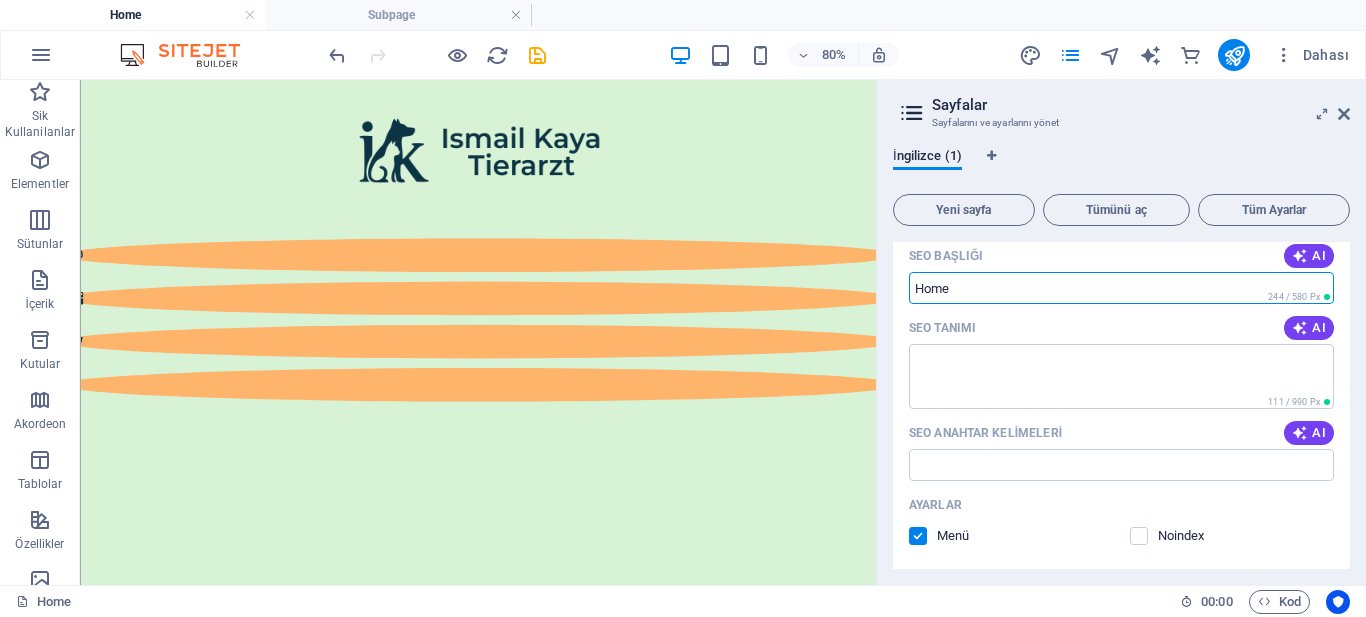 scroll, scrollTop: 481, scrollLeft: 0, axis: vertical 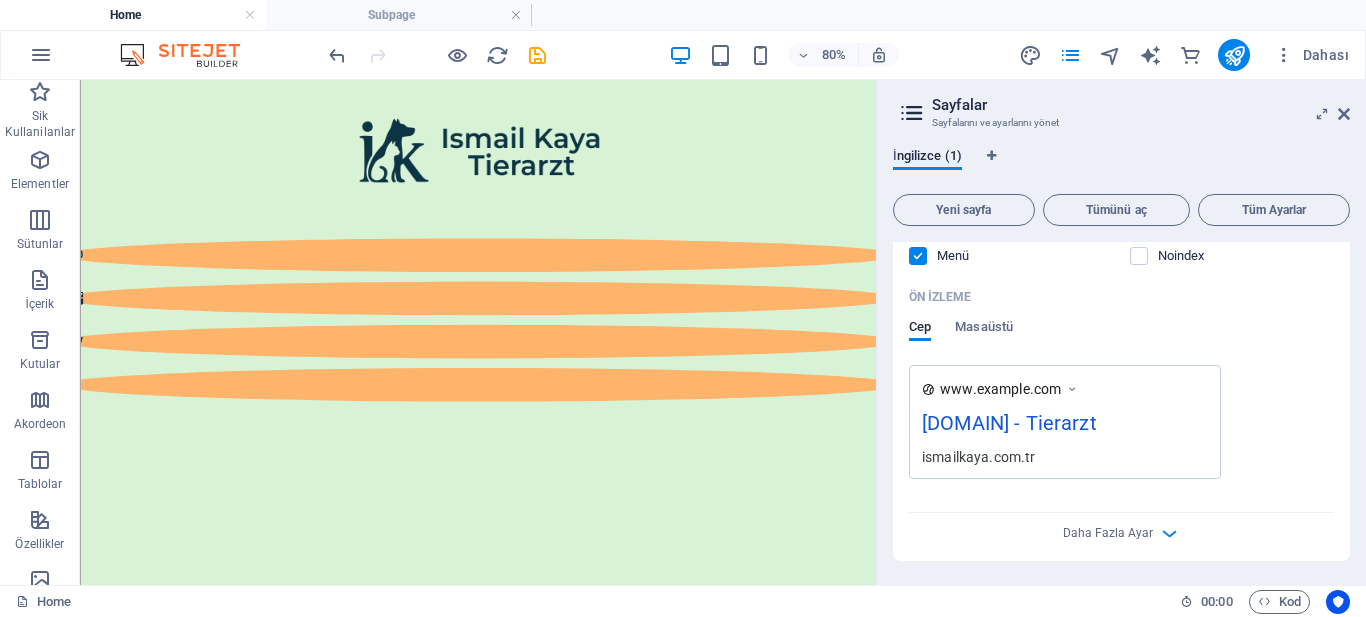 click on "80% Dahası" at bounding box center [841, 55] 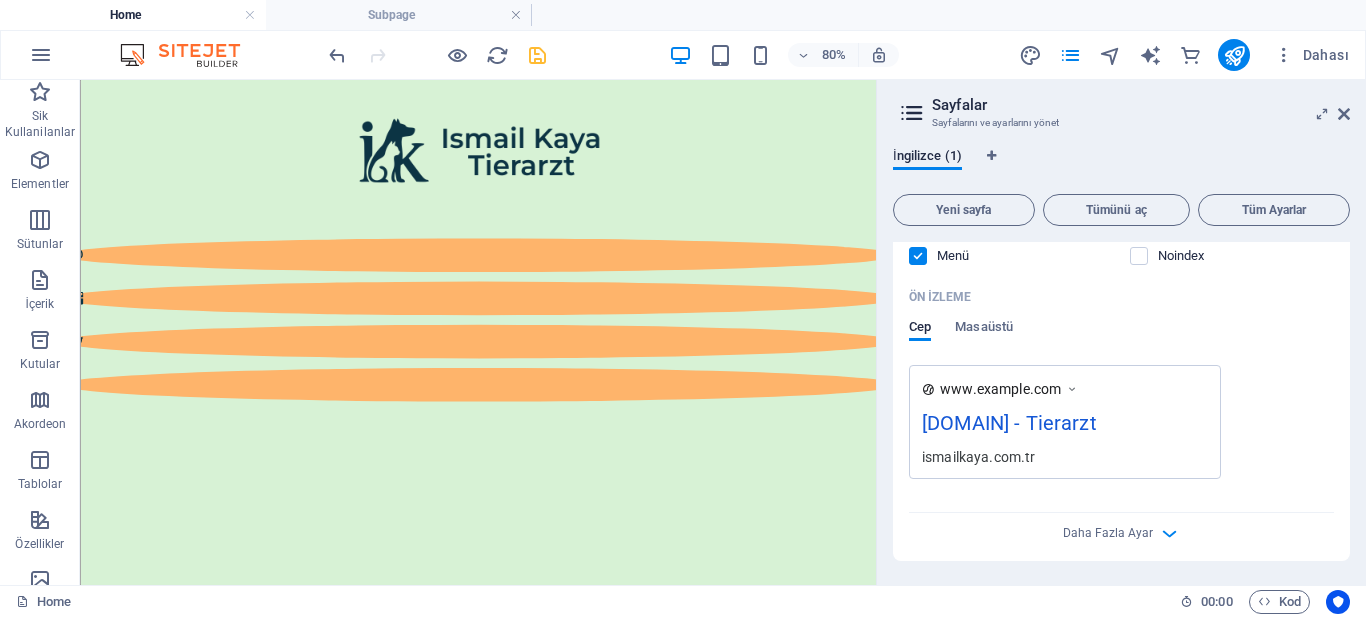 click at bounding box center (537, 55) 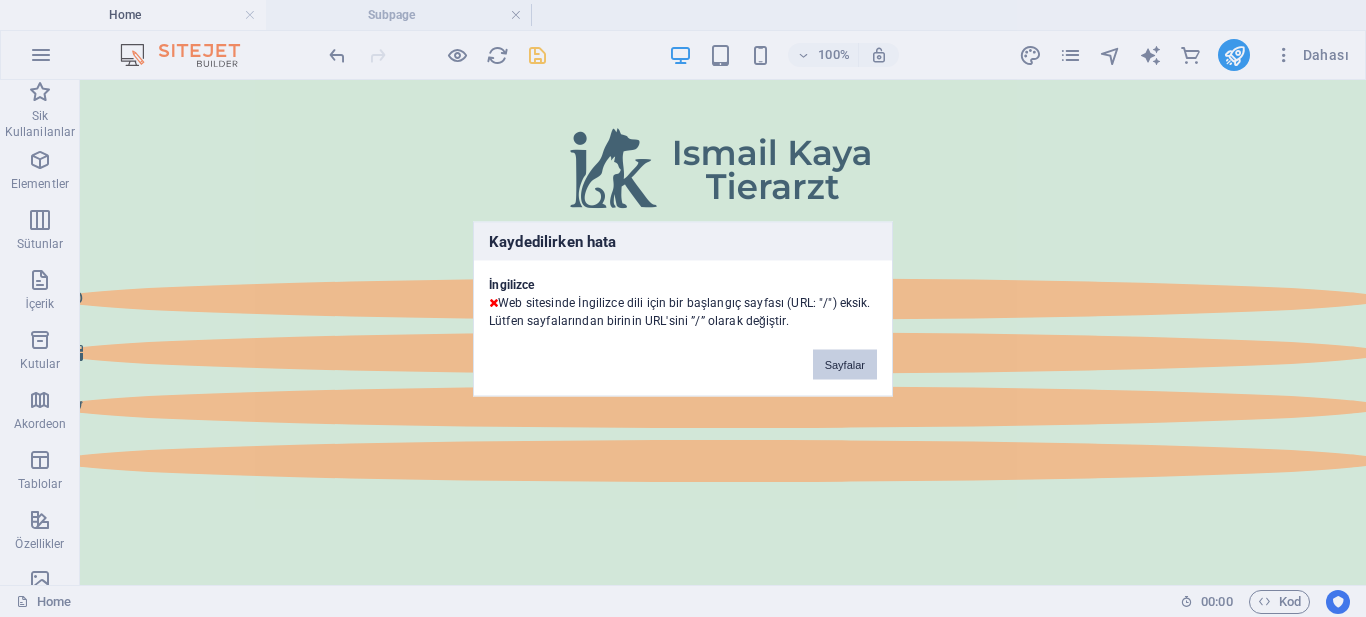 click on "Sayfalar" at bounding box center (845, 364) 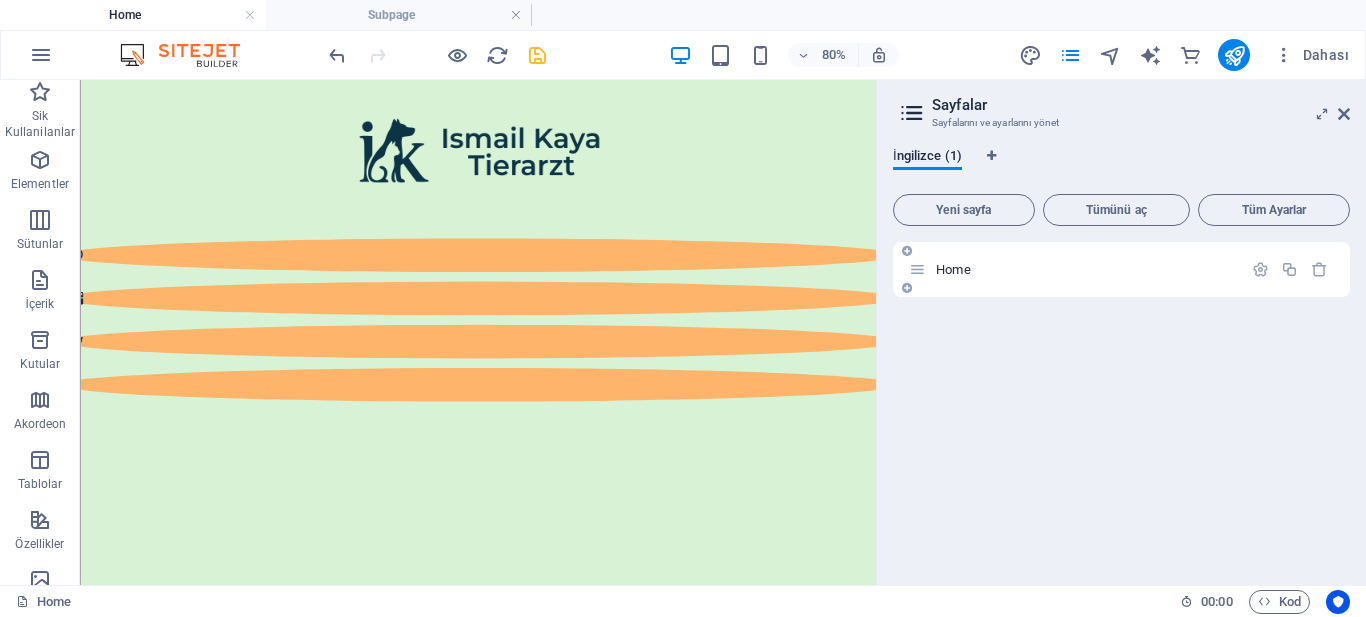 click on "Home" at bounding box center (1086, 269) 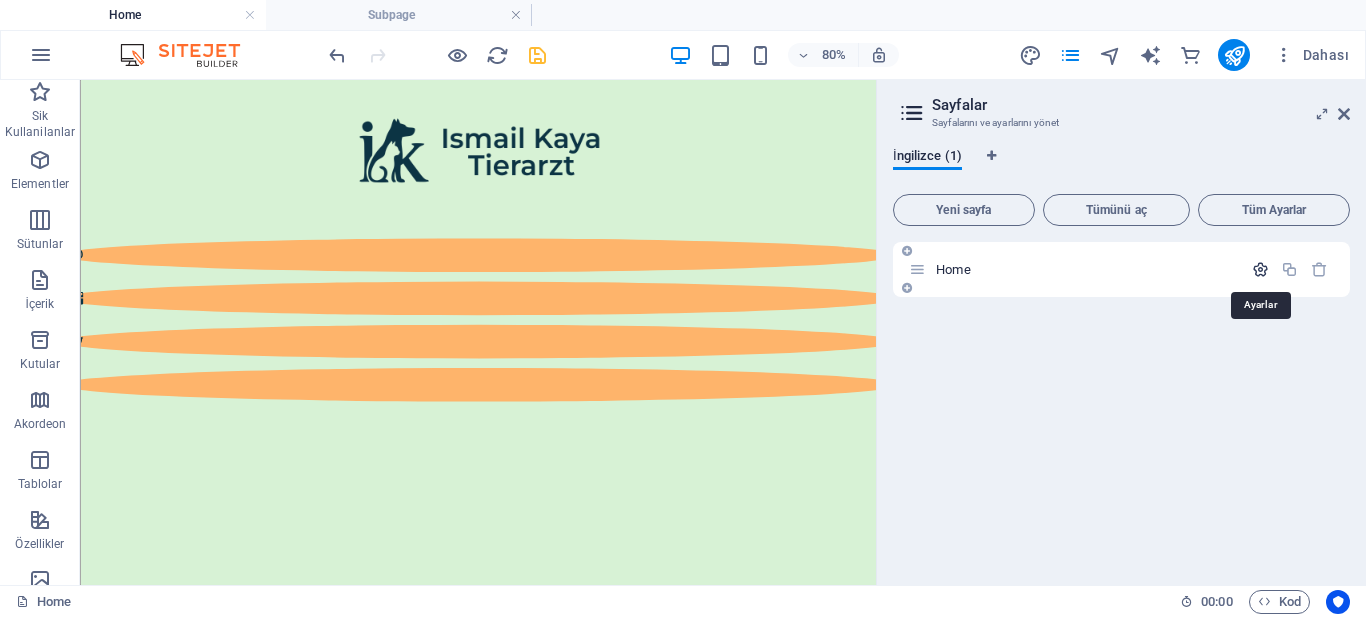 click at bounding box center [1260, 269] 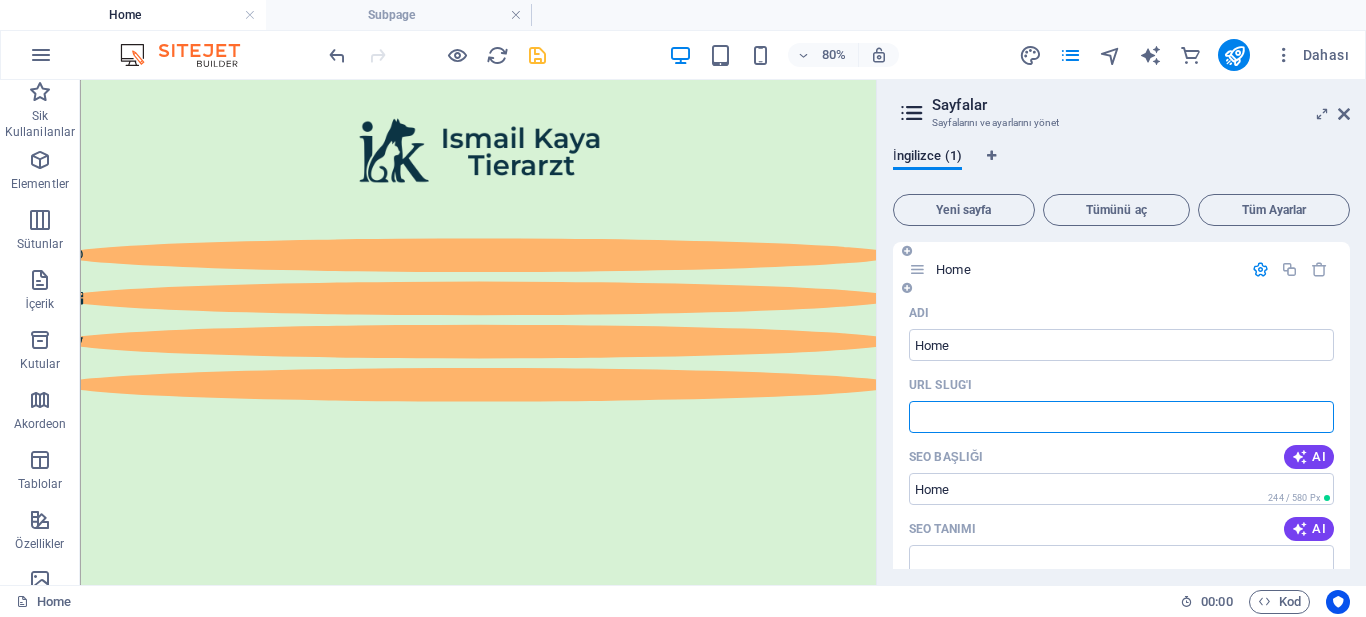 click on "URL SLUG'ı" at bounding box center [1121, 417] 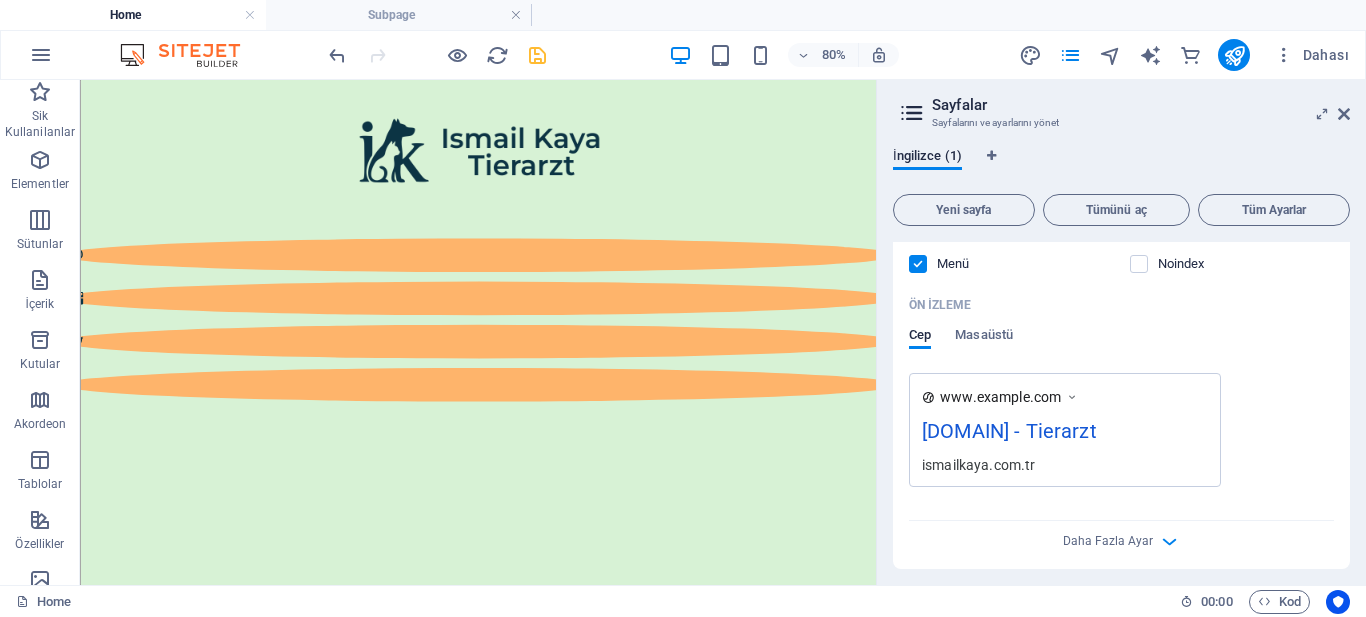 scroll, scrollTop: 481, scrollLeft: 0, axis: vertical 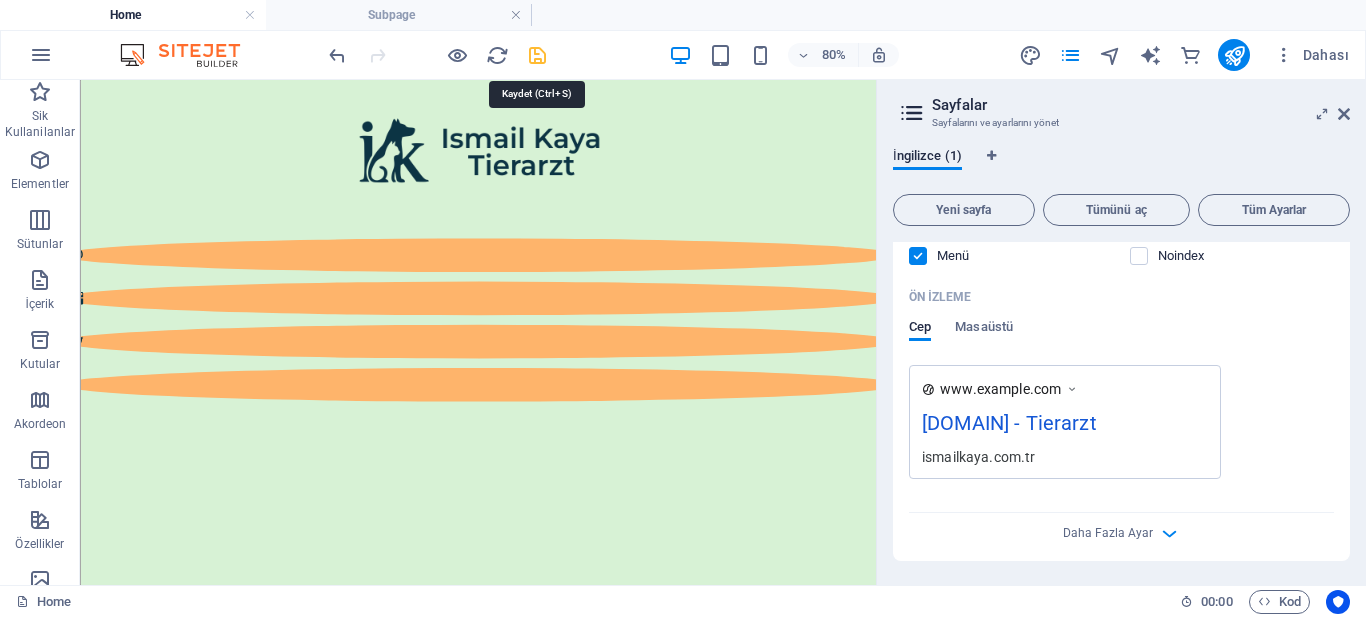 type on "/" 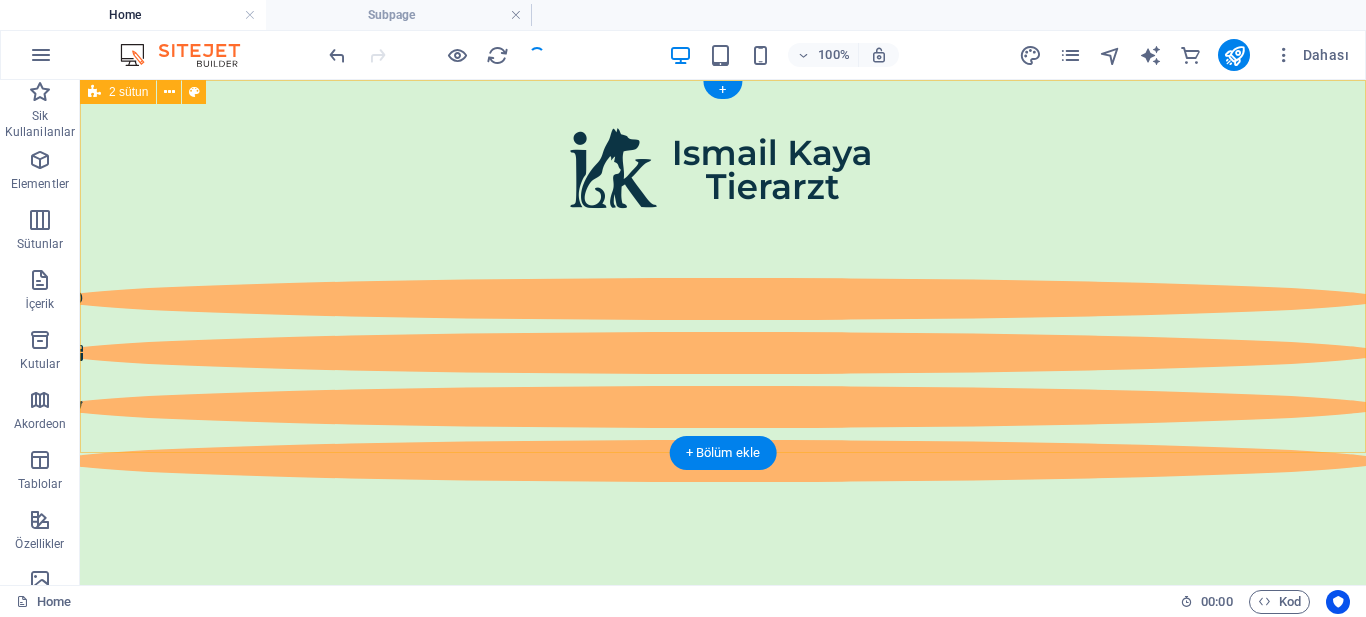 click at bounding box center (723, 347) 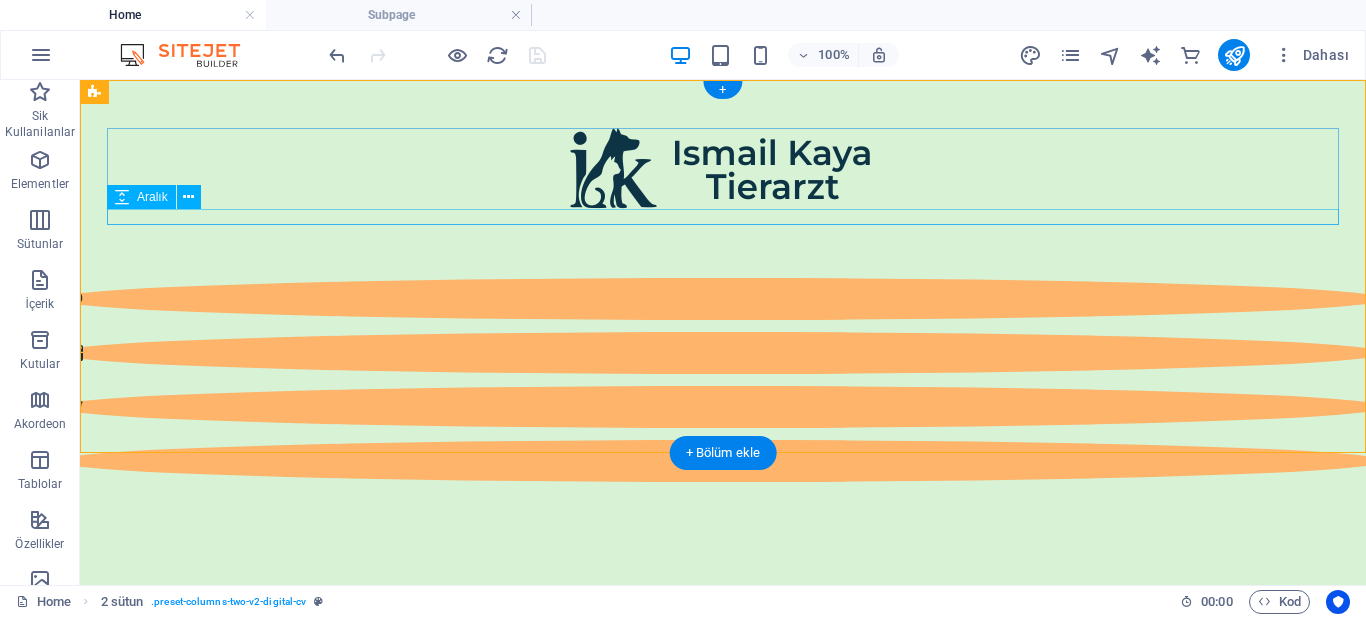 click at bounding box center (720, 217) 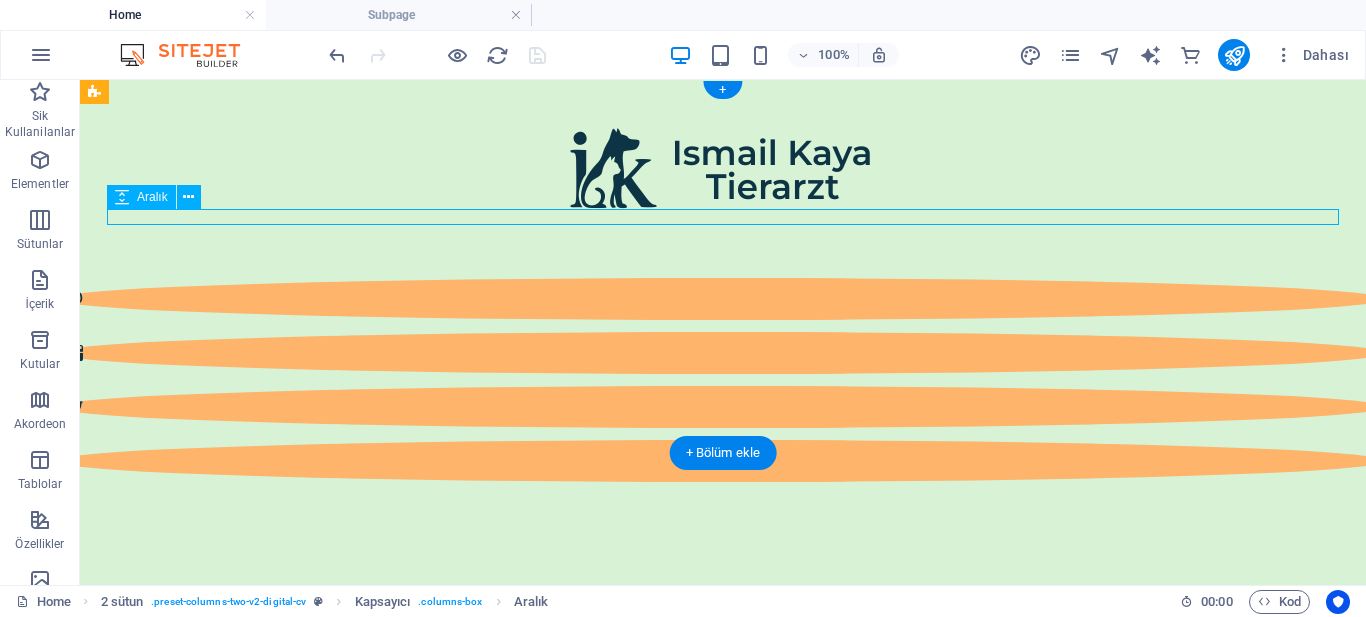 click at bounding box center (720, 217) 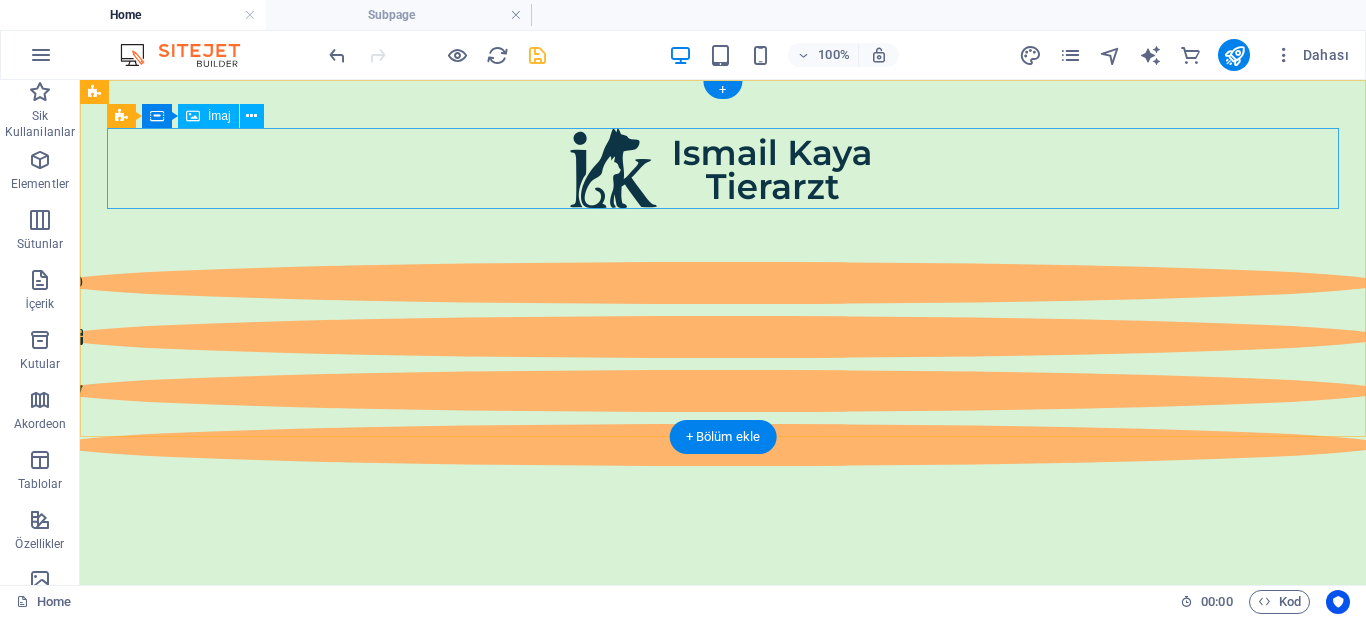 click at bounding box center (720, 168) 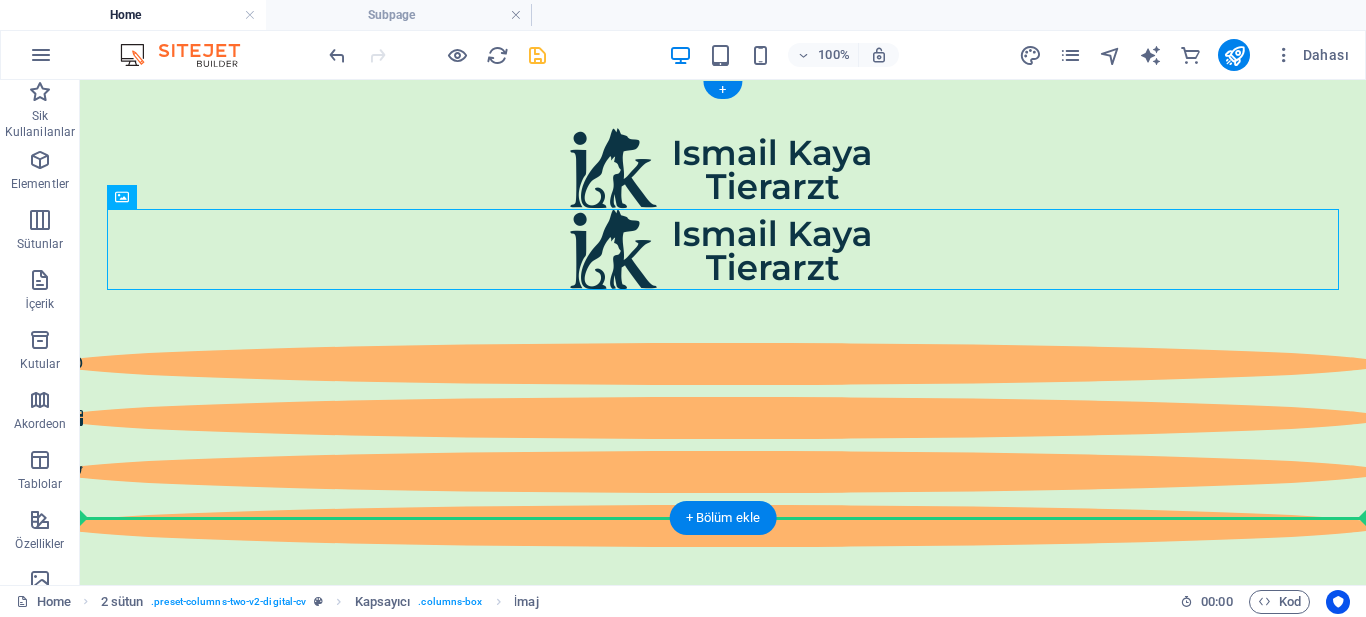 drag, startPoint x: 964, startPoint y: 260, endPoint x: 958, endPoint y: 417, distance: 157.11461 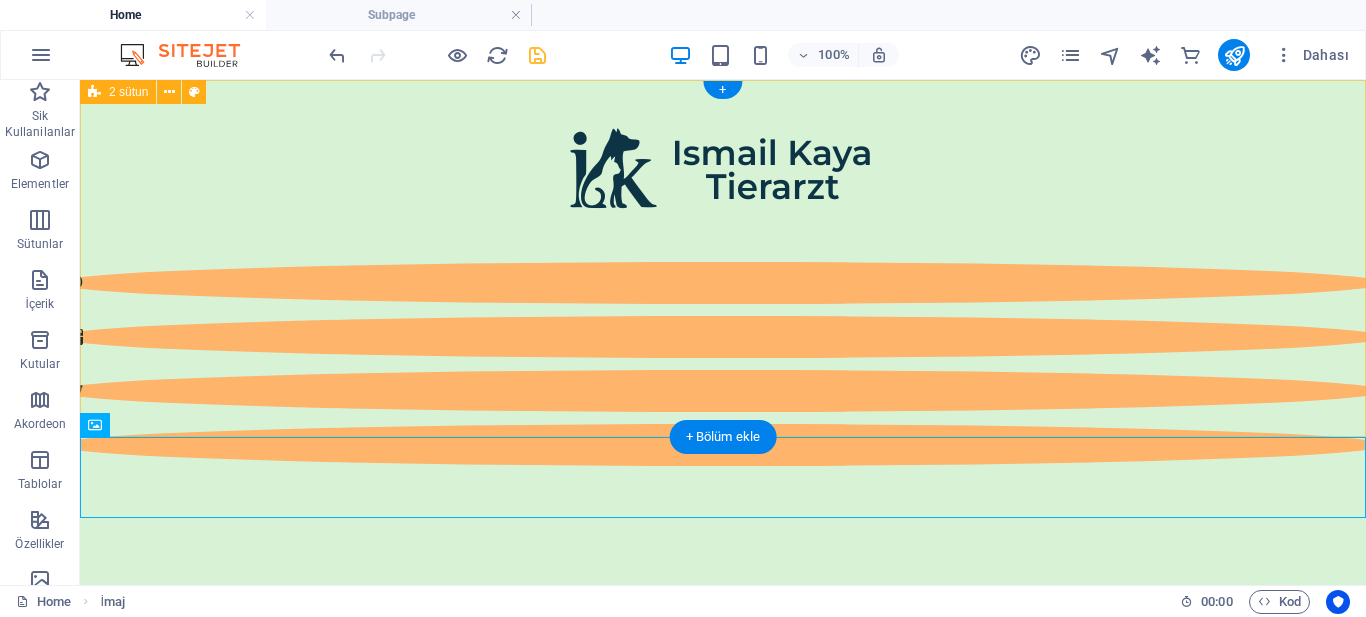 click at bounding box center [723, 339] 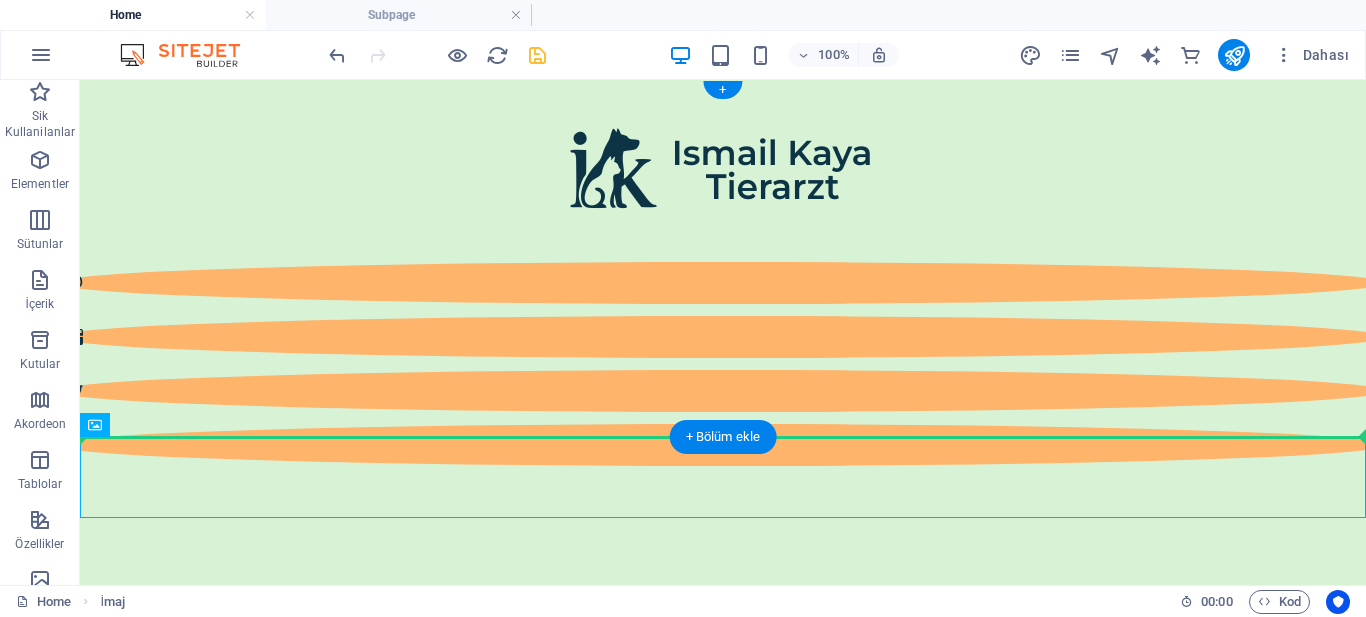 drag, startPoint x: 821, startPoint y: 472, endPoint x: 832, endPoint y: 377, distance: 95.63472 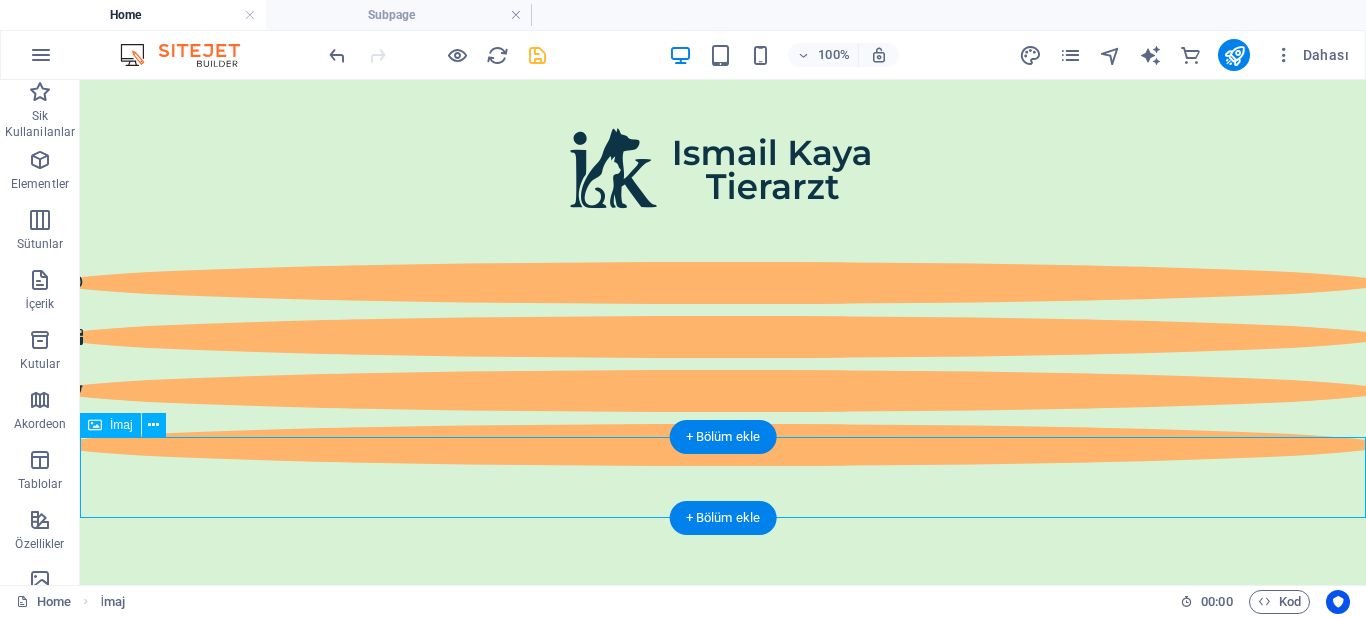 click at bounding box center [723, 639] 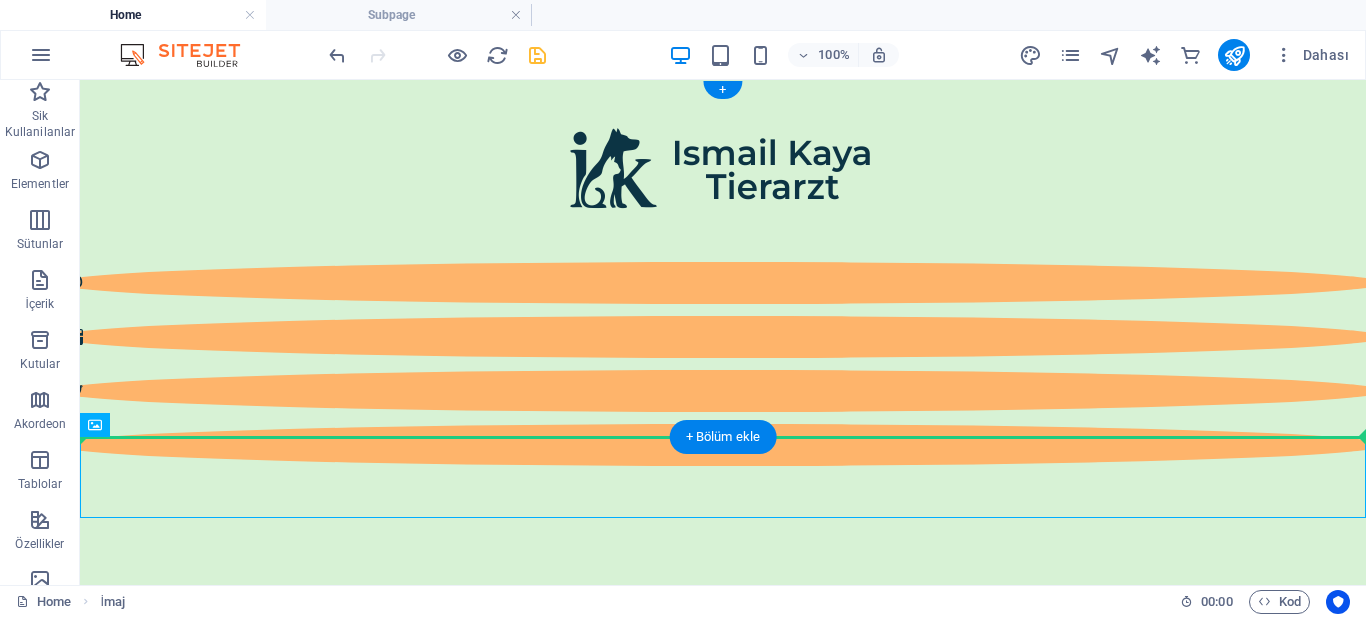 drag, startPoint x: 840, startPoint y: 492, endPoint x: 837, endPoint y: 358, distance: 134.03358 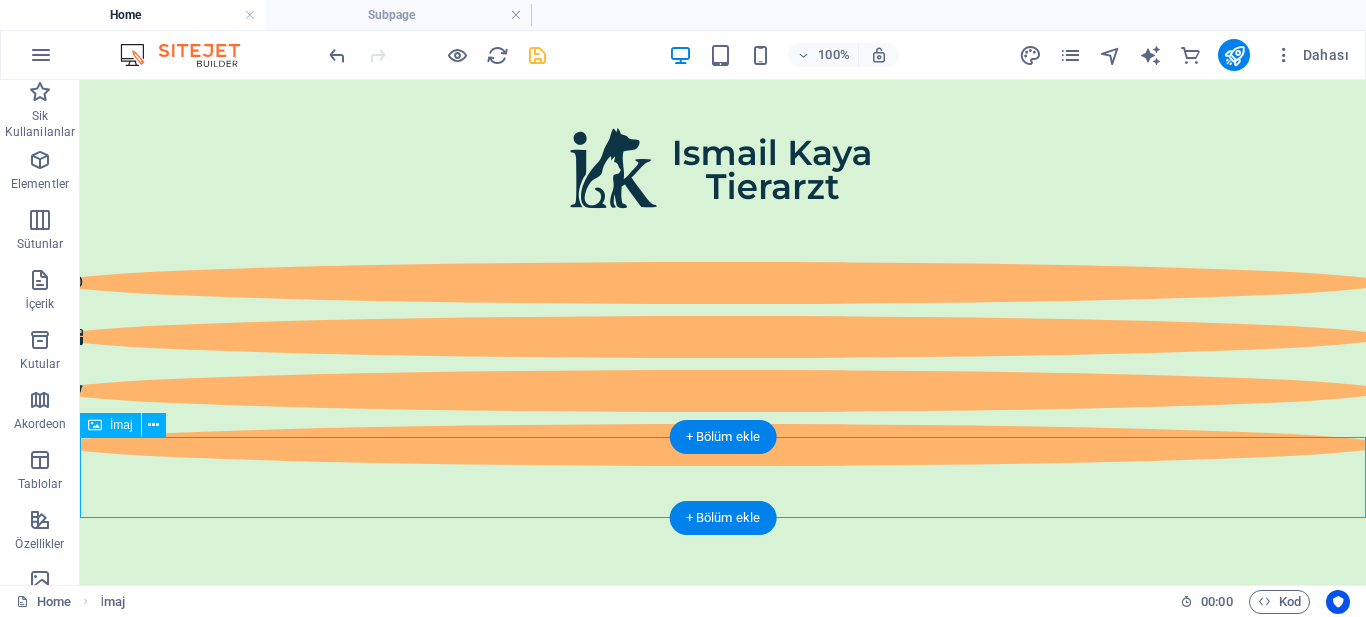 click at bounding box center [723, 639] 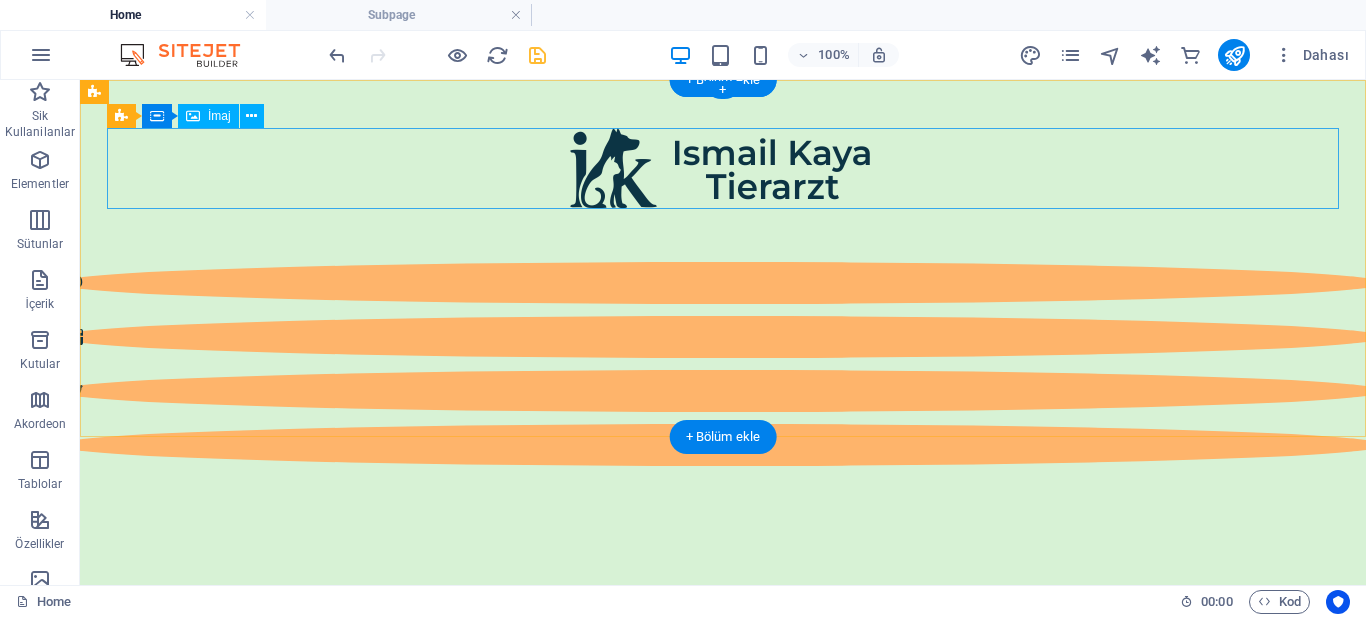 click at bounding box center (720, 168) 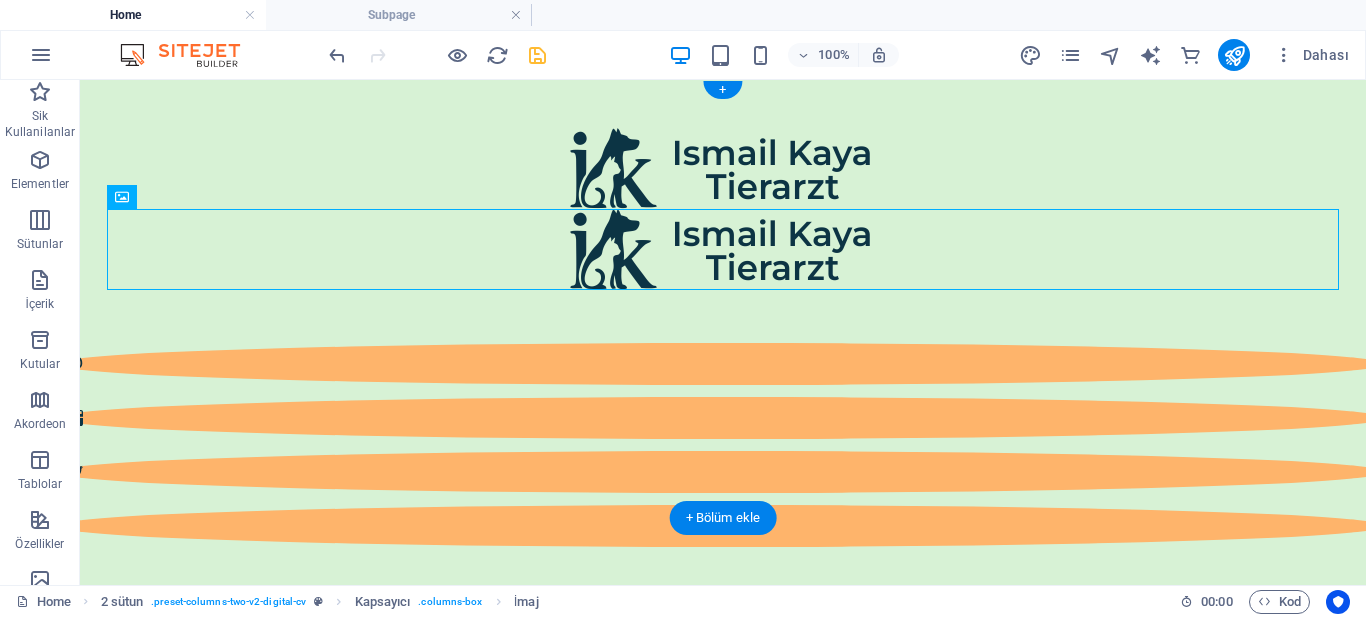 drag, startPoint x: 783, startPoint y: 253, endPoint x: 793, endPoint y: 278, distance: 26.925823 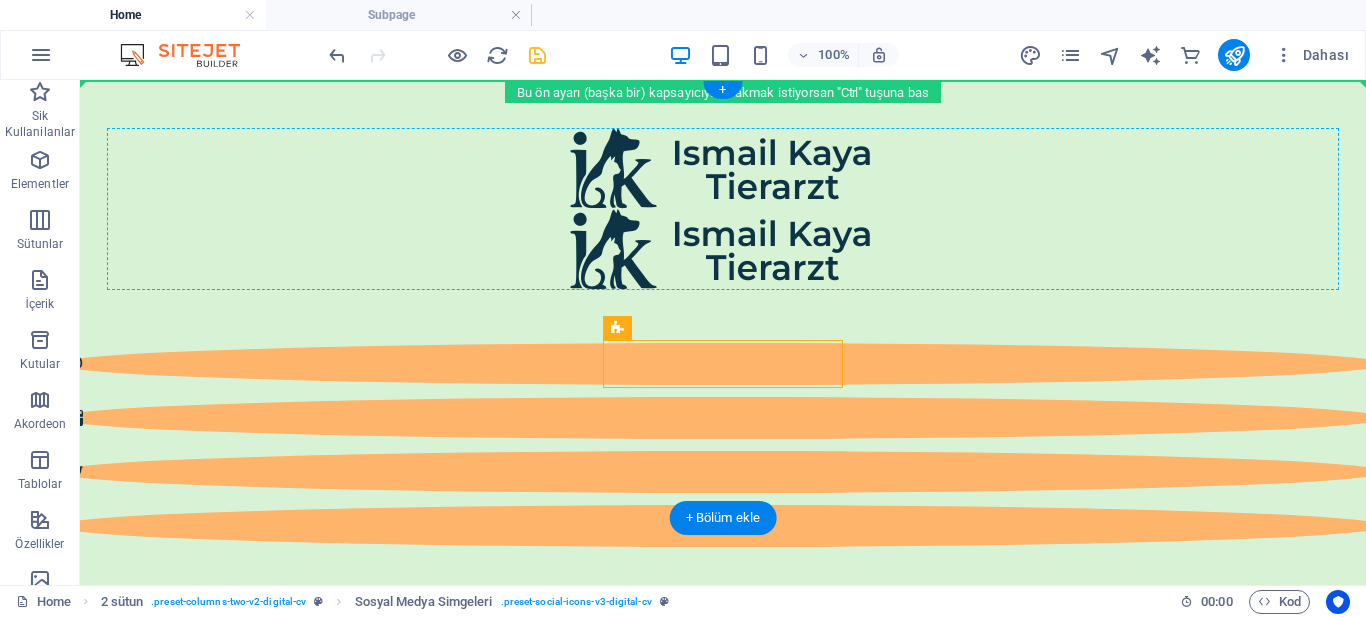 drag, startPoint x: 704, startPoint y: 411, endPoint x: 635, endPoint y: 224, distance: 199.32385 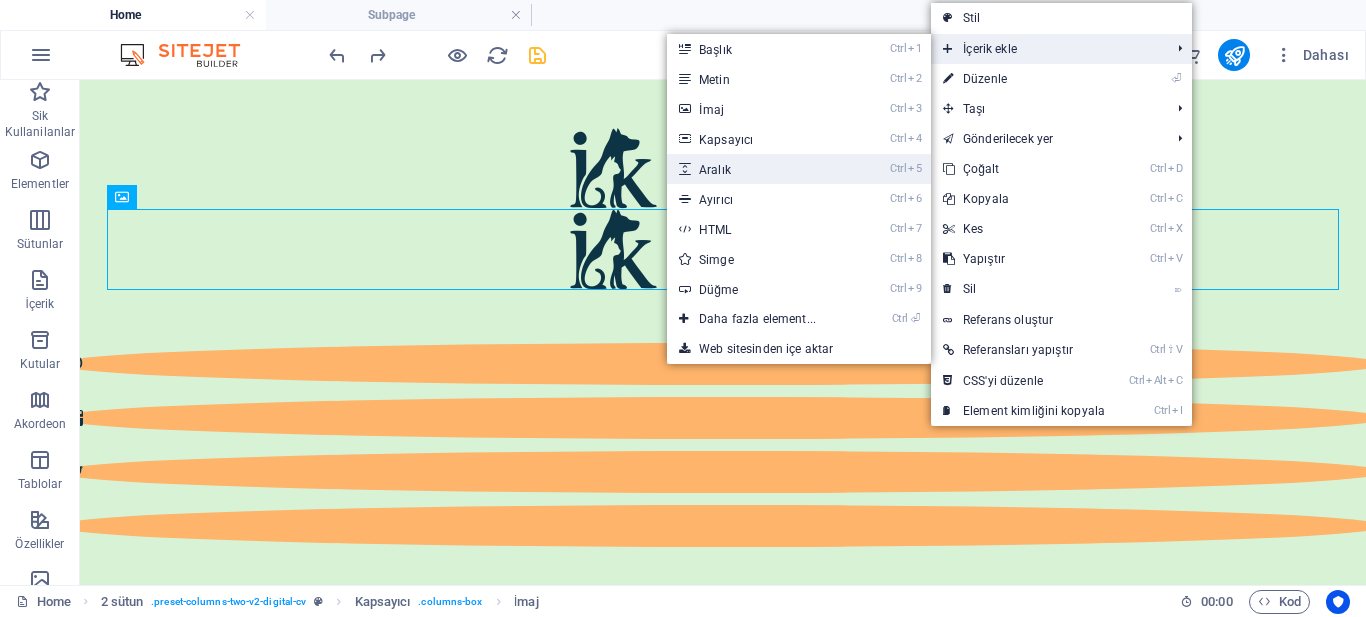 click on "Ctrl 5  Aralık" at bounding box center [761, 169] 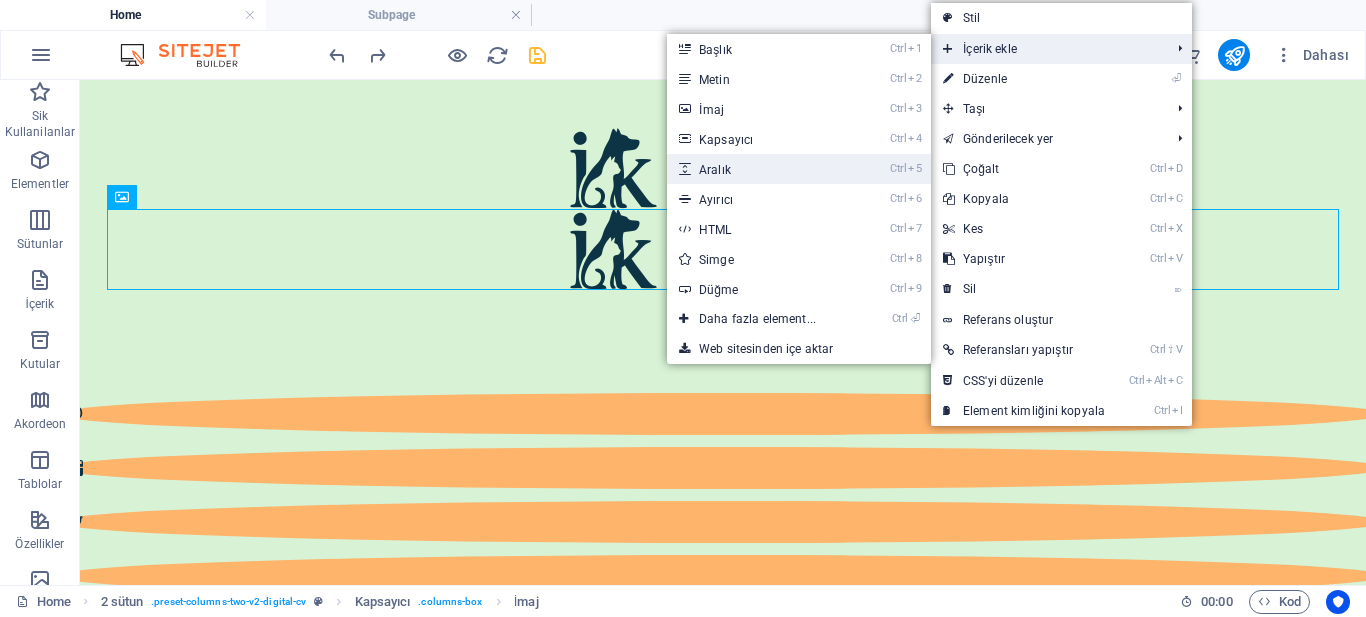 select on "px" 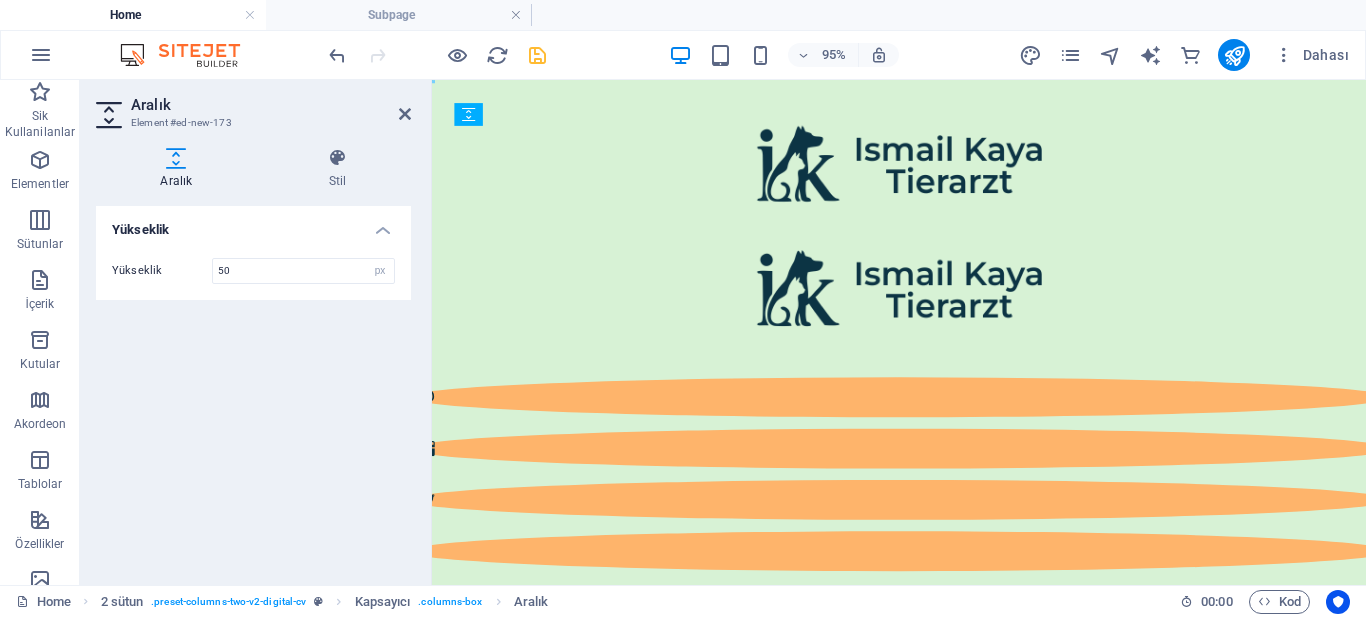 drag, startPoint x: 987, startPoint y: 309, endPoint x: 987, endPoint y: 235, distance: 74 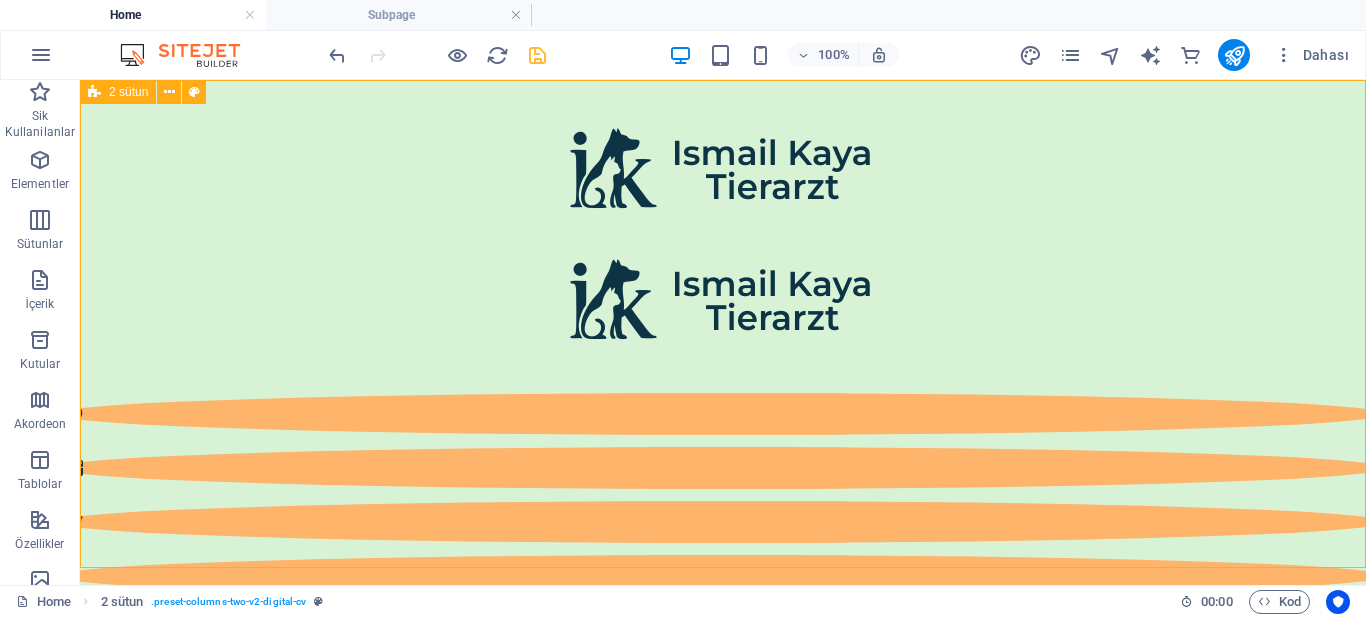drag, startPoint x: 1018, startPoint y: 370, endPoint x: 903, endPoint y: 397, distance: 118.12705 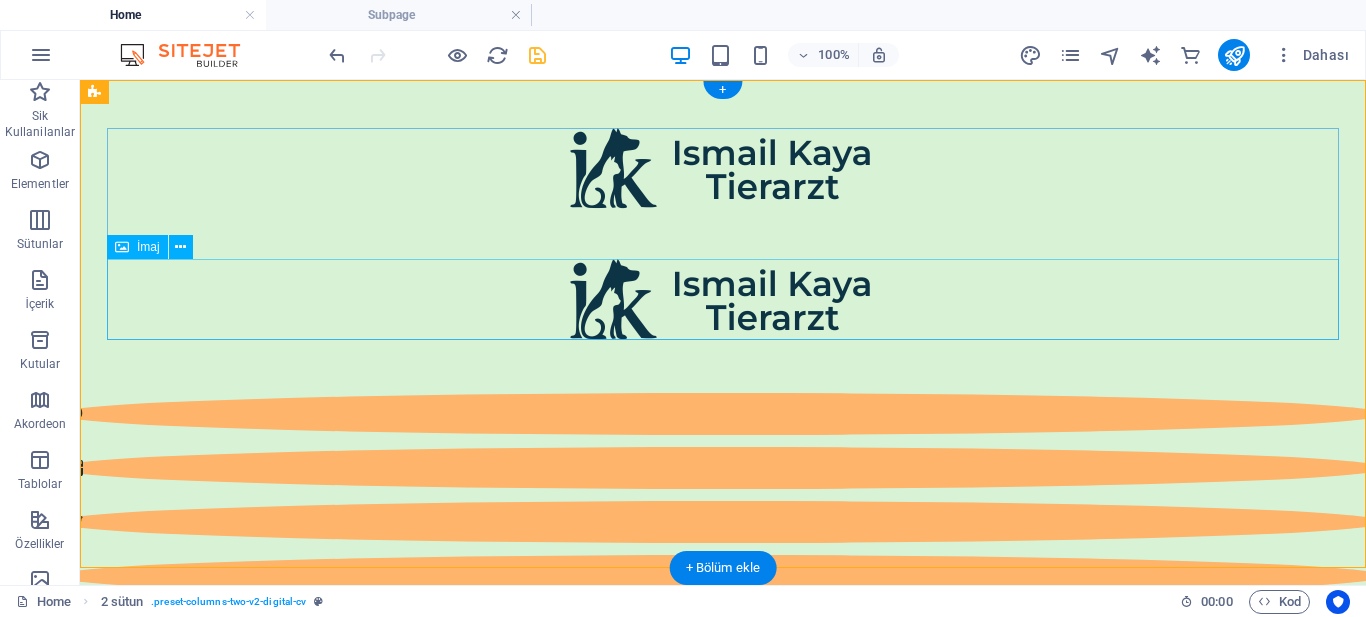 click at bounding box center (720, 299) 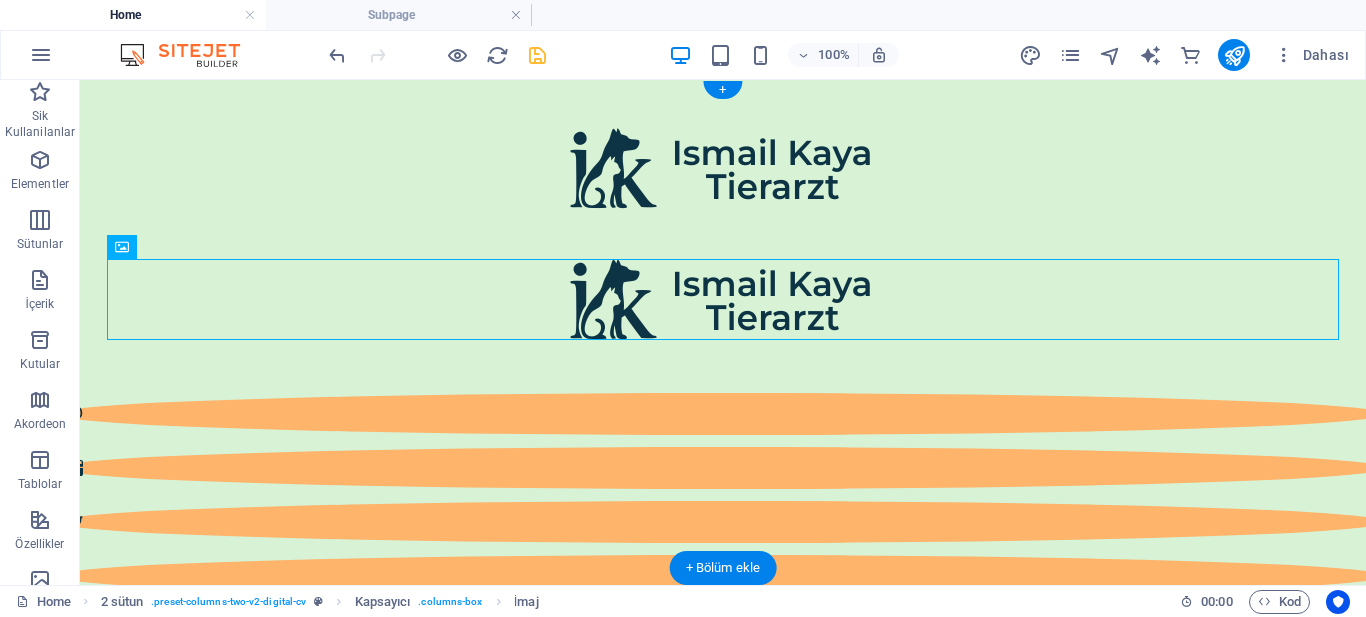 click at bounding box center (720, 299) 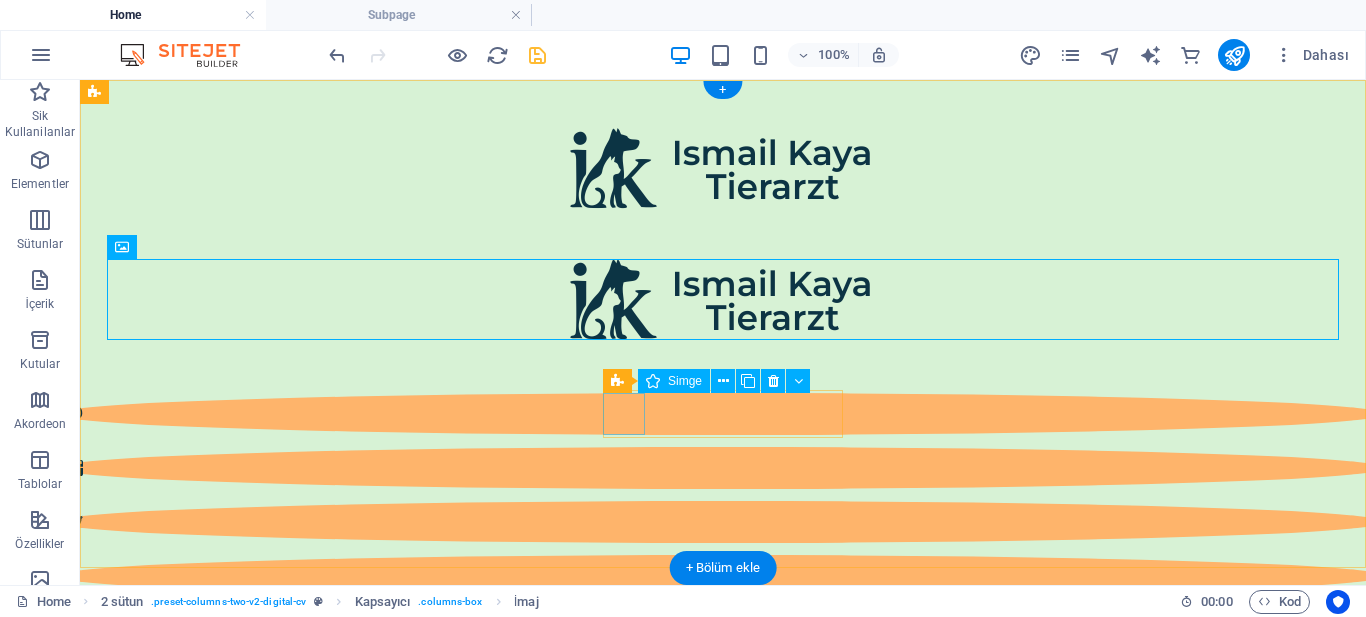 click at bounding box center (720, 414) 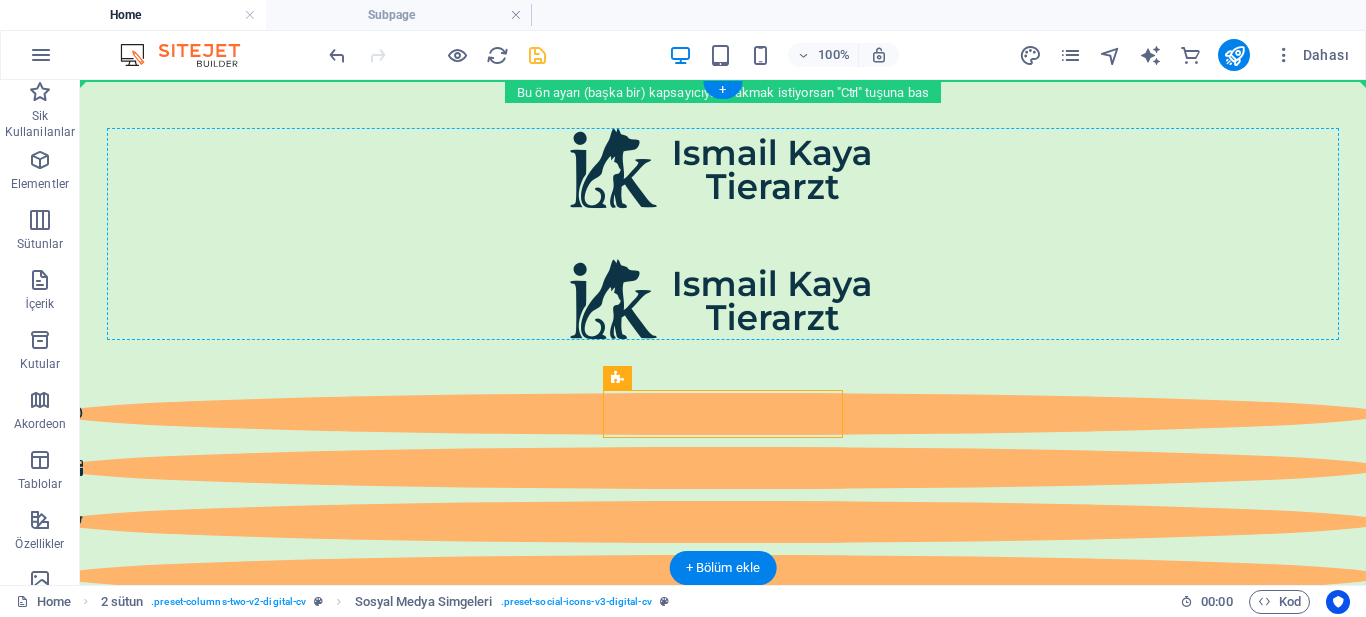 drag, startPoint x: 697, startPoint y: 458, endPoint x: 647, endPoint y: 221, distance: 242.21684 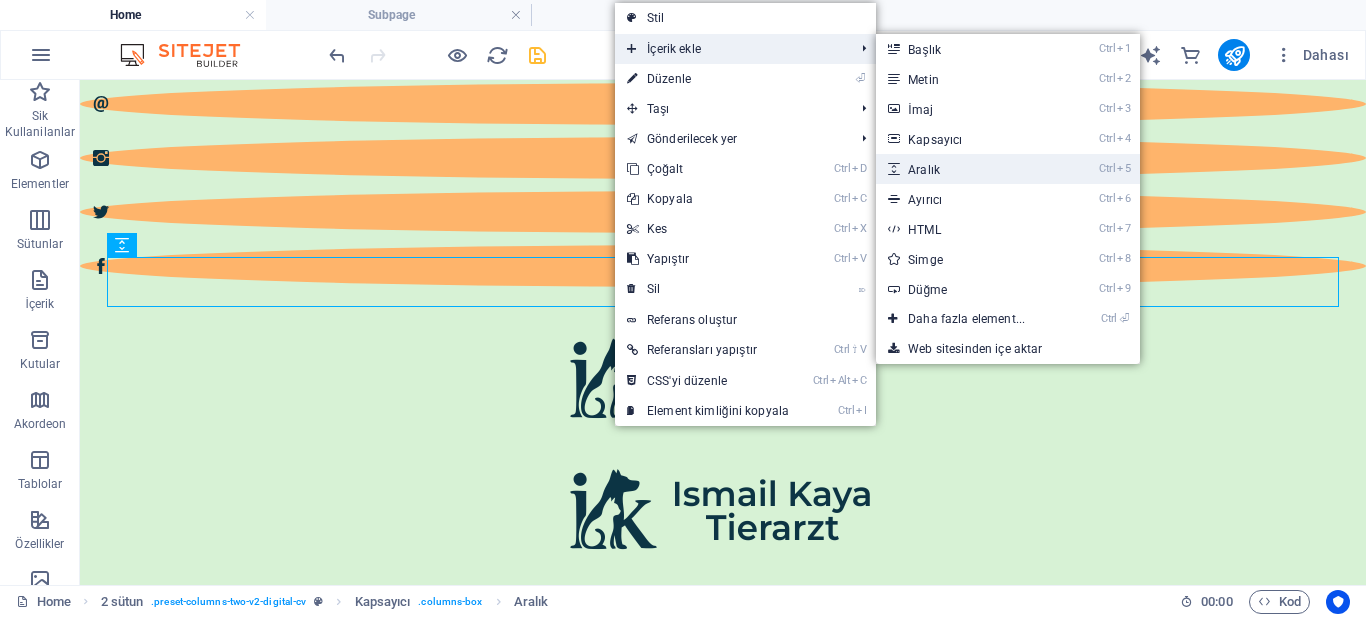 click on "Ctrl 5  Aralık" at bounding box center (970, 169) 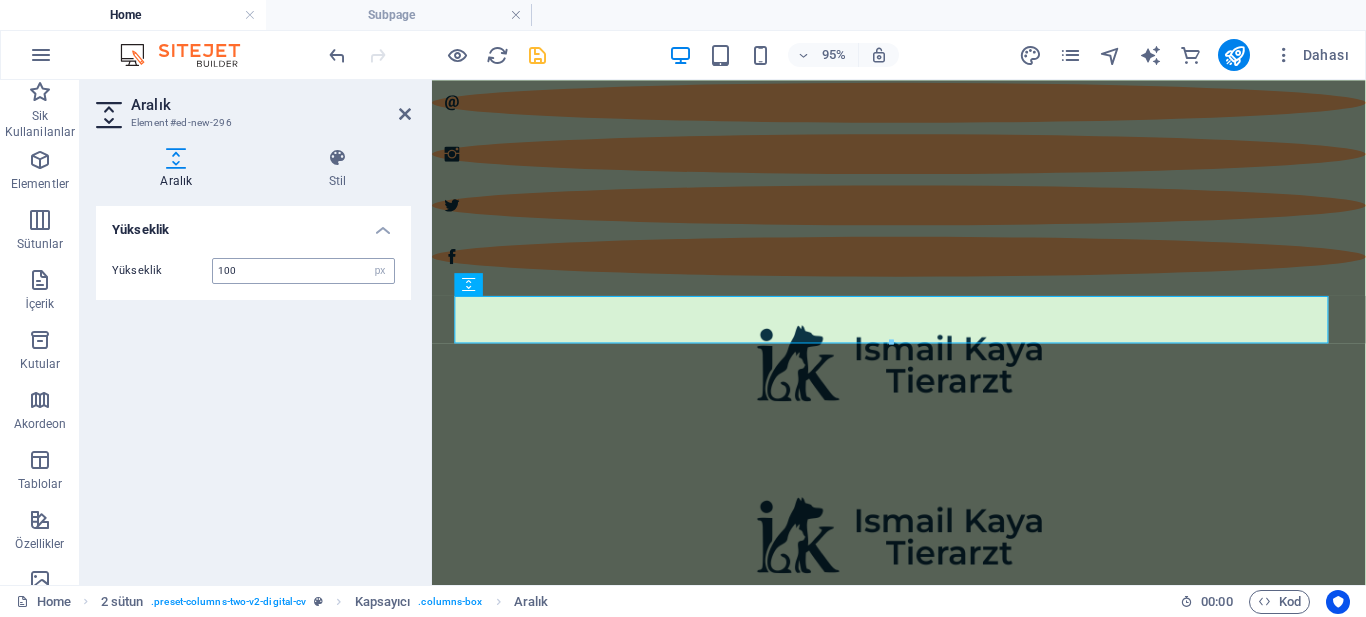type on "100" 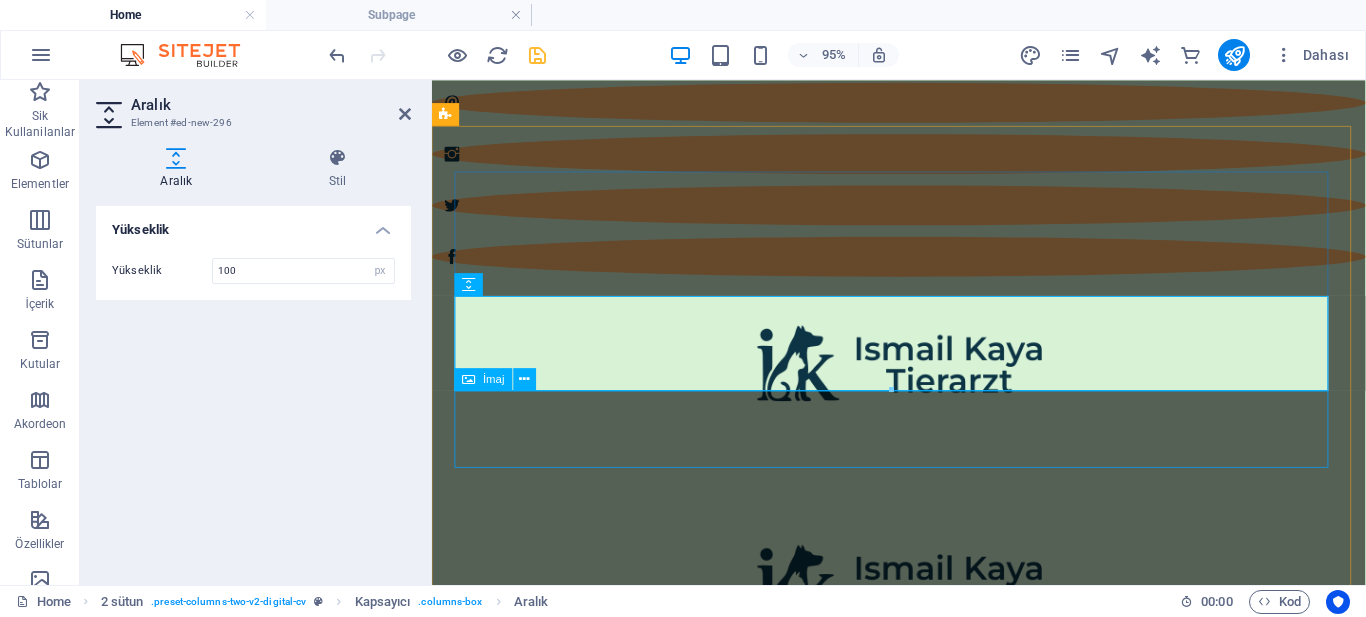 click at bounding box center (923, 609) 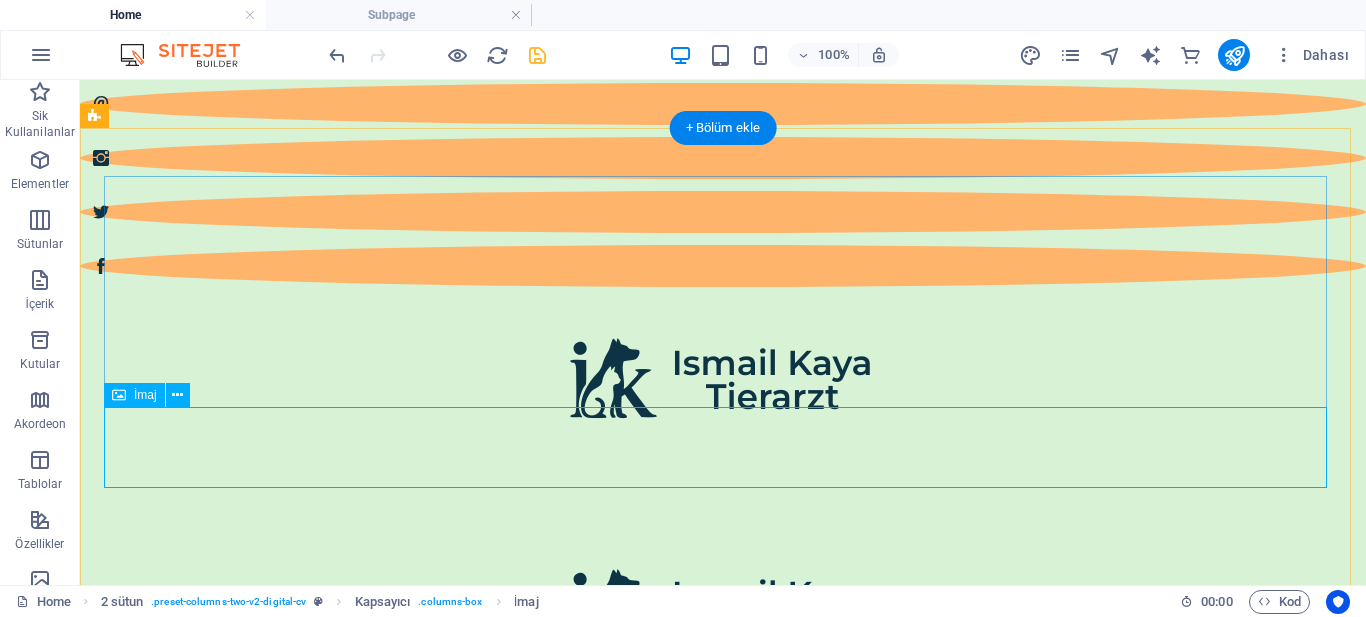 click at bounding box center [720, 609] 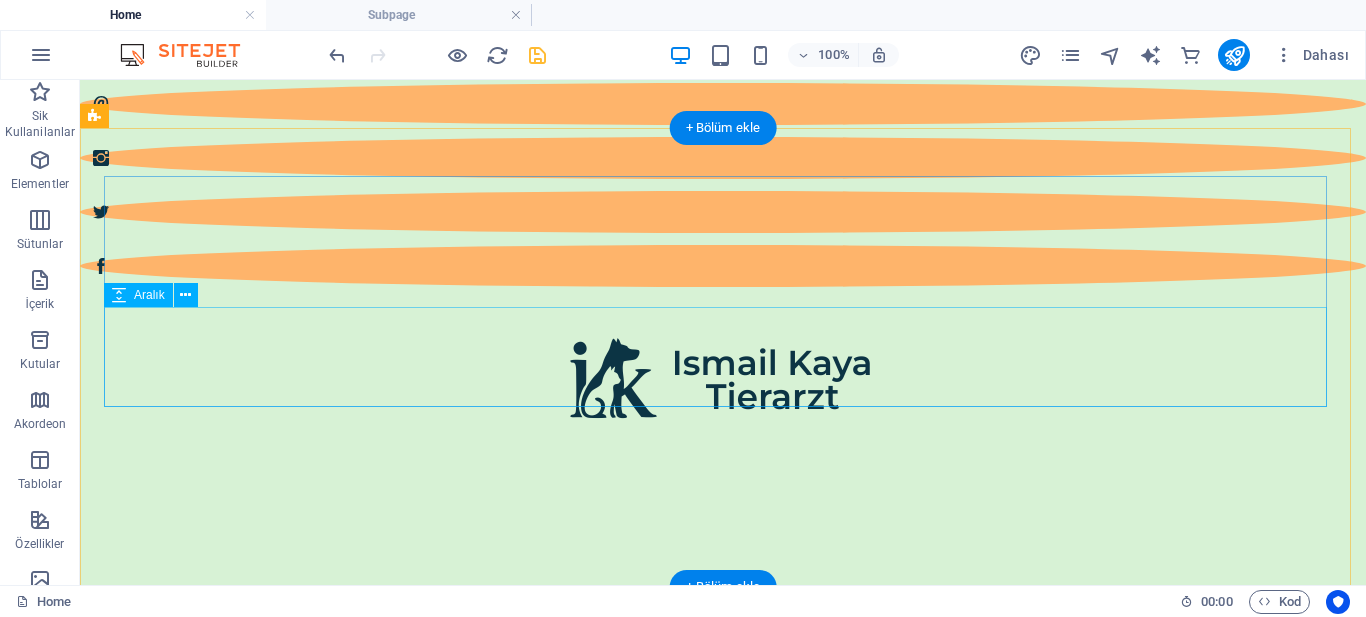 click at bounding box center (720, 519) 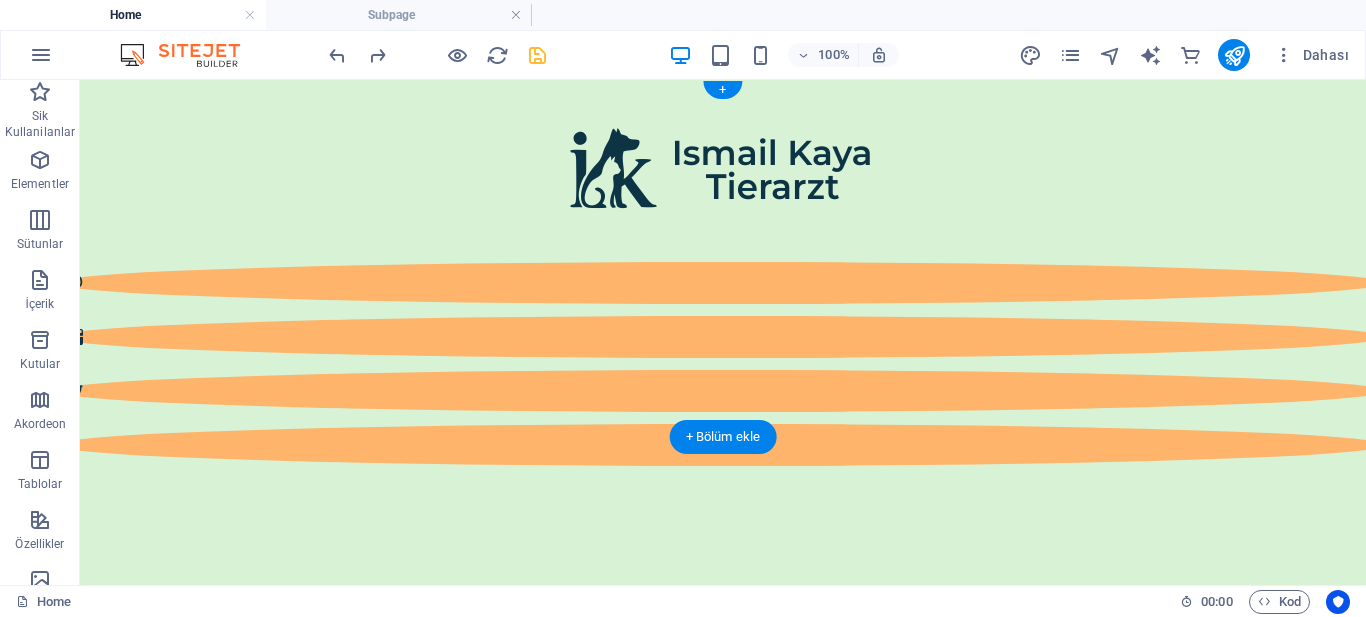 click at bounding box center [723, 339] 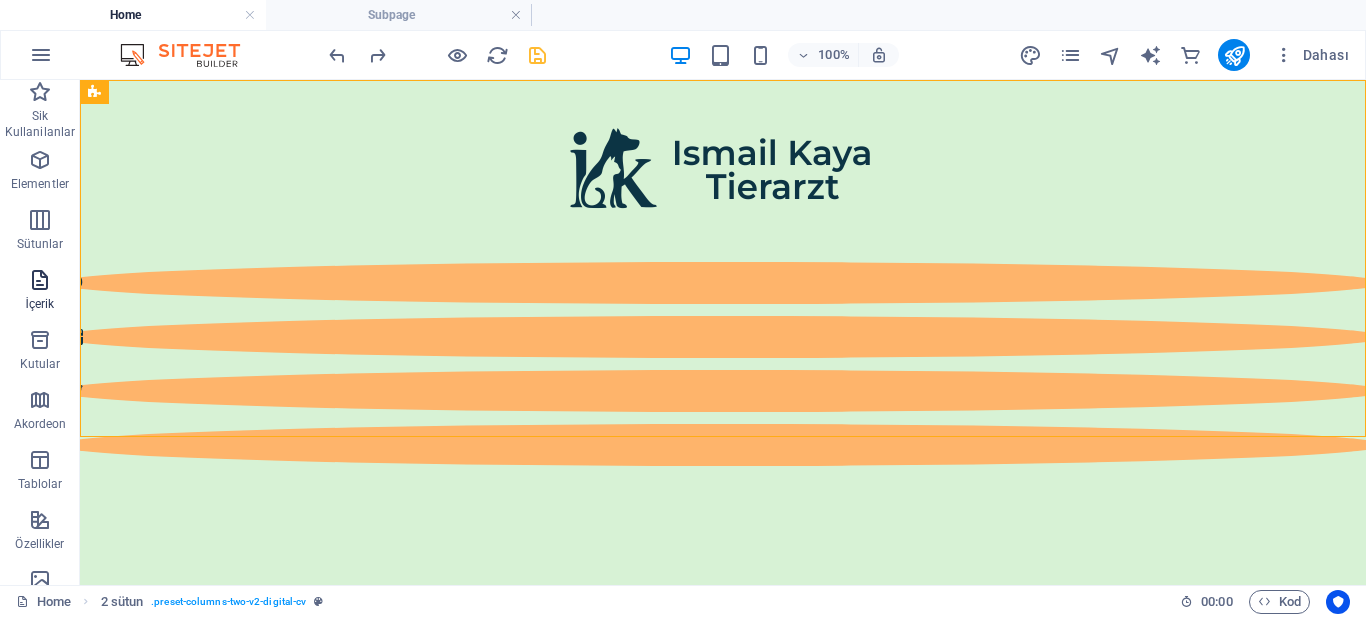 click at bounding box center (40, 280) 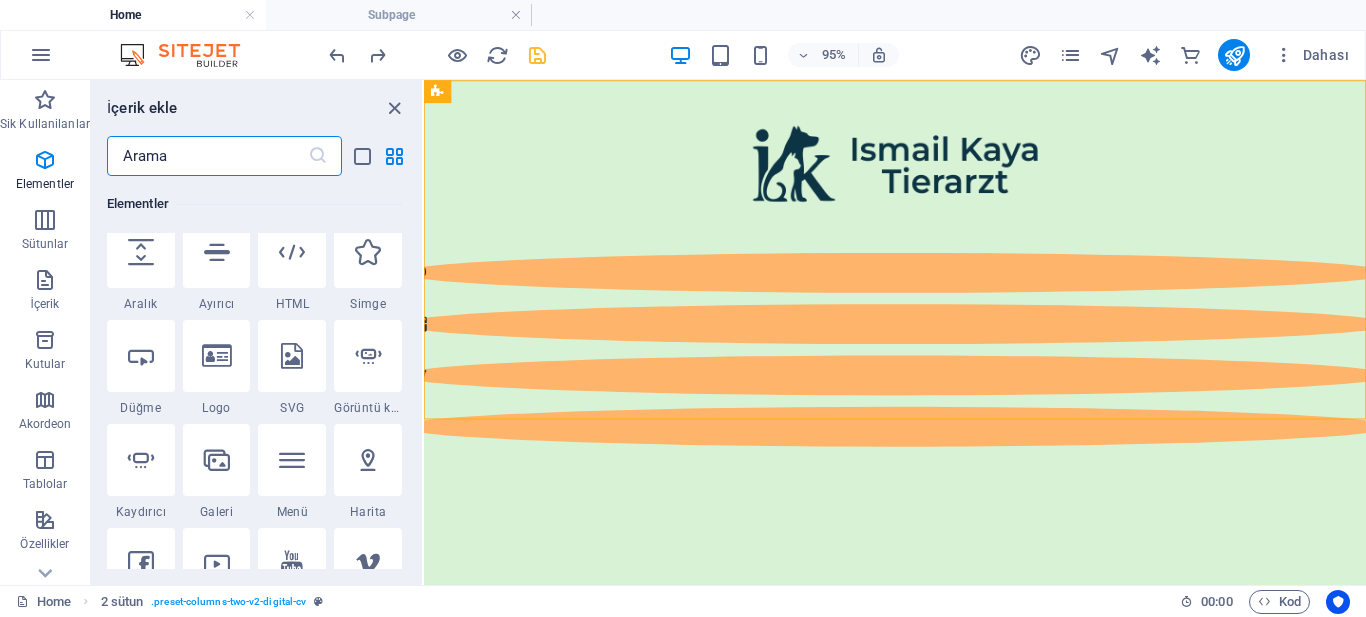 scroll, scrollTop: 0, scrollLeft: 0, axis: both 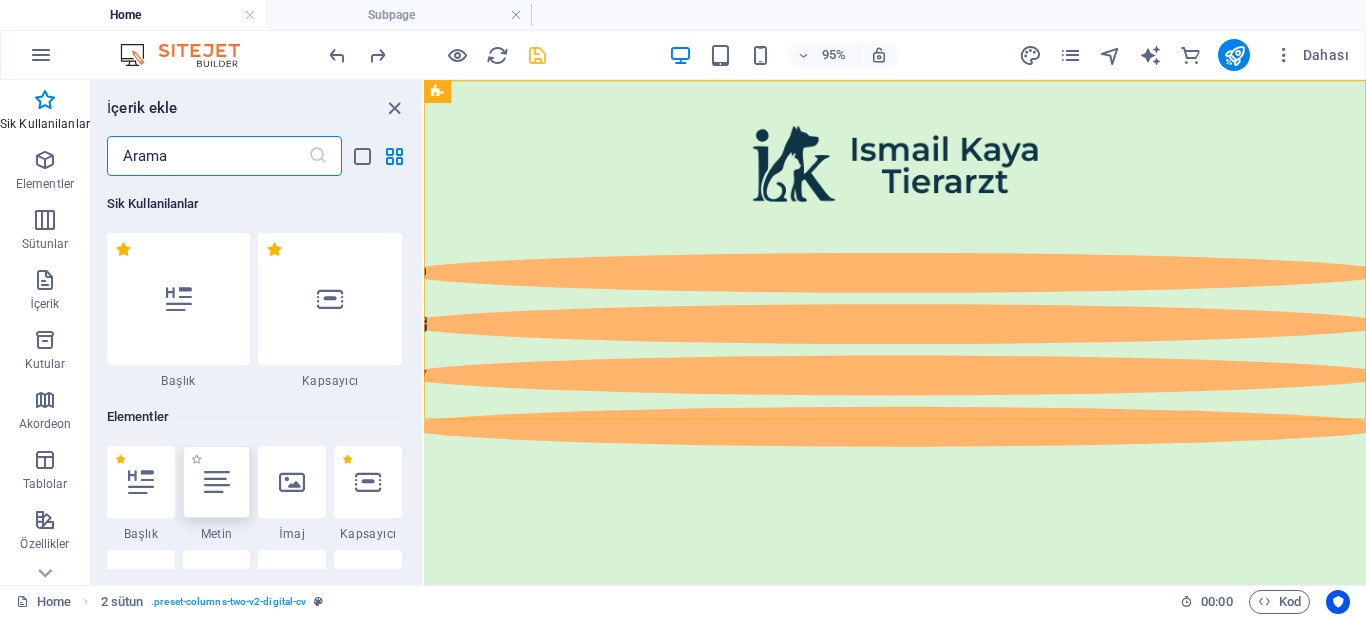 click at bounding box center [217, 482] 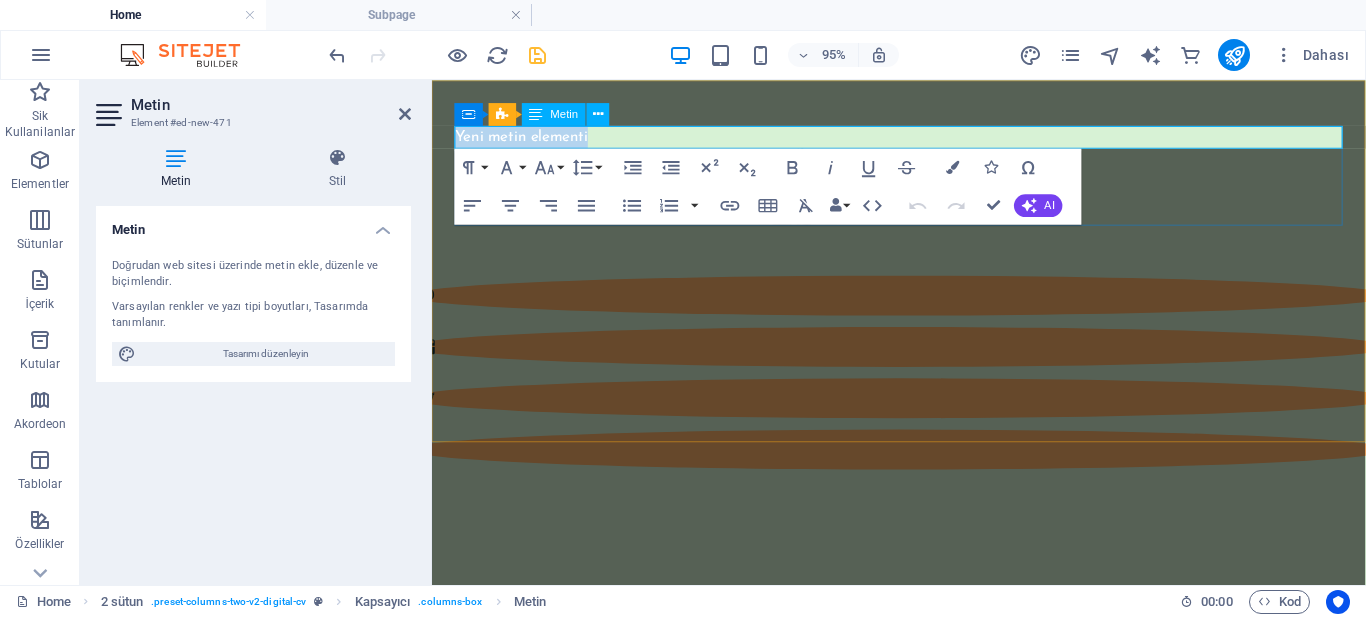 click on "Yeni metin elementi" at bounding box center (923, 140) 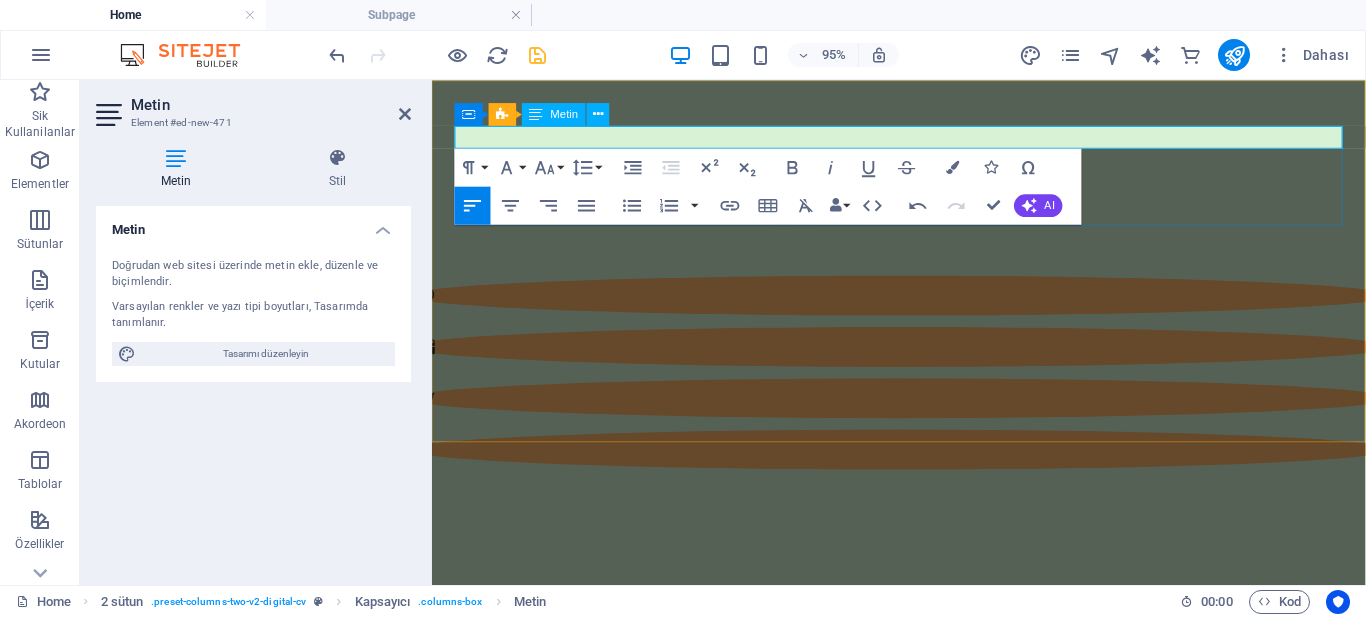 type 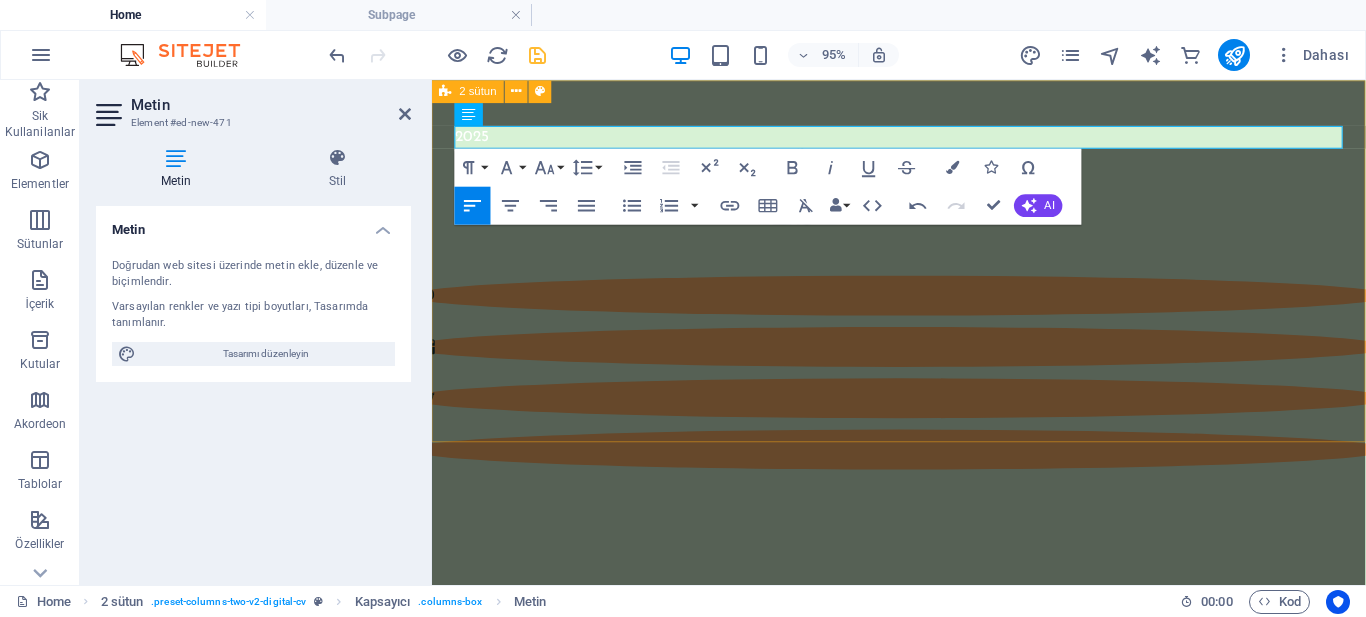 drag, startPoint x: 574, startPoint y: 256, endPoint x: 921, endPoint y: 250, distance: 347.05188 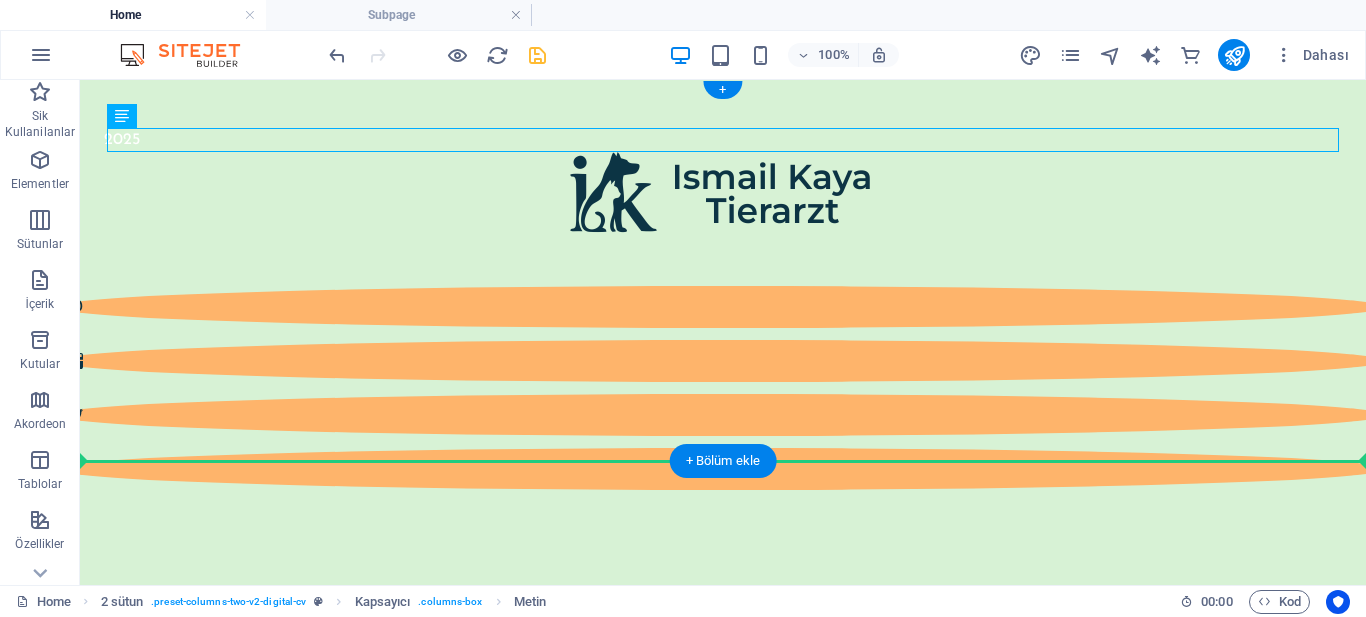 drag, startPoint x: 322, startPoint y: 138, endPoint x: 368, endPoint y: 276, distance: 145.46477 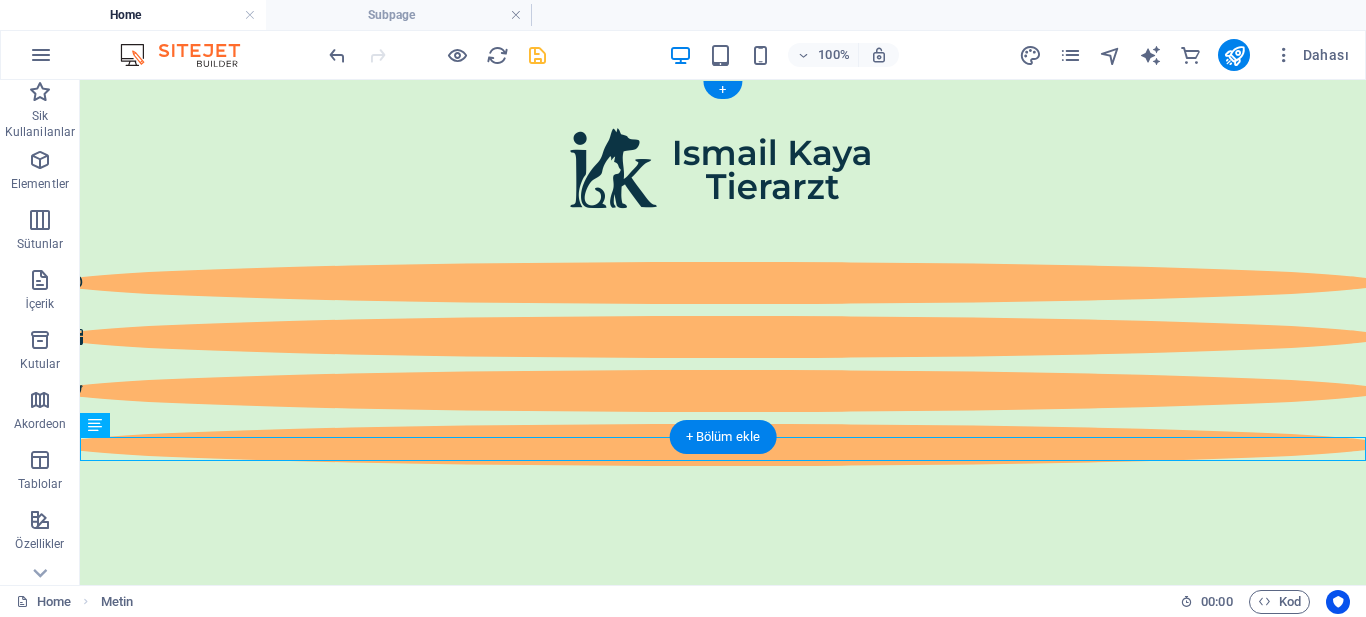 click at bounding box center (723, 339) 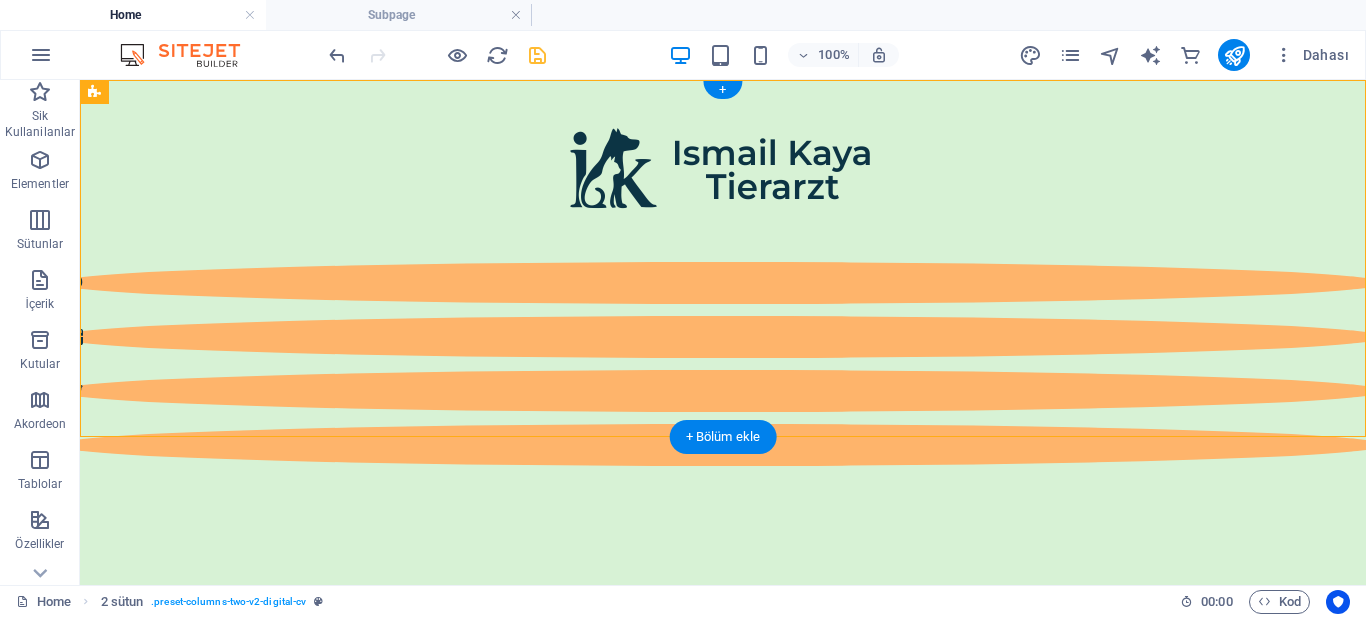 click at bounding box center [723, 339] 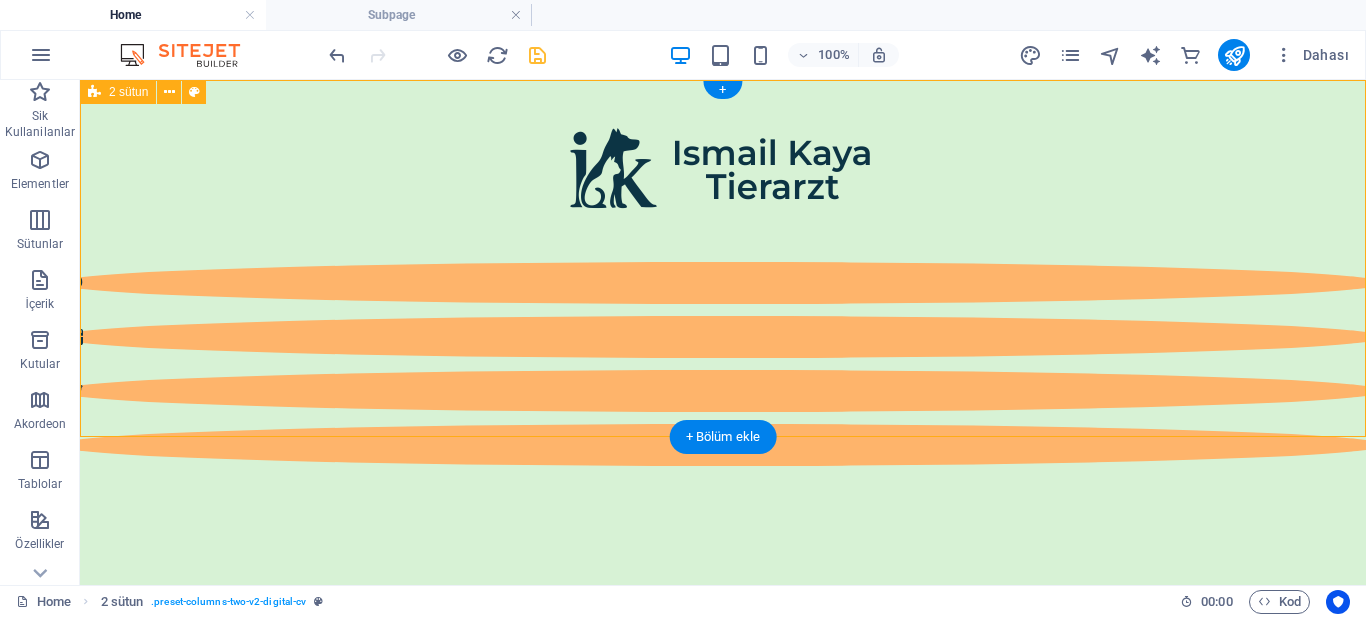click at bounding box center [723, 339] 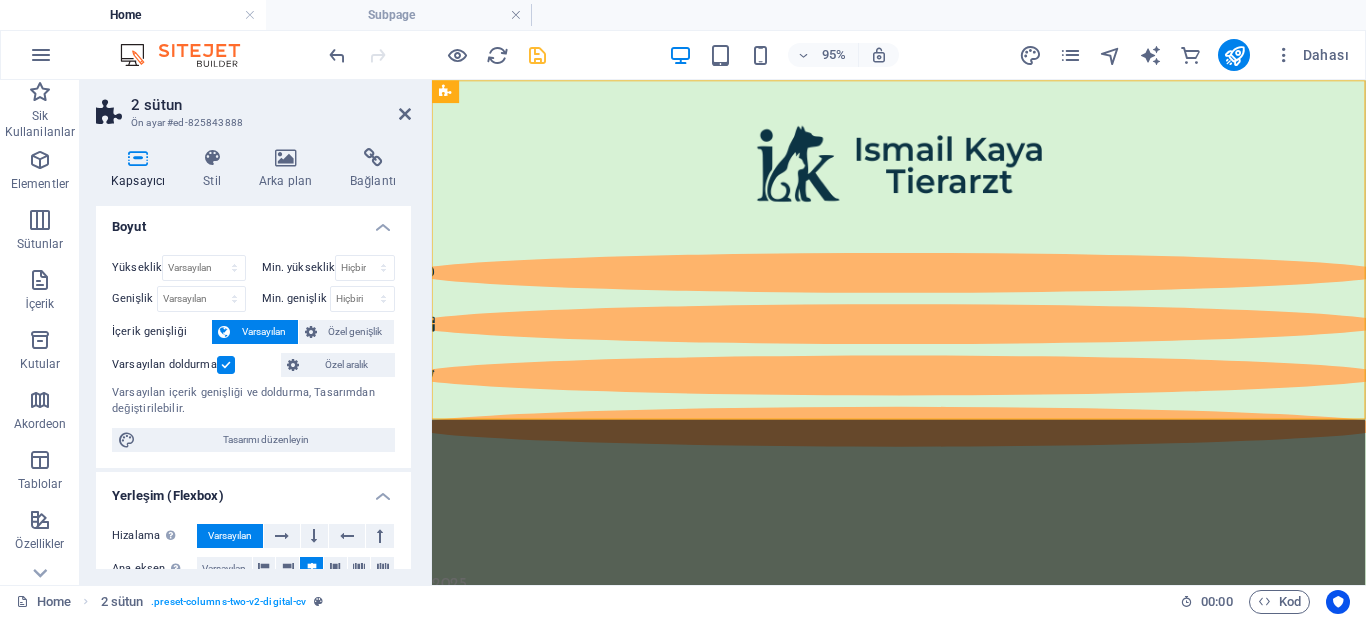 scroll, scrollTop: 0, scrollLeft: 0, axis: both 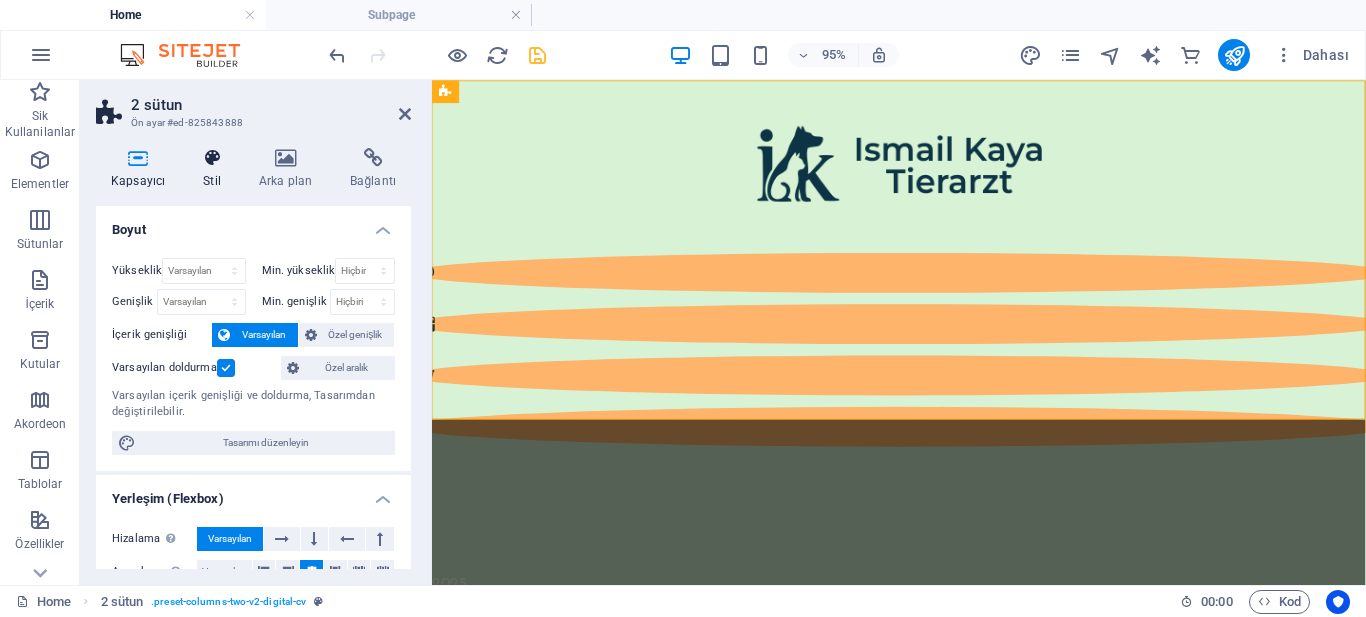 click on "Stil" at bounding box center [216, 169] 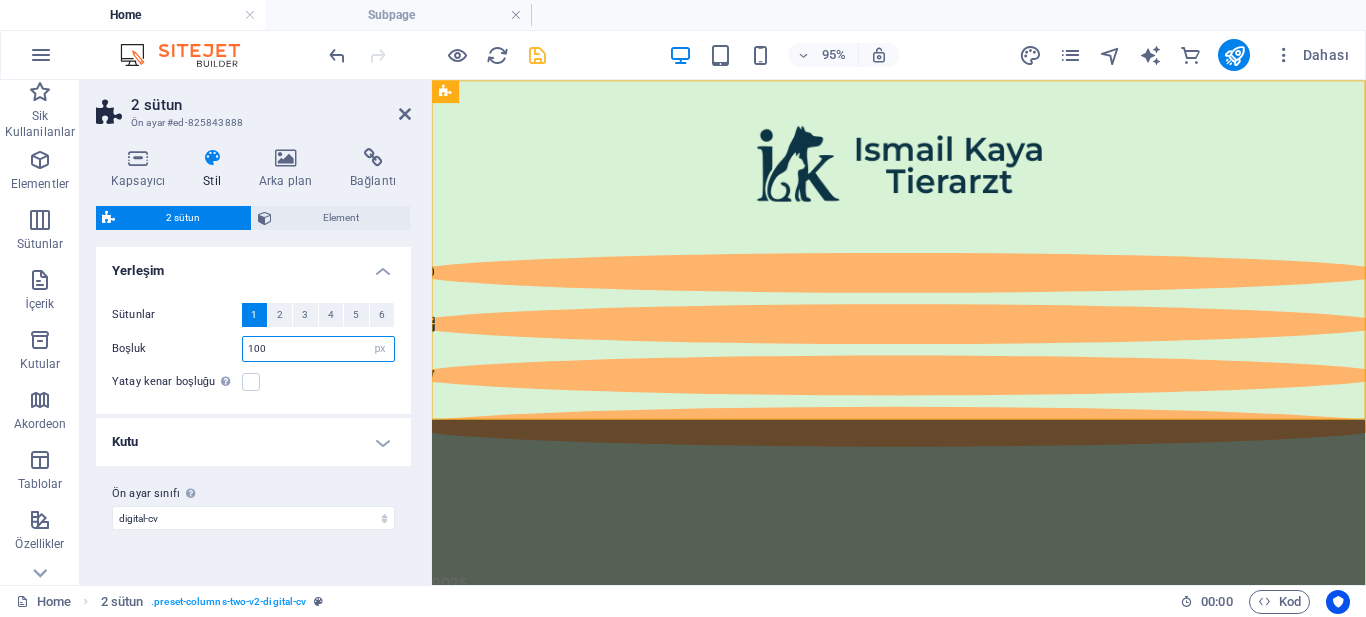 drag, startPoint x: 319, startPoint y: 353, endPoint x: 198, endPoint y: 348, distance: 121.103264 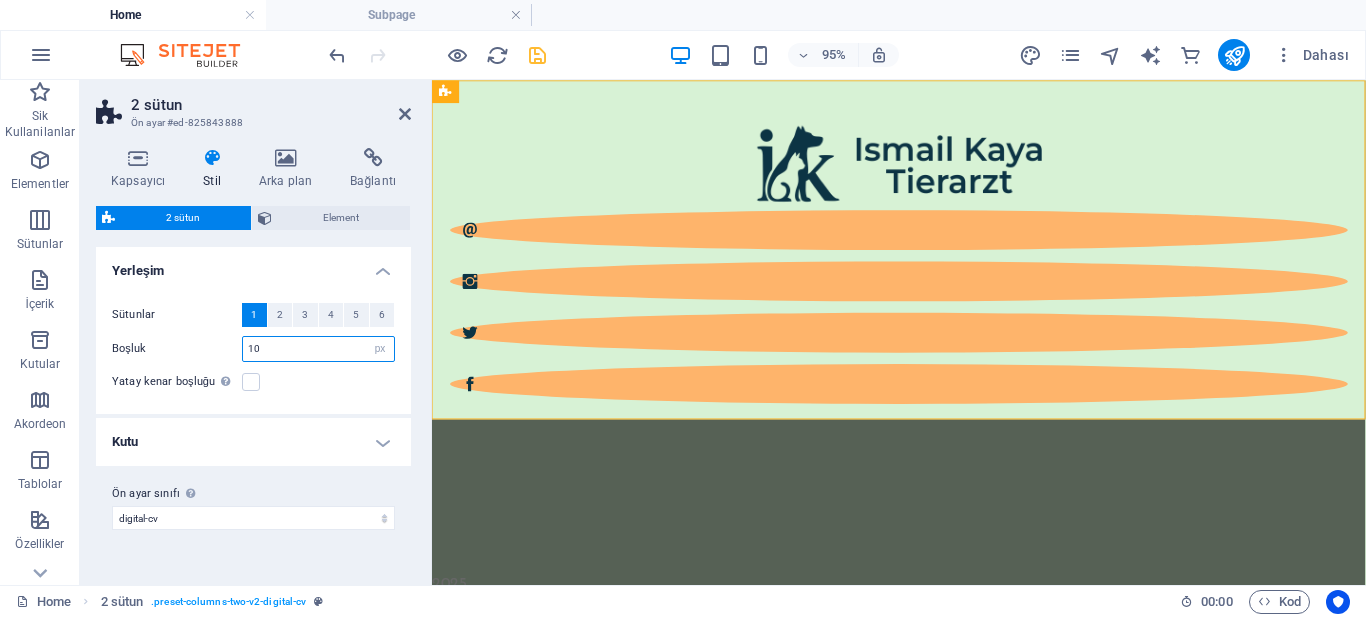 drag, startPoint x: 287, startPoint y: 353, endPoint x: 162, endPoint y: 353, distance: 125 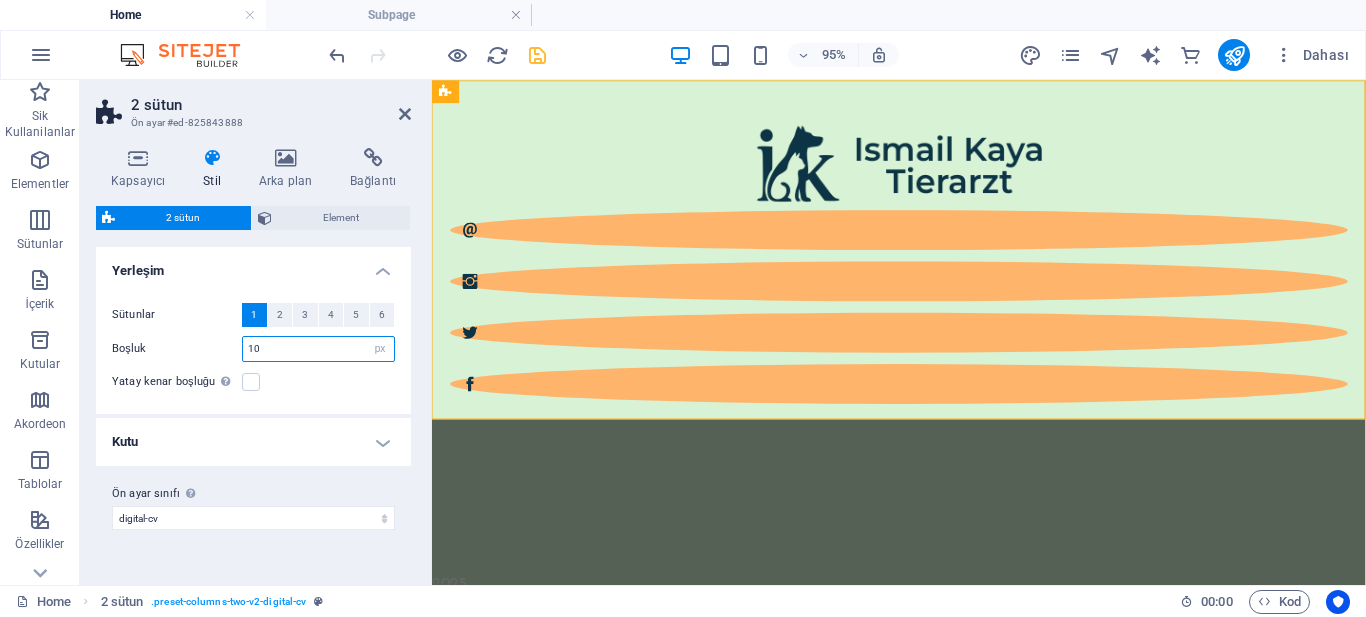 click on "Boşluk 10 px rem % vw vh" at bounding box center [253, 349] 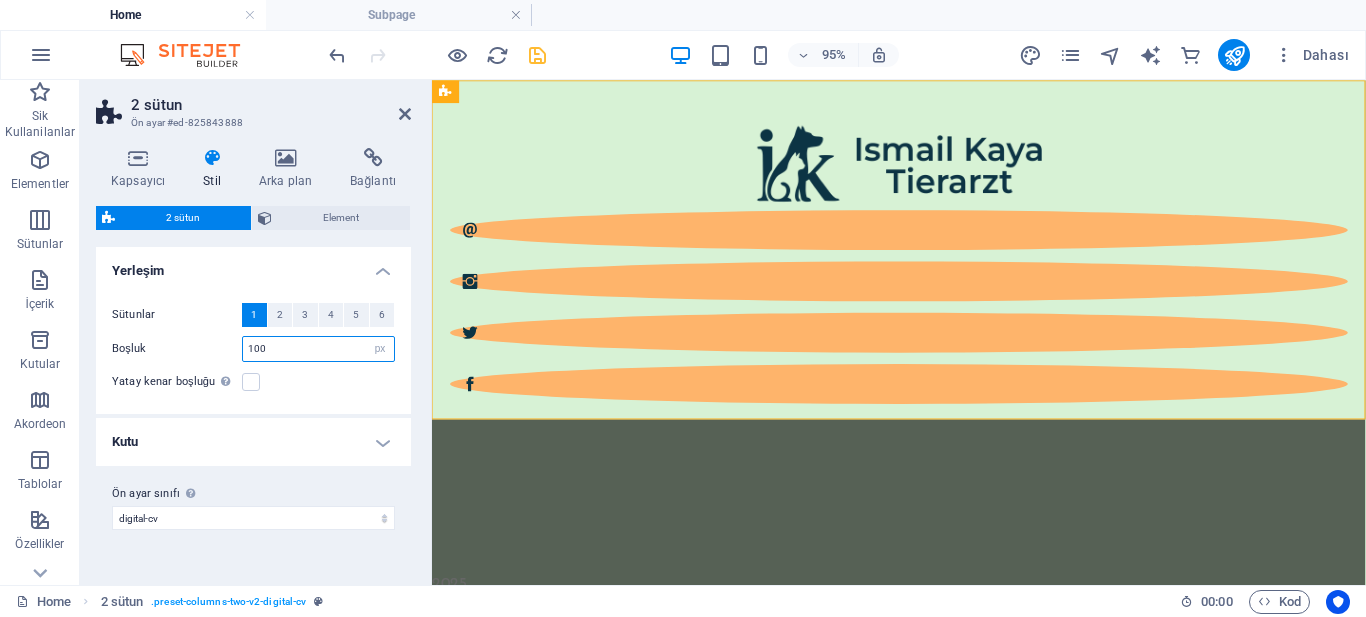 type on "100" 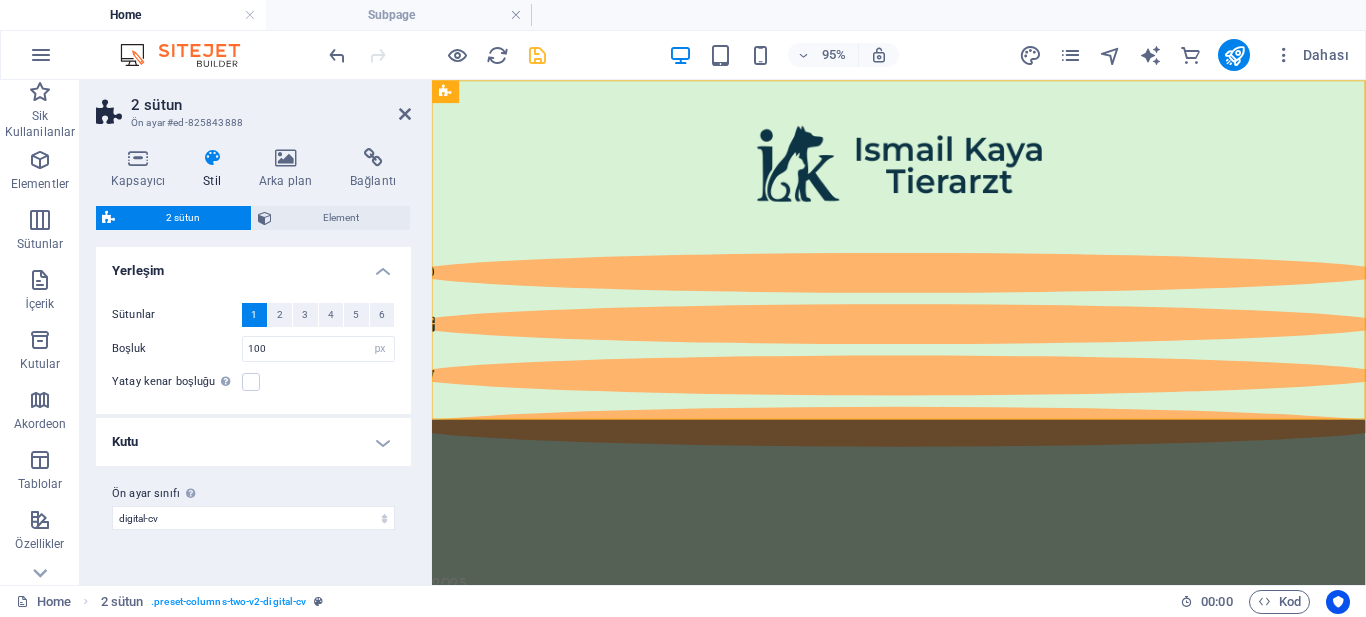 click on "Kutu" at bounding box center (253, 442) 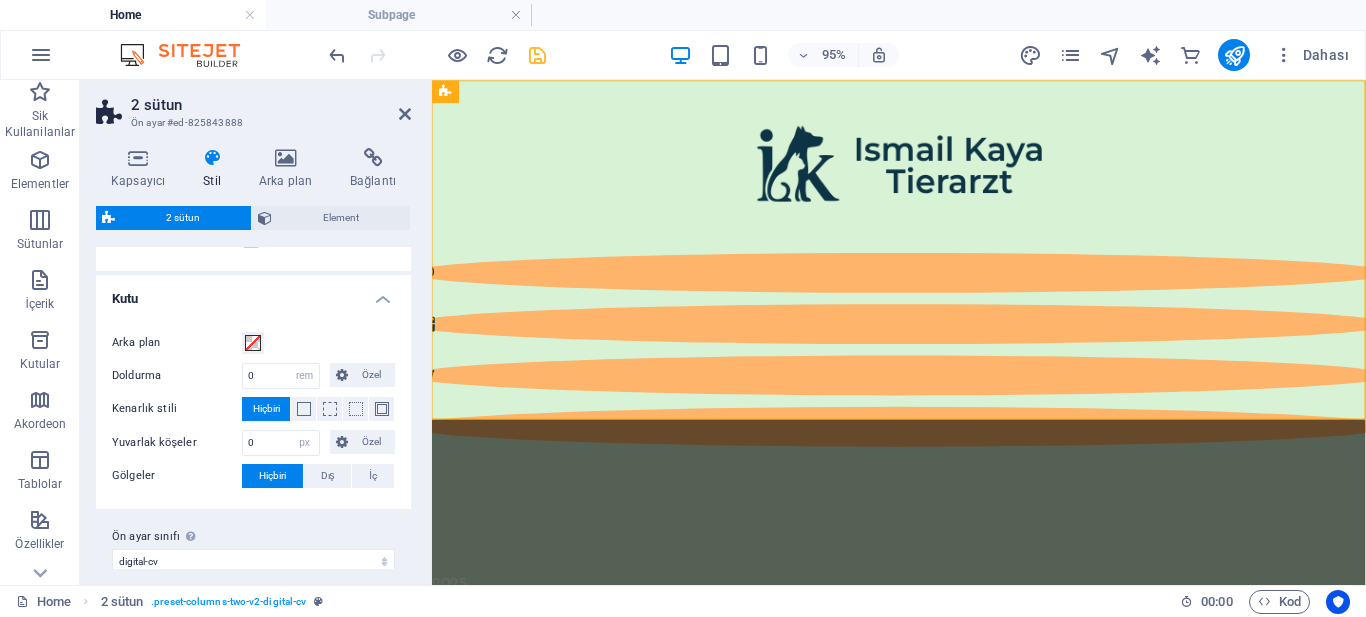 scroll, scrollTop: 163, scrollLeft: 0, axis: vertical 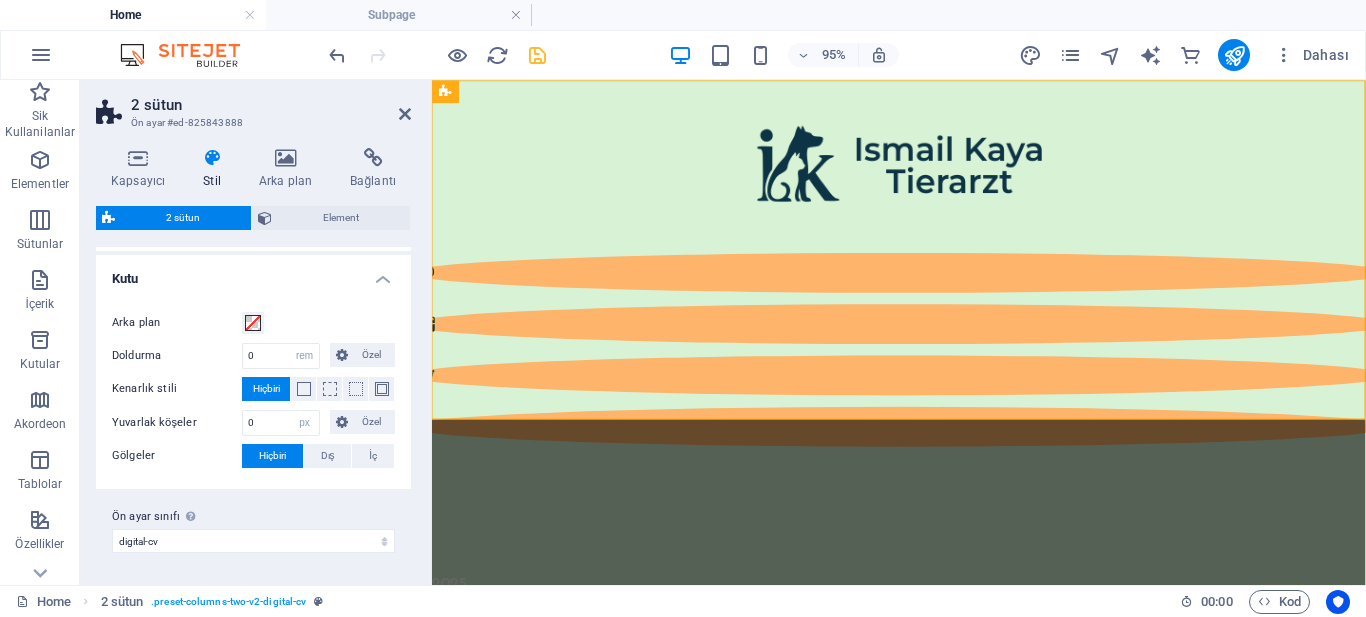 click on "Skip to main content
2025" at bounding box center (923, 351) 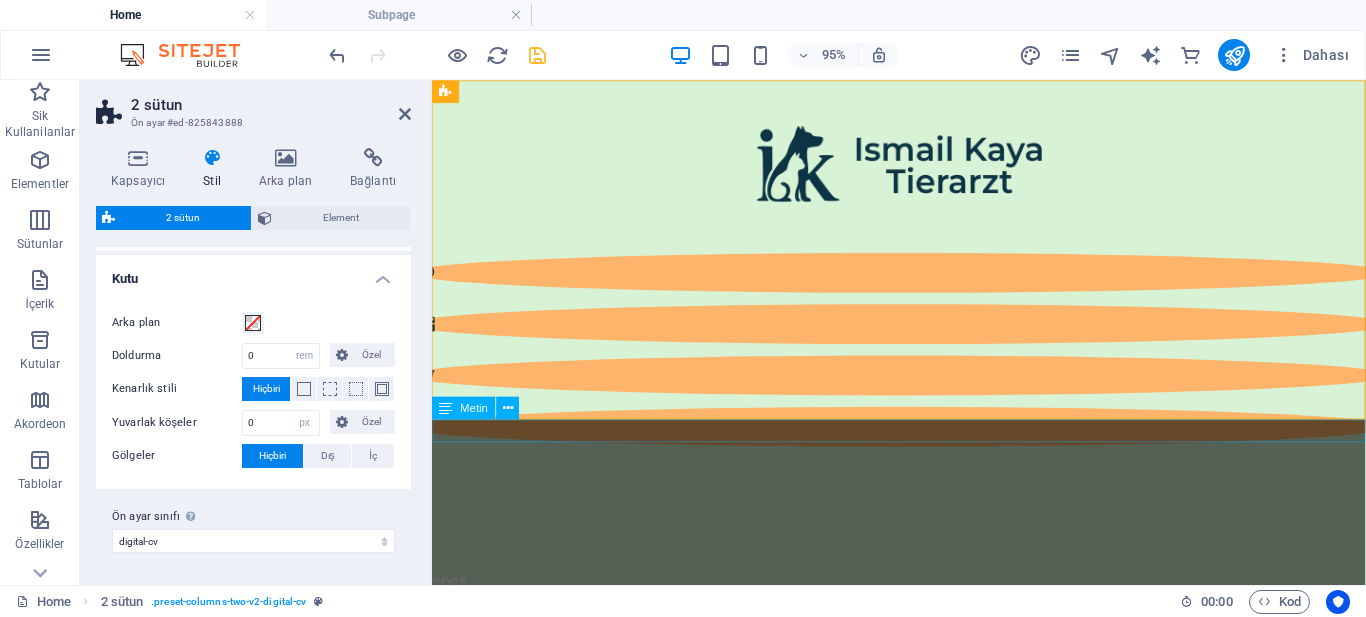 click on "Skip to main content
2025" at bounding box center [923, 351] 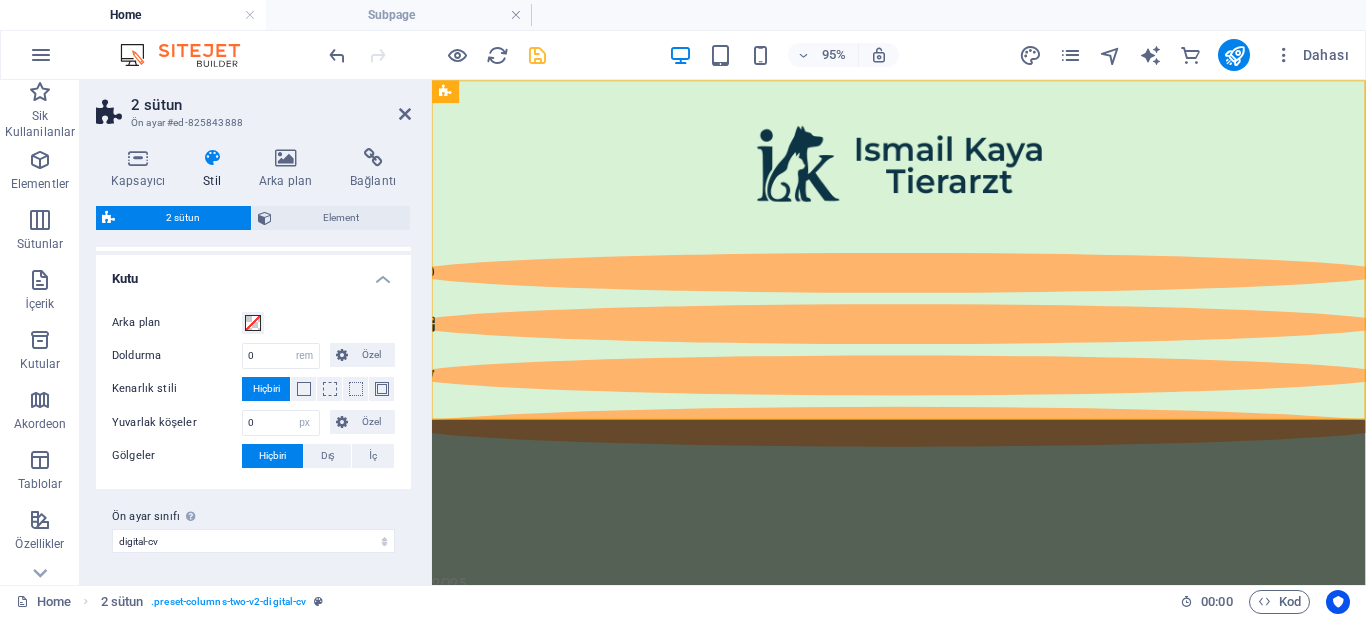 click on "Skip to main content
2025" at bounding box center [923, 351] 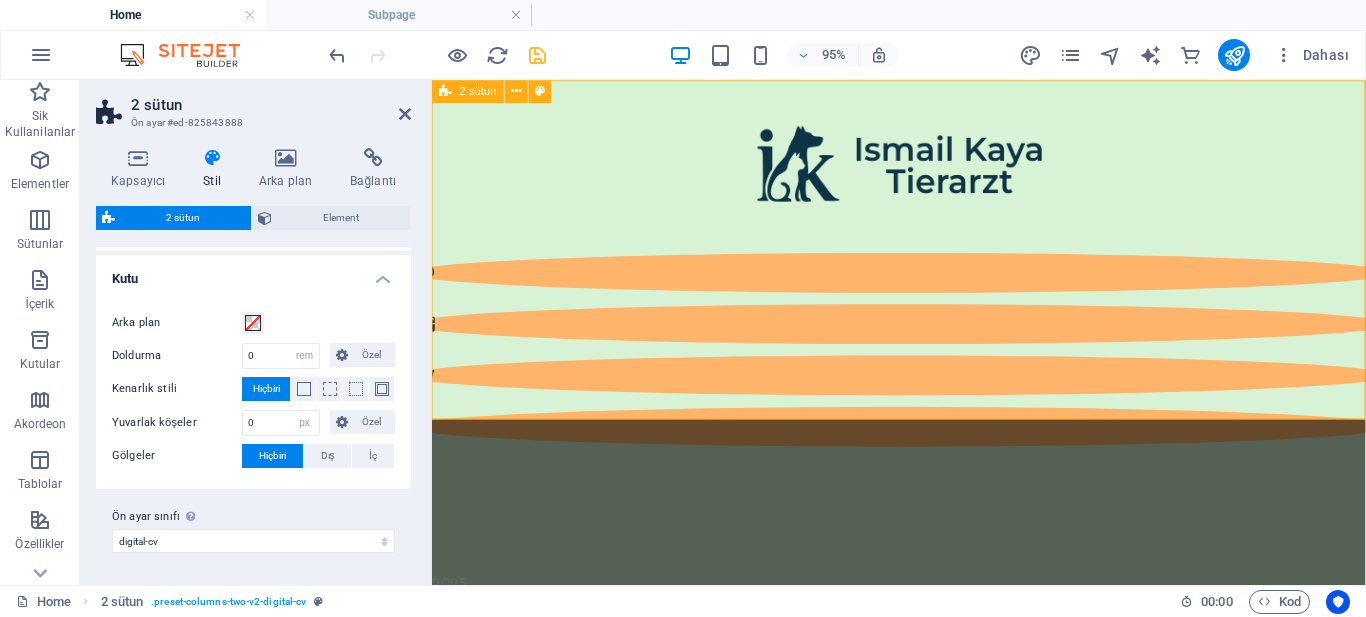 click at bounding box center (923, 339) 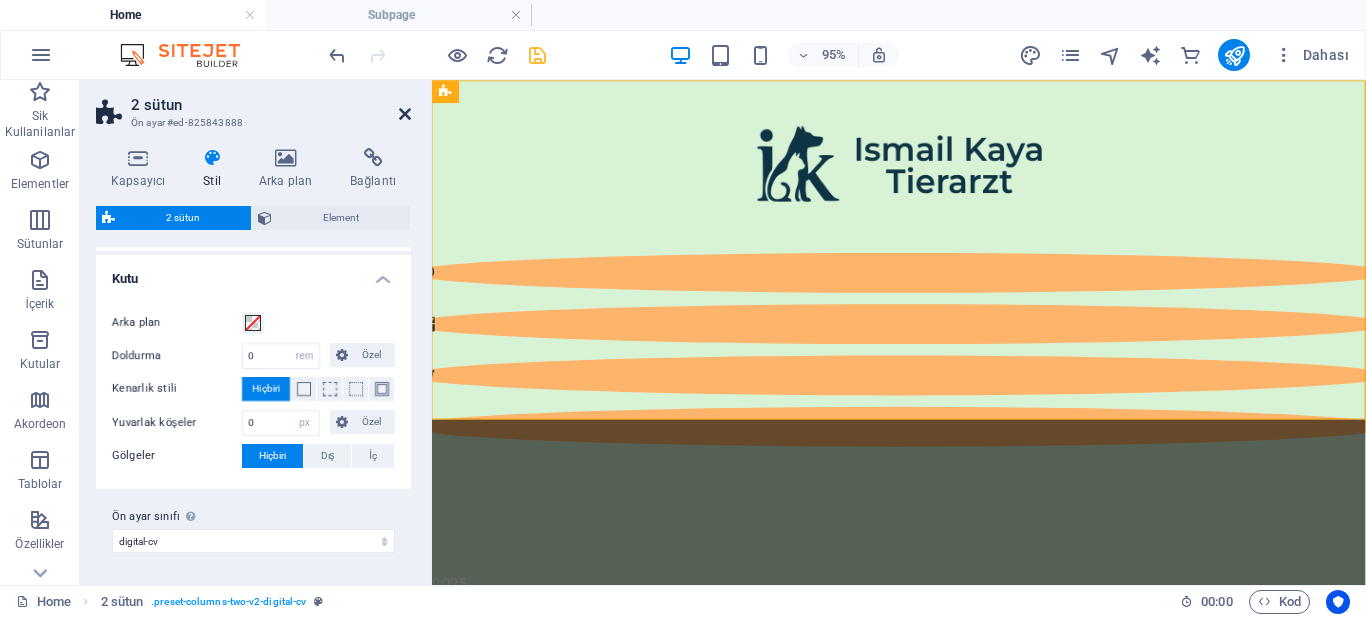 click at bounding box center (405, 114) 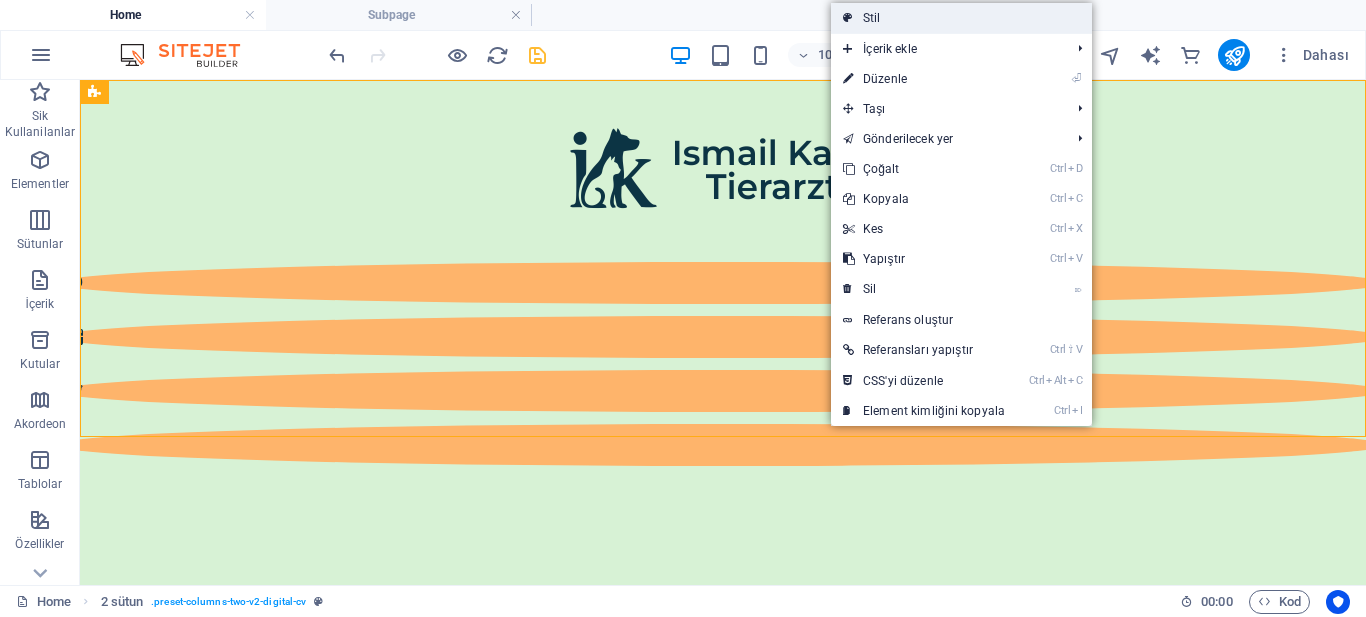 click on "Stil" at bounding box center [961, 18] 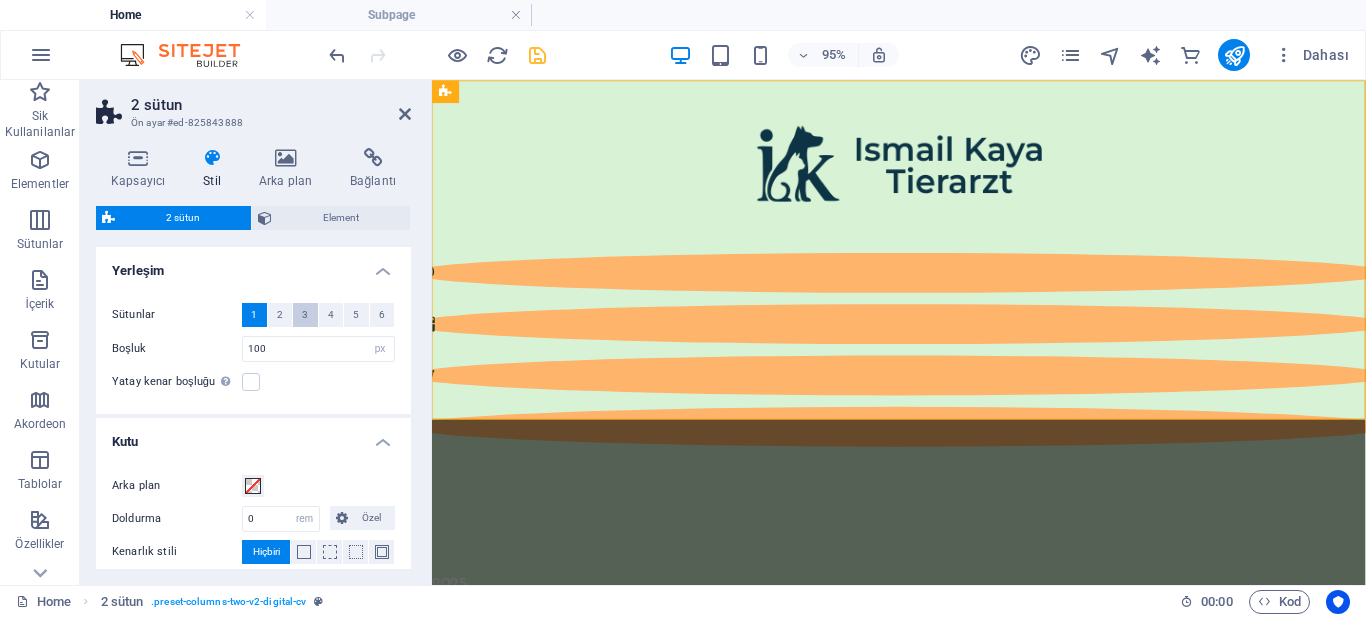click on "3" at bounding box center [305, 315] 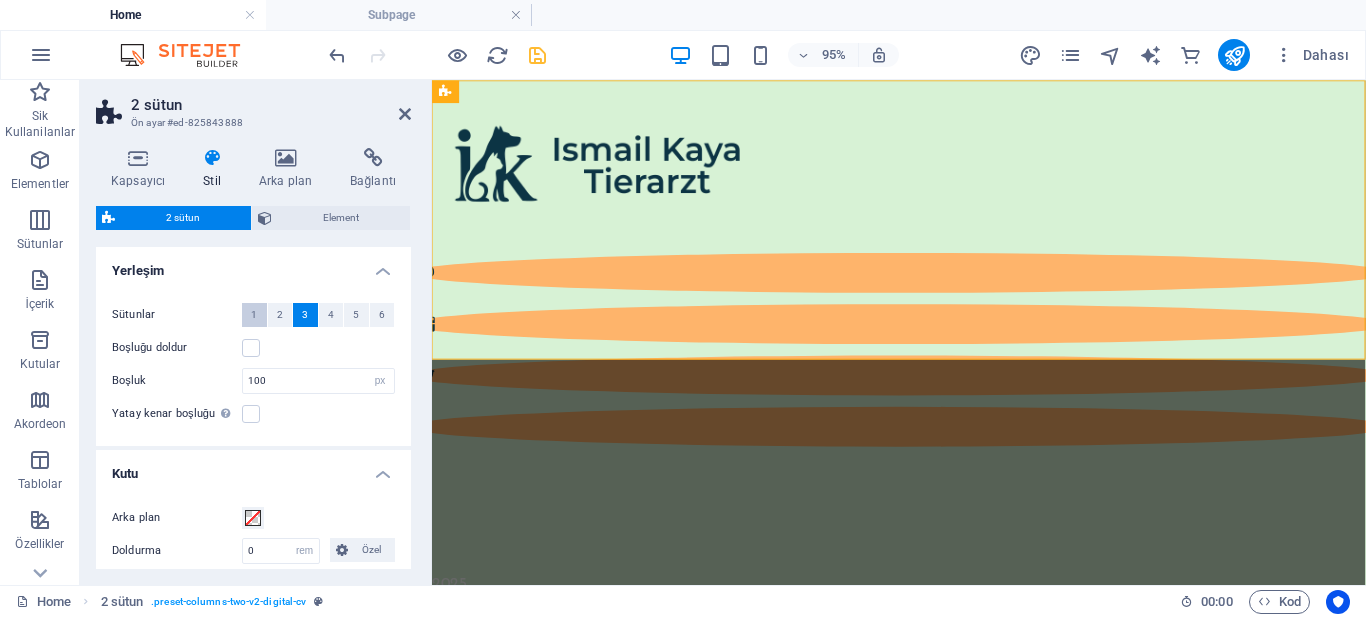 click on "1" at bounding box center (254, 315) 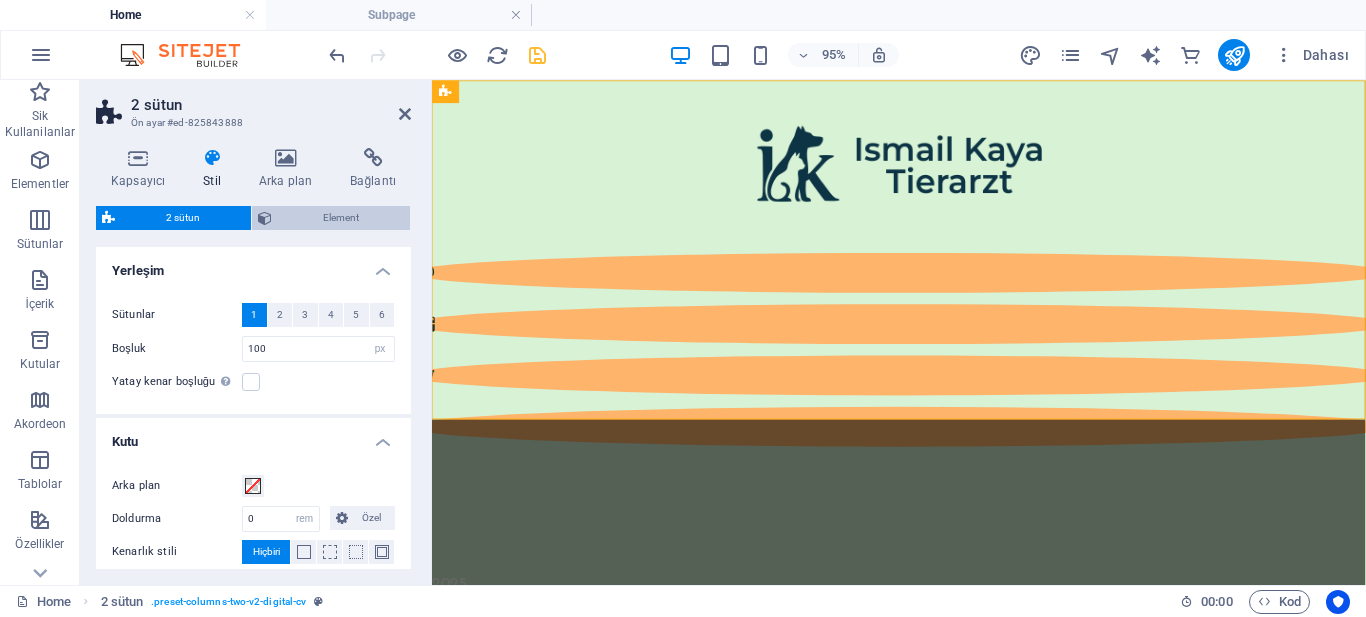 click on "Element" at bounding box center (341, 218) 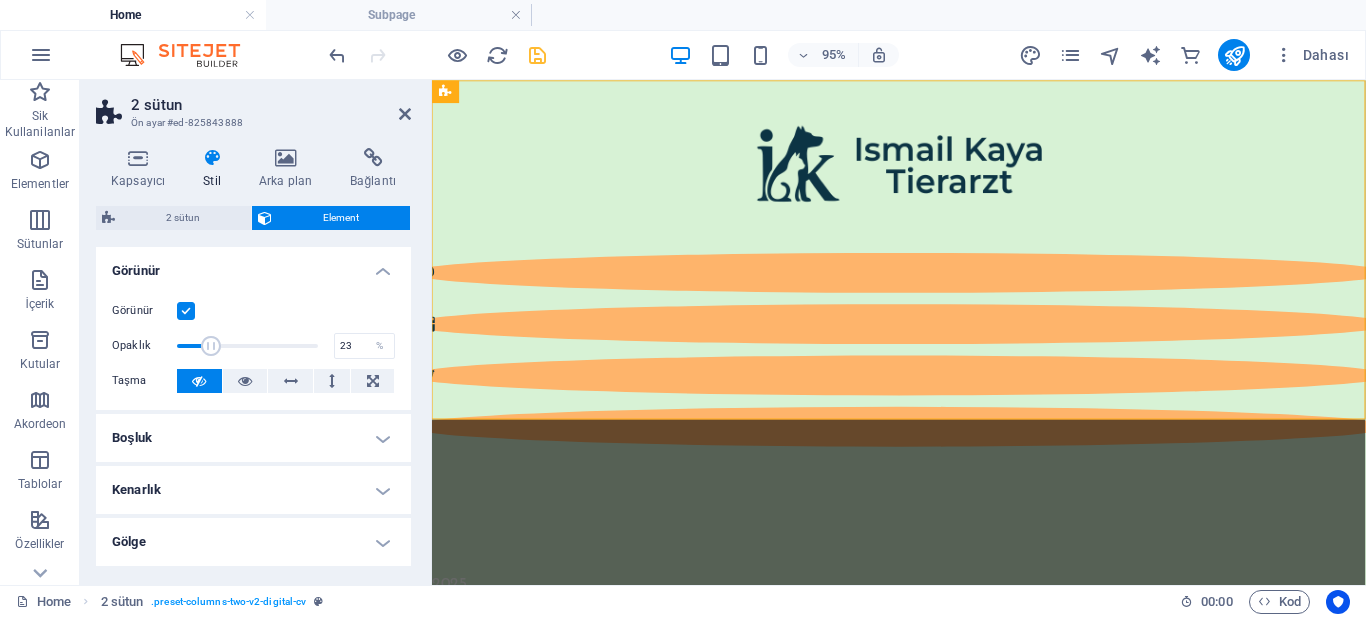 drag, startPoint x: 311, startPoint y: 351, endPoint x: 208, endPoint y: 347, distance: 103.077644 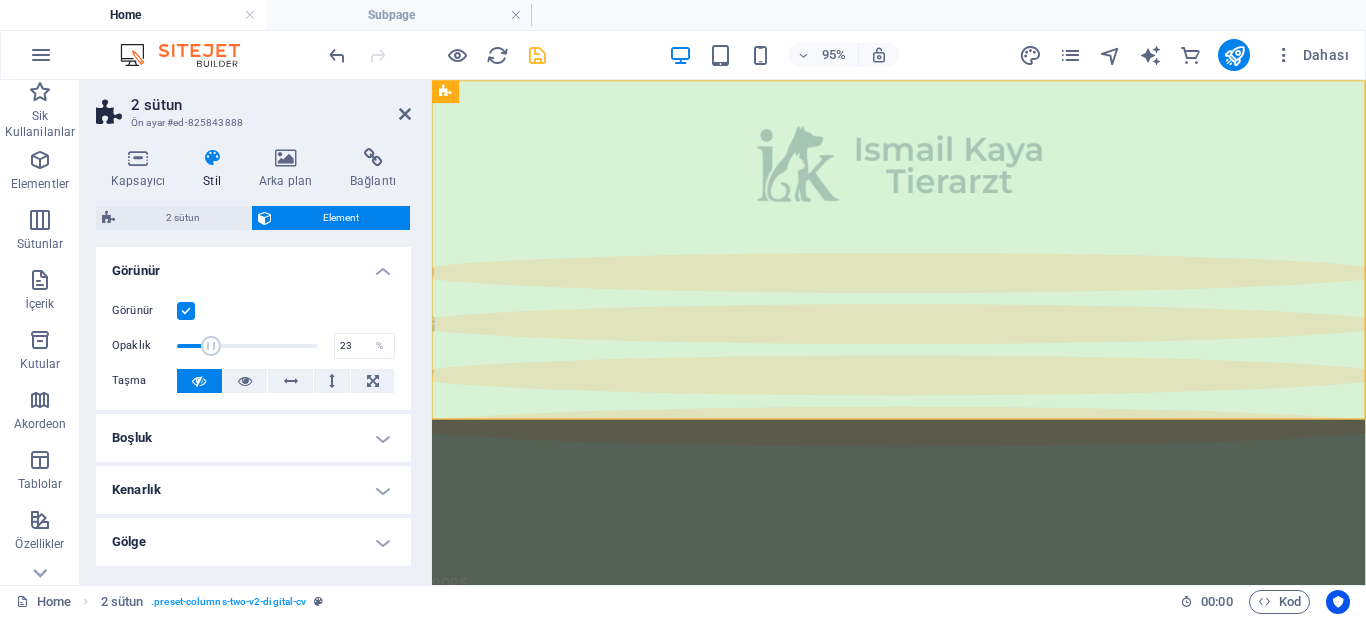 click at bounding box center (211, 346) 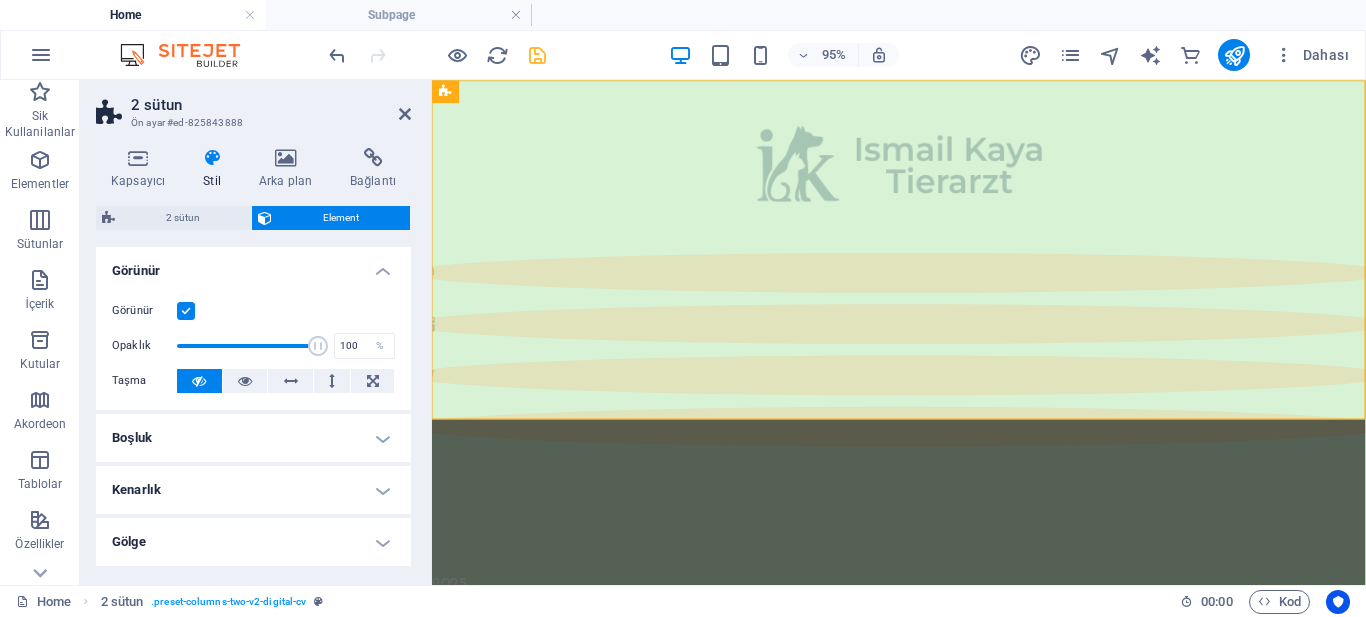 drag, startPoint x: 640, startPoint y: 427, endPoint x: 445, endPoint y: 368, distance: 203.73021 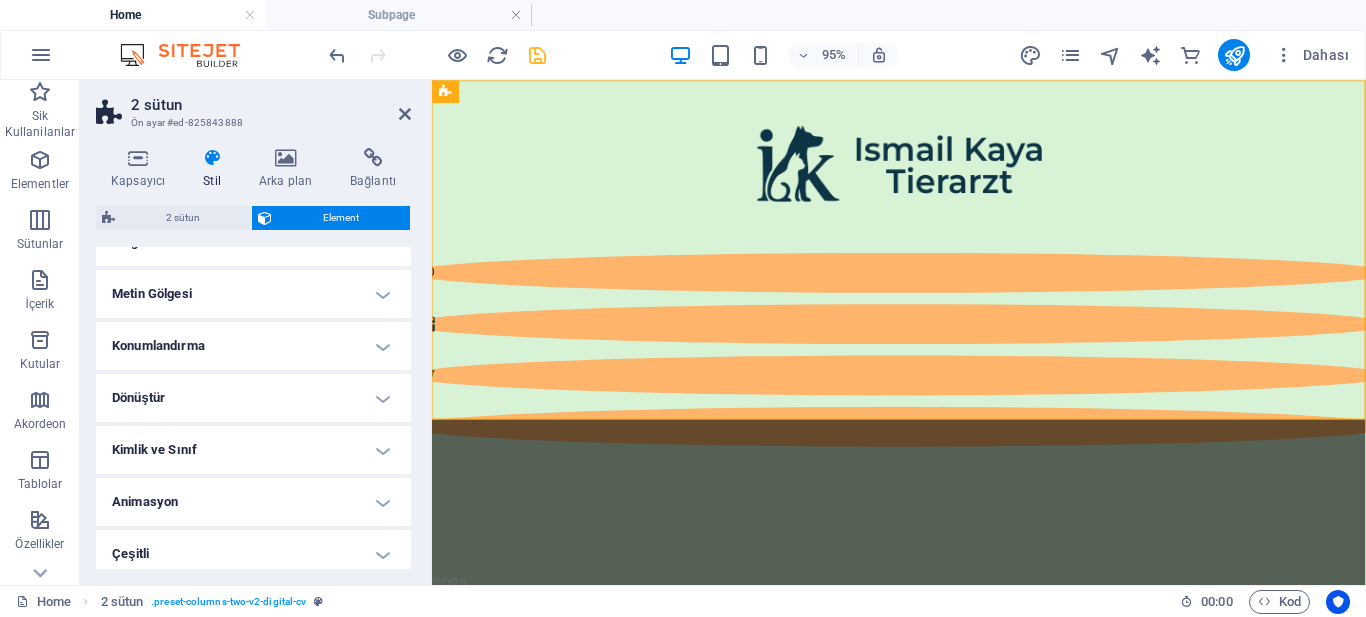 scroll, scrollTop: 100, scrollLeft: 0, axis: vertical 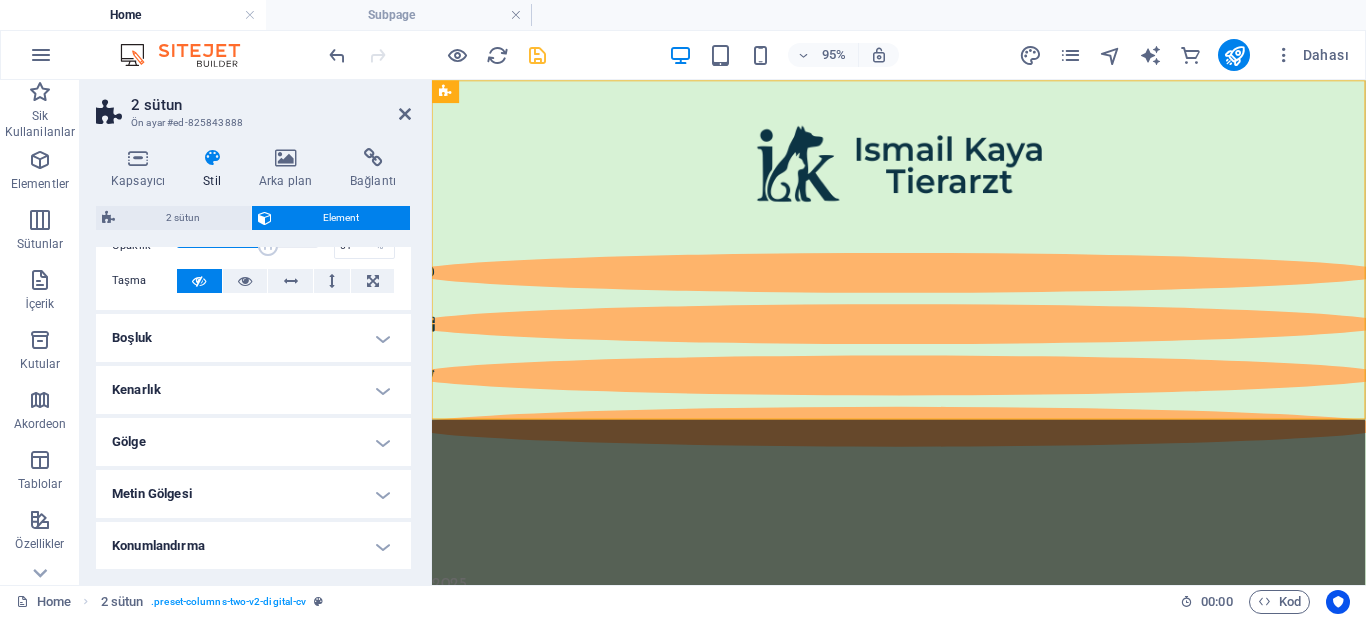 type on "49" 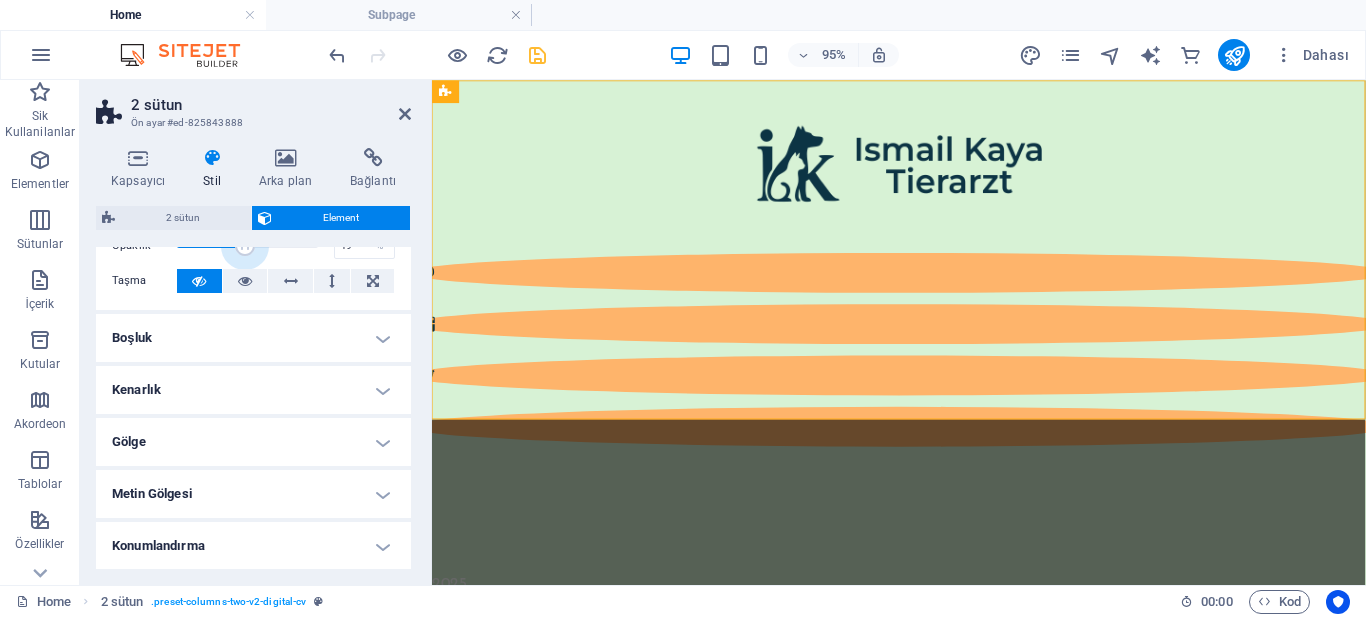 click on "Gölge" at bounding box center [253, 442] 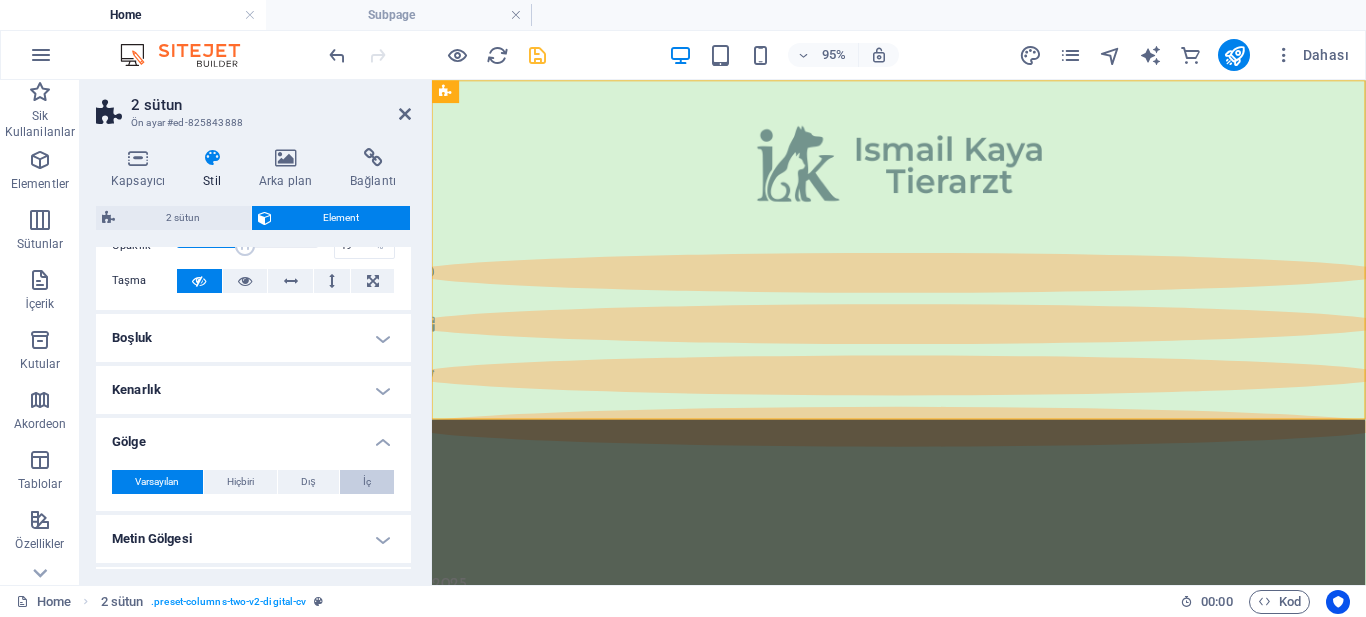 click on "İç" at bounding box center (367, 482) 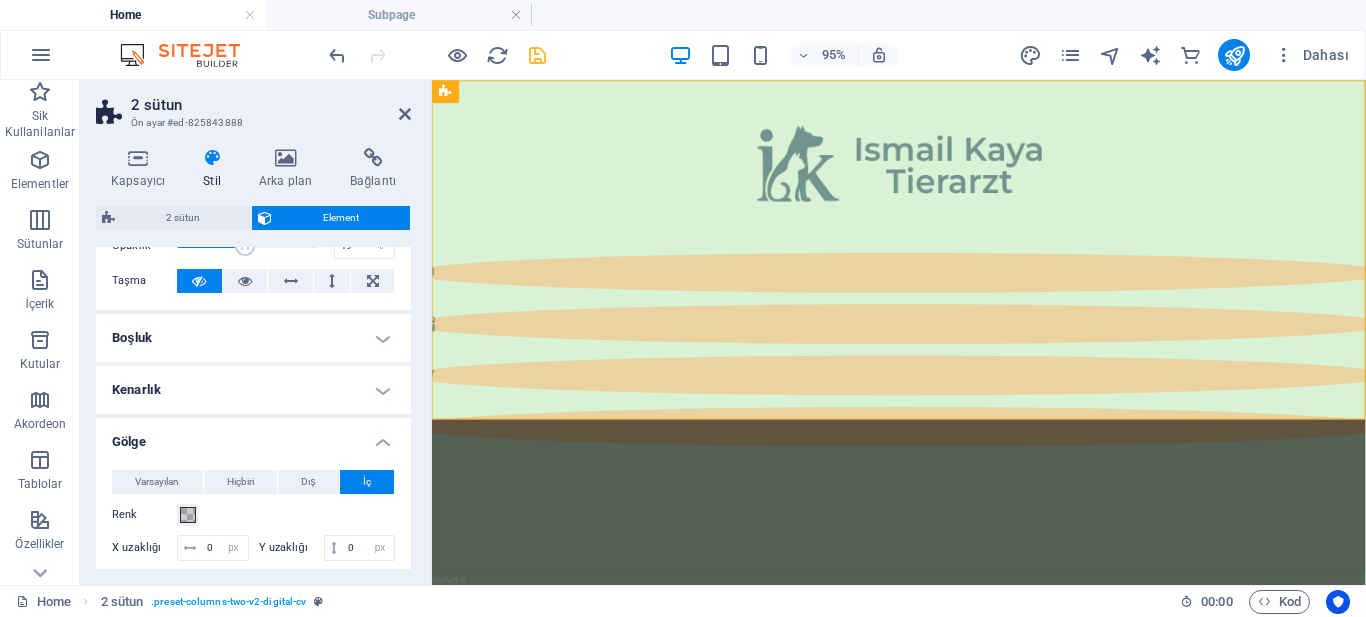scroll, scrollTop: 0, scrollLeft: 0, axis: both 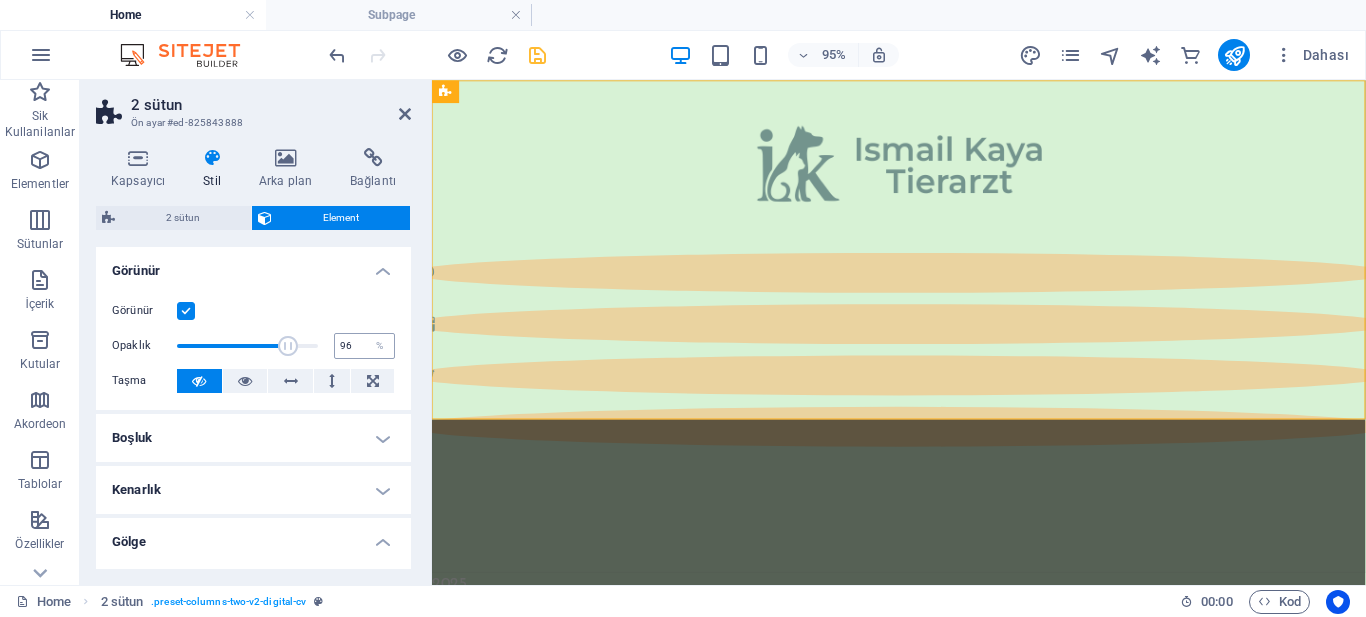 type on "100" 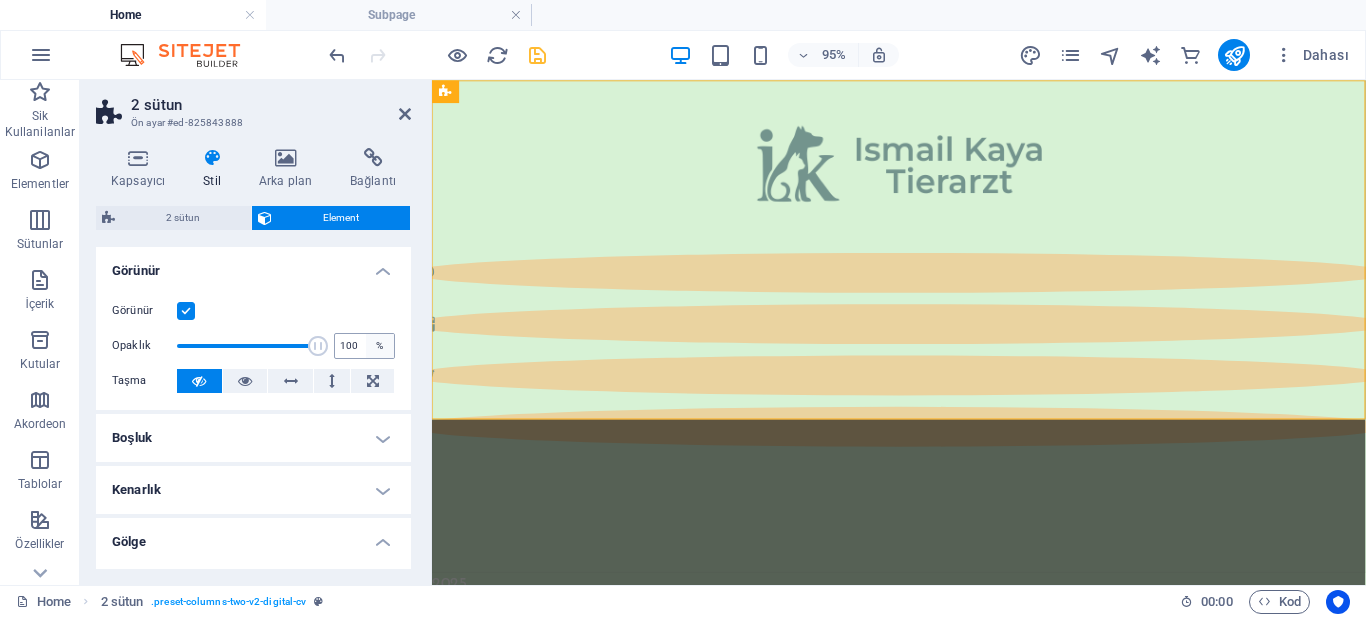 drag, startPoint x: 276, startPoint y: 346, endPoint x: 367, endPoint y: 356, distance: 91.5478 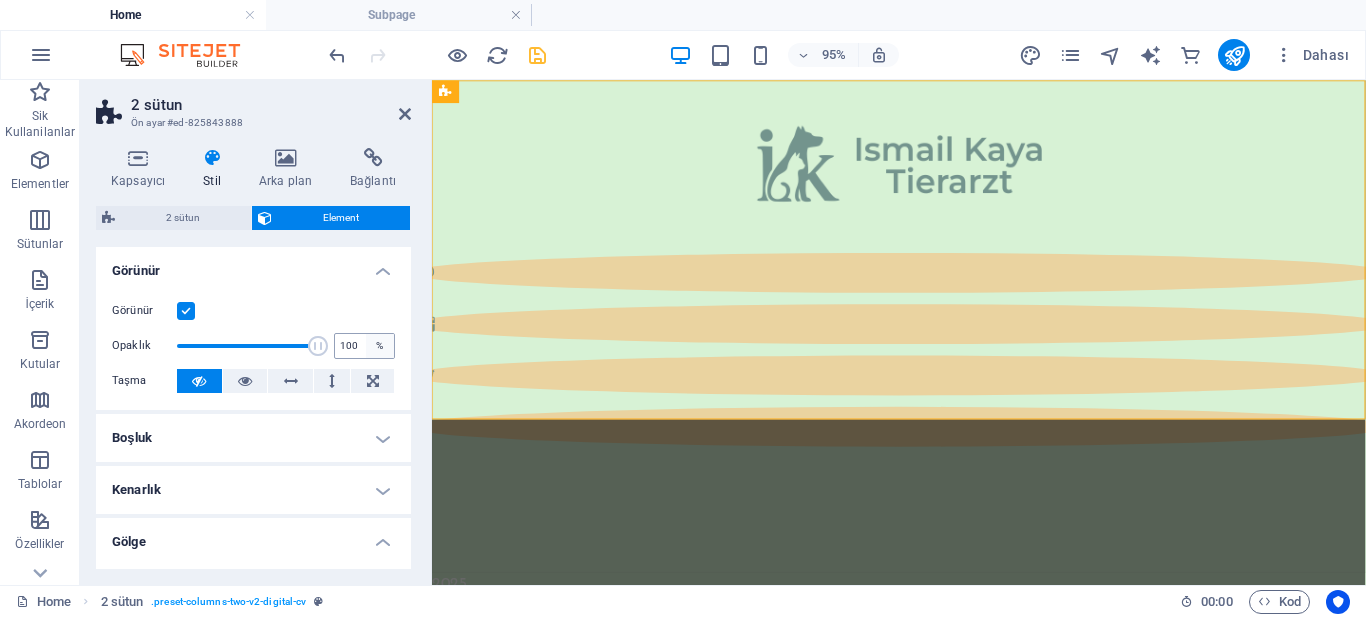 click on "Opaklık 100 %" at bounding box center (253, 346) 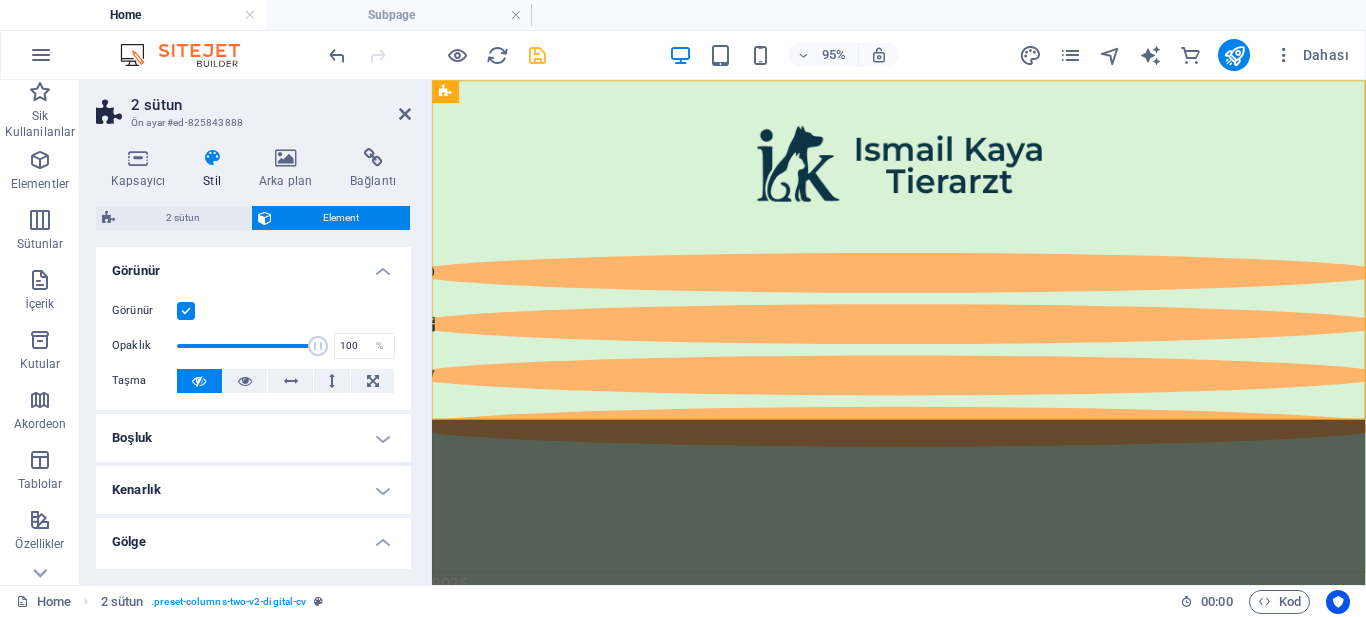 click on "Görünür" at bounding box center [253, 311] 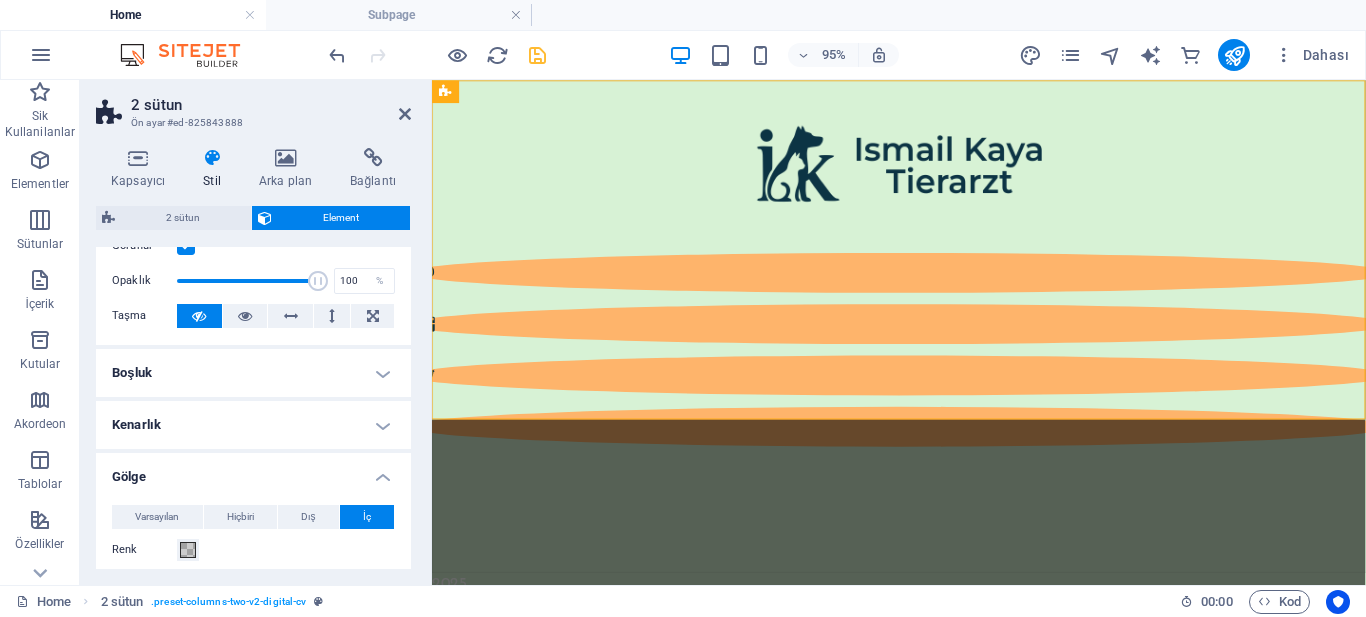 scroll, scrollTop: 100, scrollLeft: 0, axis: vertical 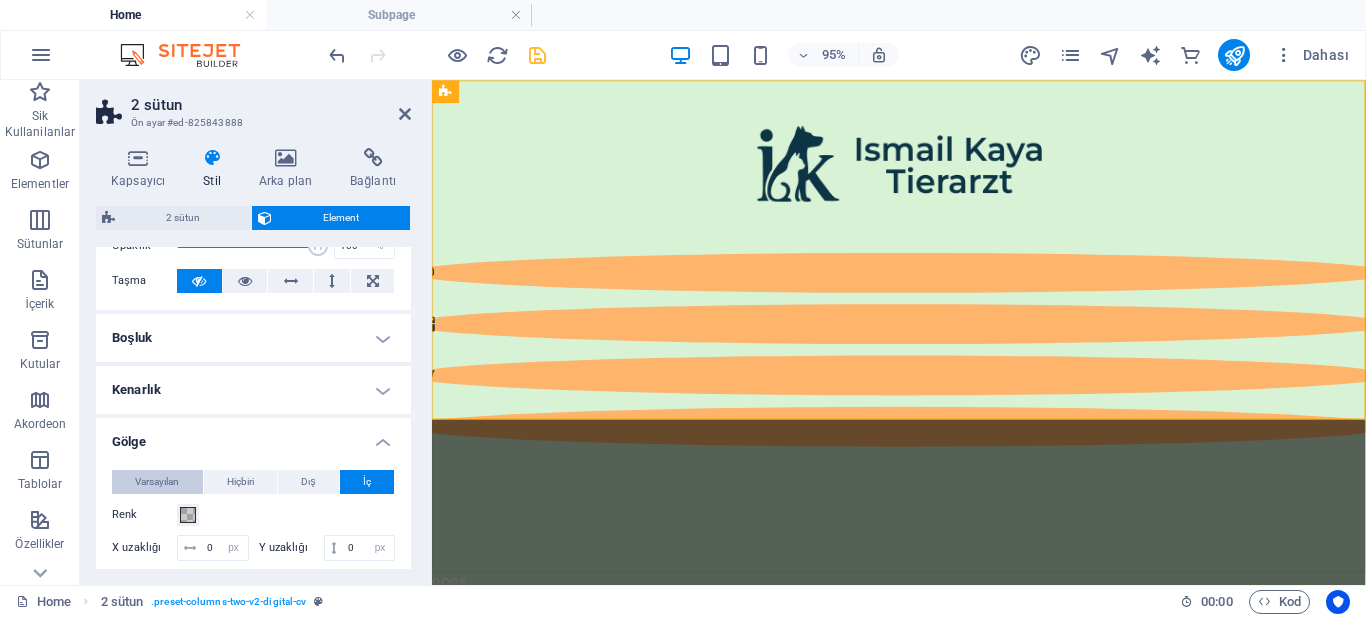 click on "Varsayılan" at bounding box center (157, 482) 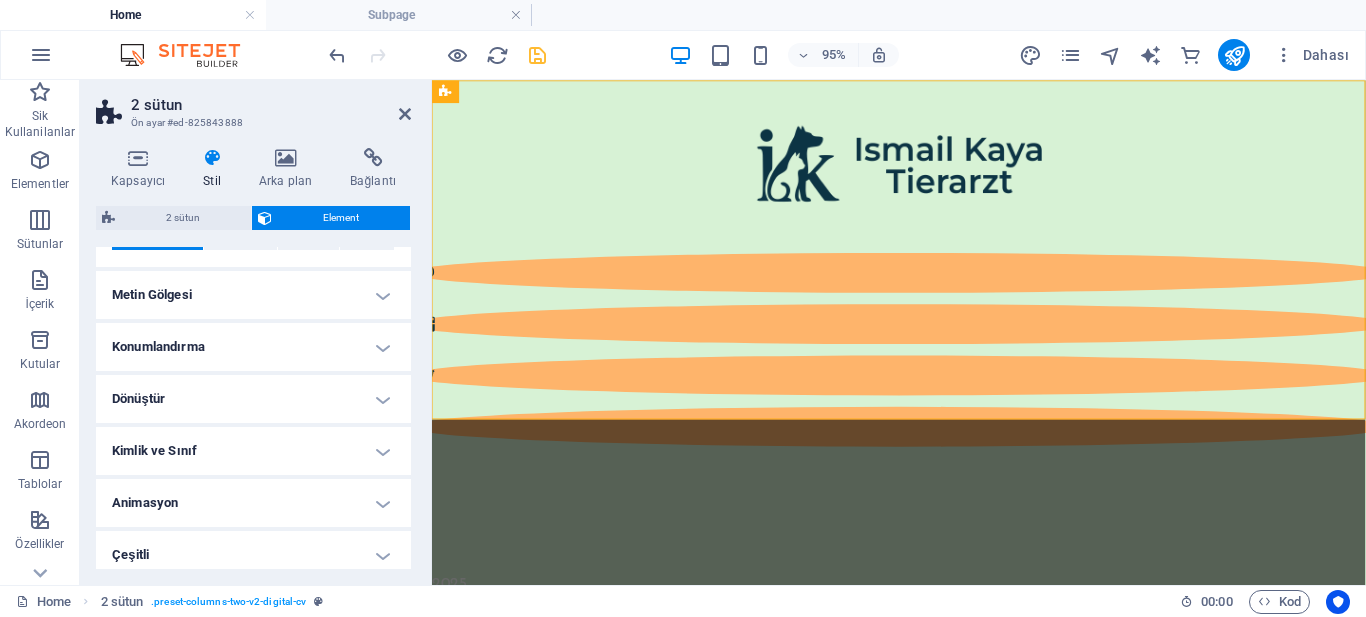 scroll, scrollTop: 354, scrollLeft: 0, axis: vertical 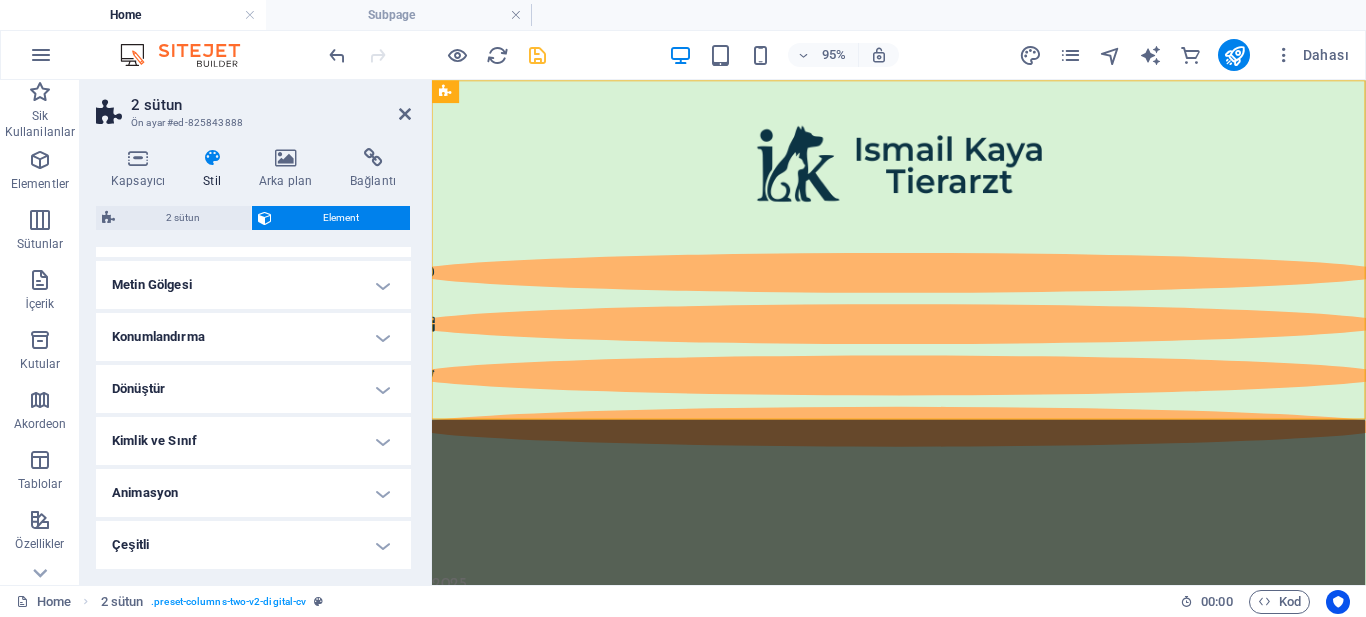 click on "Animasyon" at bounding box center (253, 493) 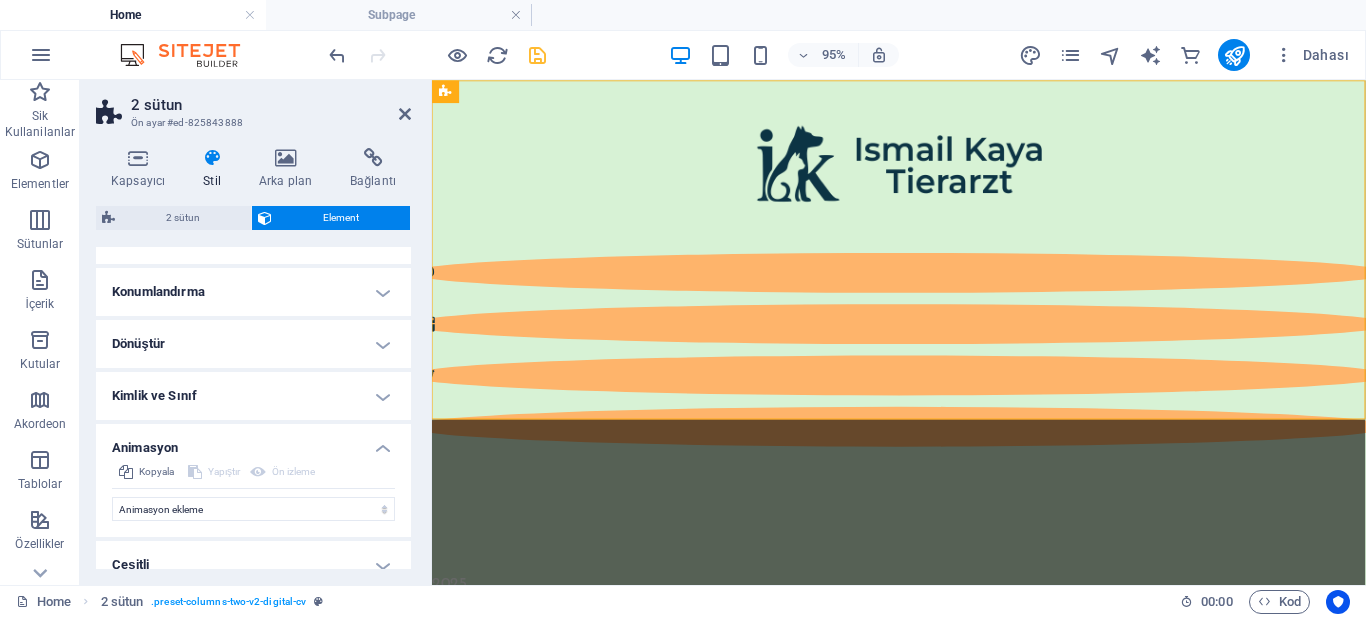 scroll, scrollTop: 419, scrollLeft: 0, axis: vertical 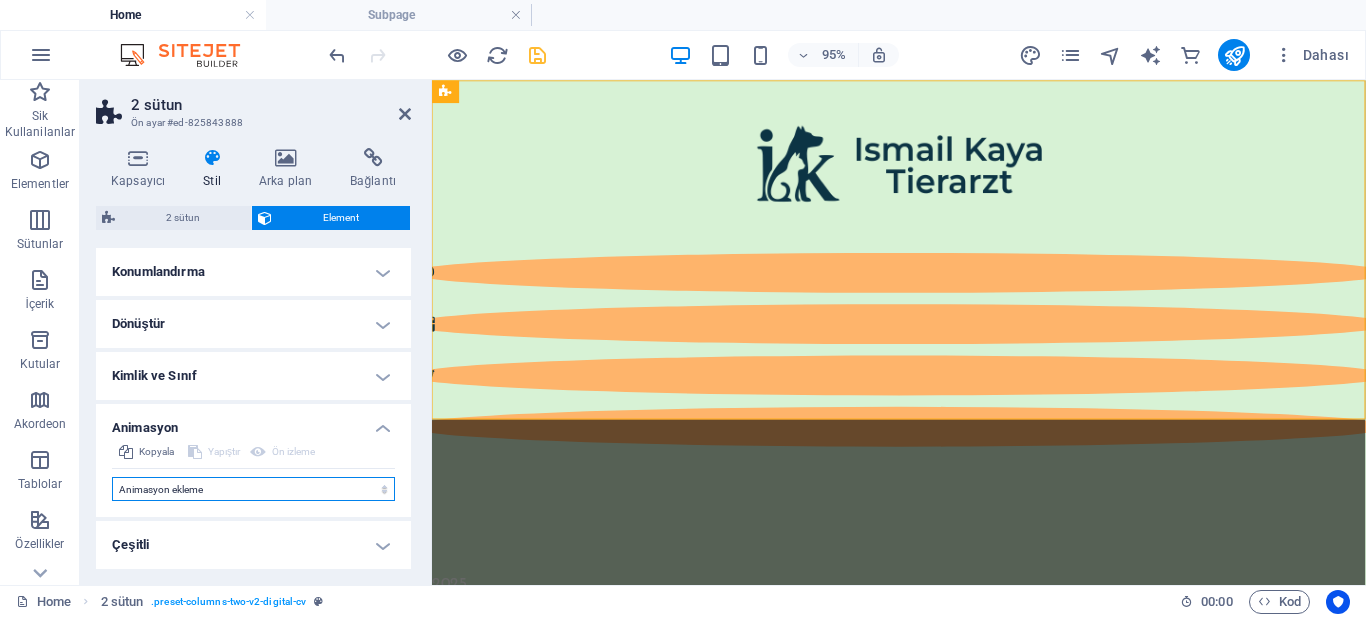 click on "Animasyon ekleme Göster / Gizle Yukarı/Aşağı kaydır Yakınlaştır/Uzaklaştır Soldan sağa kaydır Sağdan sola kaydır Yukarıdan aşağıya kaydır Aşağıdan yukarıya kaydır Nabız atışı Yanıp sönme Kaplama olarak aç" at bounding box center [253, 489] 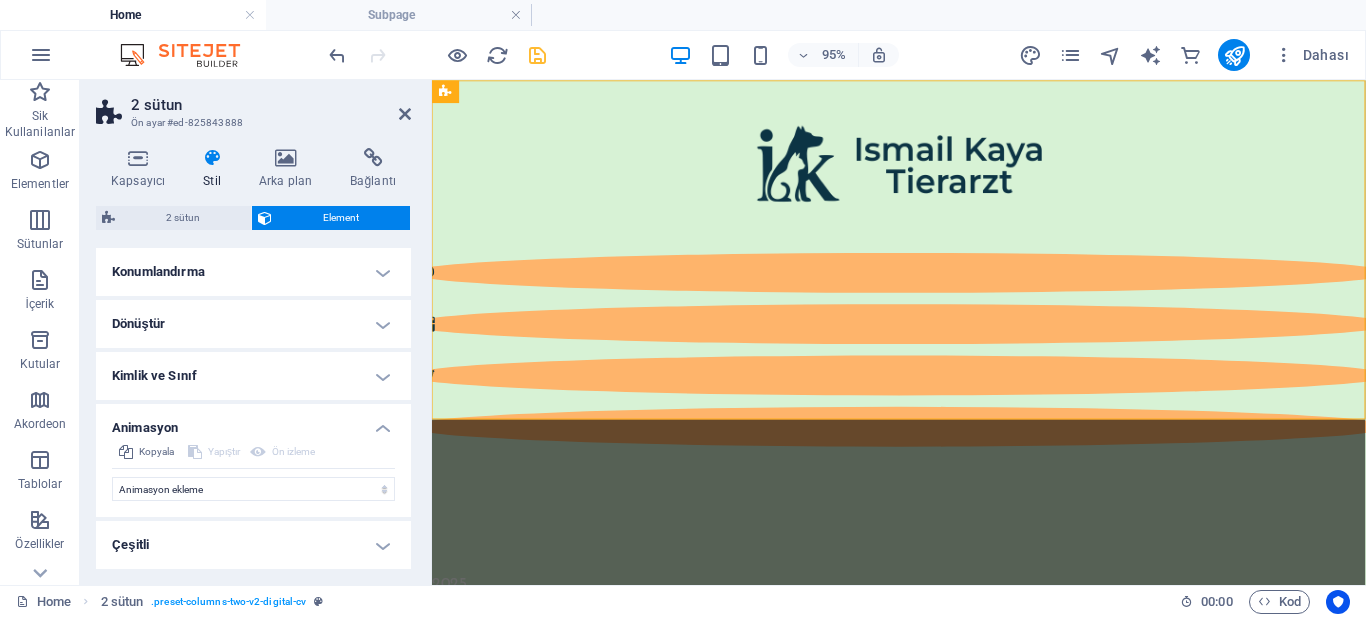 click on "Kopyala Yapıştır Ön izleme Animasyon ekleme Göster / Gizle Yukarı/Aşağı kaydır Yakınlaştır/Uzaklaştır Soldan sağa kaydır Sağdan sola kaydır Yukarıdan aşağıya kaydır Aşağıdan yukarıya kaydır Nabız atışı Yanıp sönme Kaplama olarak aç Başlangıç Element gizlenir Element gösterilir Süre .5 s ms Gecikme 0 s ms Genişlik otomatik px % Tetikleyici Otomatik tetikleyici yok Sayfa yüklendiğinde Element görünüme kaydırıldı Kapat Bu etiket, kapatma düğmesinin üzerine gelindiğinde görünür ve işlevini belirtir. Grup Göster Bu elementi değiştirme Bu elementi gizle Bu elementi göster Gizle Bu elementi değiştirme Bu elementi gizle Bu elementi göster" at bounding box center (253, 478) 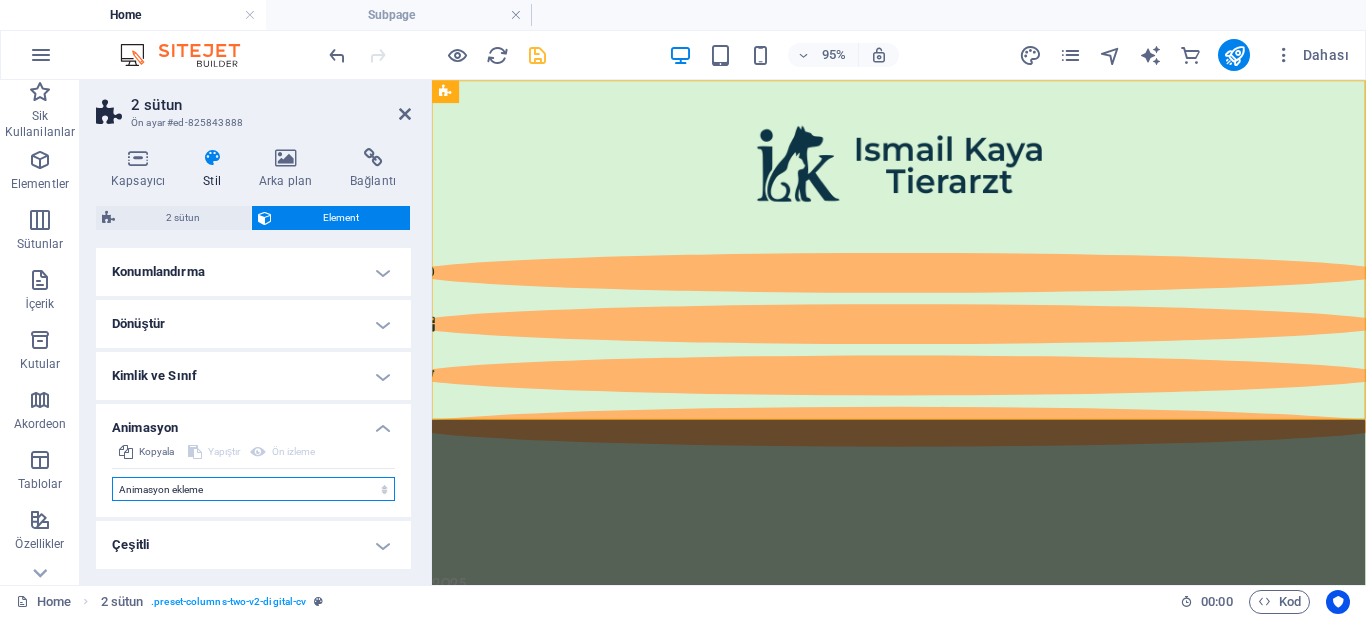 click on "Animasyon ekleme Göster / Gizle Yukarı/Aşağı kaydır Yakınlaştır/Uzaklaştır Soldan sağa kaydır Sağdan sola kaydır Yukarıdan aşağıya kaydır Aşağıdan yukarıya kaydır Nabız atışı Yanıp sönme Kaplama olarak aç" at bounding box center [253, 489] 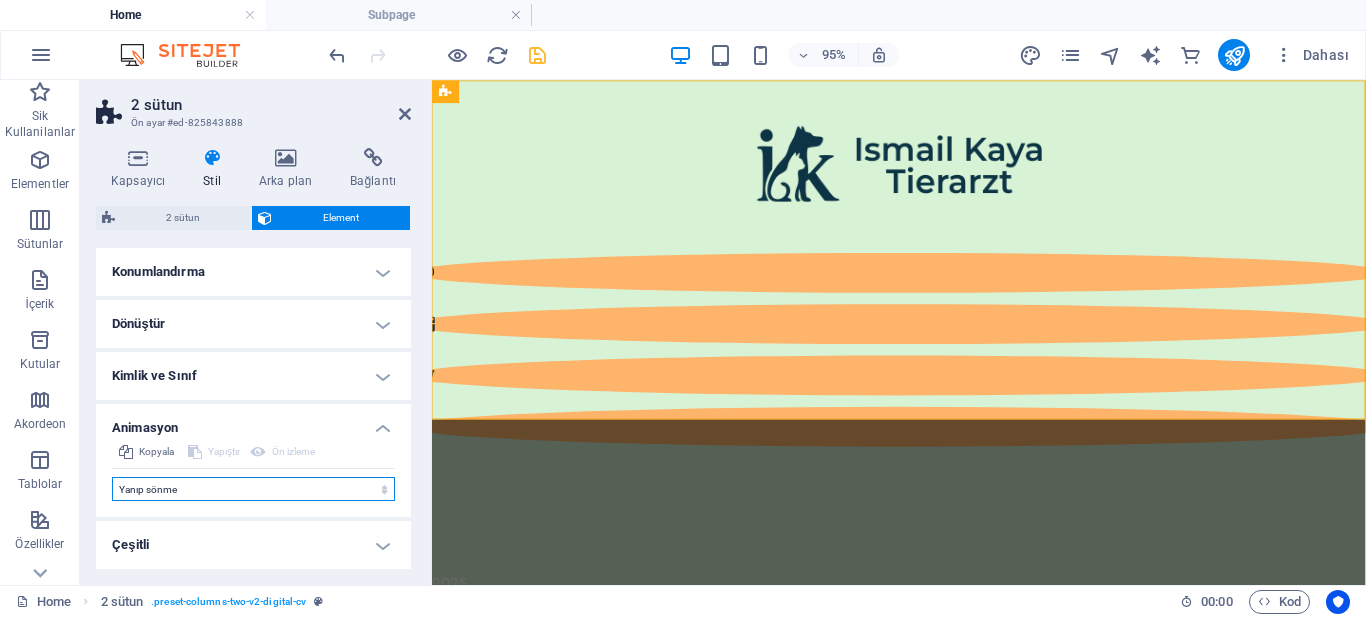 click on "Animasyon ekleme Göster / Gizle Yukarı/Aşağı kaydır Yakınlaştır/Uzaklaştır Soldan sağa kaydır Sağdan sola kaydır Yukarıdan aşağıya kaydır Aşağıdan yukarıya kaydır Nabız atışı Yanıp sönme Kaplama olarak aç" at bounding box center [253, 489] 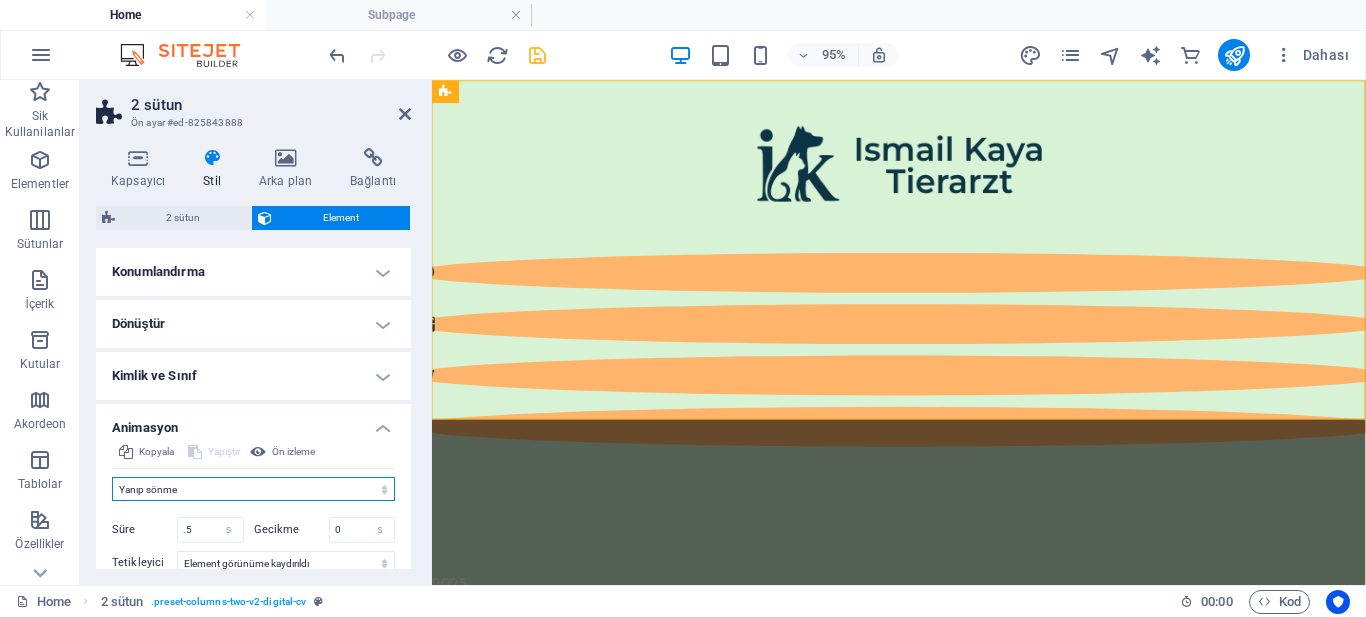 click on "Animasyon ekleme Göster / Gizle Yukarı/Aşağı kaydır Yakınlaştır/Uzaklaştır Soldan sağa kaydır Sağdan sola kaydır Yukarıdan aşağıya kaydır Aşağıdan yukarıya kaydır Nabız atışı Yanıp sönme Kaplama olarak aç" at bounding box center (253, 489) 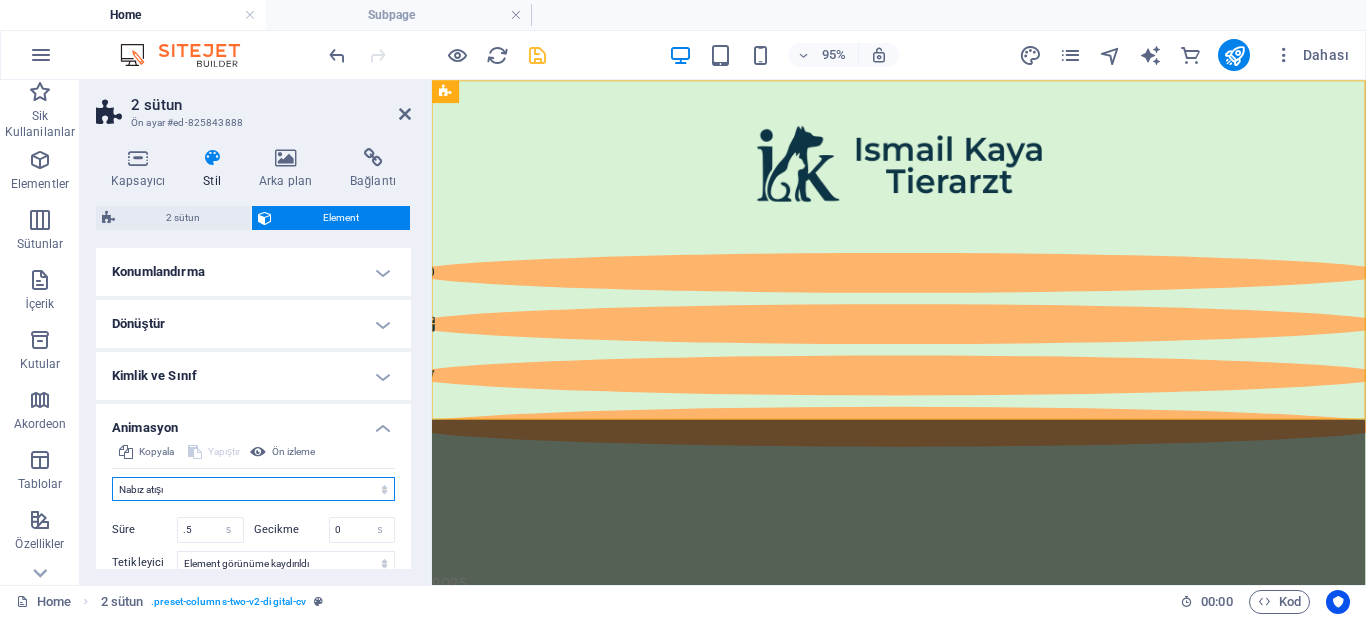 click on "Animasyon ekleme Göster / Gizle Yukarı/Aşağı kaydır Yakınlaştır/Uzaklaştır Soldan sağa kaydır Sağdan sola kaydır Yukarıdan aşağıya kaydır Aşağıdan yukarıya kaydır Nabız atışı Yanıp sönme Kaplama olarak aç" at bounding box center (253, 489) 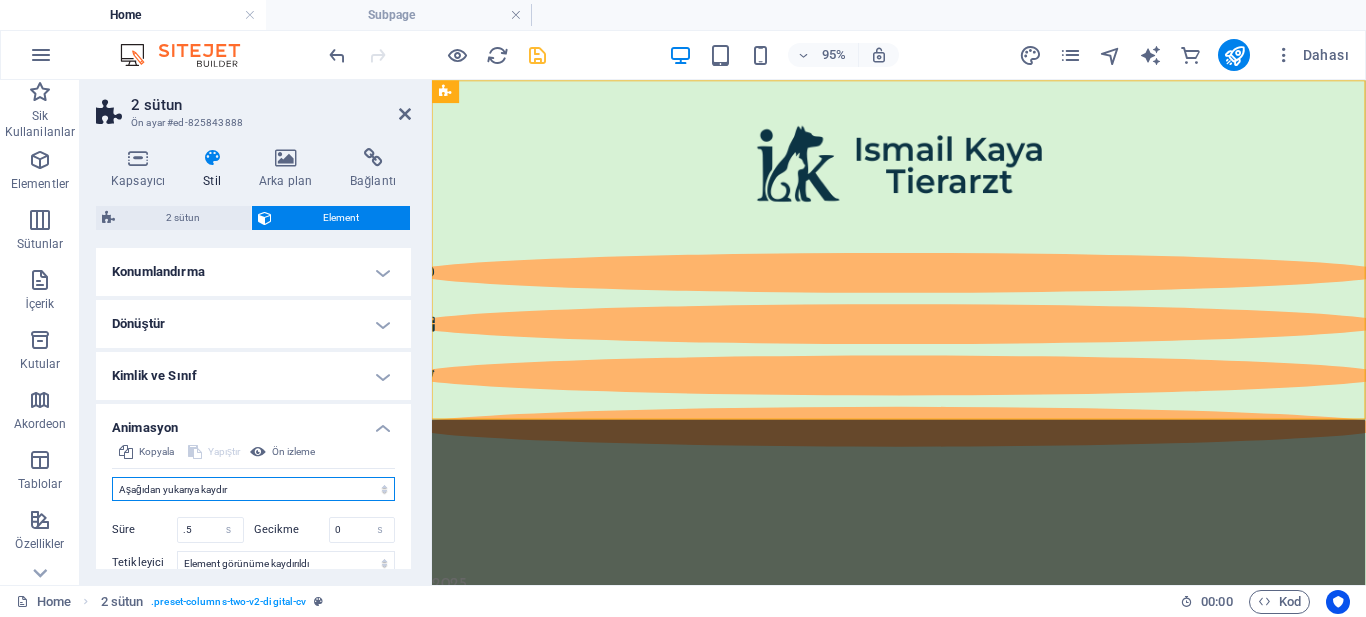 click on "Animasyon ekleme Göster / Gizle Yukarı/Aşağı kaydır Yakınlaştır/Uzaklaştır Soldan sağa kaydır Sağdan sola kaydır Yukarıdan aşağıya kaydır Aşağıdan yukarıya kaydır Nabız atışı Yanıp sönme Kaplama olarak aç" at bounding box center [253, 489] 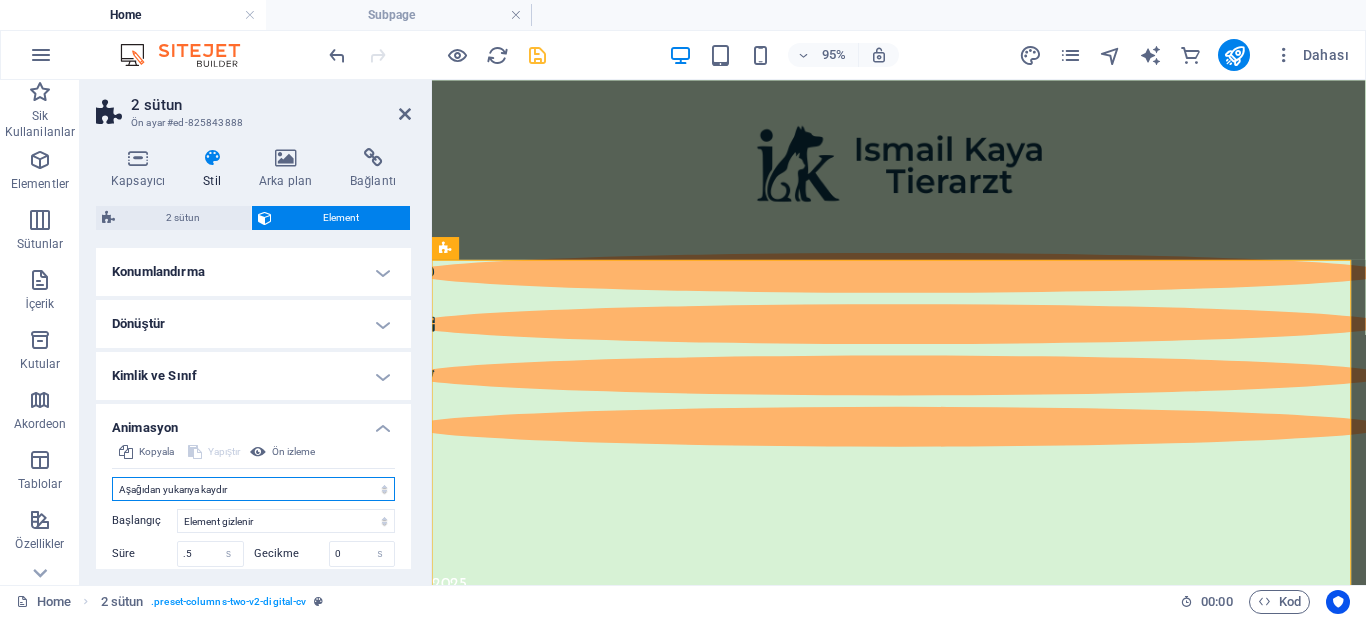 click on "Animasyon ekleme Göster / Gizle Yukarı/Aşağı kaydır Yakınlaştır/Uzaklaştır Soldan sağa kaydır Sağdan sola kaydır Yukarıdan aşağıya kaydır Aşağıdan yukarıya kaydır Nabız atışı Yanıp sönme Kaplama olarak aç" at bounding box center (253, 489) 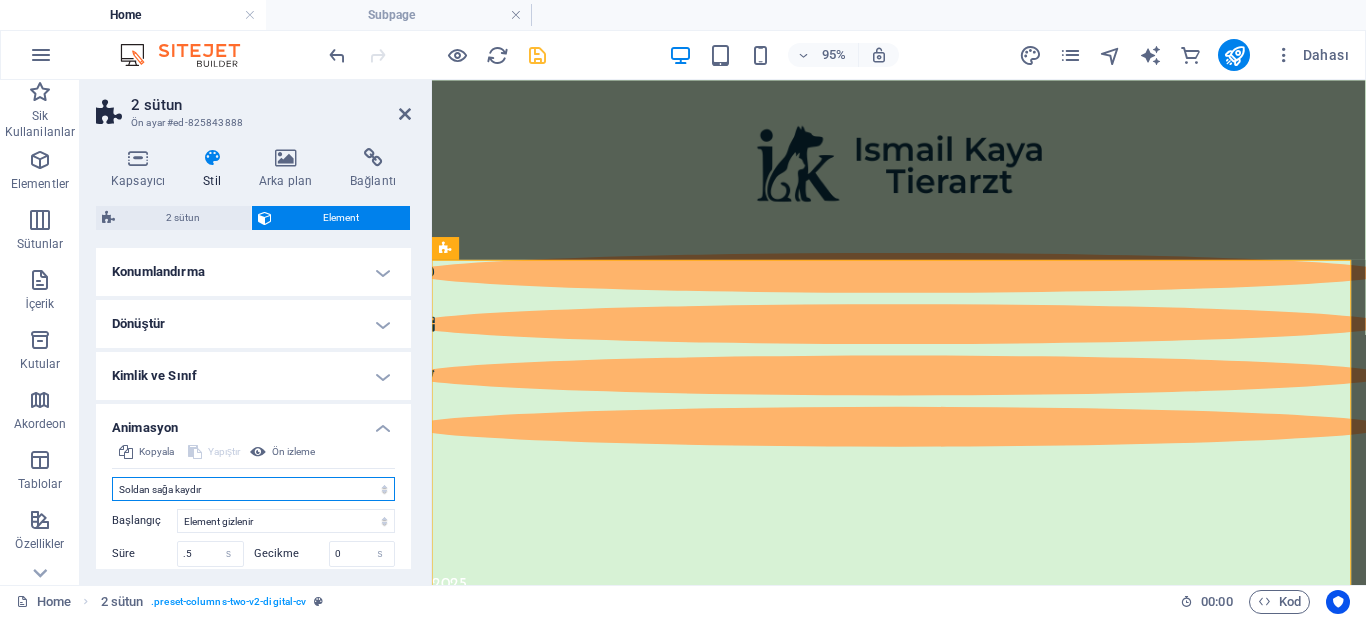 click on "Animasyon ekleme Göster / Gizle Yukarı/Aşağı kaydır Yakınlaştır/Uzaklaştır Soldan sağa kaydır Sağdan sola kaydır Yukarıdan aşağıya kaydır Aşağıdan yukarıya kaydır Nabız atışı Yanıp sönme Kaplama olarak aç" at bounding box center [253, 489] 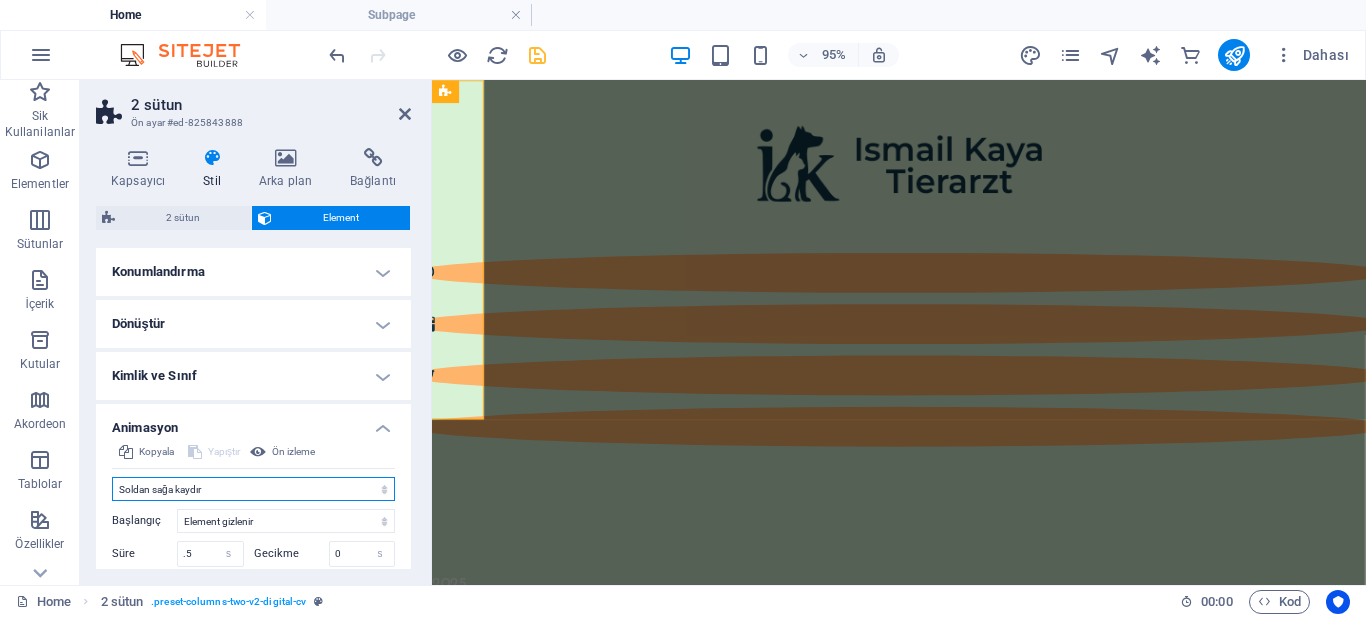 click on "Animasyon ekleme Göster / Gizle Yukarı/Aşağı kaydır Yakınlaştır/Uzaklaştır Soldan sağa kaydır Sağdan sola kaydır Yukarıdan aşağıya kaydır Aşağıdan yukarıya kaydır Nabız atışı Yanıp sönme Kaplama olarak aç" at bounding box center [253, 489] 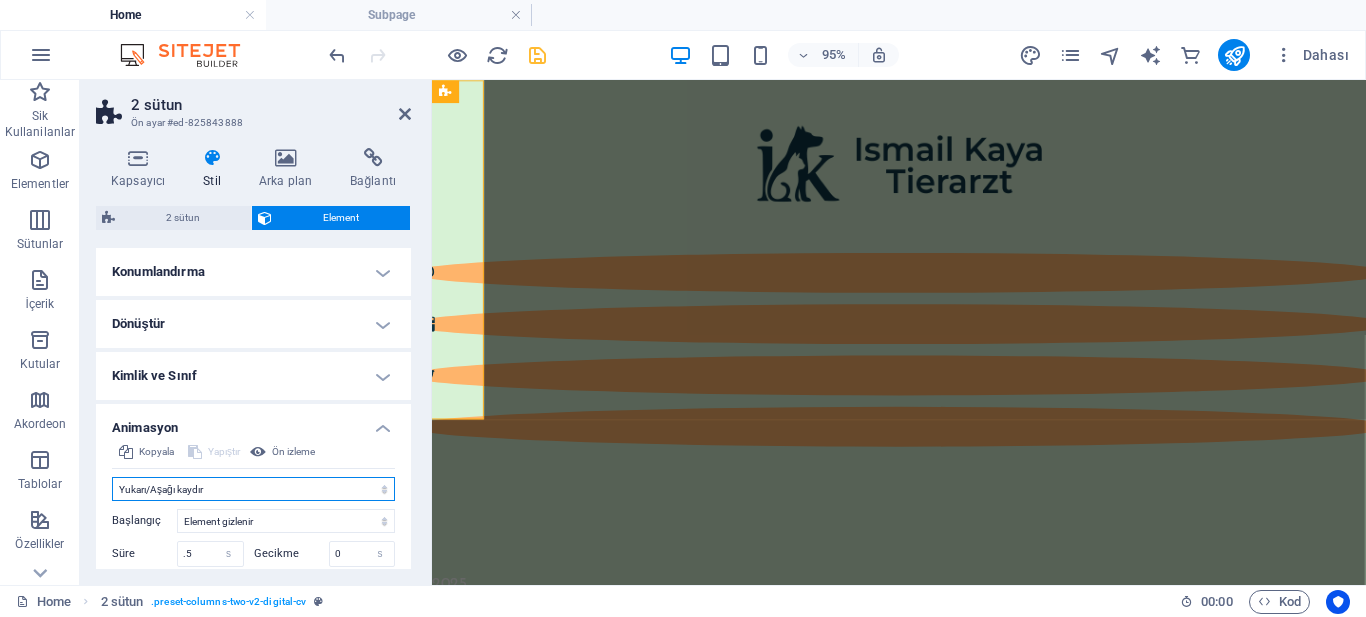 click on "Animasyon ekleme Göster / Gizle Yukarı/Aşağı kaydır Yakınlaştır/Uzaklaştır Soldan sağa kaydır Sağdan sola kaydır Yukarıdan aşağıya kaydır Aşağıdan yukarıya kaydır Nabız atışı Yanıp sönme Kaplama olarak aç" at bounding box center [253, 489] 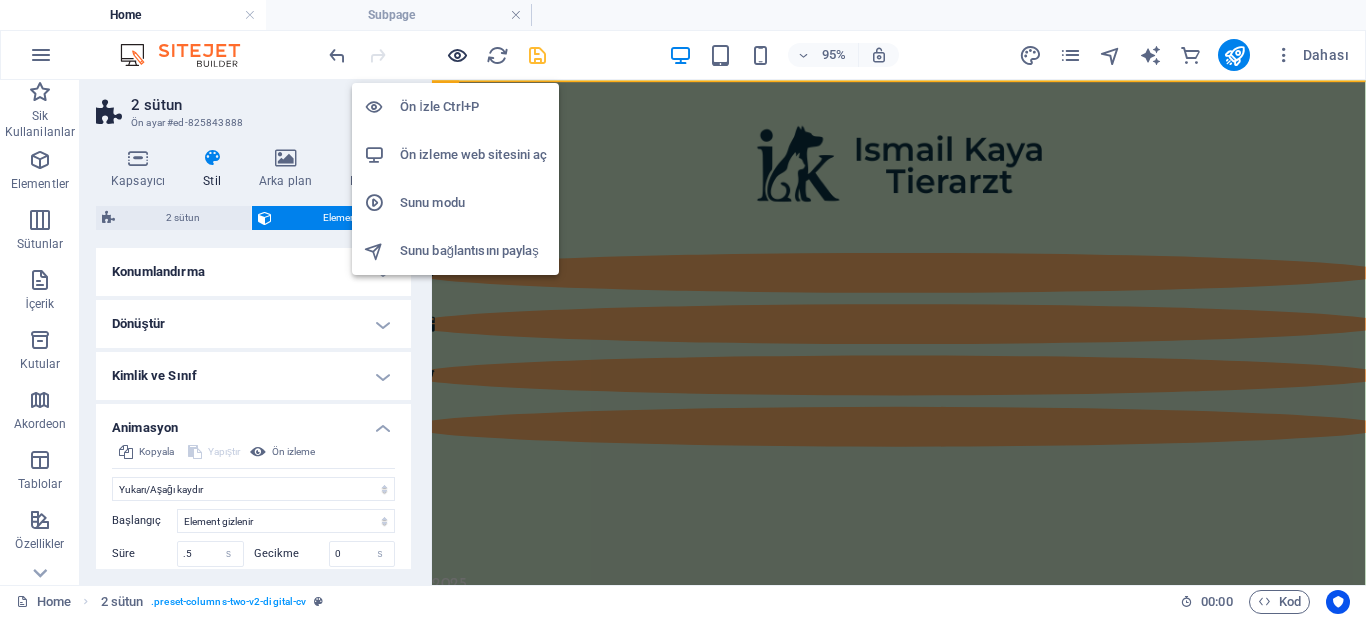 click at bounding box center [457, 55] 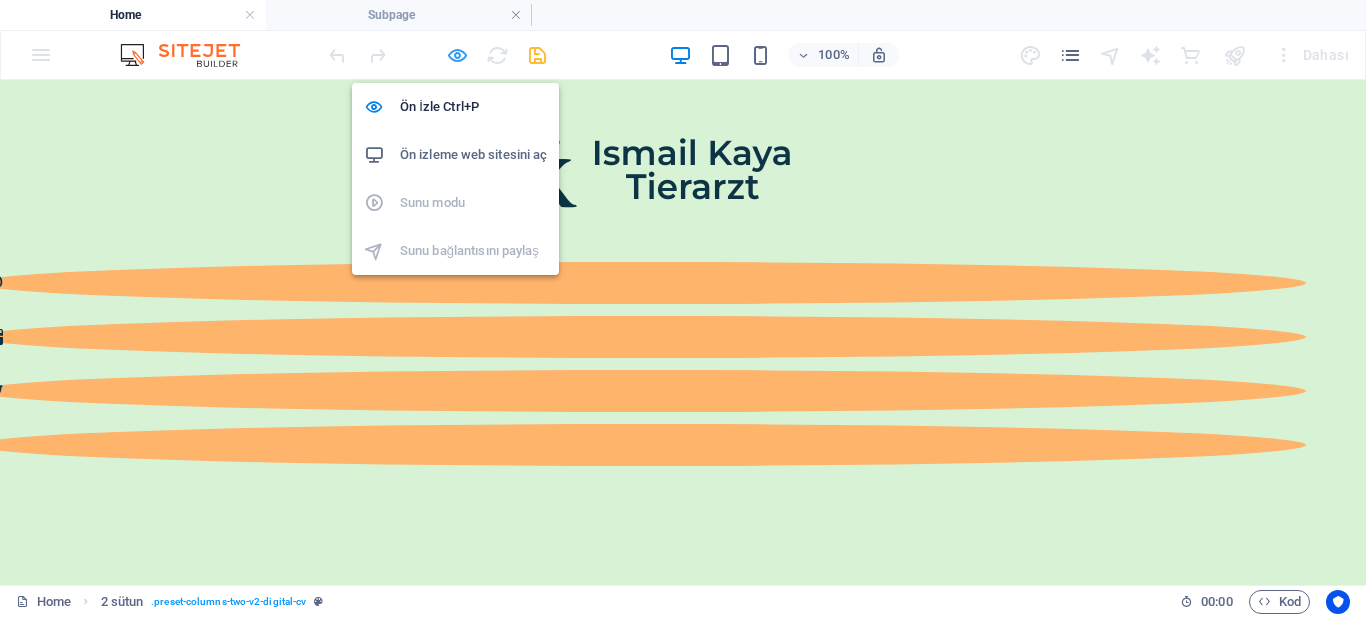 click at bounding box center (457, 55) 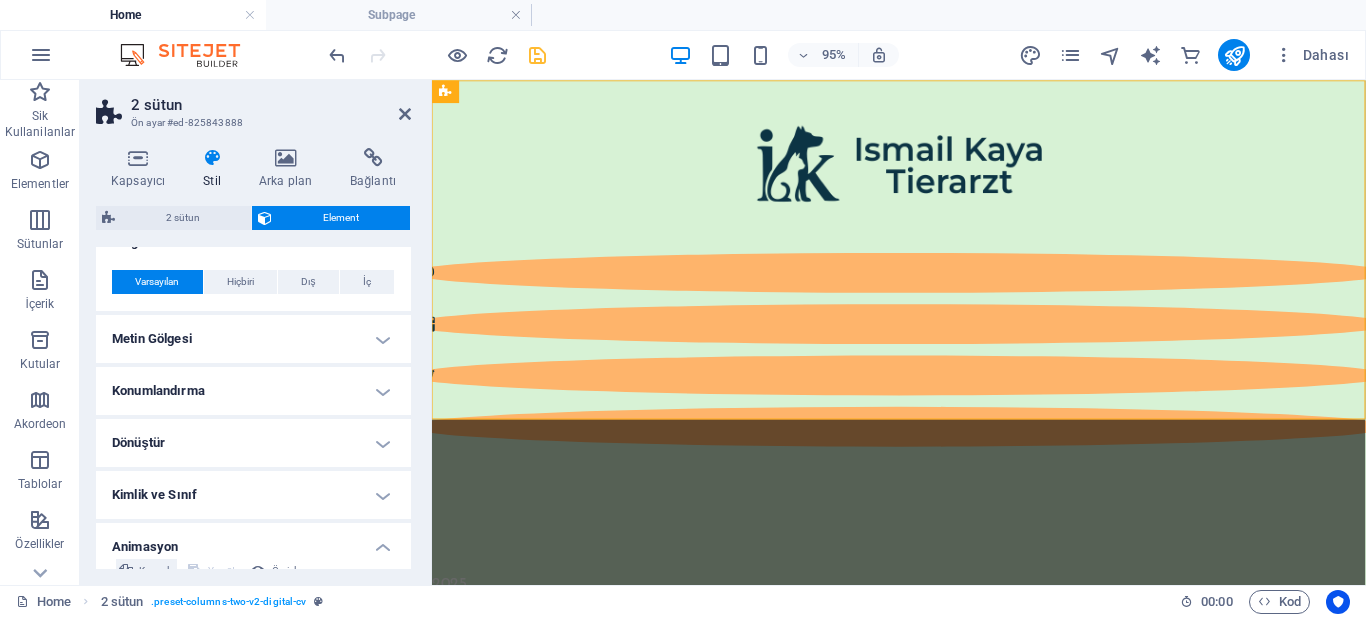 scroll, scrollTop: 500, scrollLeft: 0, axis: vertical 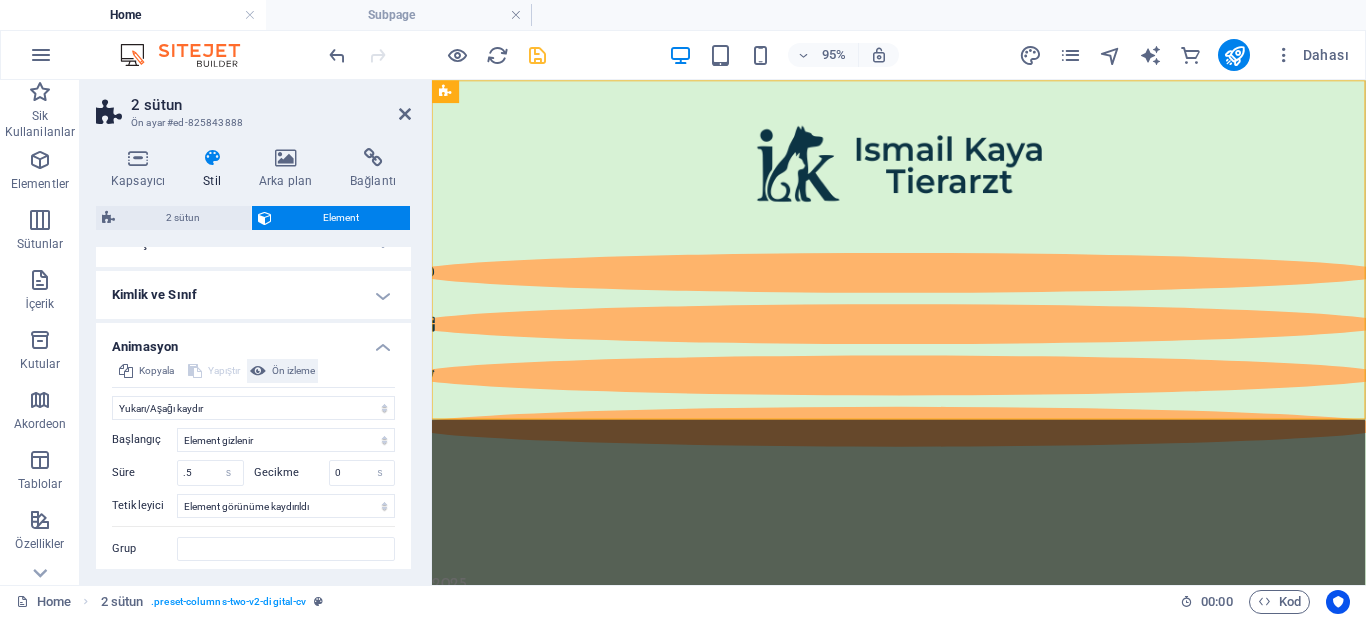 click on "Ön izleme" at bounding box center (293, 371) 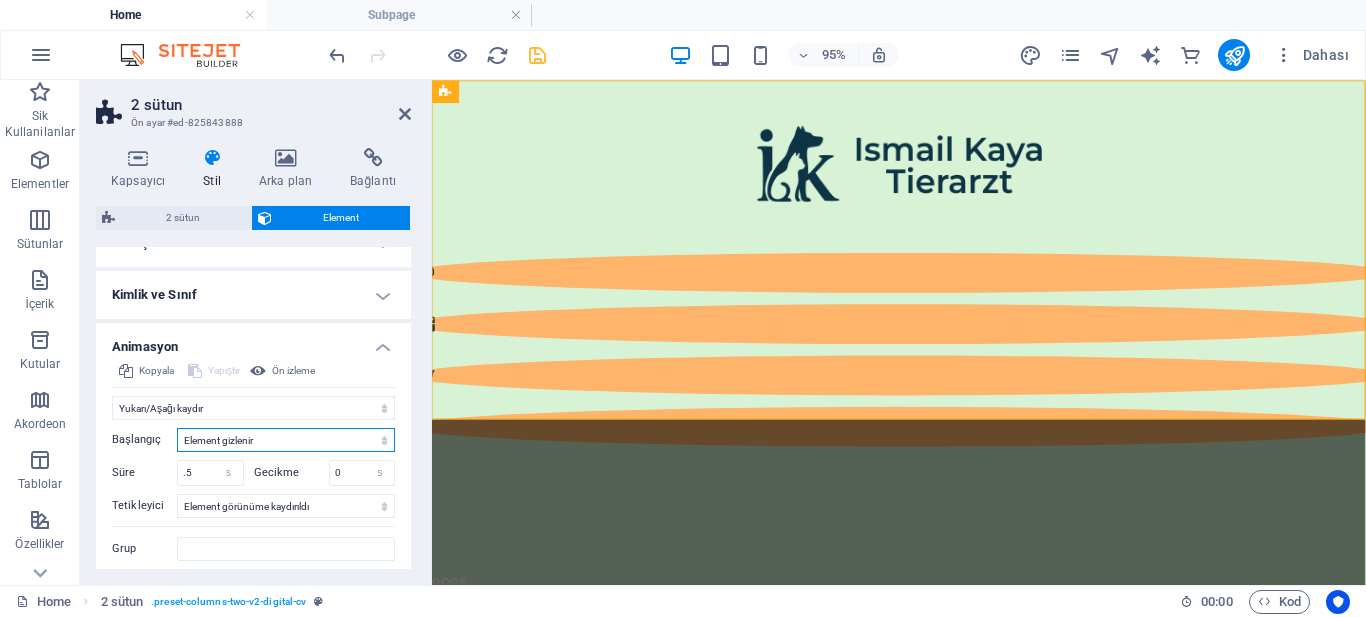 click on "Element gizlenir Element gösterilir" at bounding box center [286, 440] 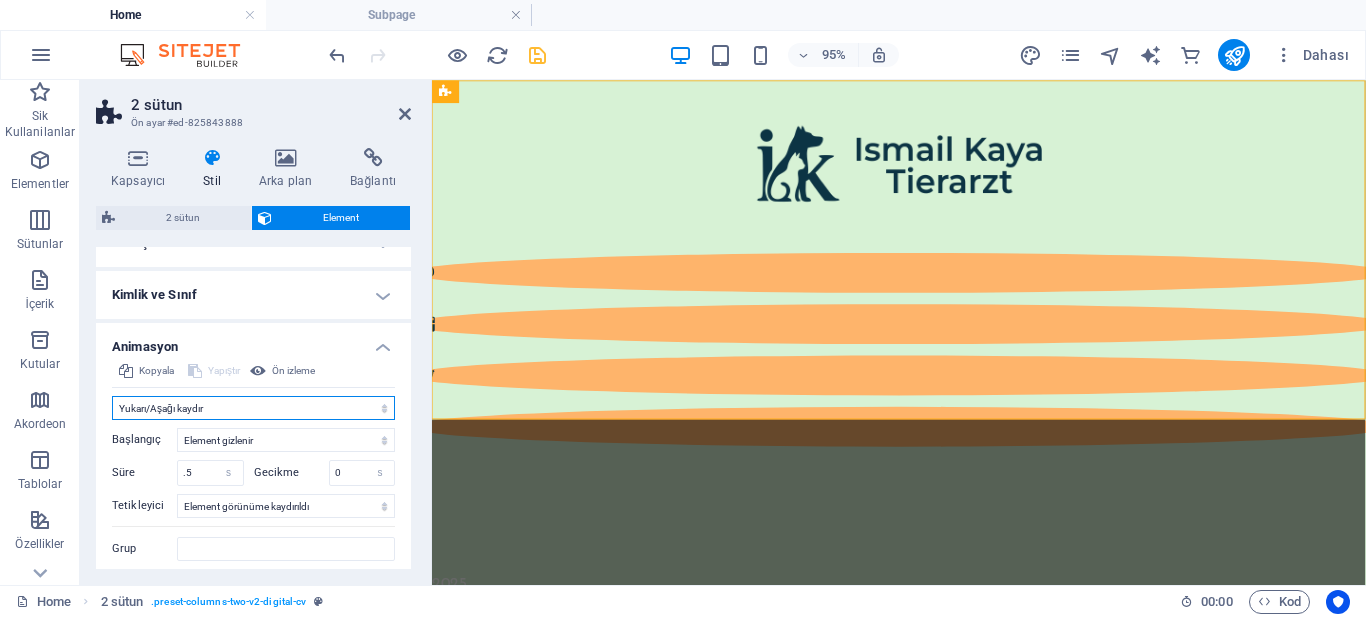 click on "Animasyon ekleme Göster / Gizle Yukarı/Aşağı kaydır Yakınlaştır/Uzaklaştır Soldan sağa kaydır Sağdan sola kaydır Yukarıdan aşağıya kaydır Aşağıdan yukarıya kaydır Nabız atışı Yanıp sönme Kaplama olarak aç" at bounding box center [253, 408] 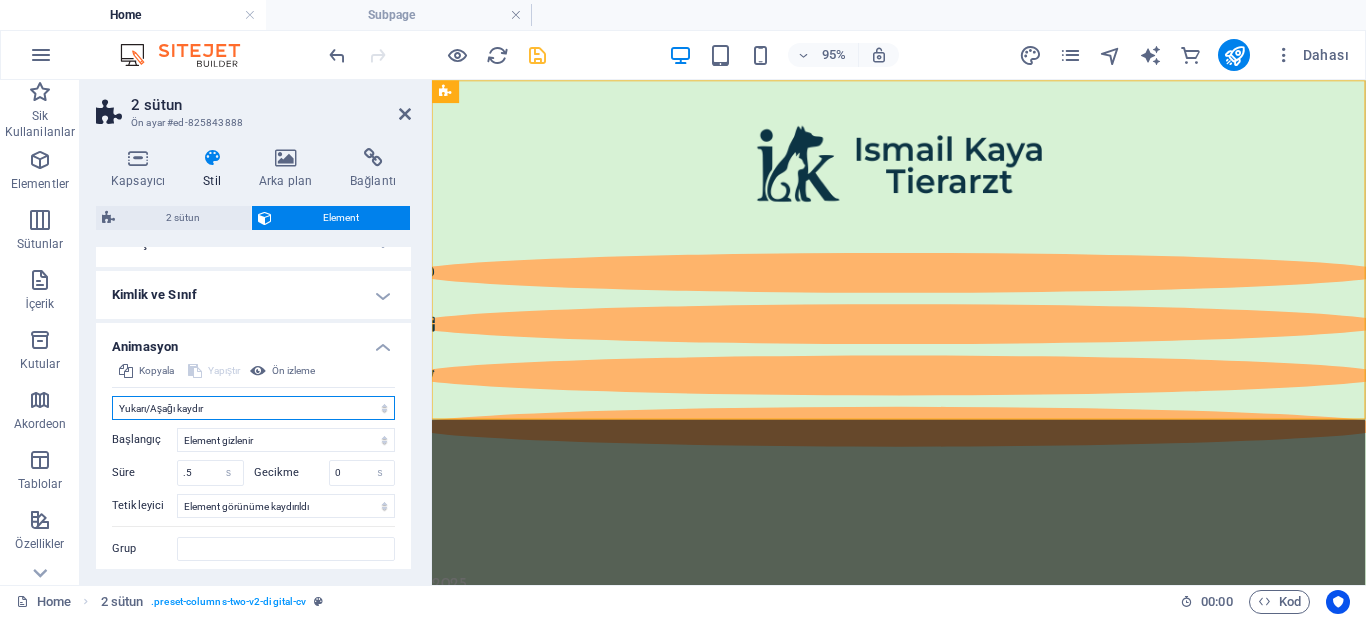 select on "fade" 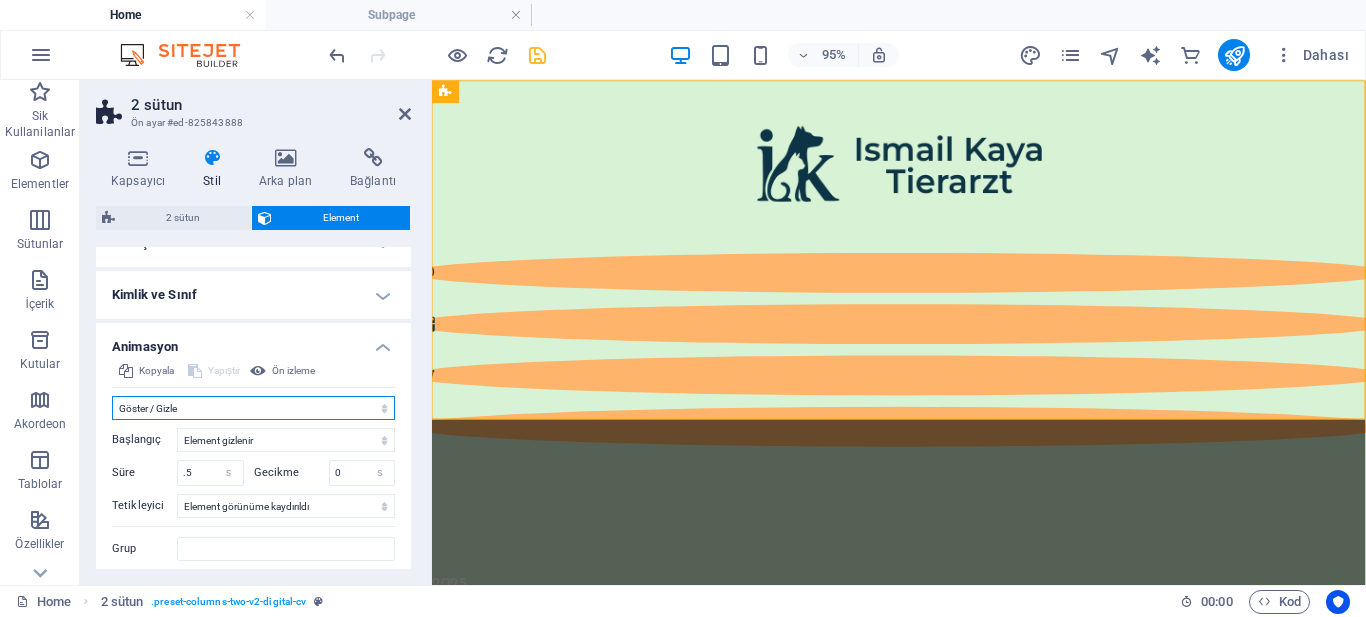 click on "Animasyon ekleme Göster / Gizle Yukarı/Aşağı kaydır Yakınlaştır/Uzaklaştır Soldan sağa kaydır Sağdan sola kaydır Yukarıdan aşağıya kaydır Aşağıdan yukarıya kaydır Nabız atışı Yanıp sönme Kaplama olarak aç" at bounding box center [253, 408] 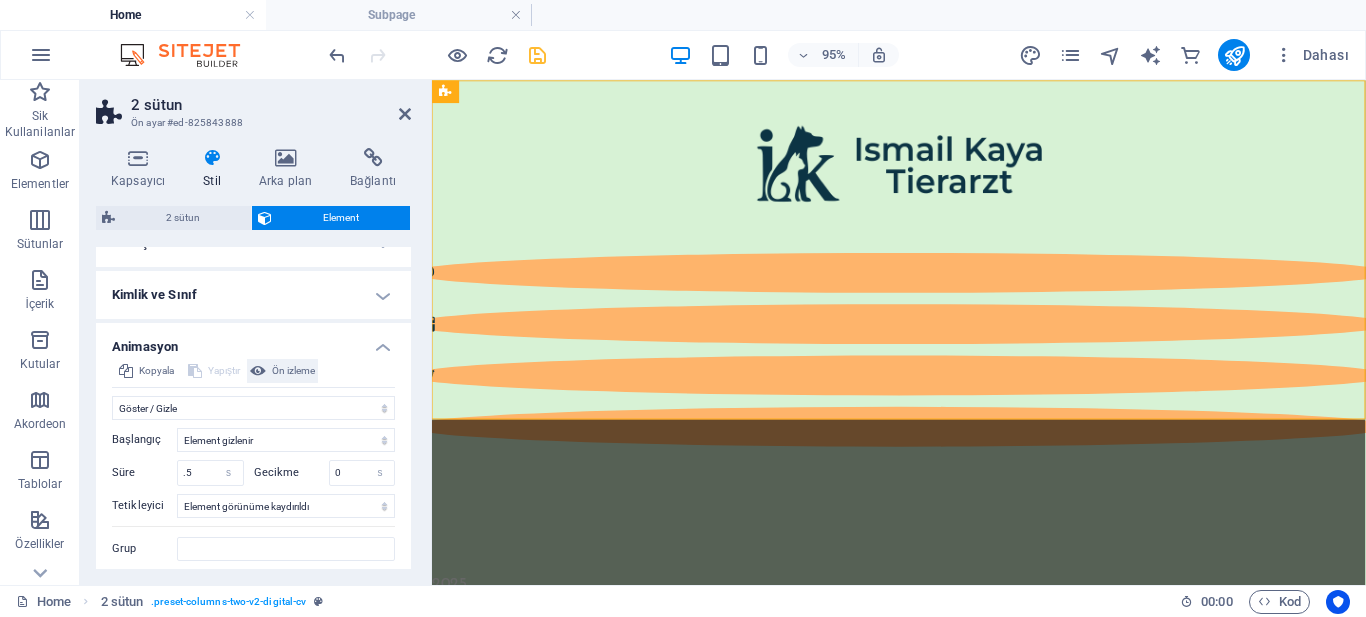 click on "Ön izleme" at bounding box center (293, 371) 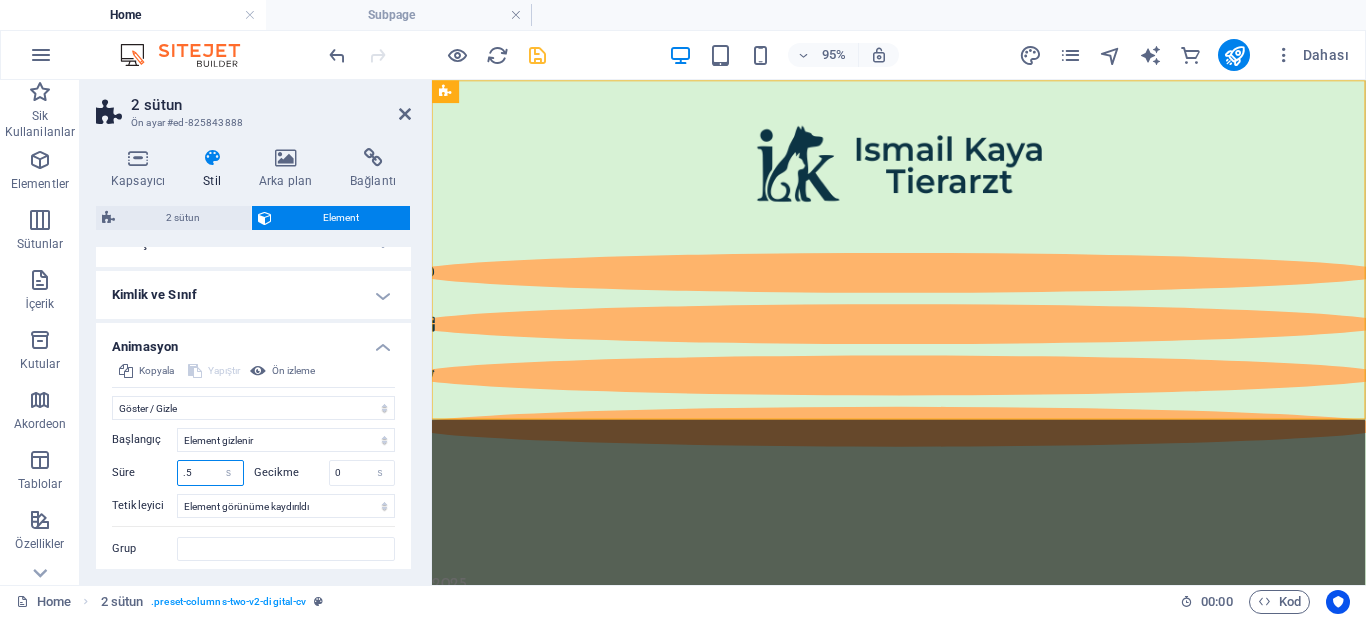 drag, startPoint x: 203, startPoint y: 469, endPoint x: 184, endPoint y: 468, distance: 19.026299 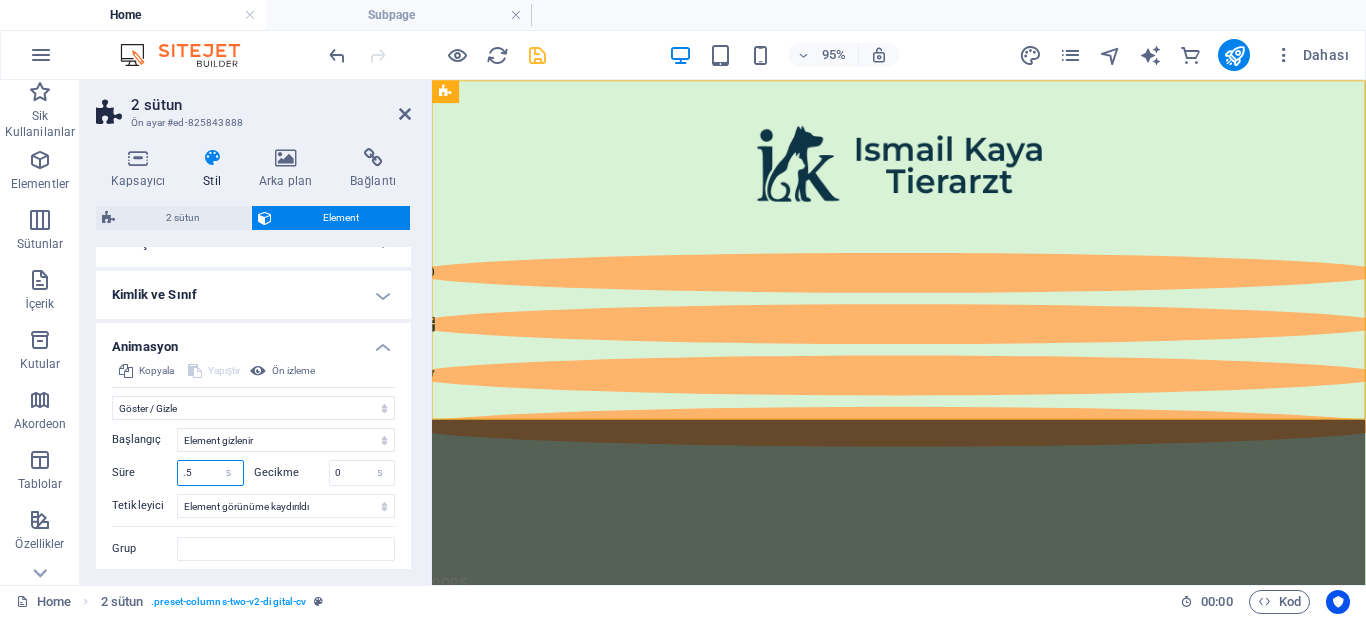 click on ".5" at bounding box center (210, 473) 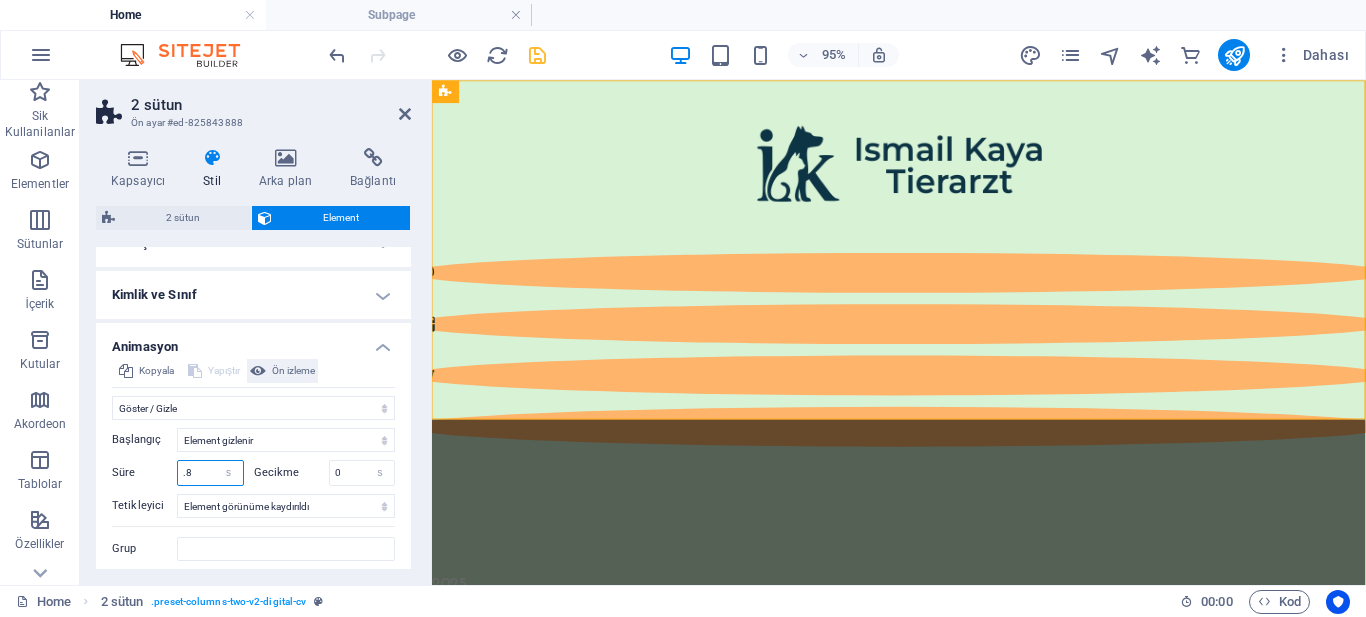 type on ".8" 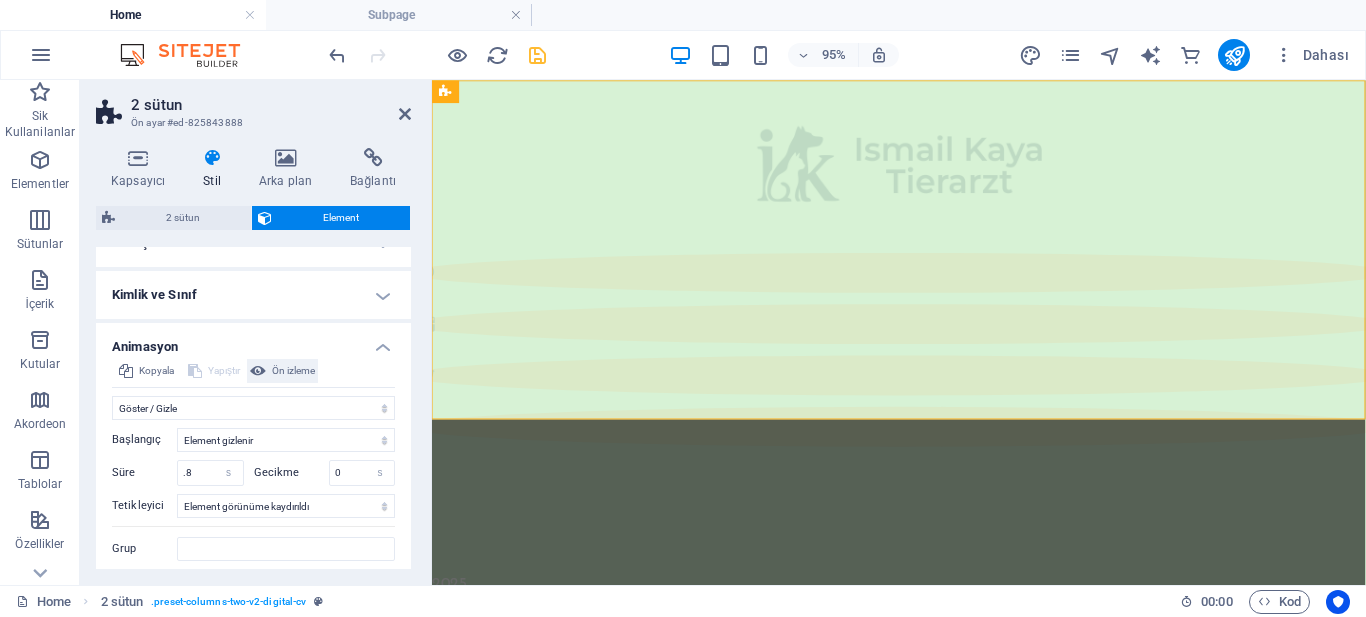 click on "Ön izleme" at bounding box center [293, 371] 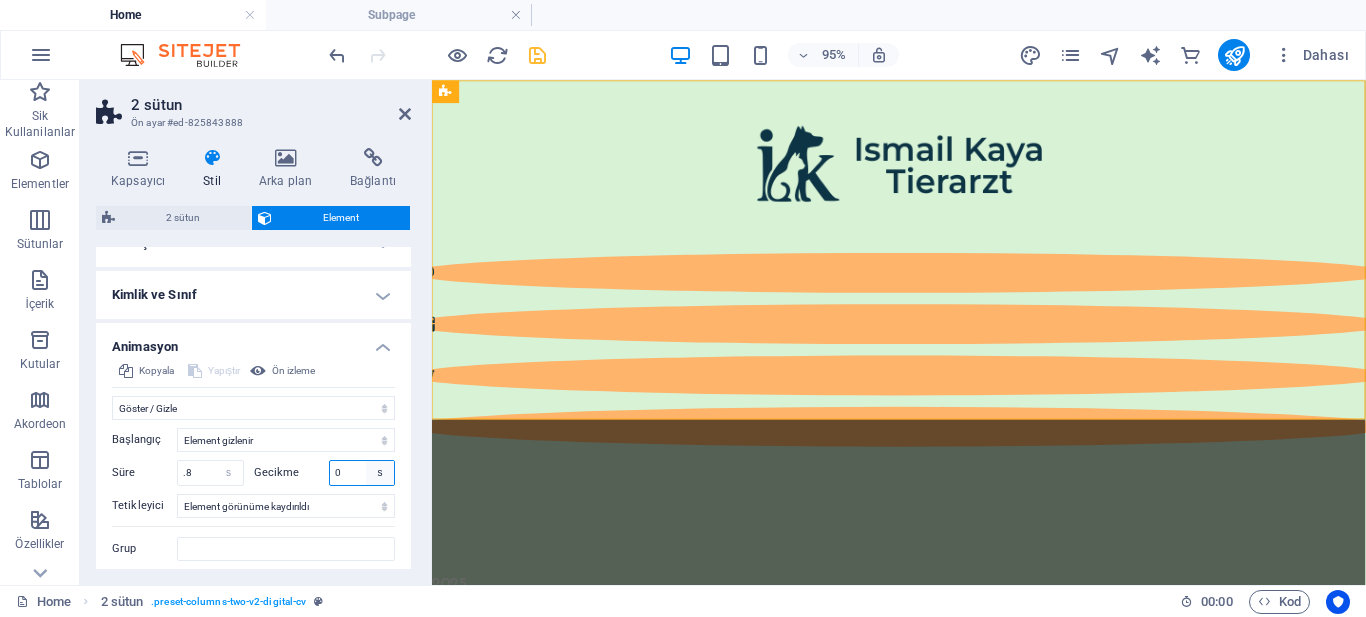 click on "s ms" at bounding box center (380, 473) 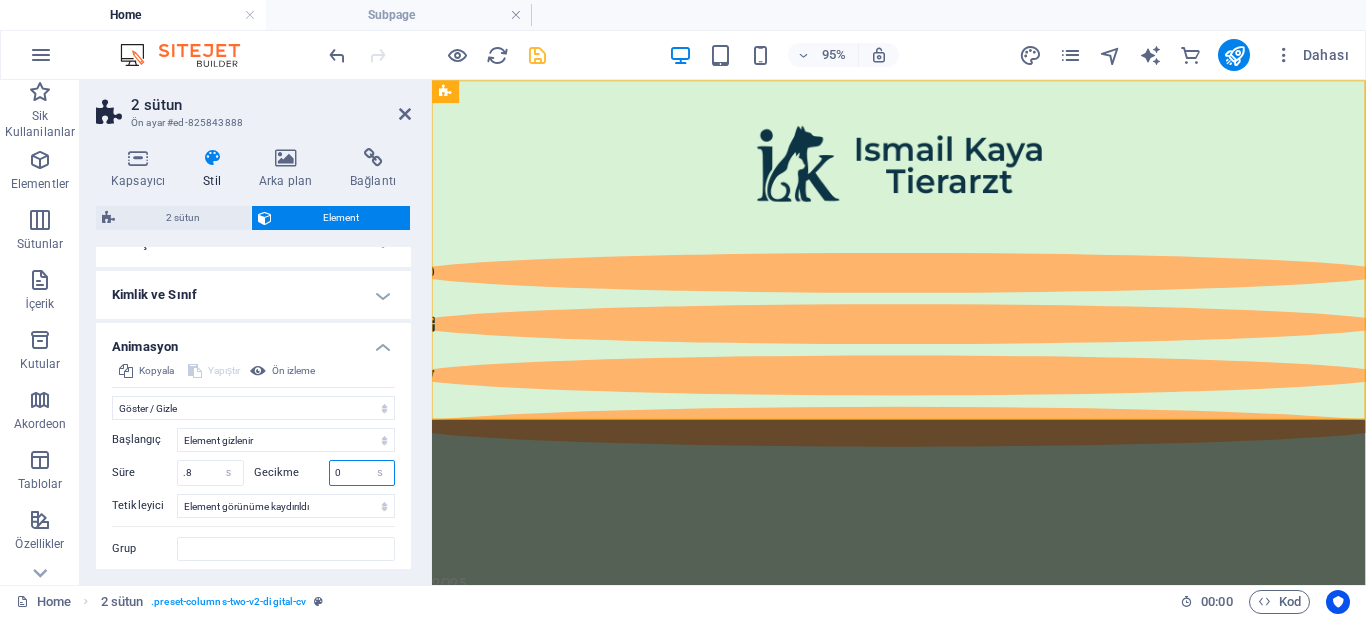click on "0" at bounding box center (362, 473) 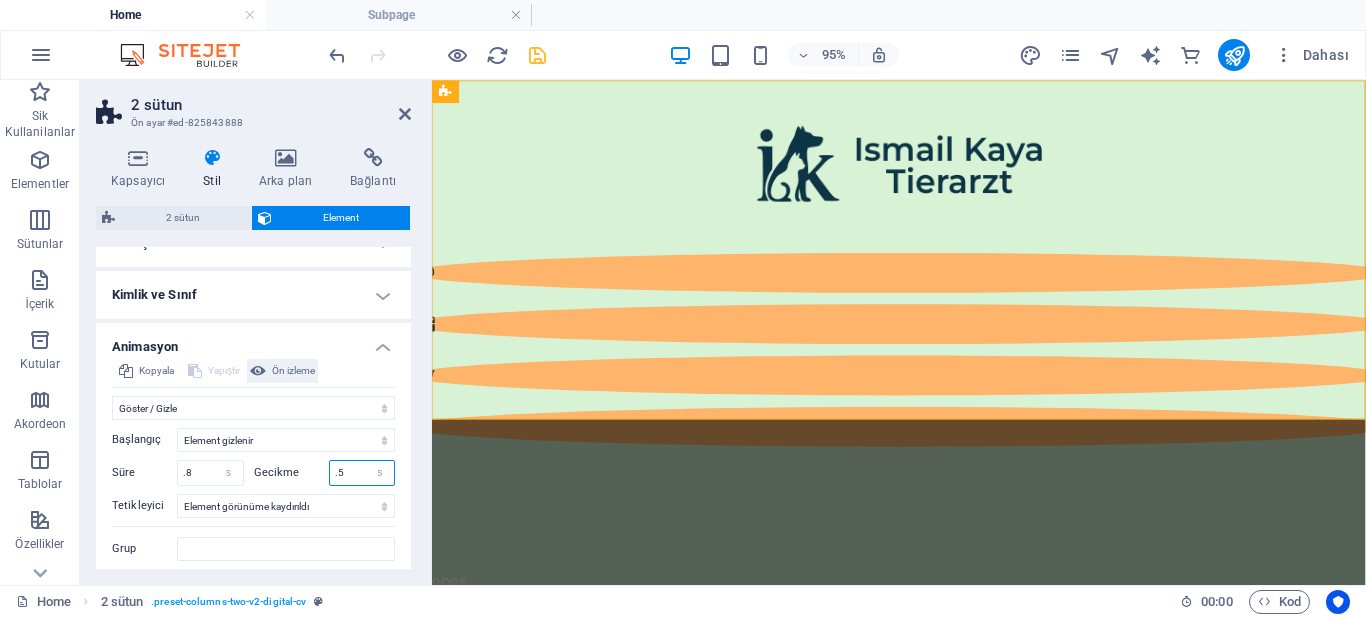 type on ".5" 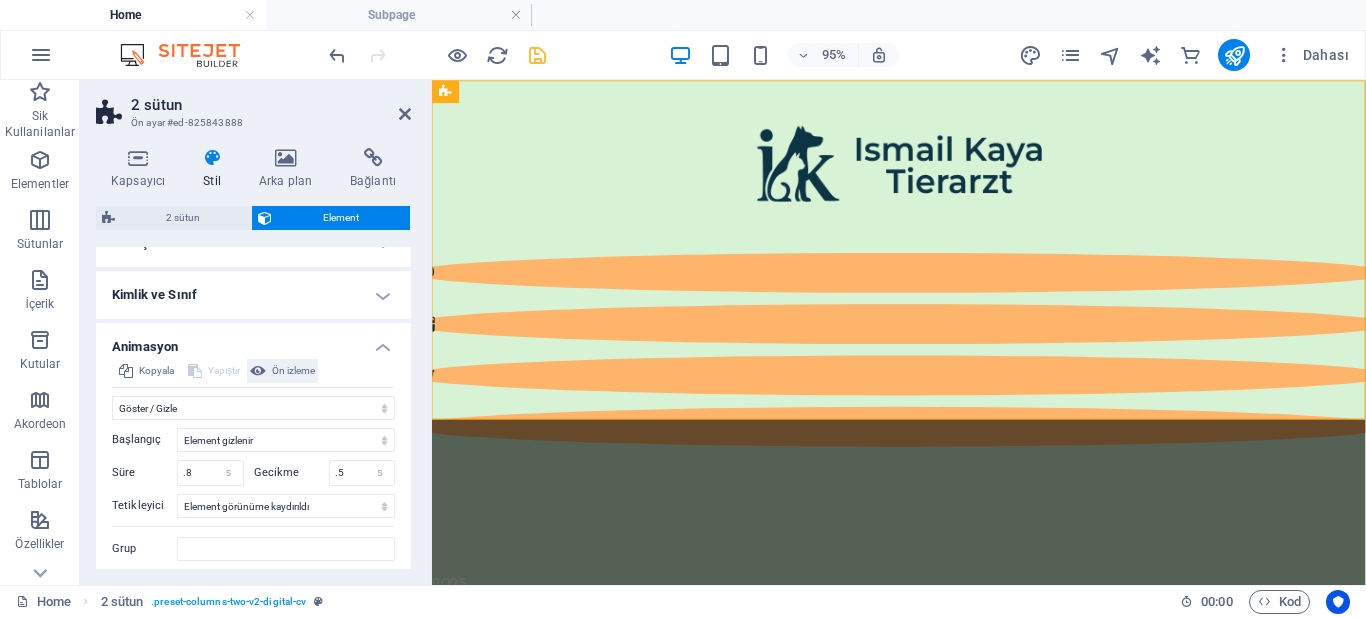 click on "Ön izleme" at bounding box center [293, 371] 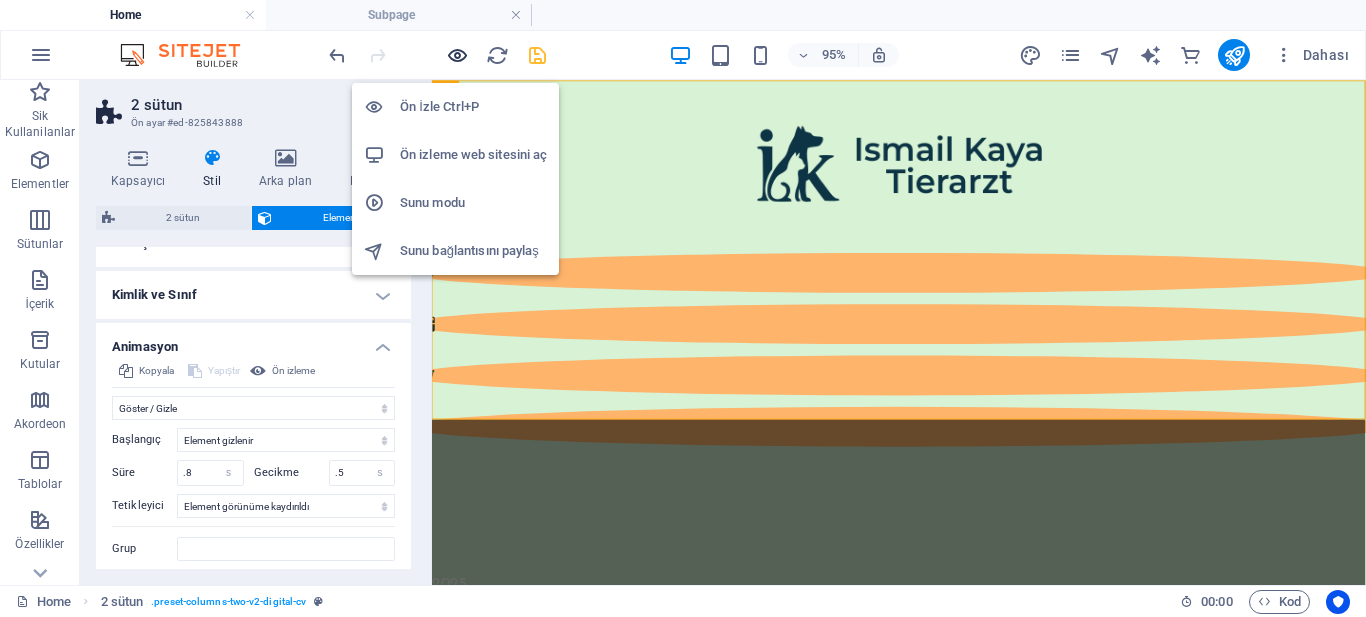 click at bounding box center (457, 55) 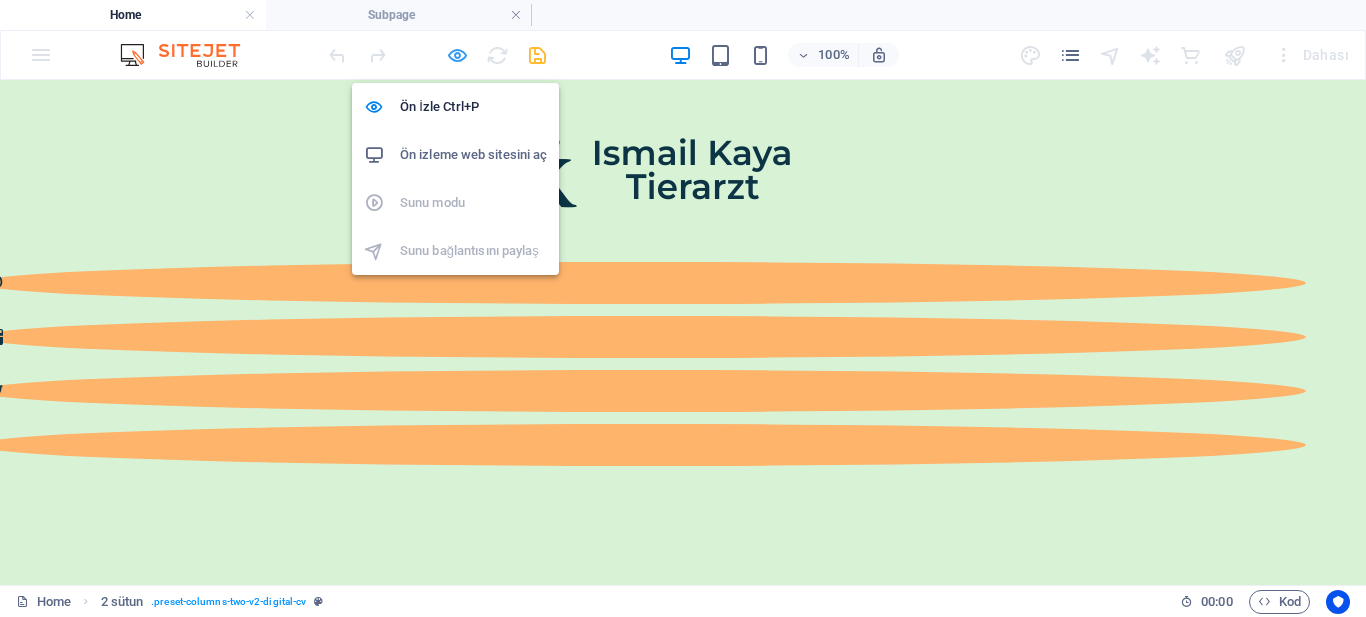 click at bounding box center (457, 55) 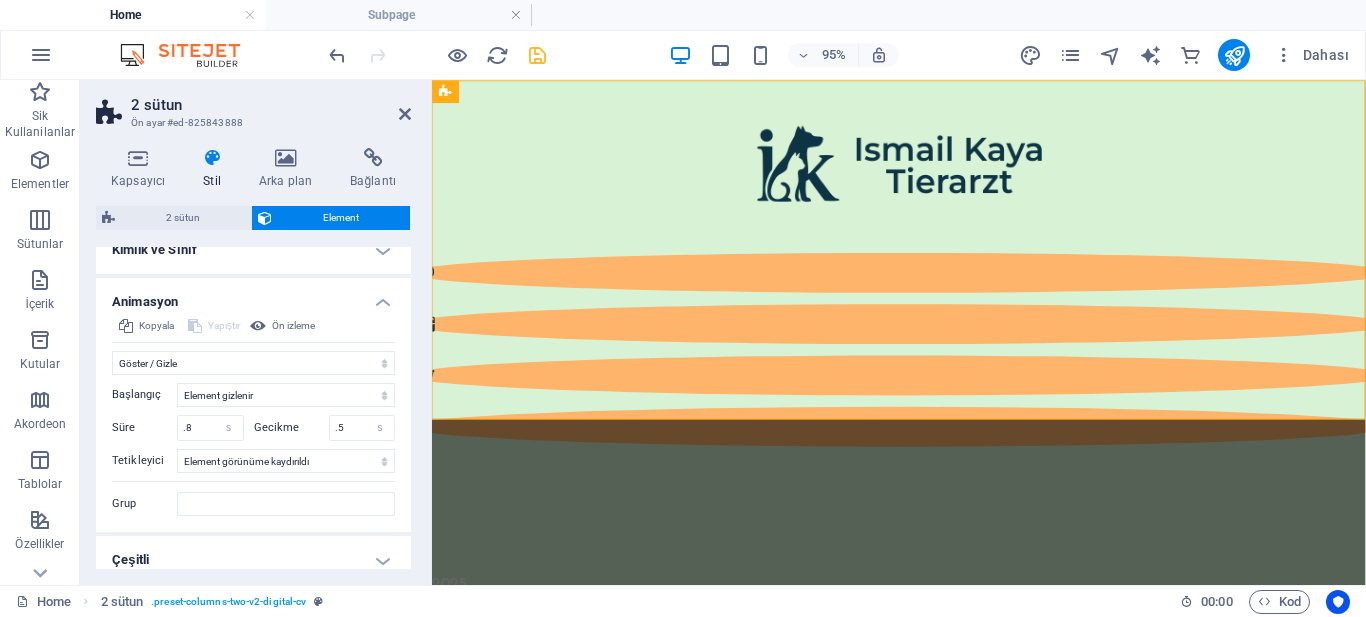 scroll, scrollTop: 560, scrollLeft: 0, axis: vertical 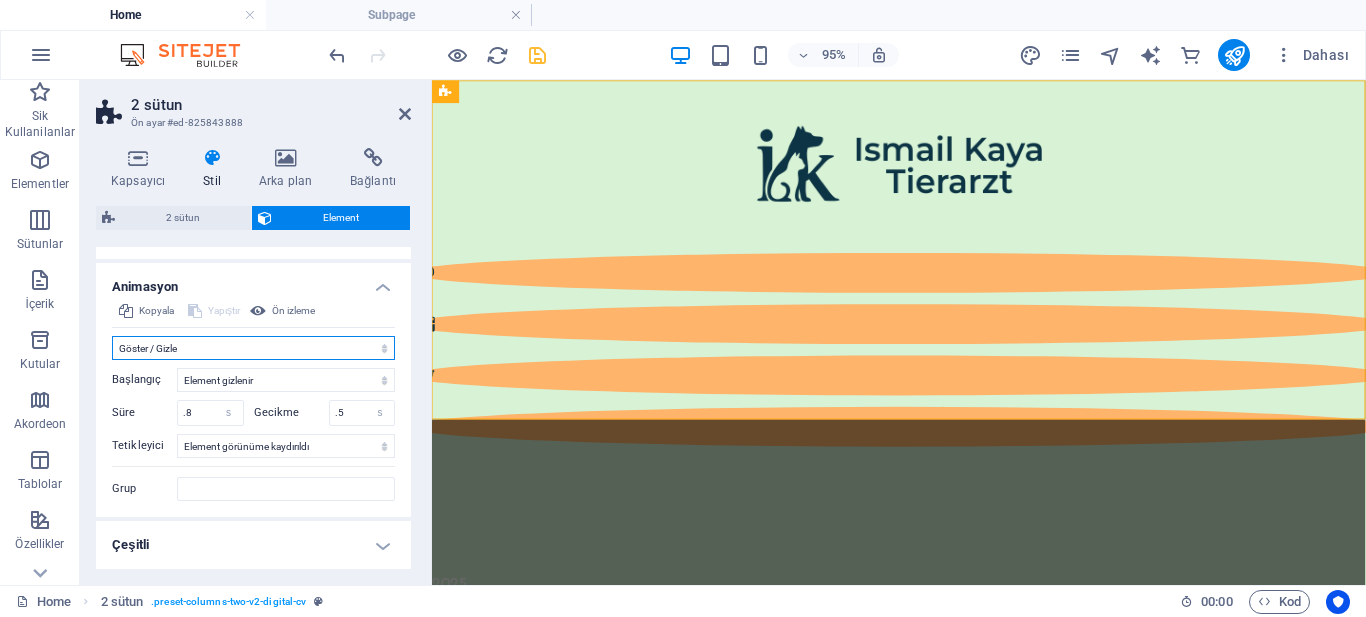 click on "Animasyon ekleme Göster / Gizle Yukarı/Aşağı kaydır Yakınlaştır/Uzaklaştır Soldan sağa kaydır Sağdan sola kaydır Yukarıdan aşağıya kaydır Aşağıdan yukarıya kaydır Nabız atışı Yanıp sönme Kaplama olarak aç" at bounding box center [253, 348] 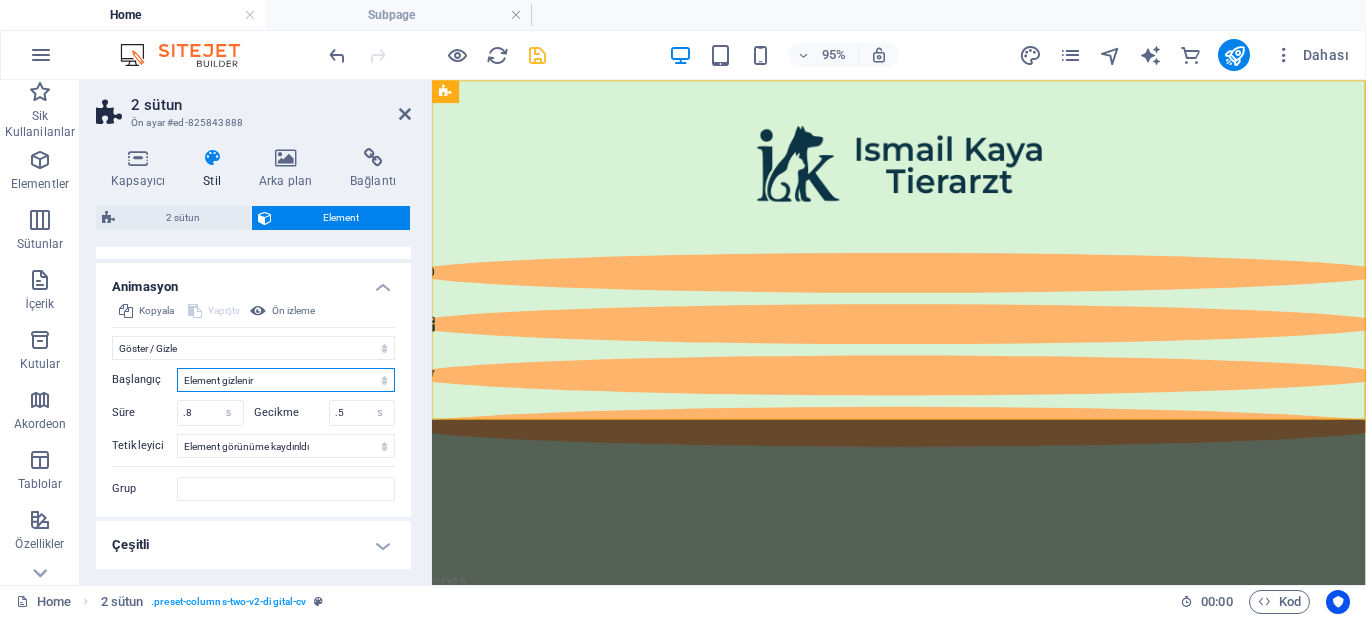 click on "Element gizlenir Element gösterilir" at bounding box center [286, 380] 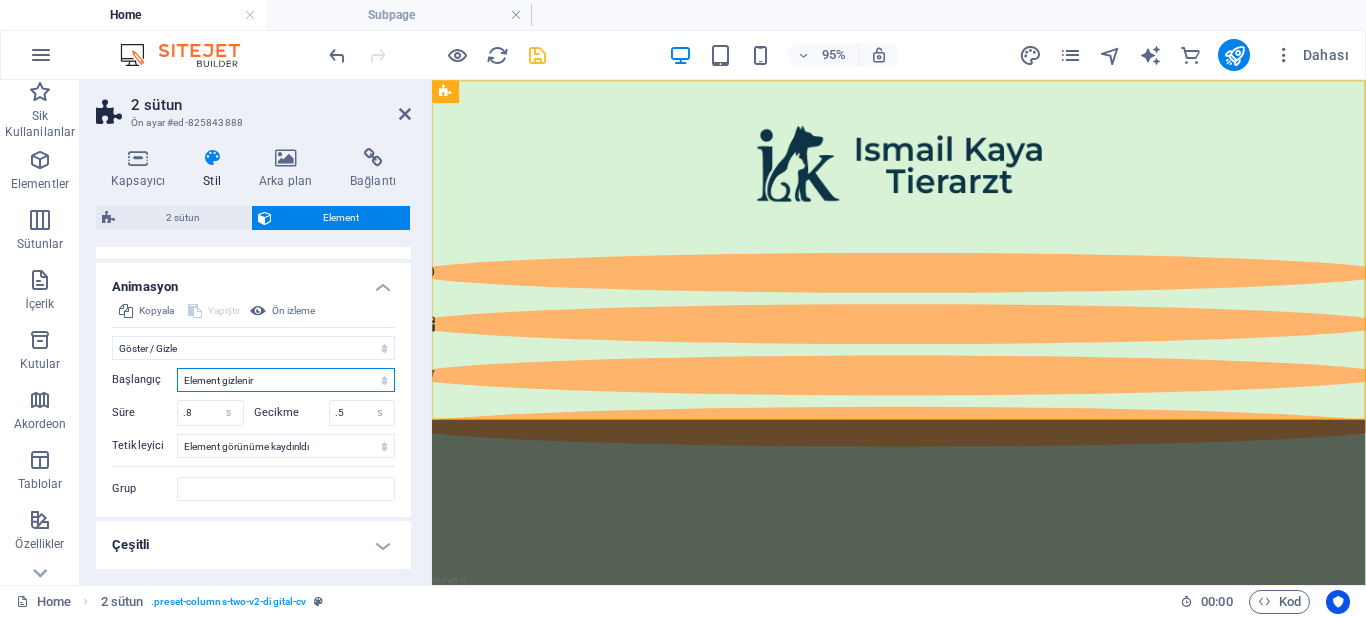 select on "show" 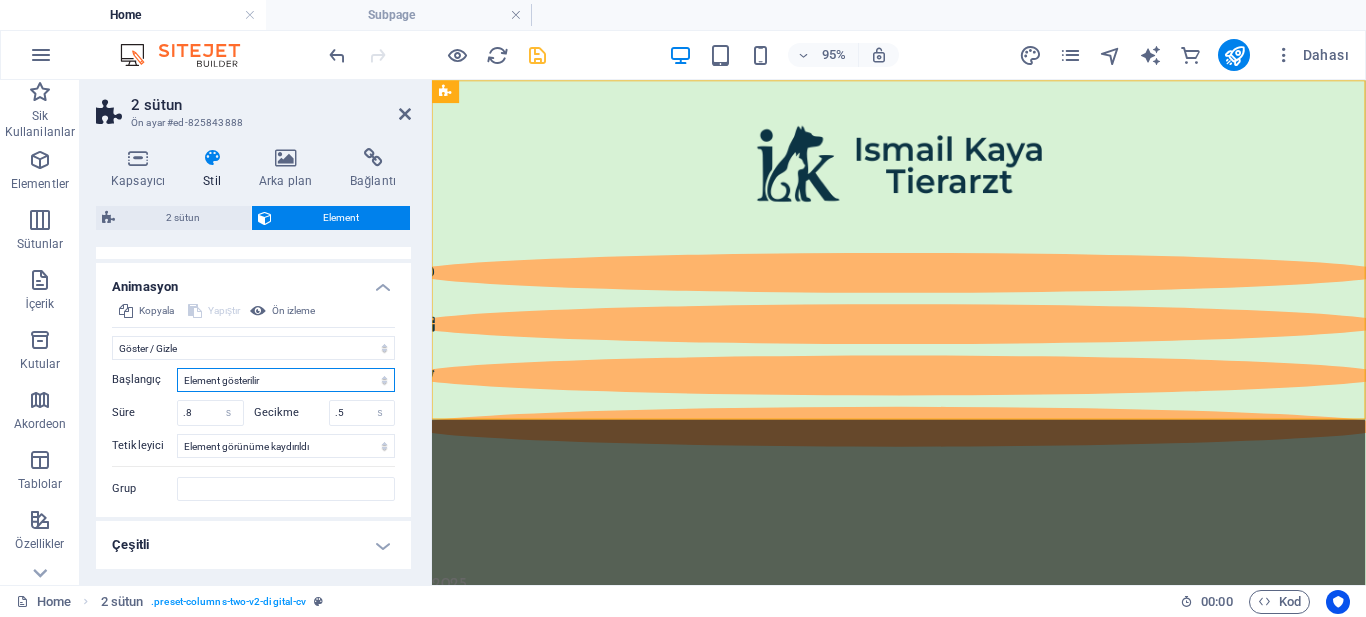 click on "Element gizlenir Element gösterilir" at bounding box center (286, 380) 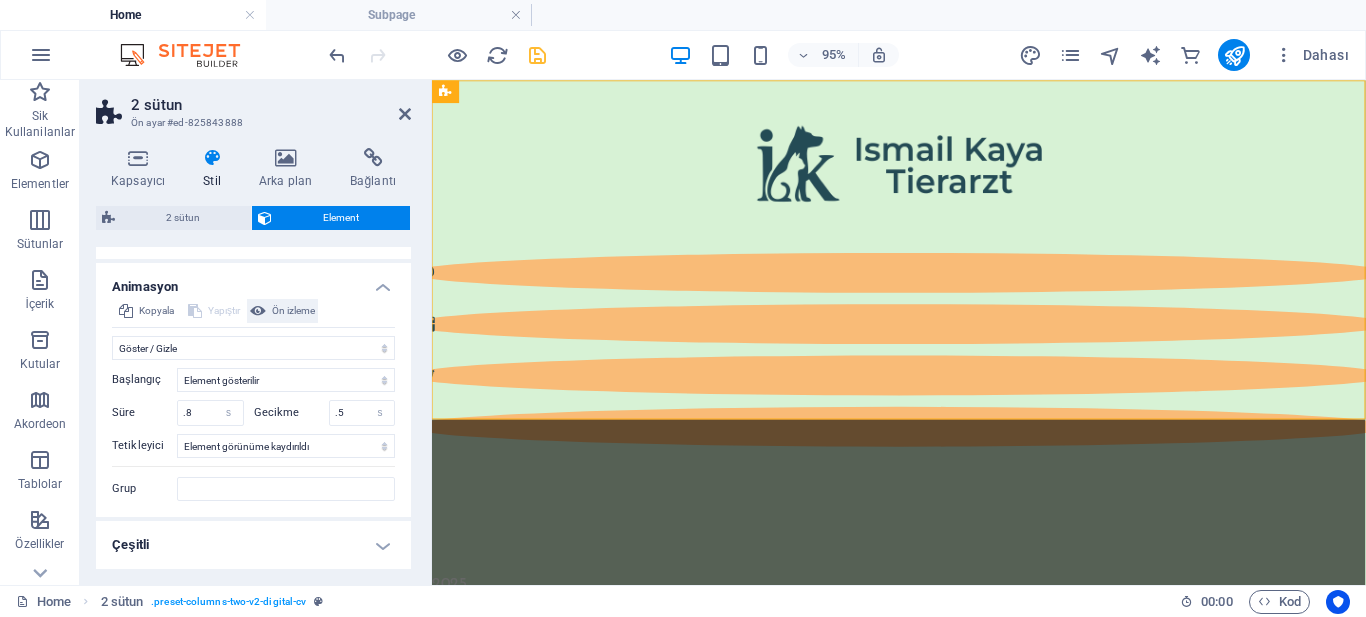 click on "Ön izleme" at bounding box center [293, 311] 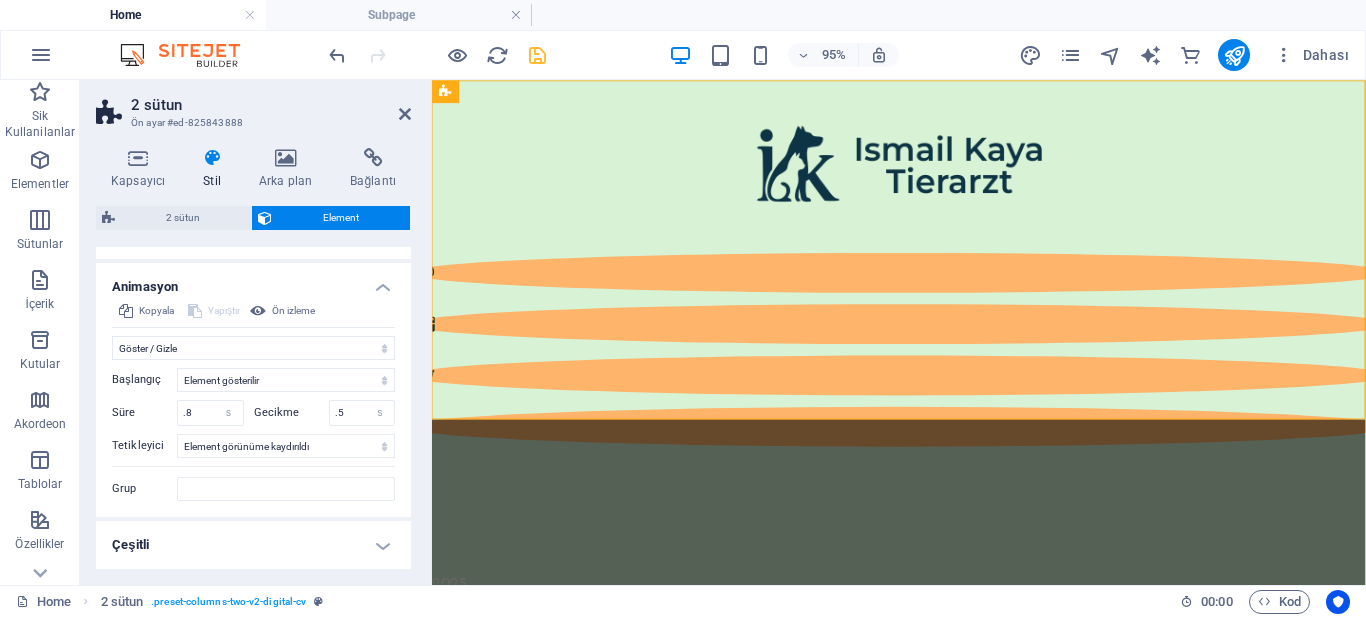 click at bounding box center [437, 55] 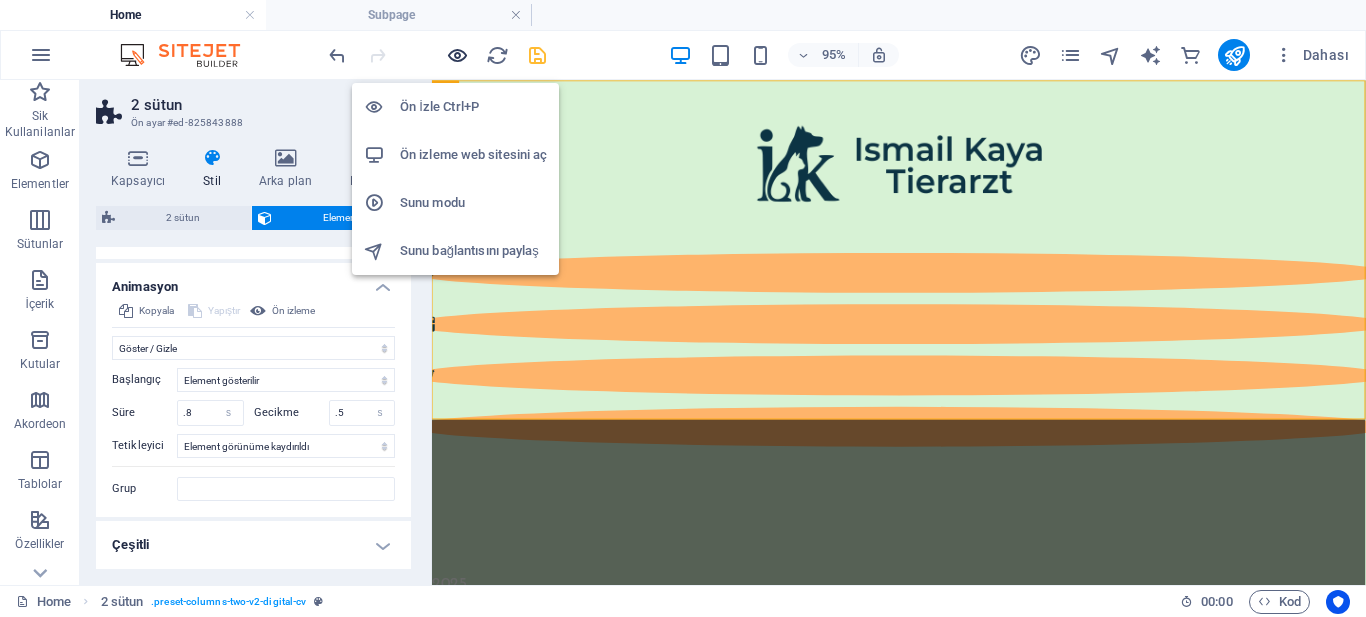 click at bounding box center [457, 55] 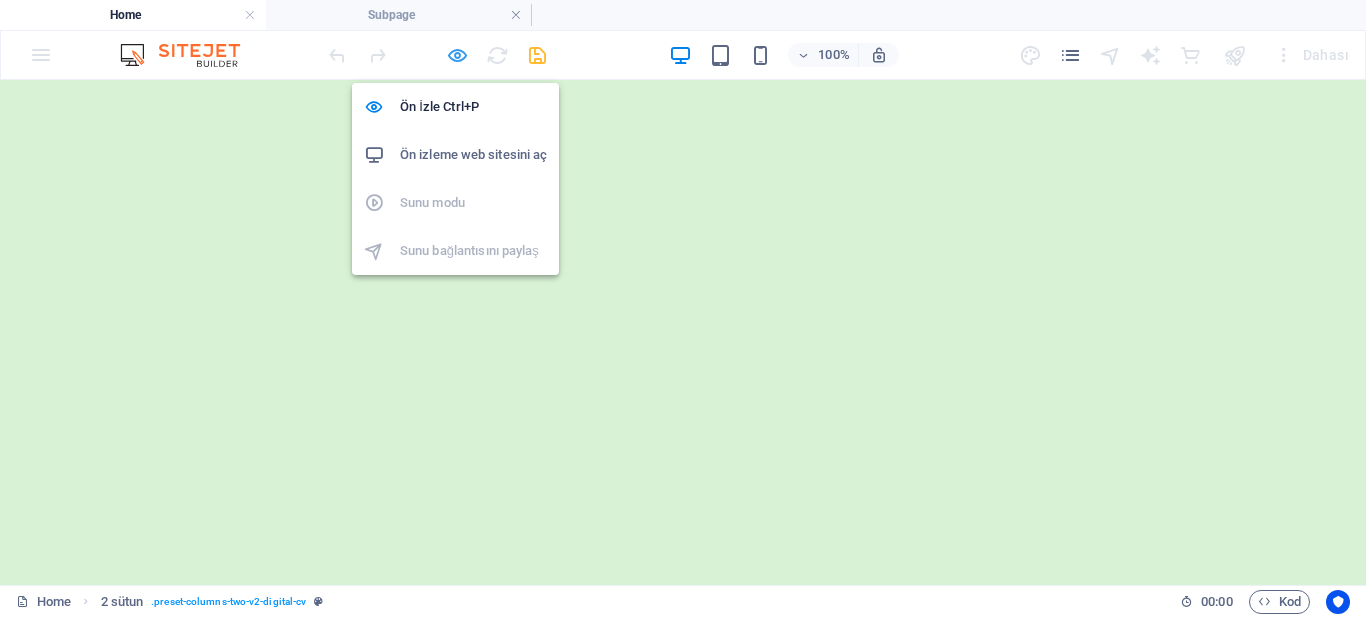 click at bounding box center [457, 55] 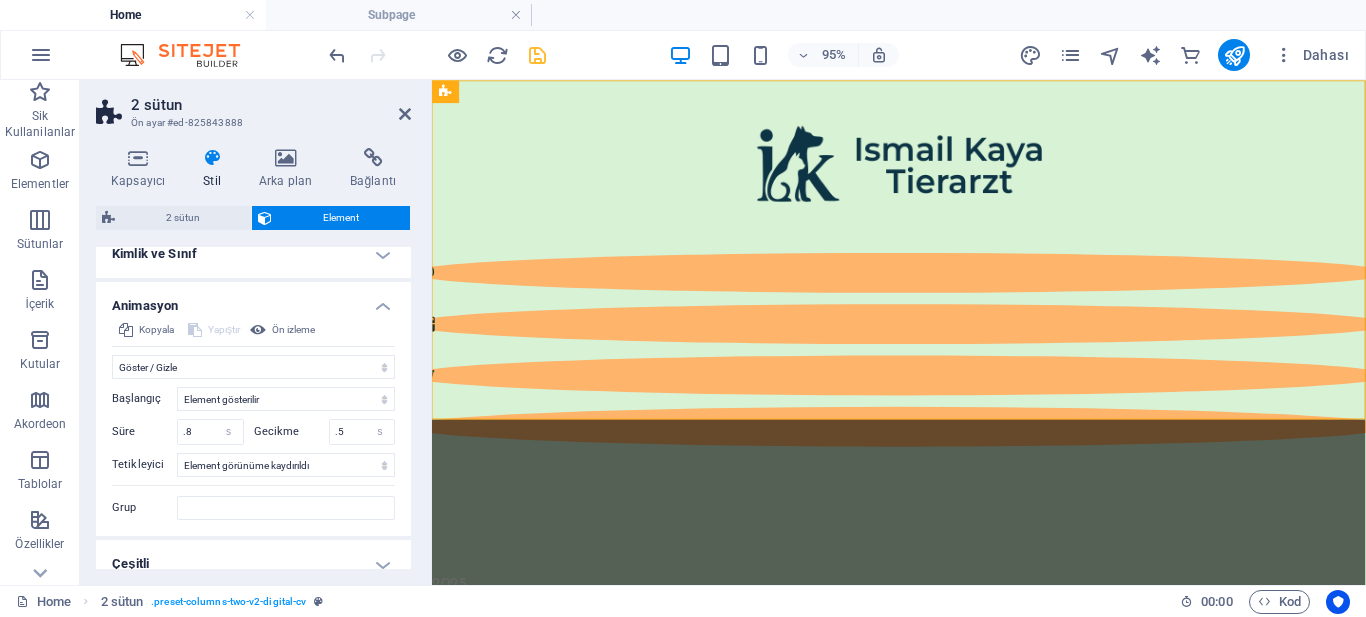 scroll, scrollTop: 560, scrollLeft: 0, axis: vertical 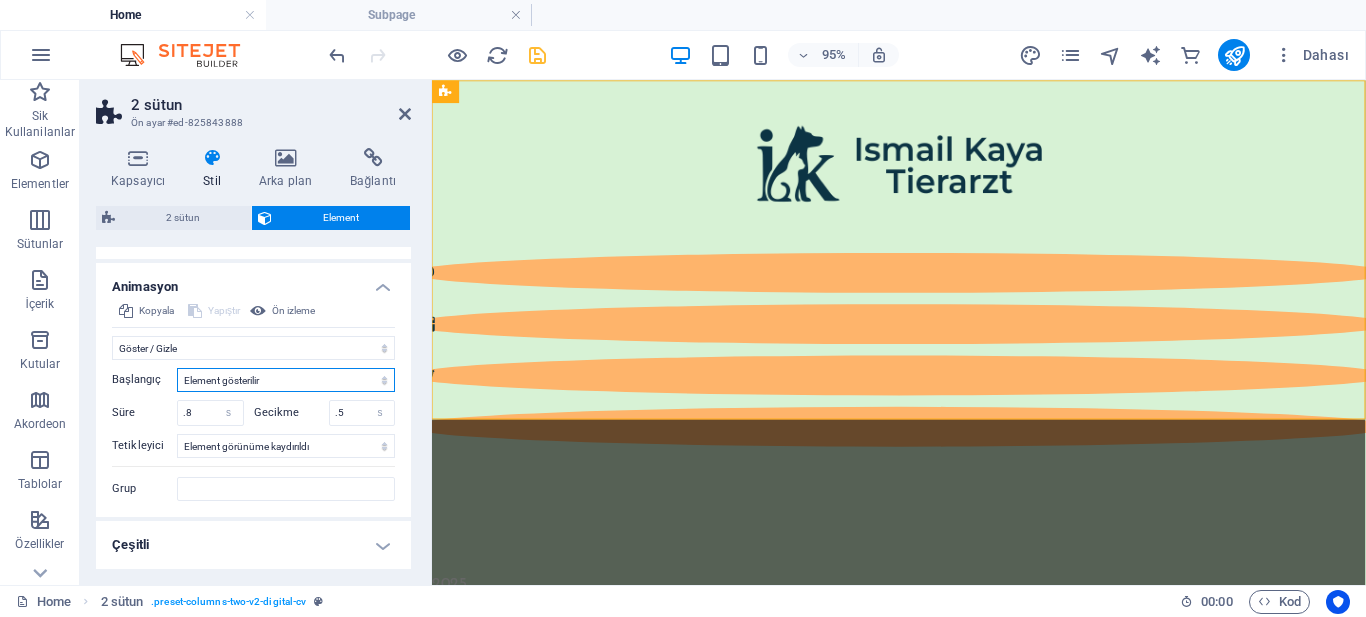 click on "Element gizlenir Element gösterilir" at bounding box center [286, 380] 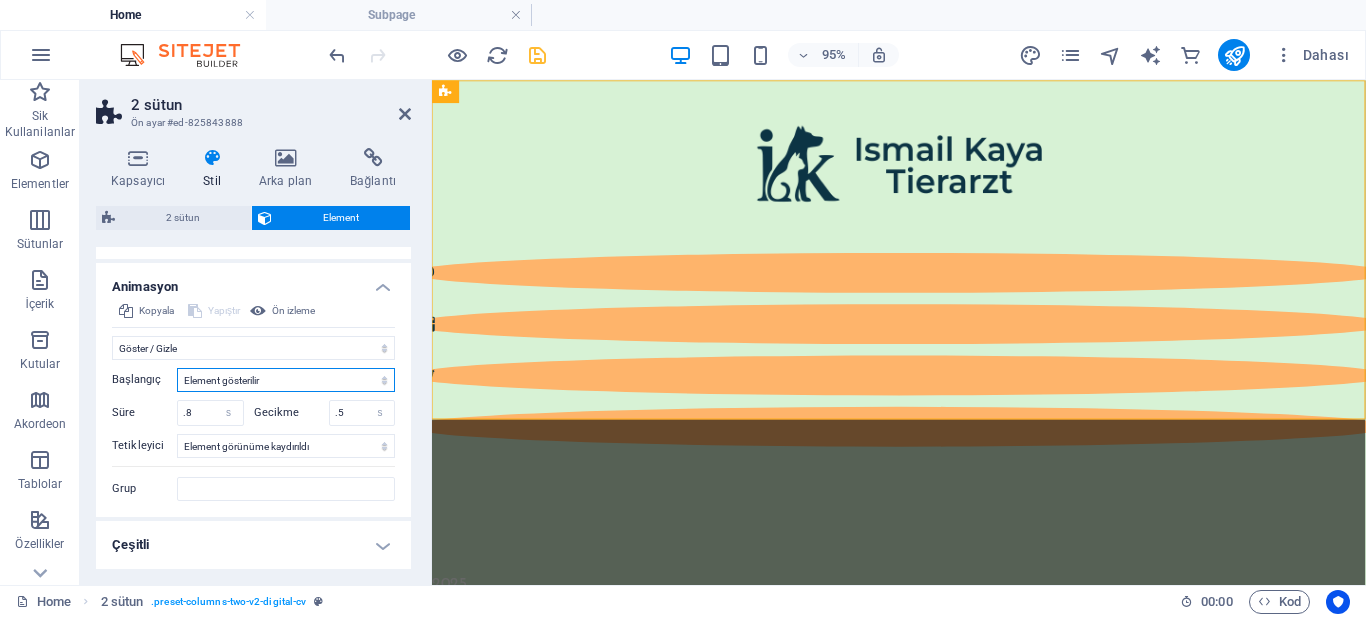select on "hide" 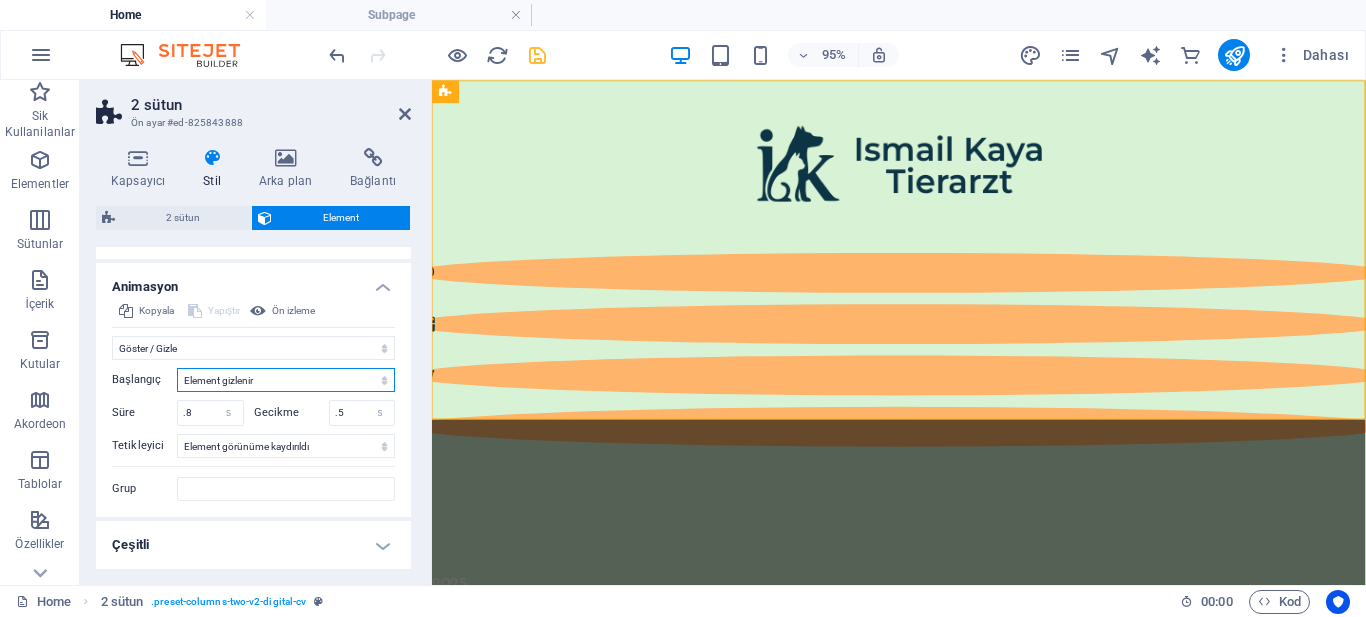 click on "Element gizlenir Element gösterilir" at bounding box center [286, 380] 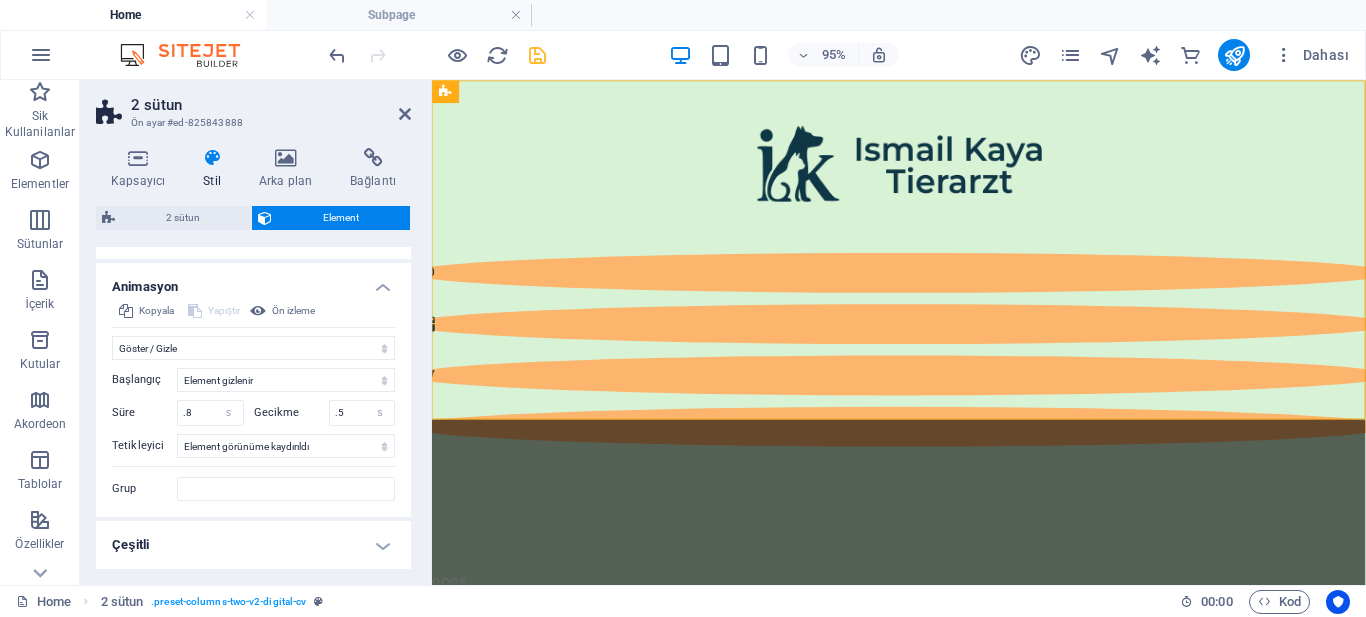 click on "Kopyala Yapıştır Ön izleme" at bounding box center [253, 313] 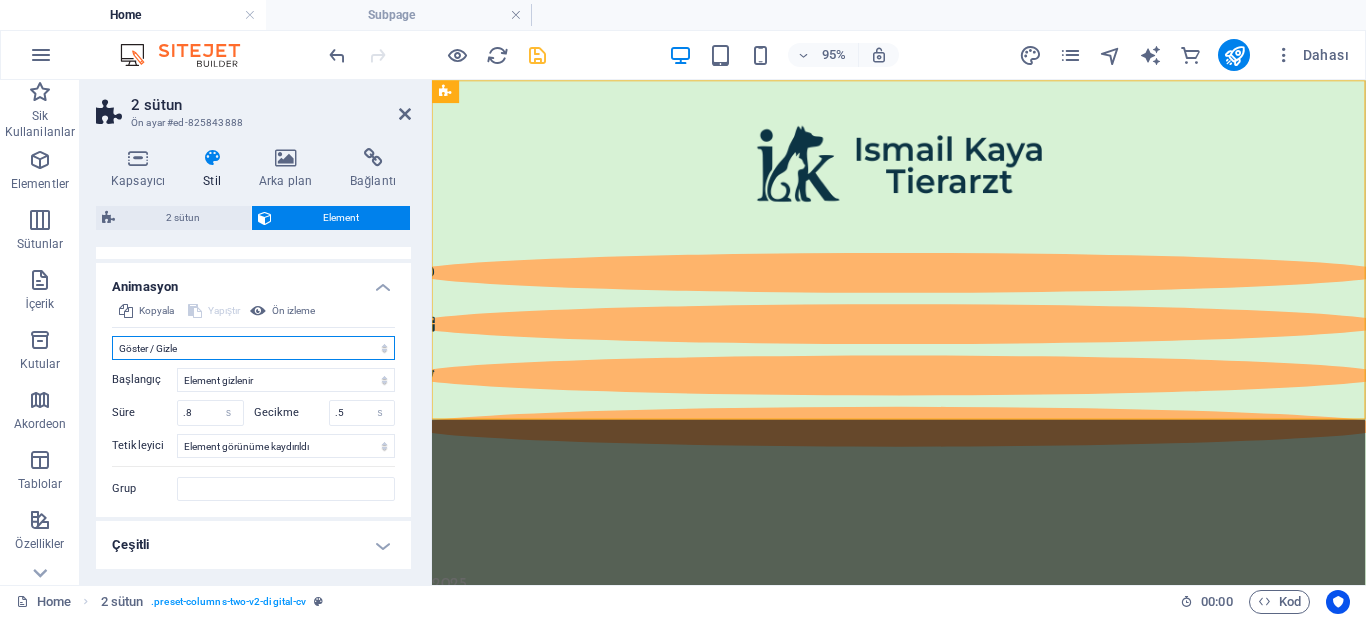 click on "Animasyon ekleme Göster / Gizle Yukarı/Aşağı kaydır Yakınlaştır/Uzaklaştır Soldan sağa kaydır Sağdan sola kaydır Yukarıdan aşağıya kaydır Aşağıdan yukarıya kaydır Nabız atışı Yanıp sönme Kaplama olarak aç" at bounding box center (253, 348) 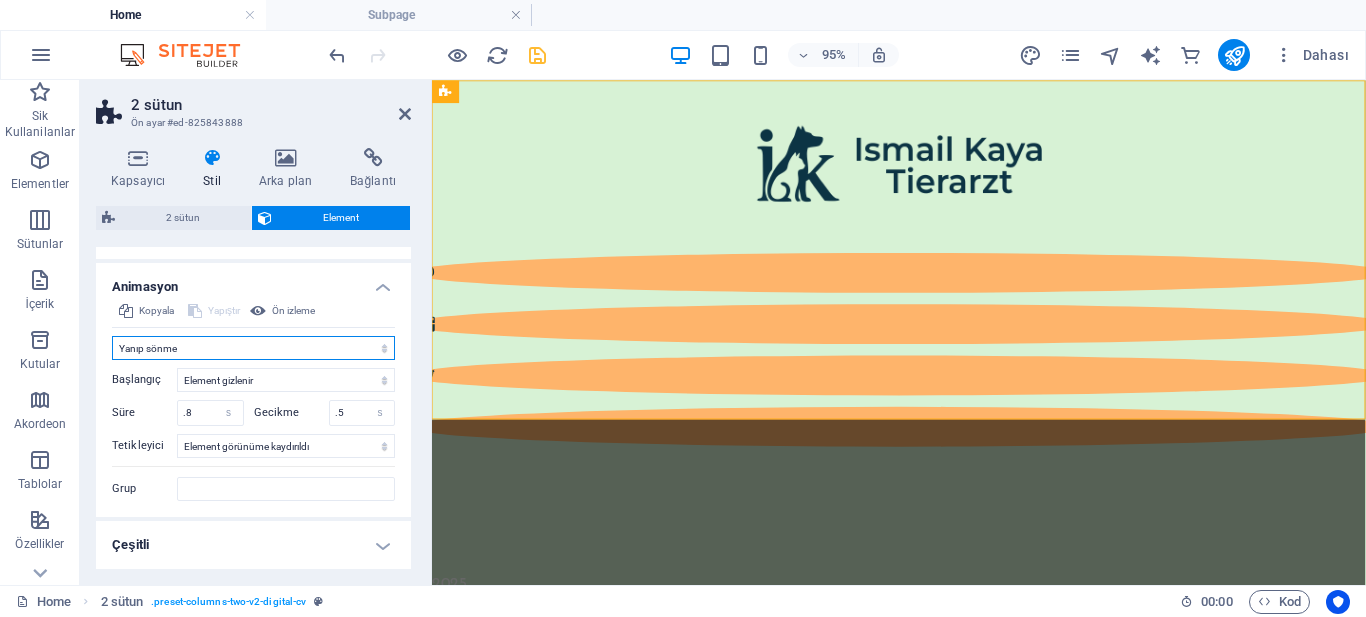 click on "Animasyon ekleme Göster / Gizle Yukarı/Aşağı kaydır Yakınlaştır/Uzaklaştır Soldan sağa kaydır Sağdan sola kaydır Yukarıdan aşağıya kaydır Aşağıdan yukarıya kaydır Nabız atışı Yanıp sönme Kaplama olarak aç" at bounding box center [253, 348] 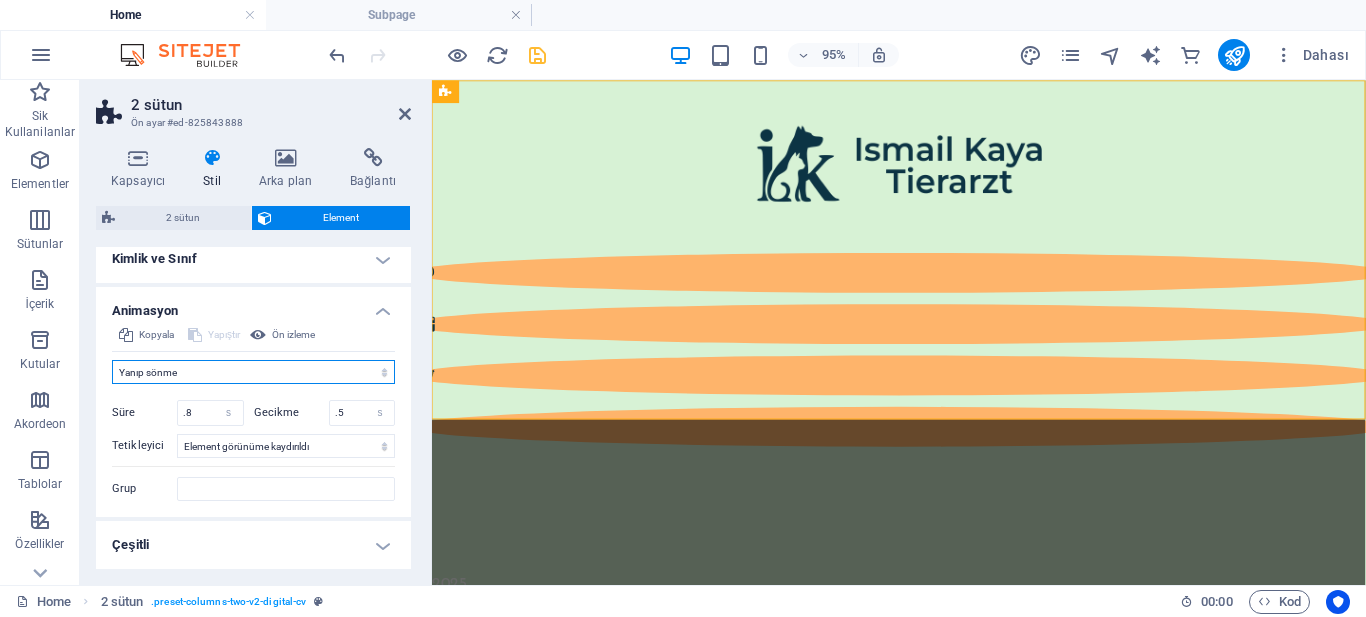 scroll, scrollTop: 536, scrollLeft: 0, axis: vertical 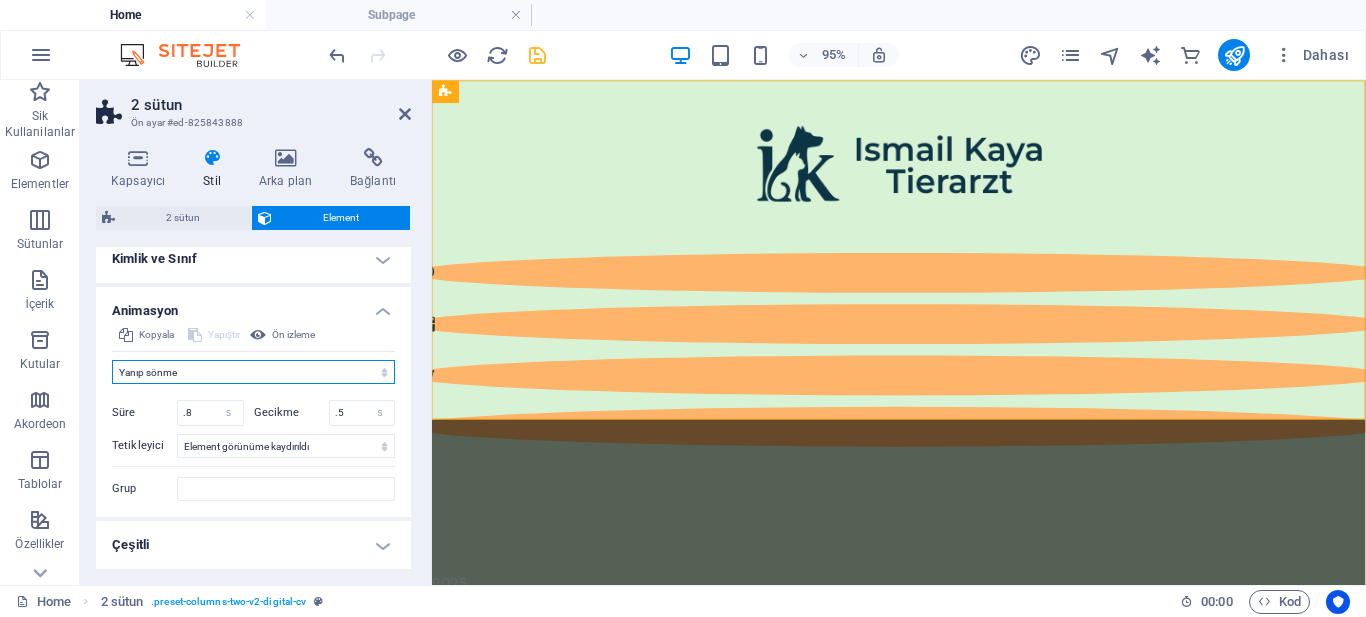 click on "Animasyon ekleme Göster / Gizle Yukarı/Aşağı kaydır Yakınlaştır/Uzaklaştır Soldan sağa kaydır Sağdan sola kaydır Yukarıdan aşağıya kaydır Aşağıdan yukarıya kaydır Nabız atışı Yanıp sönme Kaplama olarak aç" at bounding box center (253, 372) 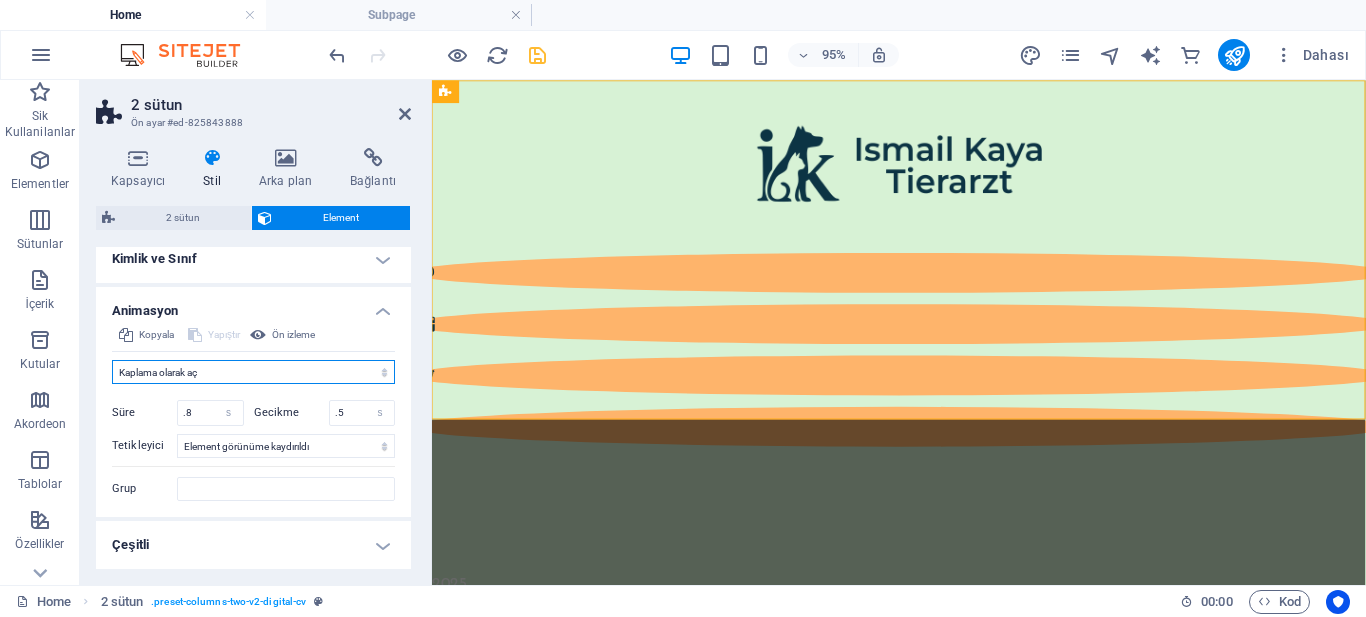 click on "Animasyon ekleme Göster / Gizle Yukarı/Aşağı kaydır Yakınlaştır/Uzaklaştır Soldan sağa kaydır Sağdan sola kaydır Yukarıdan aşağıya kaydır Aşağıdan yukarıya kaydır Nabız atışı Yanıp sönme Kaplama olarak aç" at bounding box center (253, 372) 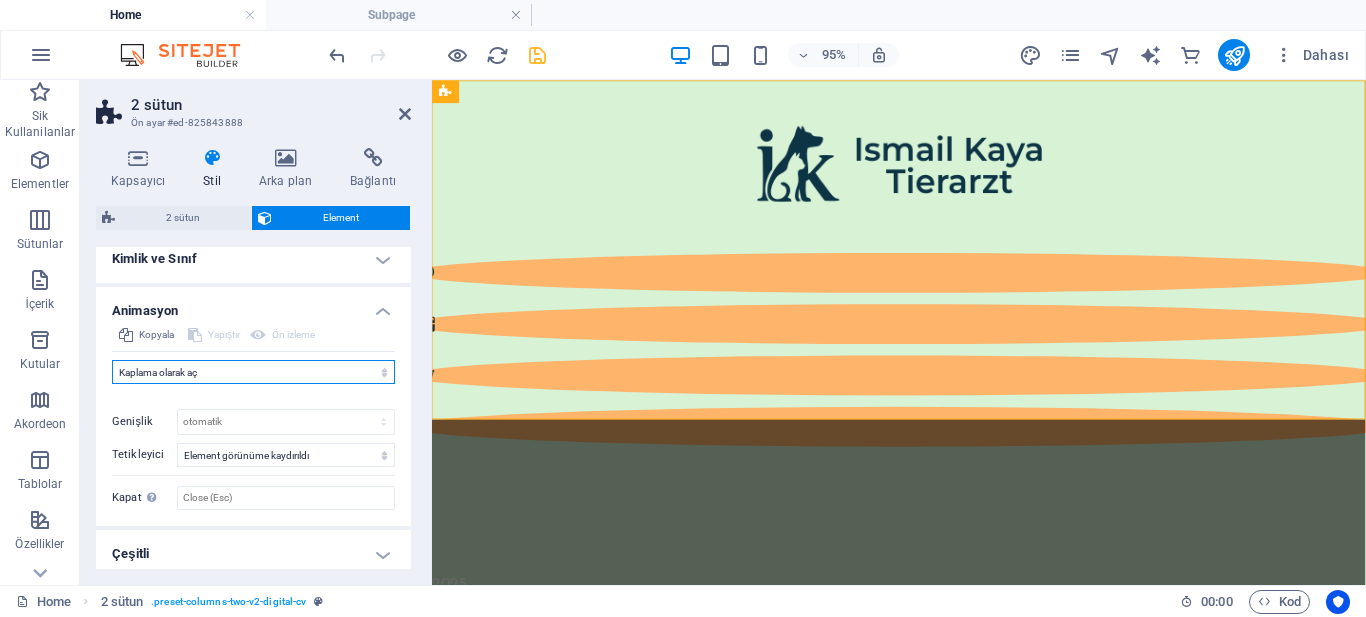 scroll, scrollTop: 545, scrollLeft: 0, axis: vertical 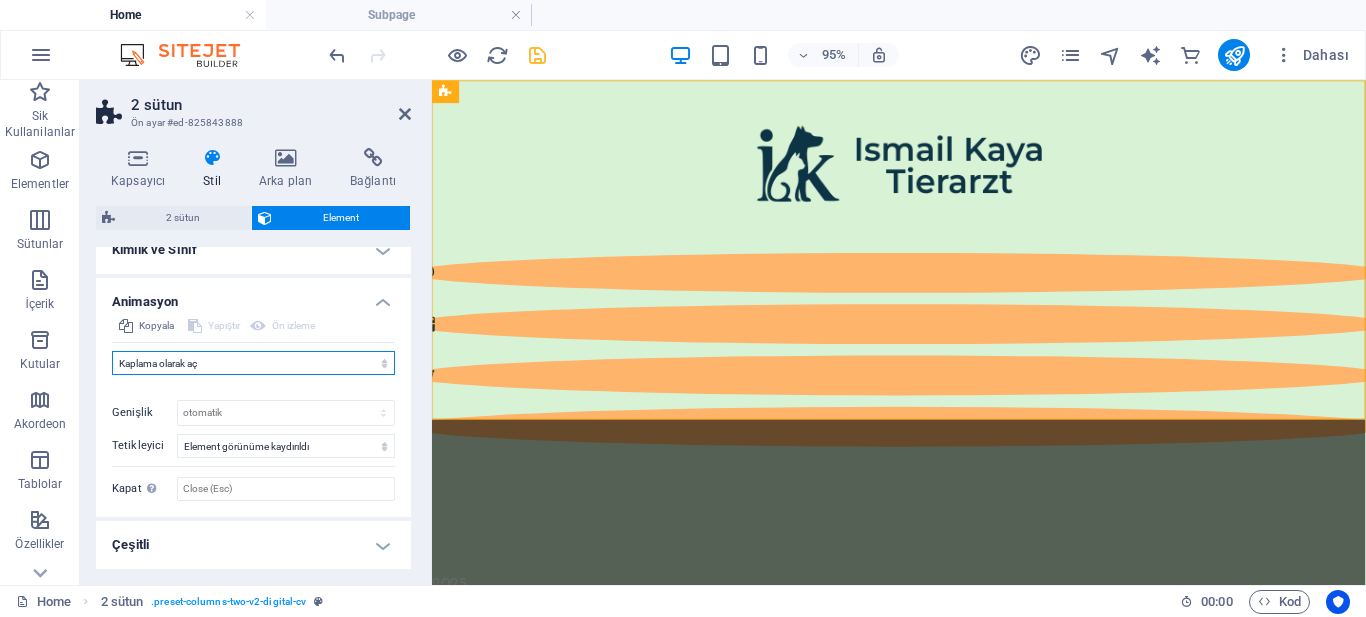 click on "Animasyon ekleme Göster / Gizle Yukarı/Aşağı kaydır Yakınlaştır/Uzaklaştır Soldan sağa kaydır Sağdan sola kaydır Yukarıdan aşağıya kaydır Aşağıdan yukarıya kaydır Nabız atışı Yanıp sönme Kaplama olarak aç" at bounding box center [253, 363] 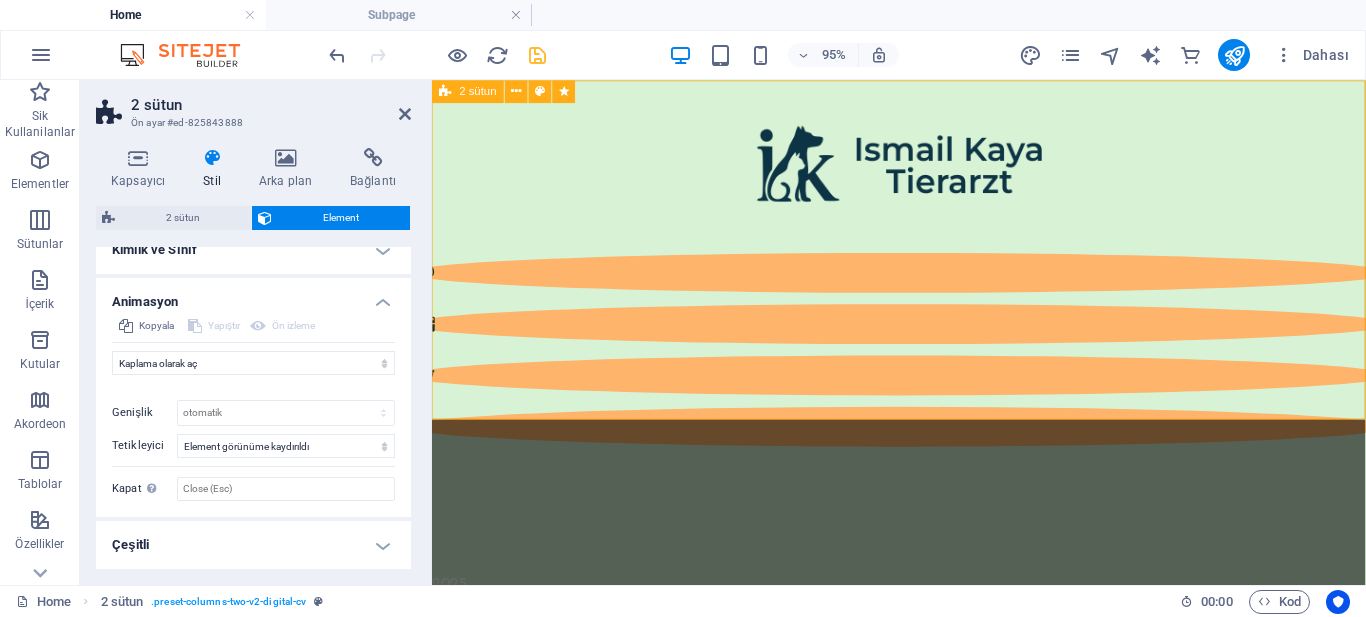 click at bounding box center (923, 339) 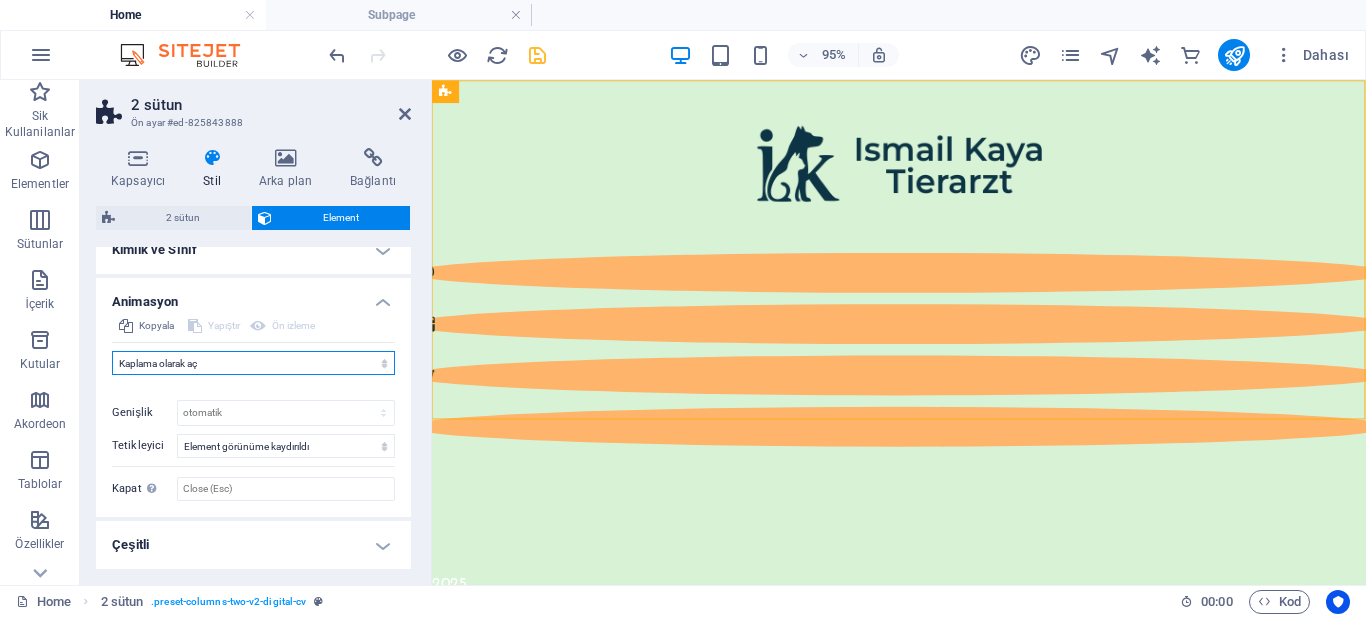 click on "Animasyon ekleme Göster / Gizle Yukarı/Aşağı kaydır Yakınlaştır/Uzaklaştır Soldan sağa kaydır Sağdan sola kaydır Yukarıdan aşağıya kaydır Aşağıdan yukarıya kaydır Nabız atışı Yanıp sönme Kaplama olarak aç" at bounding box center [253, 363] 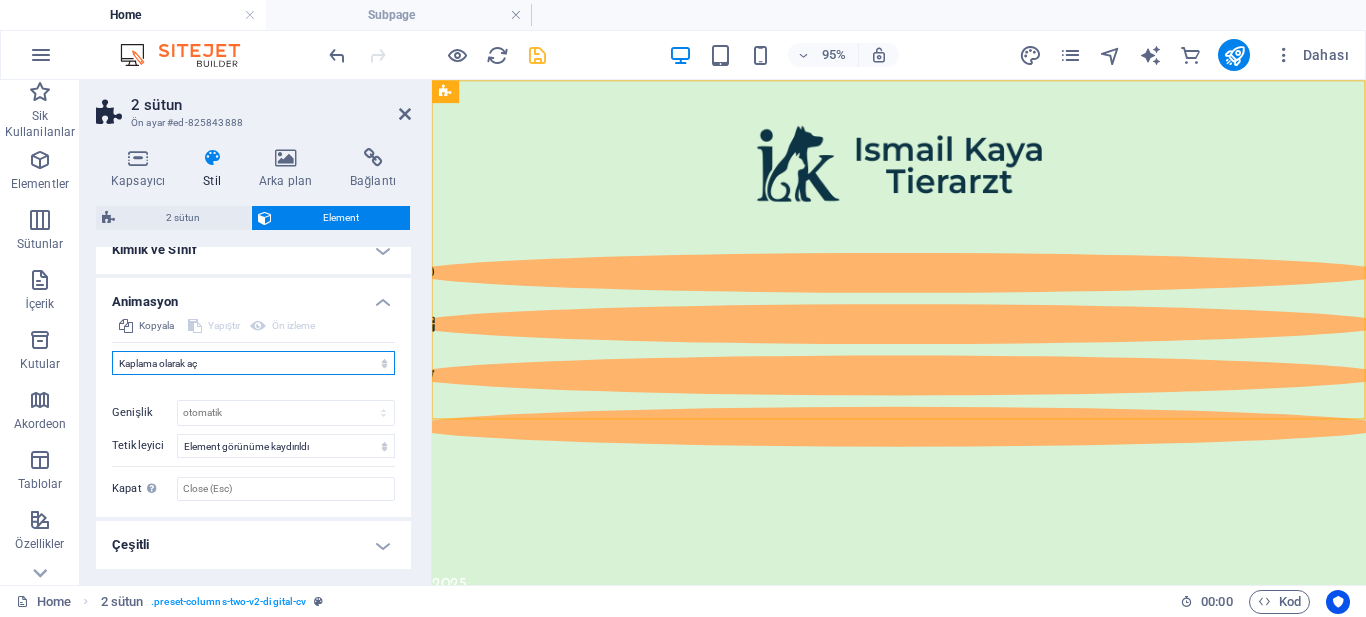 select on "move-bottom-to-top" 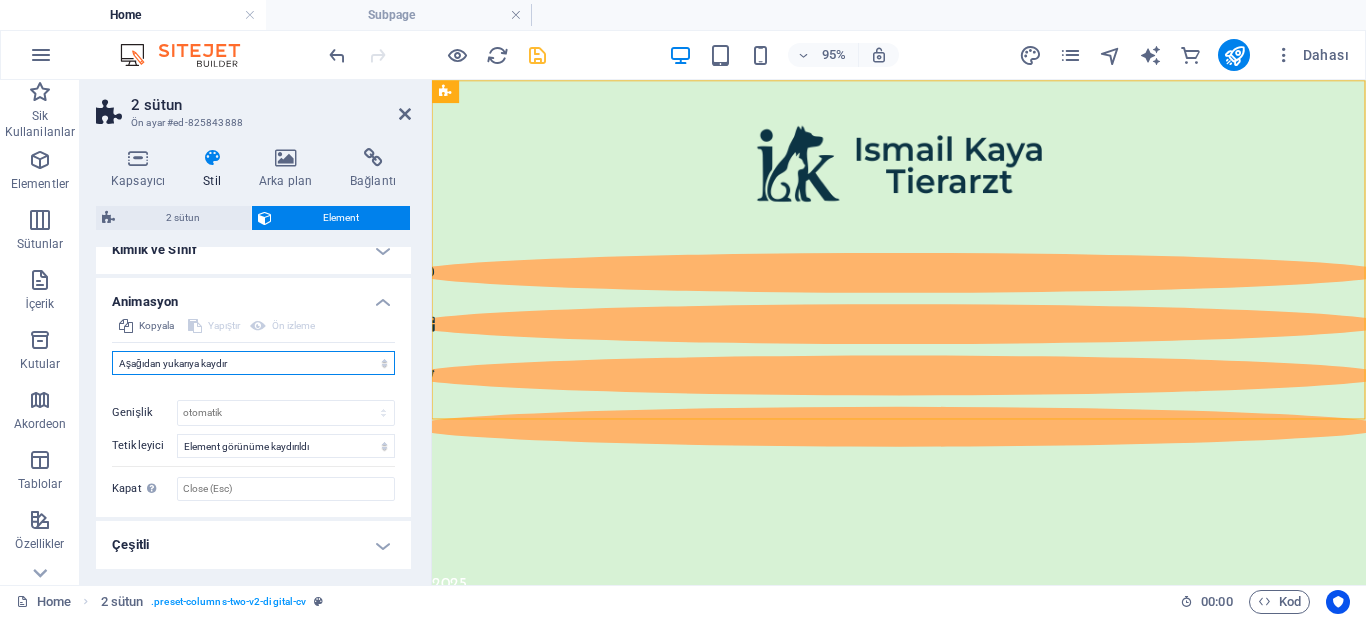 click on "Animasyon ekleme Göster / Gizle Yukarı/Aşağı kaydır Yakınlaştır/Uzaklaştır Soldan sağa kaydır Sağdan sola kaydır Yukarıdan aşağıya kaydır Aşağıdan yukarıya kaydır Nabız atışı Yanıp sönme Kaplama olarak aç" at bounding box center [253, 363] 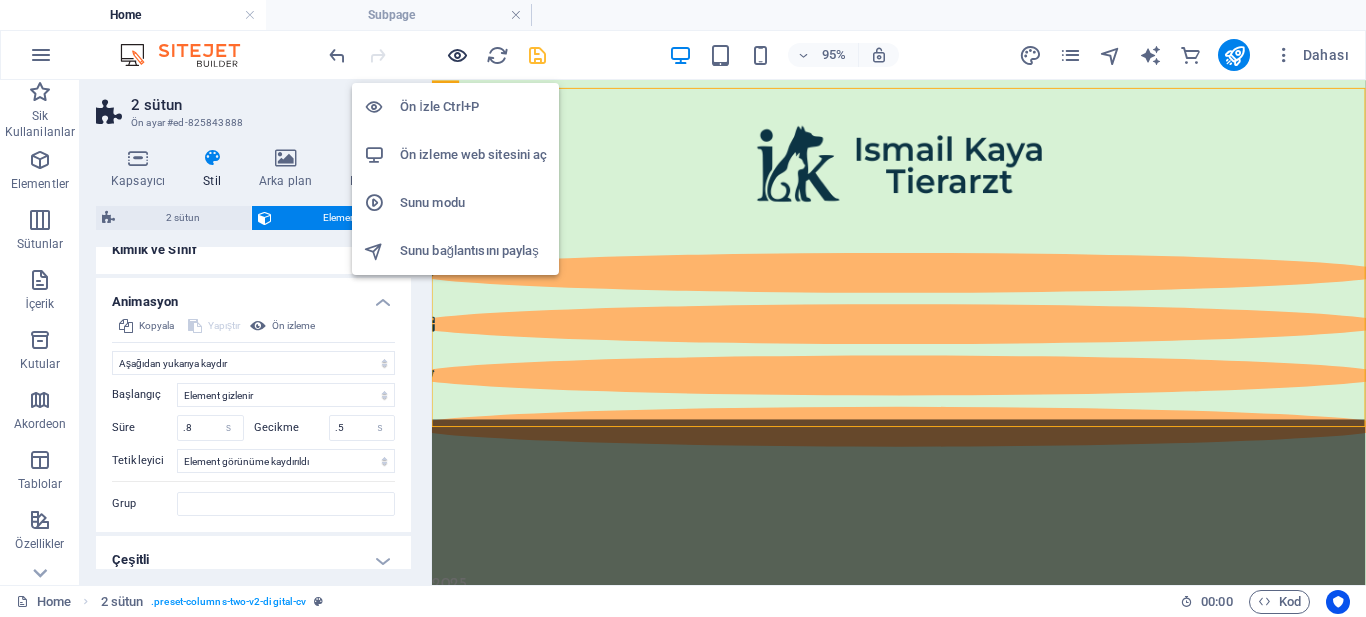 click at bounding box center [457, 55] 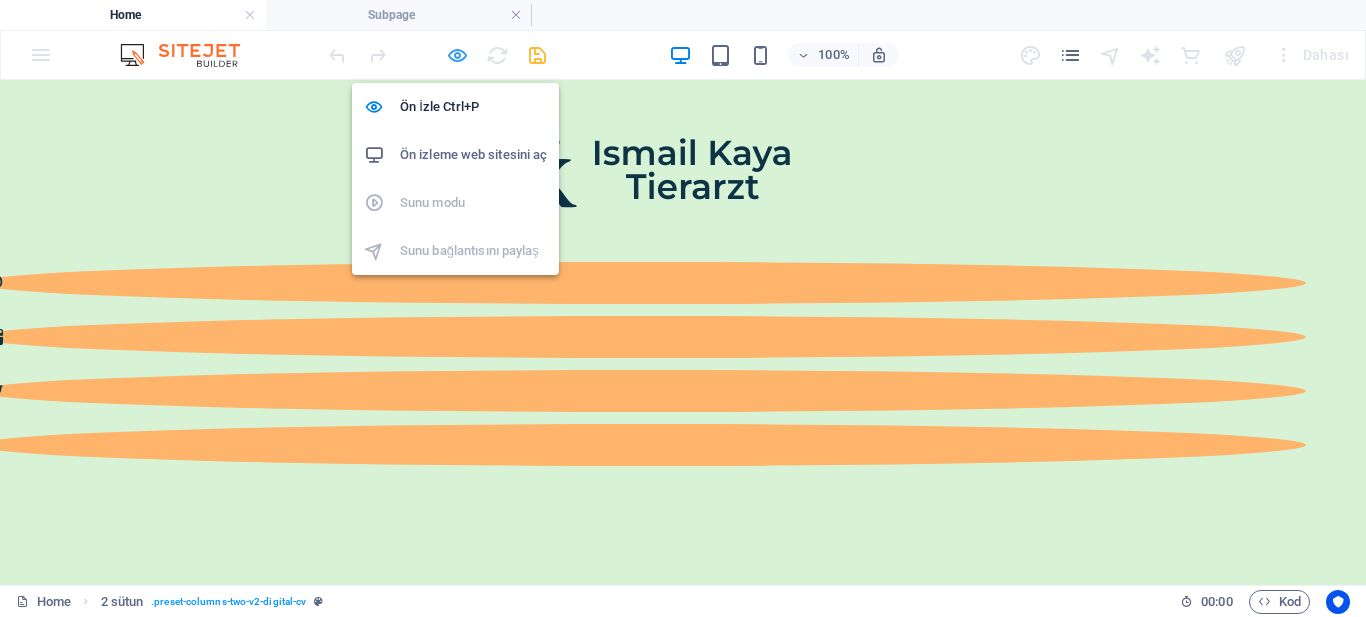 click at bounding box center [457, 55] 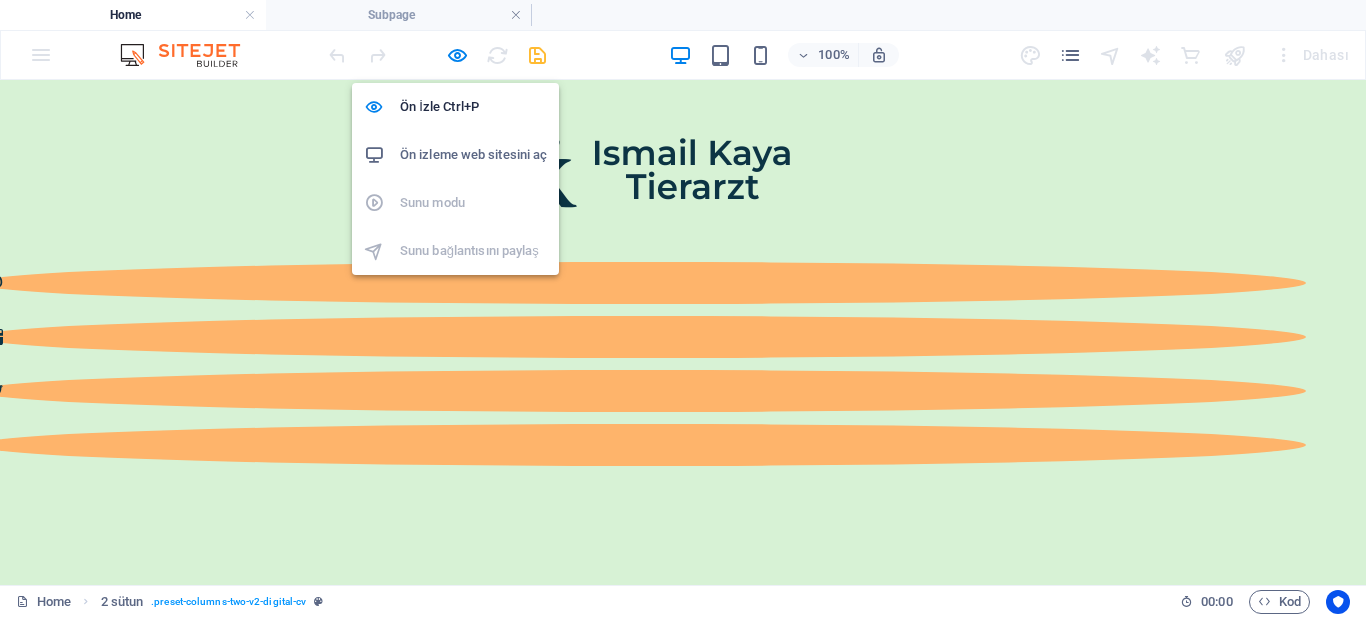 select on "move-bottom-to-top" 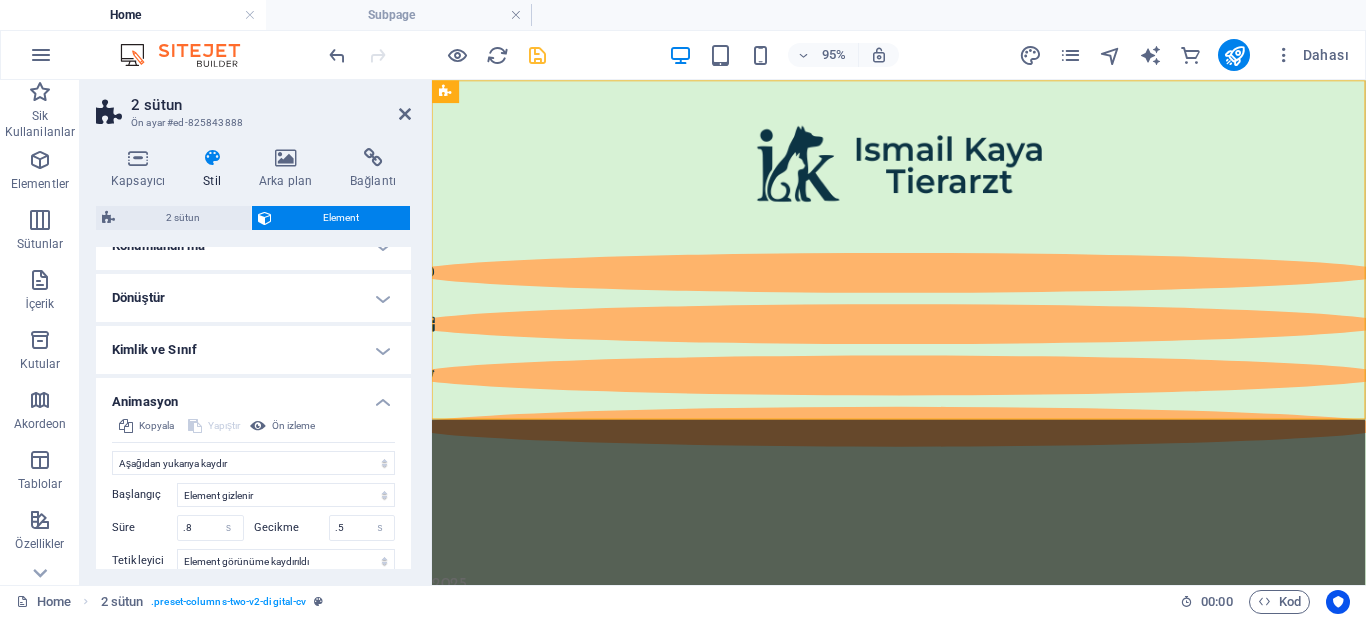 scroll, scrollTop: 560, scrollLeft: 0, axis: vertical 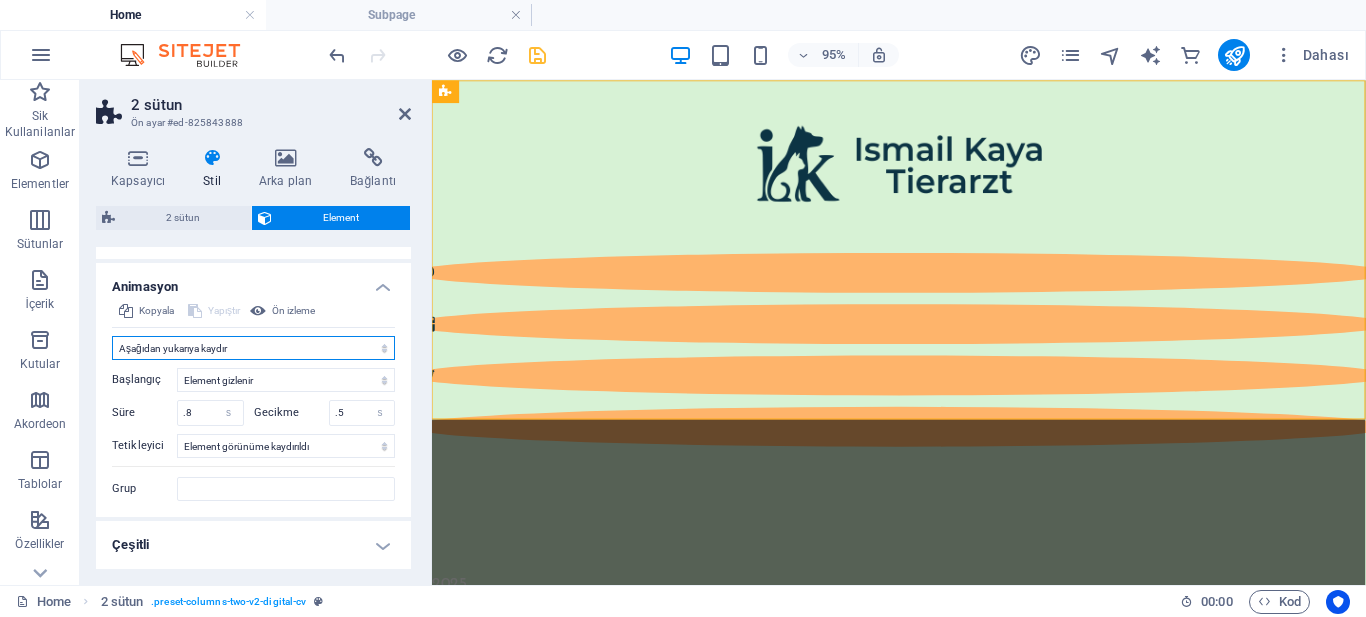 click on "Animasyon ekleme Göster / Gizle Yukarı/Aşağı kaydır Yakınlaştır/Uzaklaştır Soldan sağa kaydır Sağdan sola kaydır Yukarıdan aşağıya kaydır Aşağıdan yukarıya kaydır Nabız atışı Yanıp sönme Kaplama olarak aç" at bounding box center (253, 348) 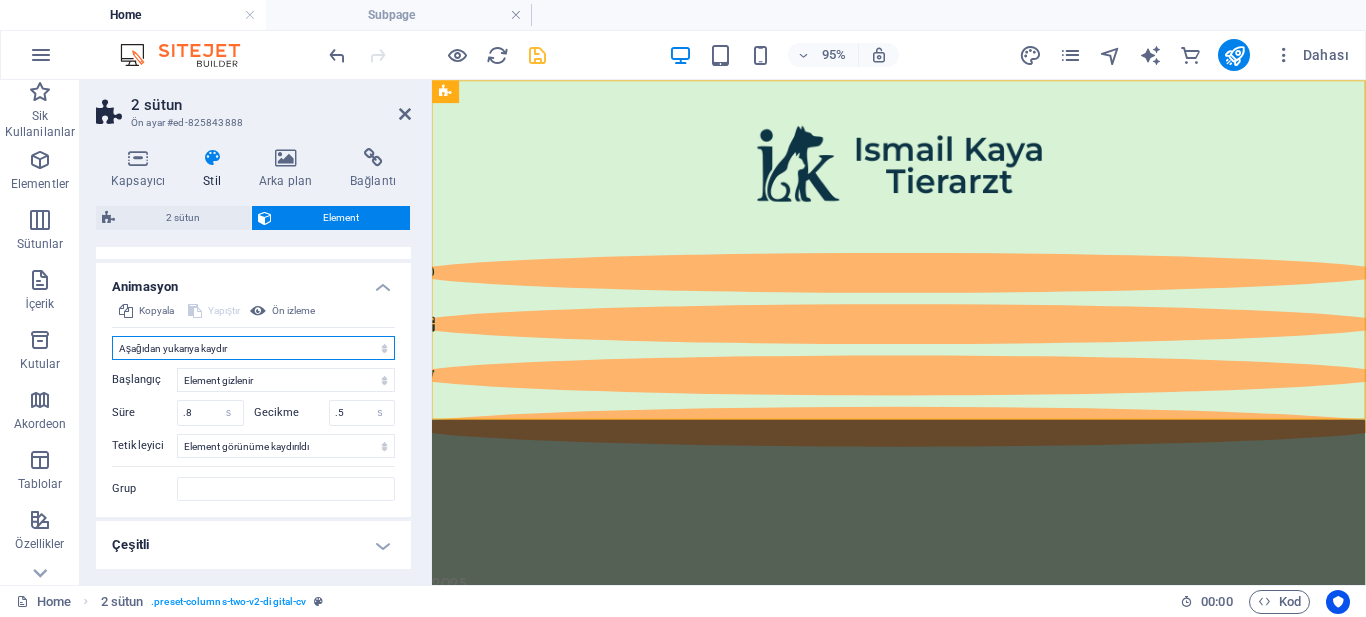select on "none" 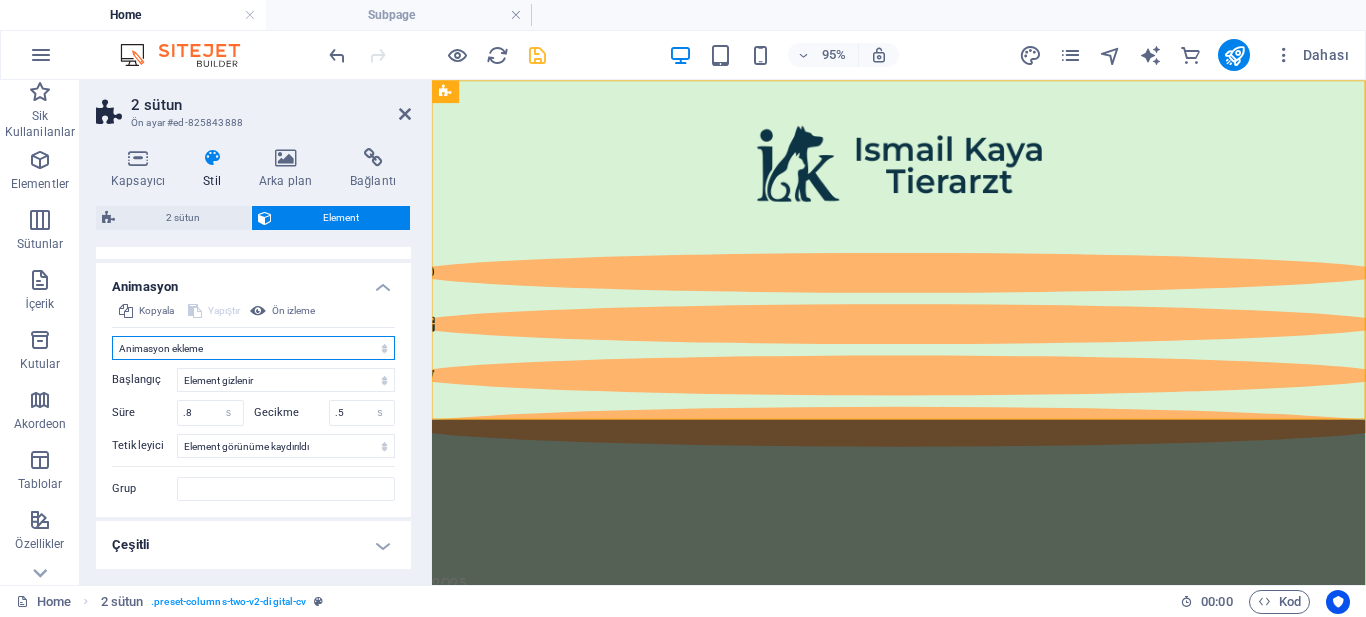 click on "Animasyon ekleme Göster / Gizle Yukarı/Aşağı kaydır Yakınlaştır/Uzaklaştır Soldan sağa kaydır Sağdan sola kaydır Yukarıdan aşağıya kaydır Aşağıdan yukarıya kaydır Nabız atışı Yanıp sönme Kaplama olarak aç" at bounding box center [253, 348] 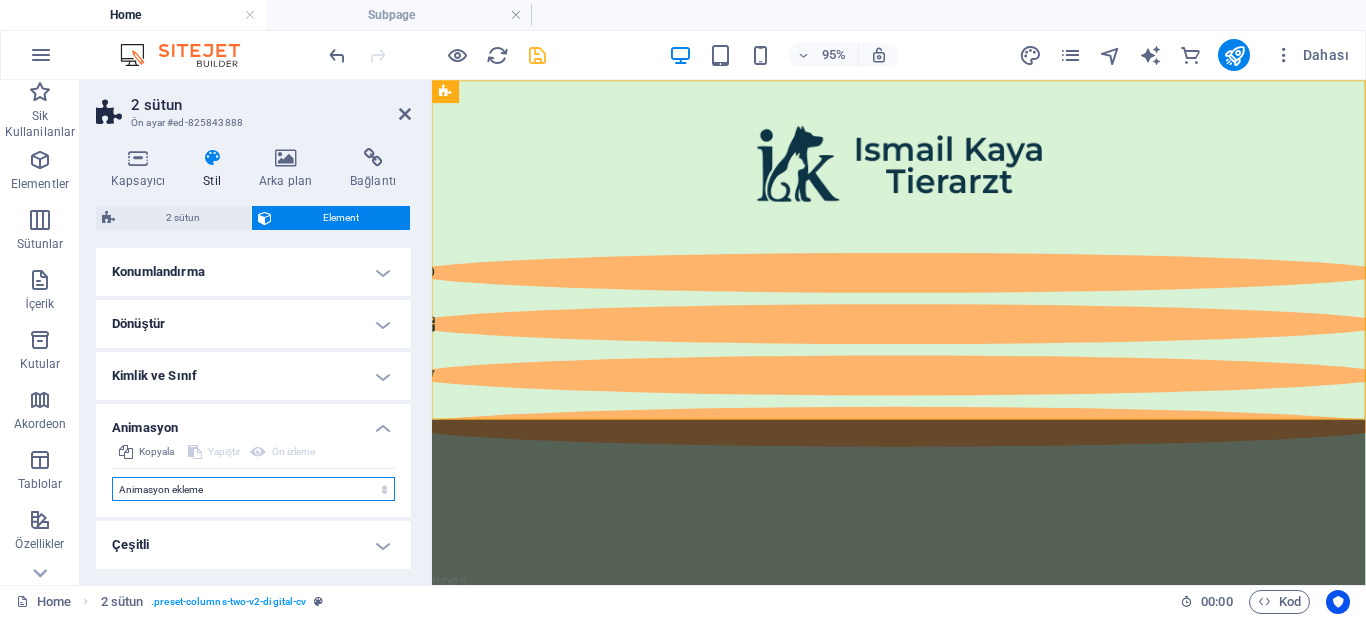 scroll, scrollTop: 419, scrollLeft: 0, axis: vertical 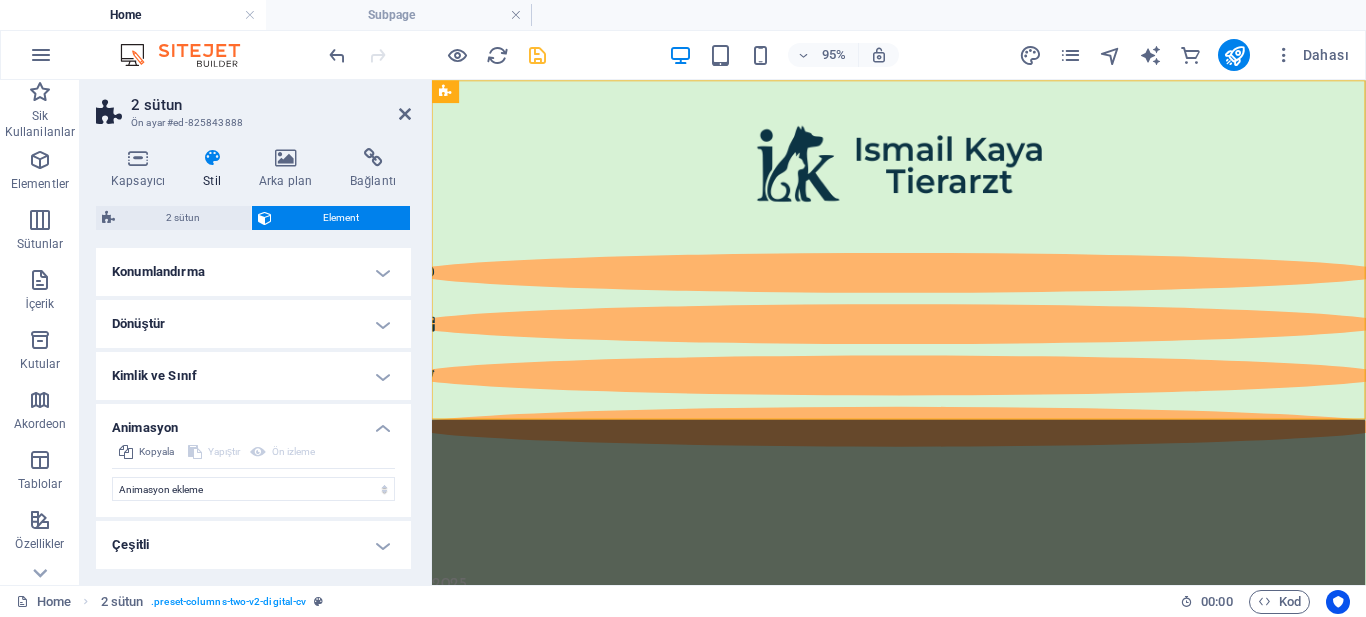 click on "Çeşitli" at bounding box center [253, 545] 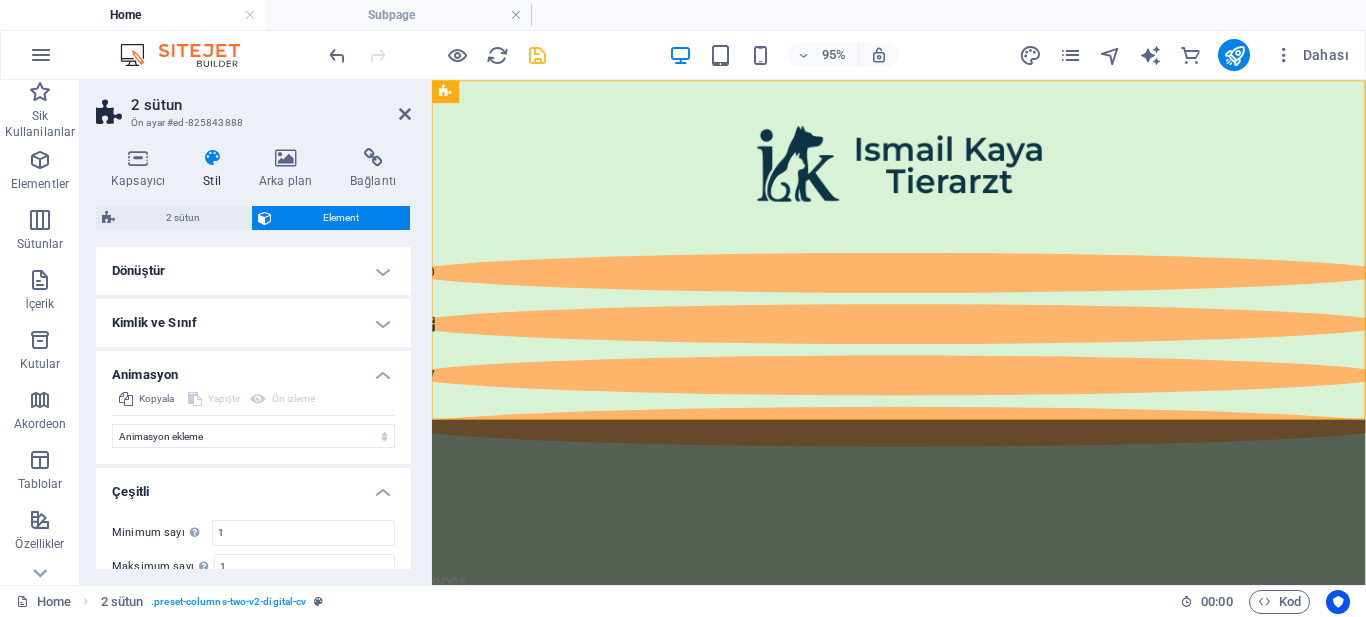 scroll, scrollTop: 543, scrollLeft: 0, axis: vertical 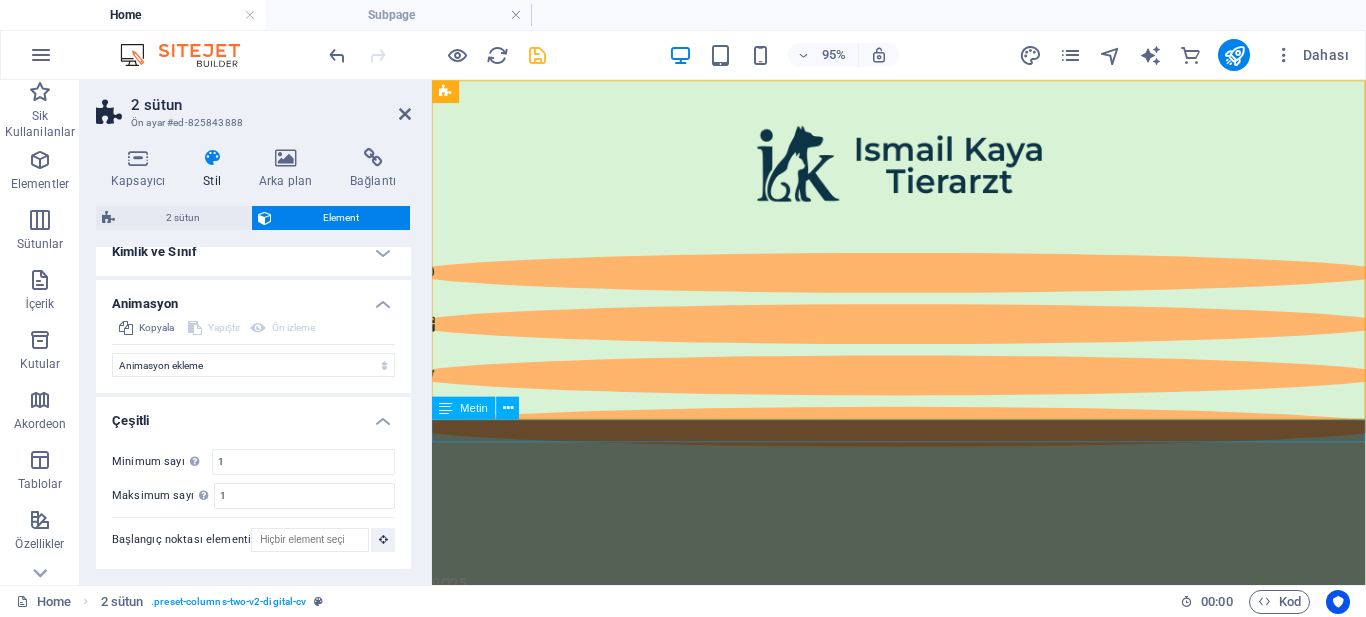 click on "2025" at bounding box center (923, 611) 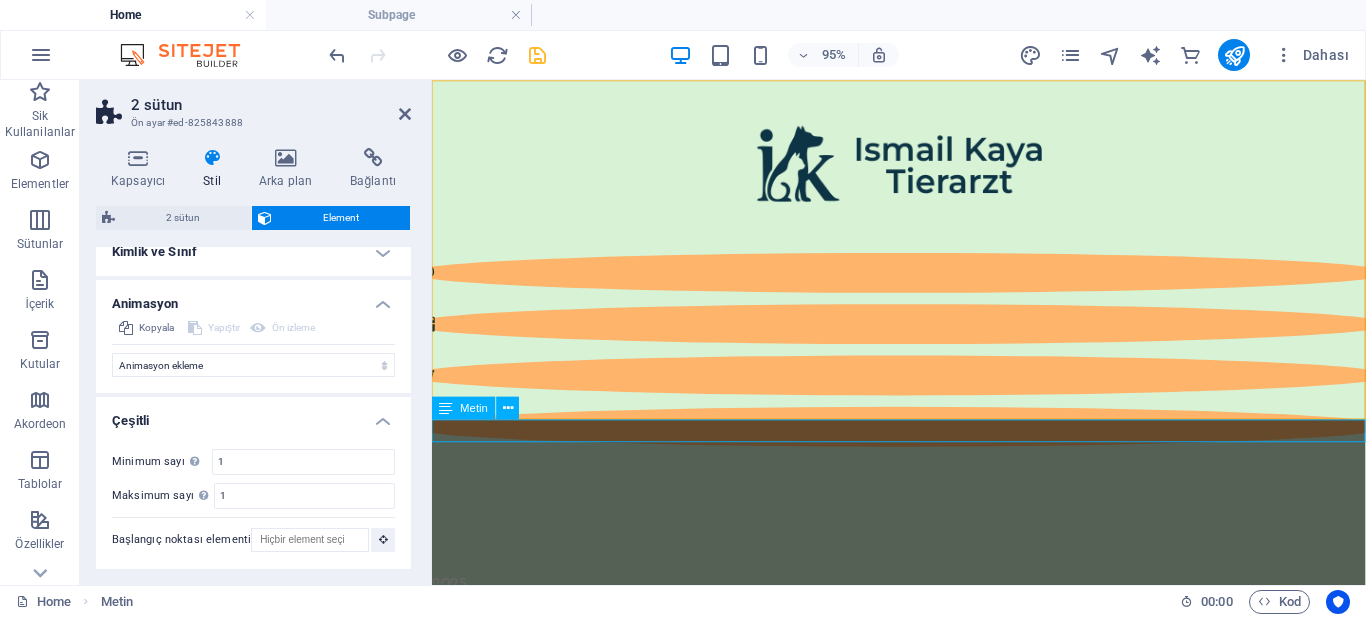 click on "2025" at bounding box center [923, 351] 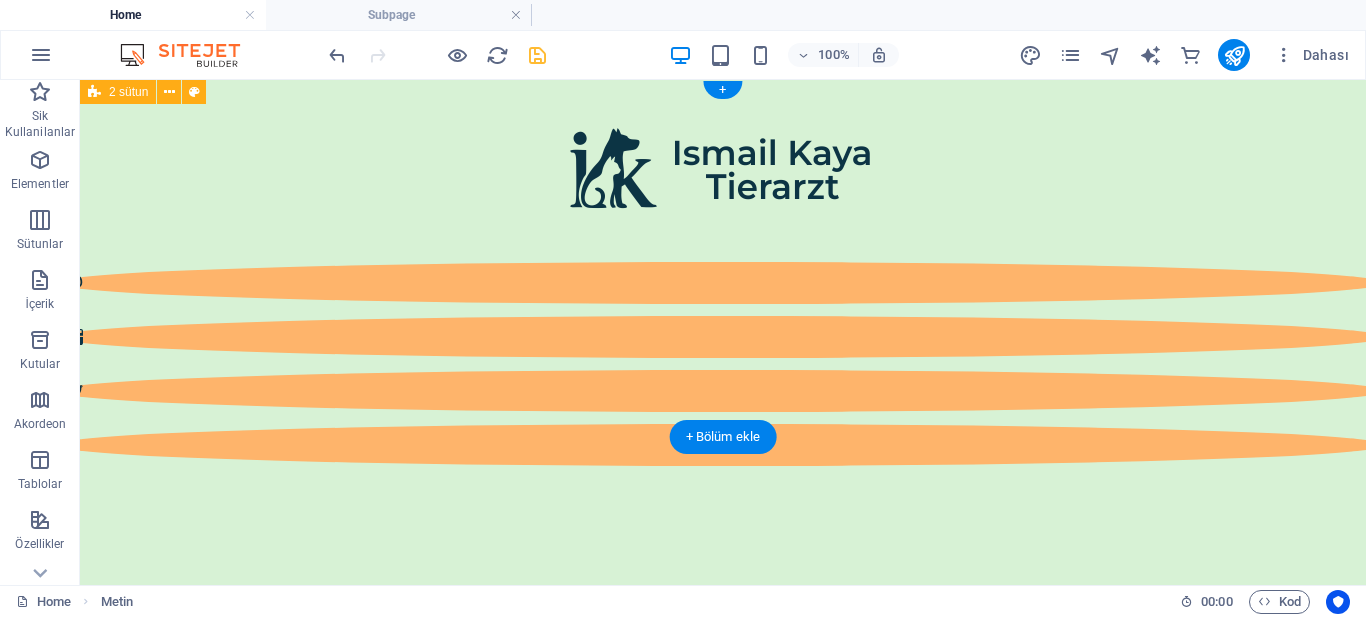 click at bounding box center (723, 339) 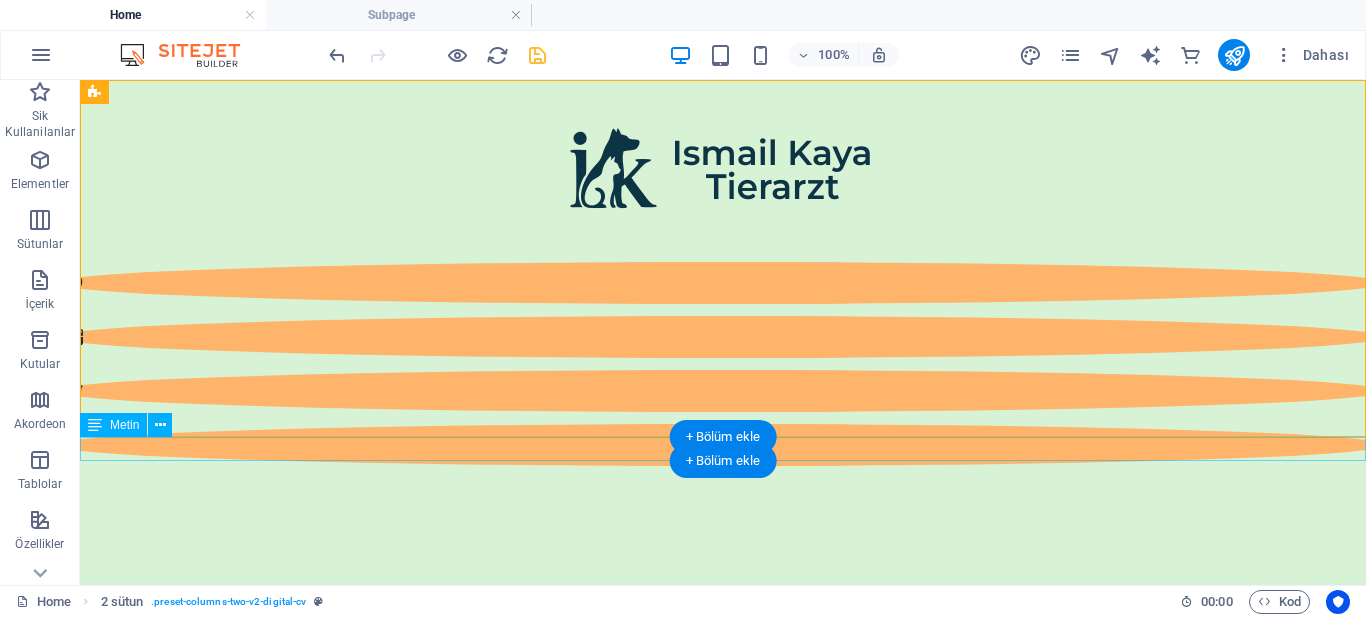 click on "2025" at bounding box center (723, 611) 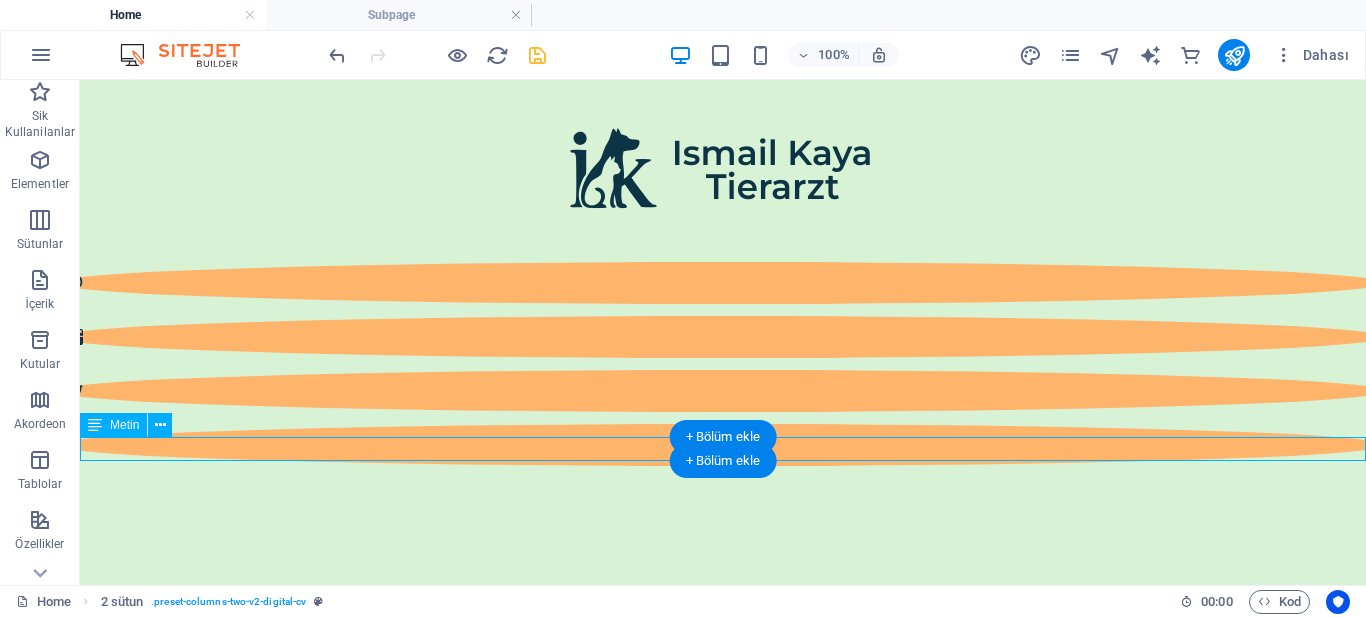 click on "2025" at bounding box center [723, 611] 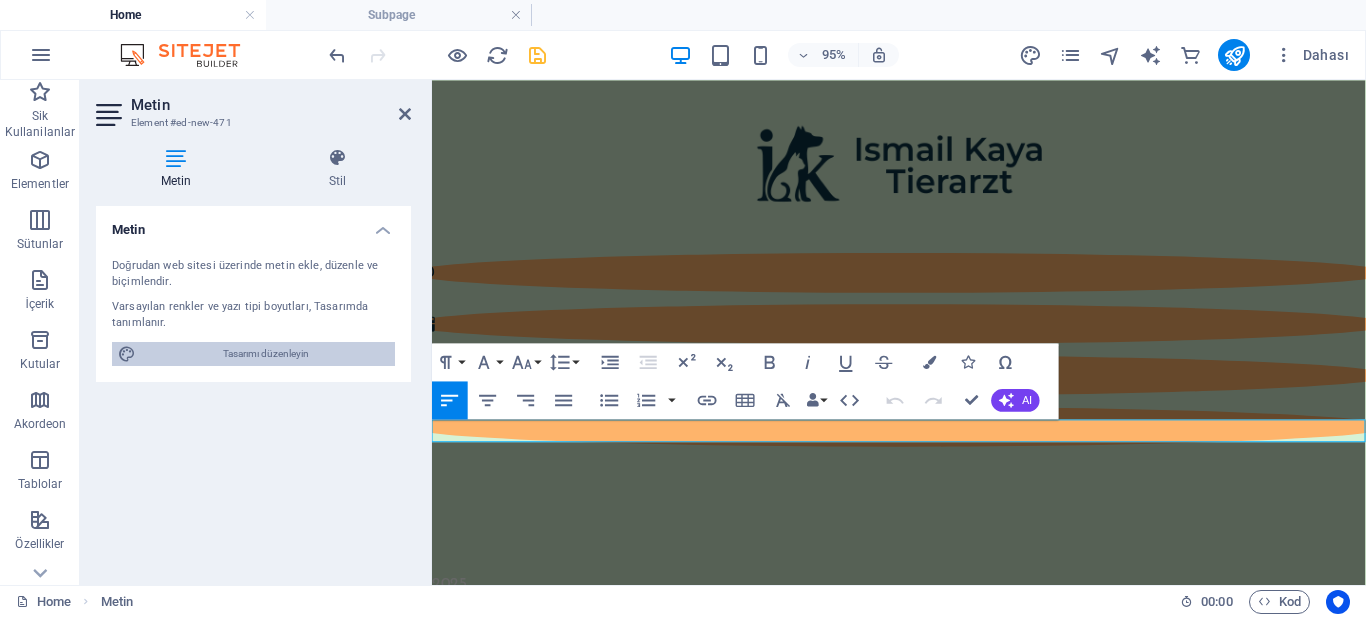 click on "Tasarımı düzenleyin" at bounding box center (265, 354) 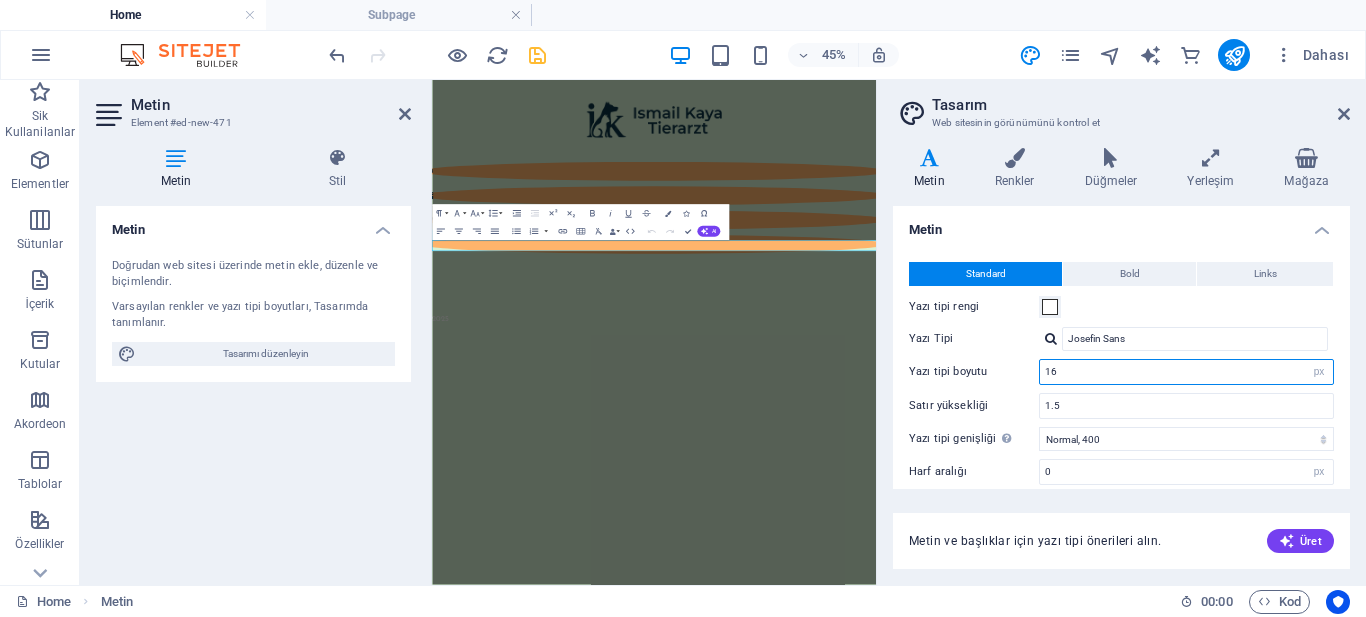 drag, startPoint x: 1125, startPoint y: 375, endPoint x: 1030, endPoint y: 370, distance: 95.131485 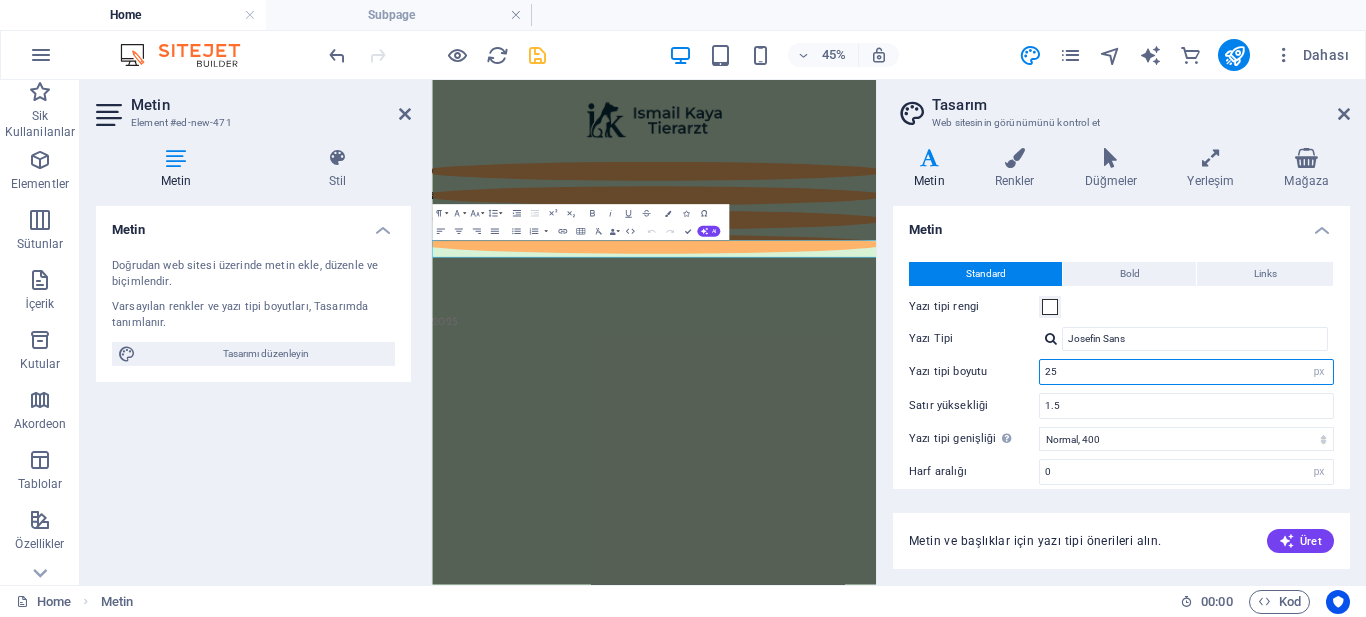 drag, startPoint x: 1121, startPoint y: 366, endPoint x: 998, endPoint y: 365, distance: 123.00407 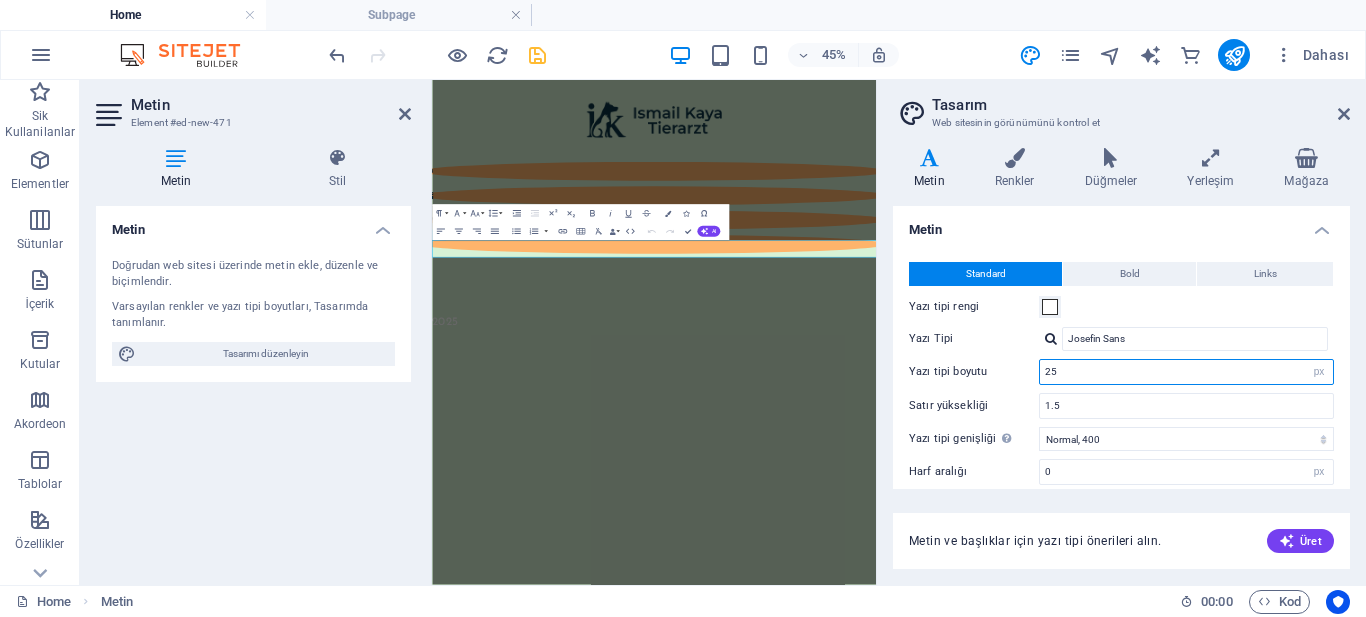 click on "Yazı tipi boyutu 25 rem px" at bounding box center [1121, 372] 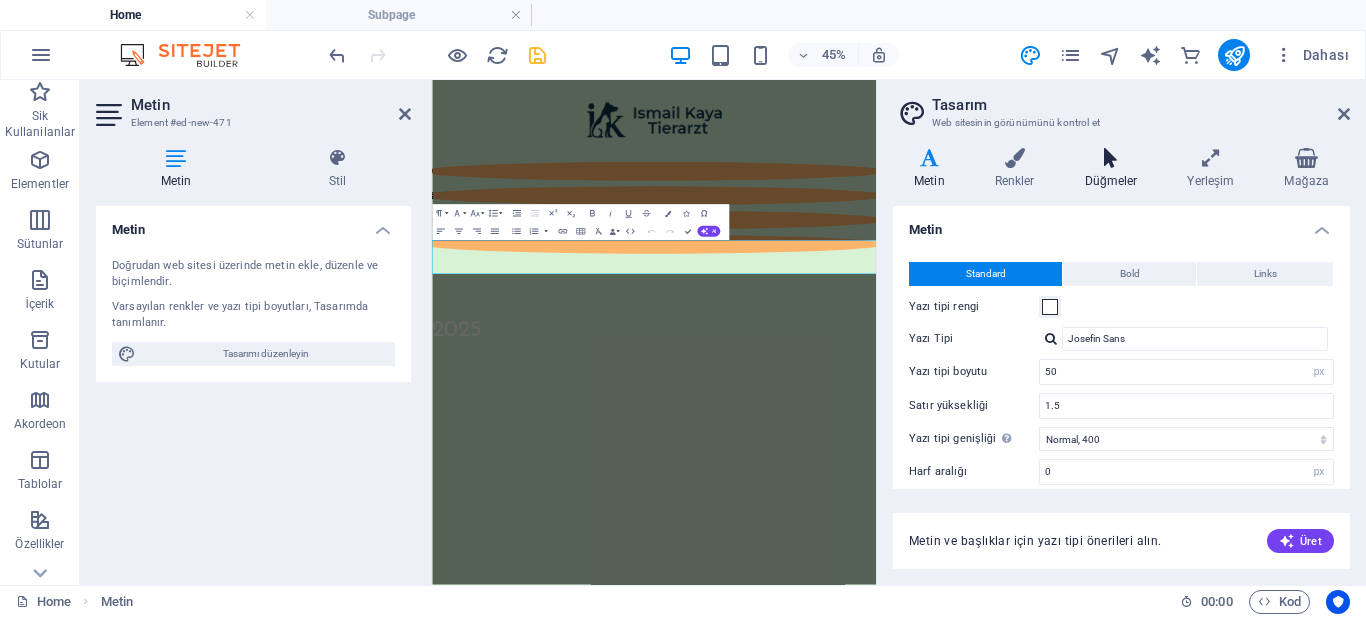 click on "Düğmeler" at bounding box center (1115, 169) 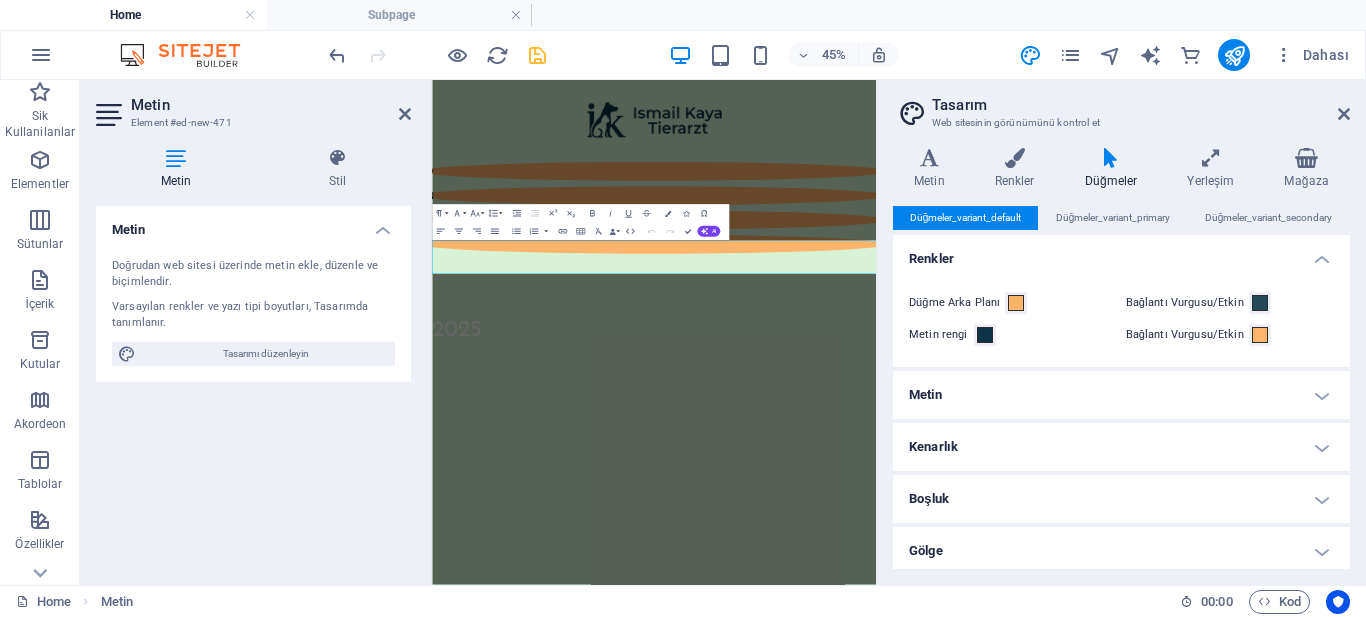 click on "Metin  Renkler  Düğmeler  Yerleşim  Mağaza Metin Standard Bold Links Yazı tipi rengi Yazı Tipi Josefin Sans Yazı tipi boyutu 50 rem px Satır yüksekliği 1.5 Yazı tipi genişliği Yazı tipi genişliğini düzgün bir şekilde görüntülemek için etkinleştirilmesi gerekebilir.  Yazı Tiplerini Yönet İncecik, 100 Çok ince, 200 İnce, 300 Normal, 400 Orta, 500 Yarı kalın, 600 Kalın, 700 Çok kalın, 800 Siyah, 900 Harf aralığı 0 rem px Yazı tipi stili Metin dönüştürme Tt TT tt Metin hizalama Yazı tipi genişliği Yazı tipi genişliğini düzgün bir şekilde görüntülemek için etkinleştirilmesi gerekebilir.  Yazı Tiplerini Yönet İncecik, 100 Çok ince, 200 İnce, 300 Normal, 400 Orta, 500 Yarı kalın, 600 Kalın, 700 Çok kalın, 800 Siyah, 900 Default Hover / Active Yazı tipi rengi Yazı tipi rengi Süsleme Hiçbiri Süsleme Hiçbiri Geçiş süresi 0.3 s Geçiş işlevi Yavaşlat İçeri Yavaşlat Dışarı Yavaşlat İçeri Yavaşlat/Dışarı Yavaşlat Doğrusal Hepsi 0" at bounding box center (1121, 358) 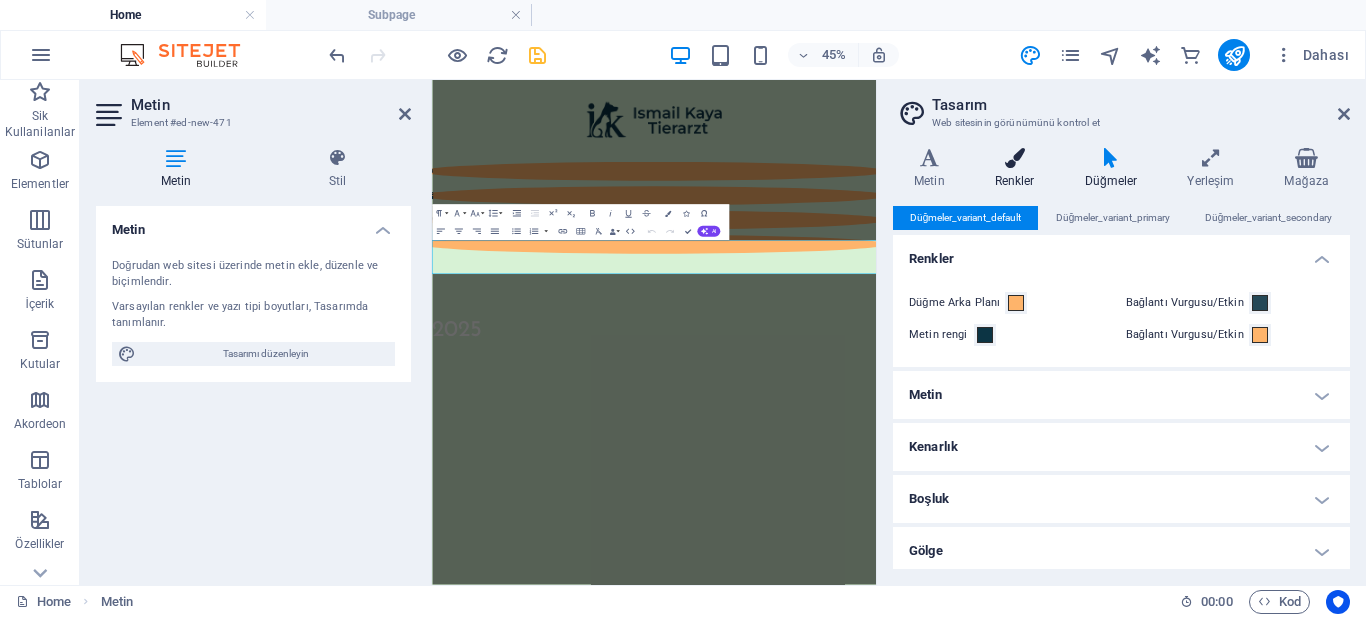 click on "Renkler" at bounding box center [1019, 169] 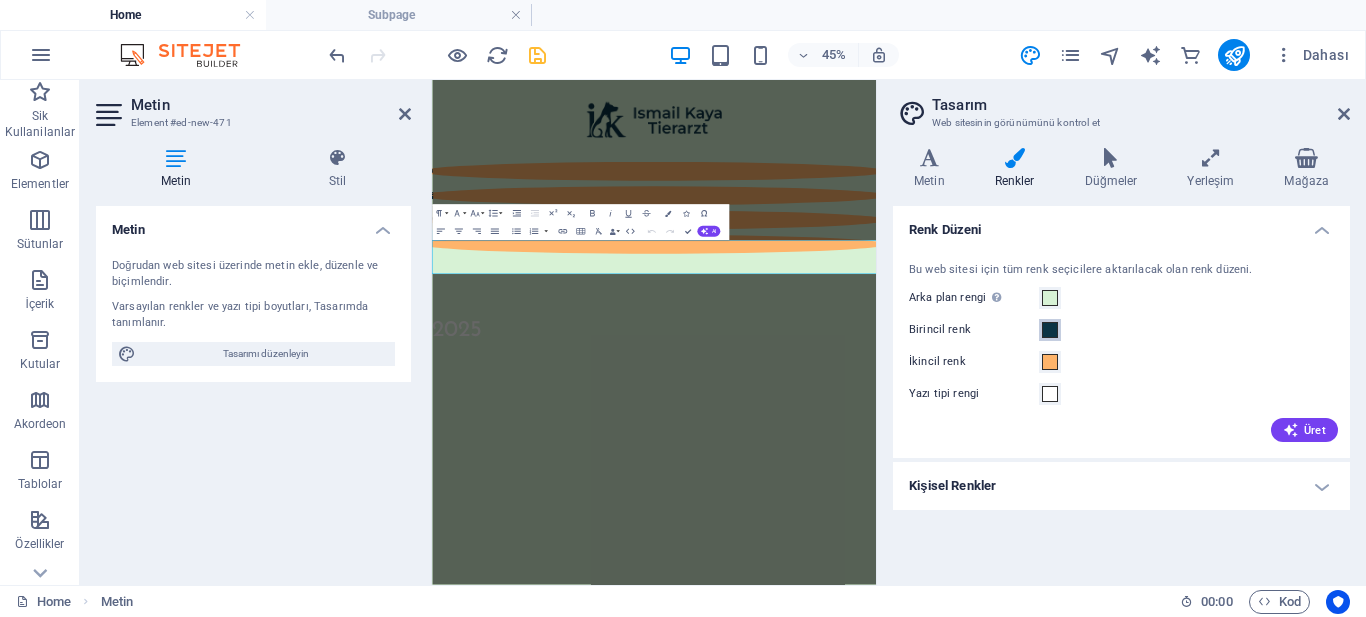 click at bounding box center (1050, 330) 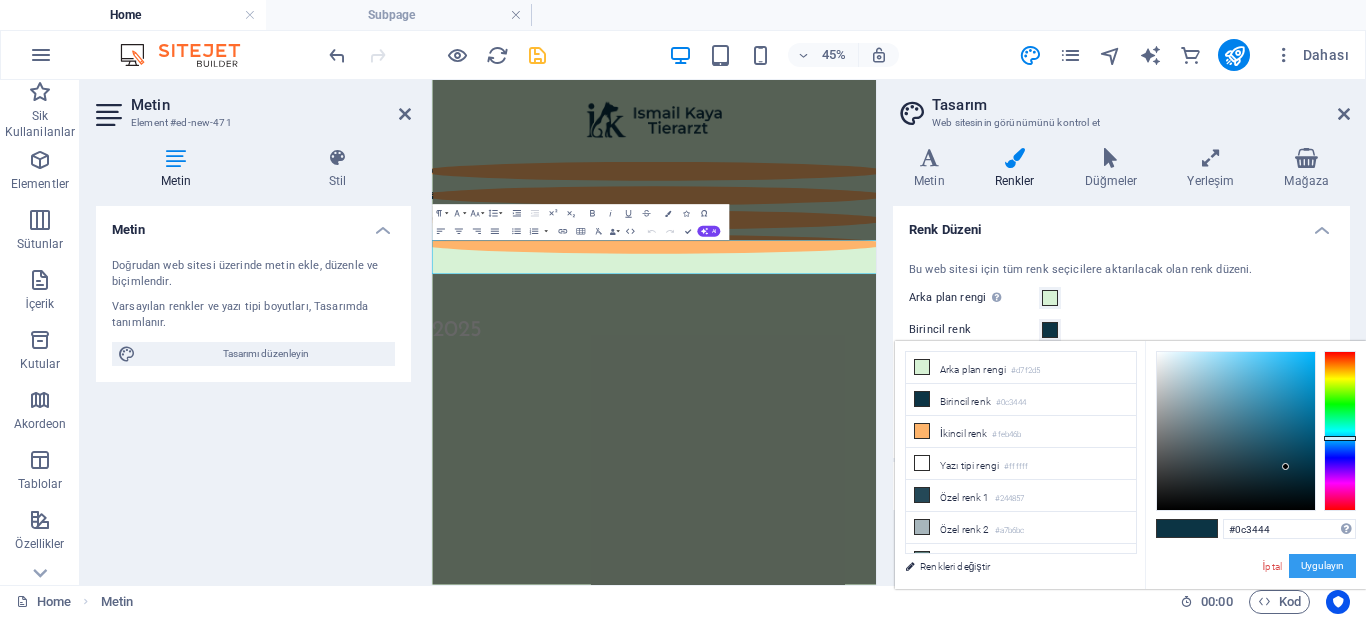 click on "Uygulayın" at bounding box center [1322, 566] 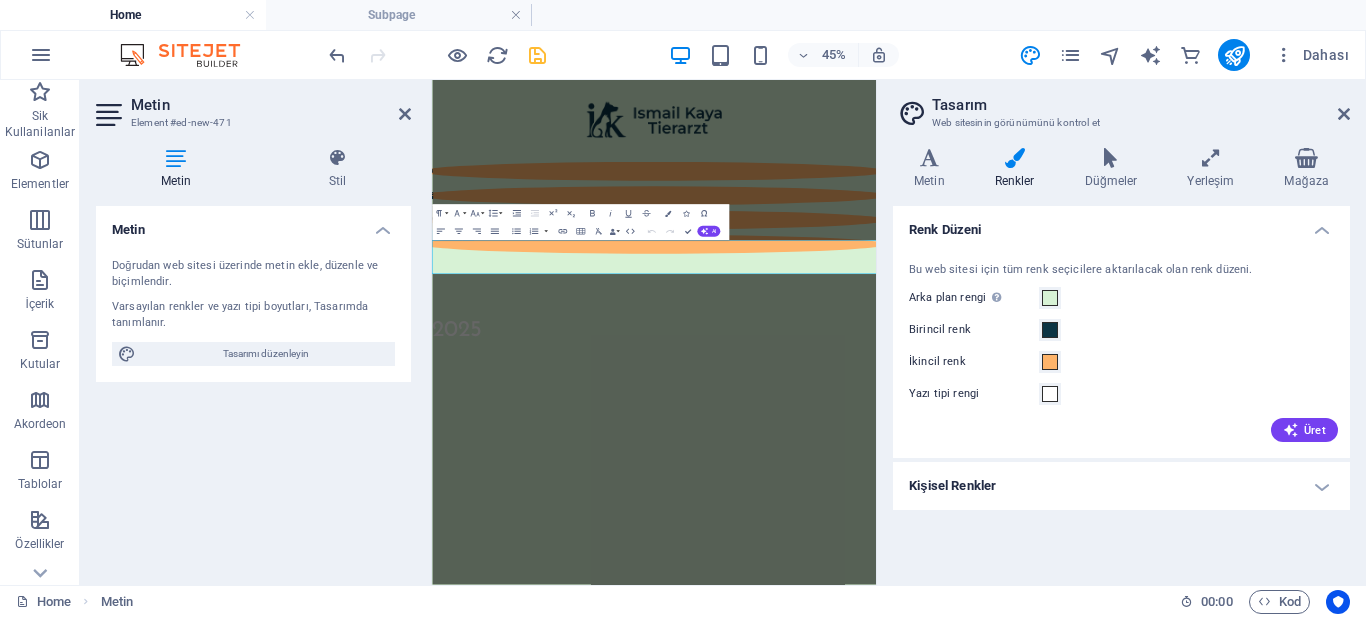 click on "2025" at bounding box center [925, 636] 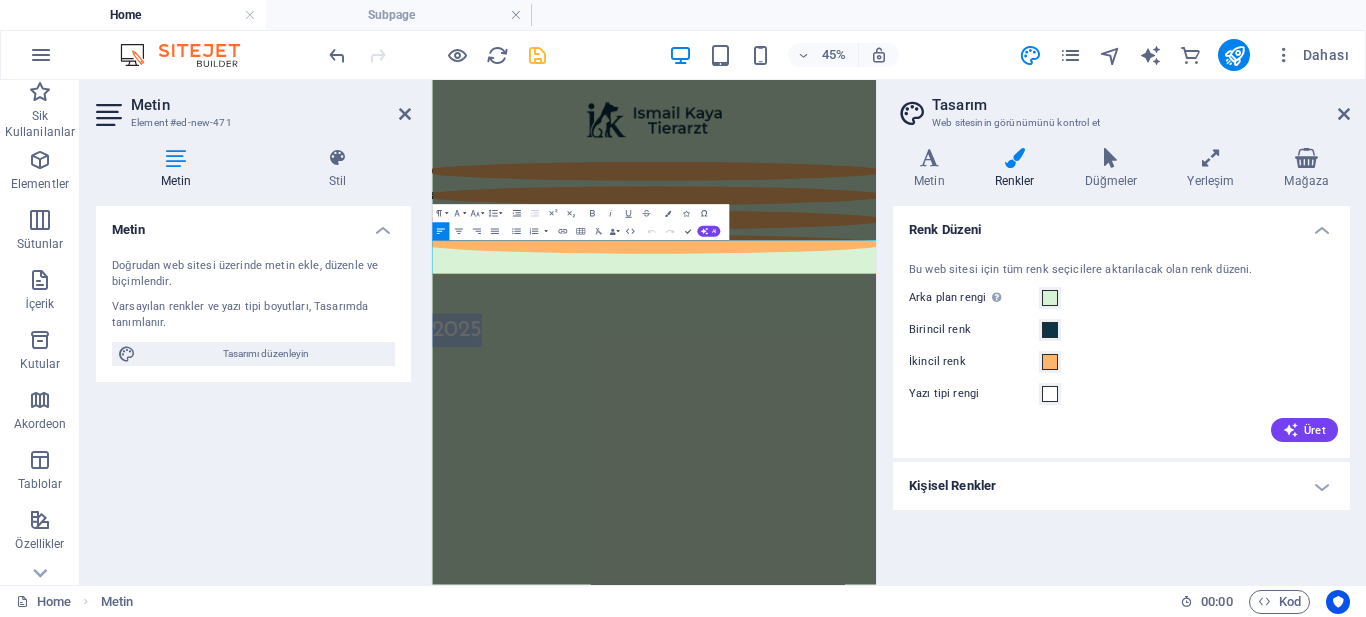 click on "2025" at bounding box center (925, 636) 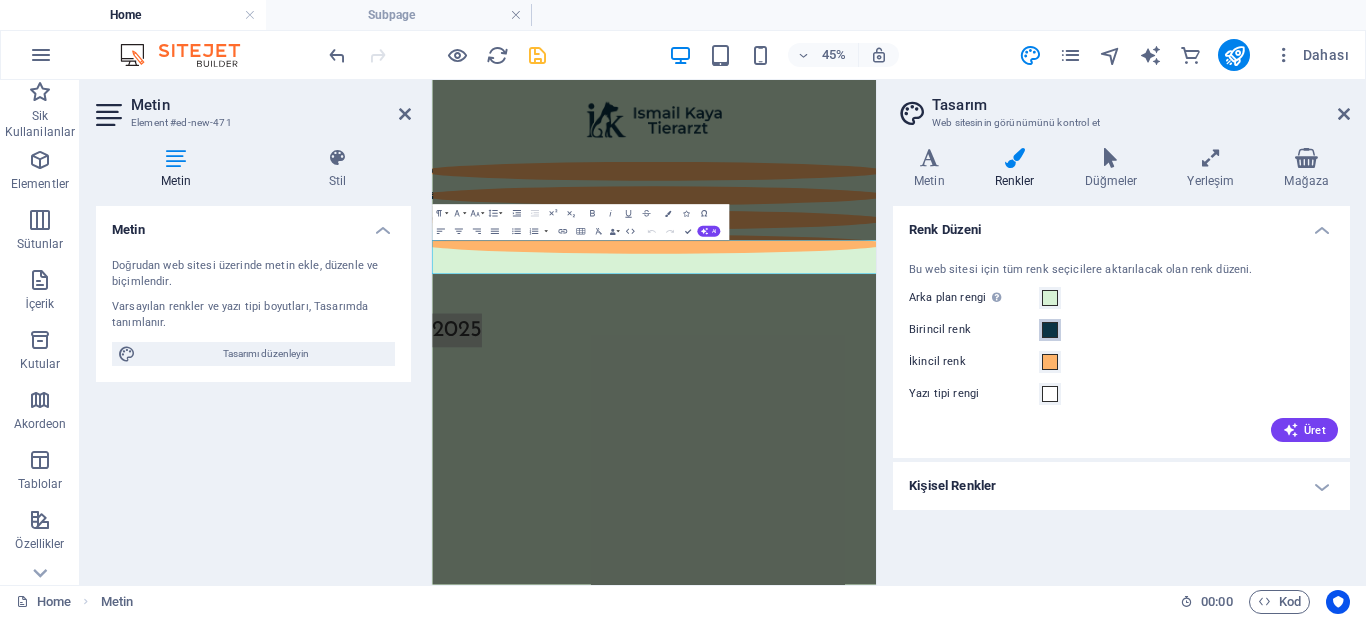 click at bounding box center [1050, 330] 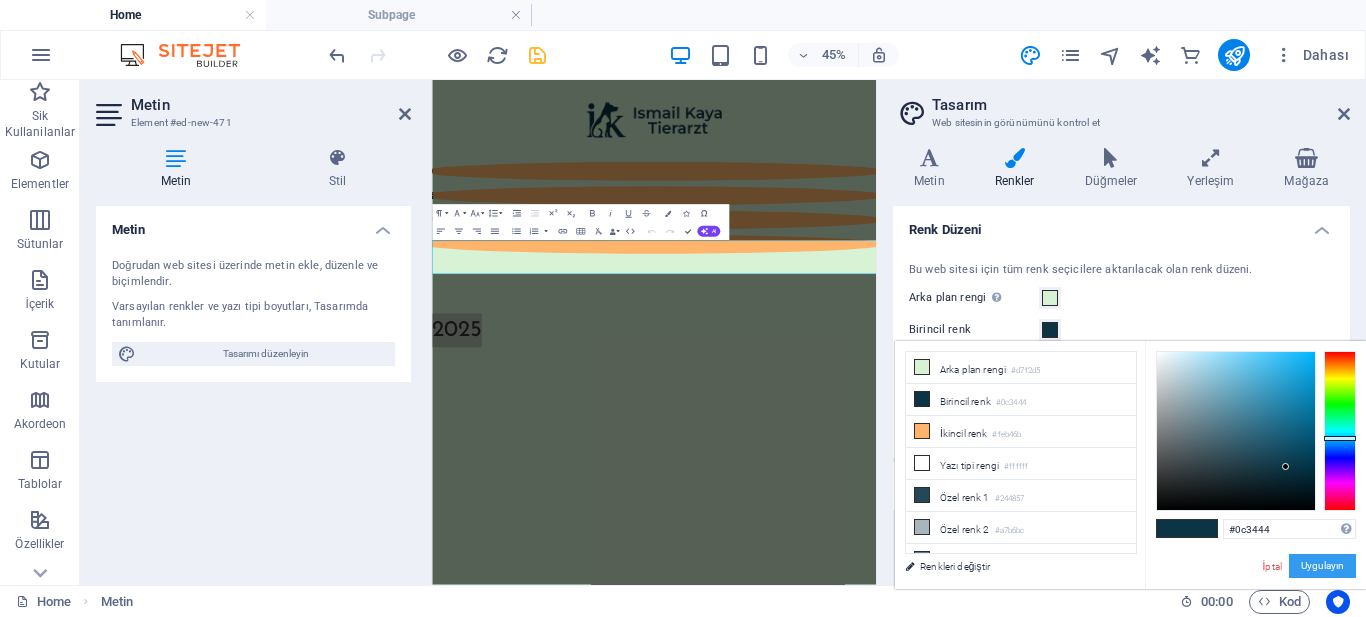click on "Uygulayın" at bounding box center [1322, 566] 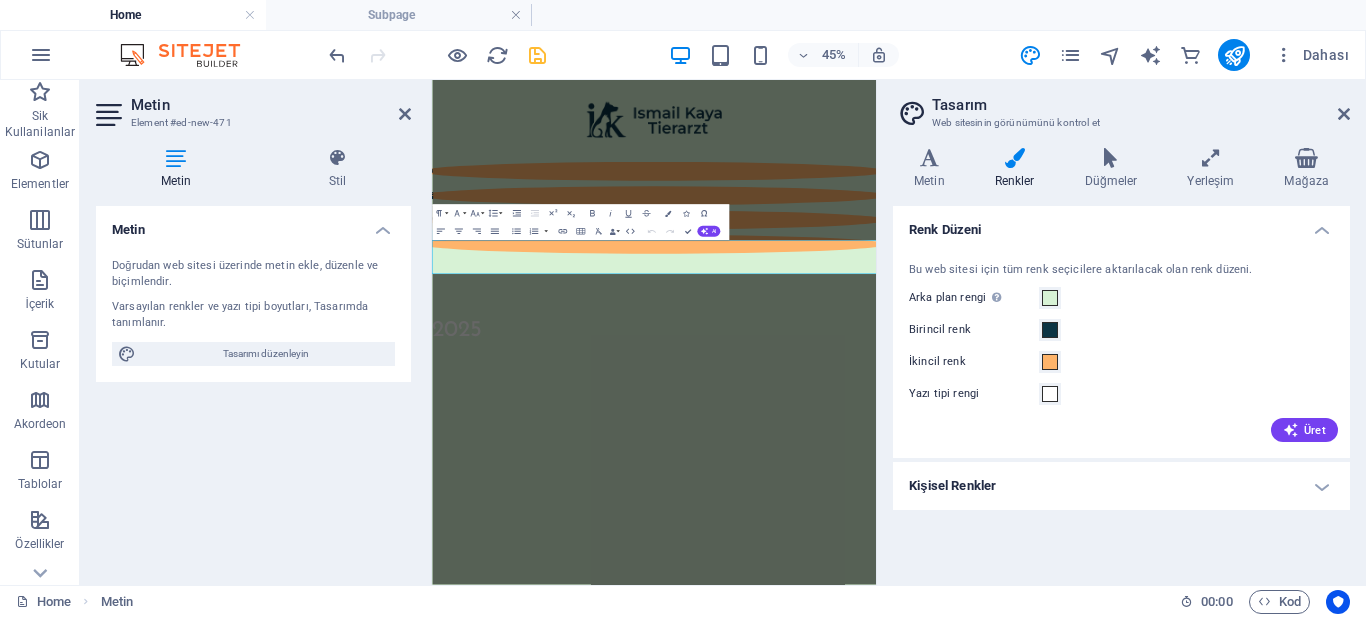 click on "Skip to main content
2025" at bounding box center [925, 377] 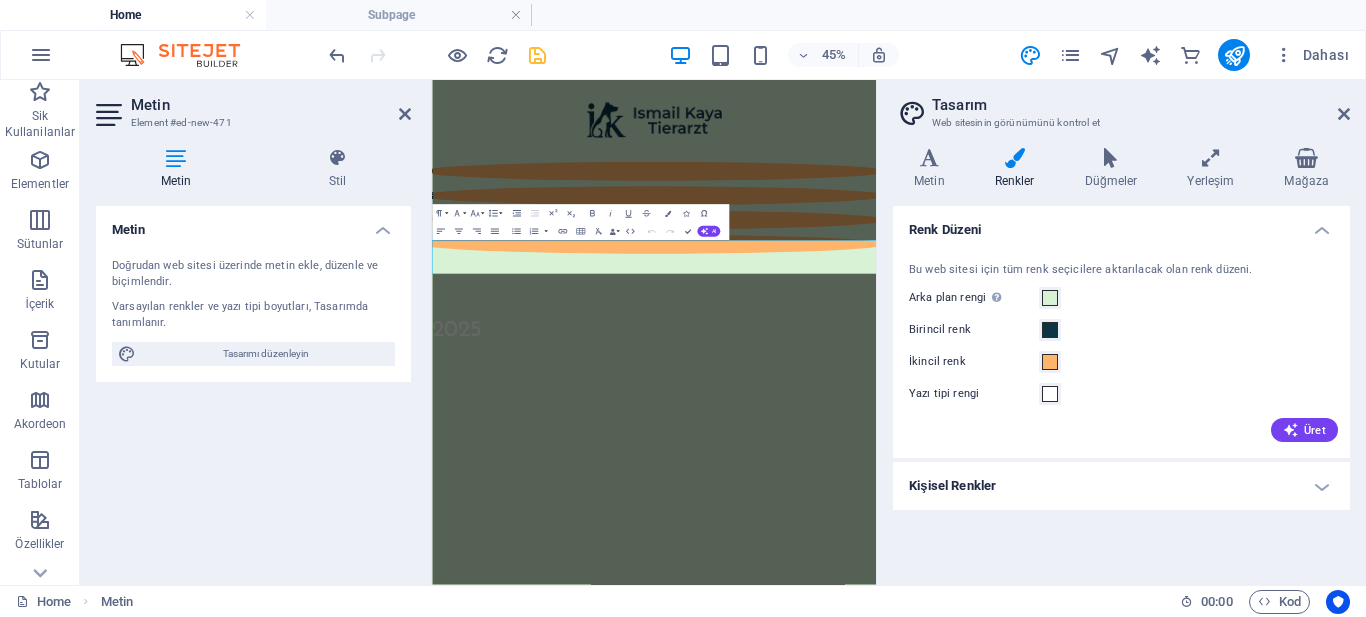 click on "2025" at bounding box center [925, 636] 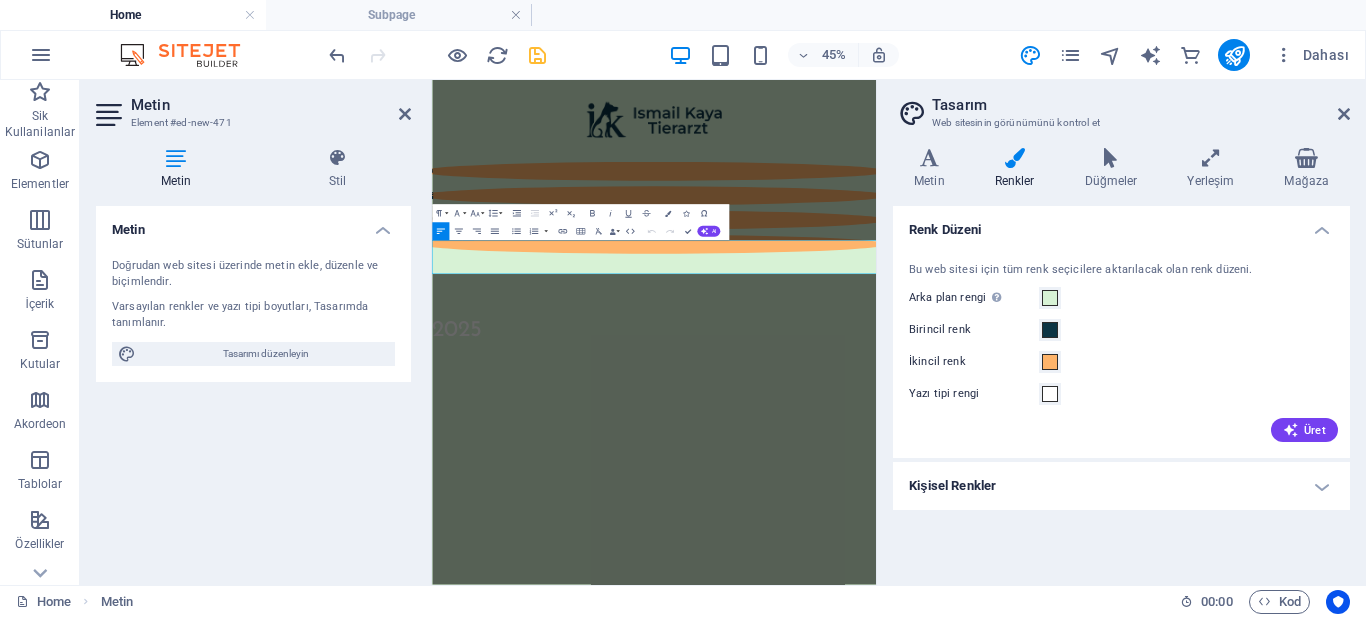 click on "2025" at bounding box center (925, 636) 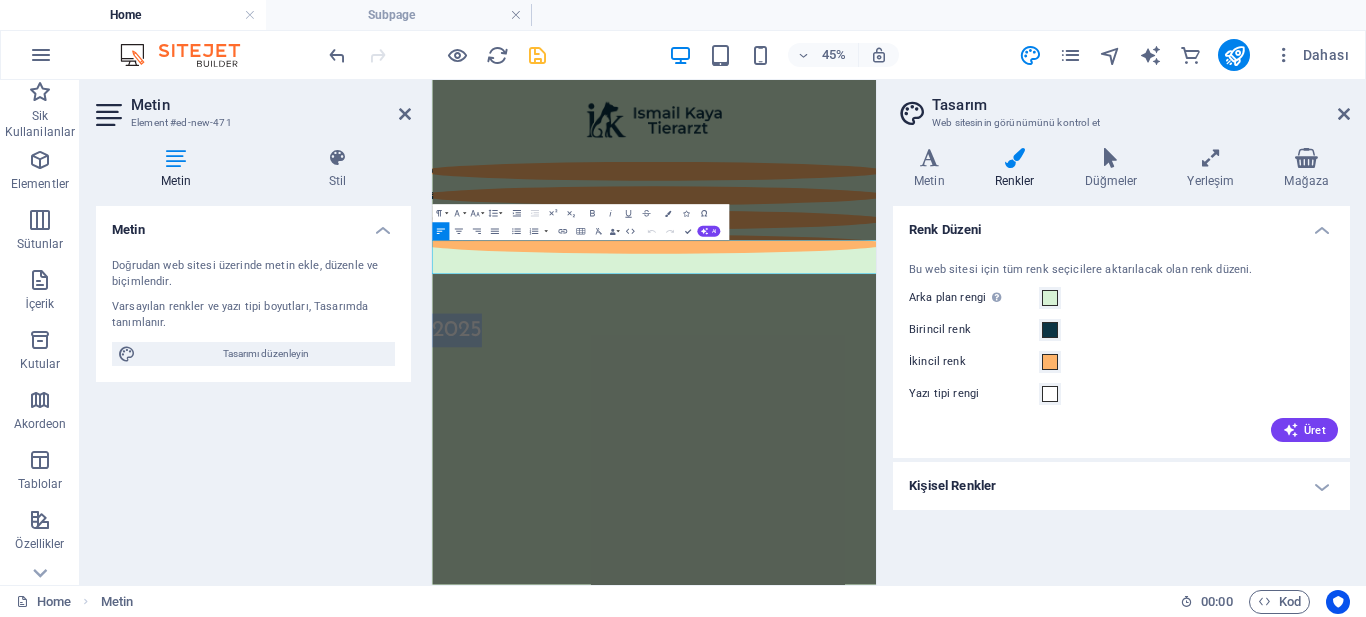 click on "2025" at bounding box center [925, 636] 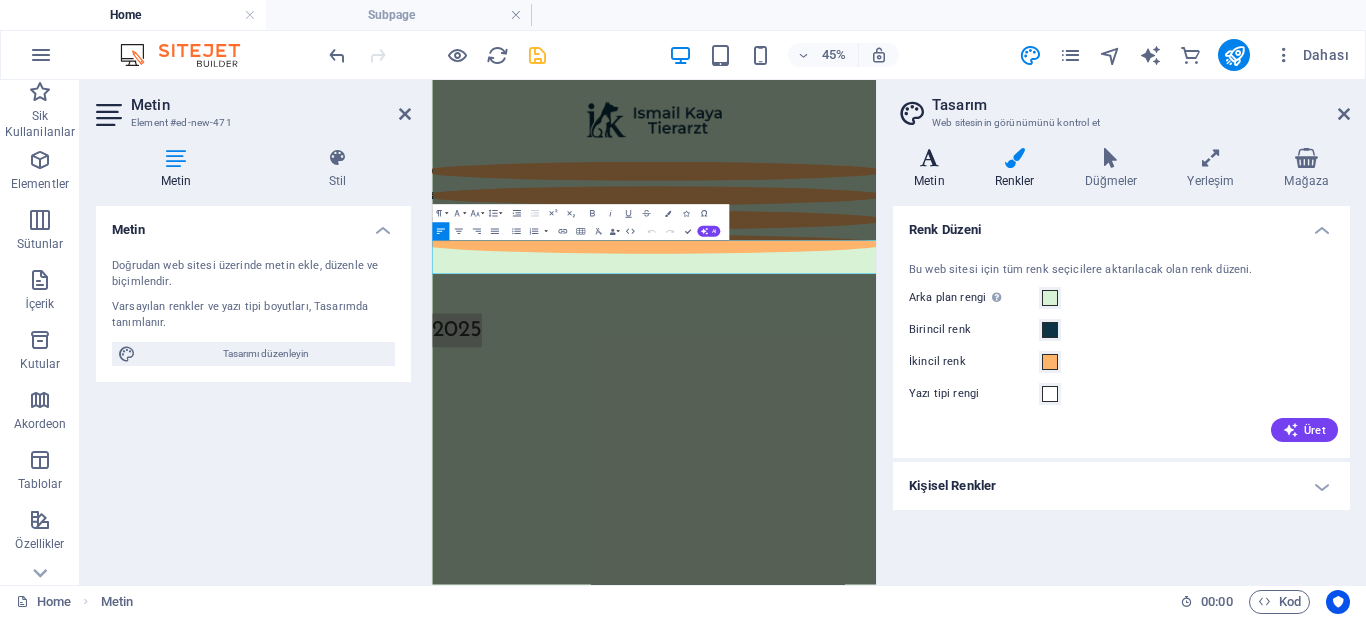 click on "Metin" at bounding box center (933, 169) 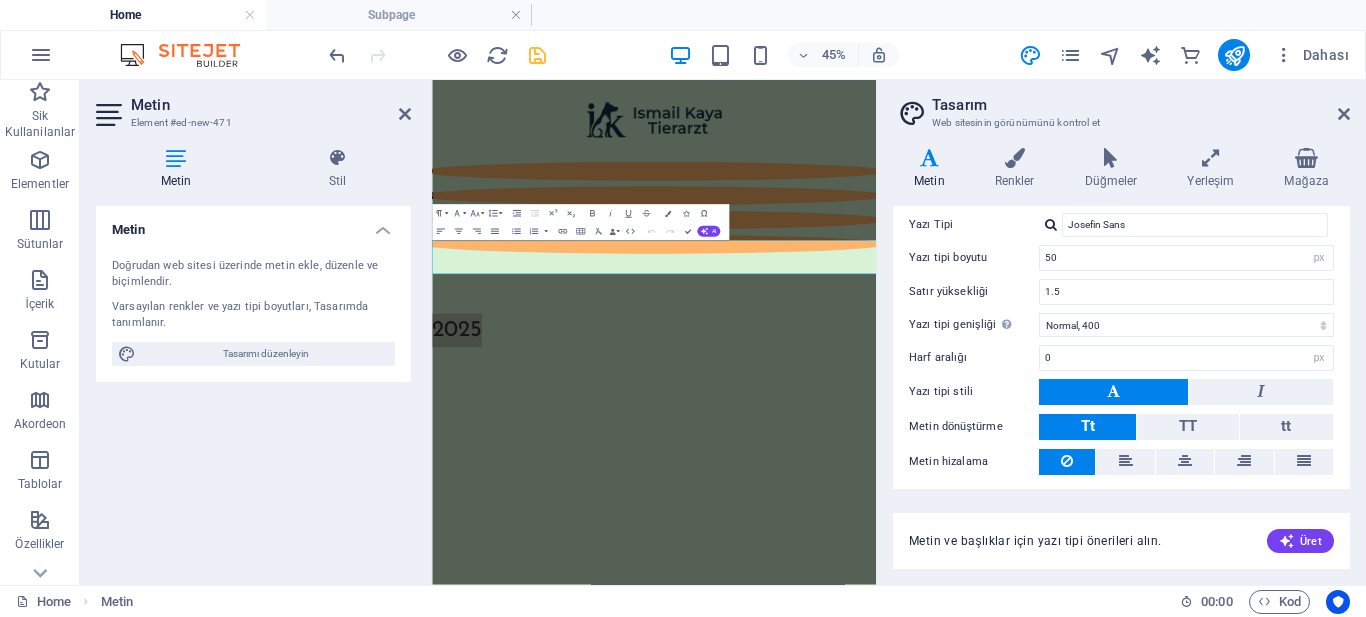 scroll, scrollTop: 173, scrollLeft: 0, axis: vertical 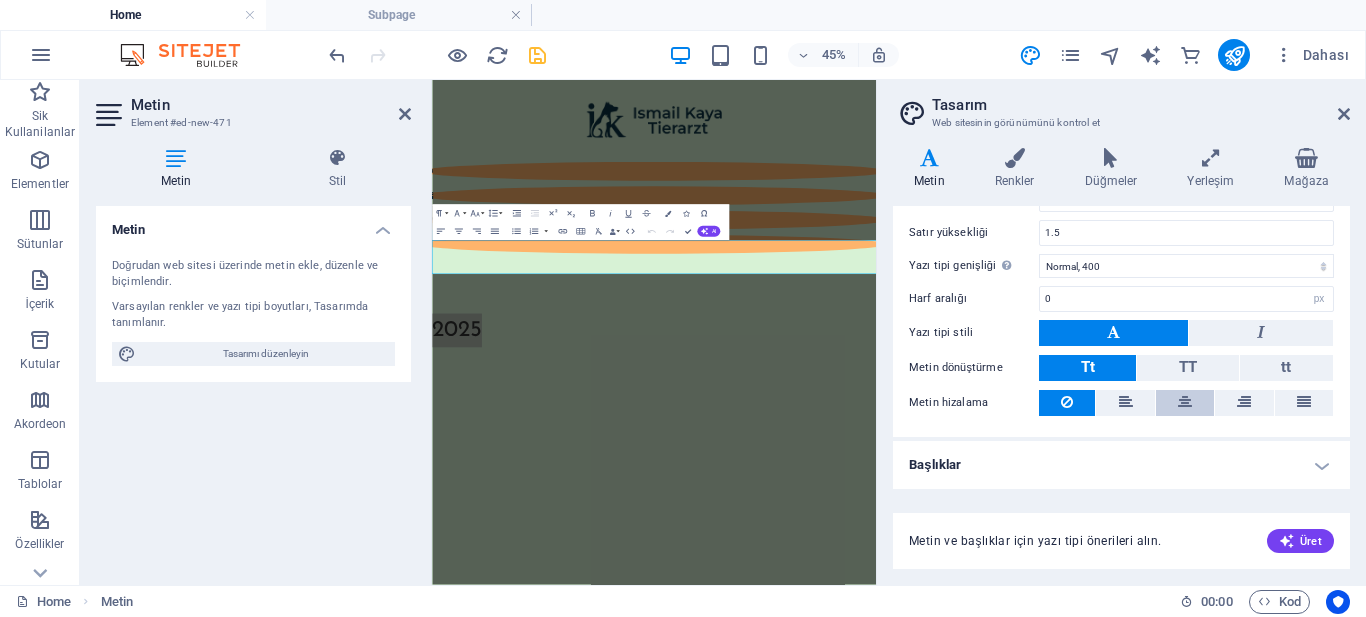 click at bounding box center (1185, 403) 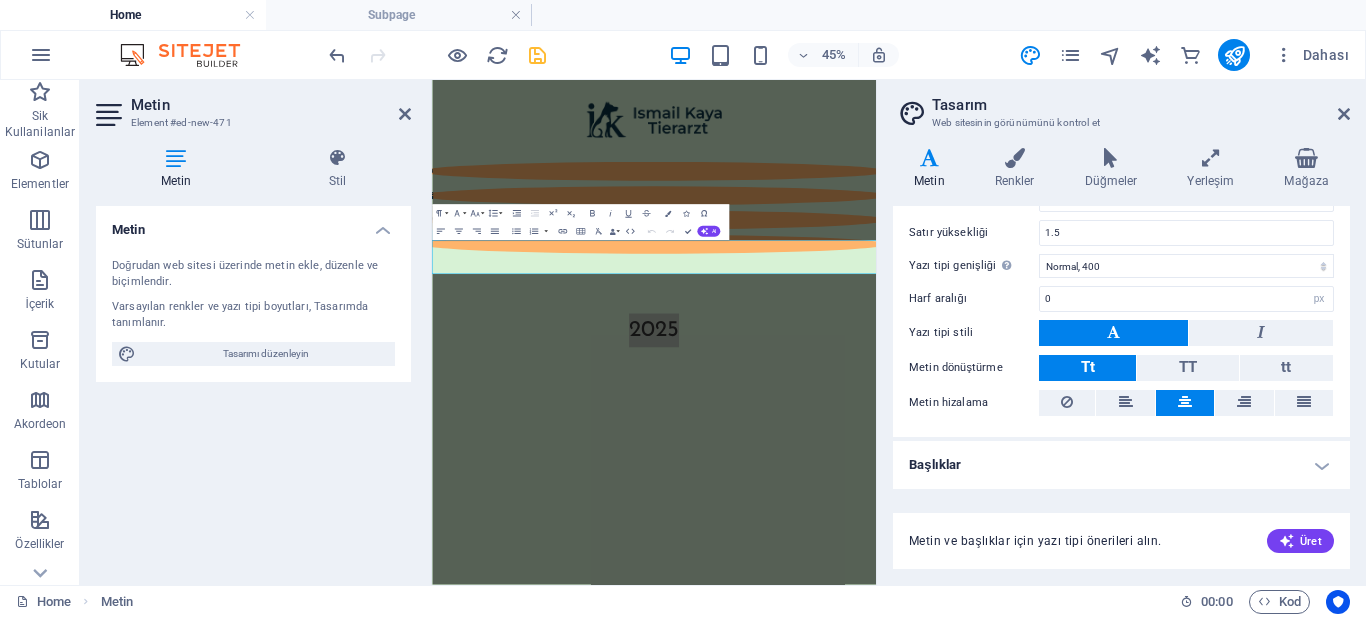 click on "Yazı tipi genişliği Yazı tipi genişliğini düzgün bir şekilde görüntülemek için etkinleştirilmesi gerekebilir.  Yazı Tiplerini Yönet" at bounding box center [974, 266] 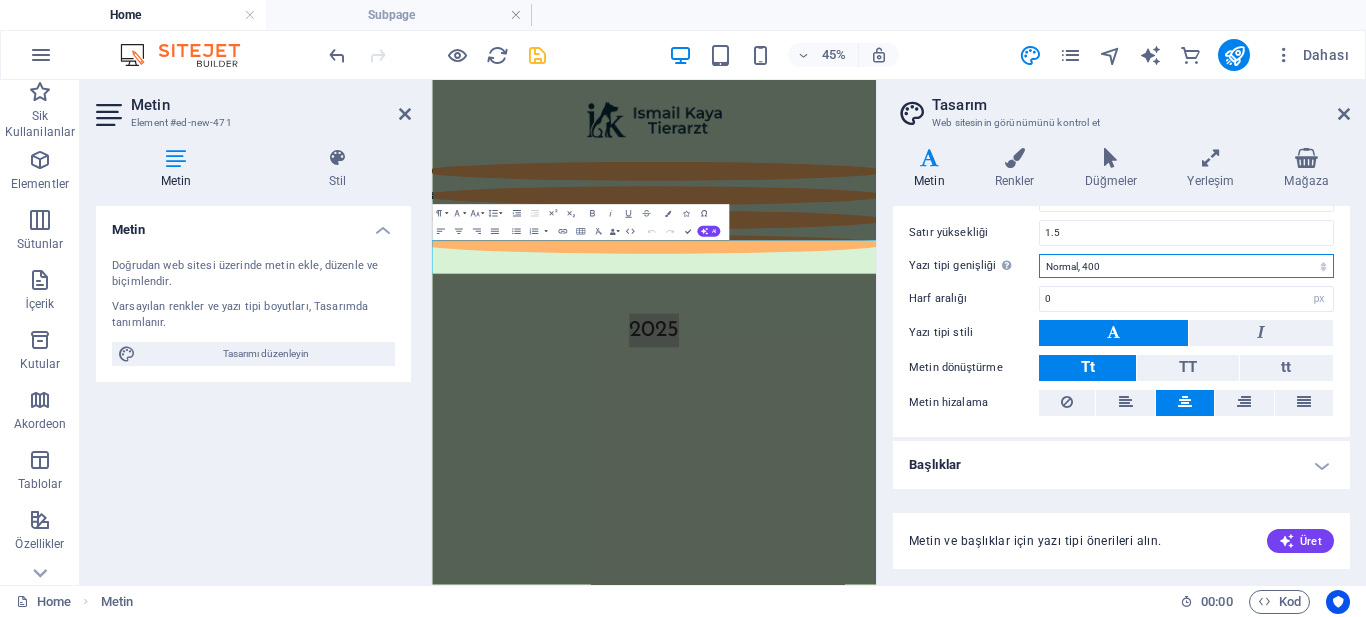click on "İncecik, 100 Çok ince, 200 İnce, 300 Normal, 400 Orta, 500 Yarı kalın, 600 Kalın, 700 Çok kalın, 800 Siyah, 900" at bounding box center [1186, 266] 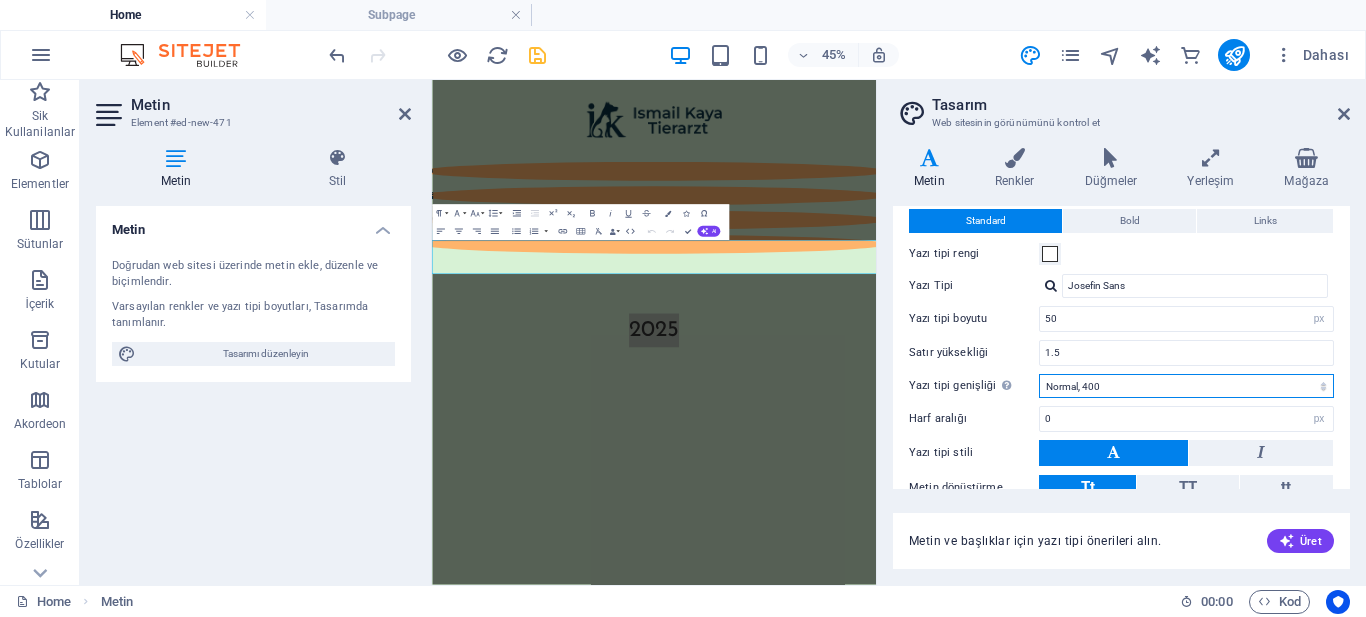scroll, scrollTop: 100, scrollLeft: 0, axis: vertical 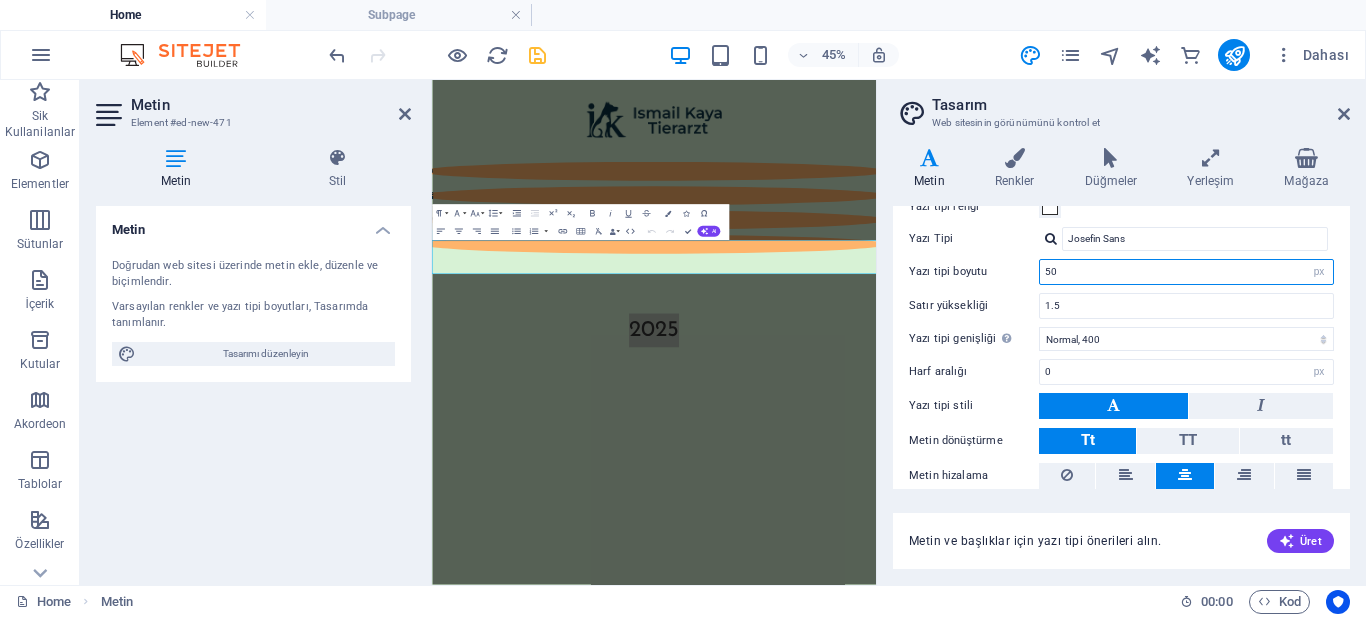 drag, startPoint x: 1071, startPoint y: 274, endPoint x: 1009, endPoint y: 273, distance: 62.008064 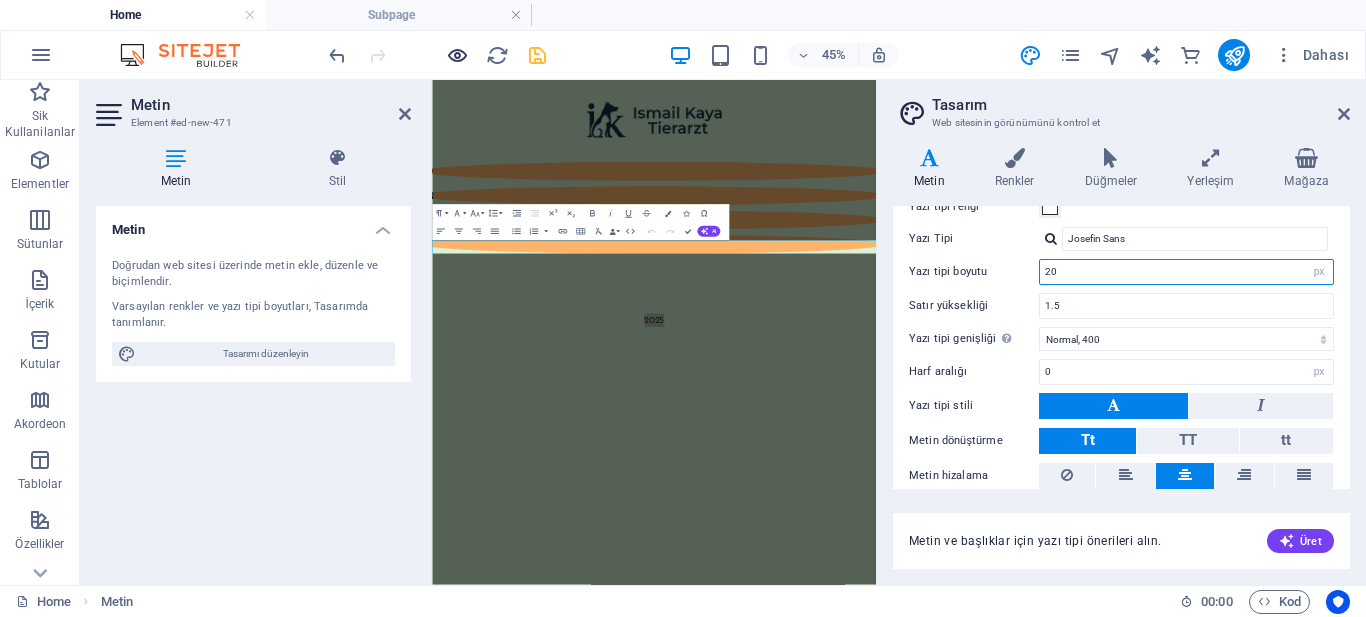 type on "20" 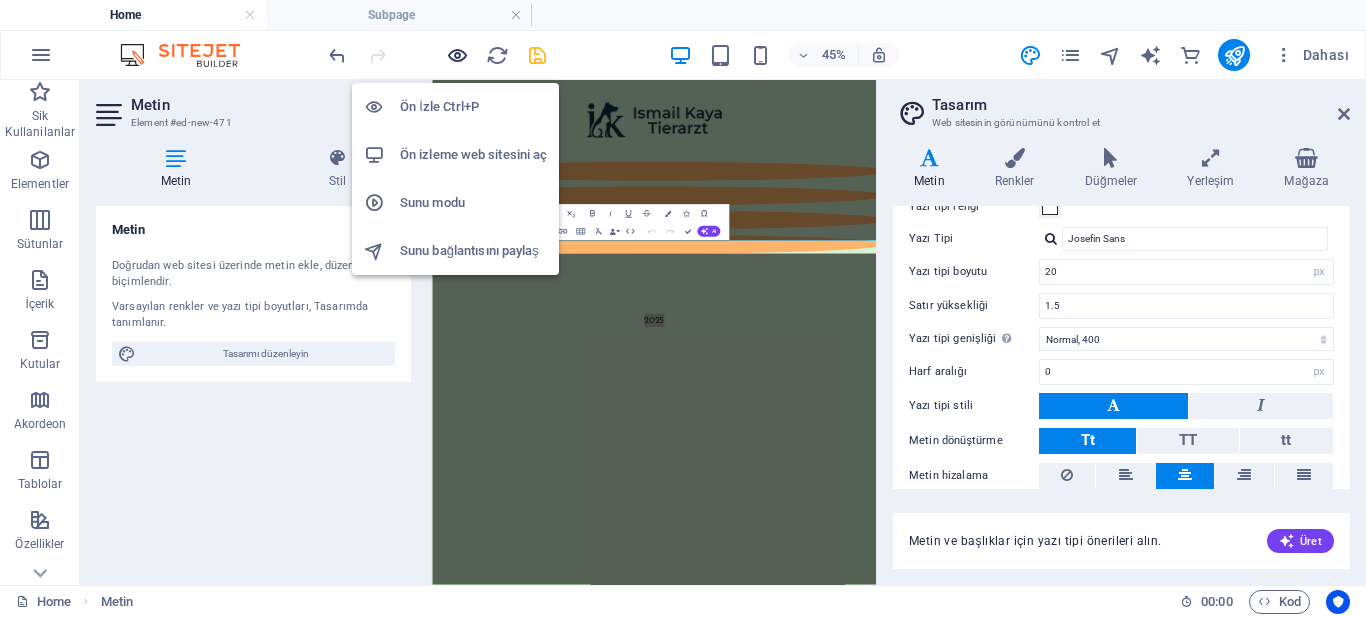 click at bounding box center (457, 55) 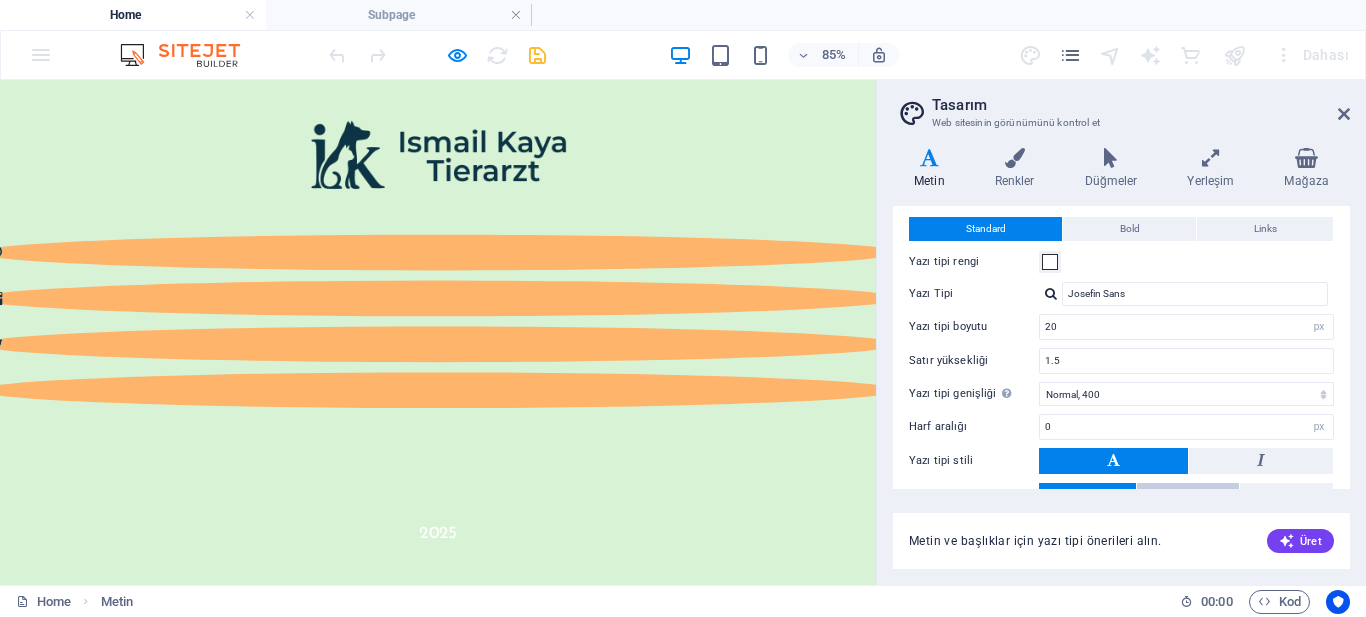 scroll, scrollTop: 0, scrollLeft: 0, axis: both 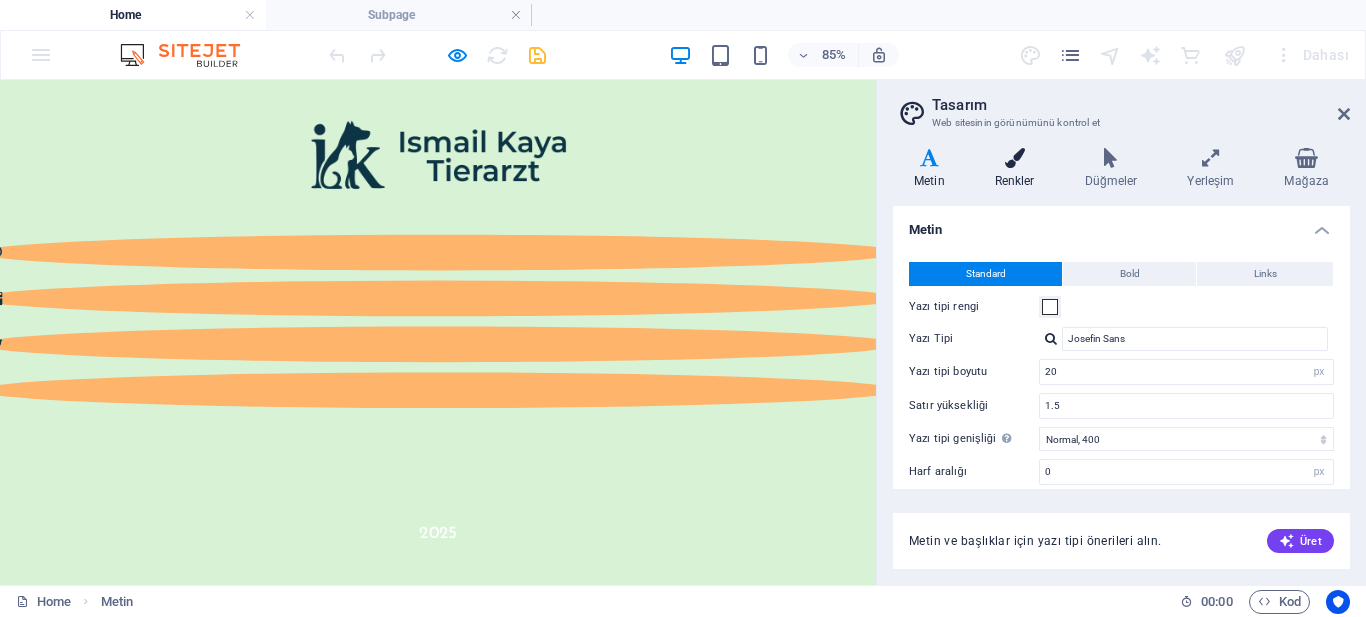 click at bounding box center [1015, 158] 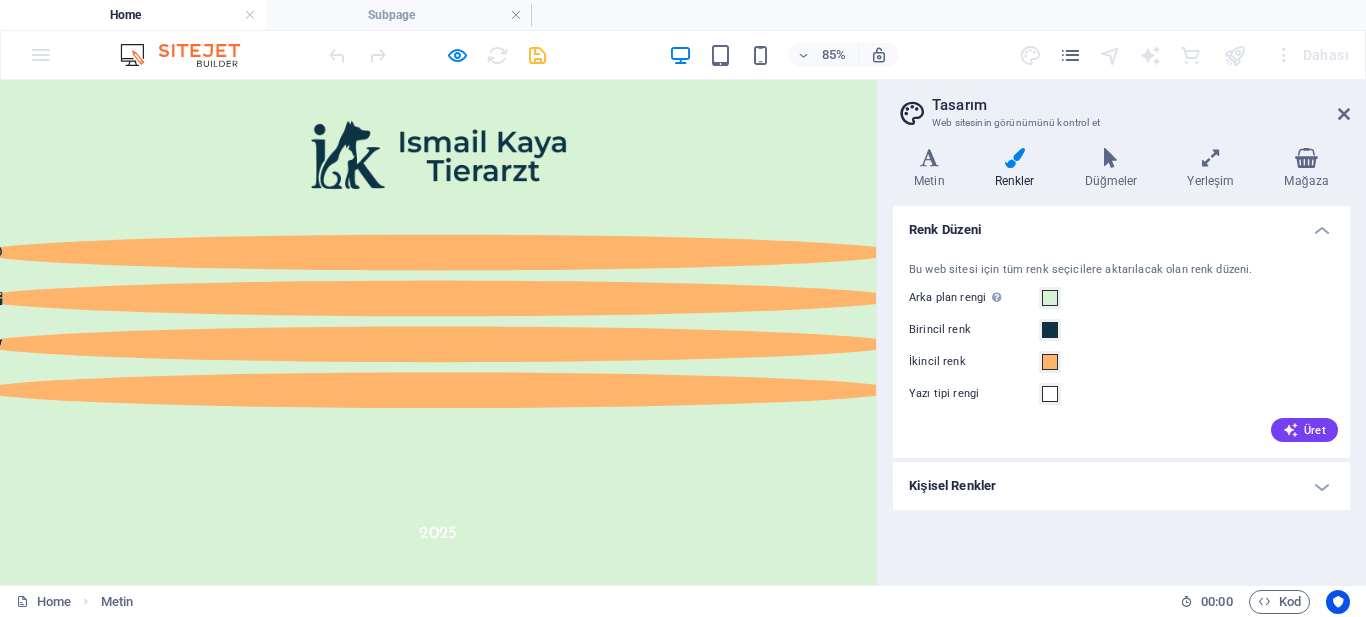 click on "2025" at bounding box center [515, 614] 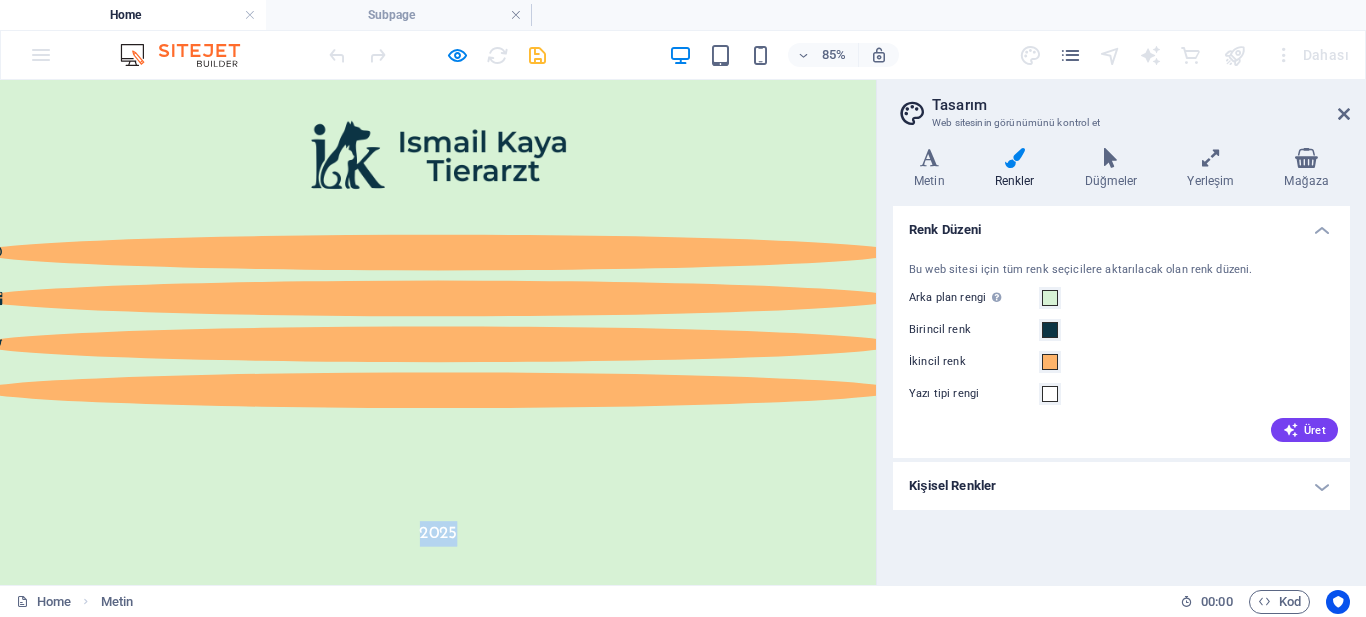 click on "2025" at bounding box center (515, 614) 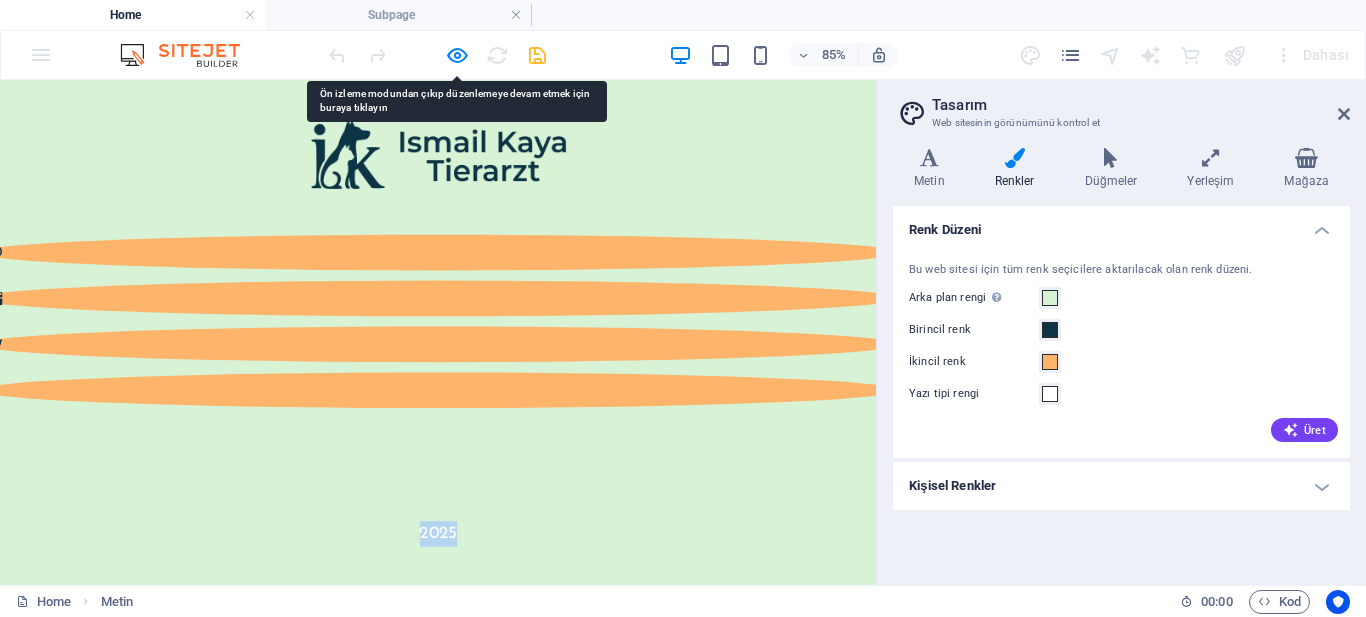 click on "2025" at bounding box center [515, 614] 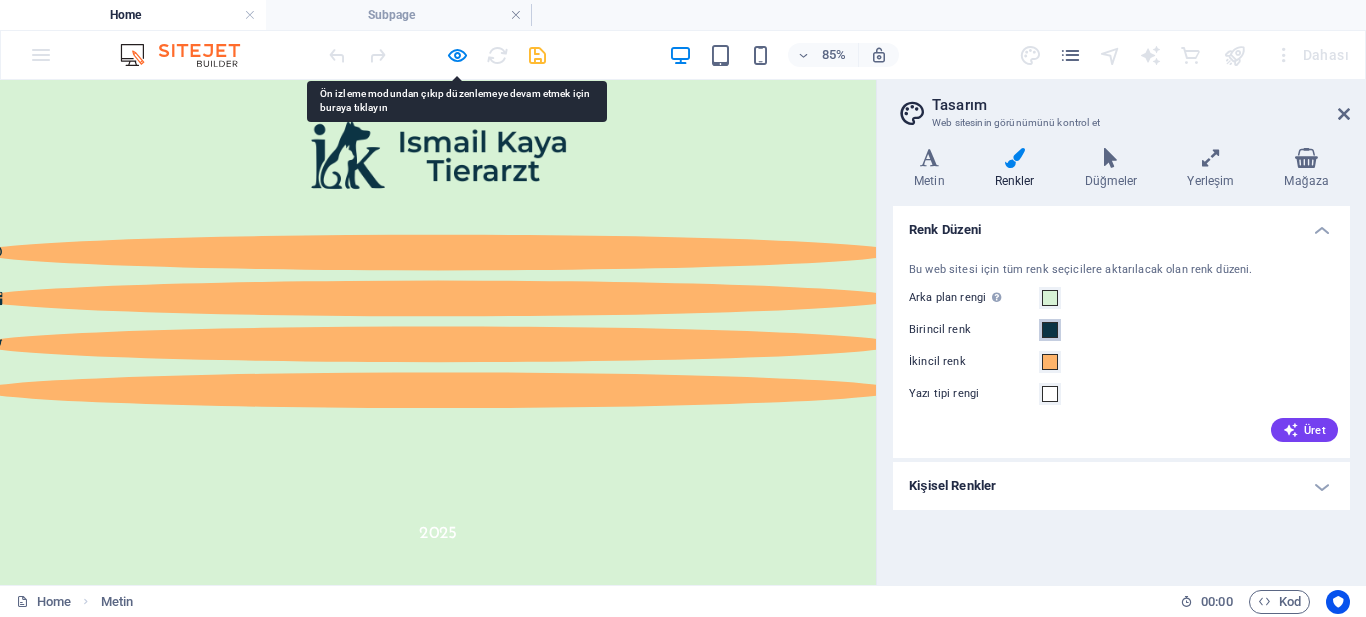 click at bounding box center (1050, 330) 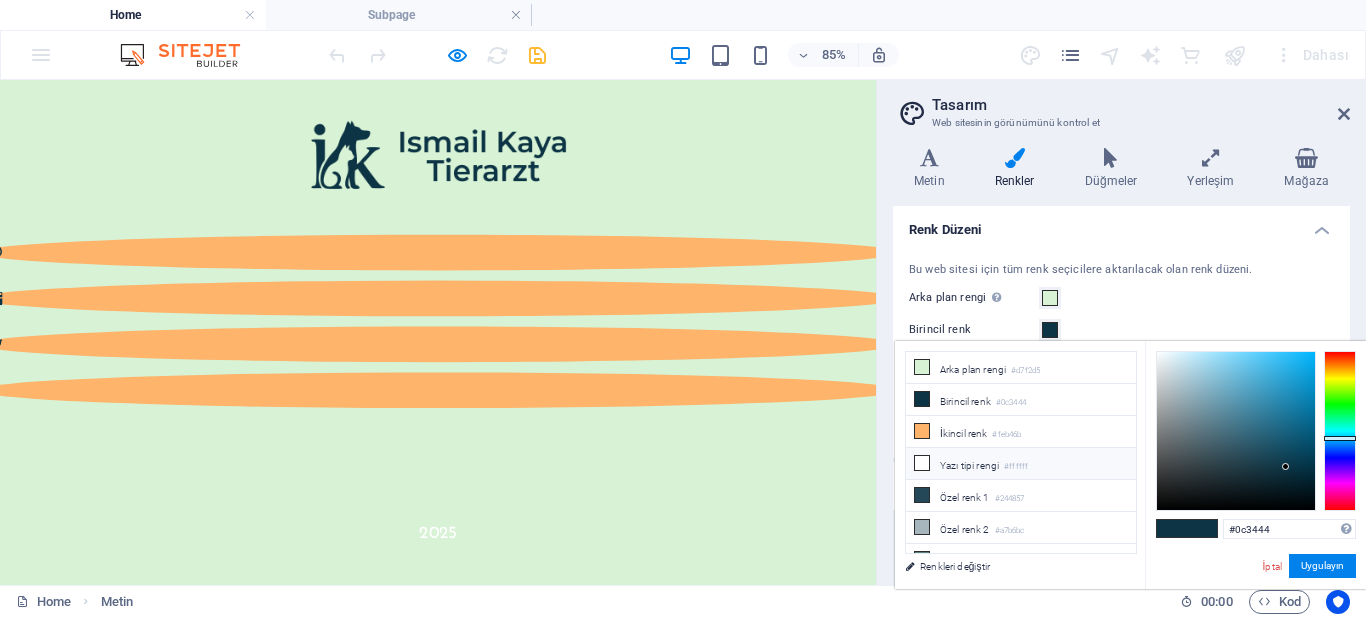 click on "Yazı tipi rengi
#ffffff" at bounding box center (1021, 464) 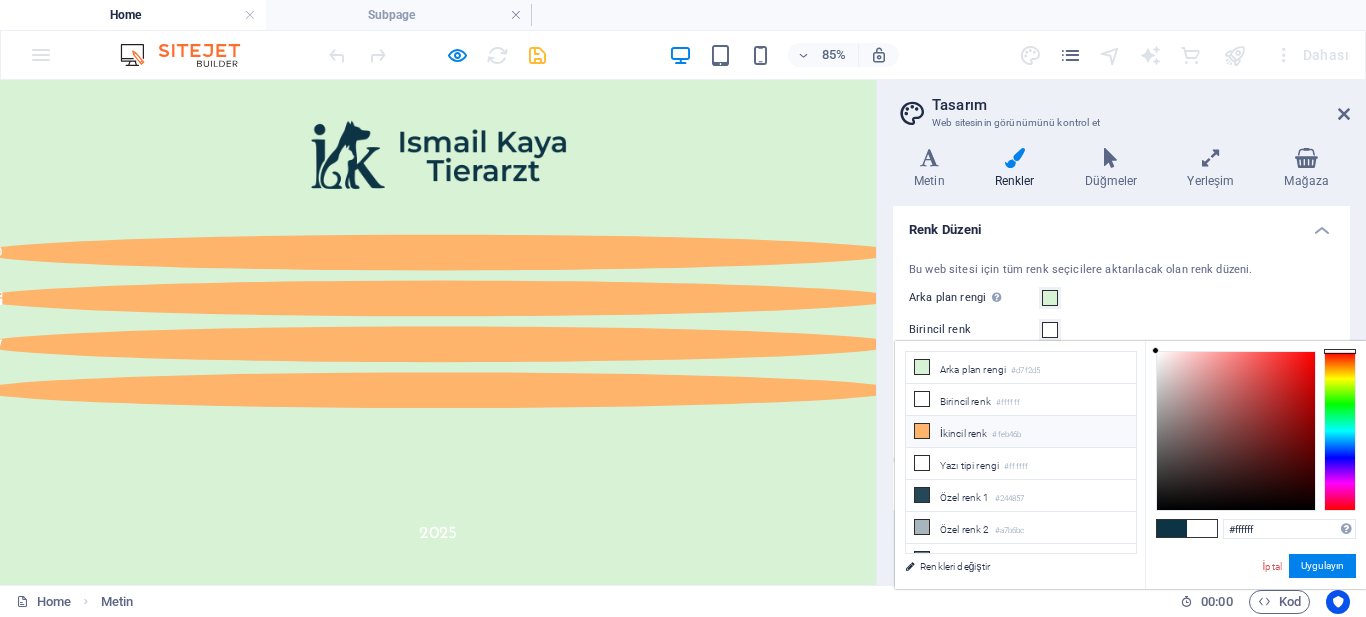click on "İkincil renk
#feb46b" at bounding box center [1021, 432] 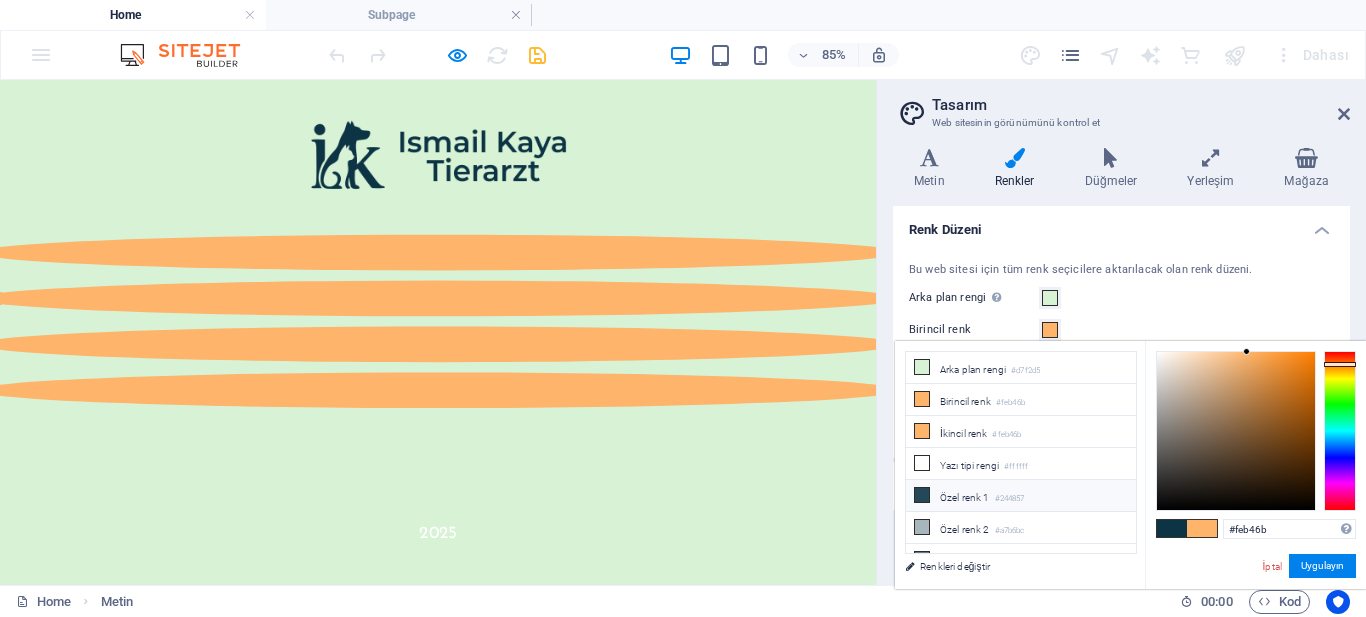 click on "Özel renk 1
#244857" at bounding box center (1021, 496) 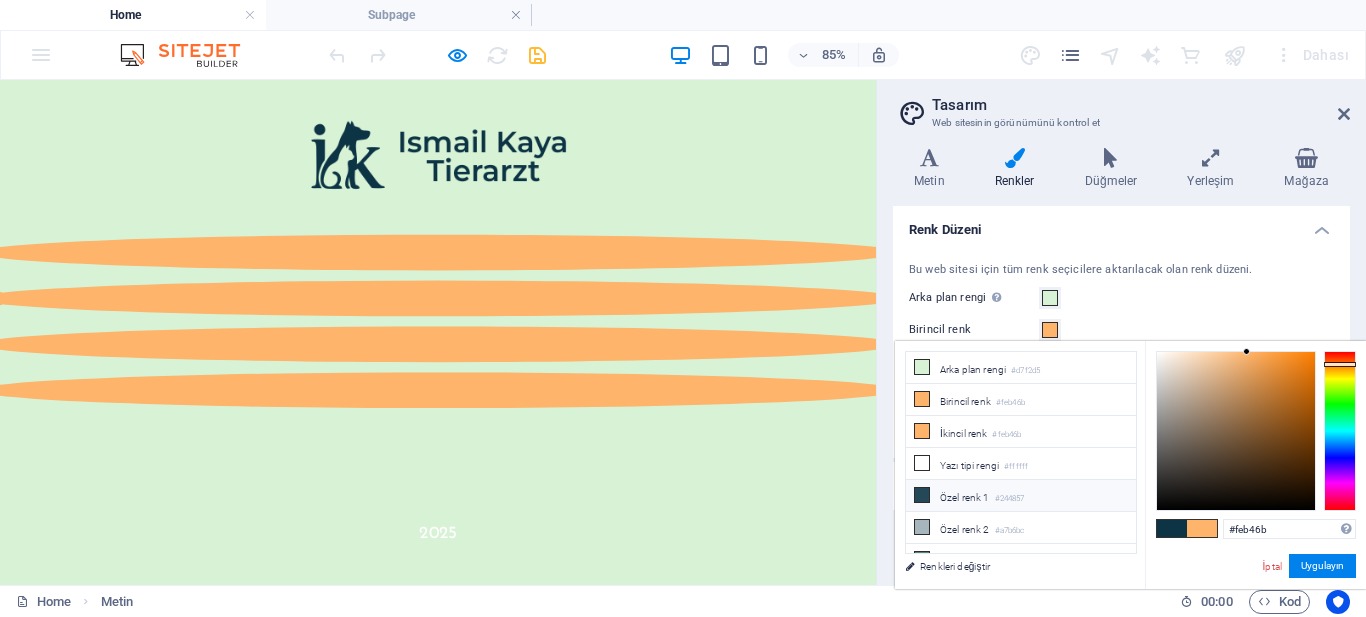 type on "#244857" 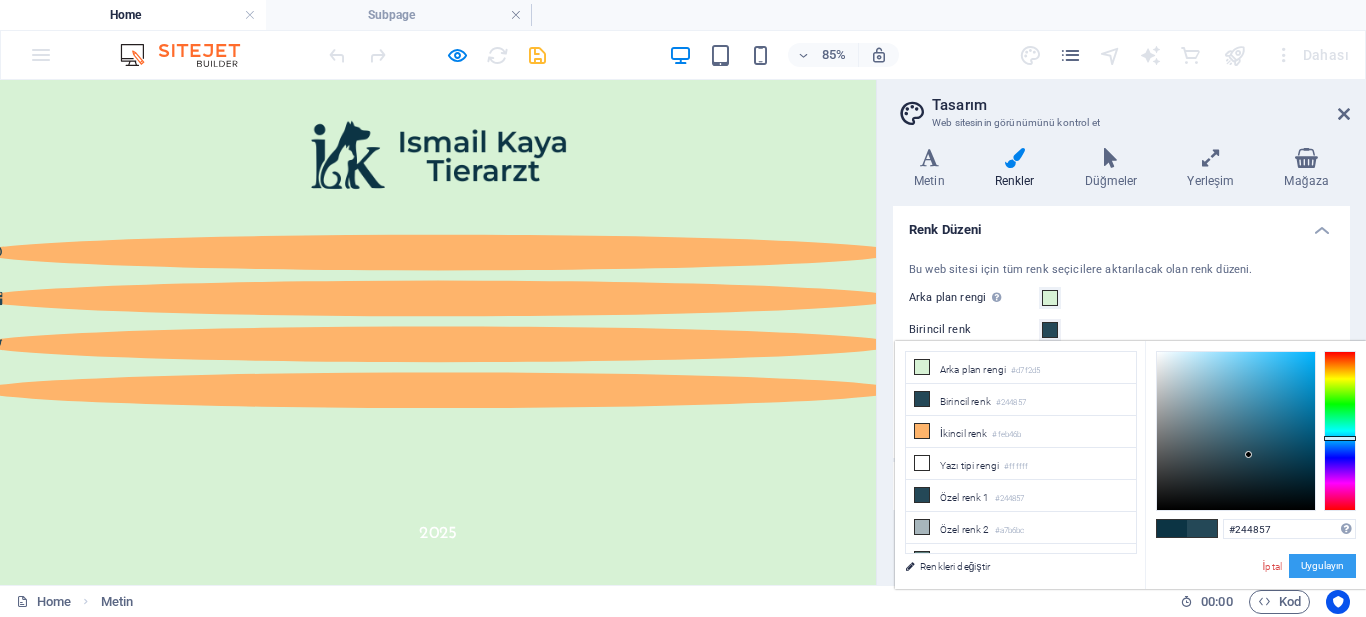 click on "Uygulayın" at bounding box center (1322, 566) 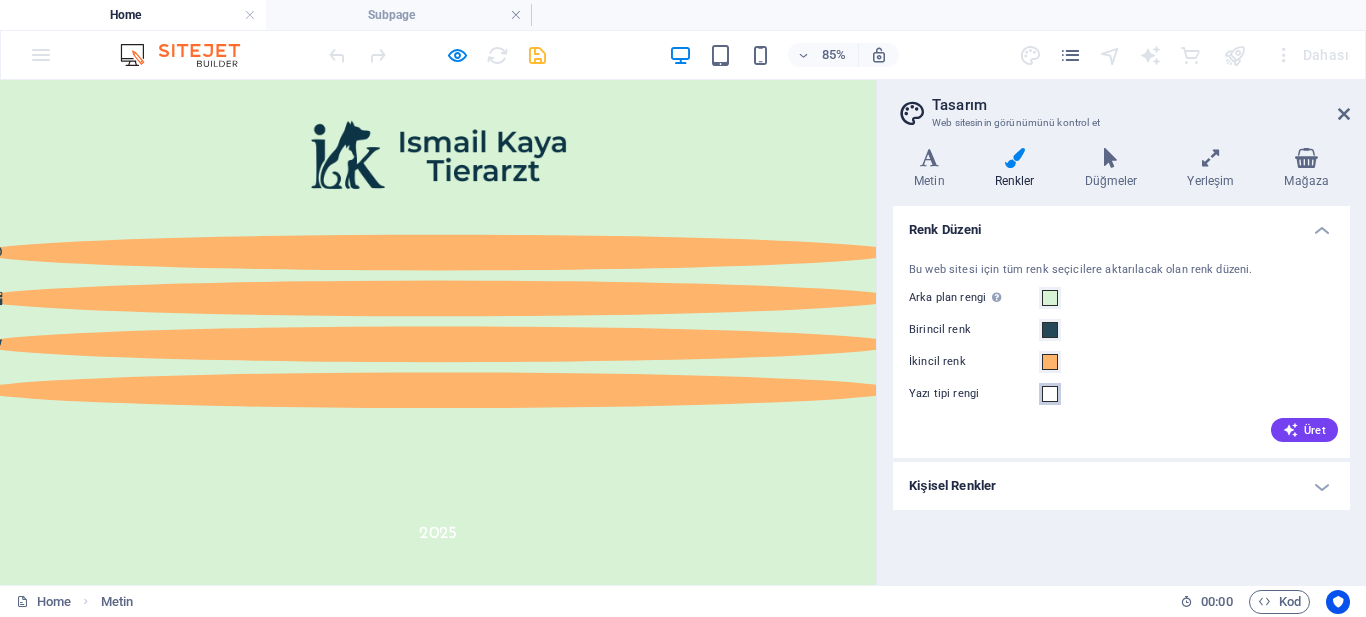 click at bounding box center [1050, 394] 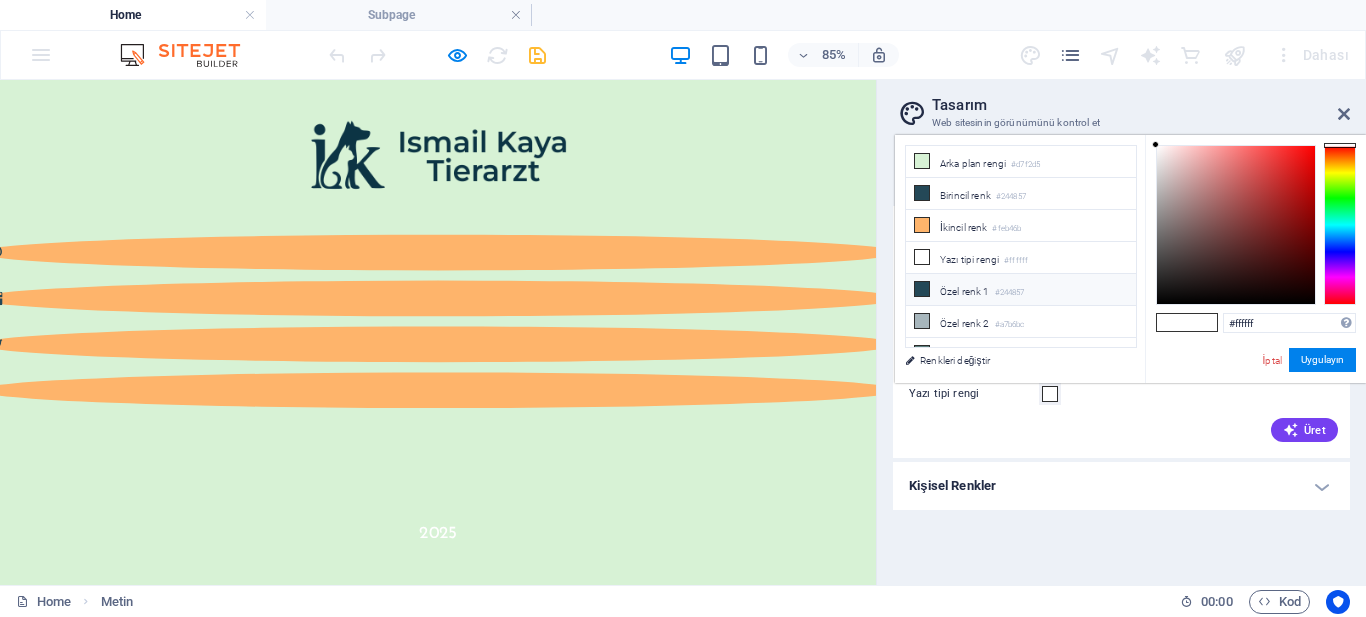 click on "Özel renk 1
#244857" at bounding box center [1021, 290] 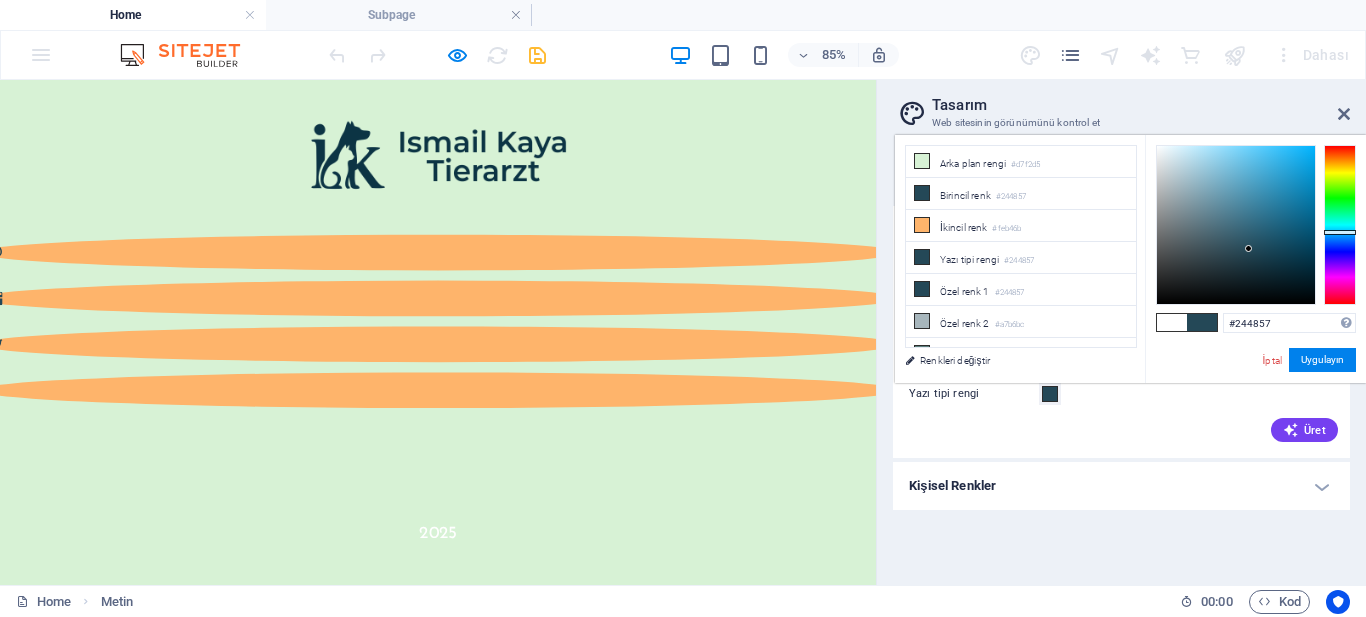 click on "Birincil renk
#244857" at bounding box center [1021, 194] 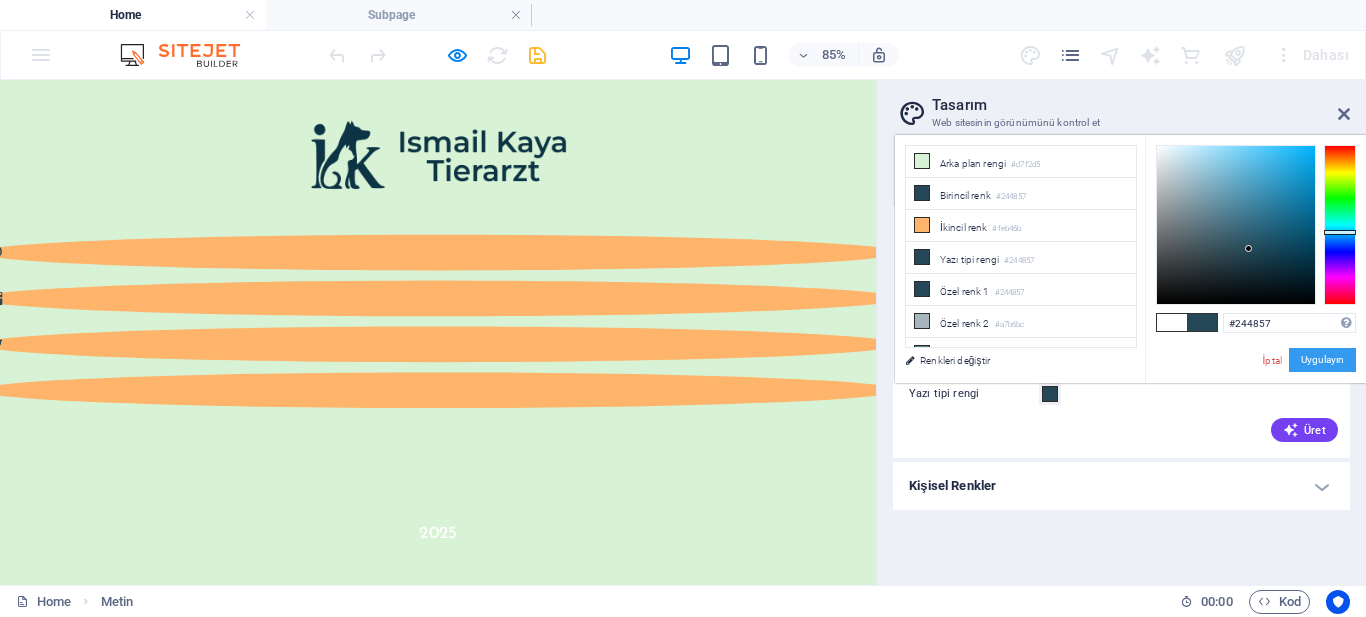click on "Uygulayın" at bounding box center [1322, 360] 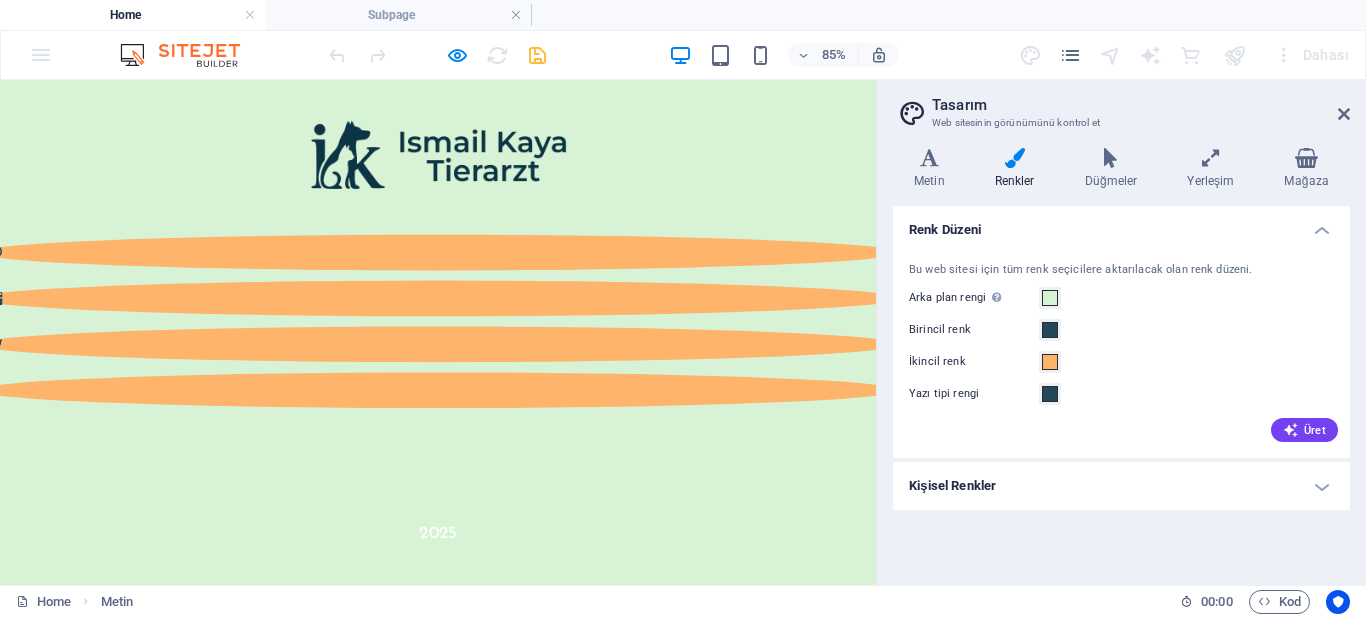 click on "Skip to main content
2025" at bounding box center [515, 354] 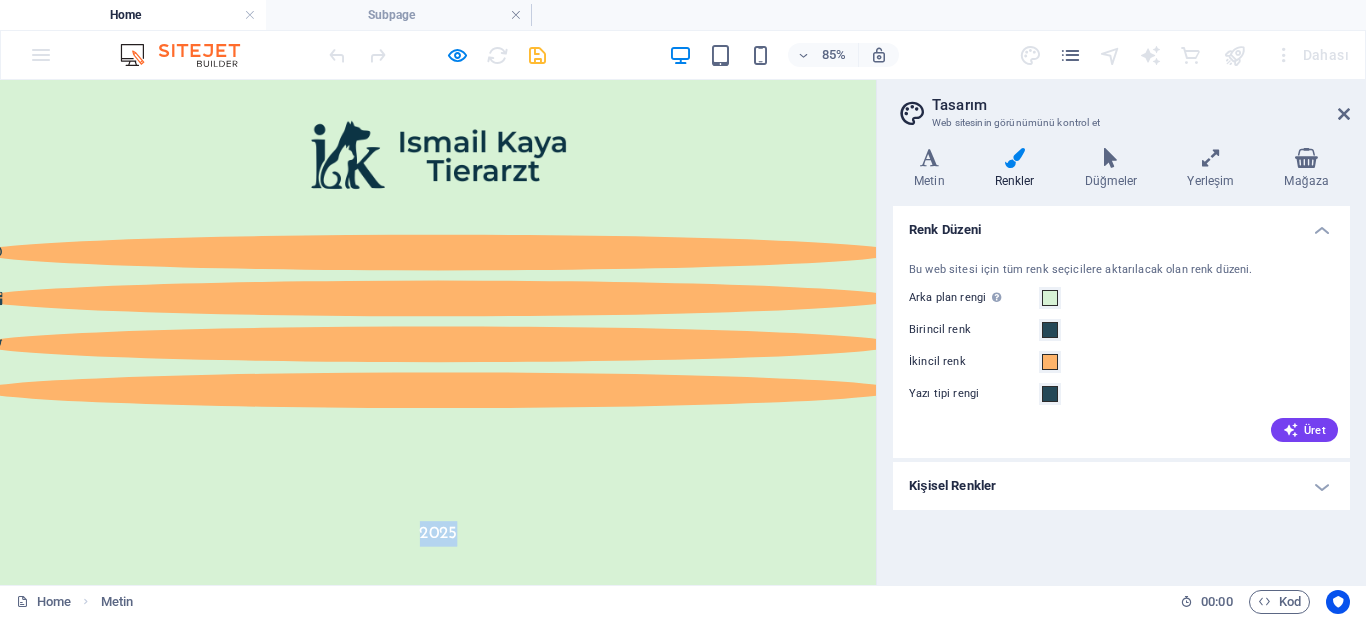 click on "2025" at bounding box center [515, 614] 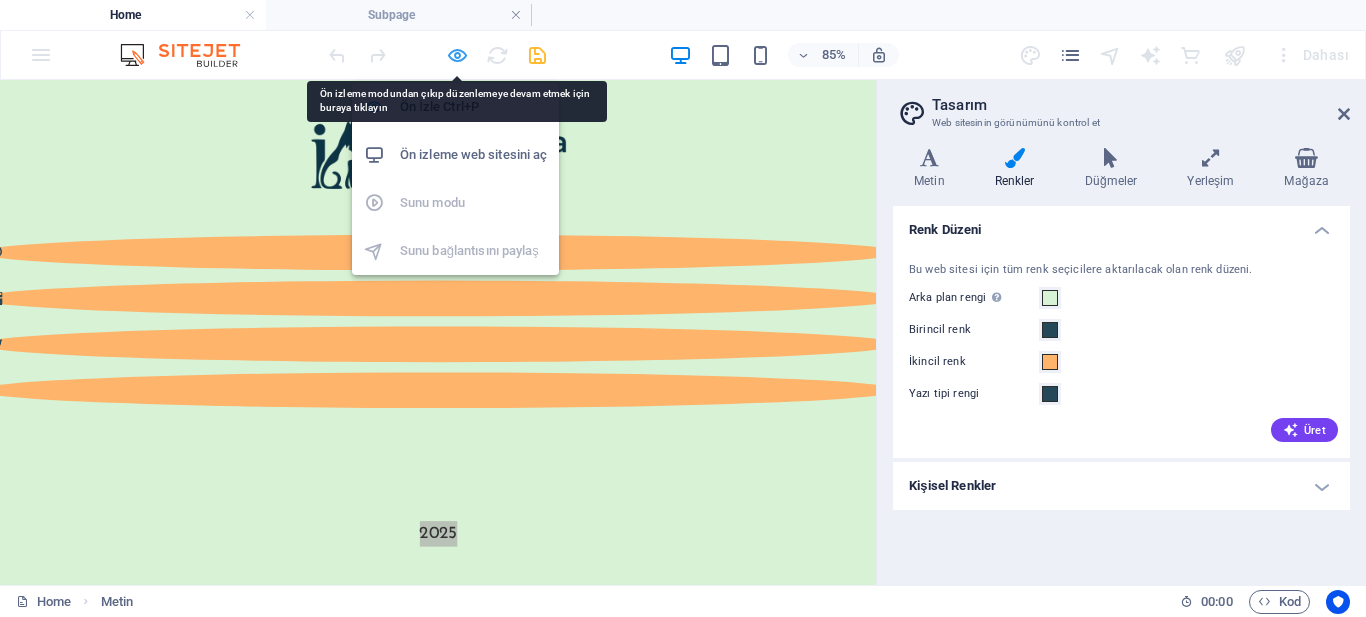 click at bounding box center [457, 55] 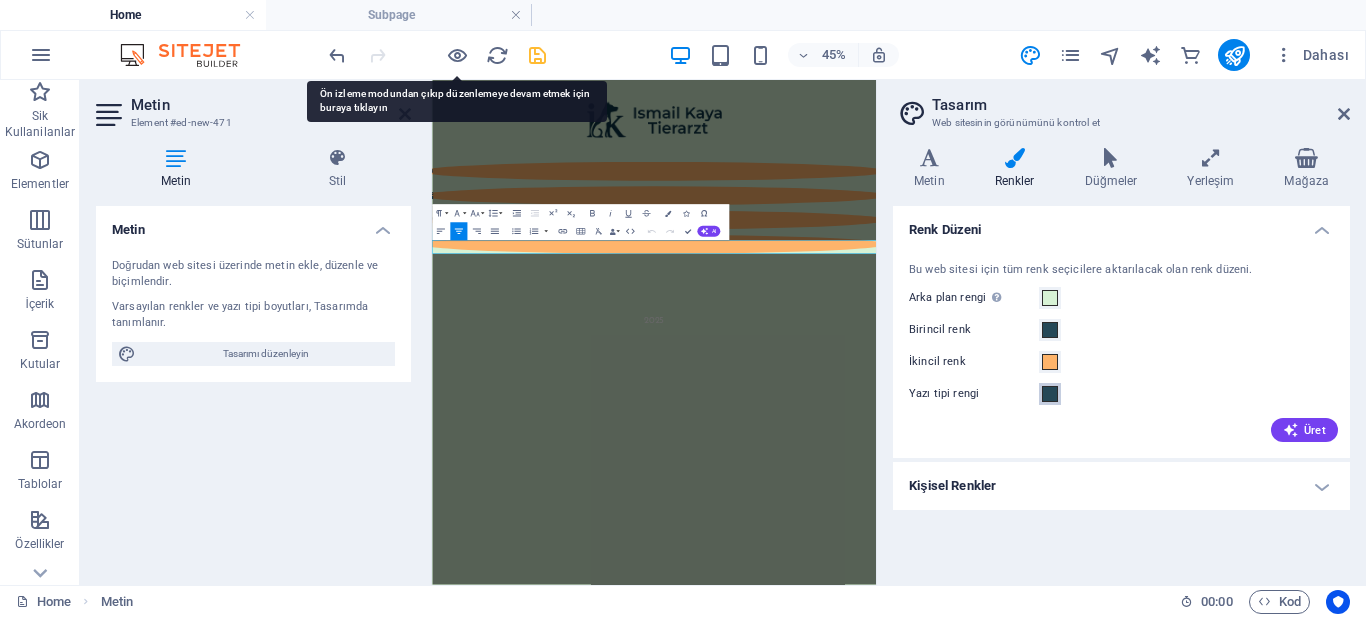 click at bounding box center [1050, 394] 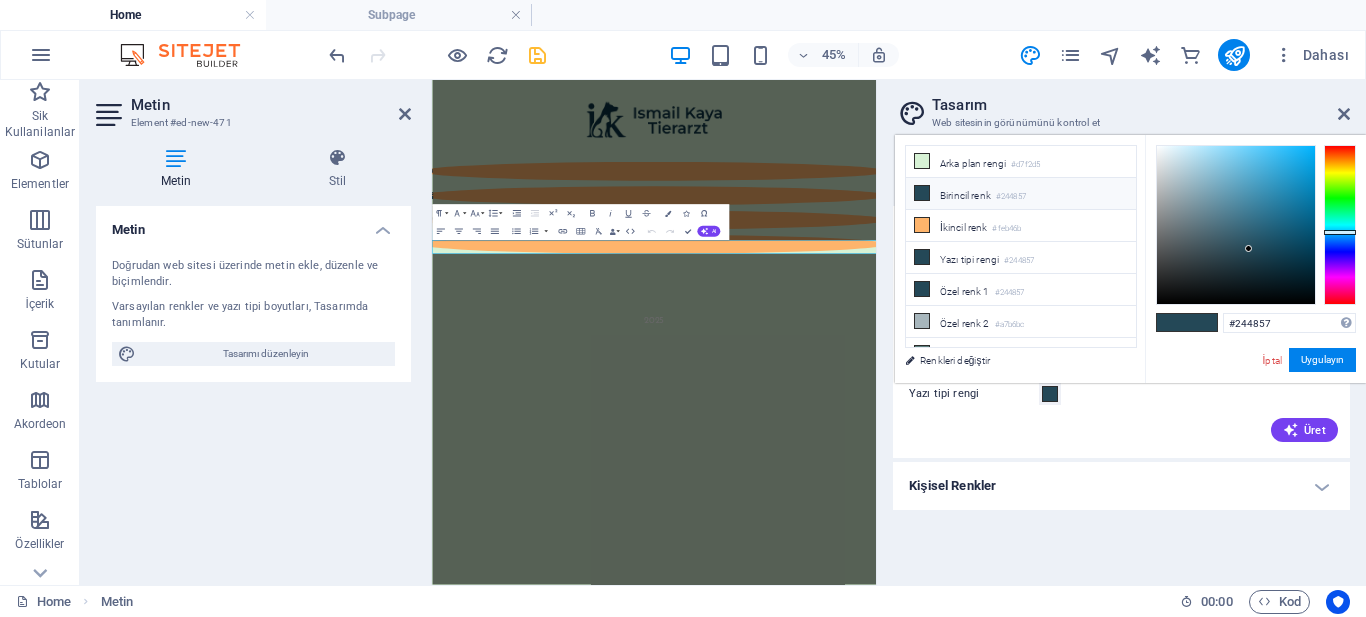 click on "Birincil renk
#244857" at bounding box center (1021, 194) 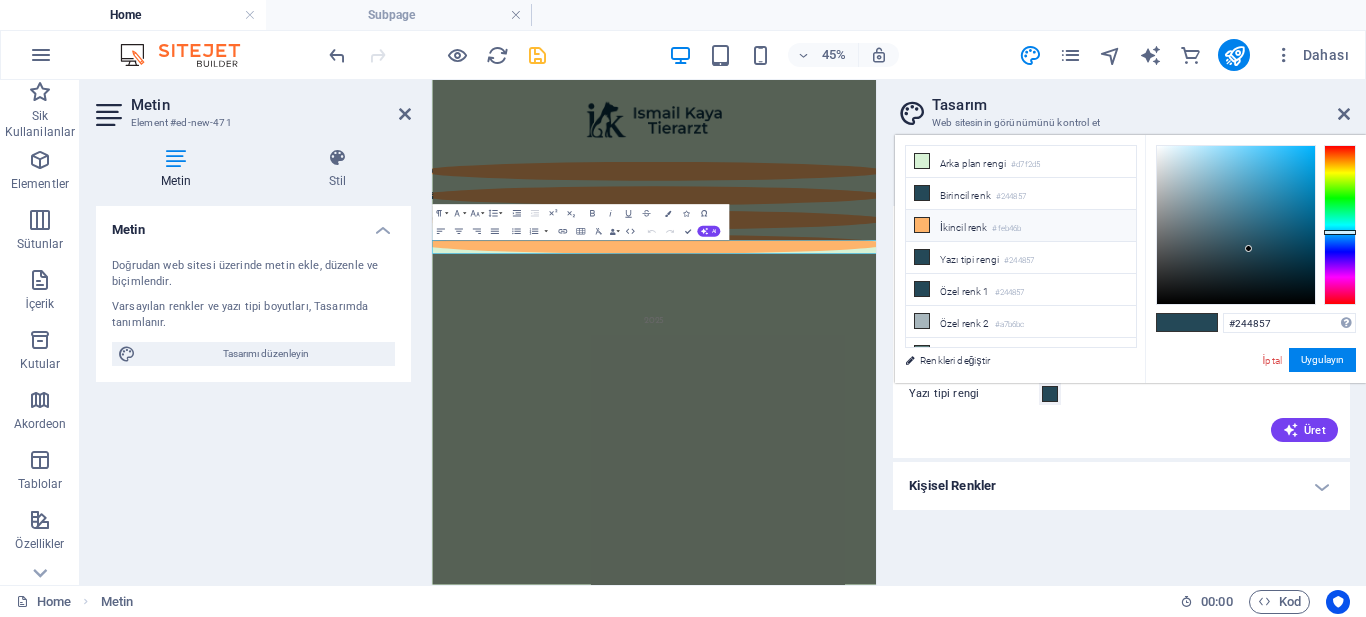 click on "İkincil renk
#feb46b" at bounding box center (1021, 226) 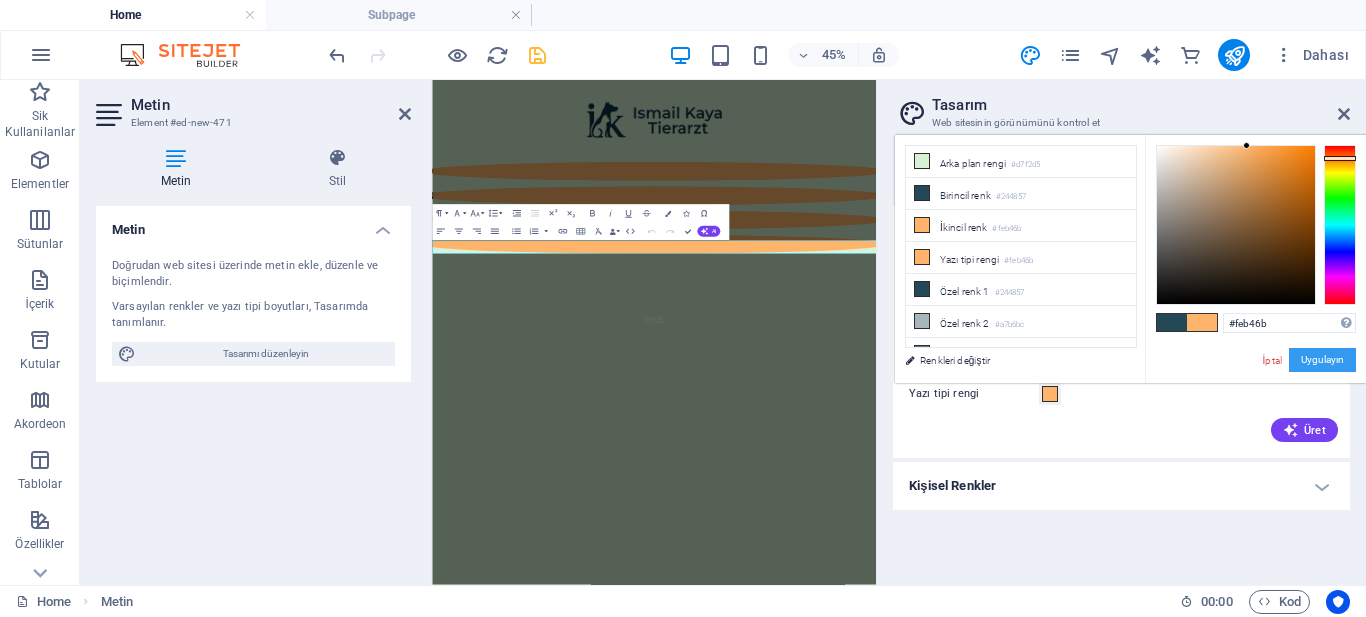 click on "Uygulayın" at bounding box center [1322, 360] 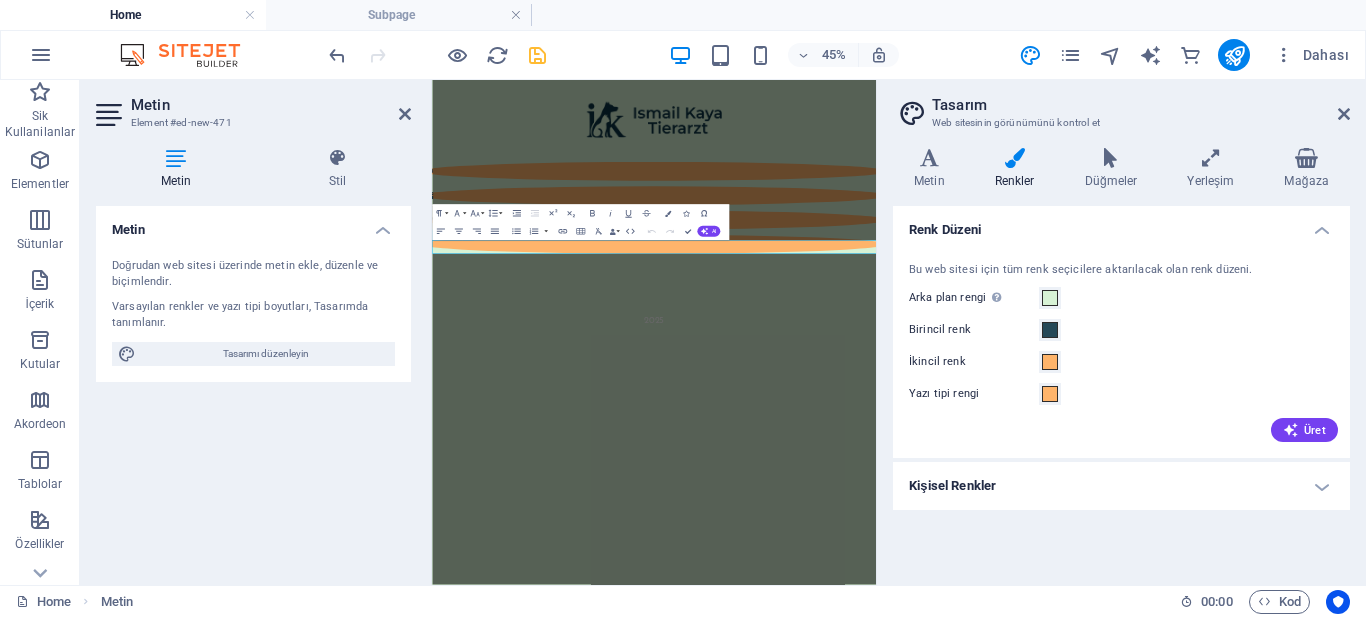 click on "2025" at bounding box center [925, 614] 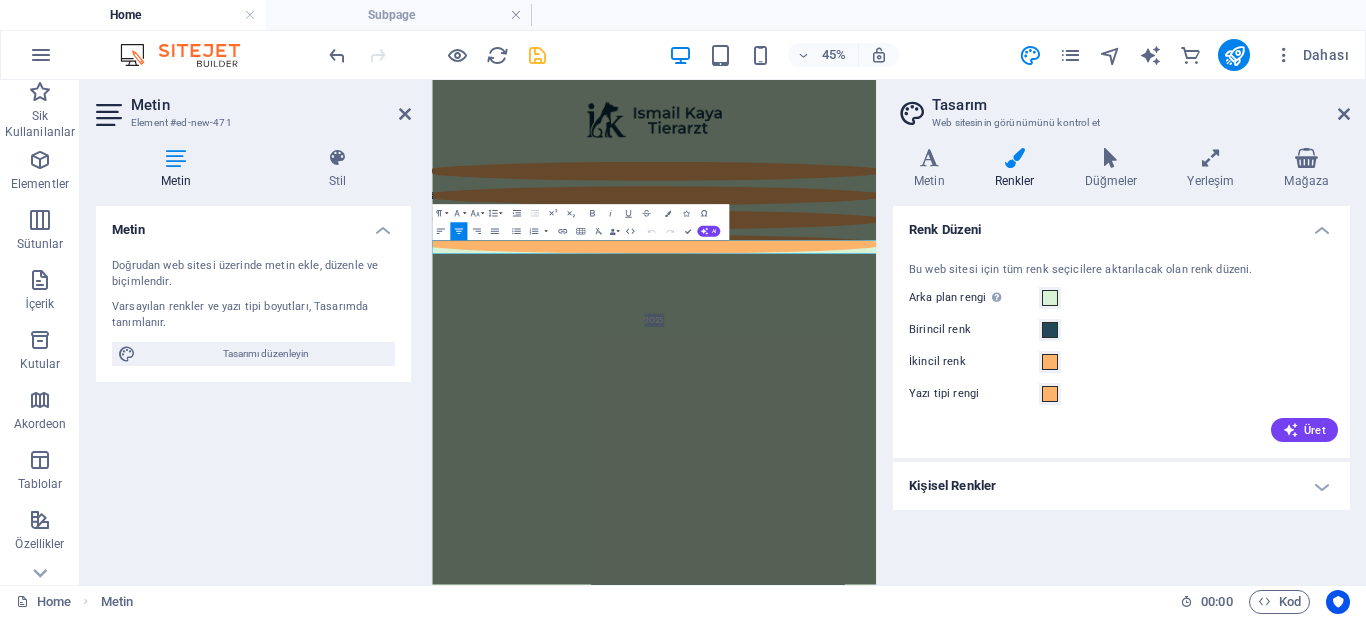 click on "2025" at bounding box center [925, 614] 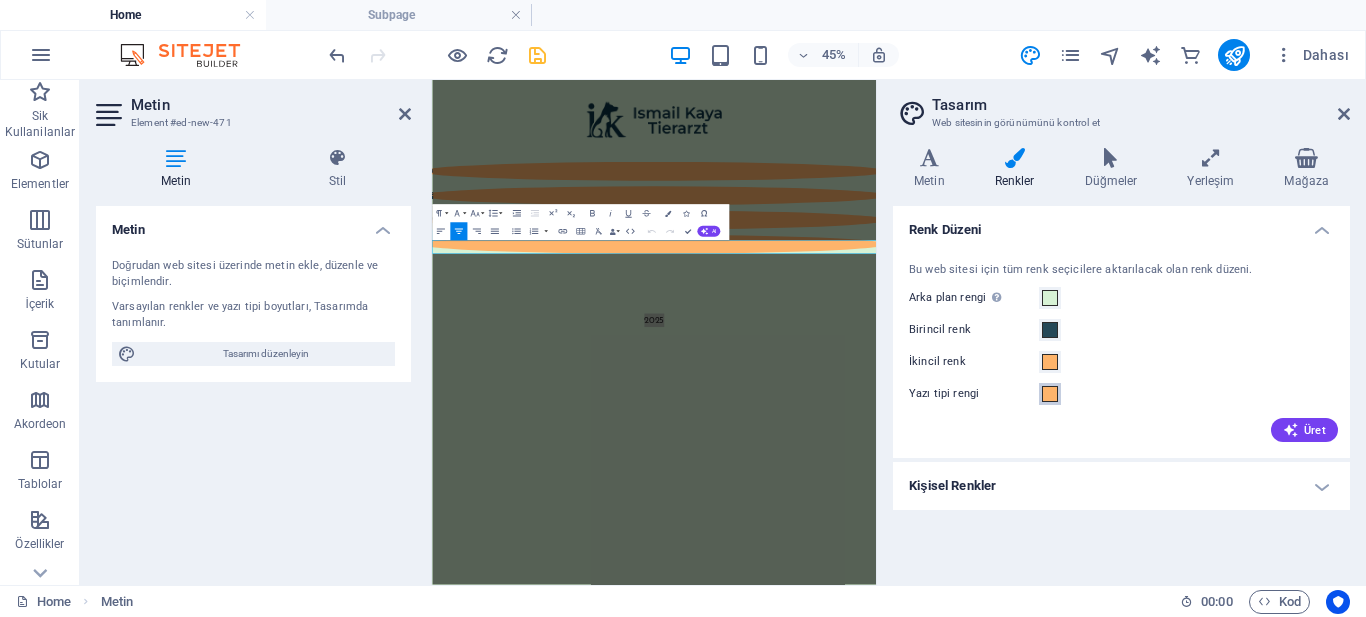 click at bounding box center [1050, 394] 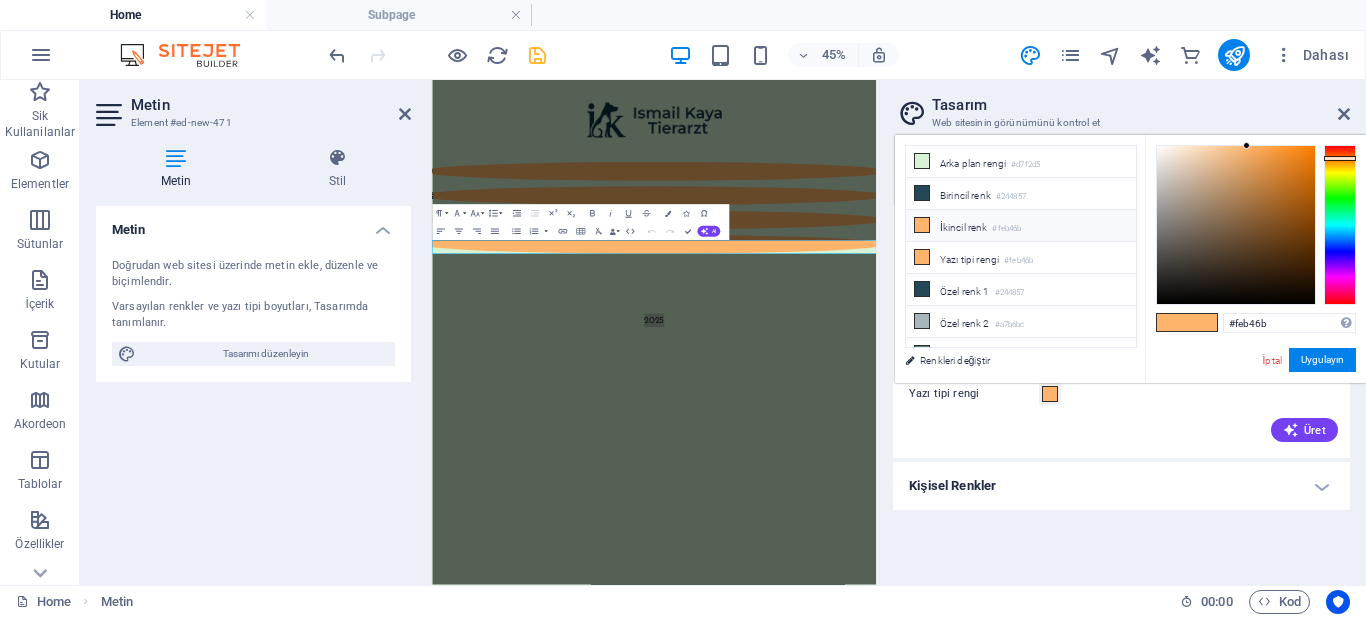 click on "İkincil renk
#feb46b" at bounding box center [1021, 226] 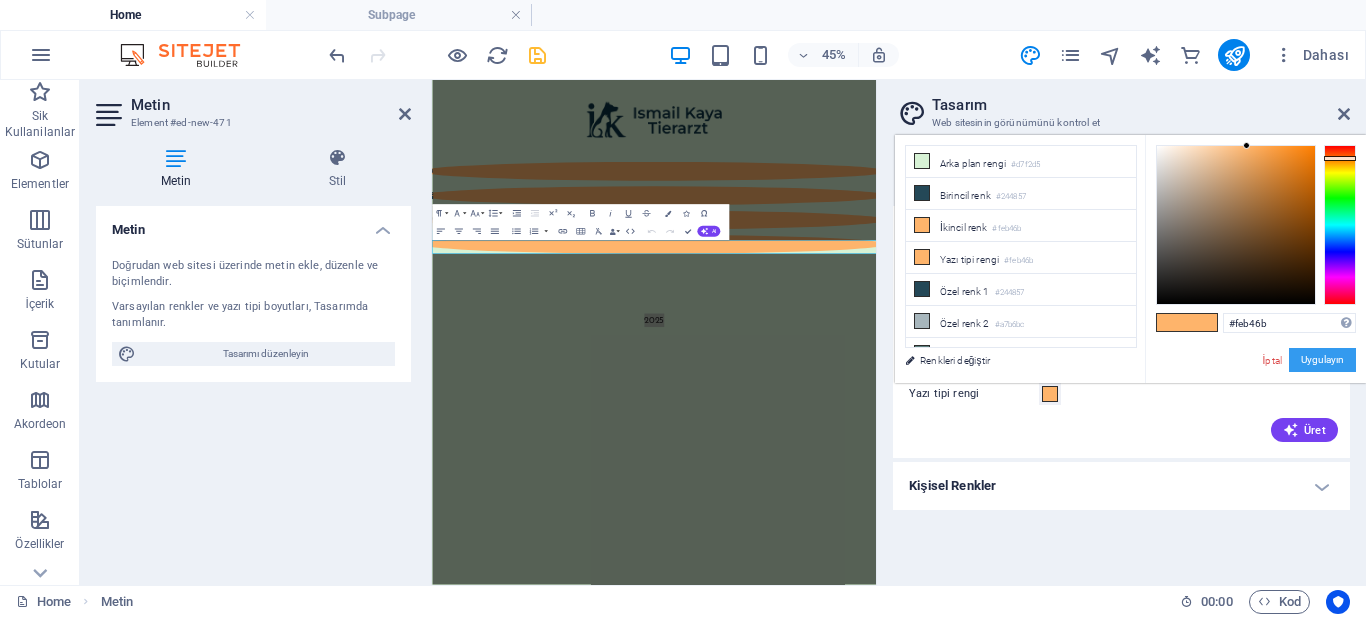 click on "Uygulayın" at bounding box center (1322, 360) 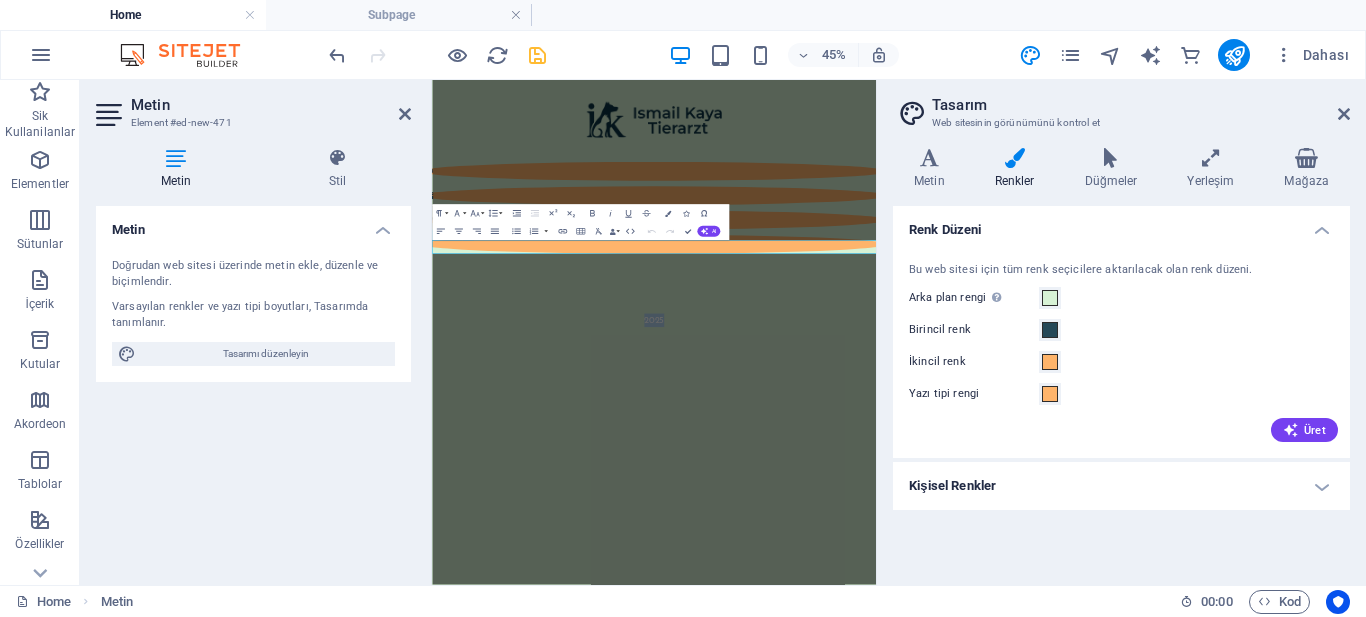 click on "2025" at bounding box center (925, 614) 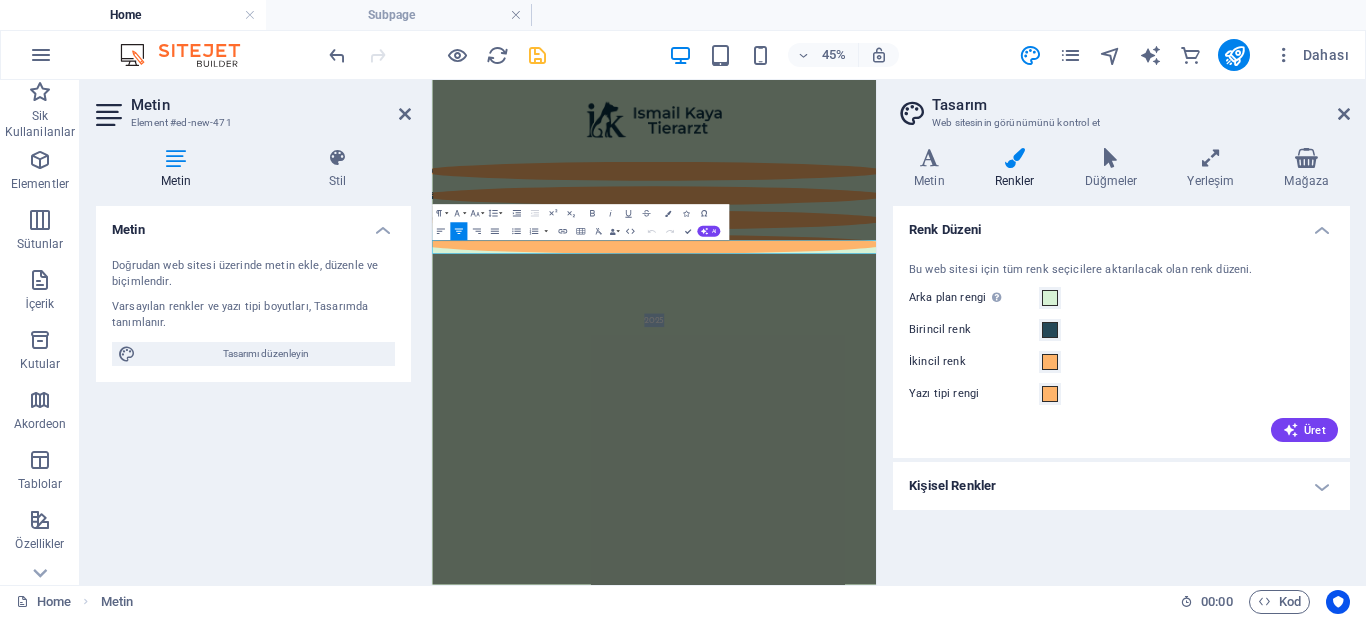 click on "2025" at bounding box center [925, 614] 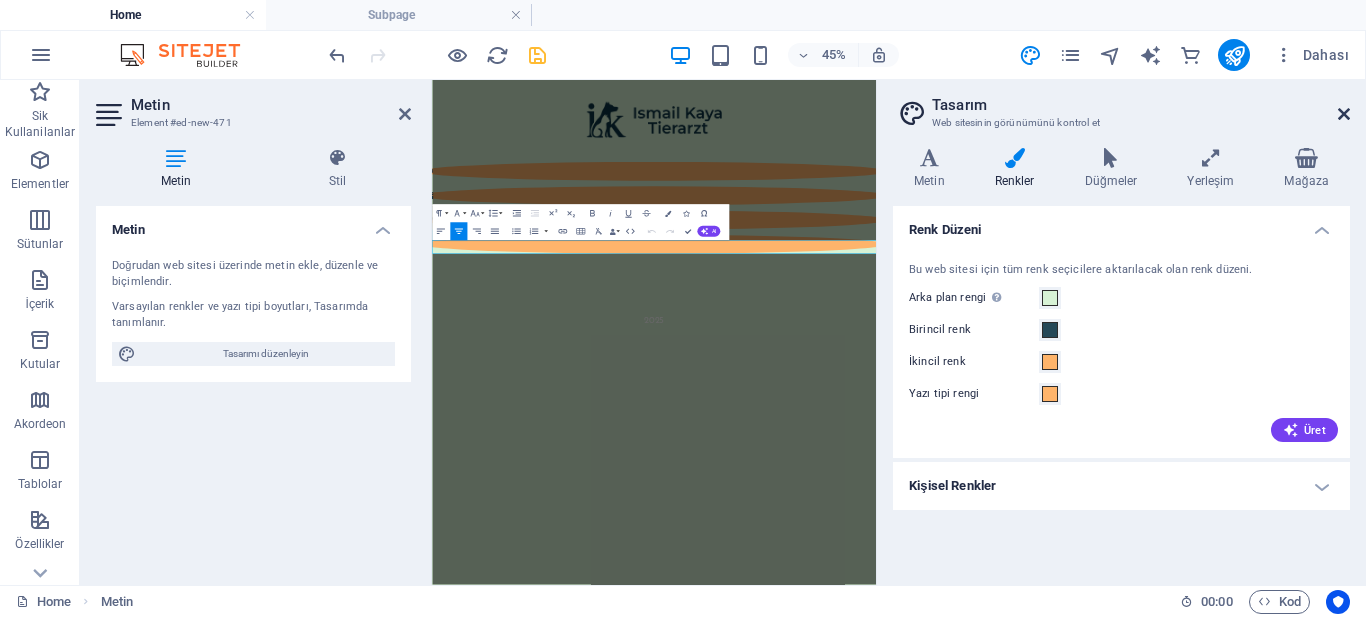 click at bounding box center [1344, 114] 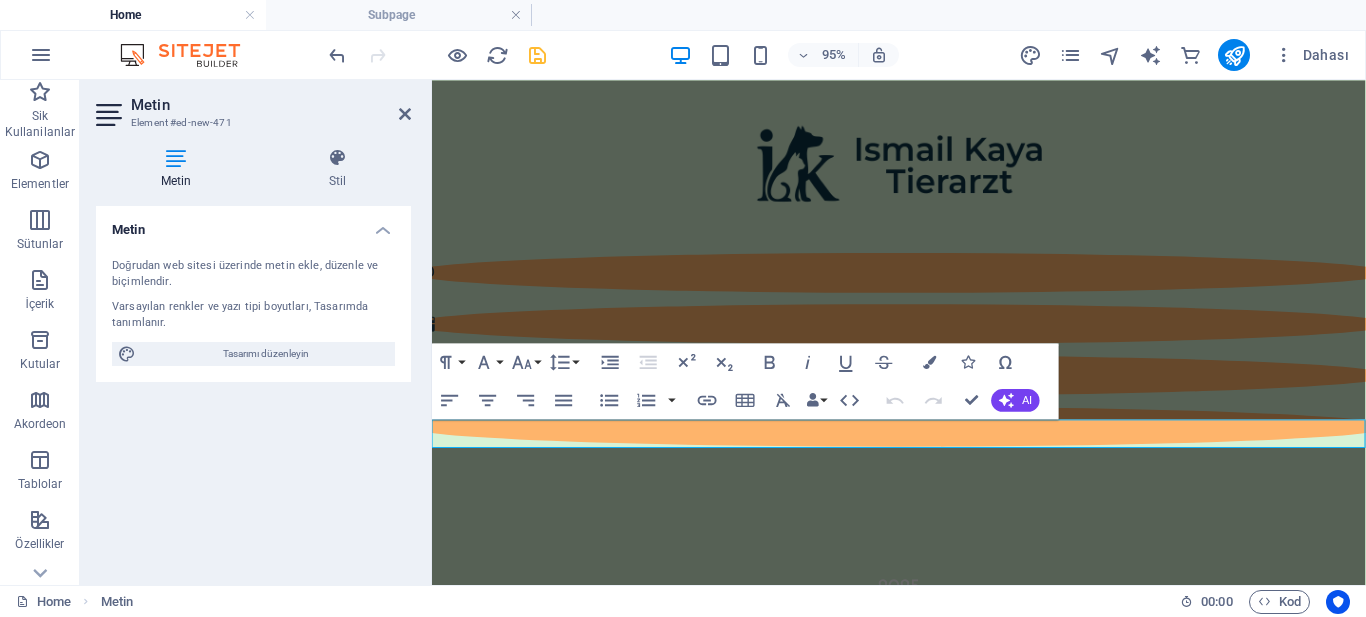 click on "Skip to main content
2025" at bounding box center [923, 354] 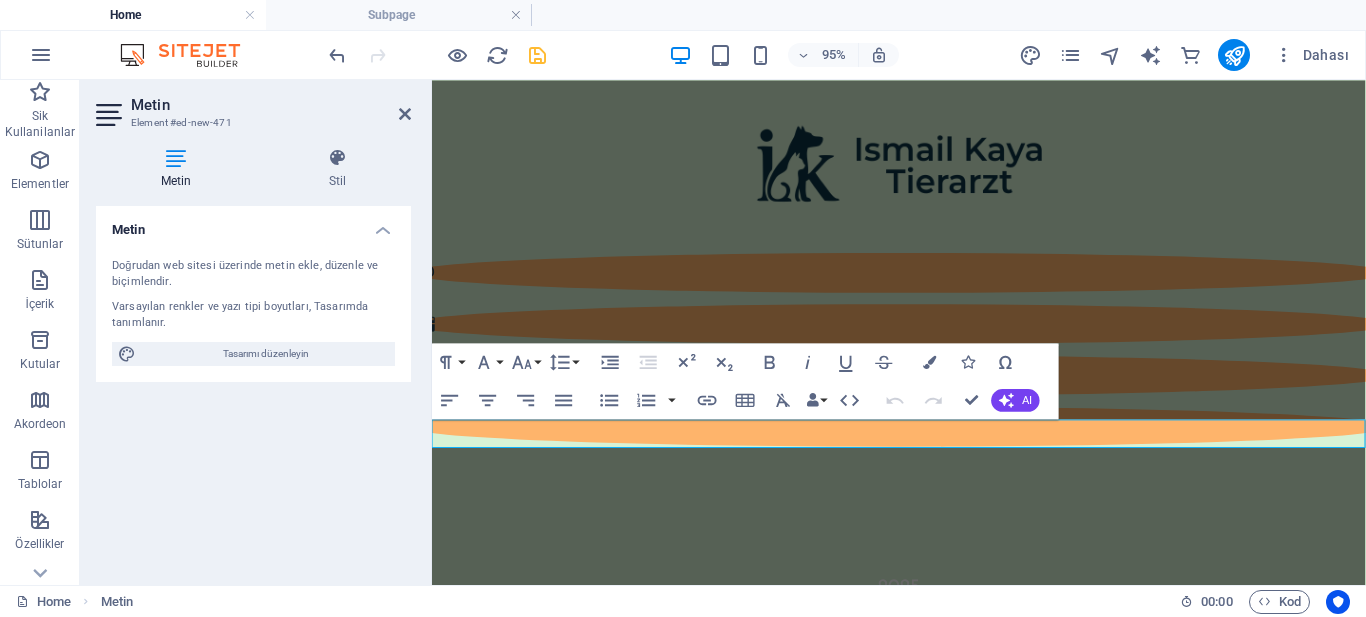 click on "2025" at bounding box center [923, 614] 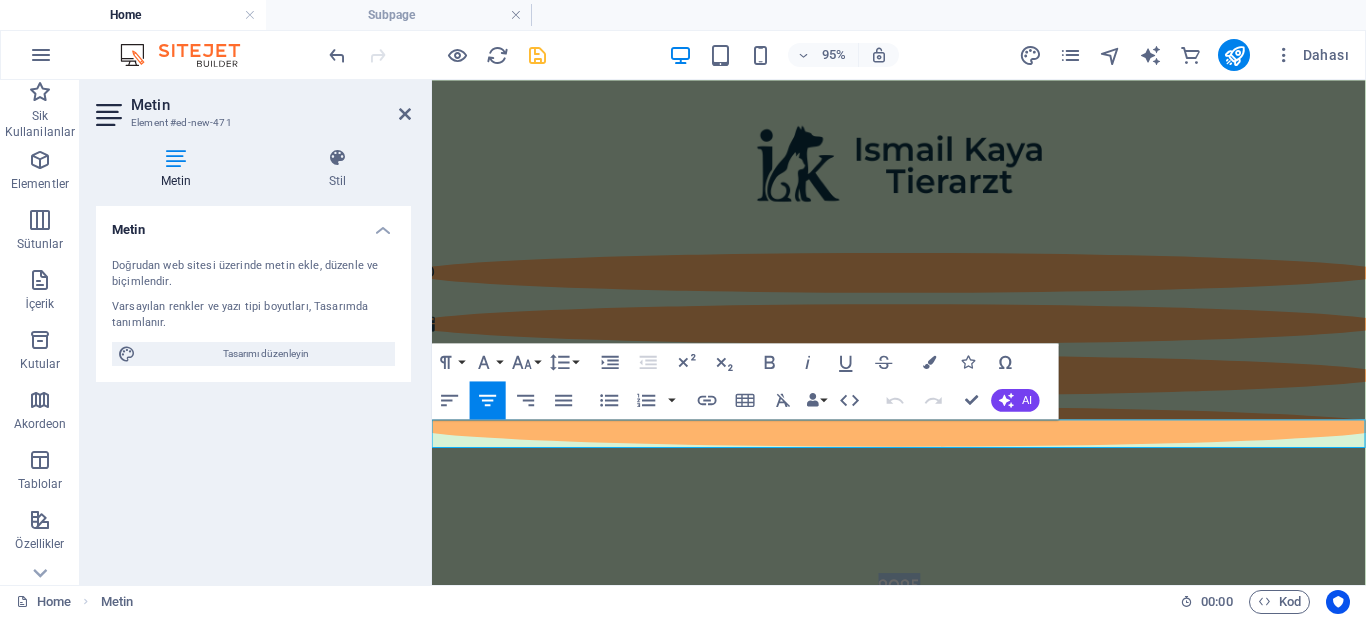 drag, startPoint x: 985, startPoint y: 454, endPoint x: 842, endPoint y: 452, distance: 143.01399 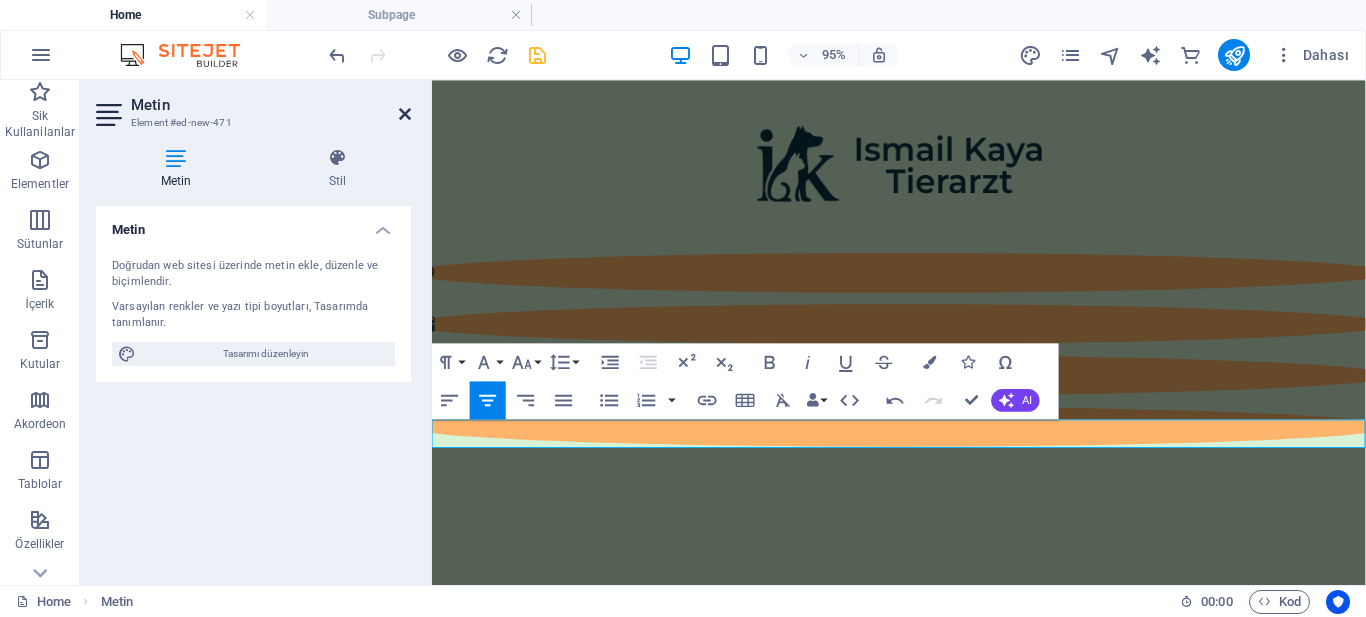 click at bounding box center [405, 114] 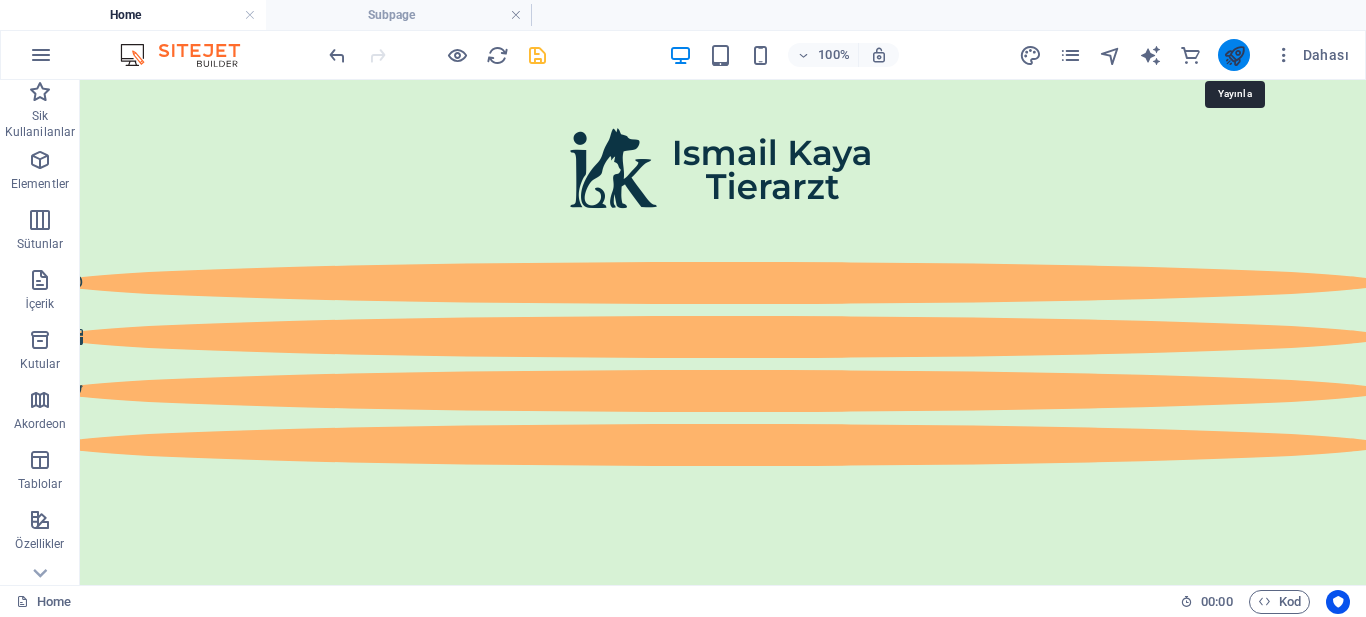 click at bounding box center [1234, 55] 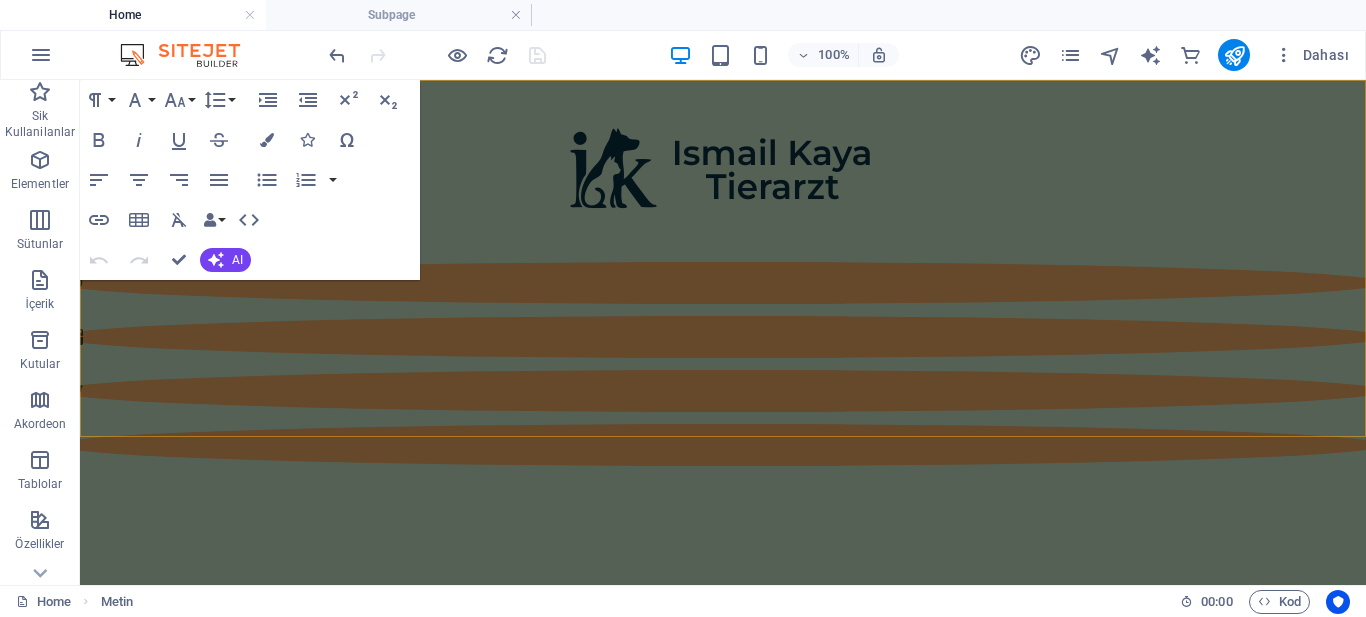 click at bounding box center [723, 339] 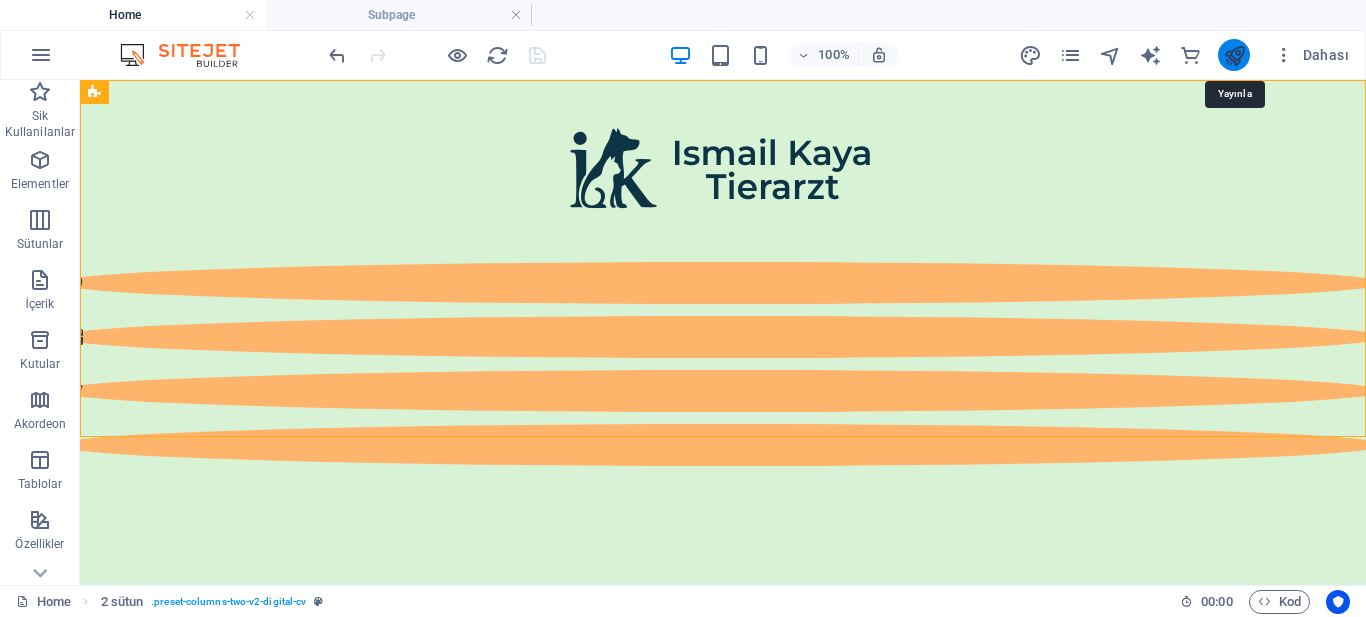 click at bounding box center [1234, 55] 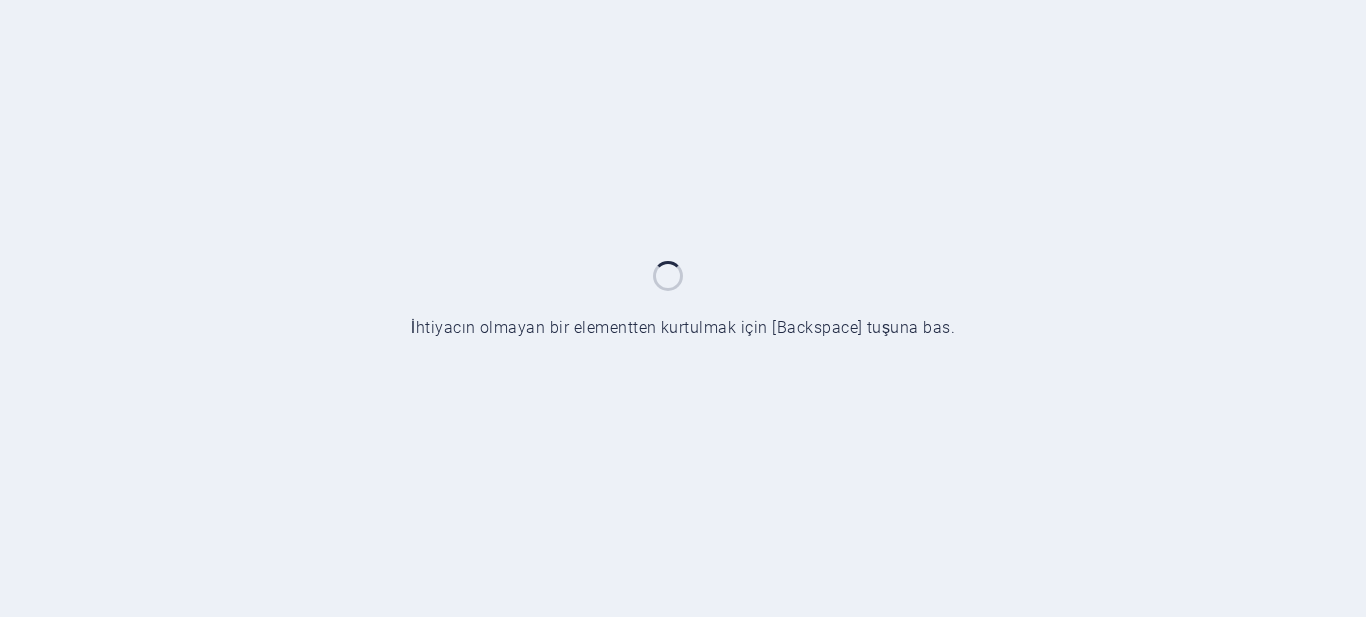 scroll, scrollTop: 0, scrollLeft: 0, axis: both 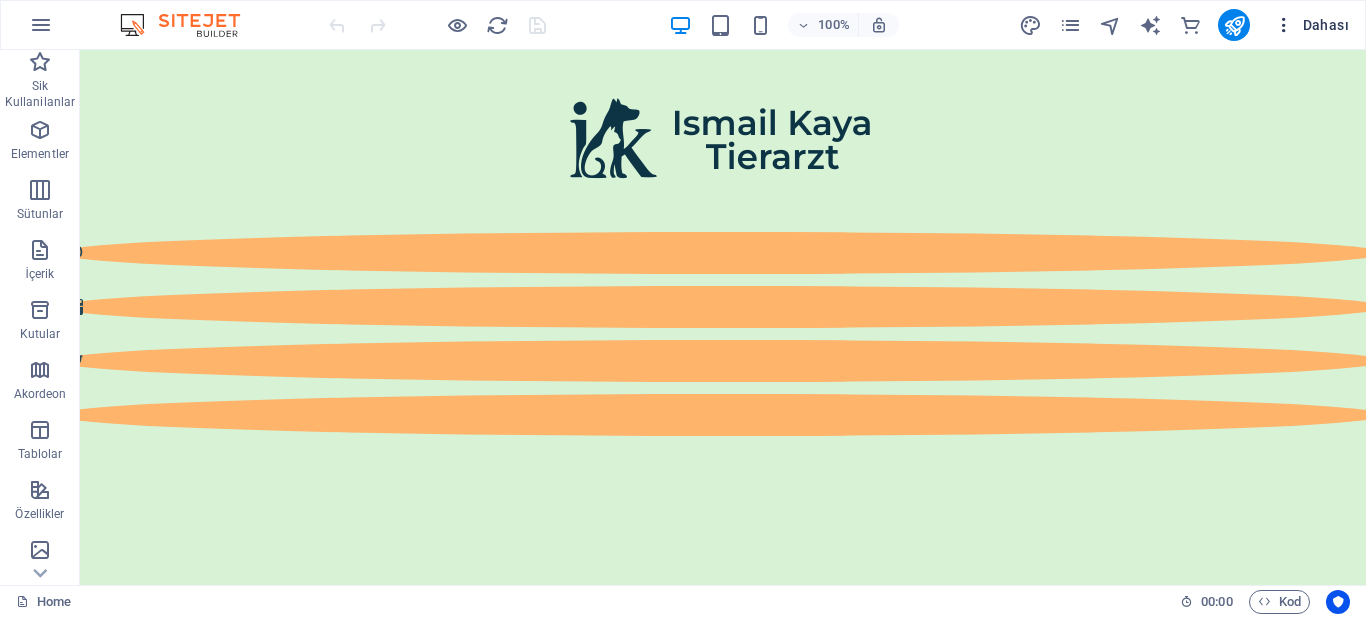 click on "Dahası" at bounding box center [1311, 25] 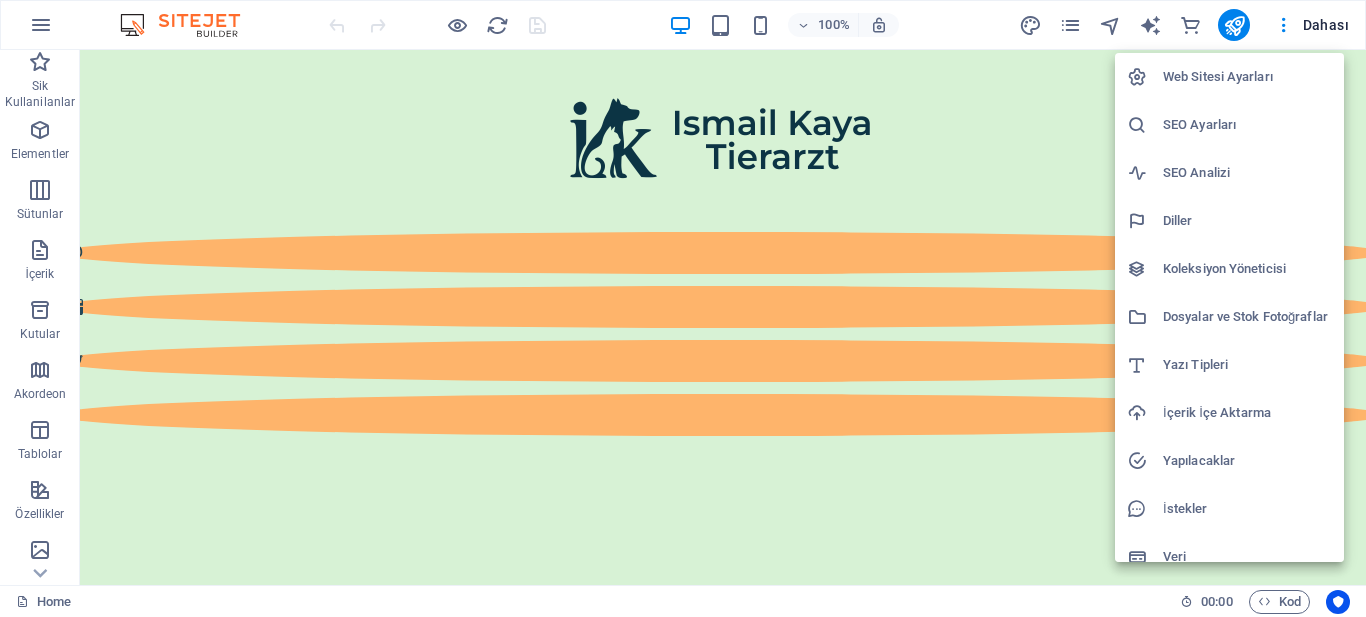 click on "Web Sitesi Ayarları" at bounding box center [1247, 77] 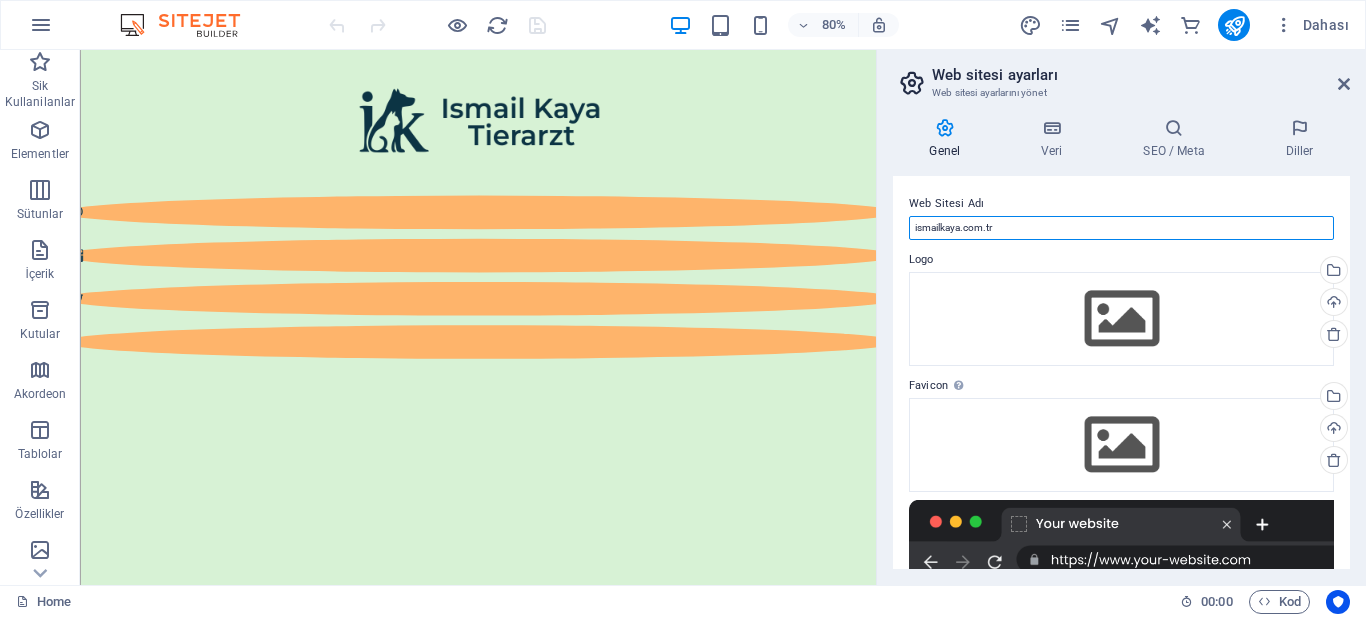 drag, startPoint x: 1136, startPoint y: 275, endPoint x: 961, endPoint y: 271, distance: 175.04572 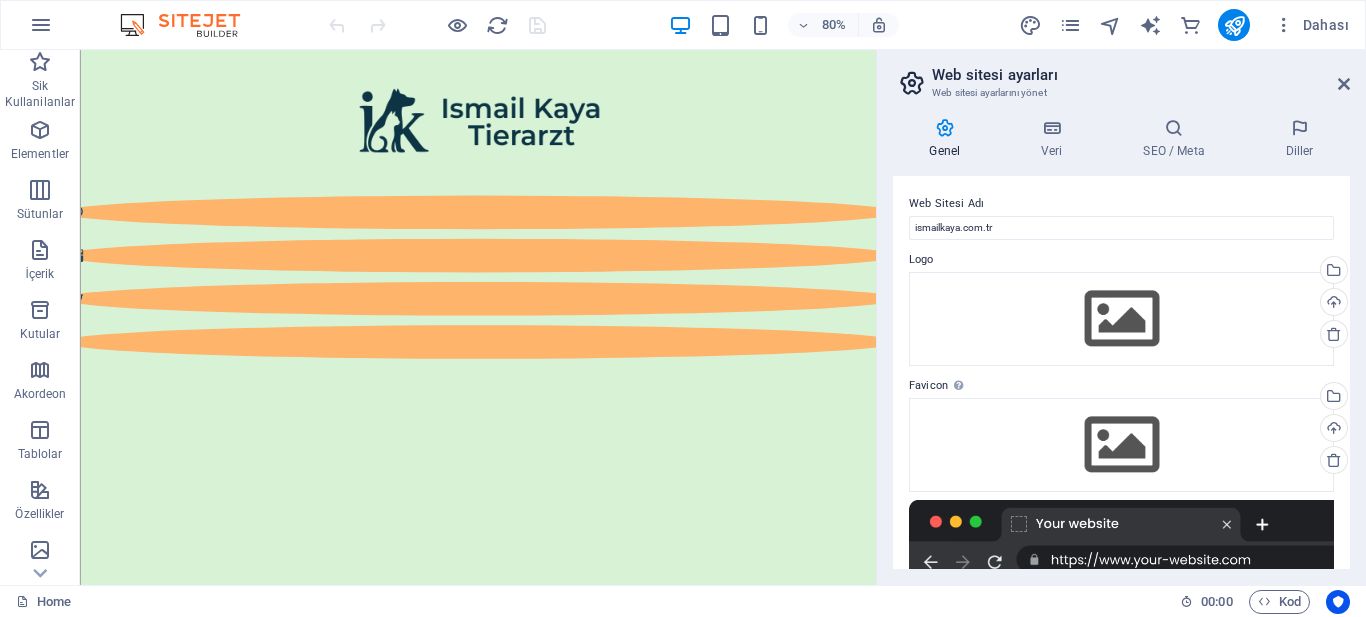 click on "Web Sitesi Adı" at bounding box center (1121, 204) 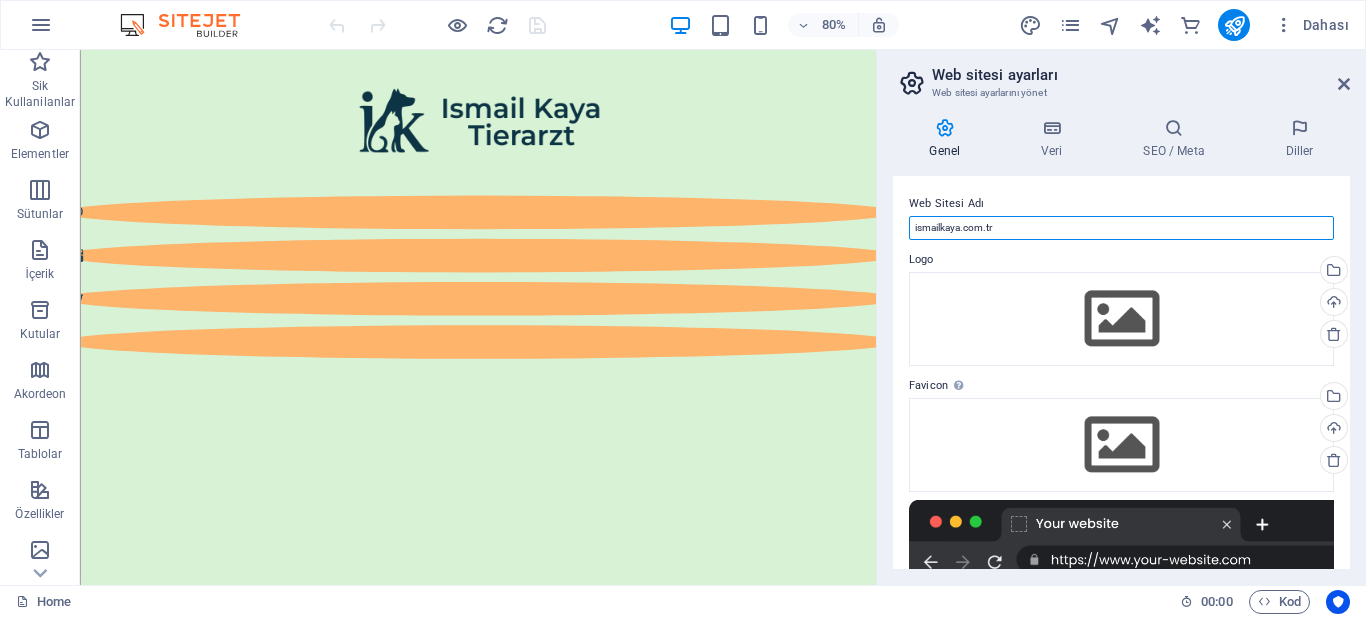 click on "ismailkaya.com.tr" at bounding box center (1121, 228) 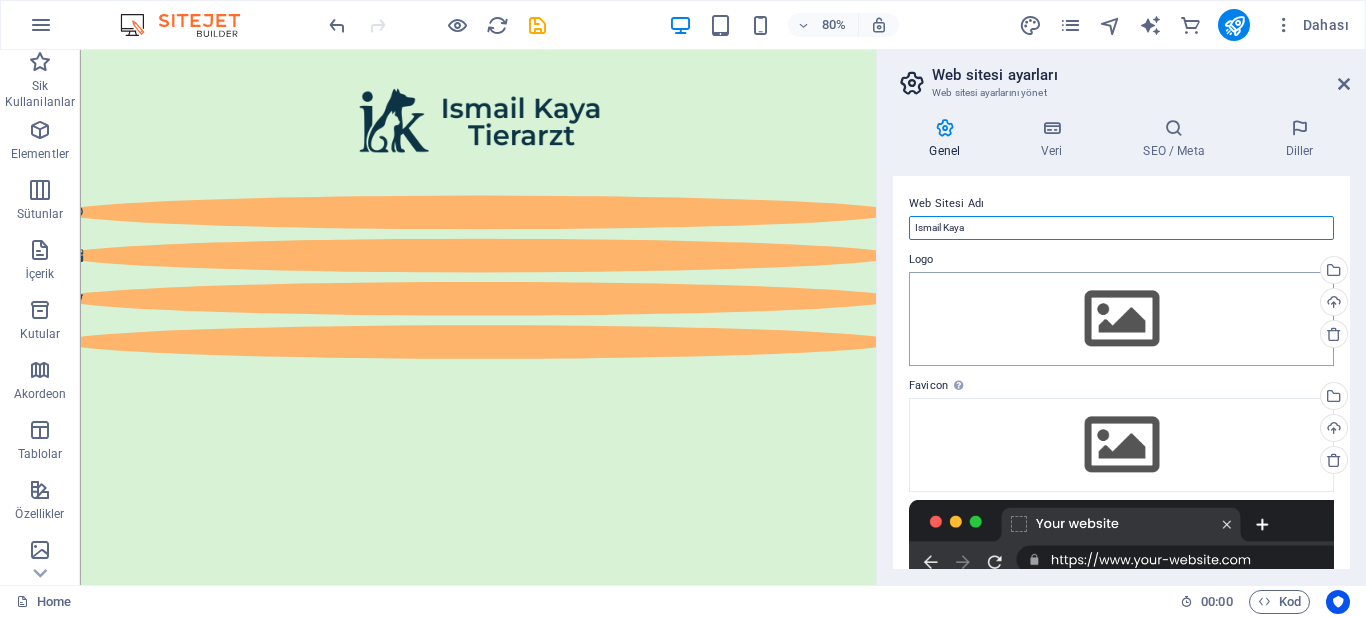 scroll, scrollTop: 200, scrollLeft: 0, axis: vertical 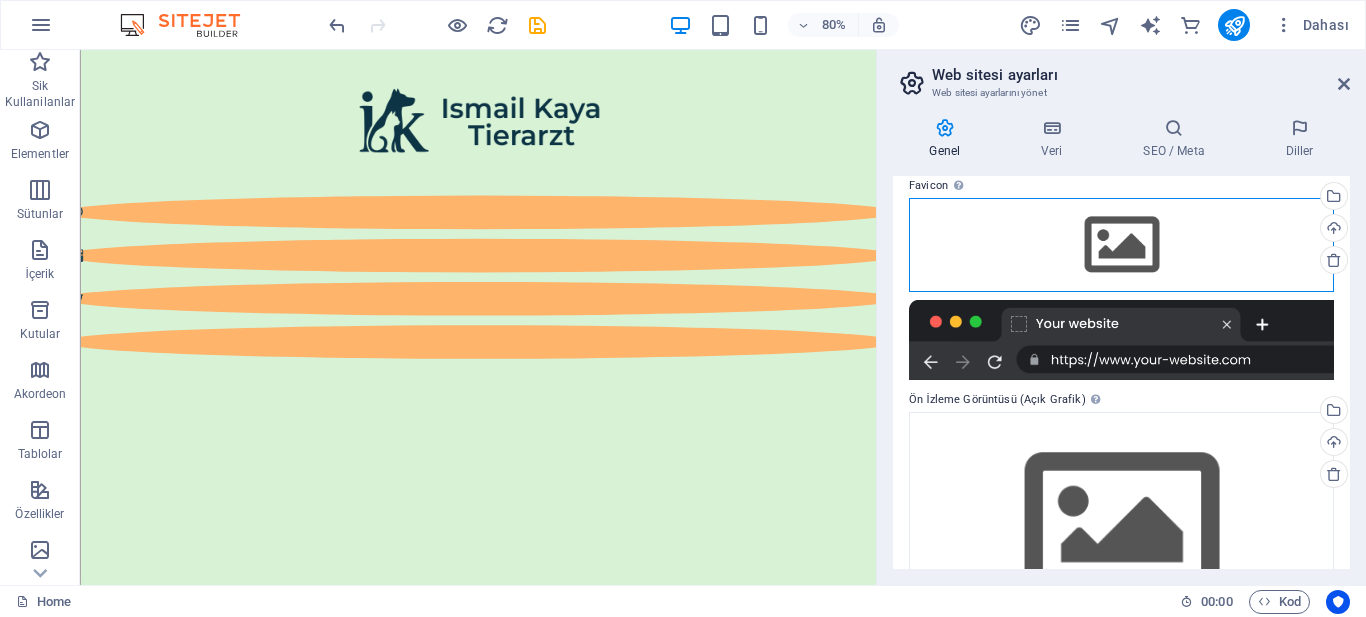 click on "Dosyaları buraya sürükleyin, dosyaları seçmek için tıklayın veya Dosyalardan ya da ücretsiz stok fotoğraf ve videolarımızdan dosyalar seçin" at bounding box center [1121, 245] 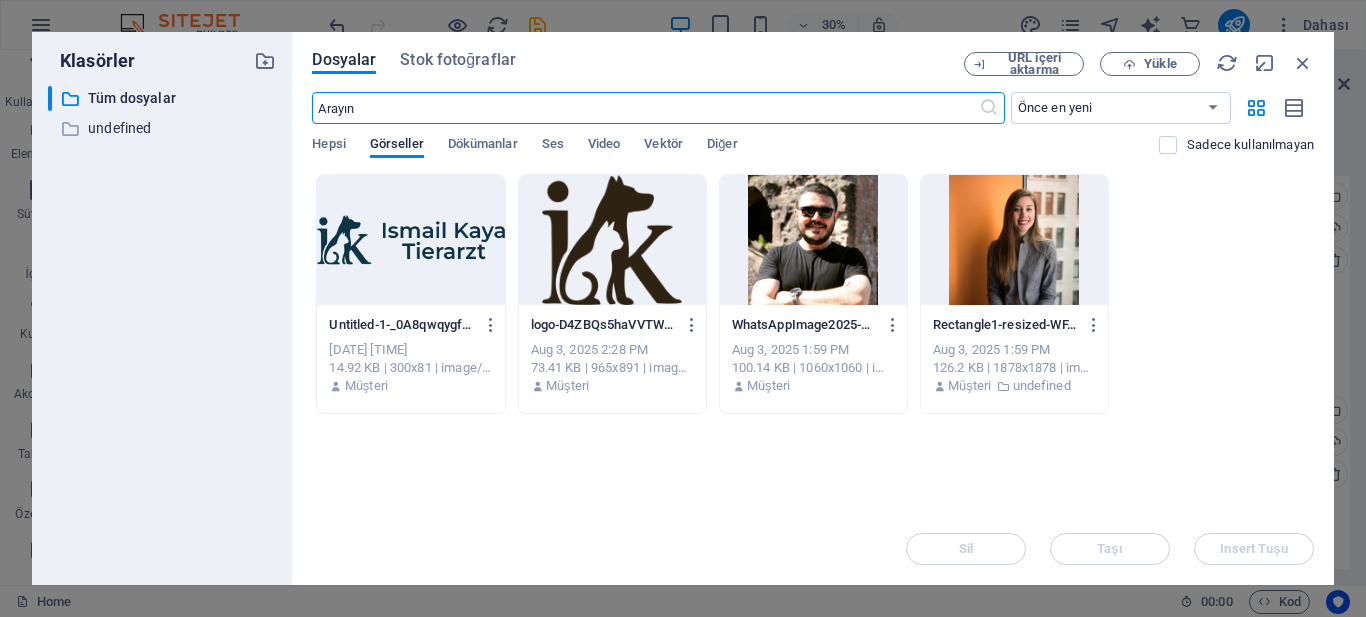 click at bounding box center (612, 240) 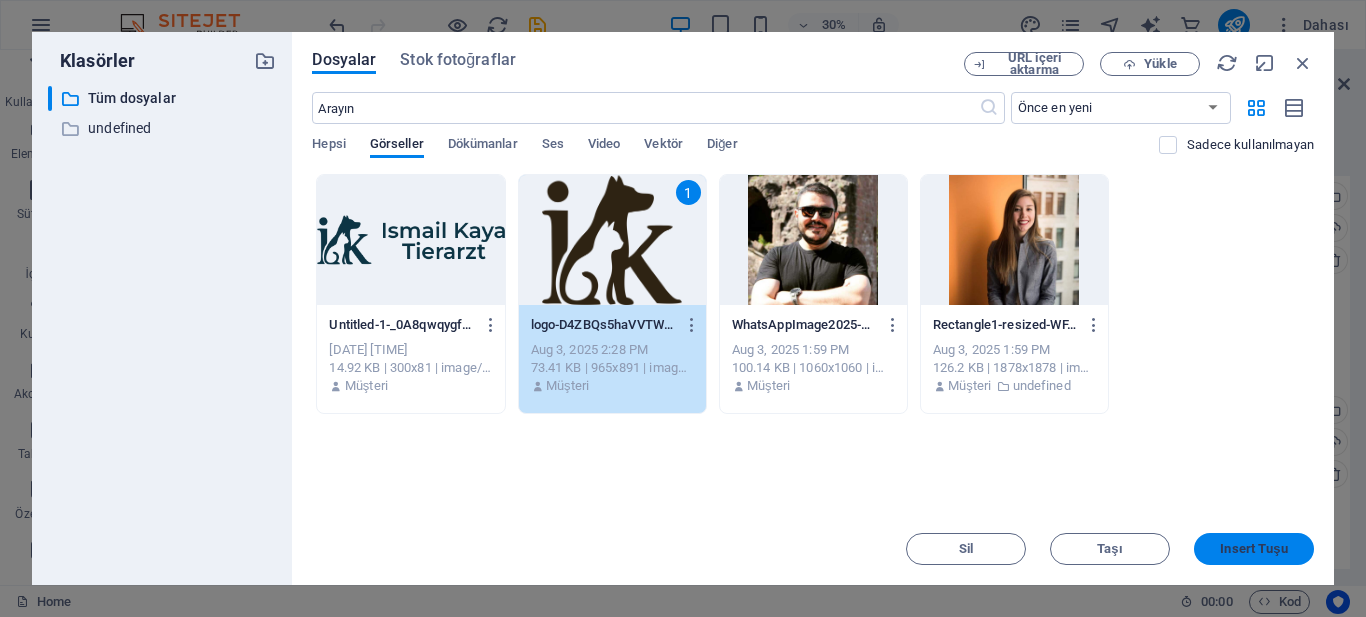click on "Insert Tuşu" at bounding box center [1253, 549] 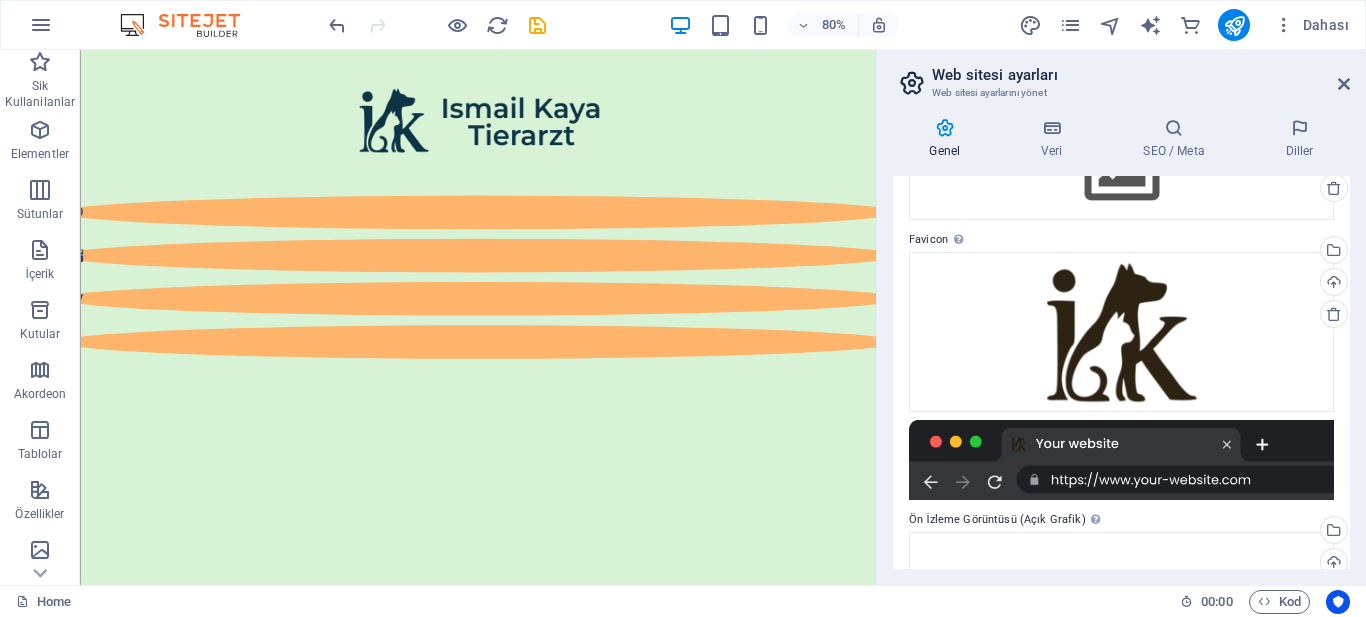 scroll, scrollTop: 343, scrollLeft: 0, axis: vertical 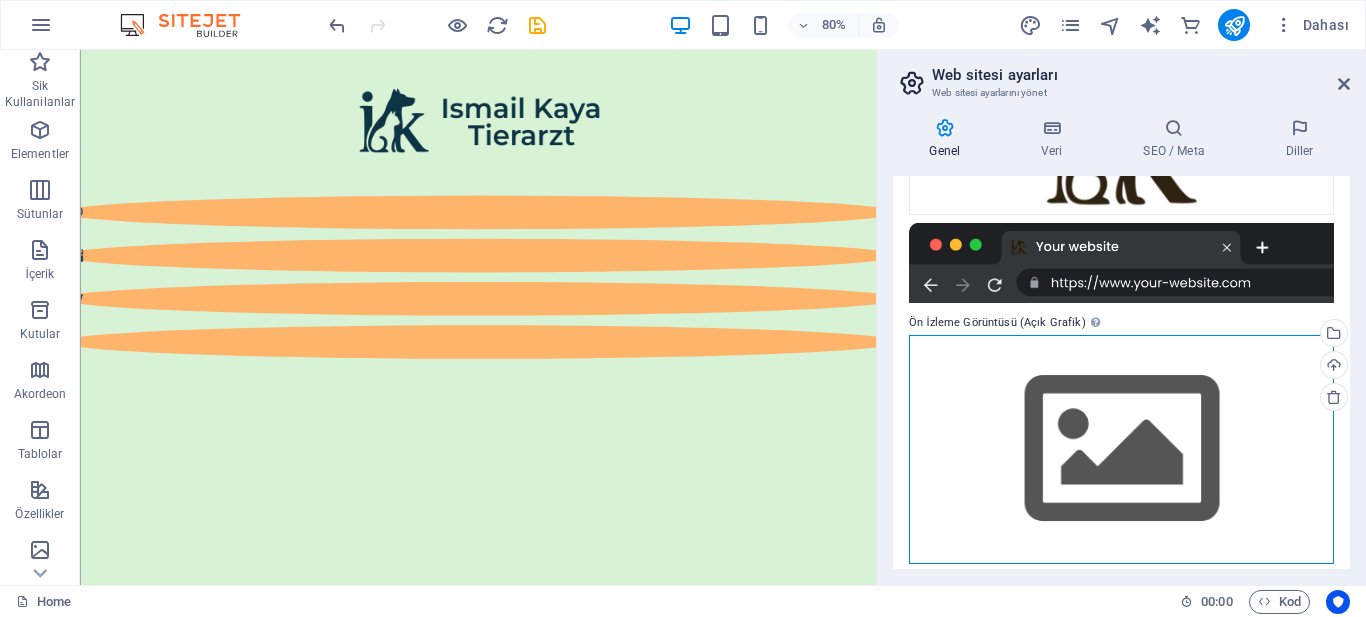 click on "Dosyaları buraya sürükleyin, dosyaları seçmek için tıklayın veya Dosyalardan ya da ücretsiz stok fotoğraf ve videolarımızdan dosyalar seçin" at bounding box center (1121, 449) 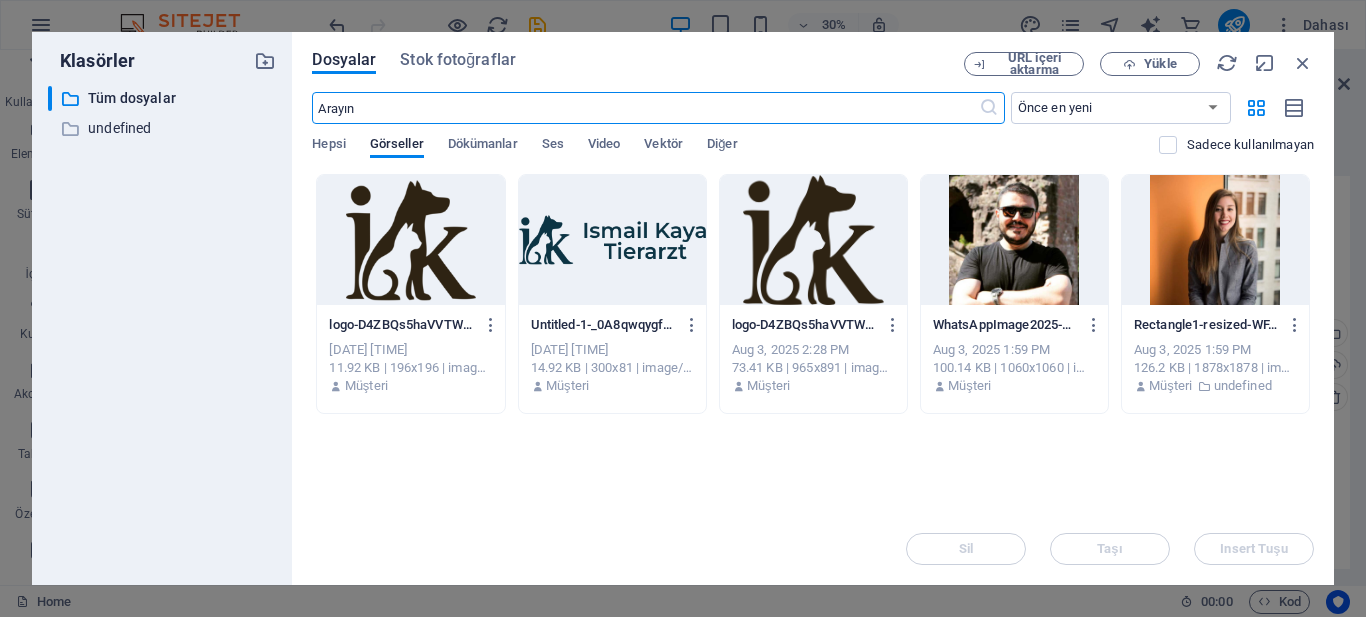 click at bounding box center (813, 240) 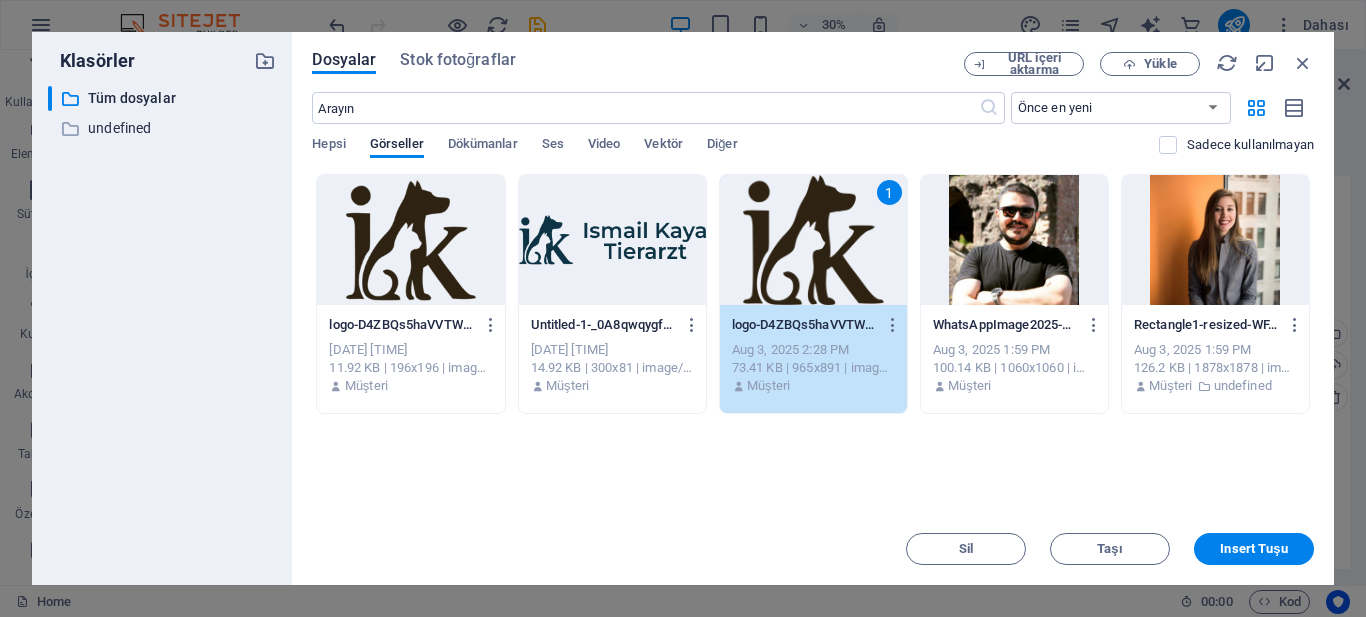 click on "1" at bounding box center [813, 240] 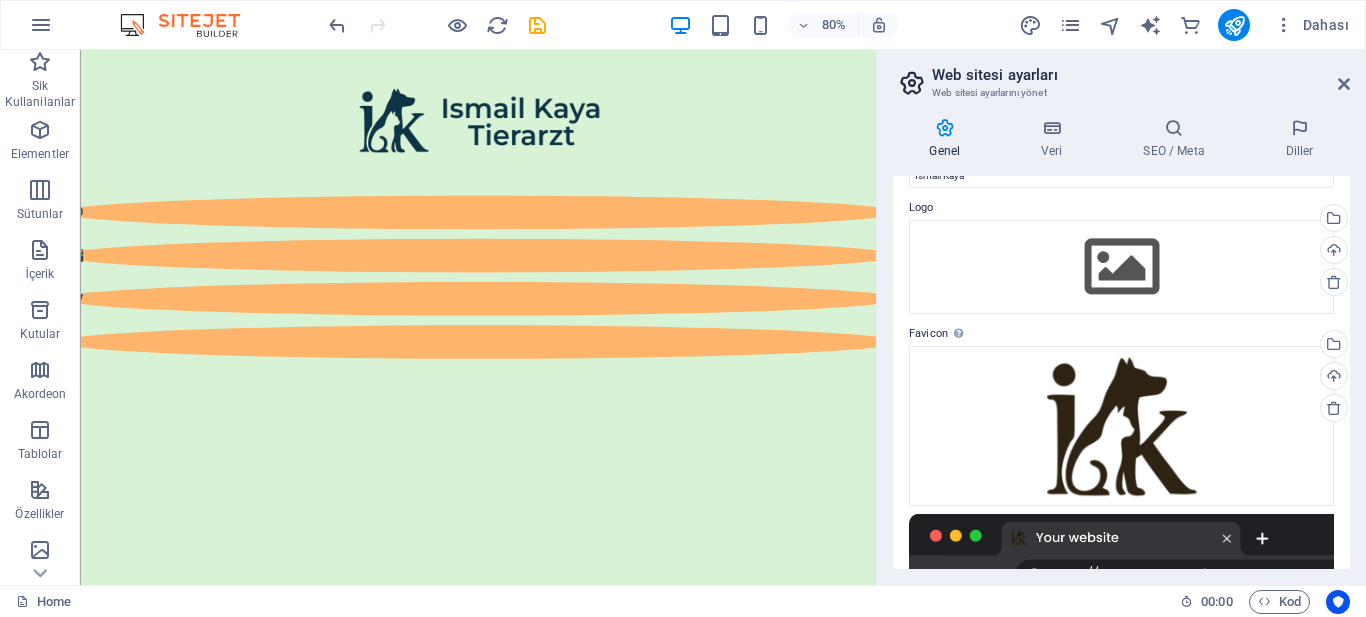 scroll, scrollTop: 0, scrollLeft: 0, axis: both 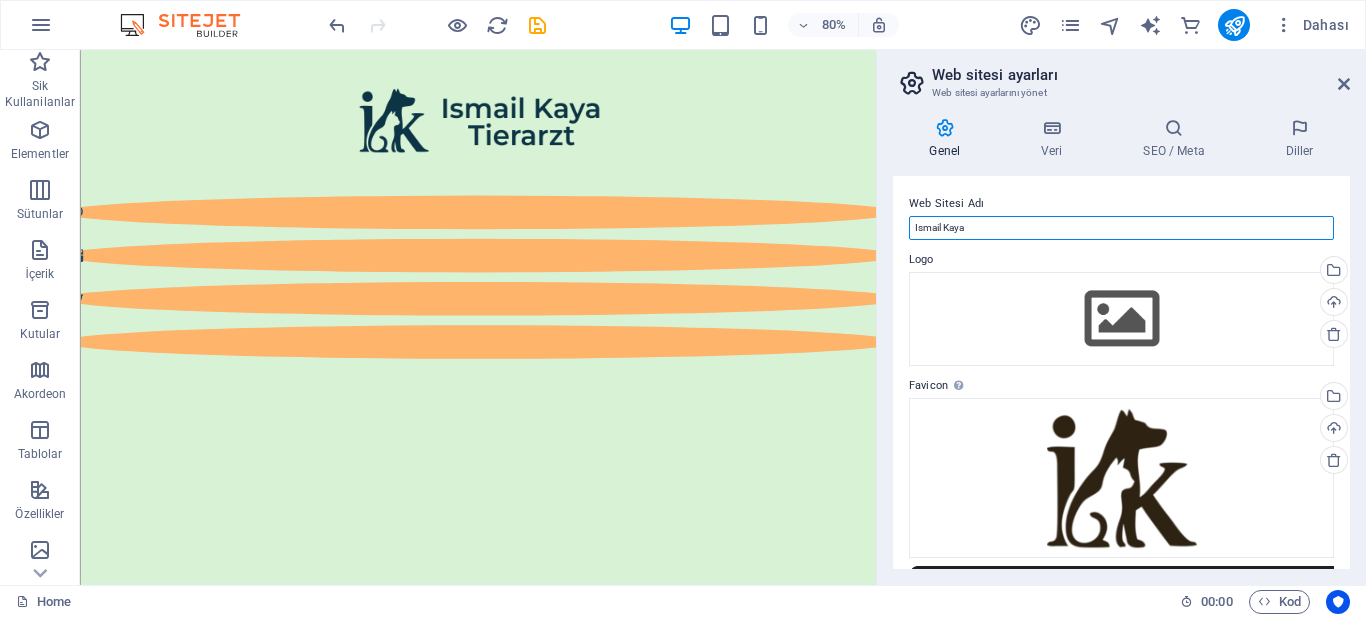 click on "Ismail Kaya" at bounding box center (1121, 228) 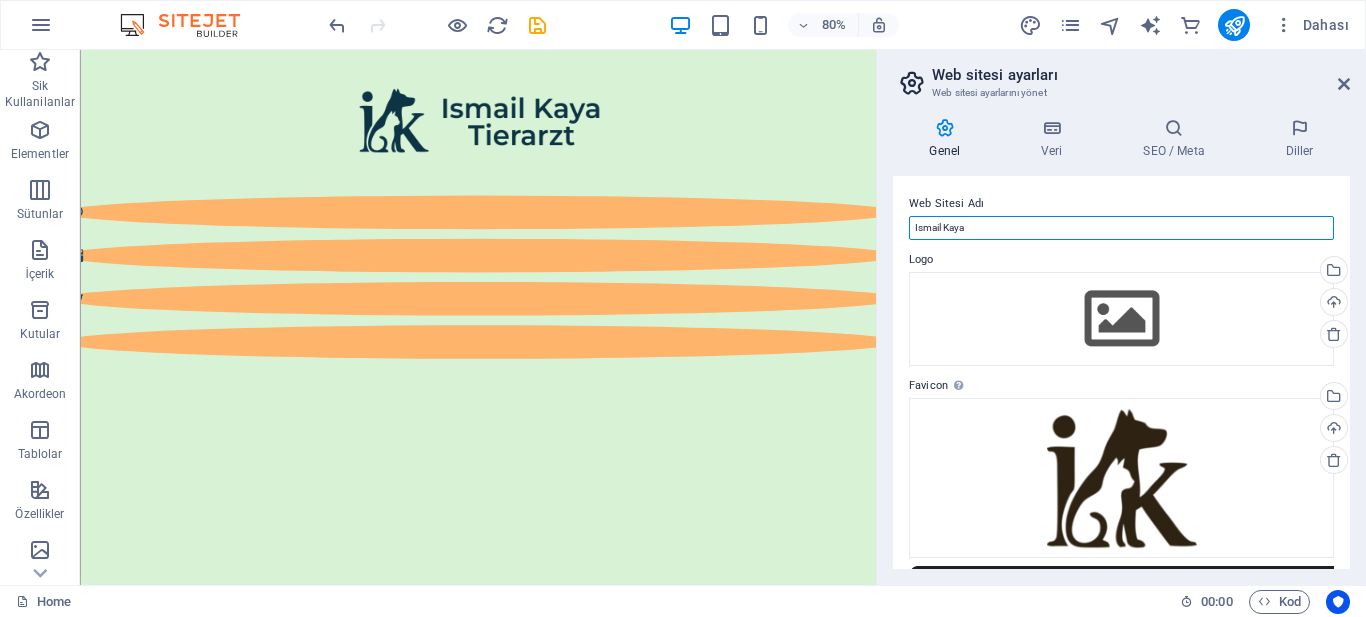 paste on "©" 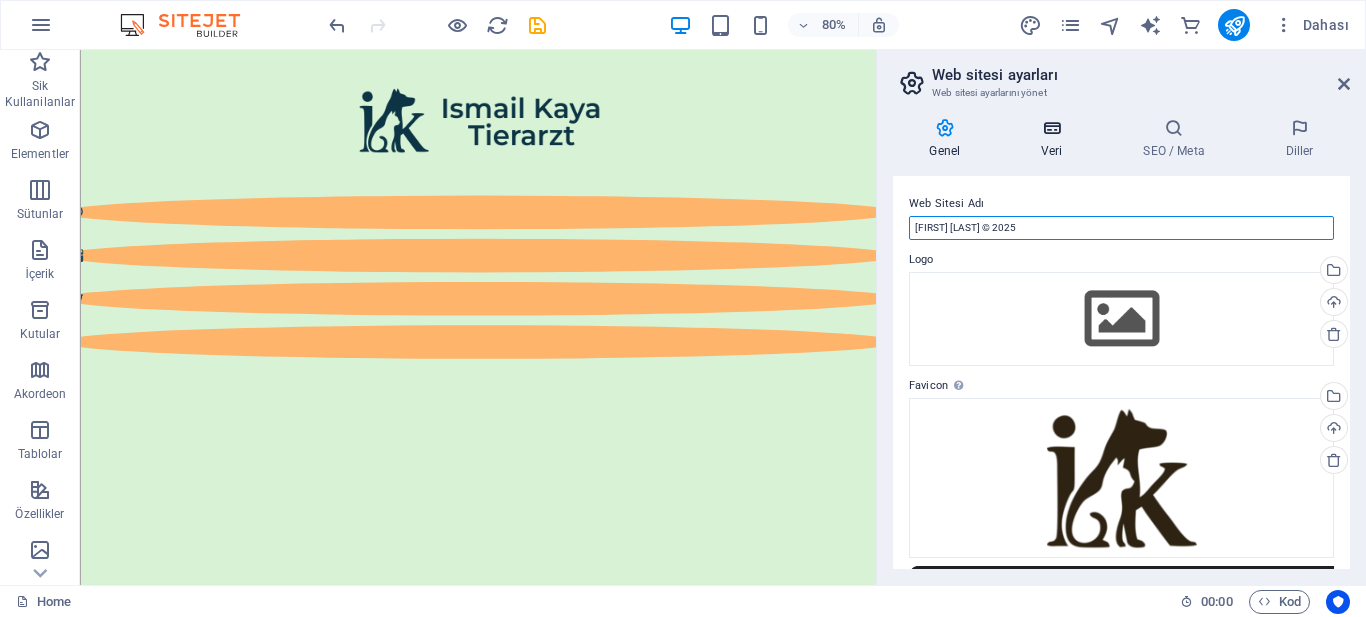 type on "Ismail Kaya © 2025" 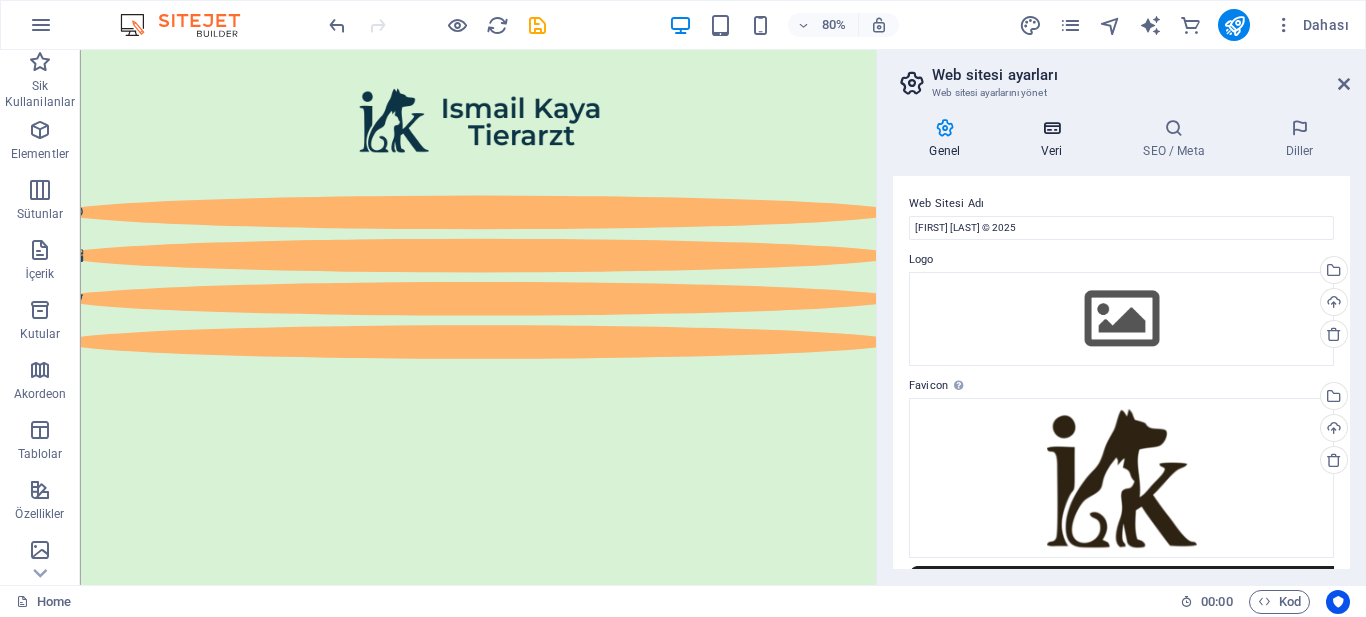 click on "Veri" at bounding box center [1056, 139] 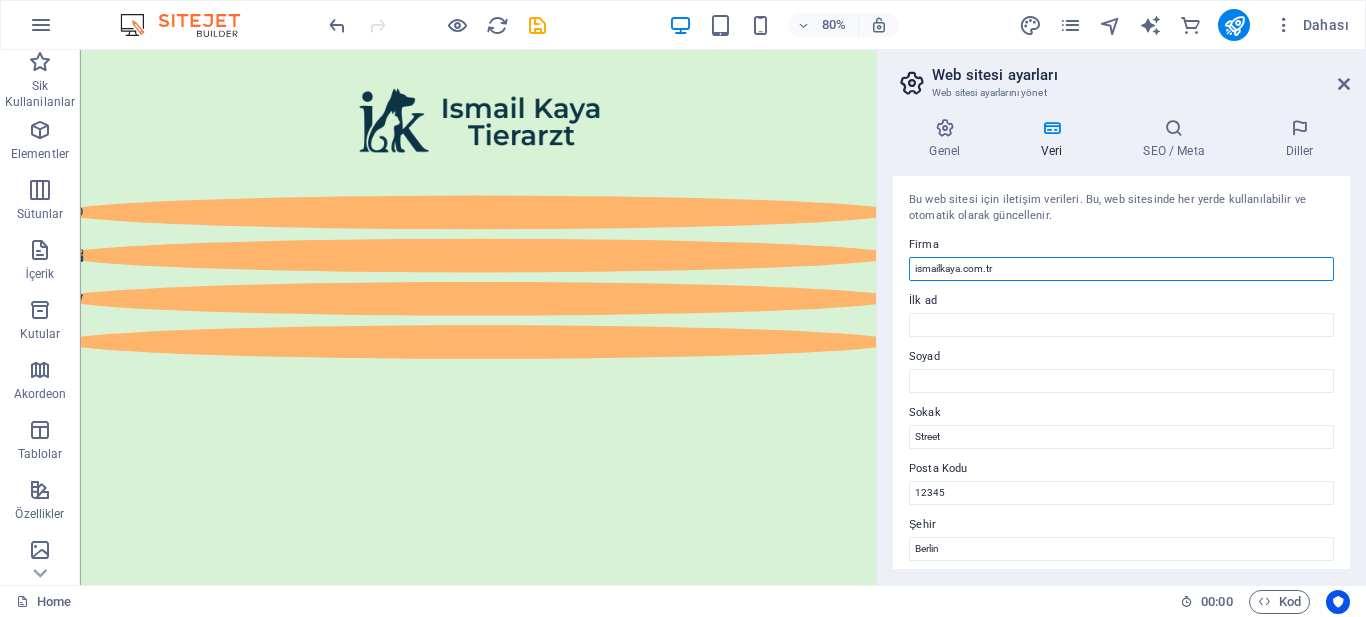 drag, startPoint x: 1088, startPoint y: 326, endPoint x: 1057, endPoint y: 340, distance: 34.0147 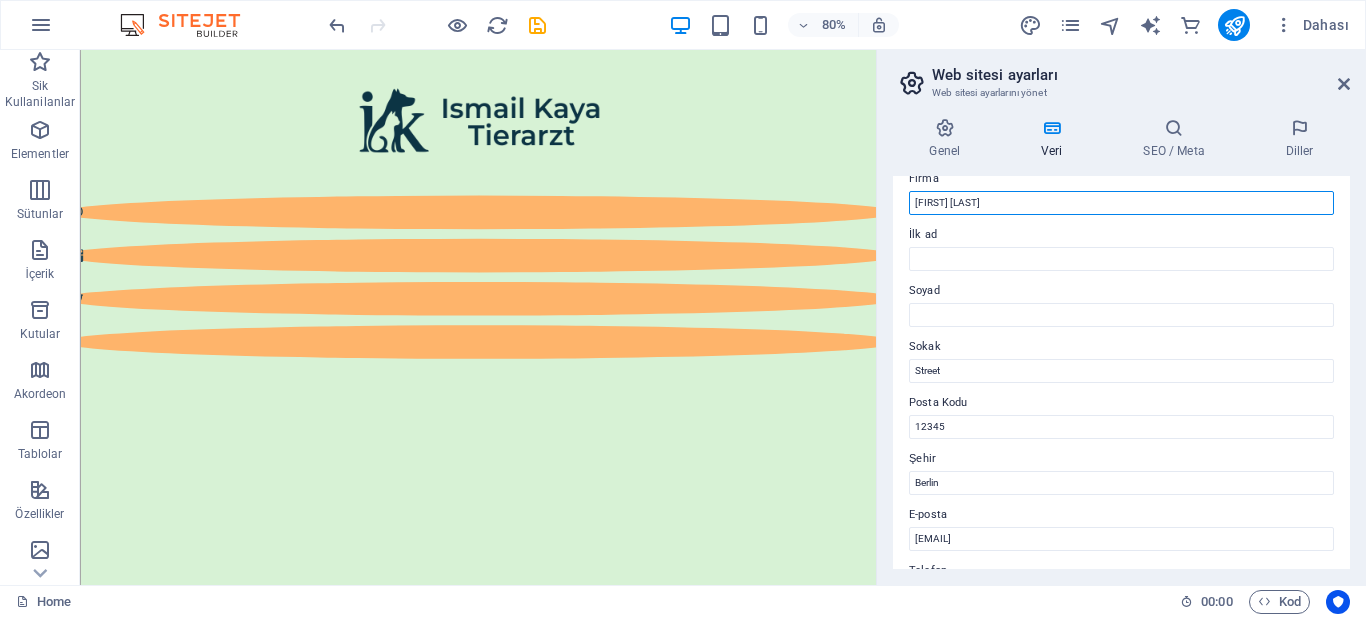 scroll, scrollTop: 100, scrollLeft: 0, axis: vertical 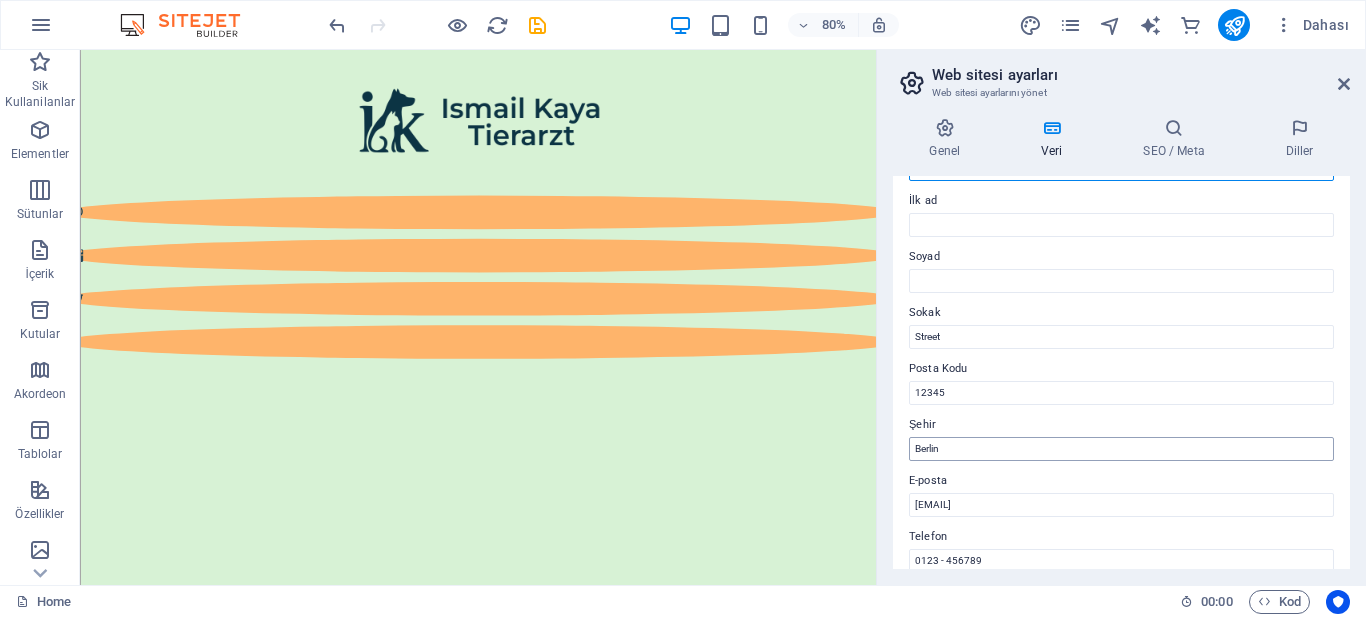 type on "ismail Kaya" 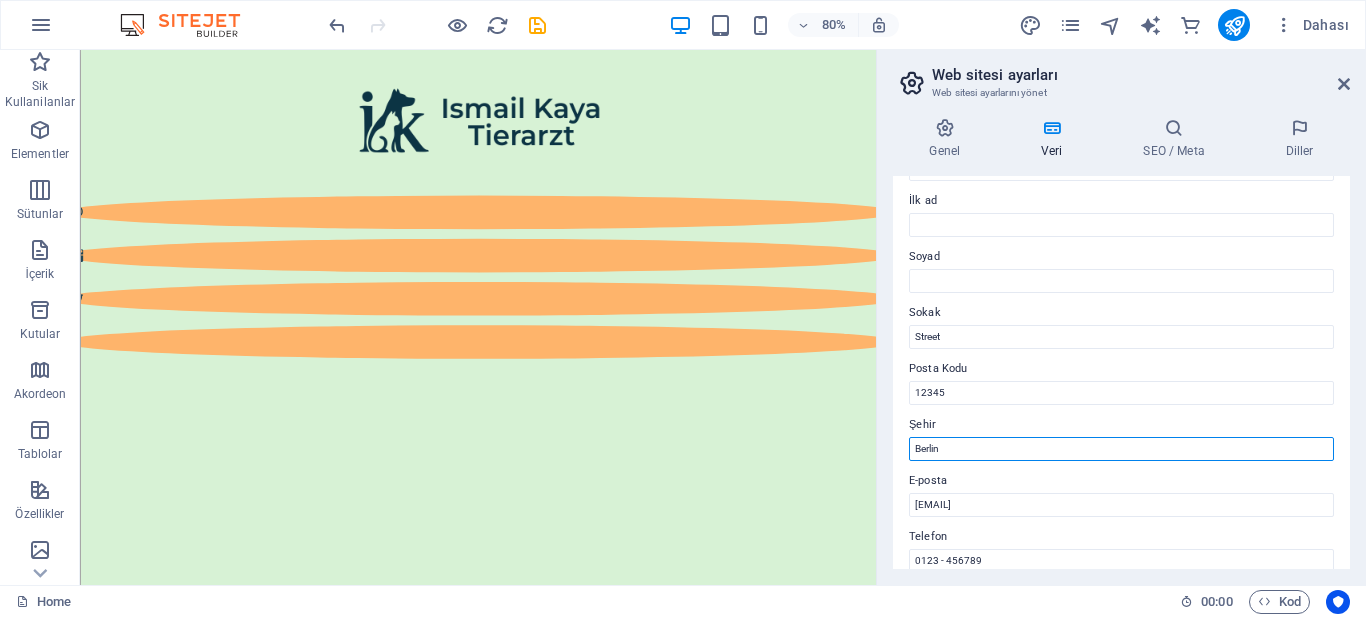 drag, startPoint x: 1120, startPoint y: 501, endPoint x: 1022, endPoint y: 533, distance: 103.09219 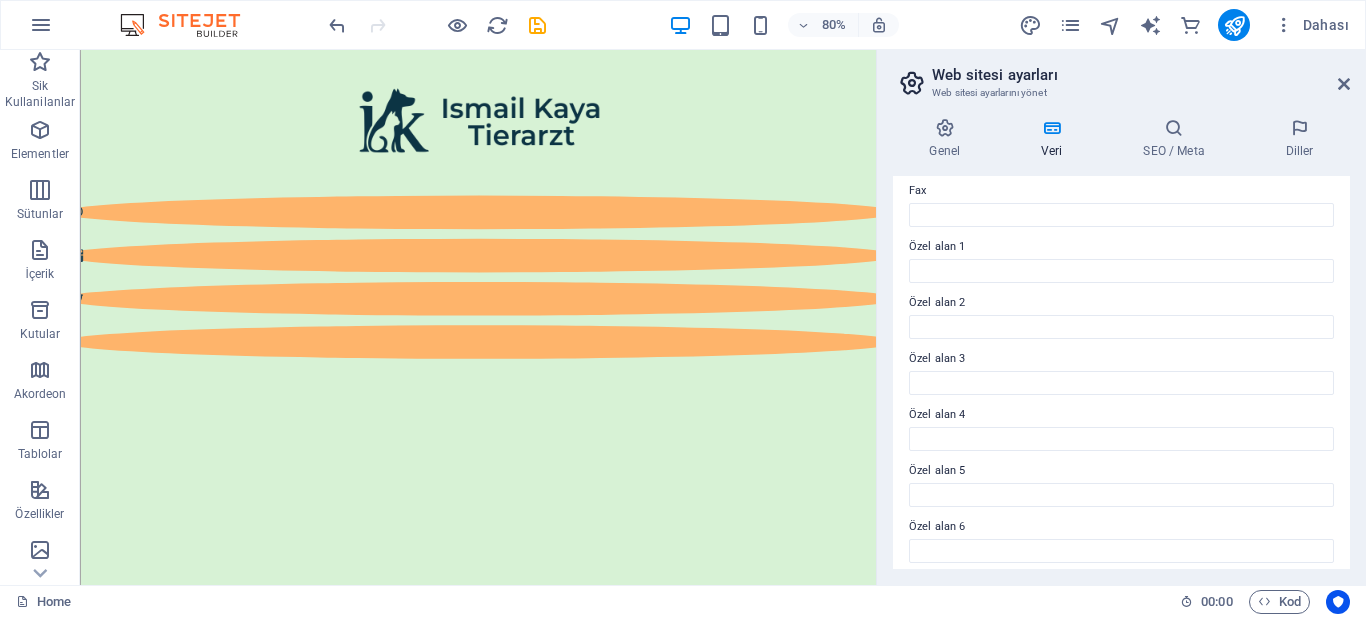 scroll, scrollTop: 568, scrollLeft: 0, axis: vertical 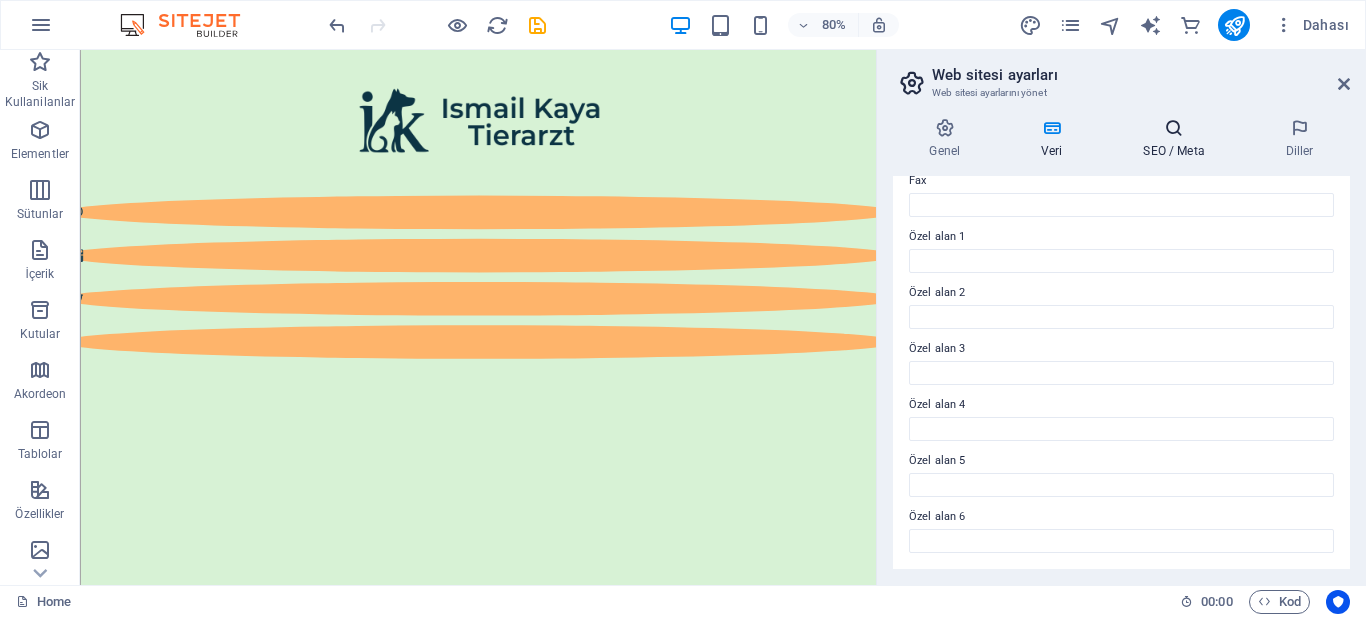 type on "Bad Bentheim" 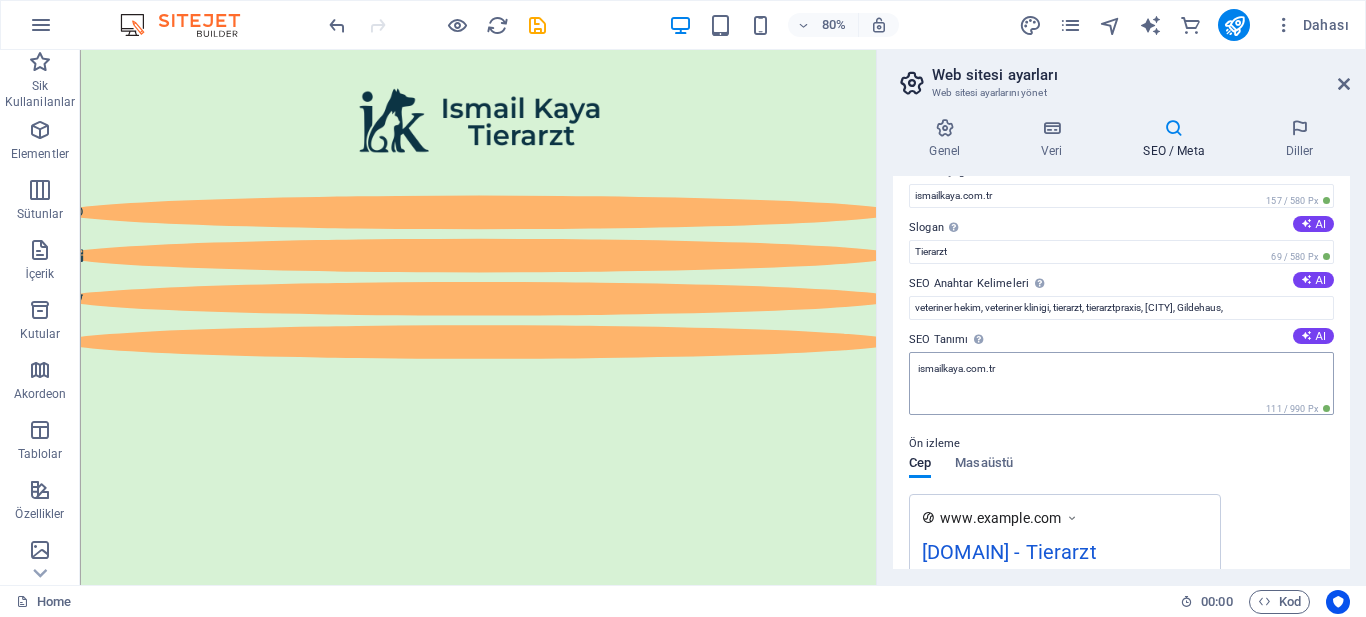 scroll, scrollTop: 0, scrollLeft: 0, axis: both 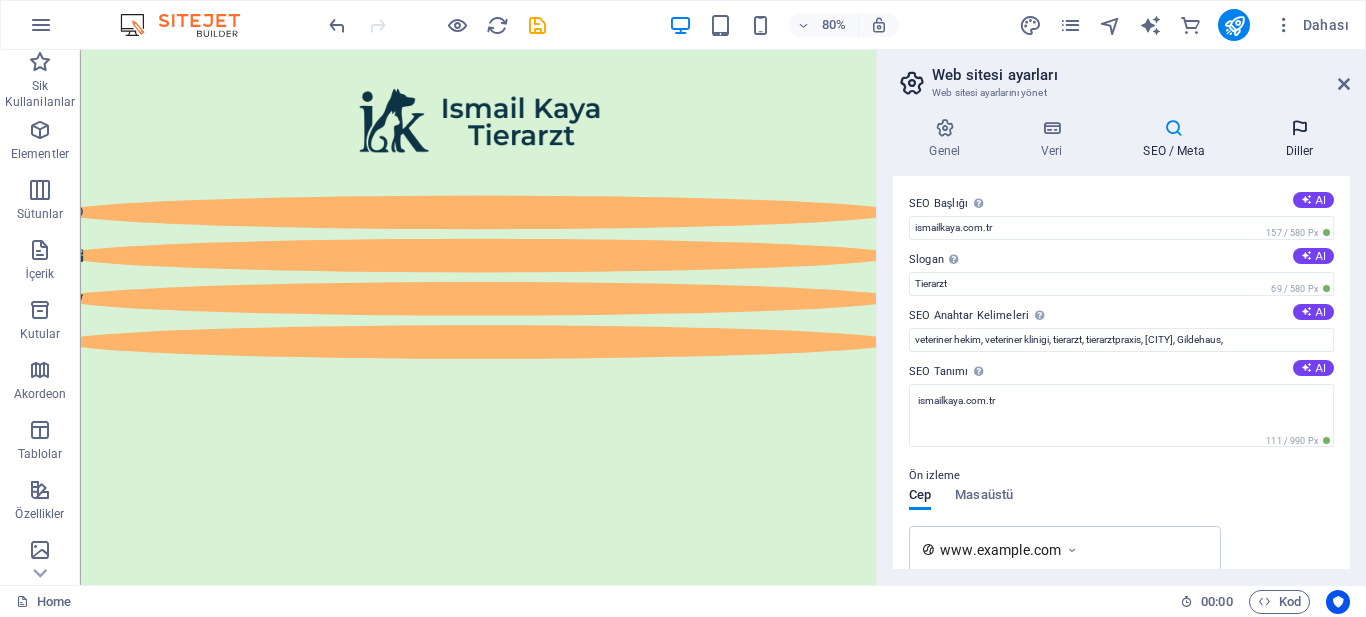 click at bounding box center (1299, 128) 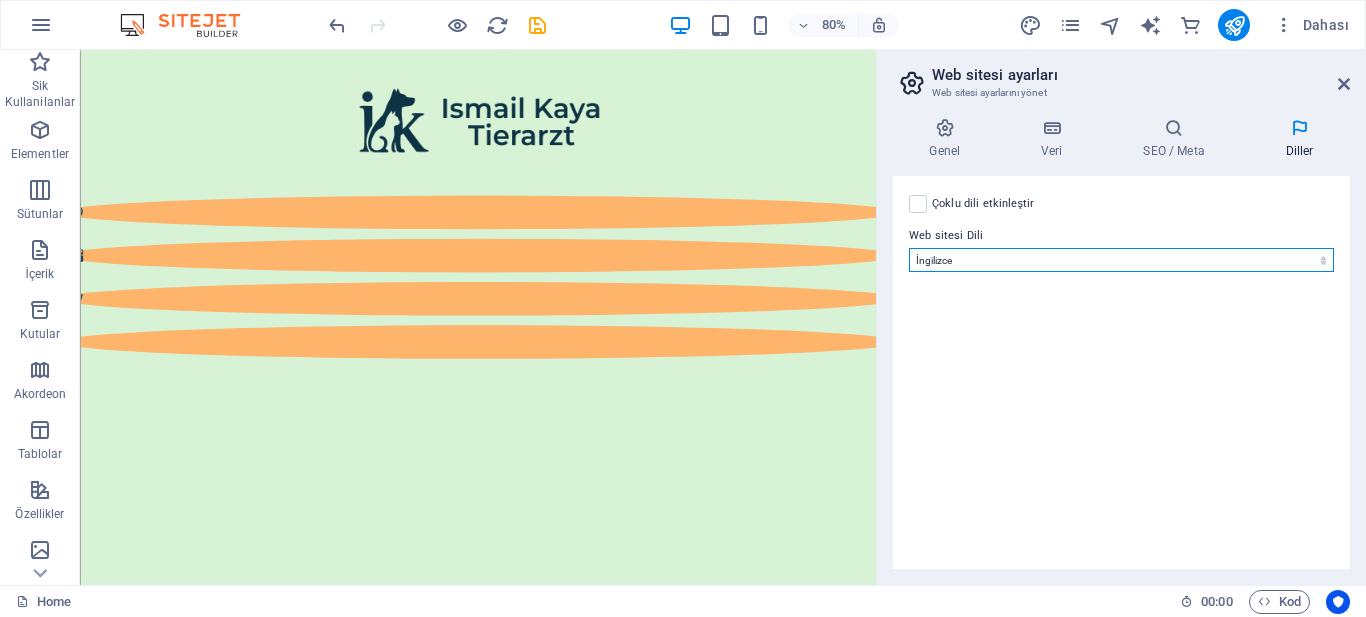 click on "Abkhazian Afar Afrikaans Akan Albanian Almanca Amharic Aragonese Arapça Armenian Assamese Avaric Avestan Aymara Azerbaijani Bambara Bashkir Basque Belarusian Bengalce Bihari languages Bislama Bokmål Bosnian Breton Bulgarca Burmese Central Khmer Chamorro Chechen Church Slavic Chuvash Cornish Corsican Cree Çekçe Çince Danca Dzongkha Endonezce Esperanto Estonian Ewe Faroese Farsça Felemenkçe Fijian Fince Fransızca Fulah Gaelic Galician Ganda Georgian Greenlandic Guaraní Gujarati Haitian Creole Hausa Herero Hırvatça Hintçe Hiri Motu Icelandic Ido Igbo Interlingua Interlingue Inuktitut Inupiaq Irish İbranice İngilizce İspanyolca İtalyanca Japonca Javanese Kannada Kanurice Kashmiri Katalanca Kazakh Kikuyu Kinyarwanda Komi Kongo Korece Kurdish Kwanyama Kyrgyz Lao Latin Lehçe Letonca Limburgish Lingala Litvanyaca Luba-Katanga Luxembourgish Macarca Makedonca Malagasy Malay Malayalam Maldivian Maltaca Manx Maori Marathi Marshallese Mongolian Nauru Navajo Ndonga Nepali North Ndebele Northern Sami Nuosu" at bounding box center (1121, 260) 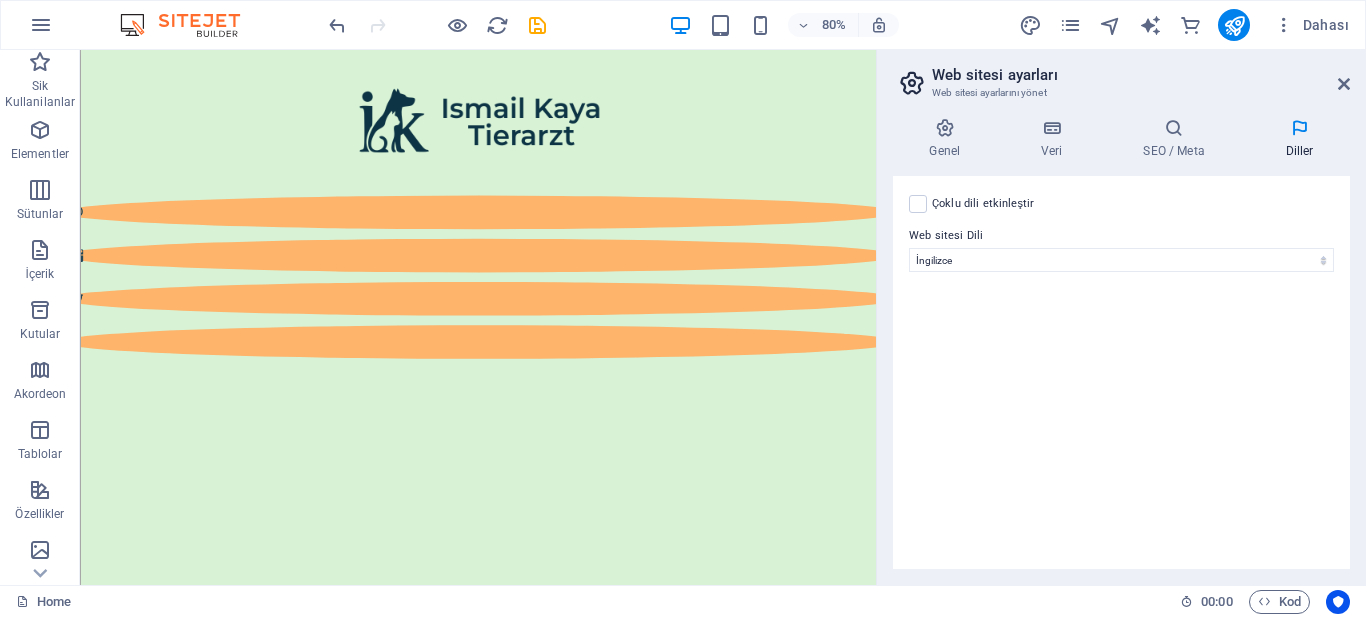 click on "Çoklu dili etkinleştir Çoklu dili silmek için tek bir dil kalana kadar tüm dillerin silinmesi gerekir. Web sitesi Dili Abkhazian Afar Afrikaans Akan Albanian Almanca Amharic Aragonese Arapça Armenian Assamese Avaric Avestan Aymara Azerbaijani Bambara Bashkir Basque Belarusian Bengalce Bihari languages Bislama Bokmål Bosnian Breton Bulgarca Burmese Central Khmer Chamorro Chechen Church Slavic Chuvash Cornish Corsican Cree Çekçe Çince Danca Dzongkha Endonezce Esperanto Estonian Ewe Faroese Farsça Felemenkçe Fijian Fince Fransızca Fulah Gaelic Galician Ganda Georgian Greenlandic Guaraní Gujarati Haitian Creole Hausa Herero Hırvatça Hintçe Hiri Motu Icelandic Ido Igbo Interlingua Interlingue Inuktitut Inupiaq Irish İbranice İngilizce İspanyolca İtalyanca Japonca Javanese Kannada Kanurice Kashmiri Katalanca Kazakh Kikuyu Kinyarwanda Komi Kongo Korece Kurdish Kwanyama Kyrgyz Lao Latin Lehçe Letonca Limburgish Lingala Litvanyaca Luba-Katanga Luxembourgish Macarca Makedonca Malagasy Malay Manx 1" at bounding box center (1121, 372) 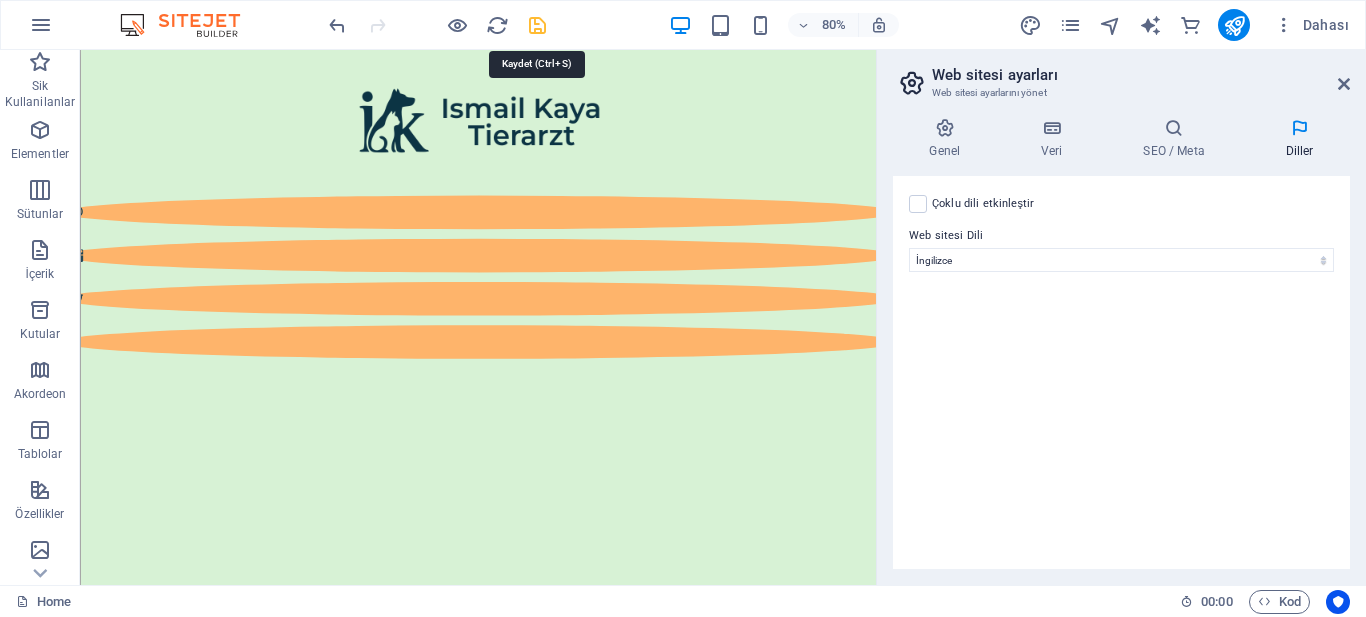 click at bounding box center (537, 25) 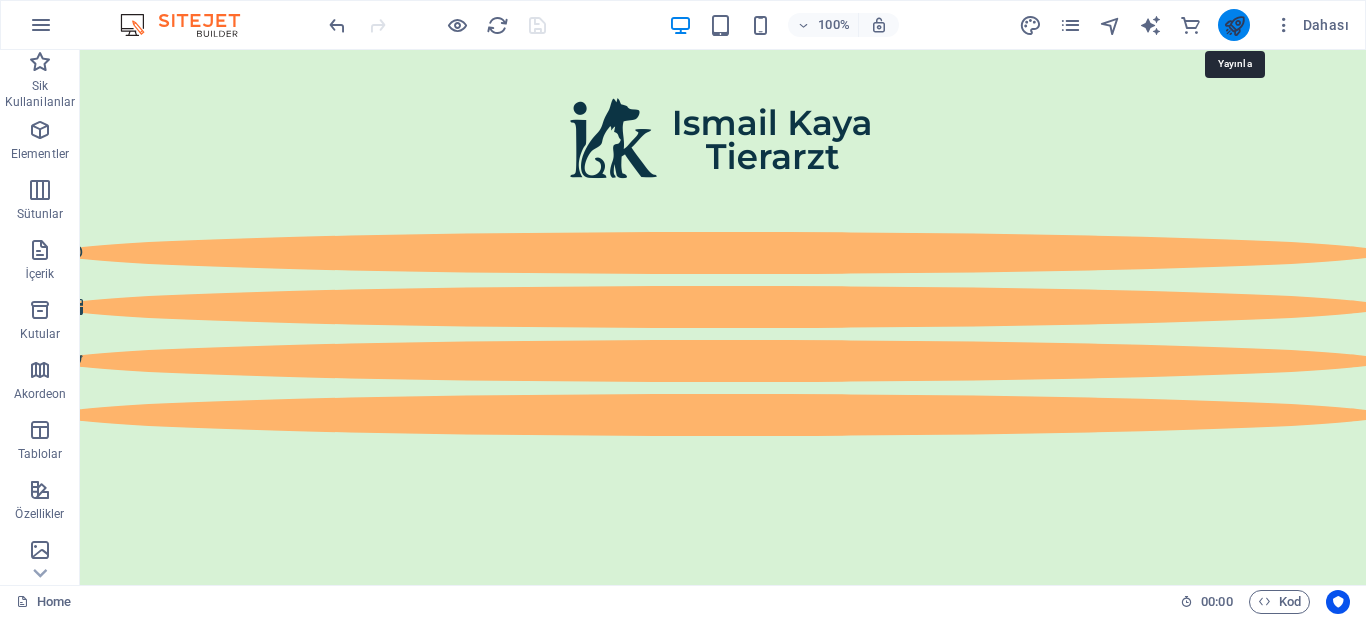 click at bounding box center [1234, 25] 